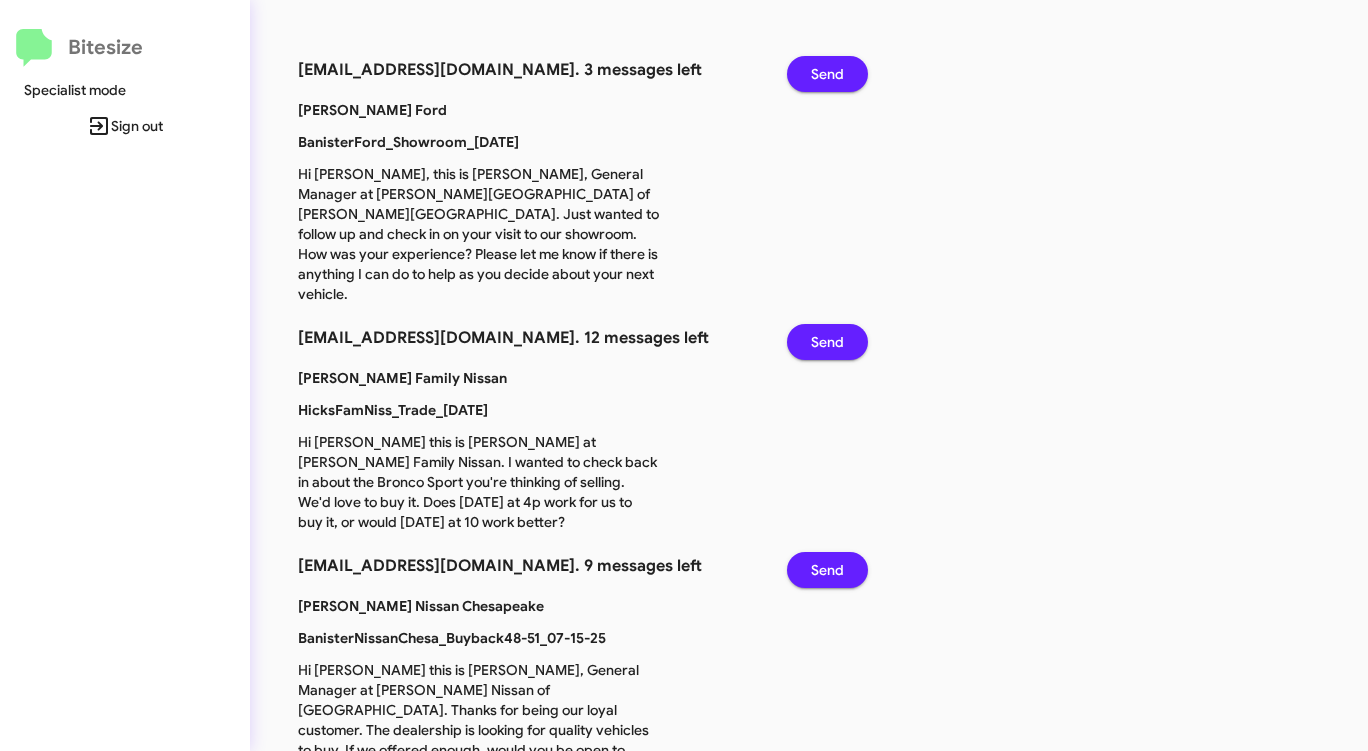 scroll, scrollTop: 0, scrollLeft: 0, axis: both 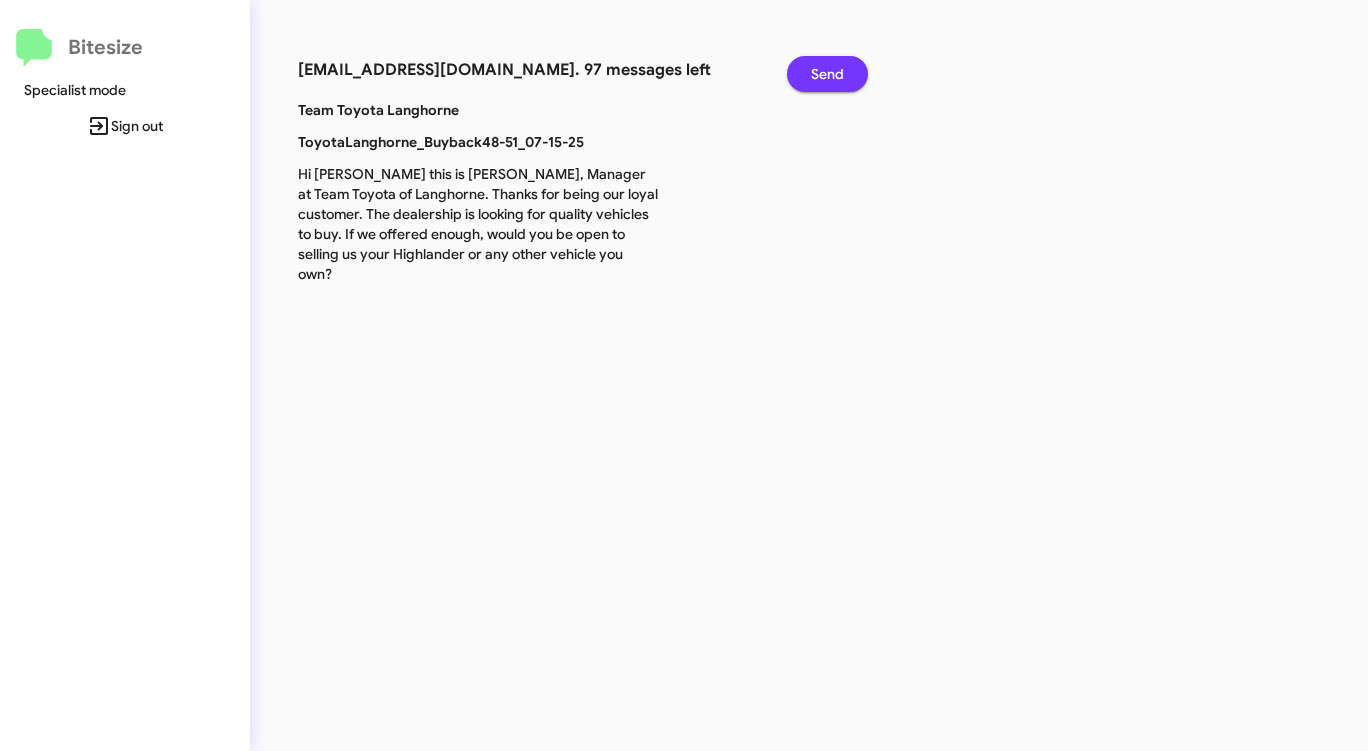 click on "Send" 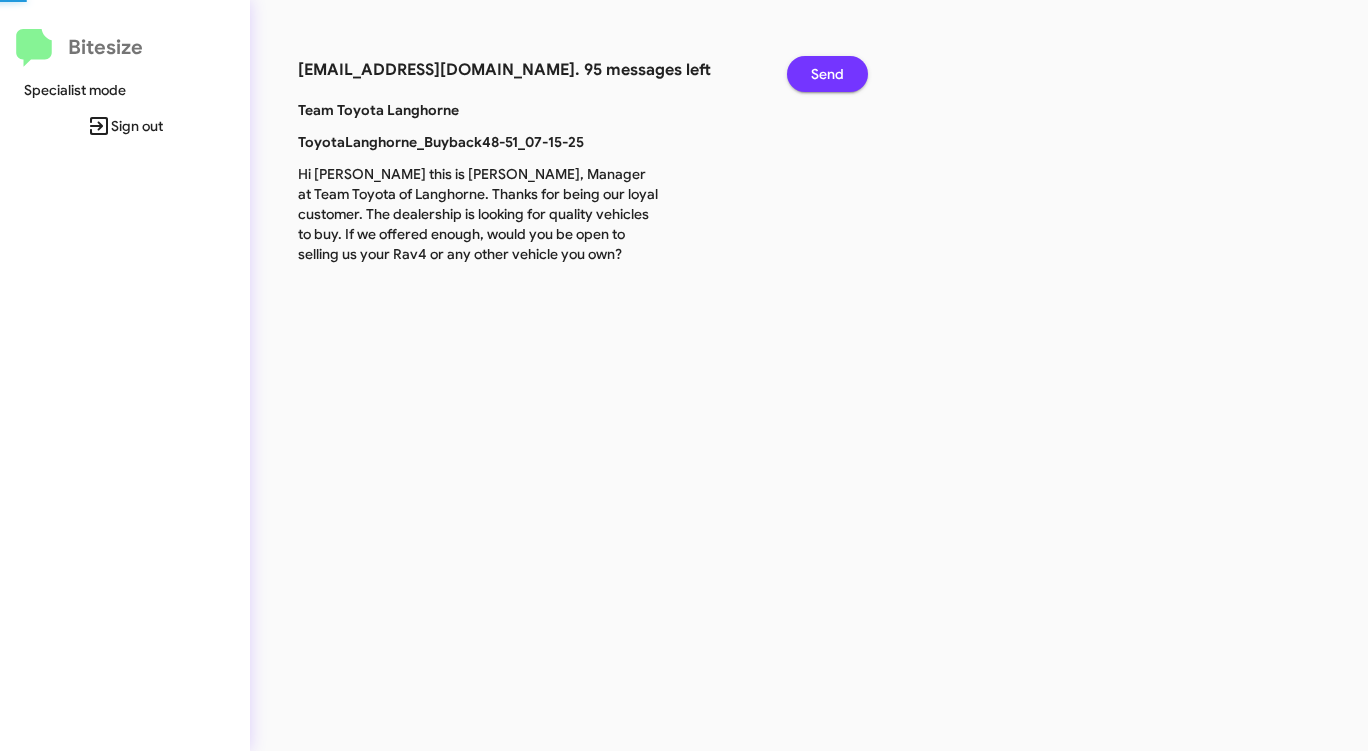 click on "Send" 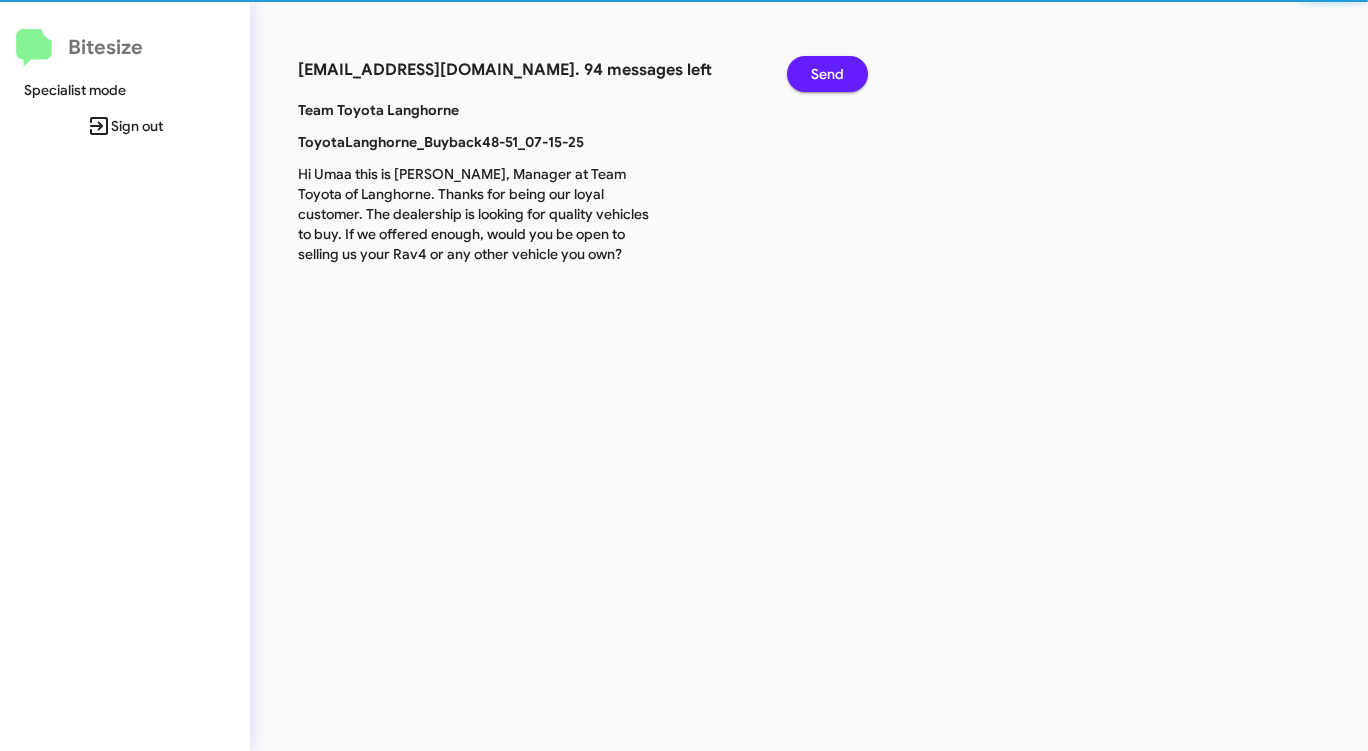 click on "Send" 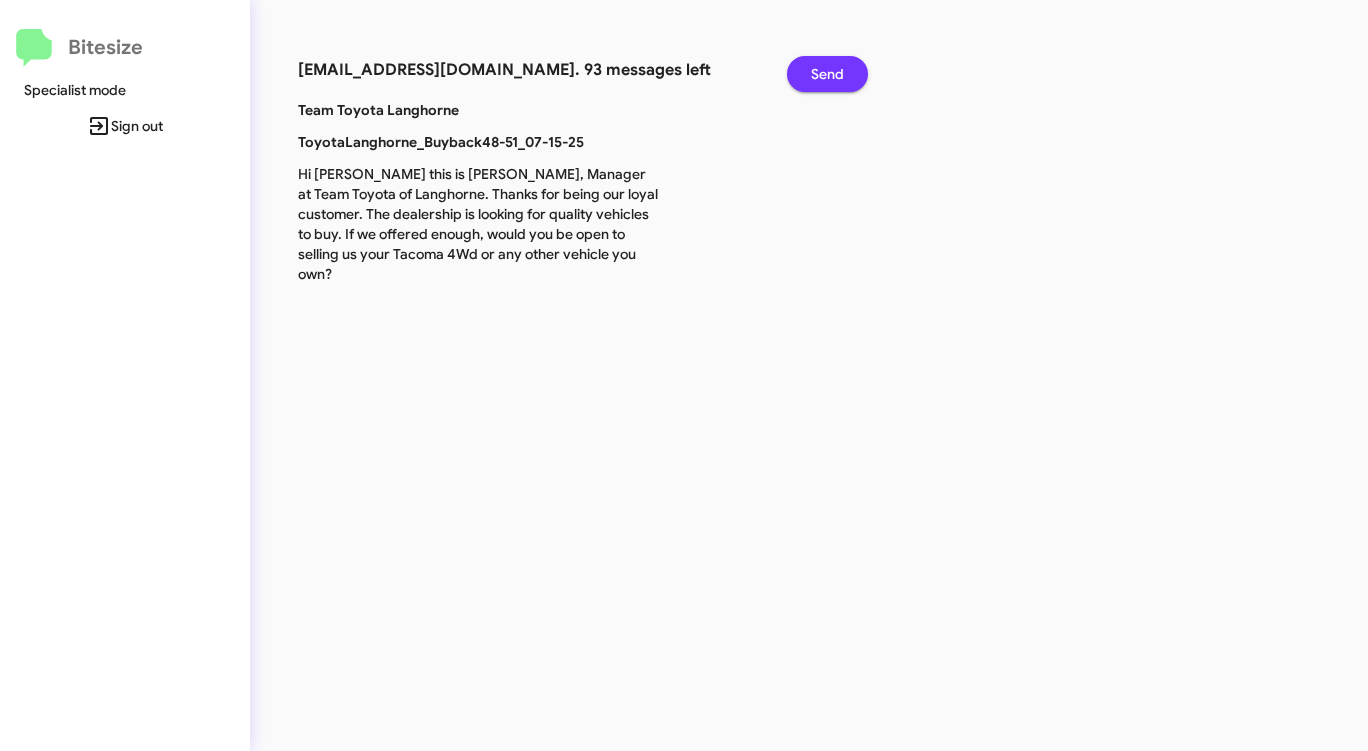 click on "Send" 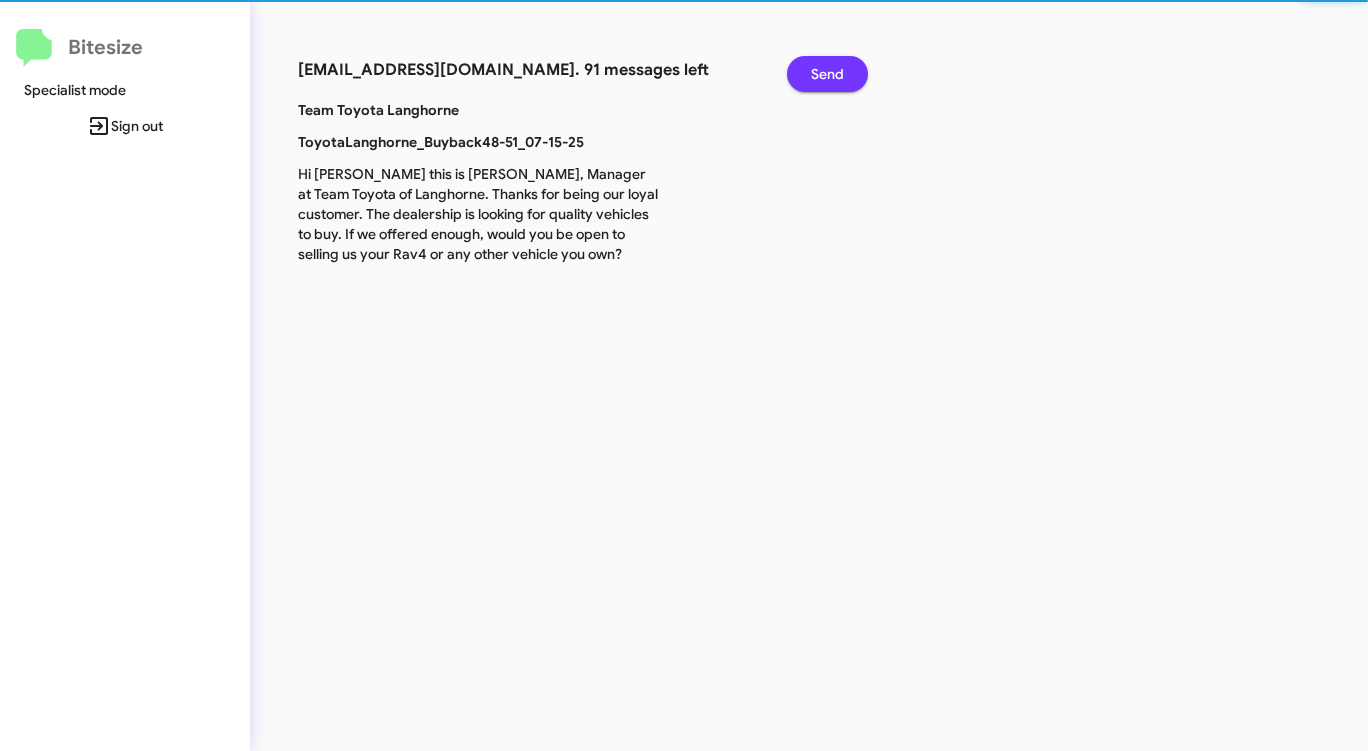 click on "Send" 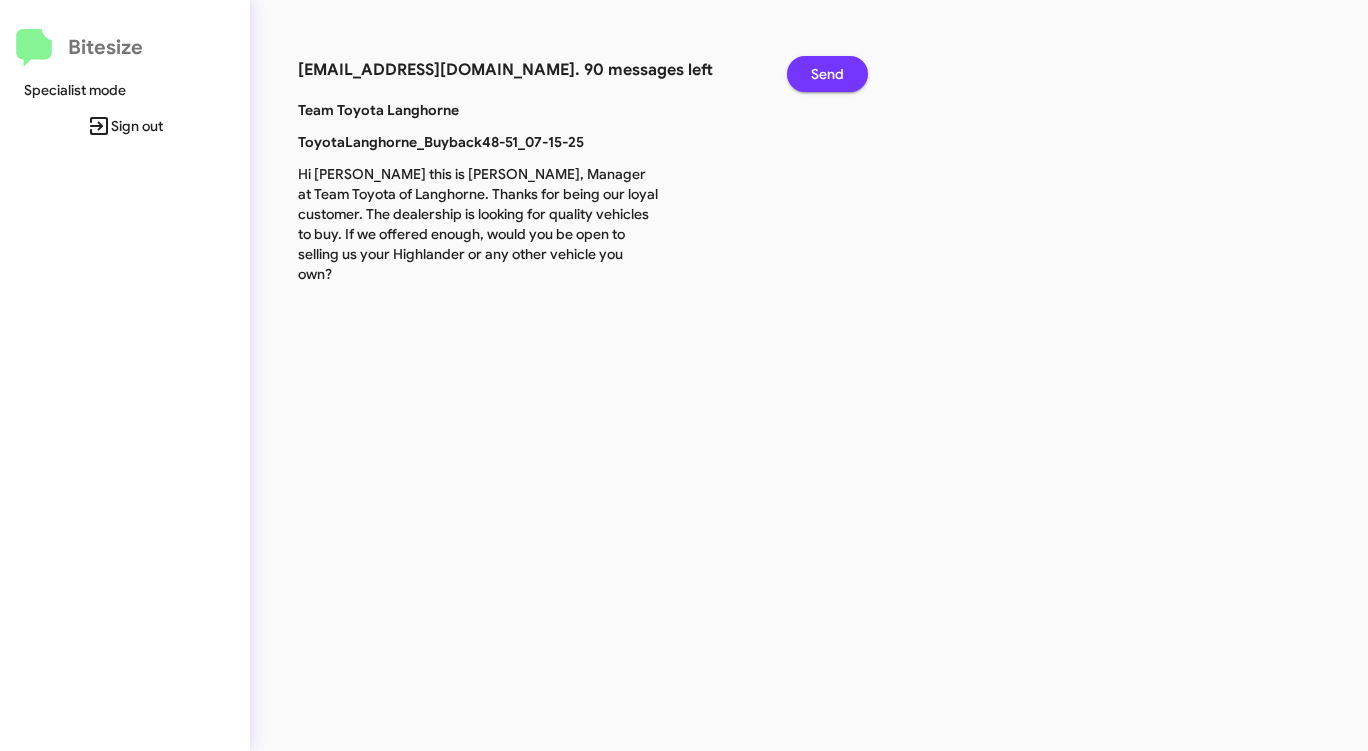 click on "Send" 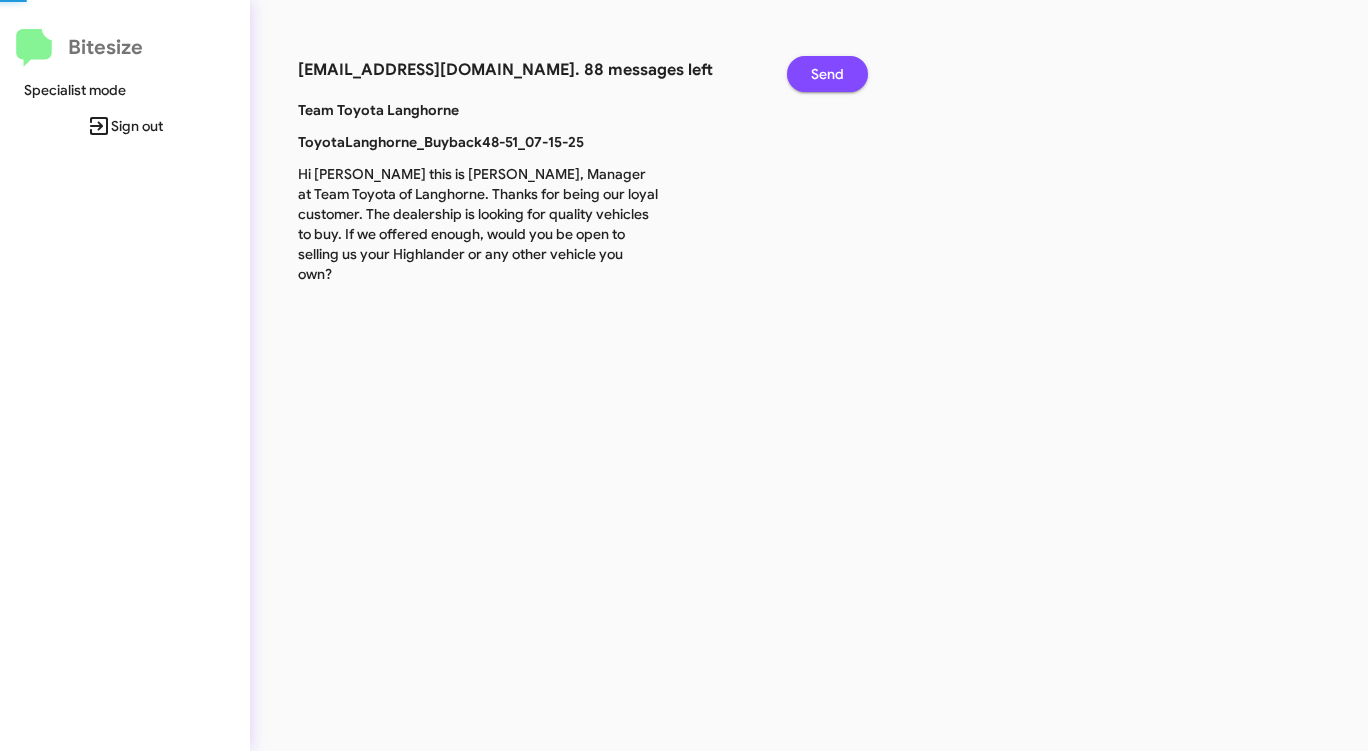 click on "Send" 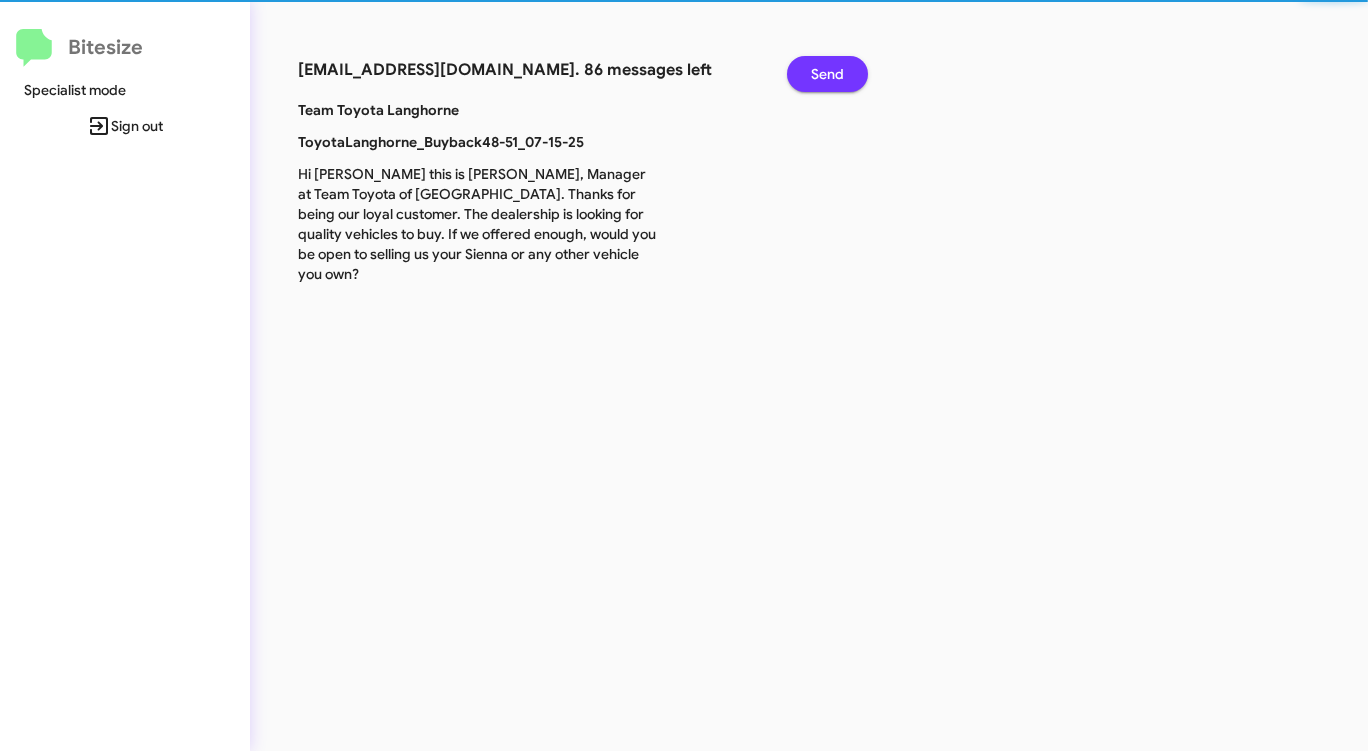 click on "Send" 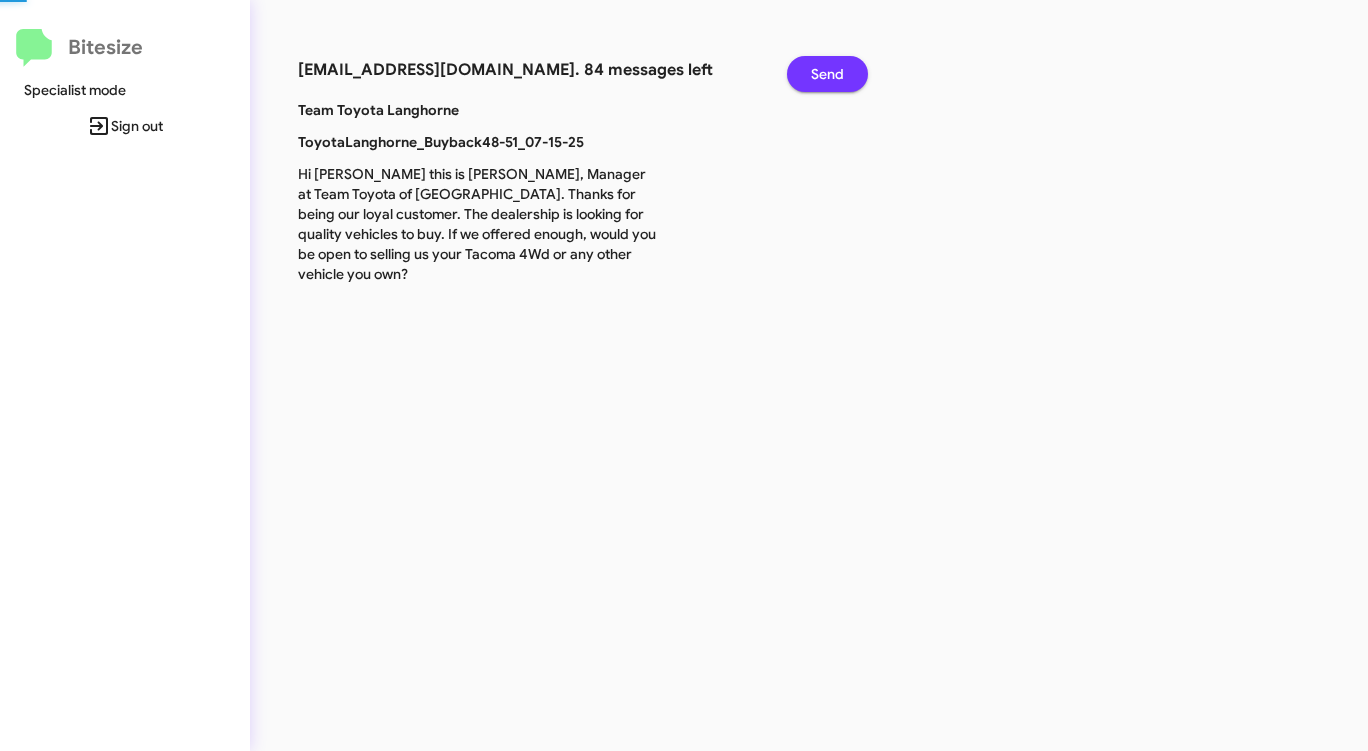 click on "Send" 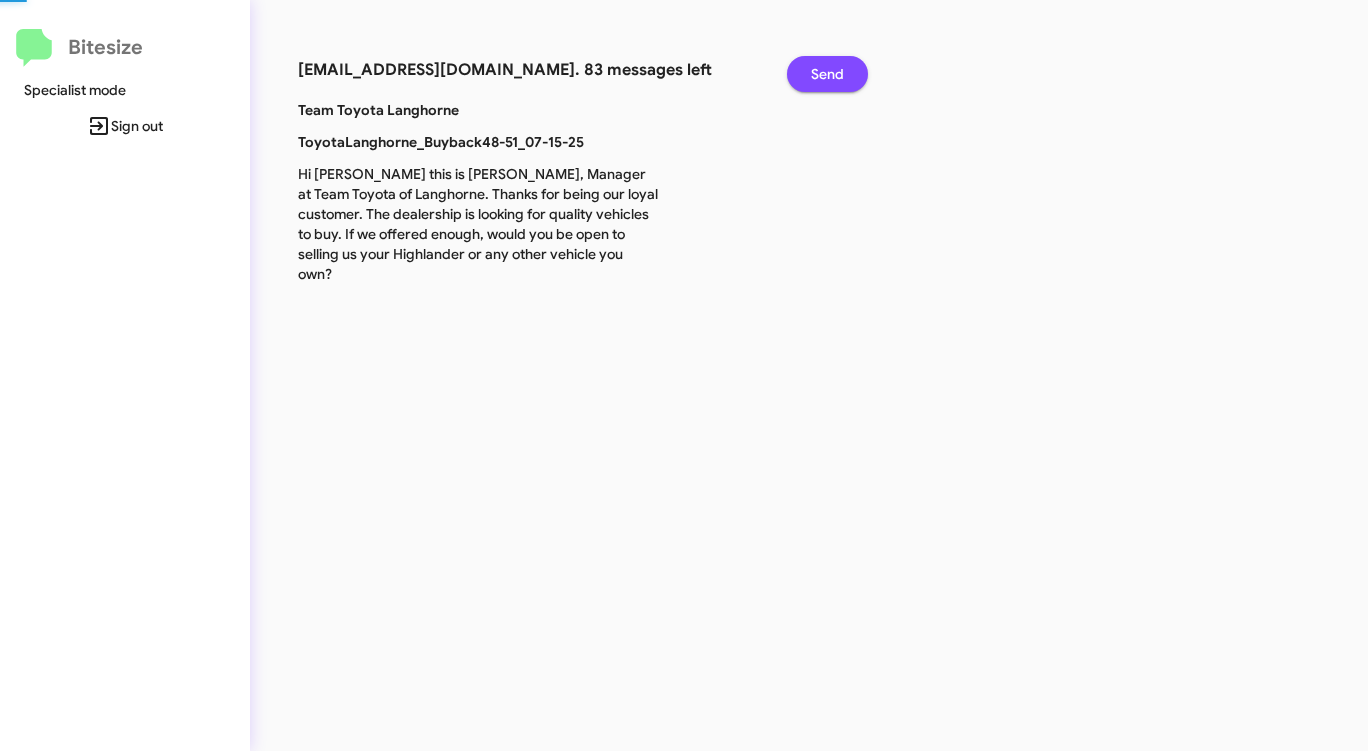 click on "Send" 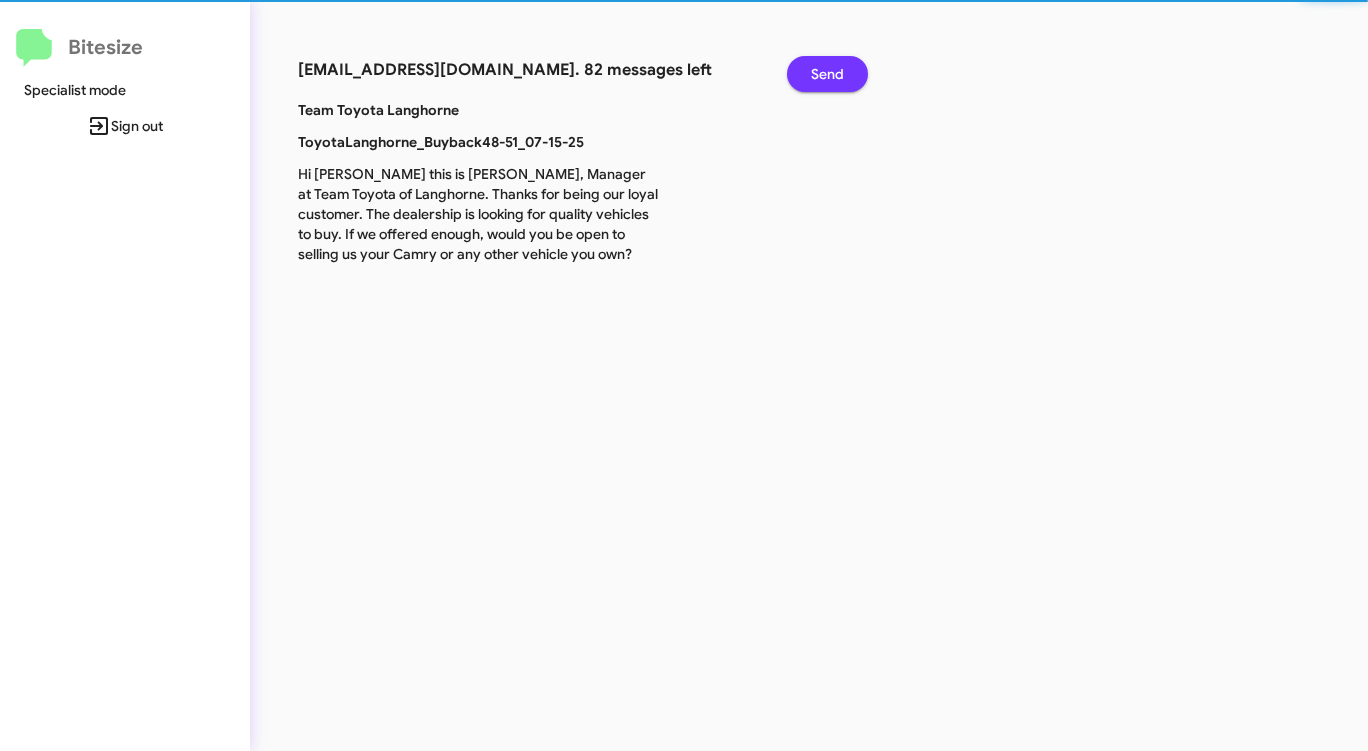 click on "Send" 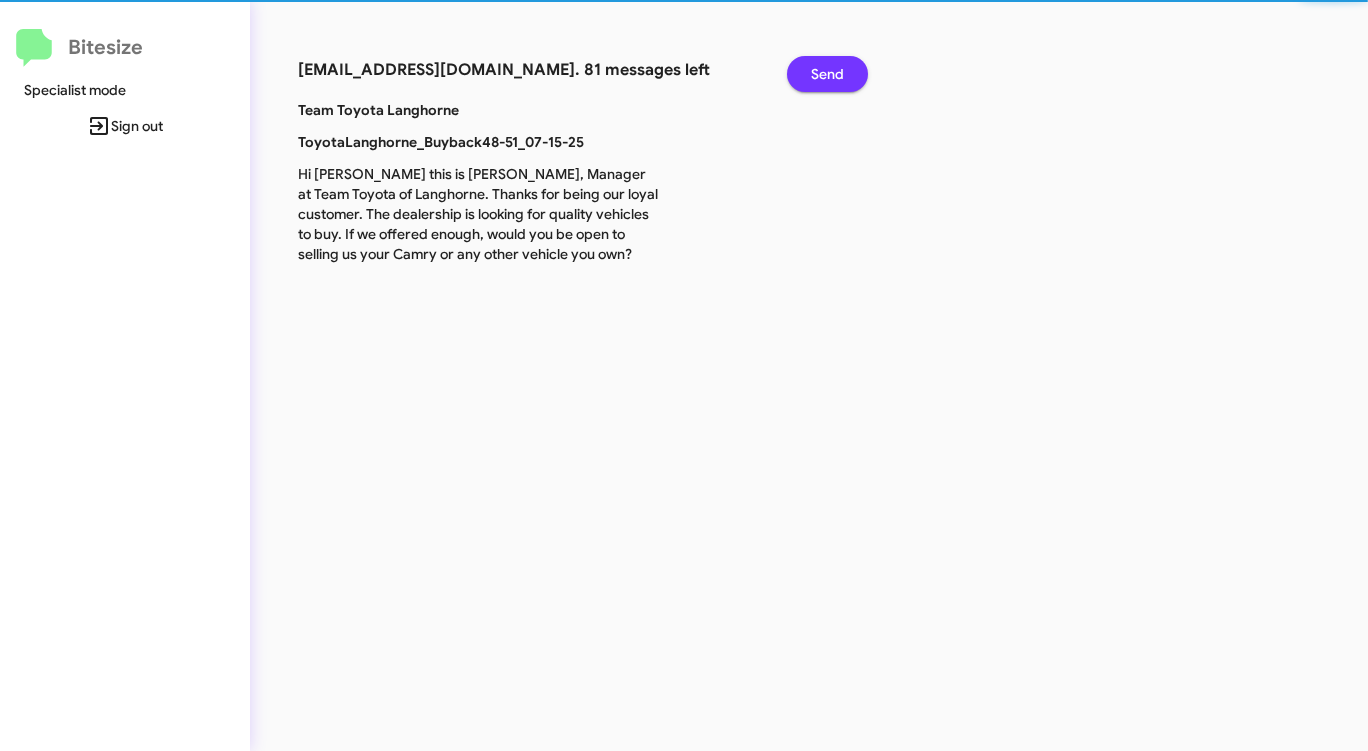 click on "Send" 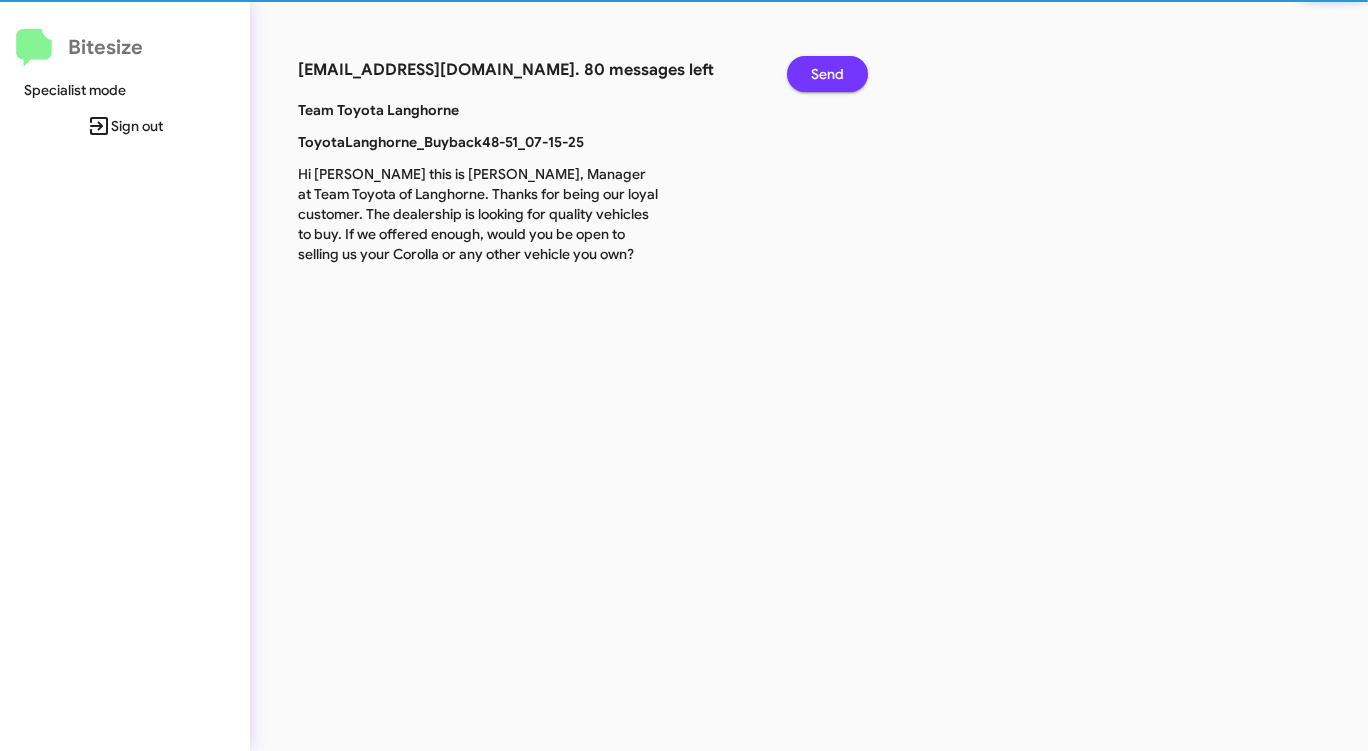 click on "Send" 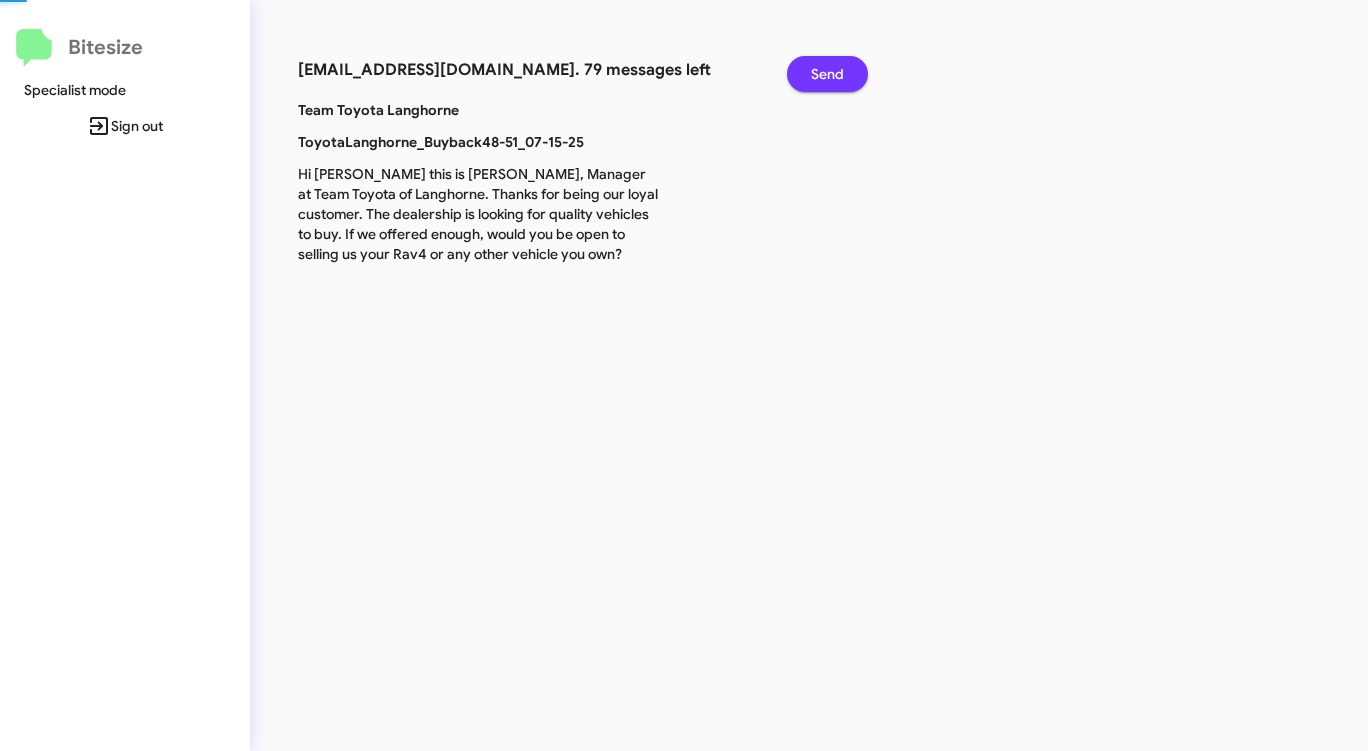 click on "Send" 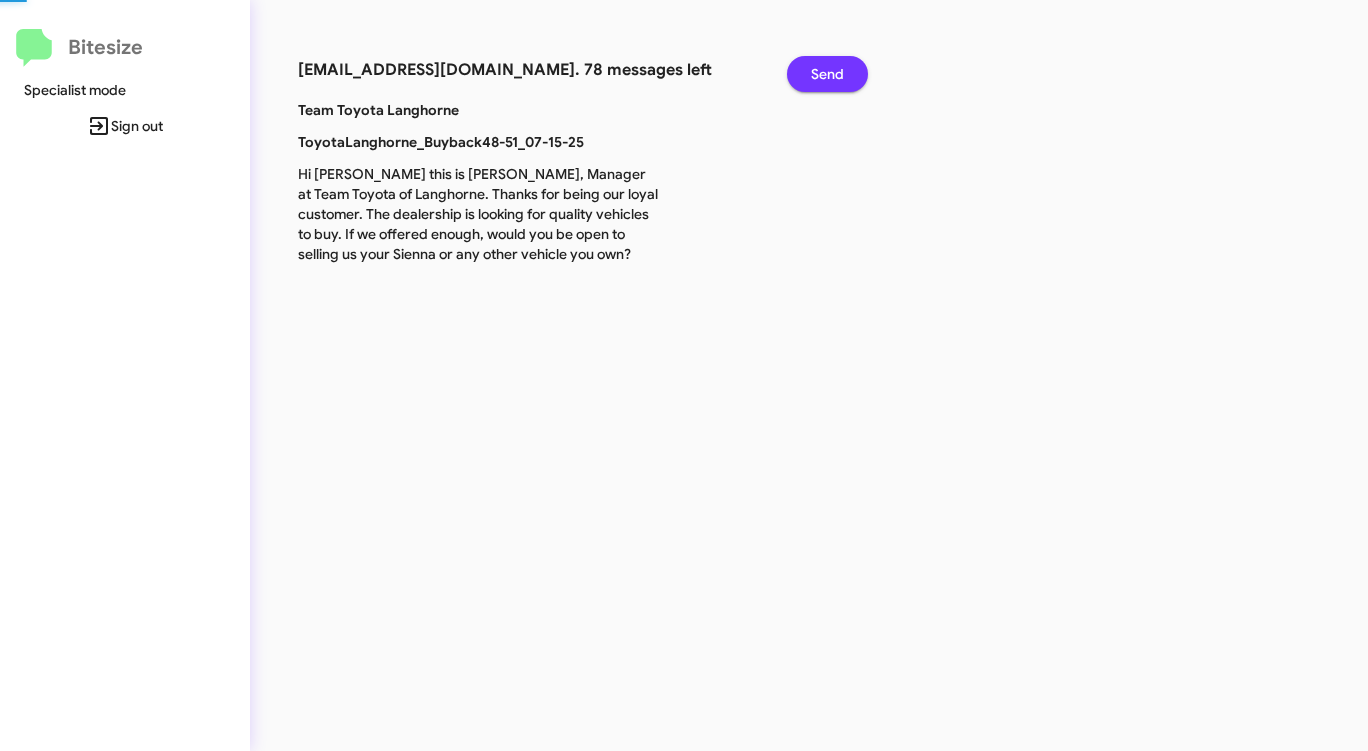 click on "Send" 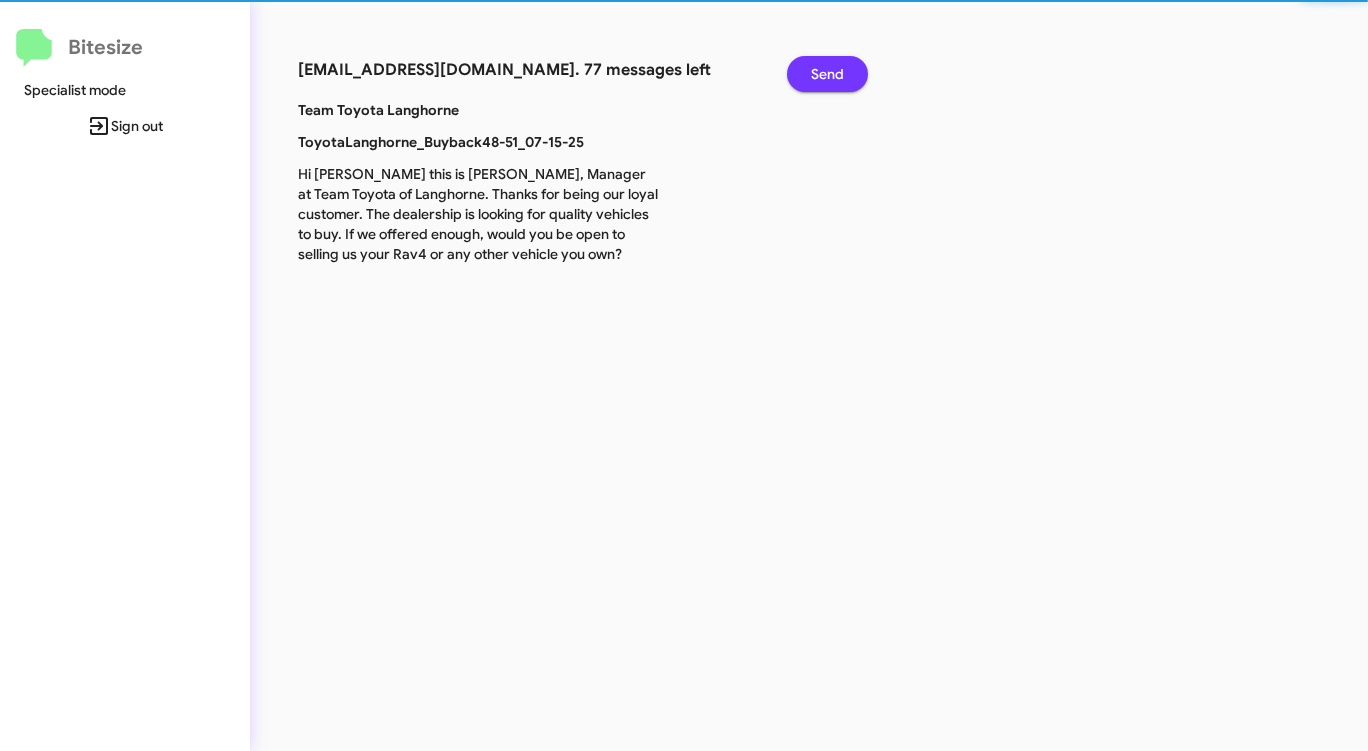 click on "Send" 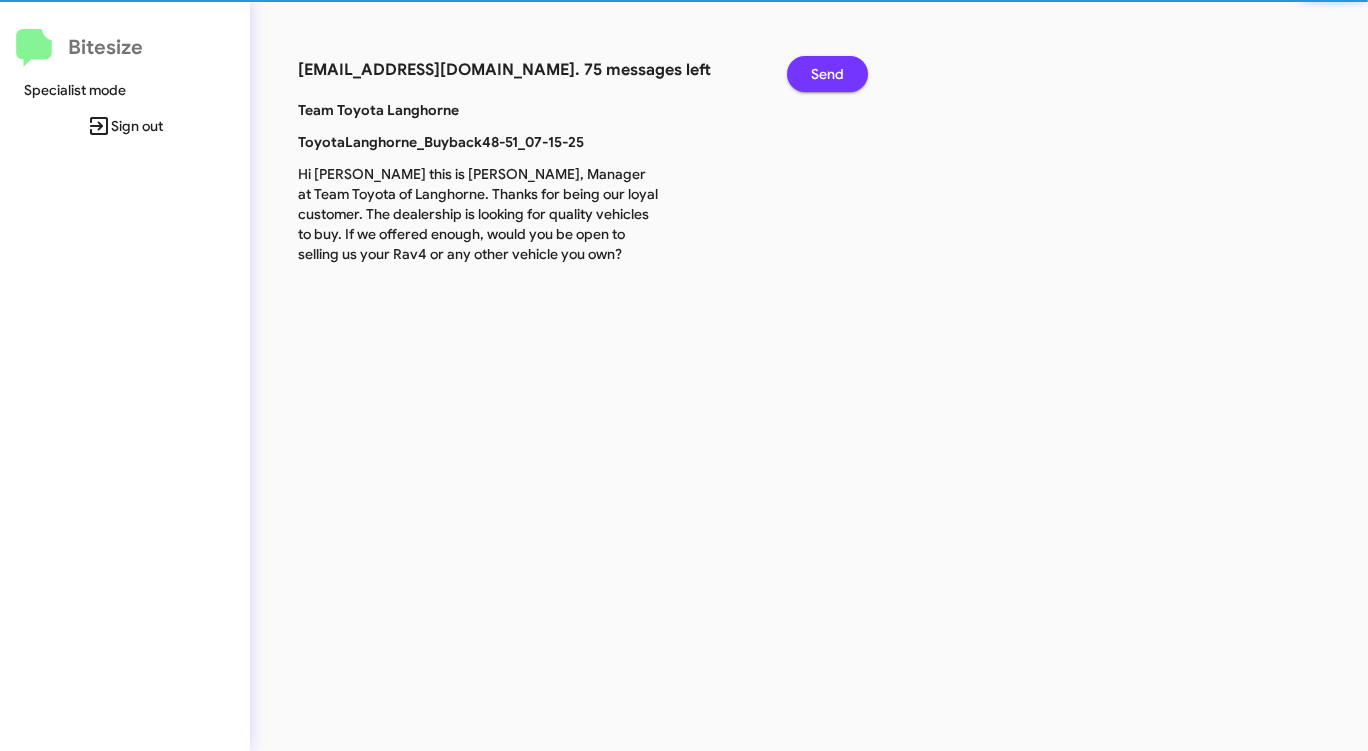 click on "Send" 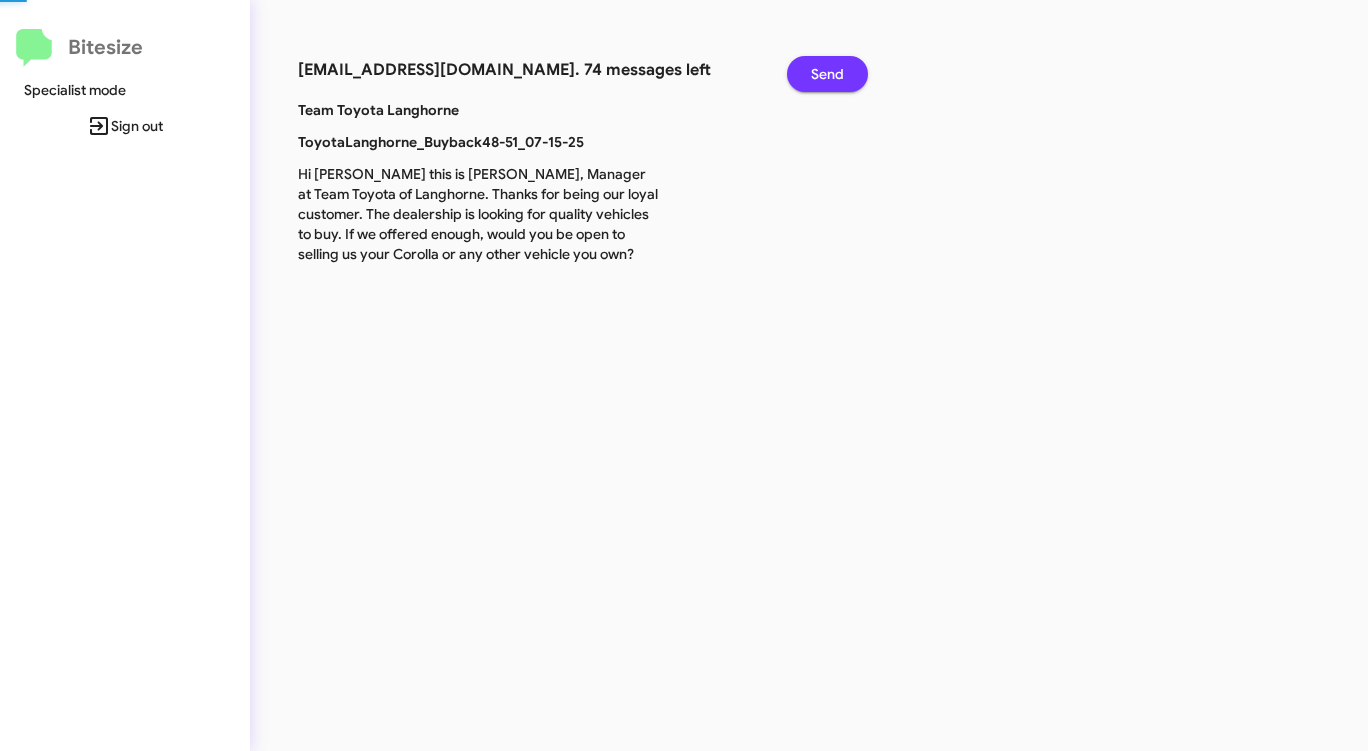 click on "Send" 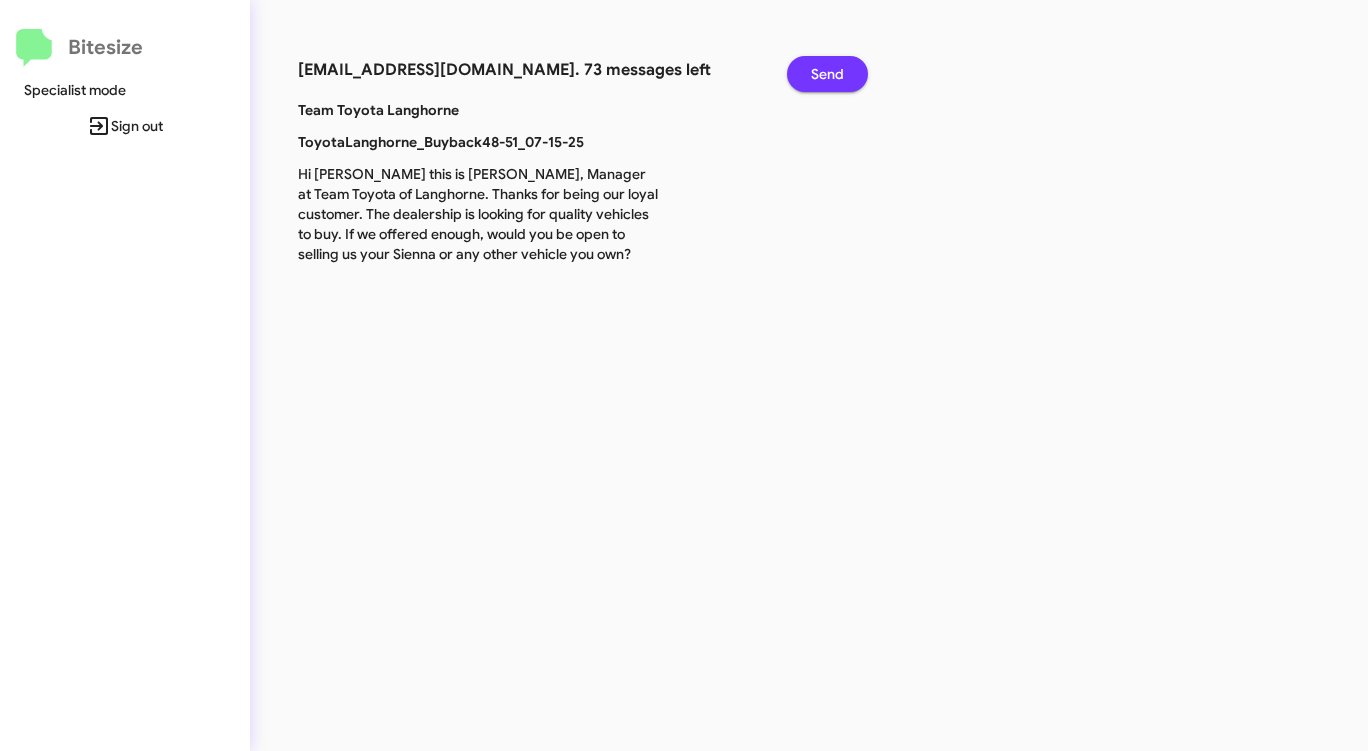 click on "Send" 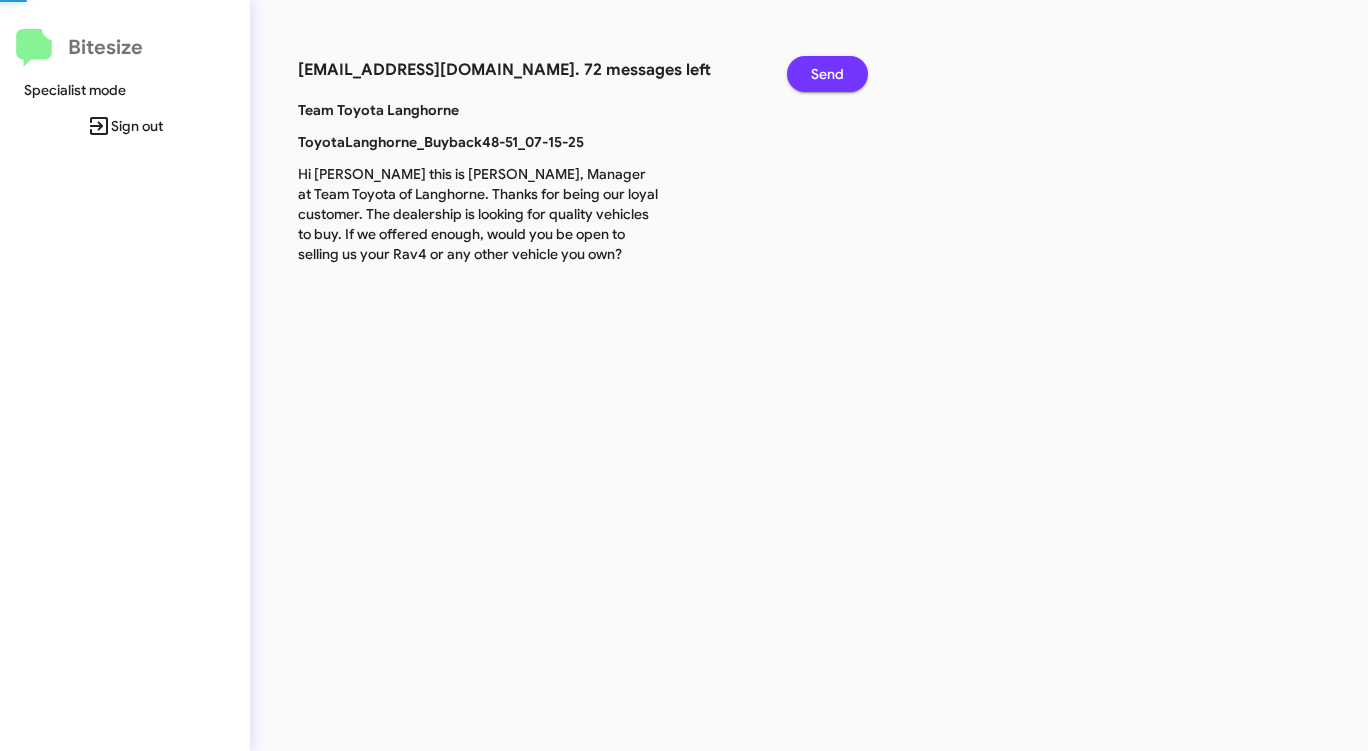 click on "Send" 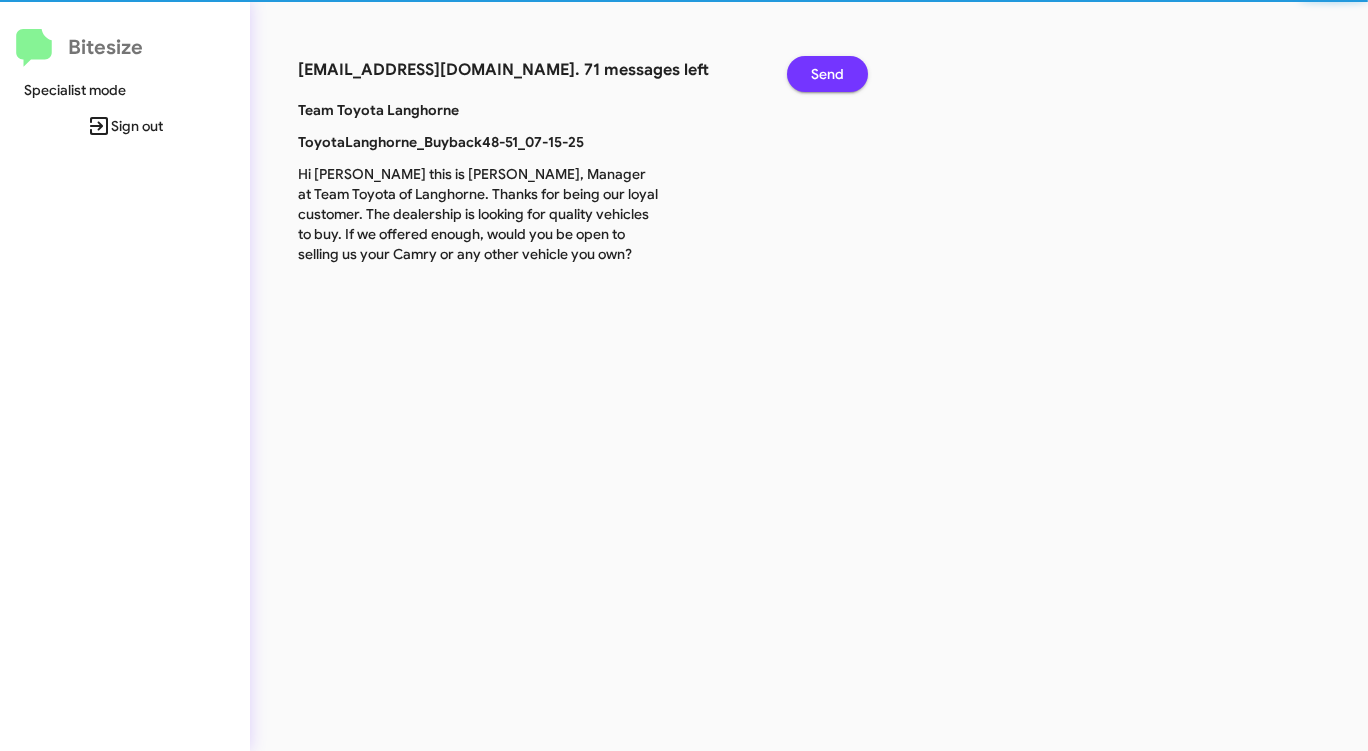 click on "Send" 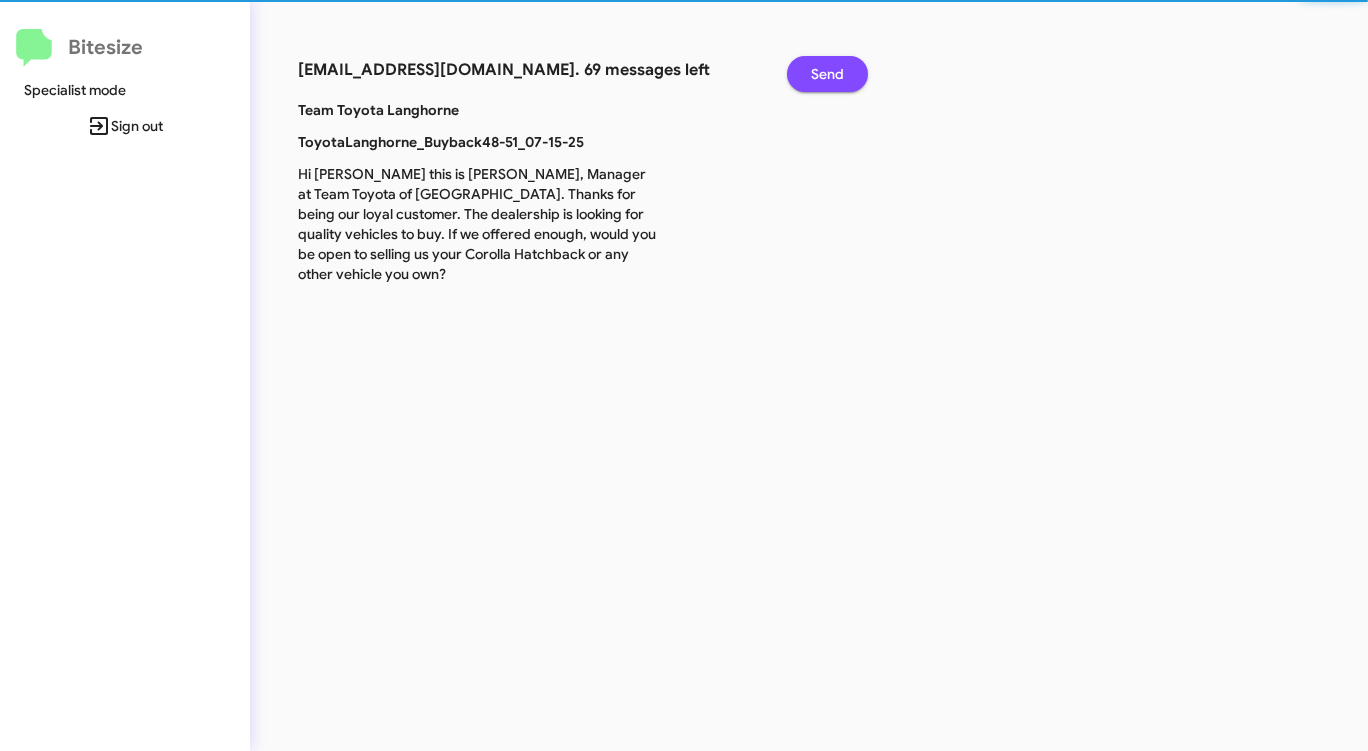 click on "Send" 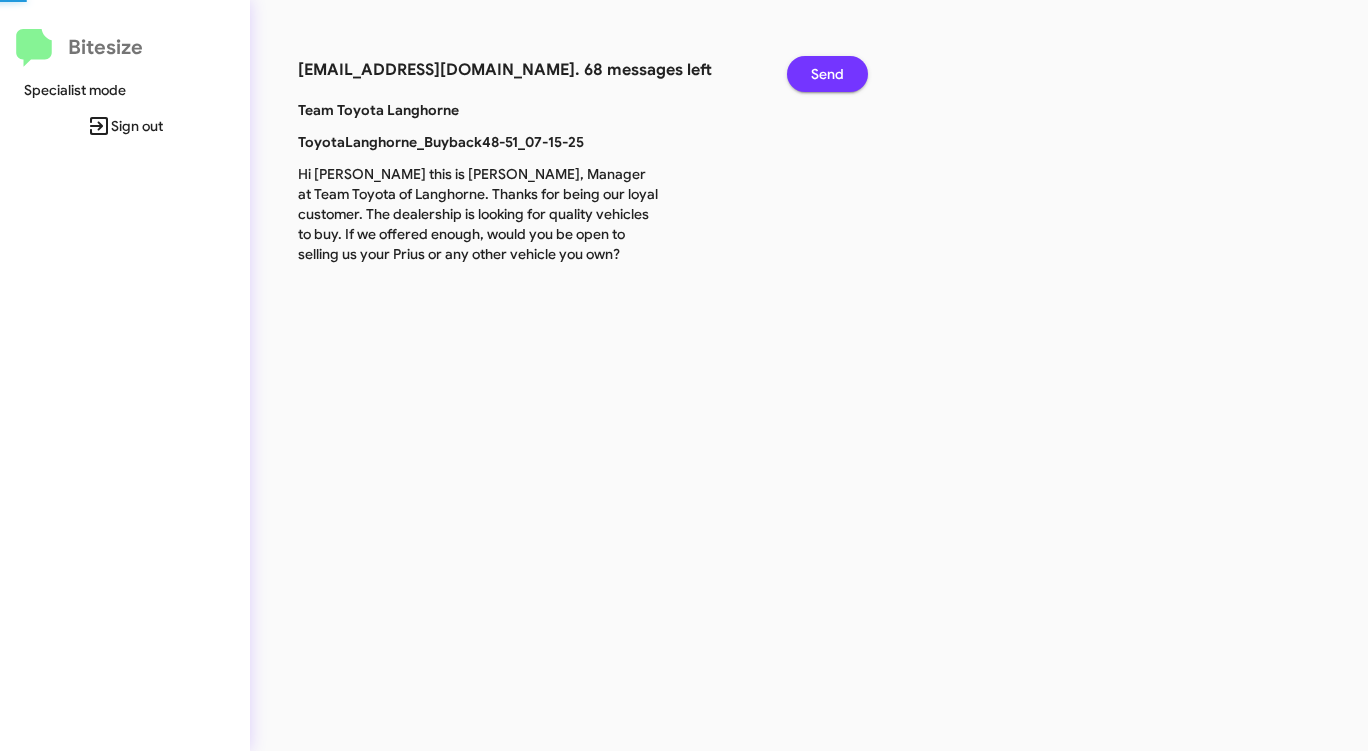 click on "Send" 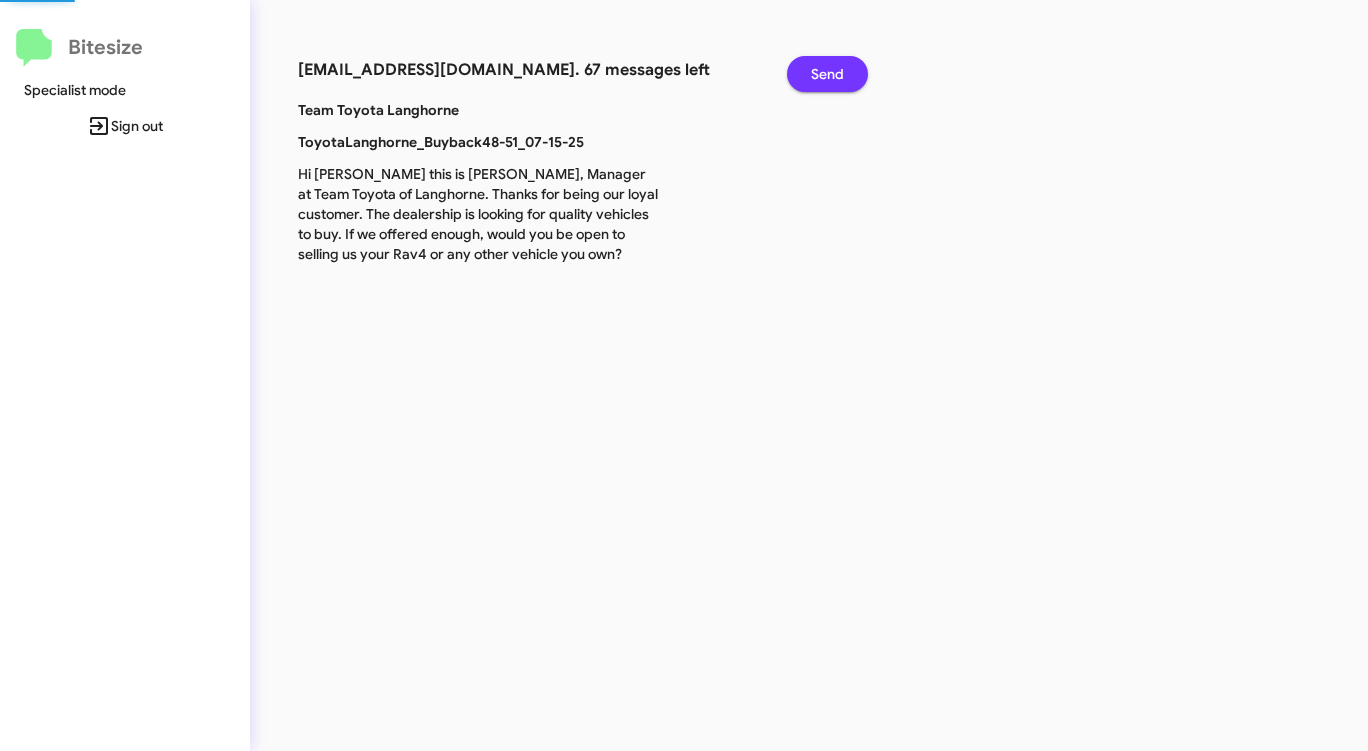 click on "Send" 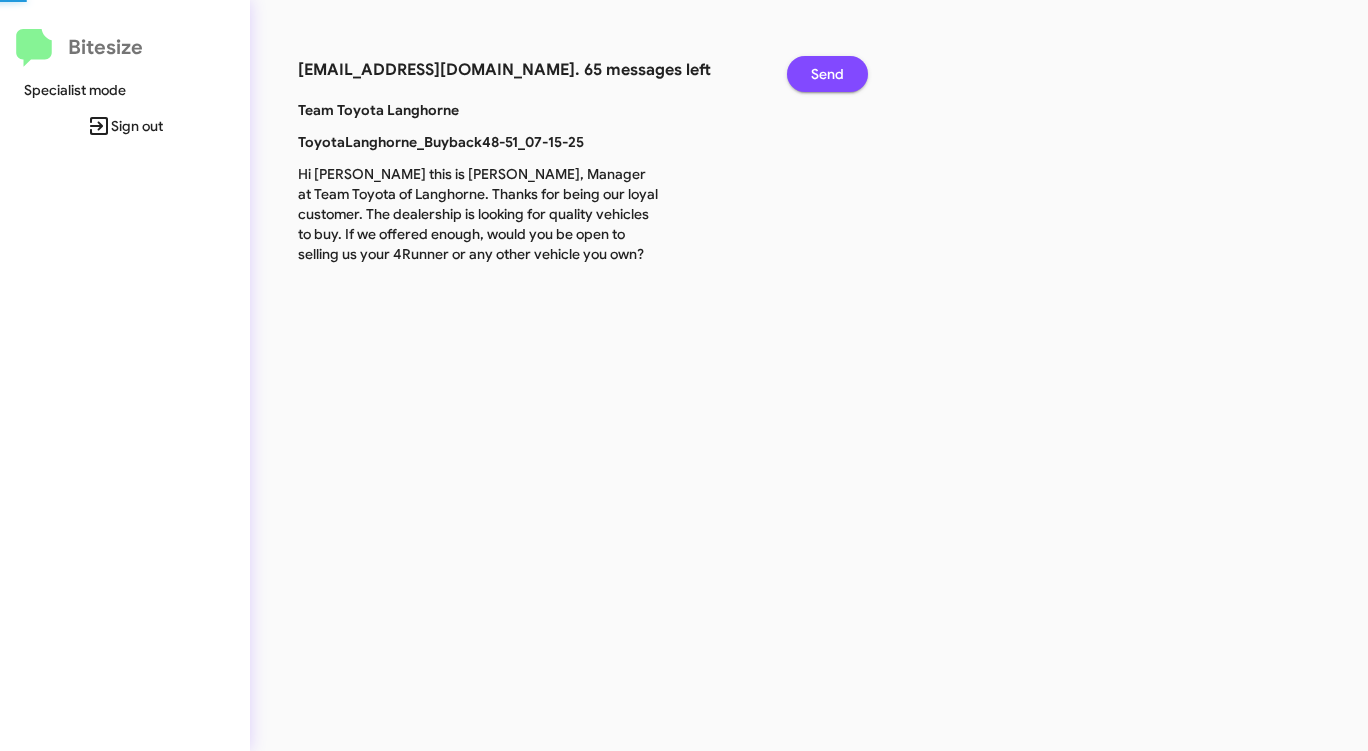 click on "Send" 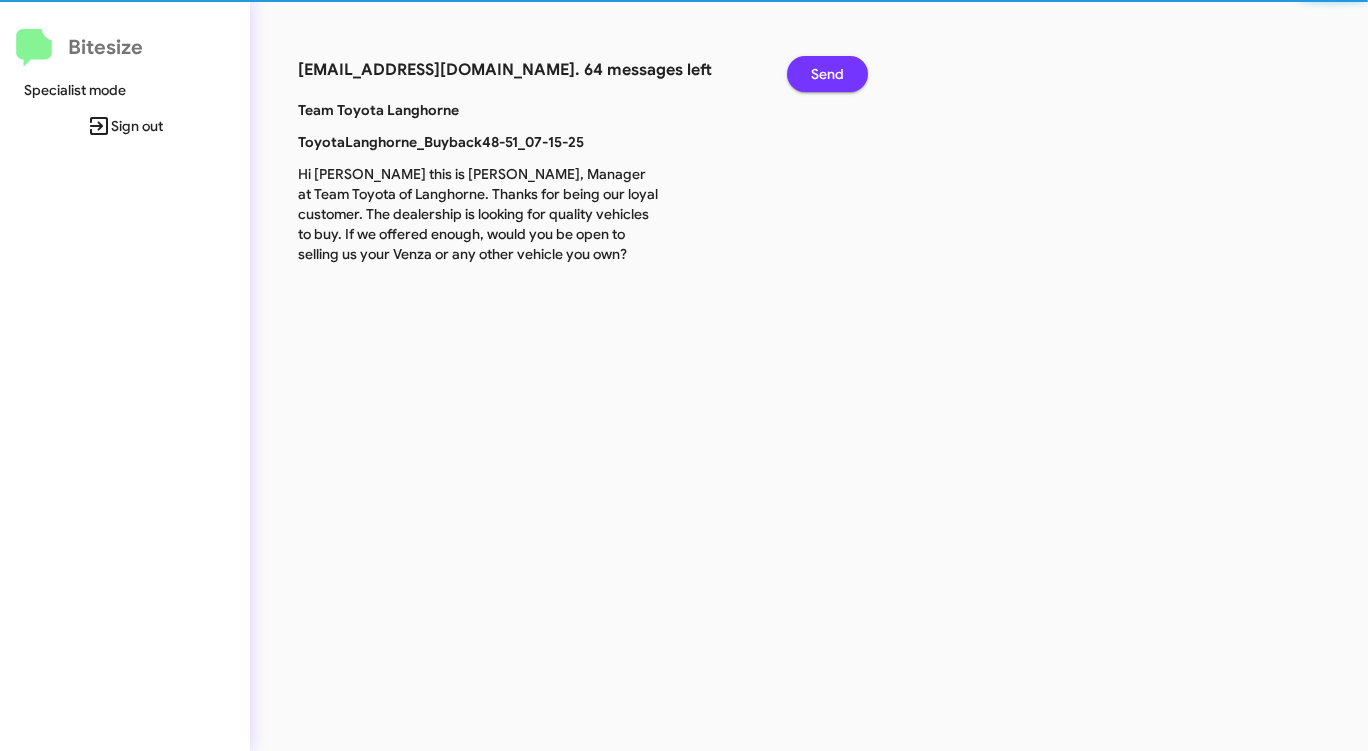 click on "Send" 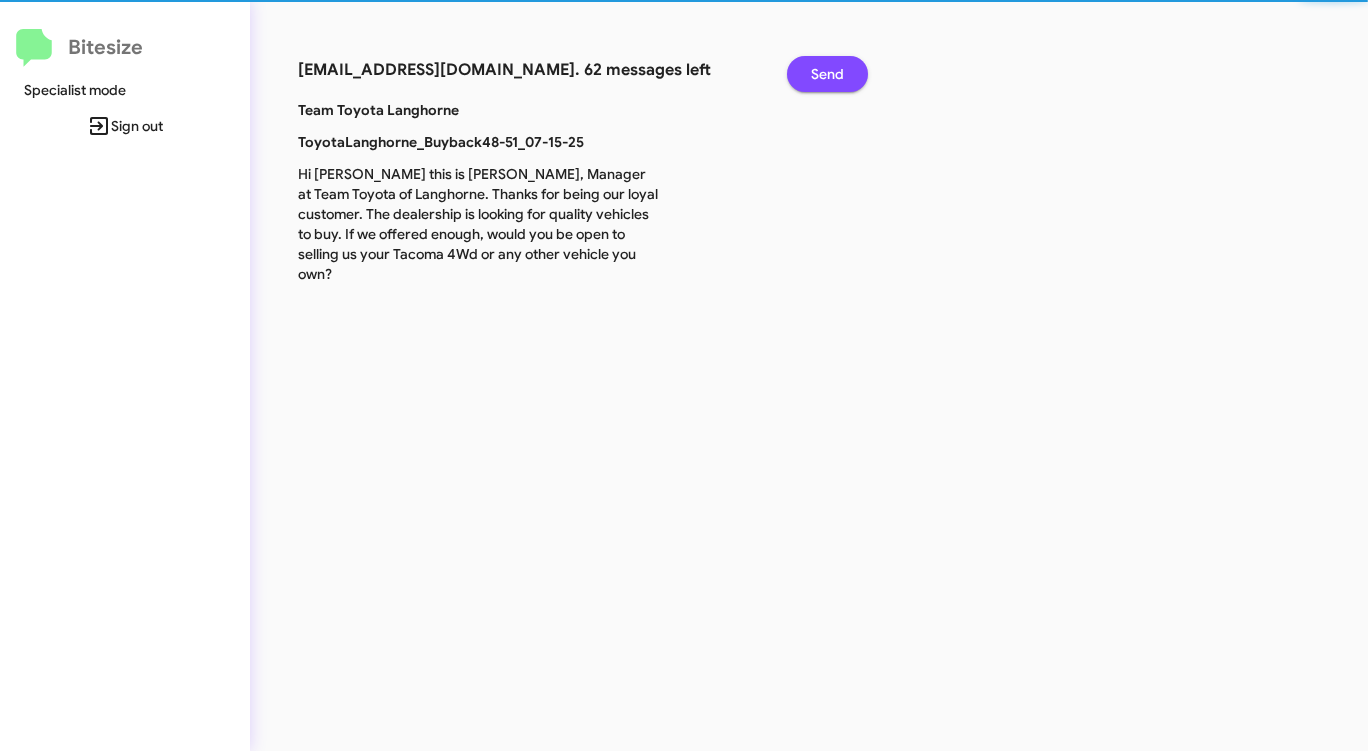 click on "Send" 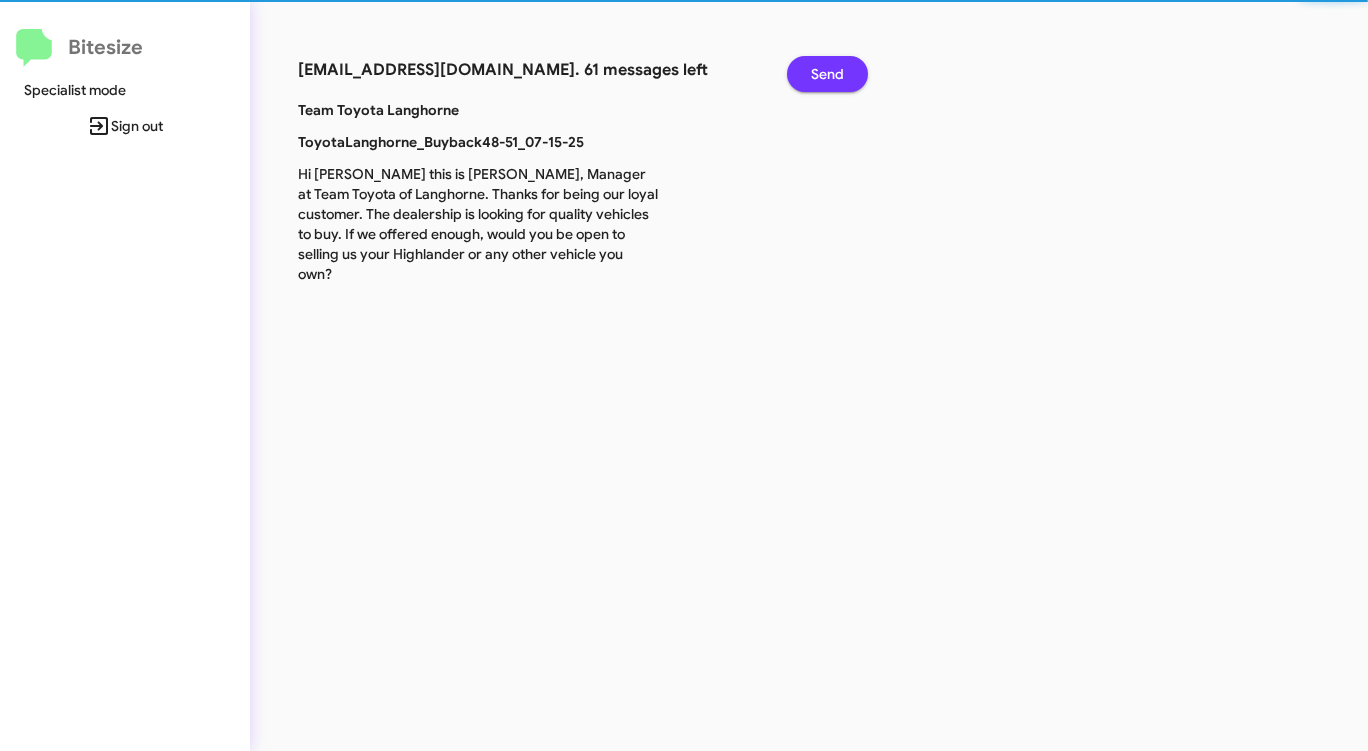 click on "Send" 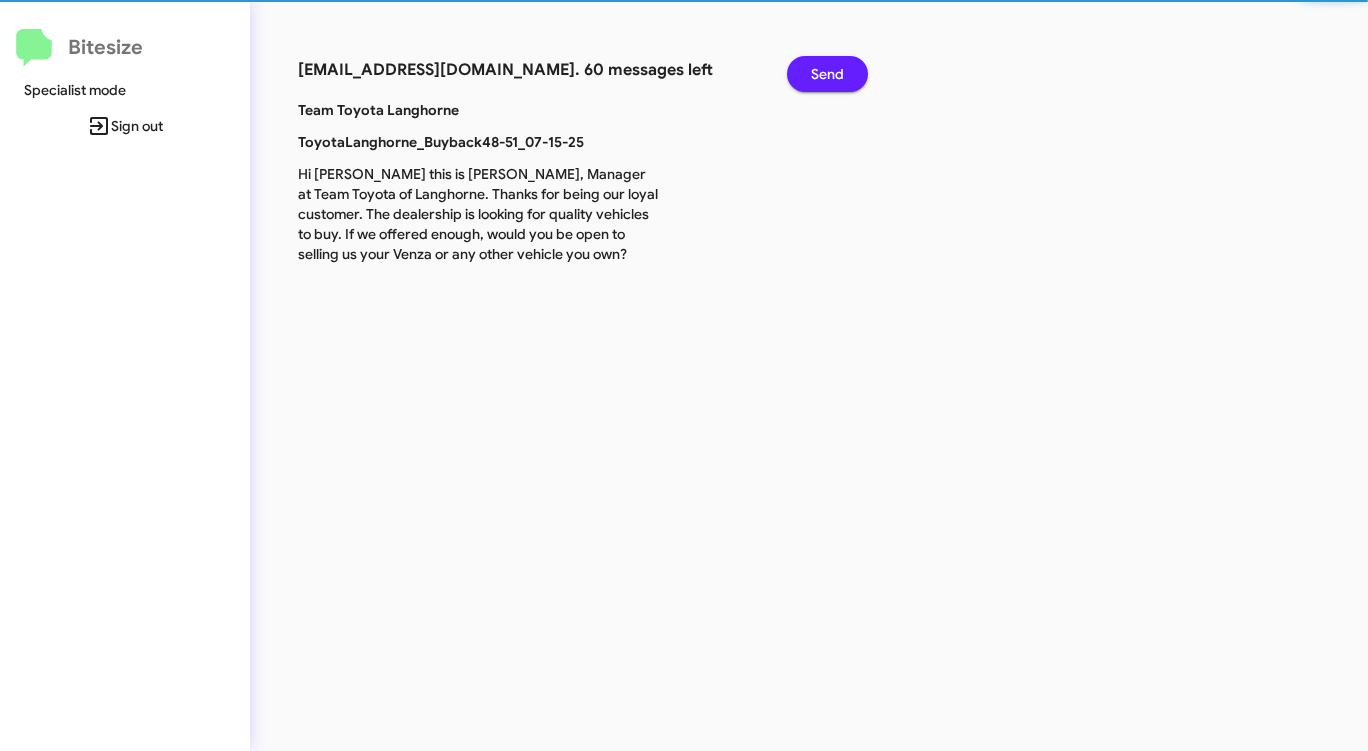 click on "Send" 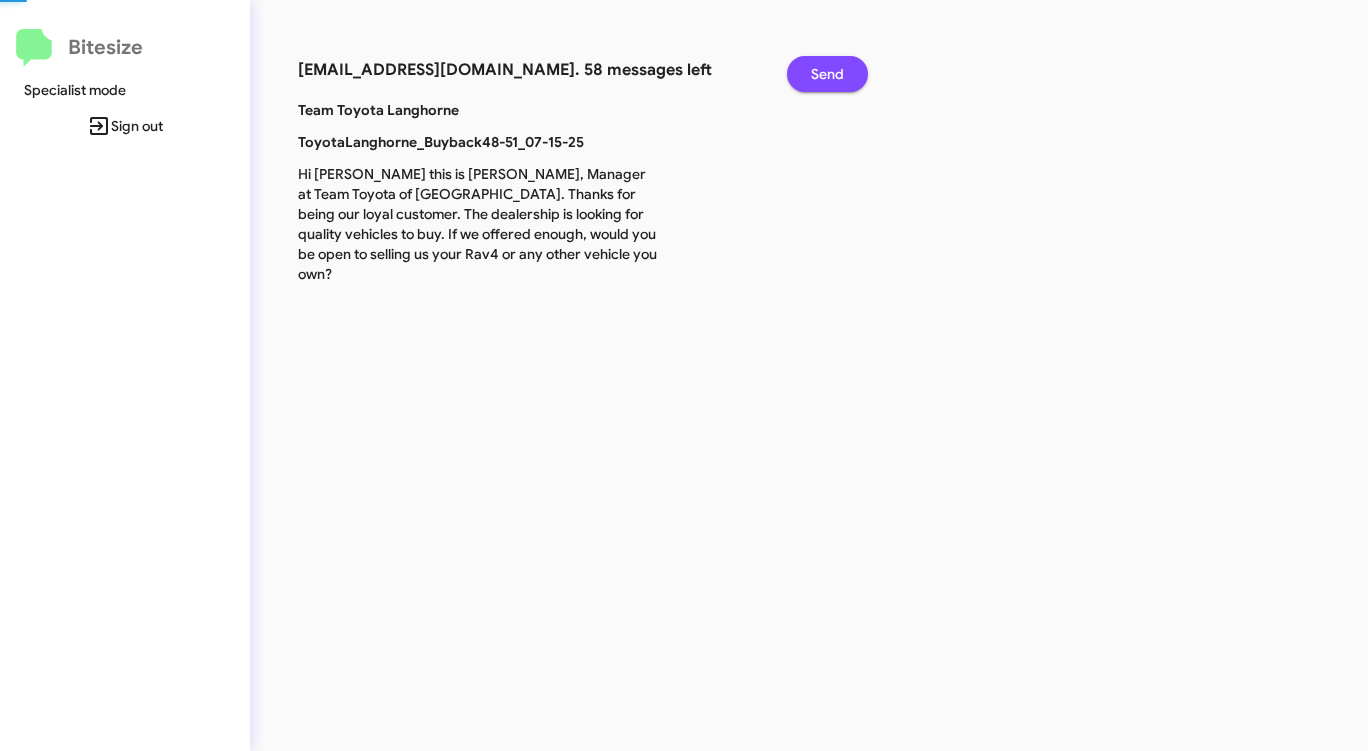 click on "Send" 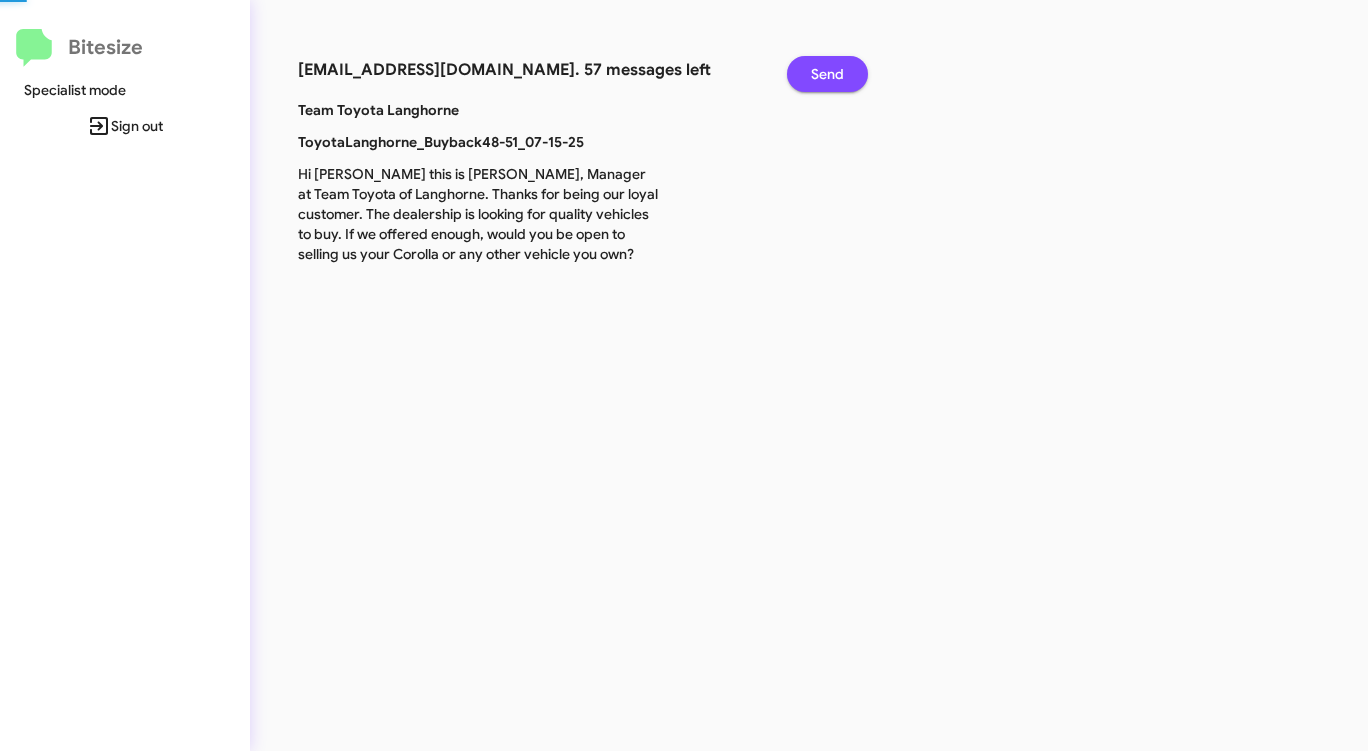 click on "Send" 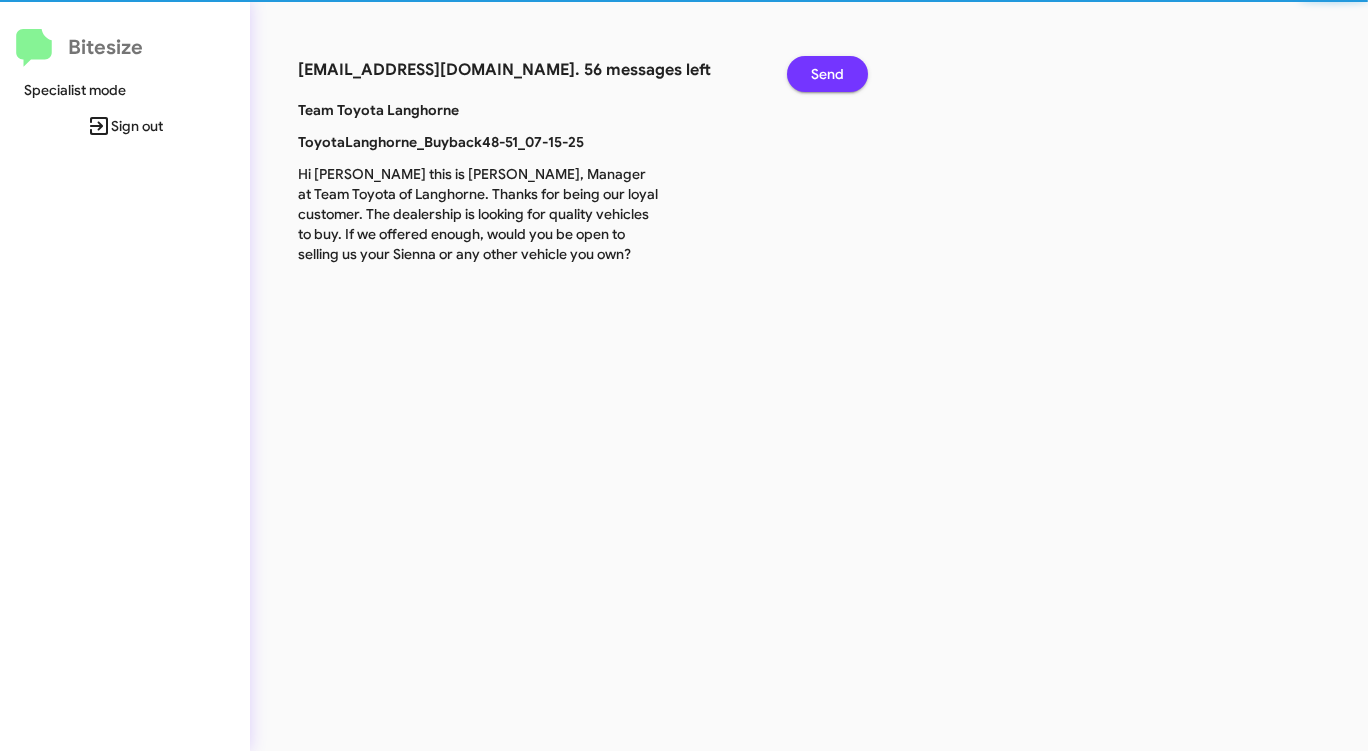 click on "Send" 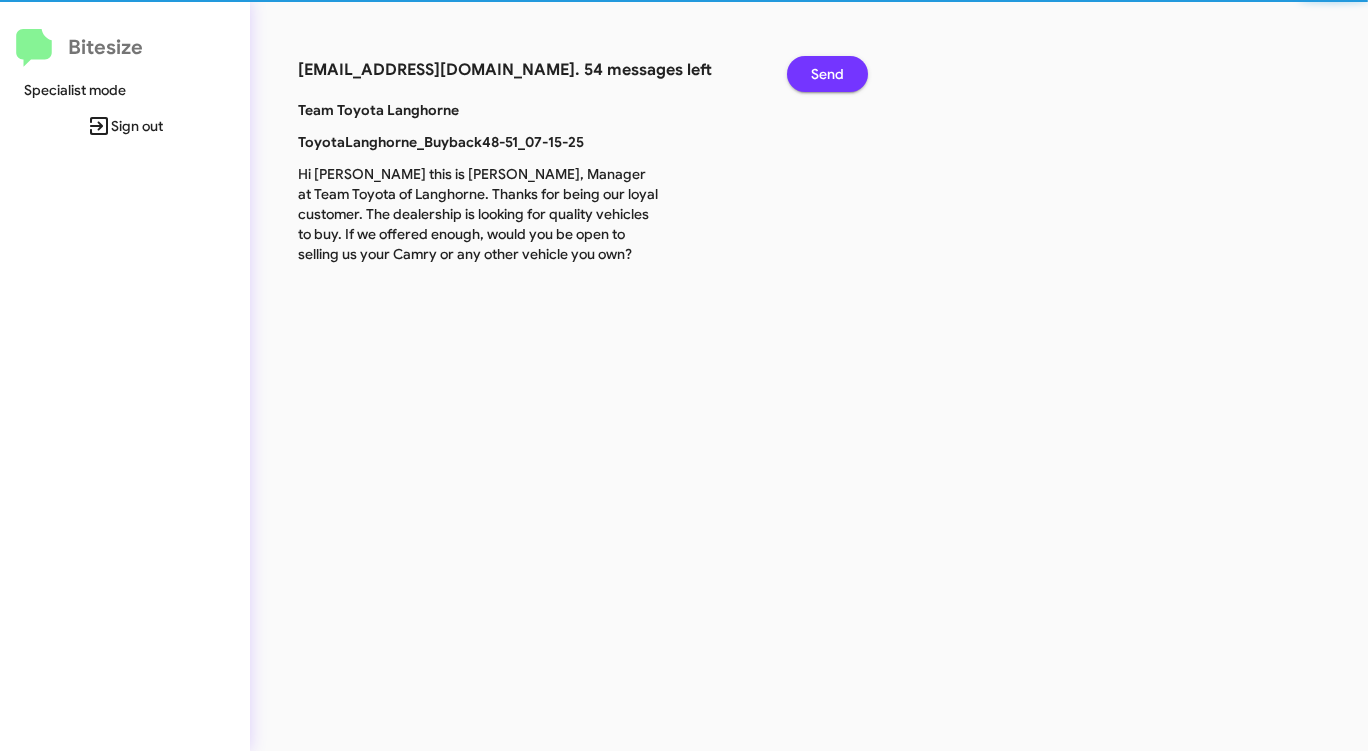 click on "Send" 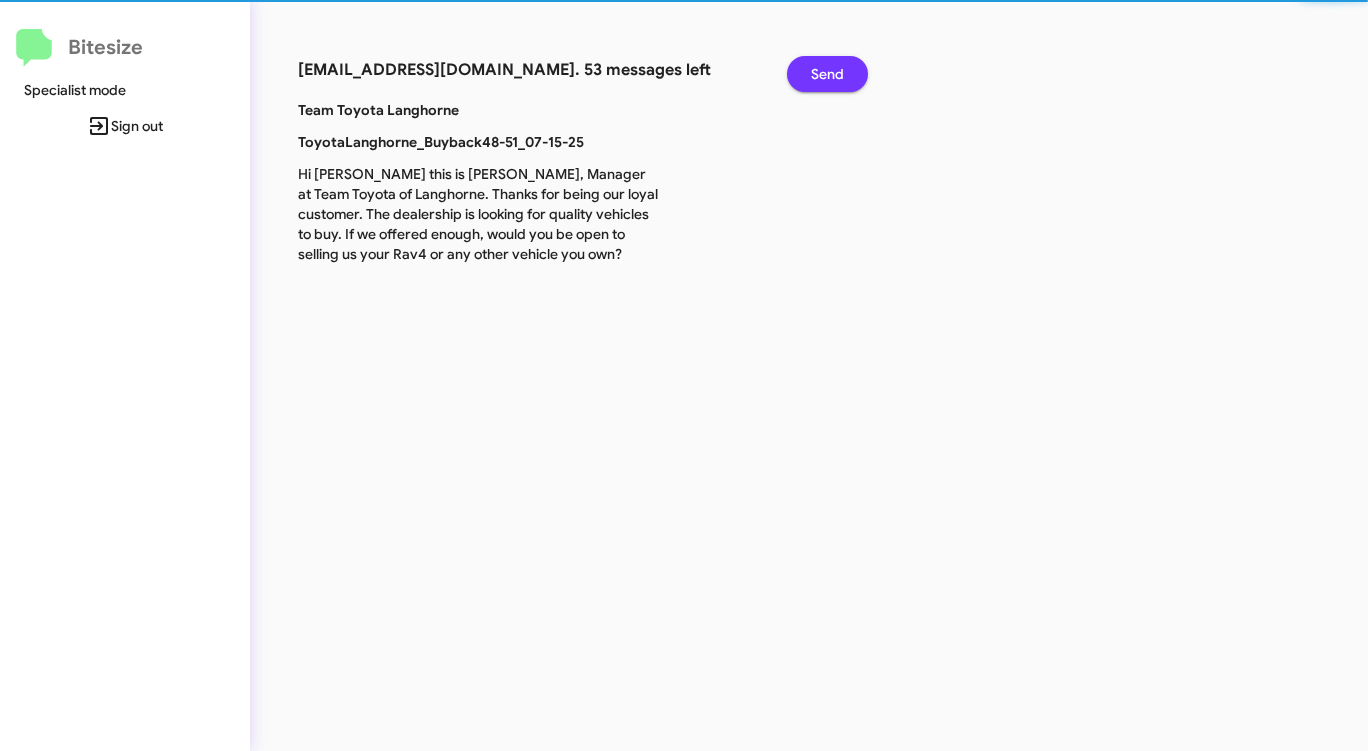 click on "Send" 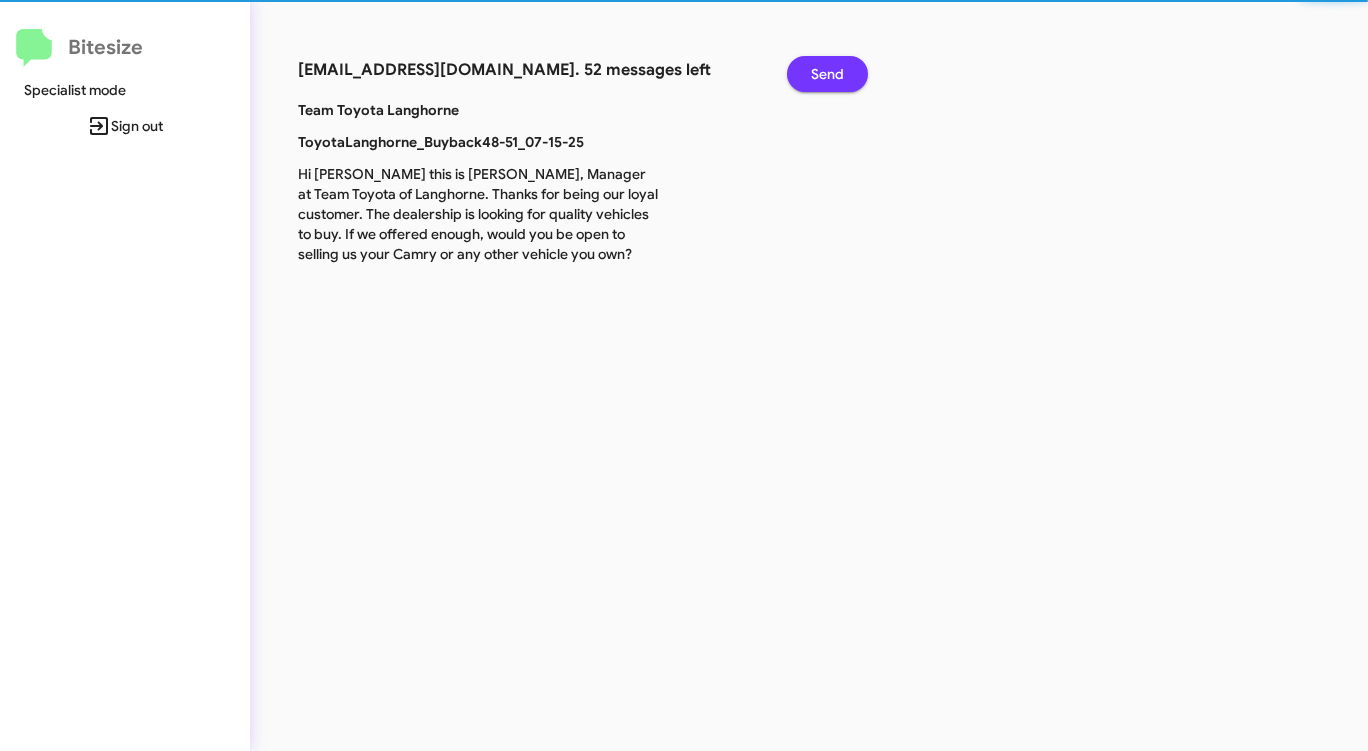 click on "Send" 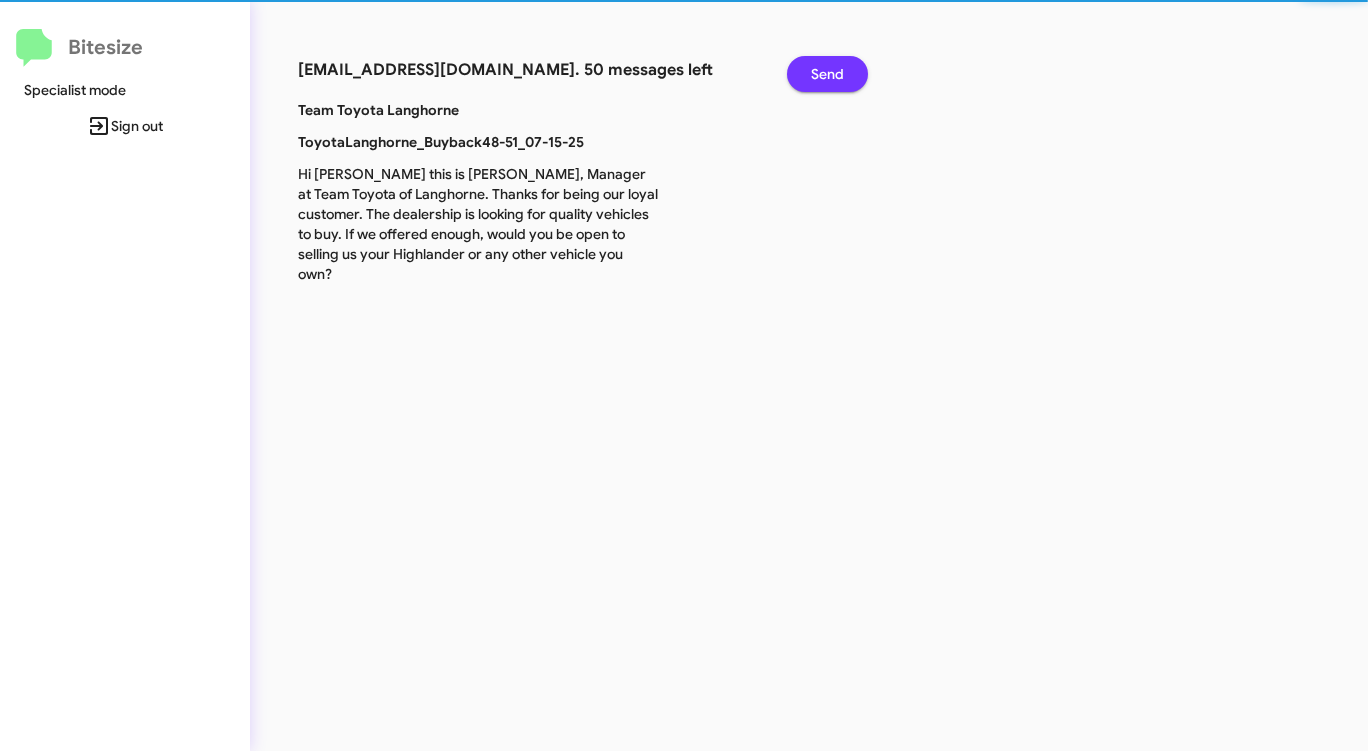 click on "Send" 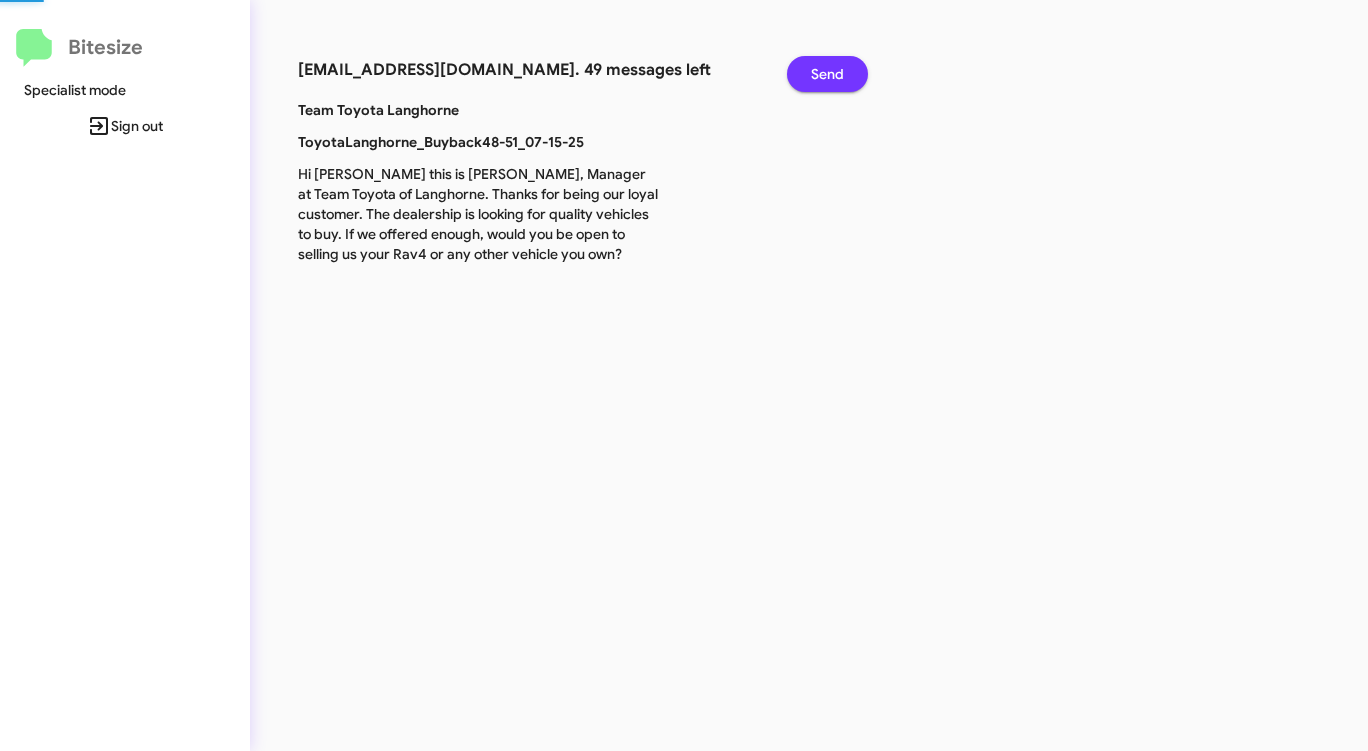click on "Send" 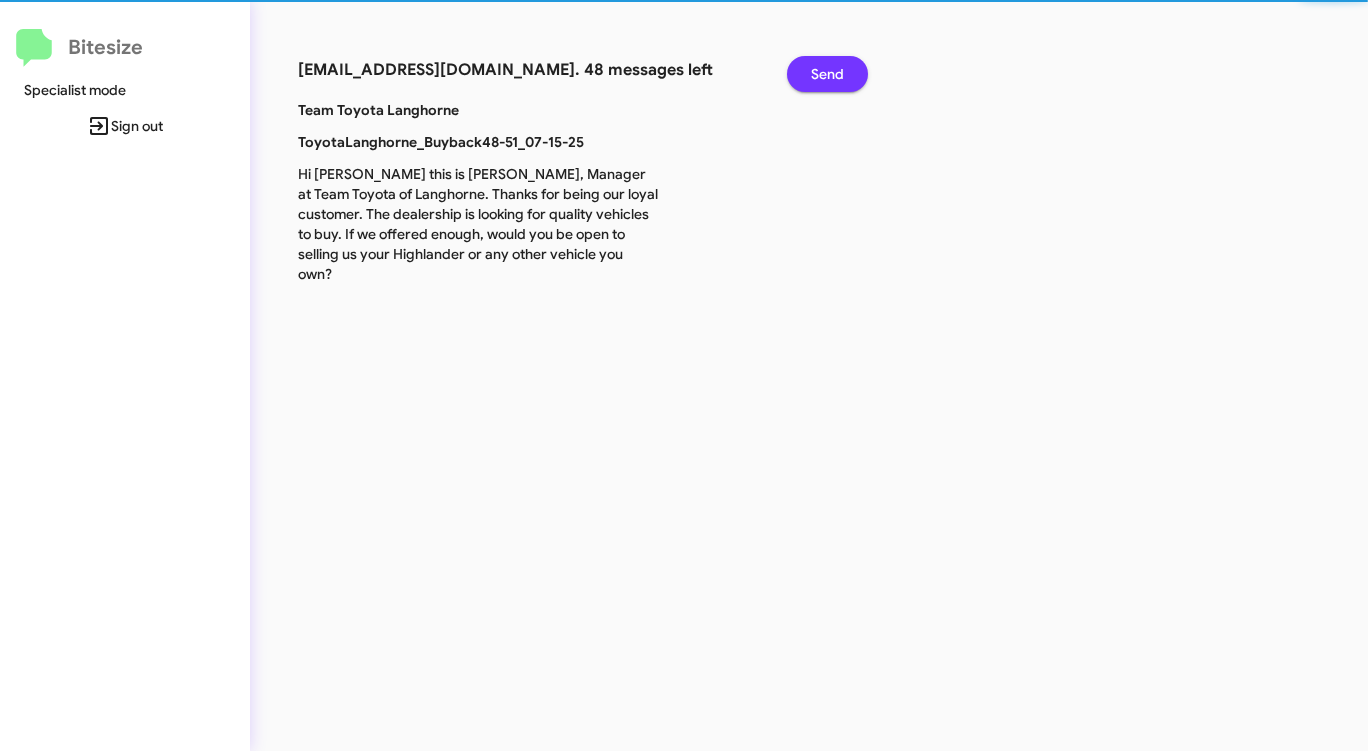click on "Send" 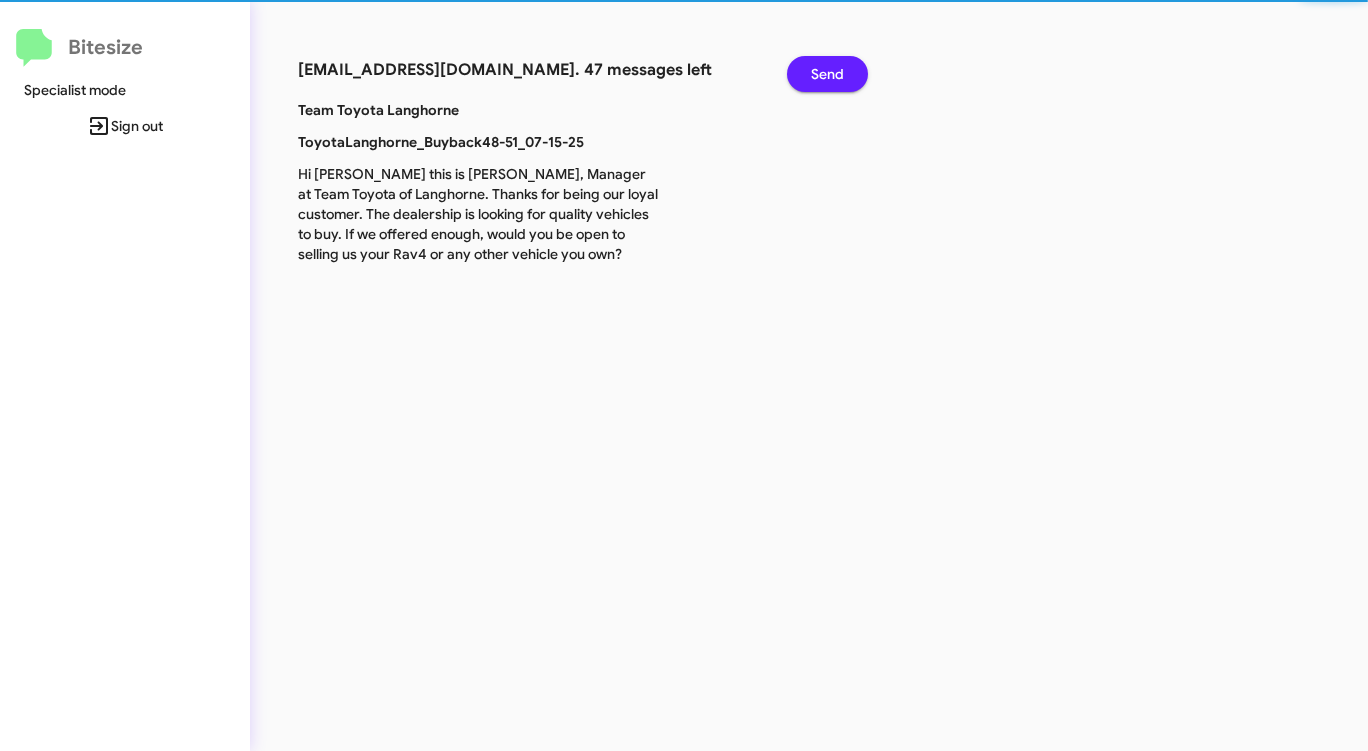click on "Send" 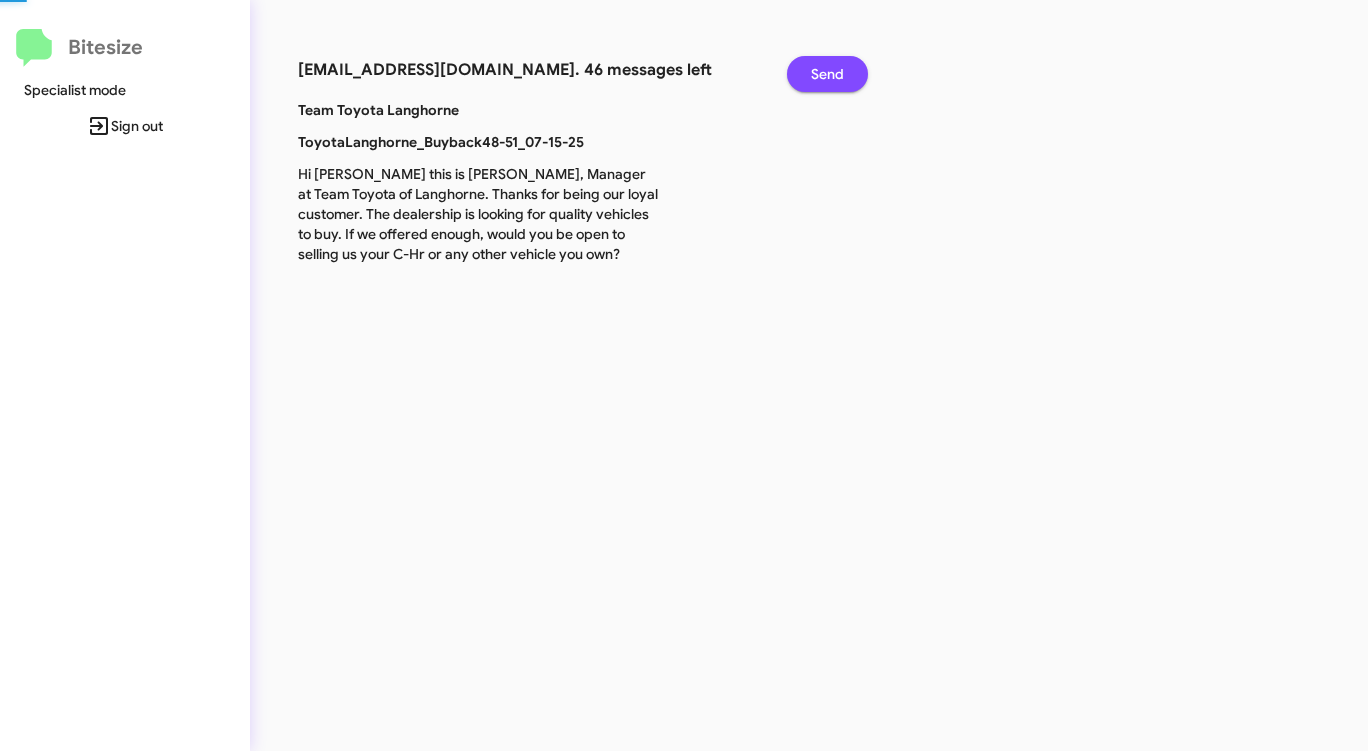 click on "Send" 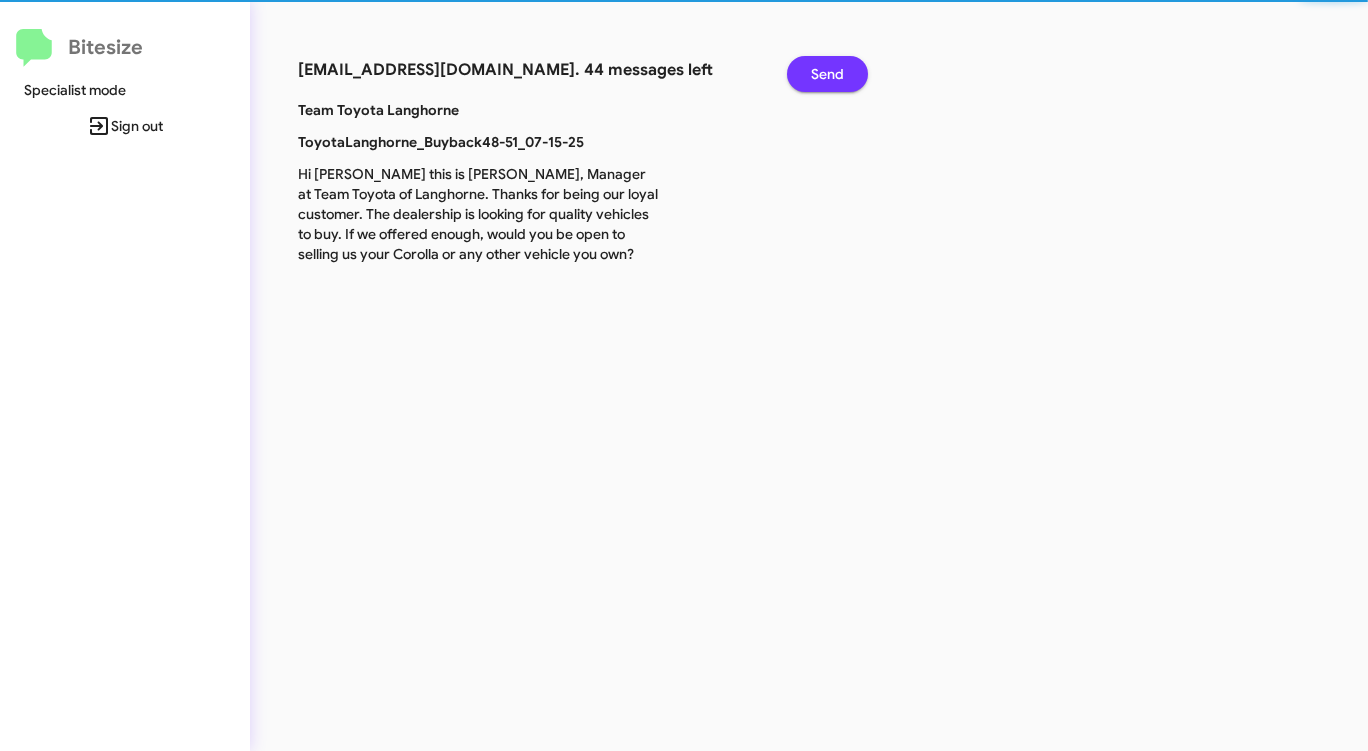 click on "Send" 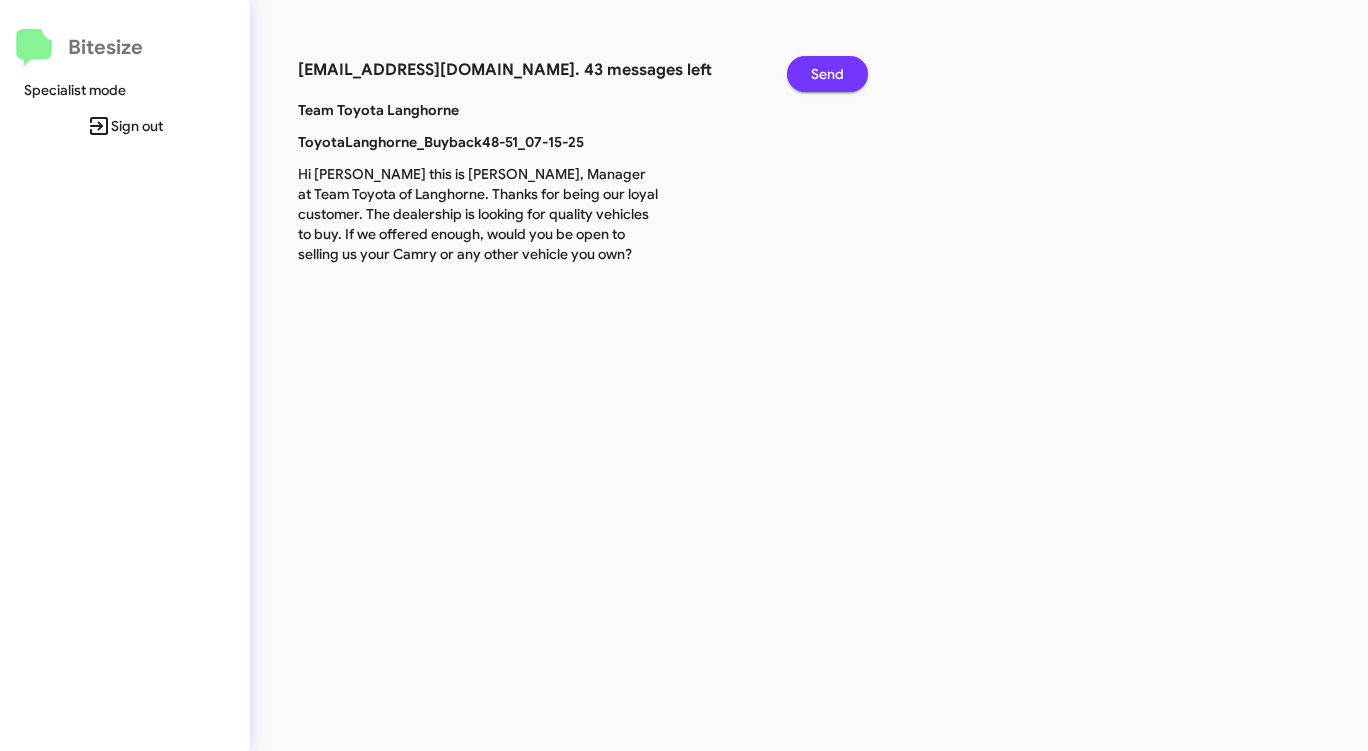 click on "Send" 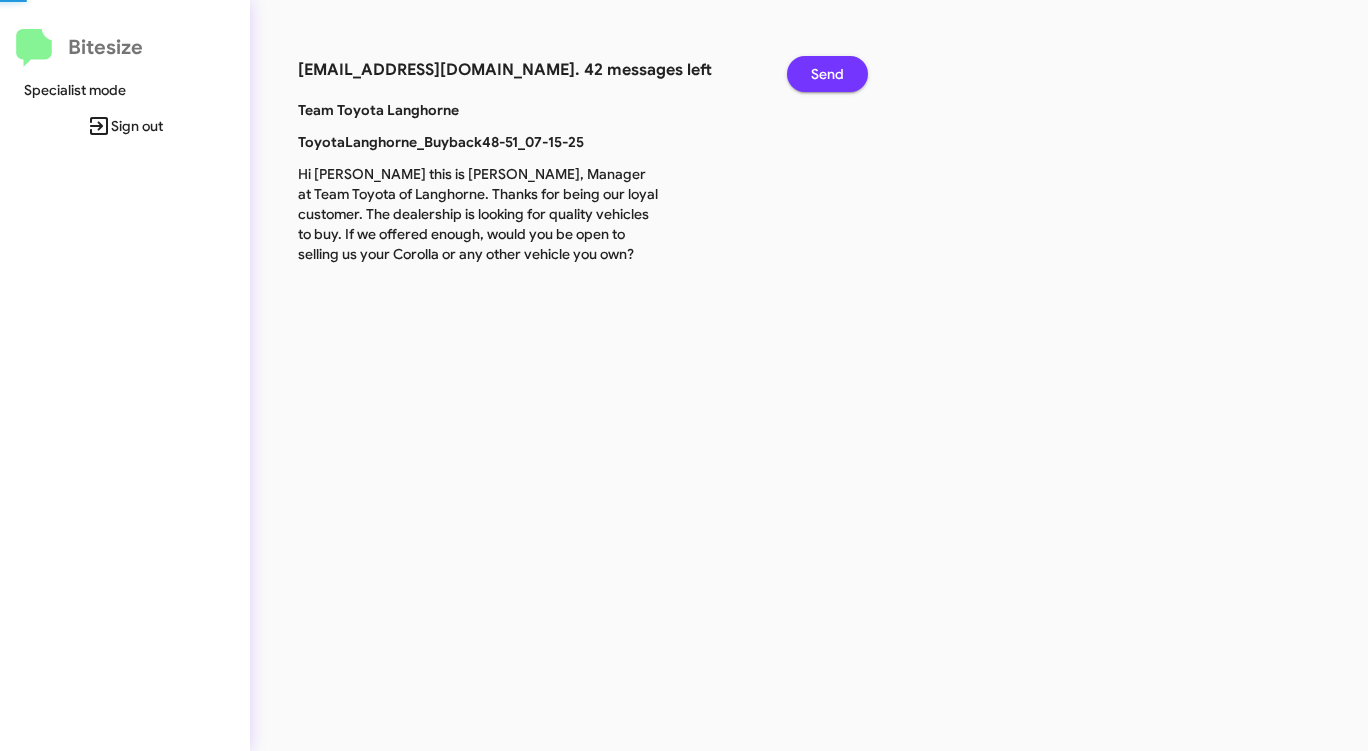 click on "Send" 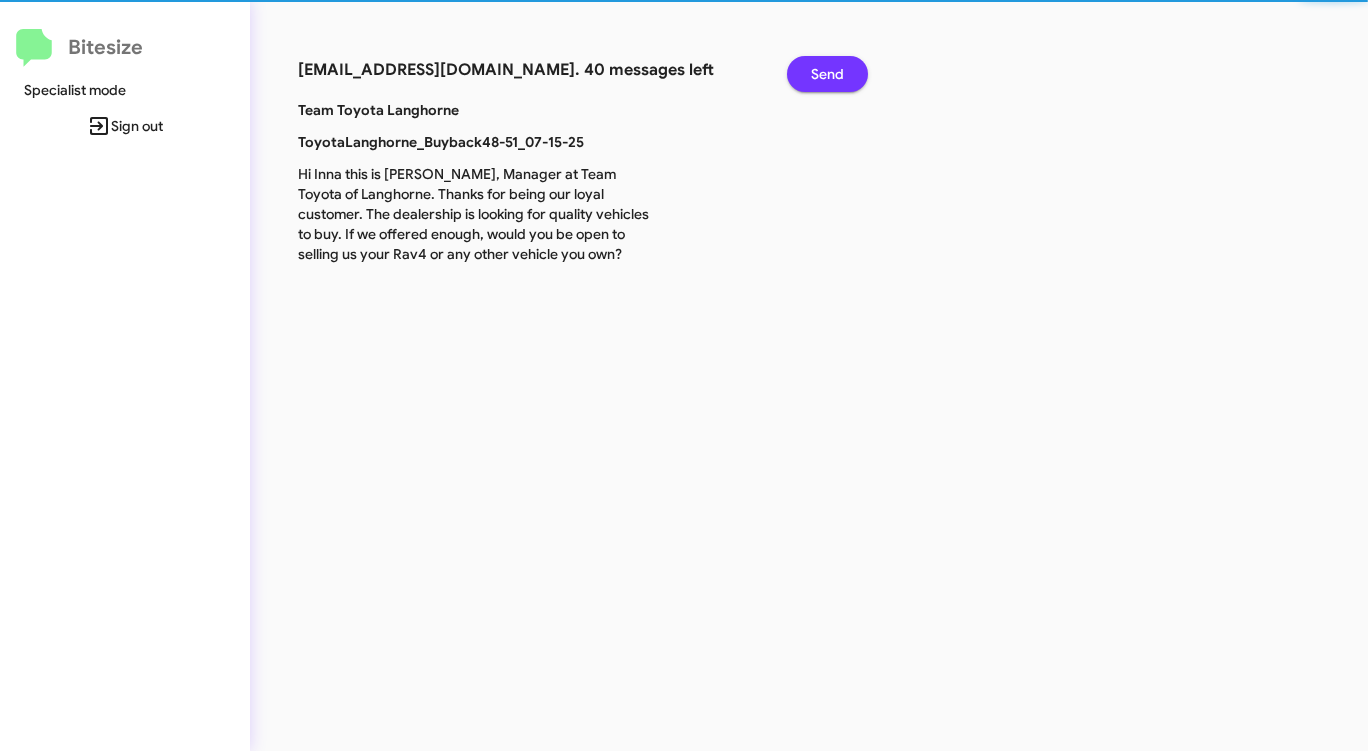 click on "Send" 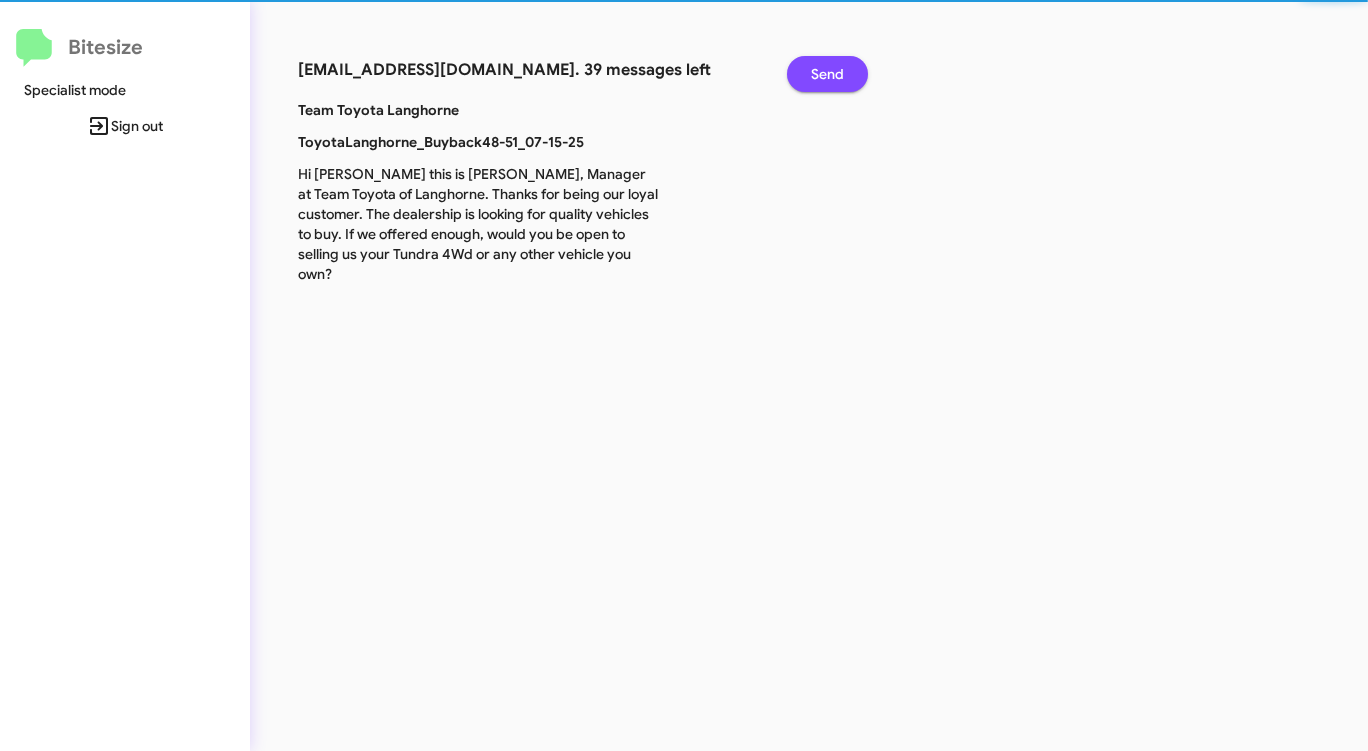 click on "Send" 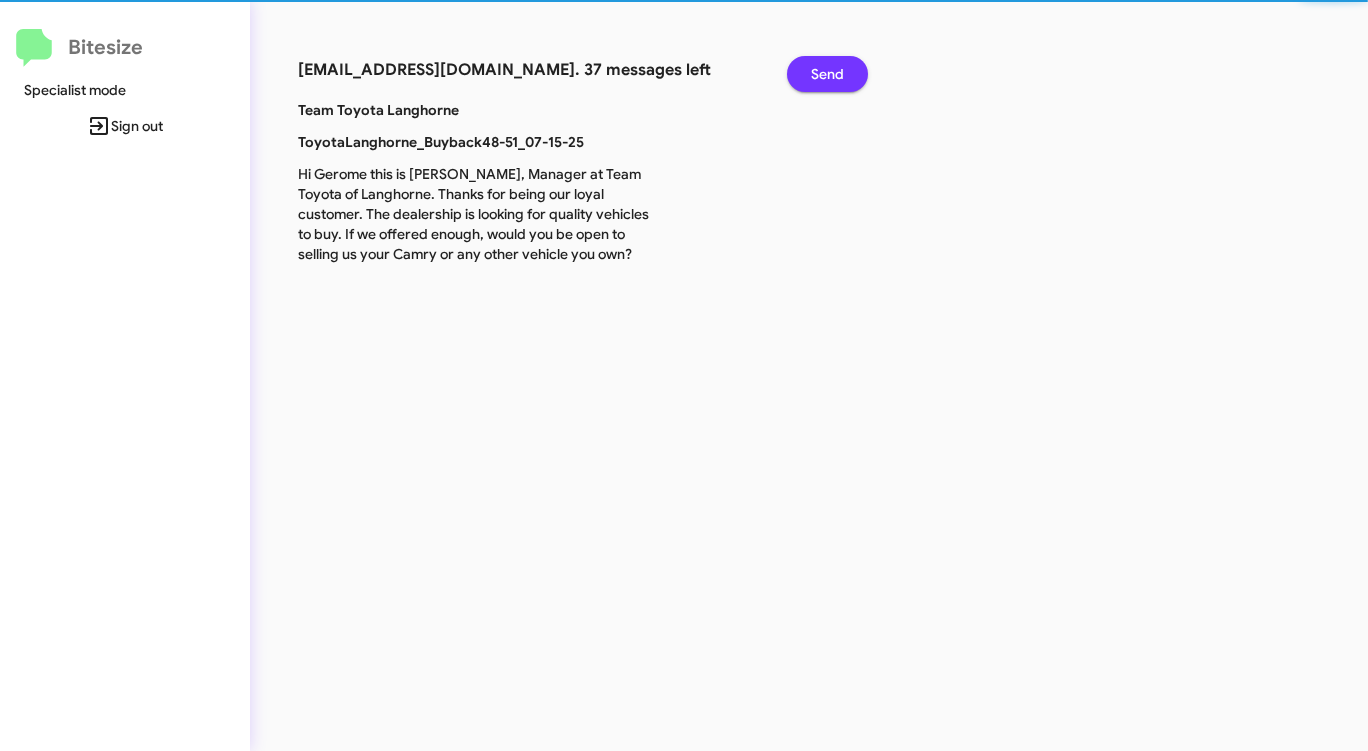 click on "Send" 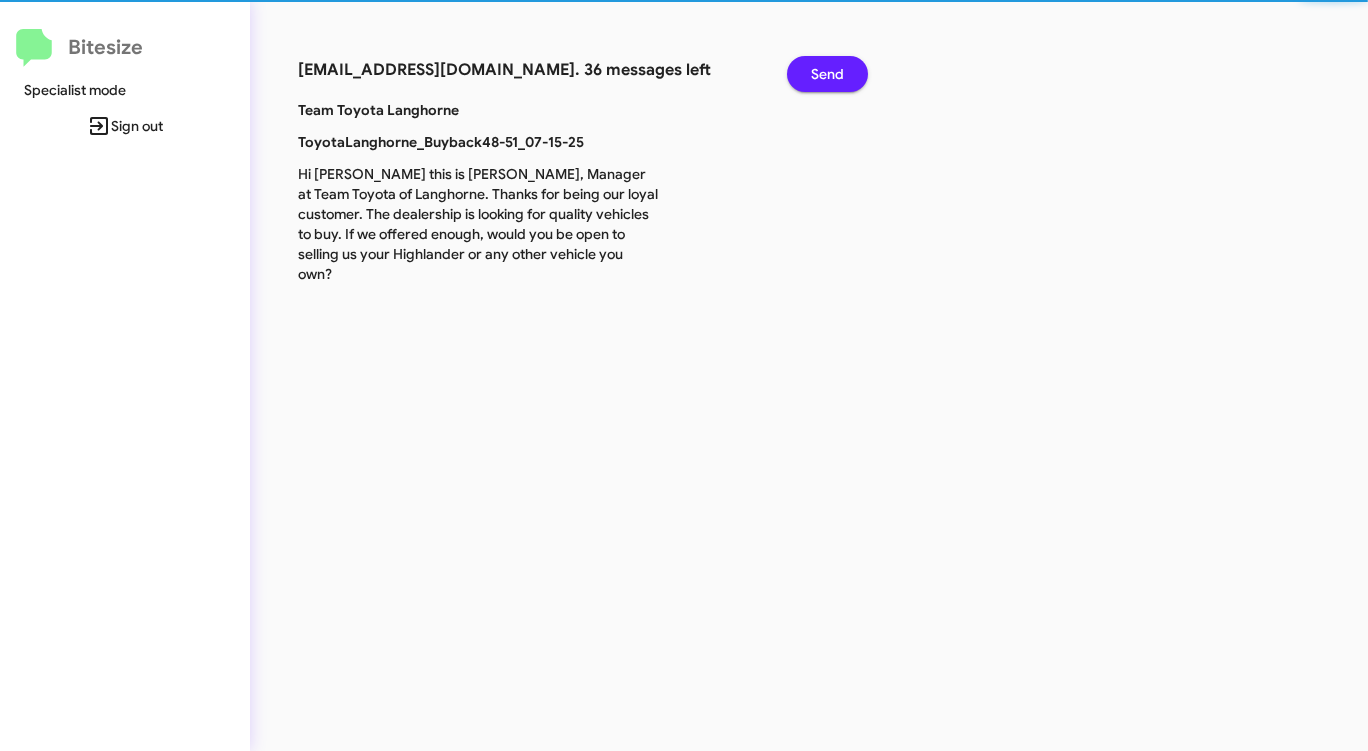 click on "Send" 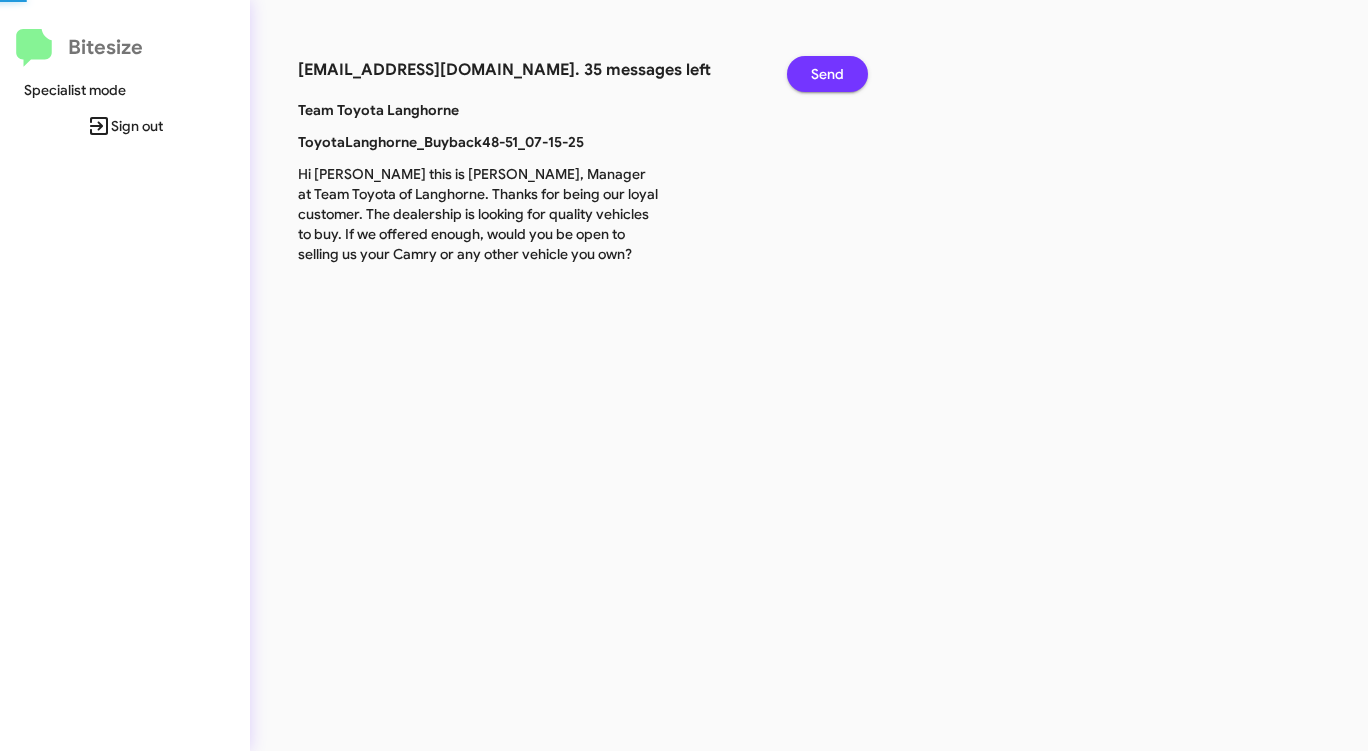 click on "Send" 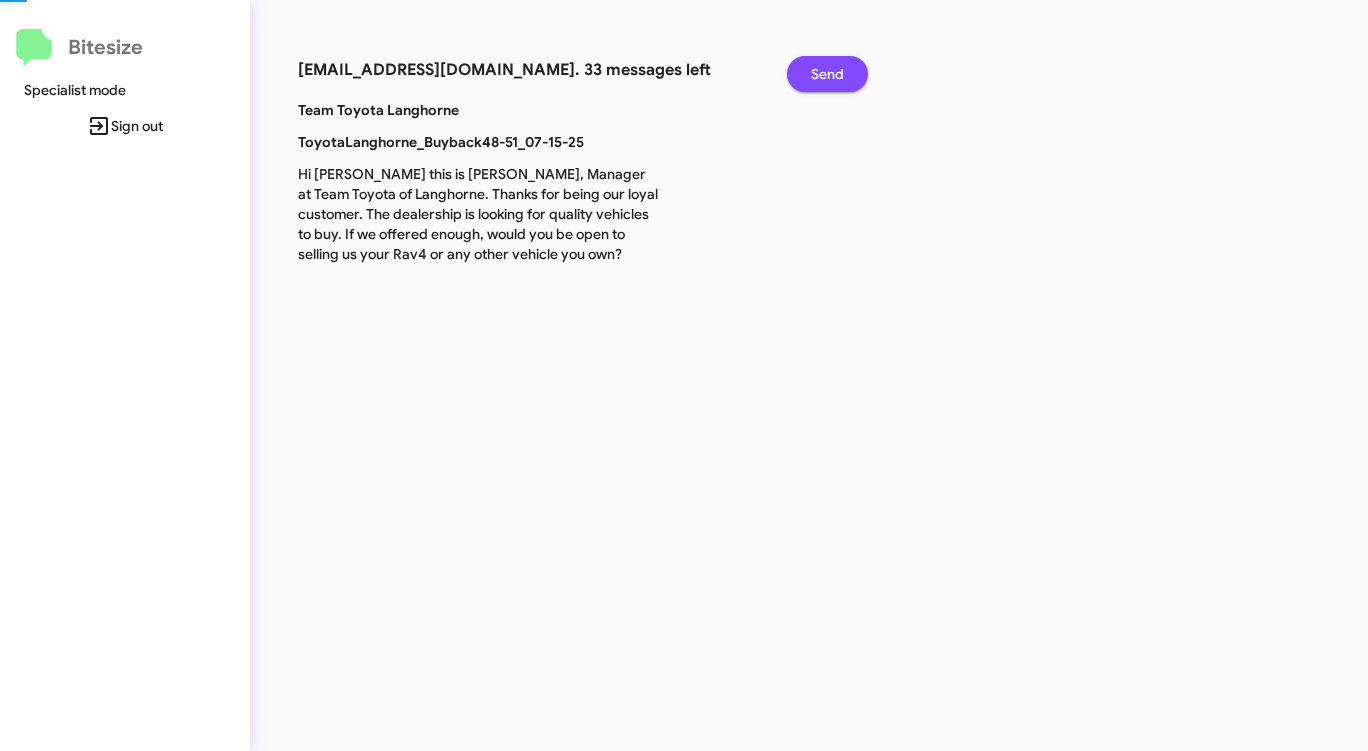 click on "Send" 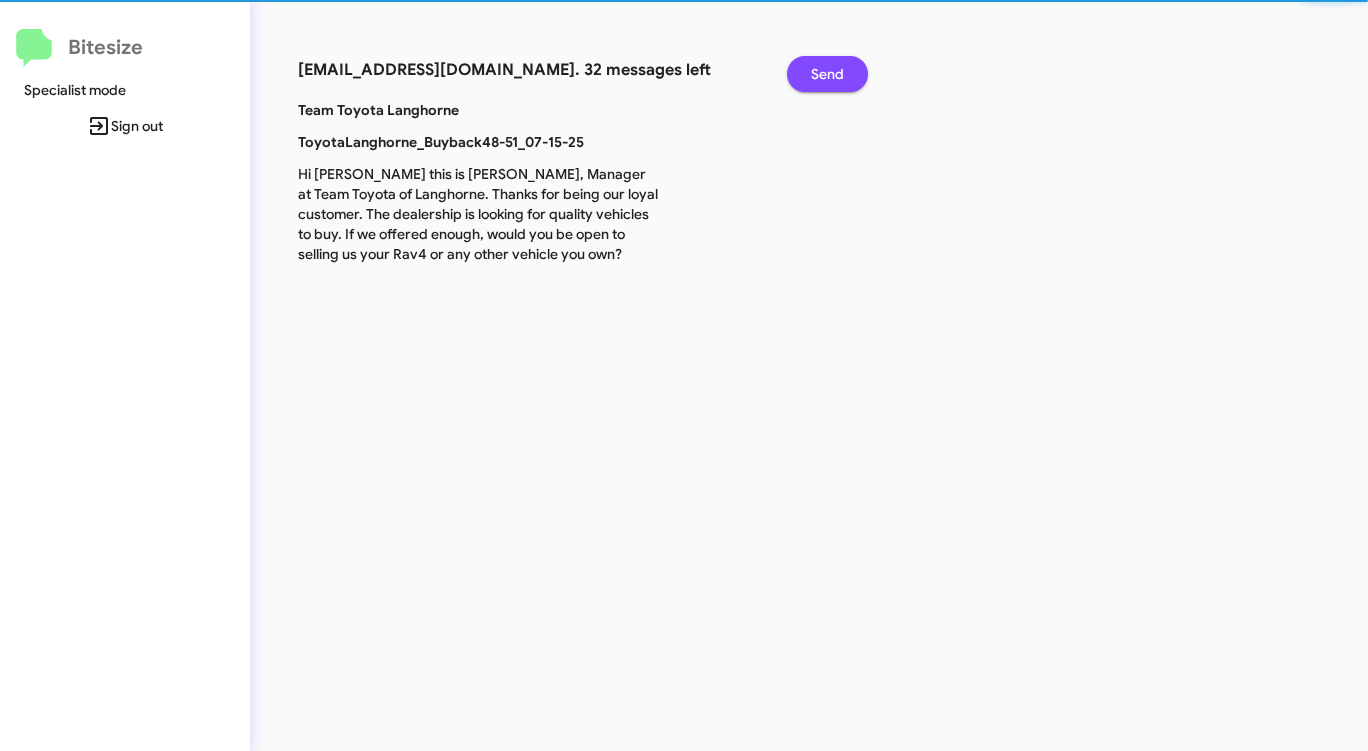 click on "Send" 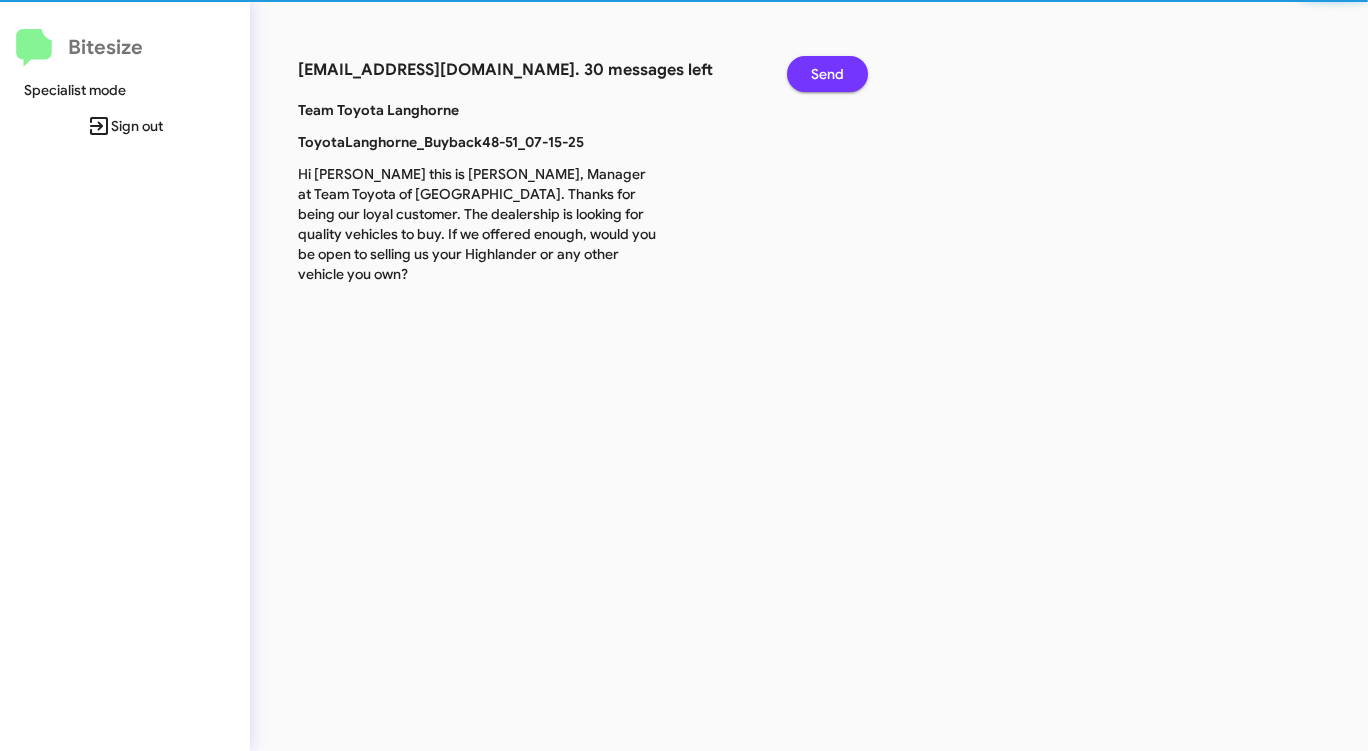 click on "Send" 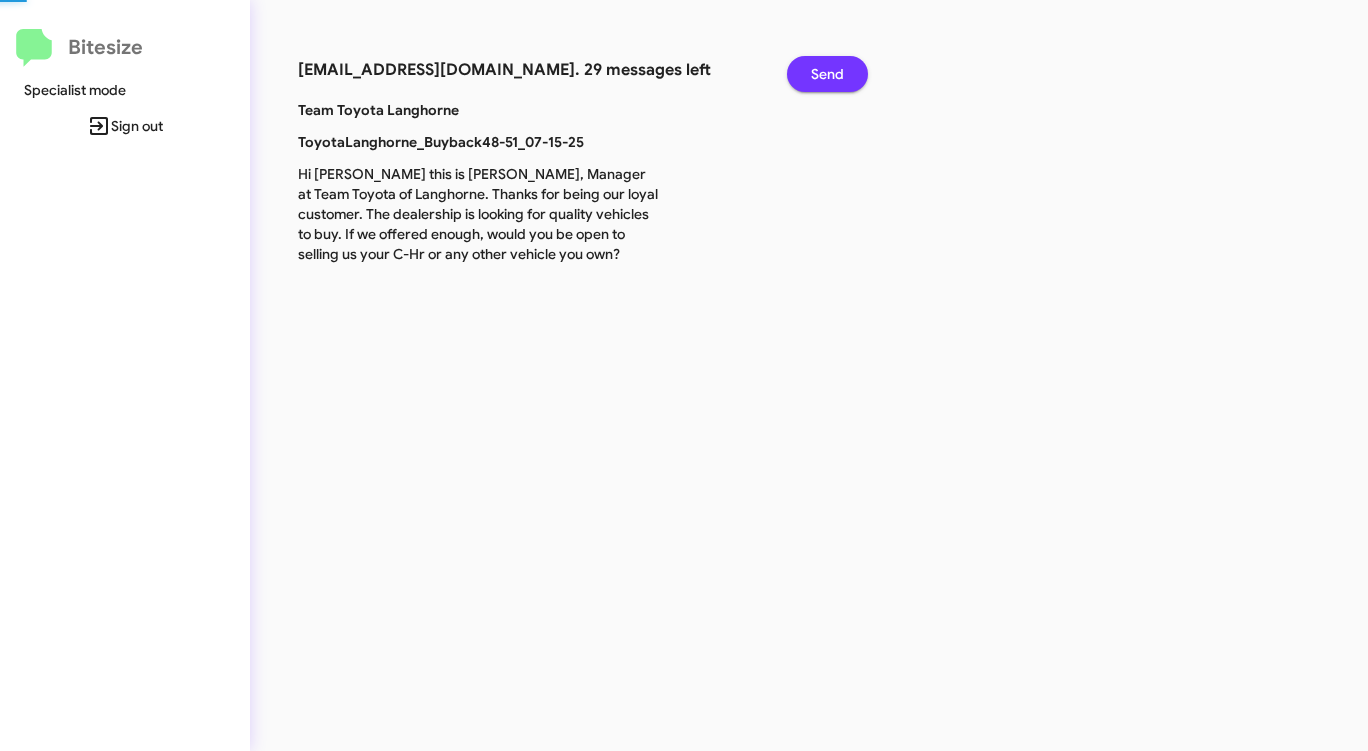 click on "Send" 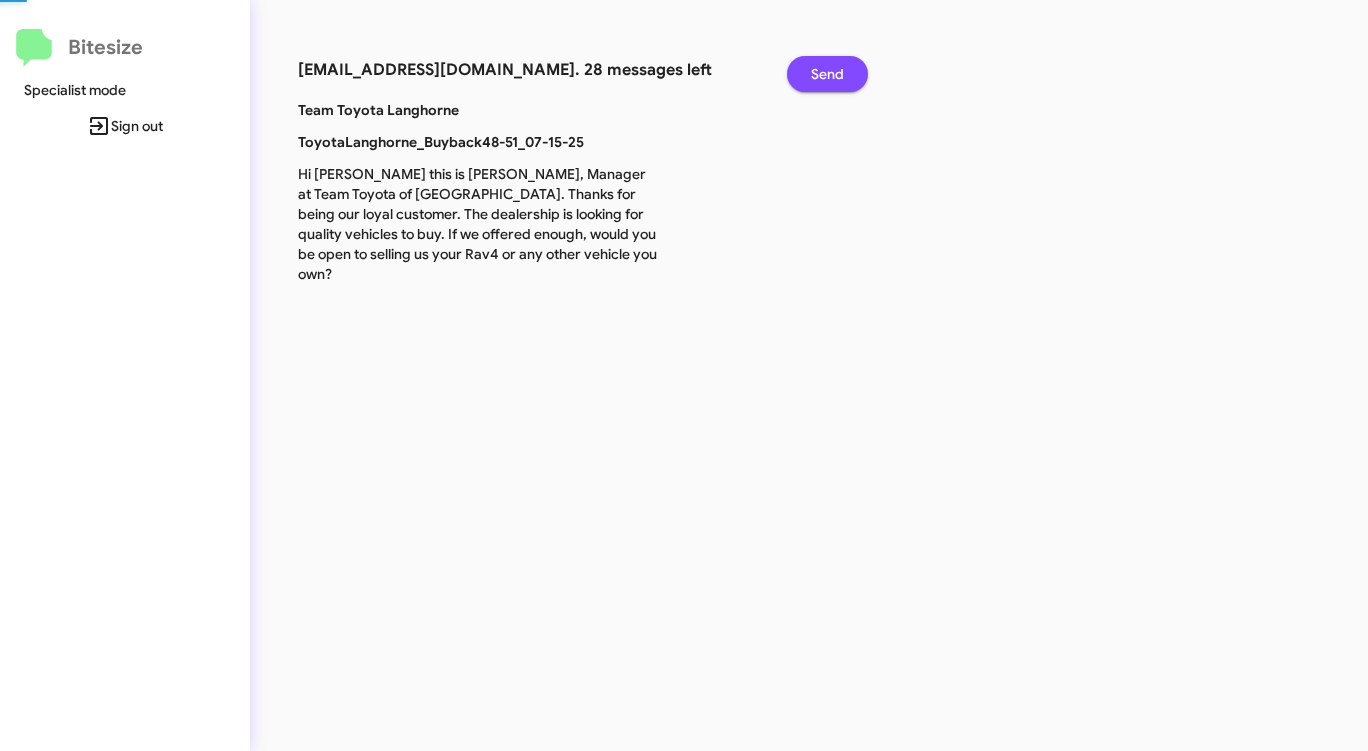 click on "Send" 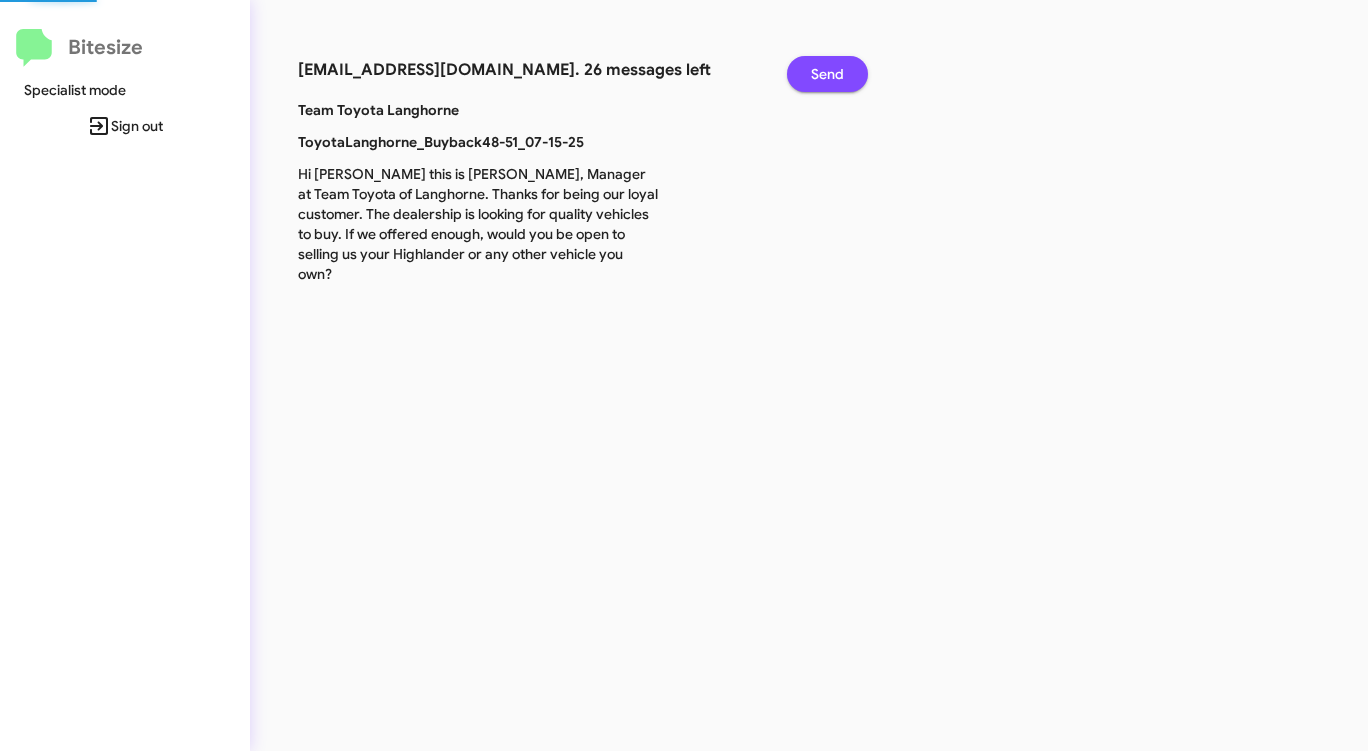 click on "Send" 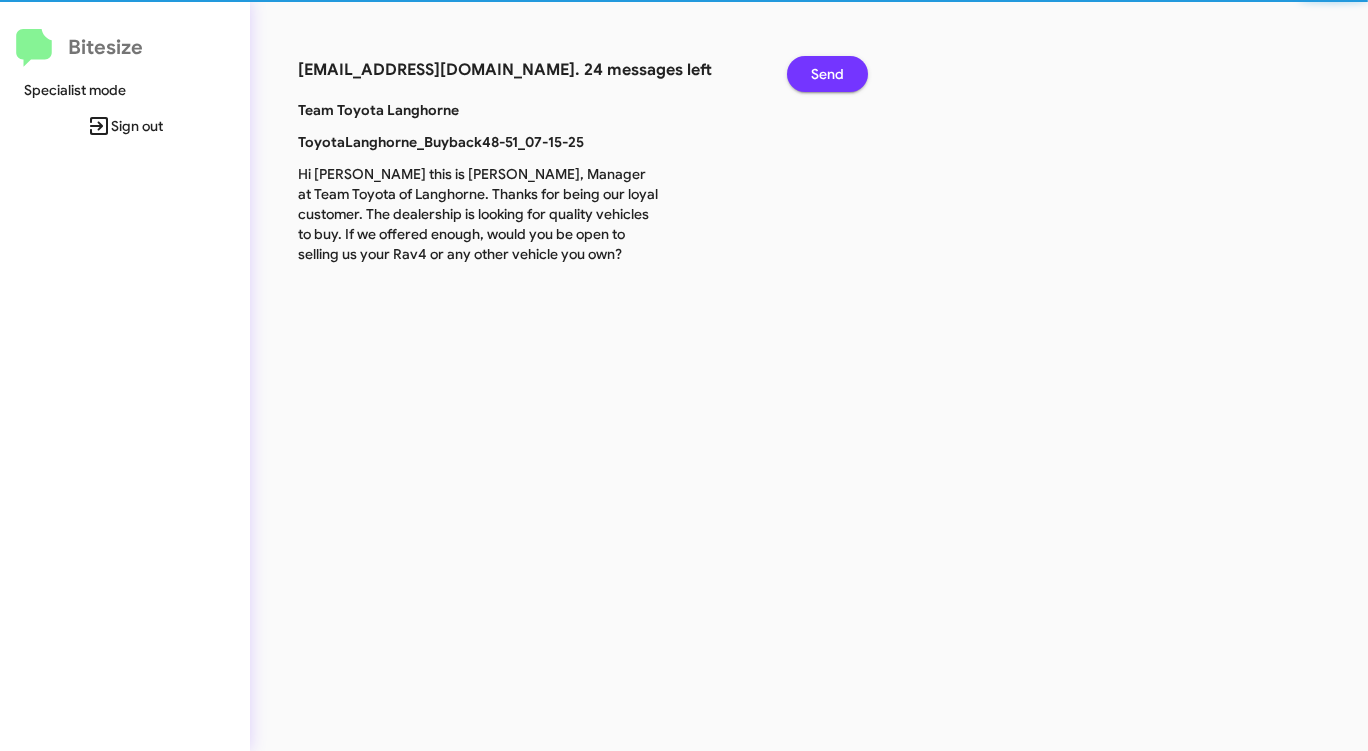 click on "Send" 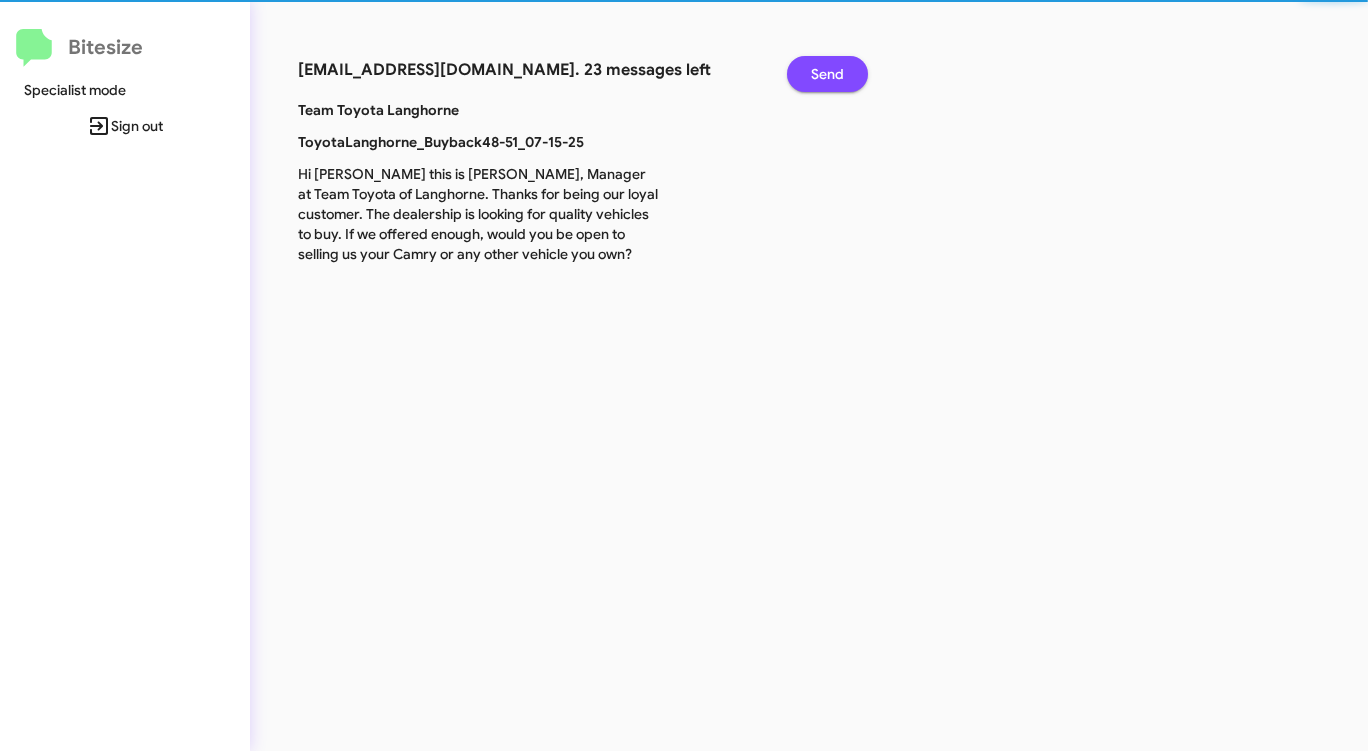 click on "Send" 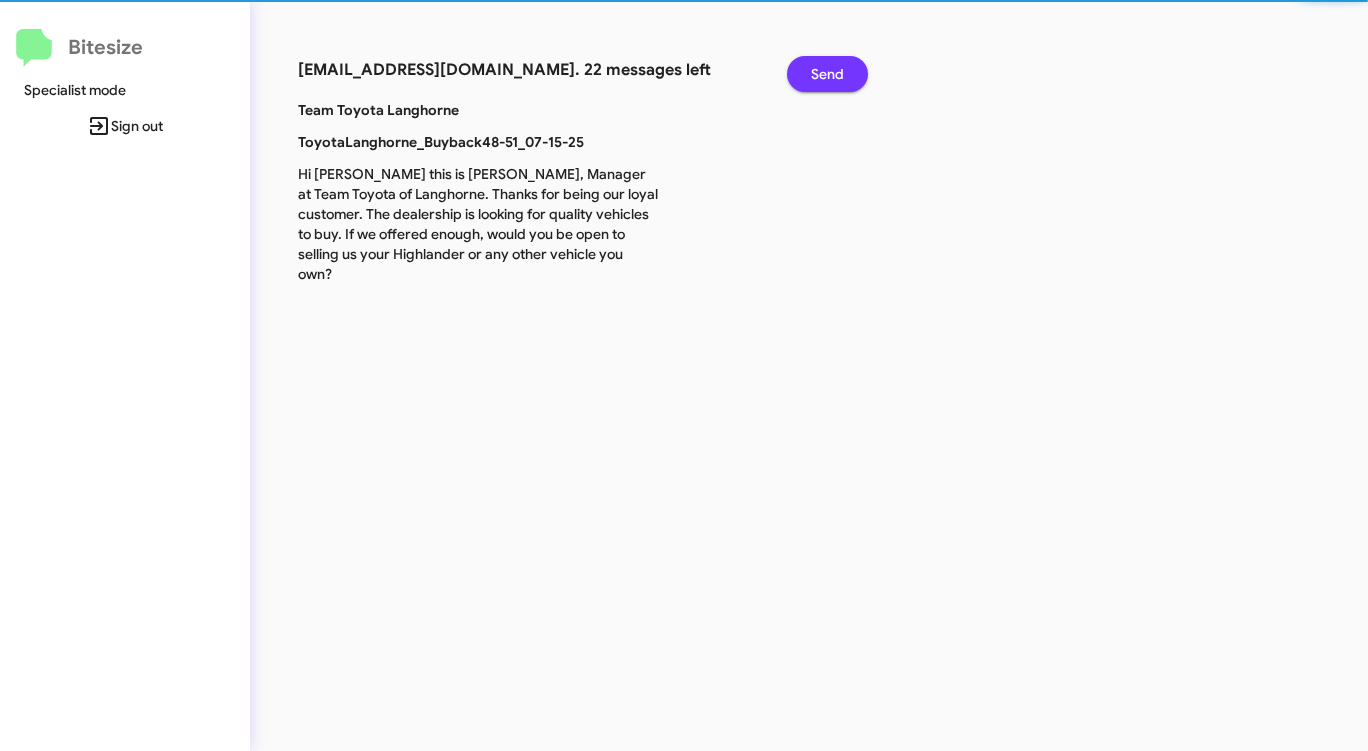 click on "Send" 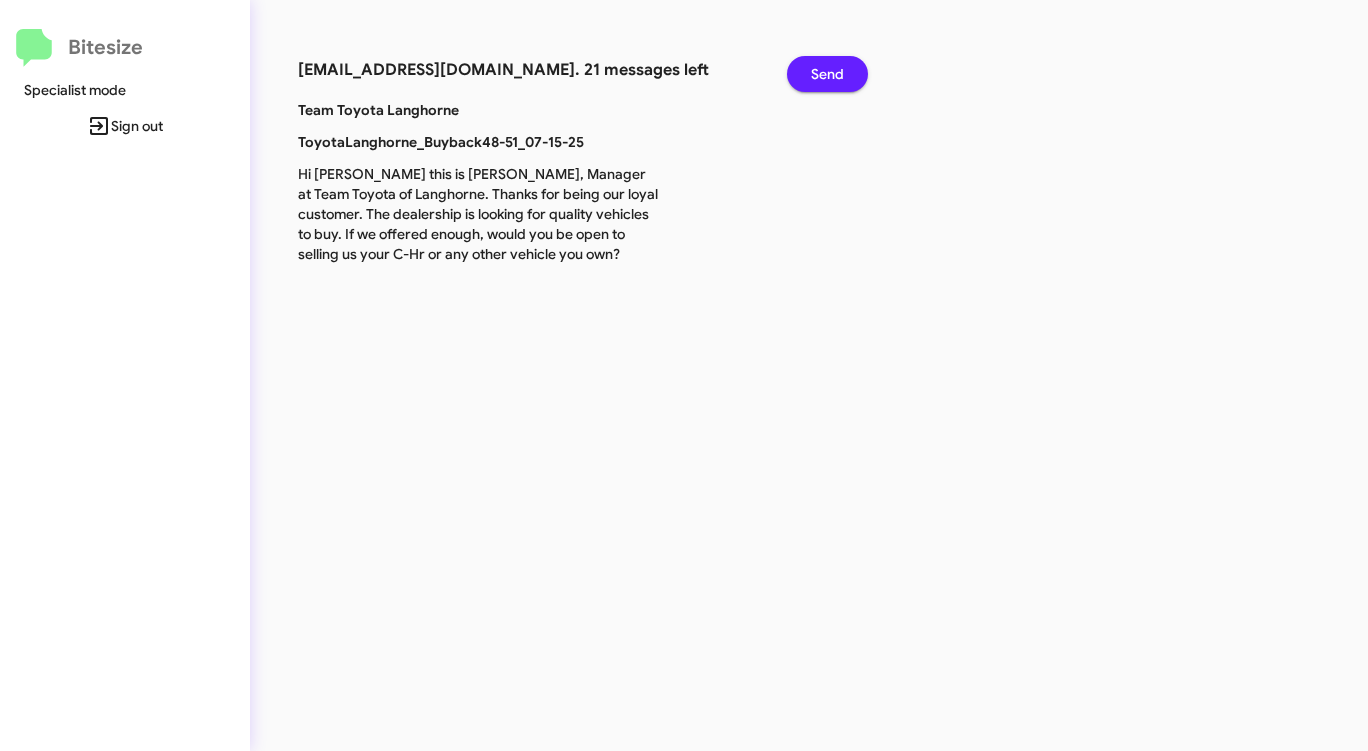 click on "Send" 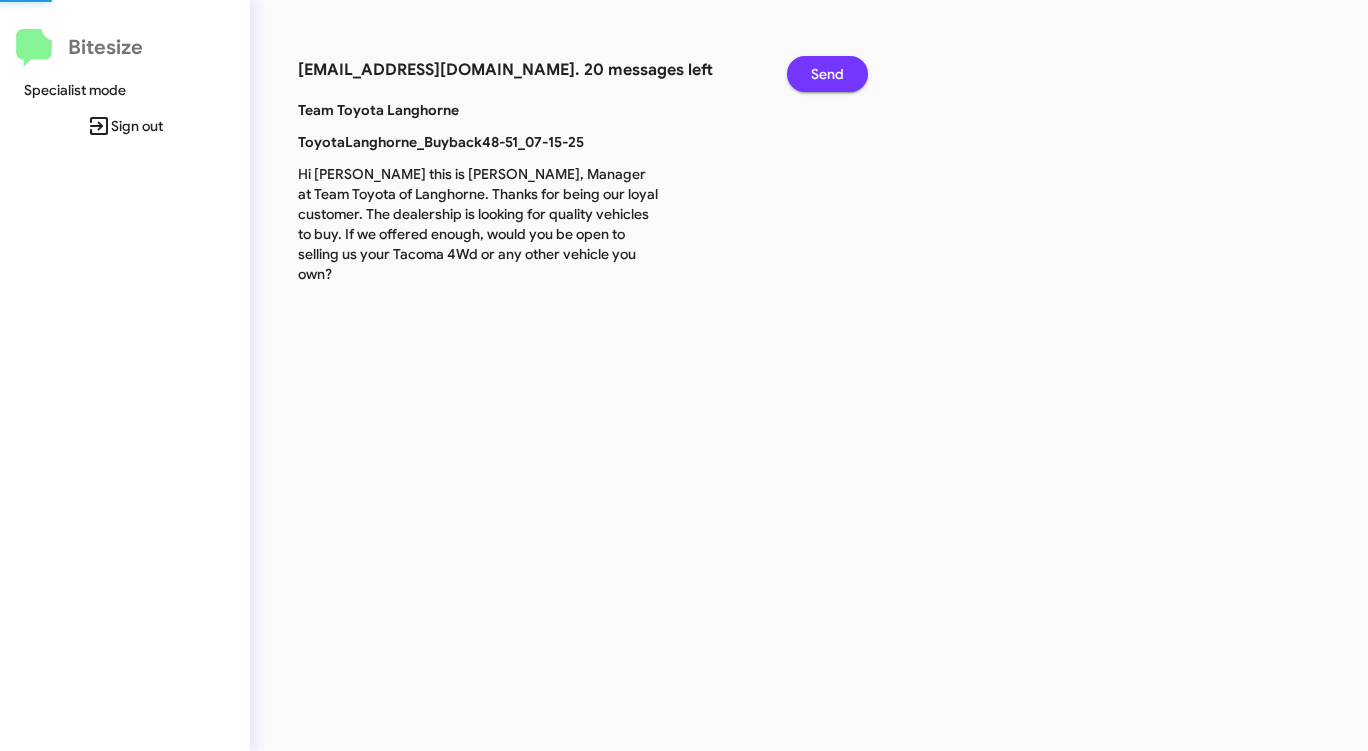 click on "Send" 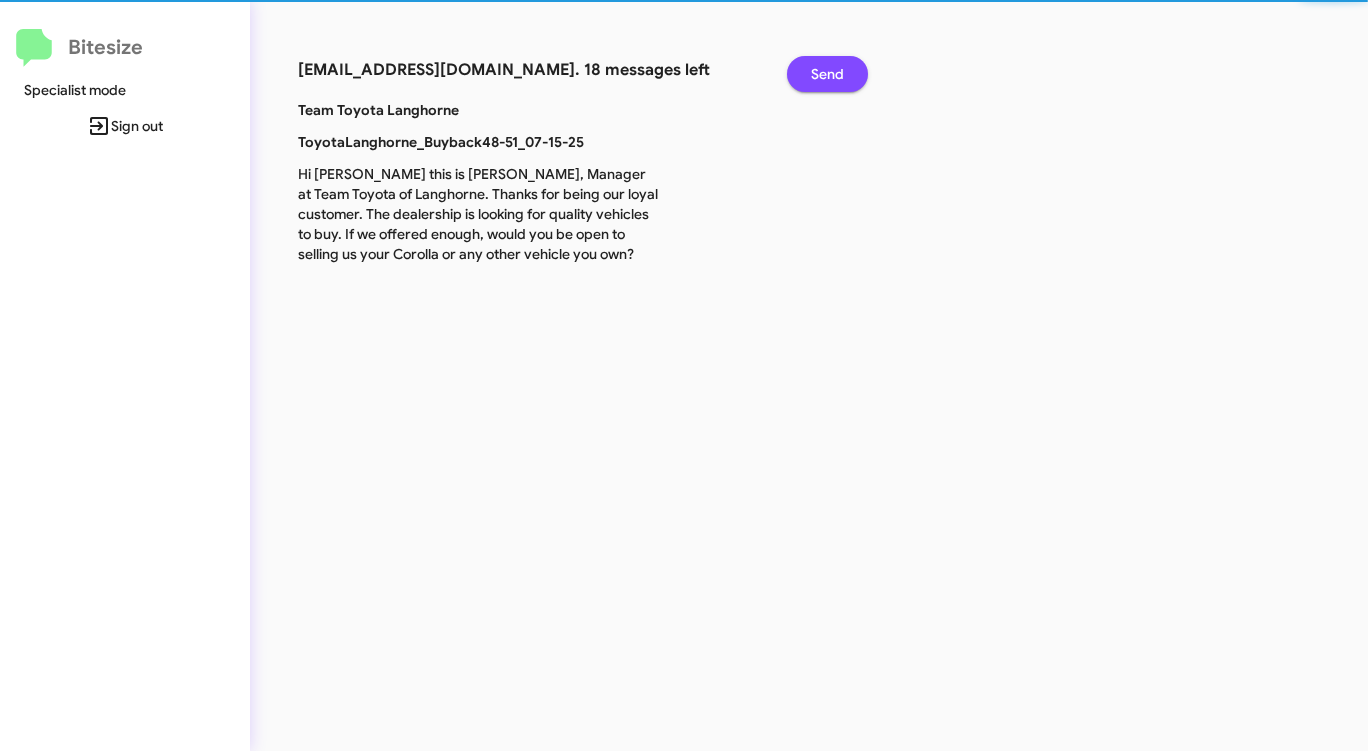 click on "Send" 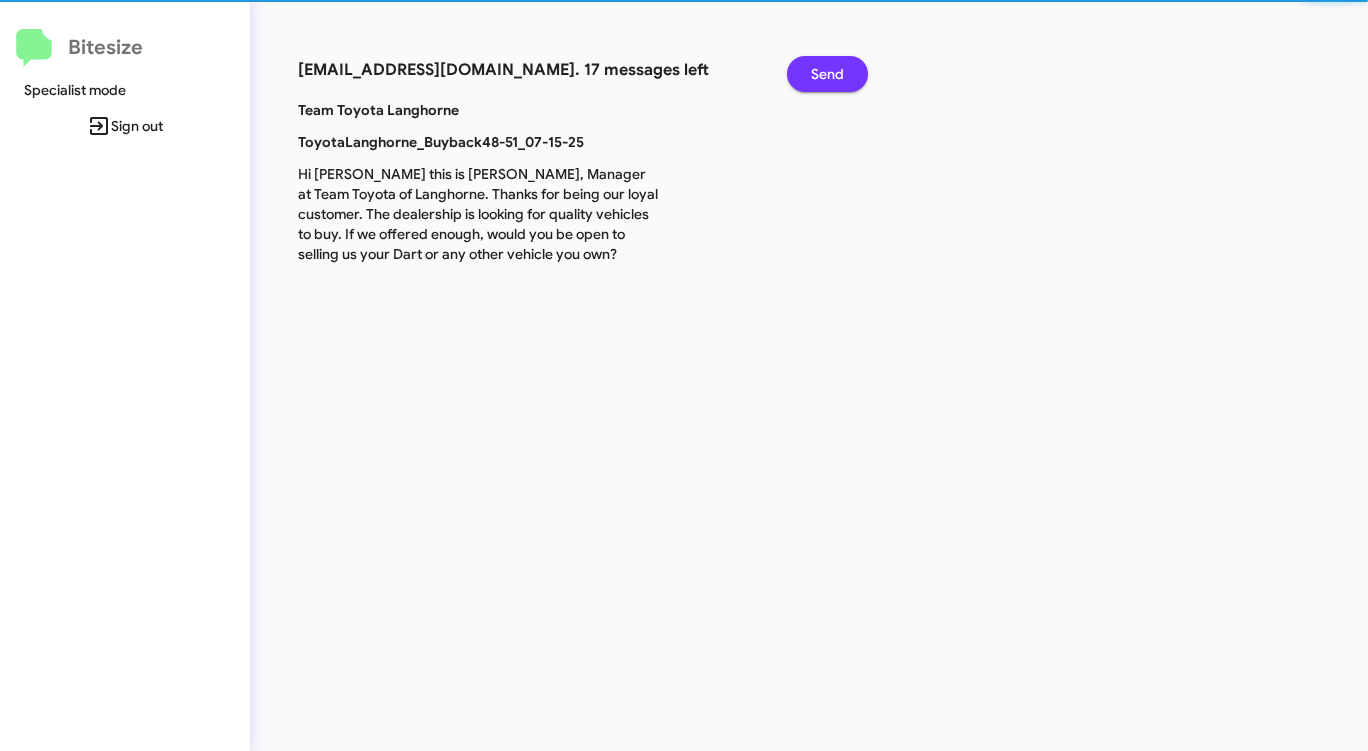 click on "Send" 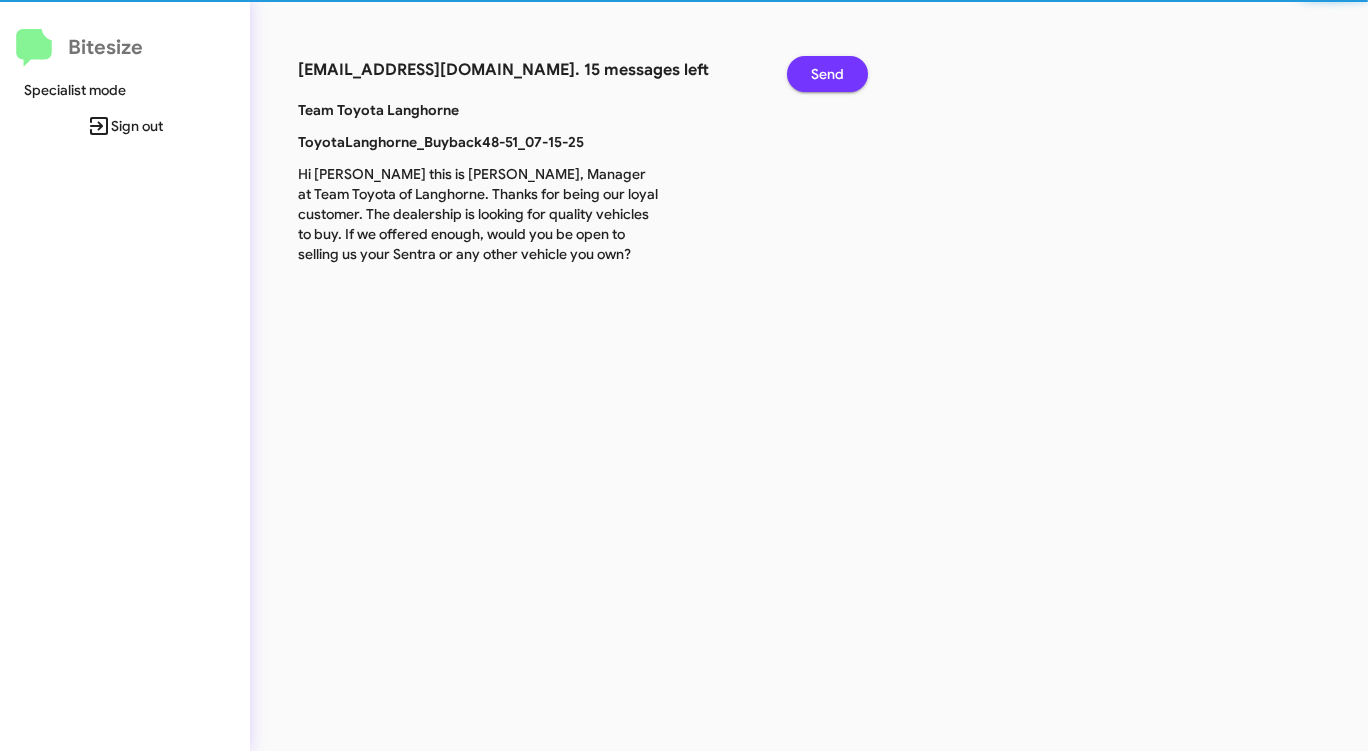 click on "Send" 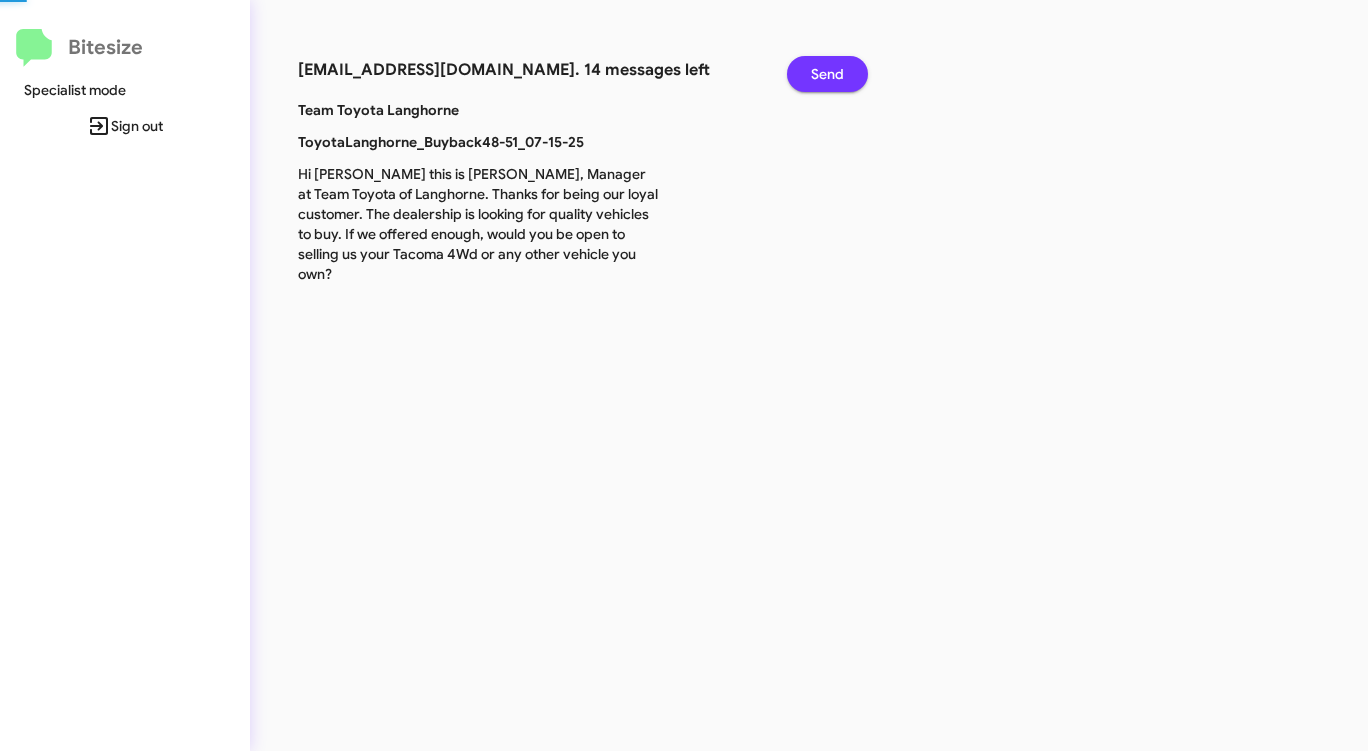 click on "Send" 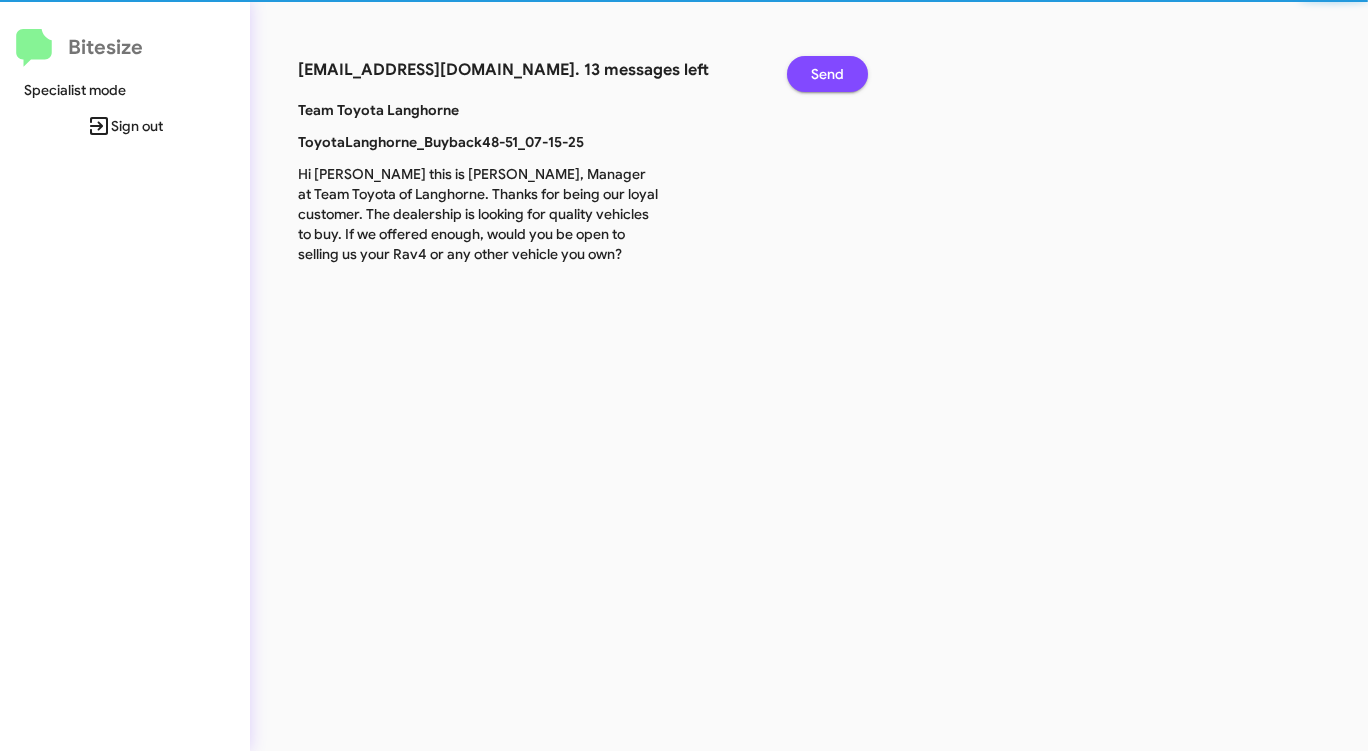 click on "Send" 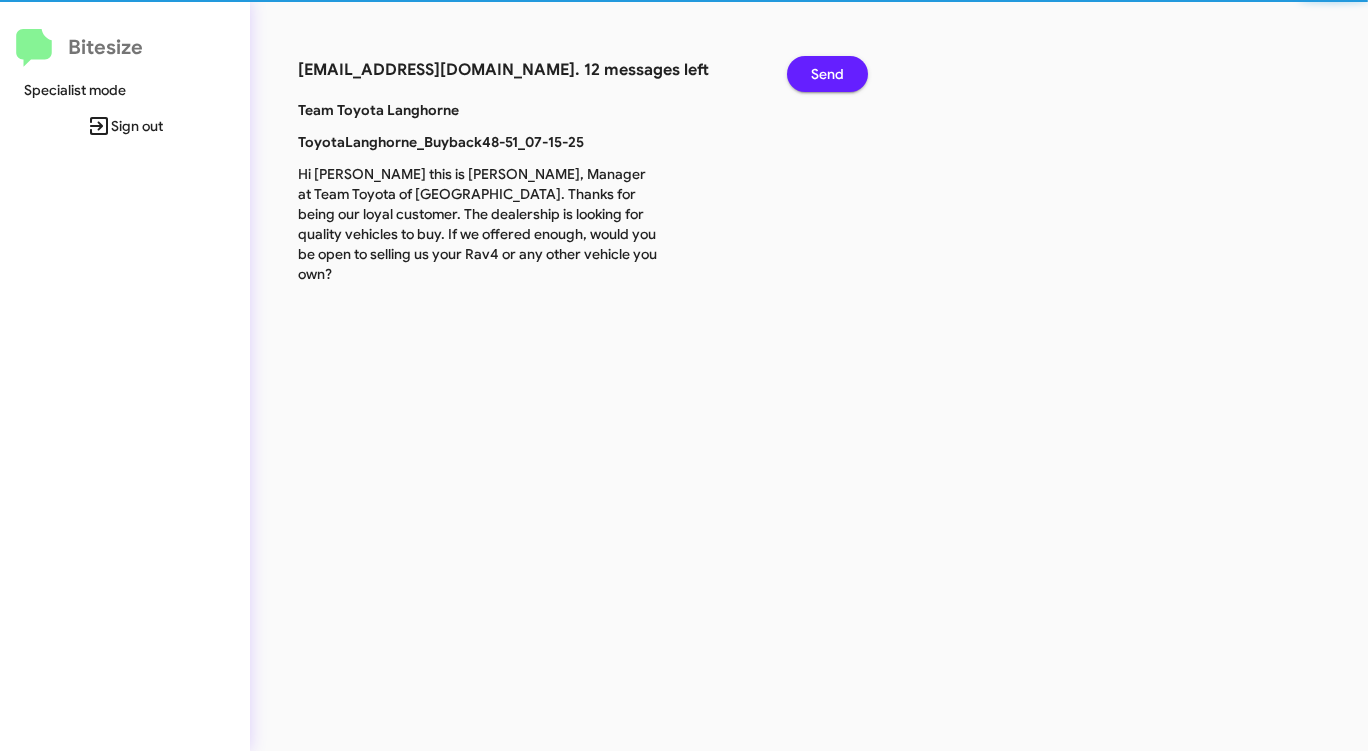 click on "Send" 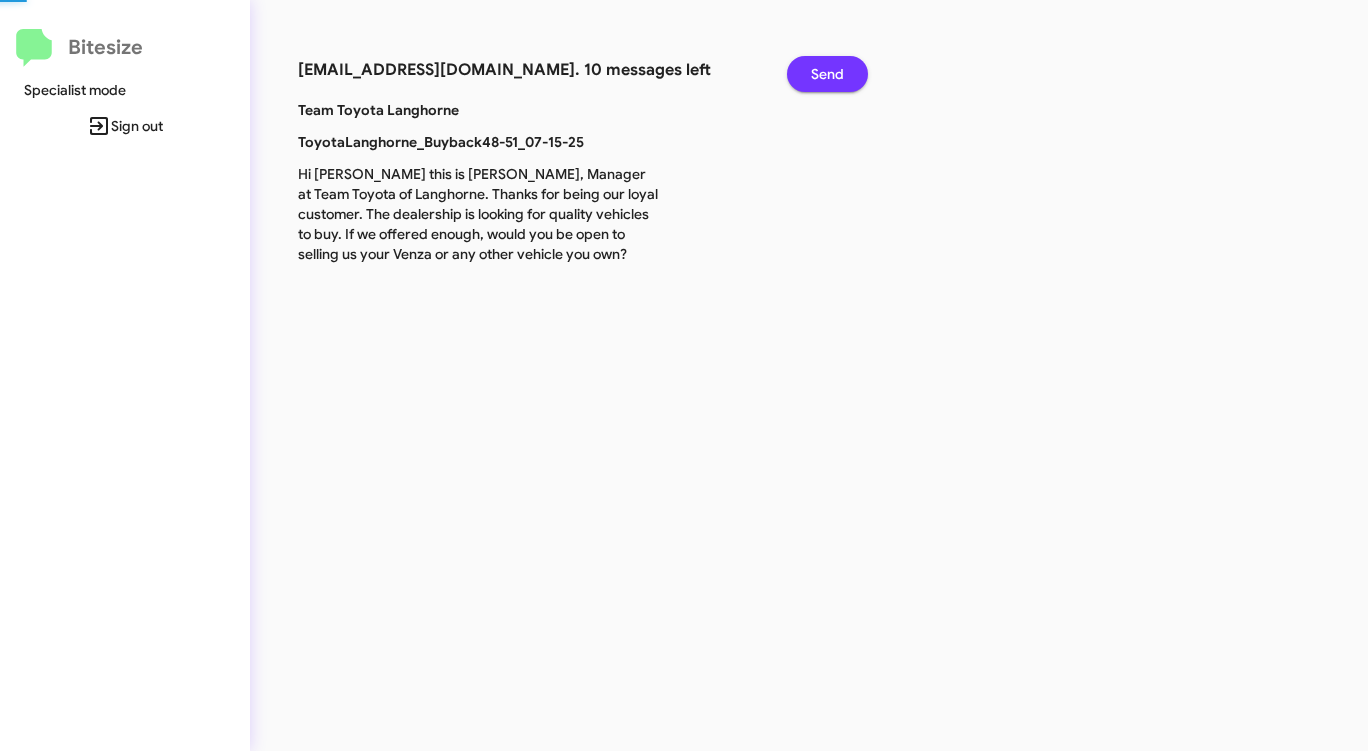 click on "Send" 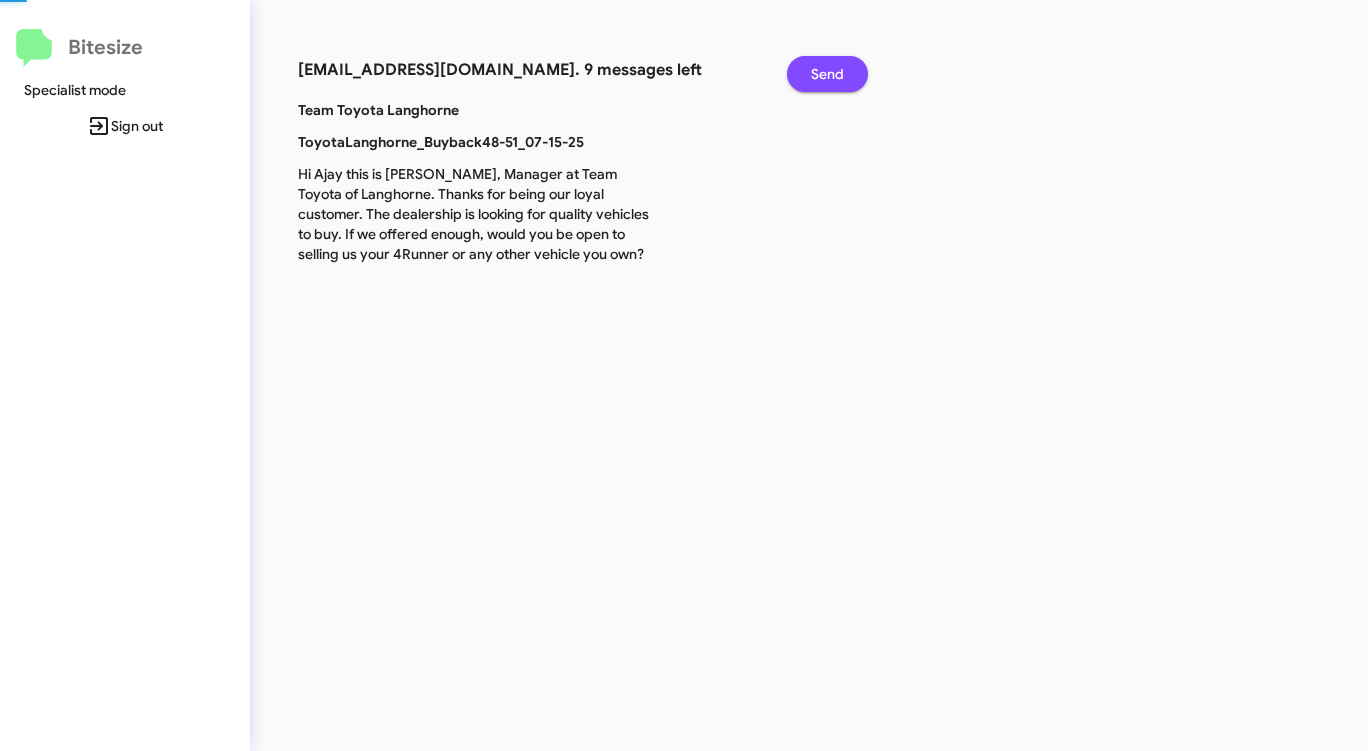 click on "Send" 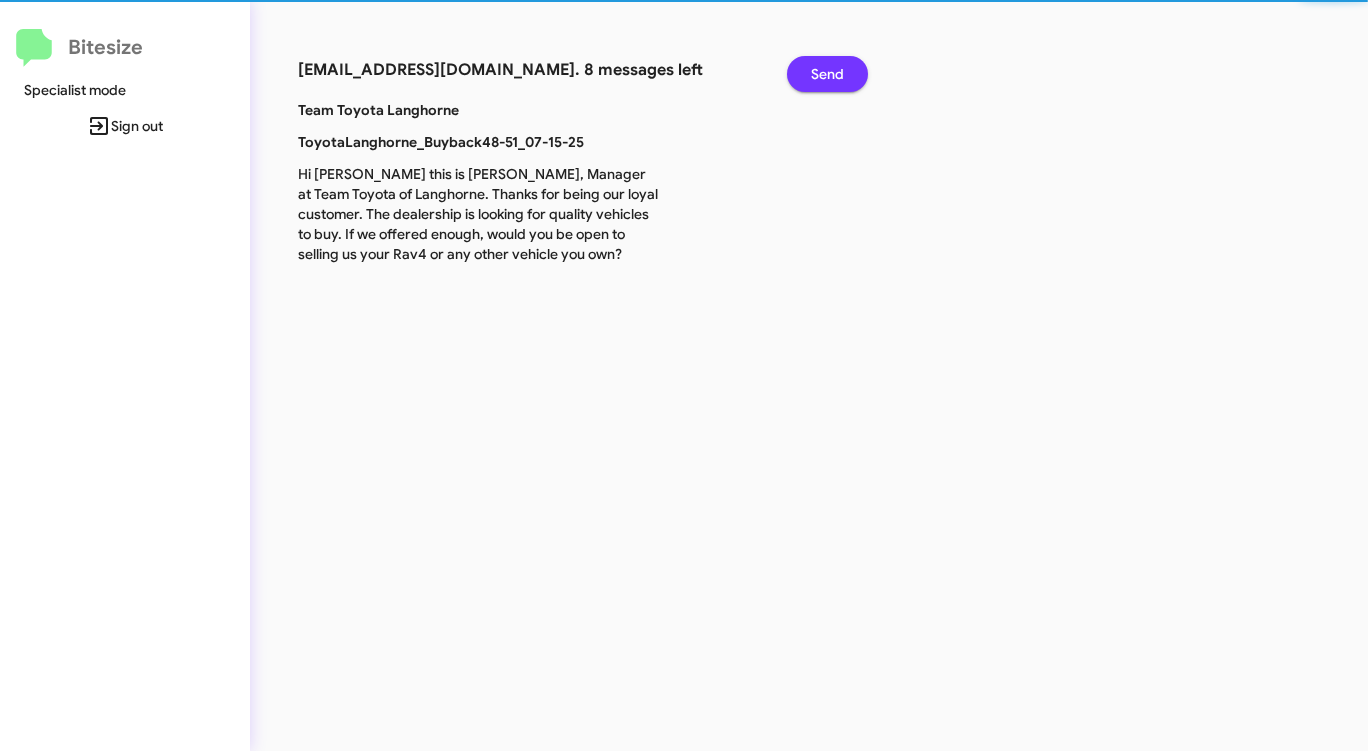 click on "Send" 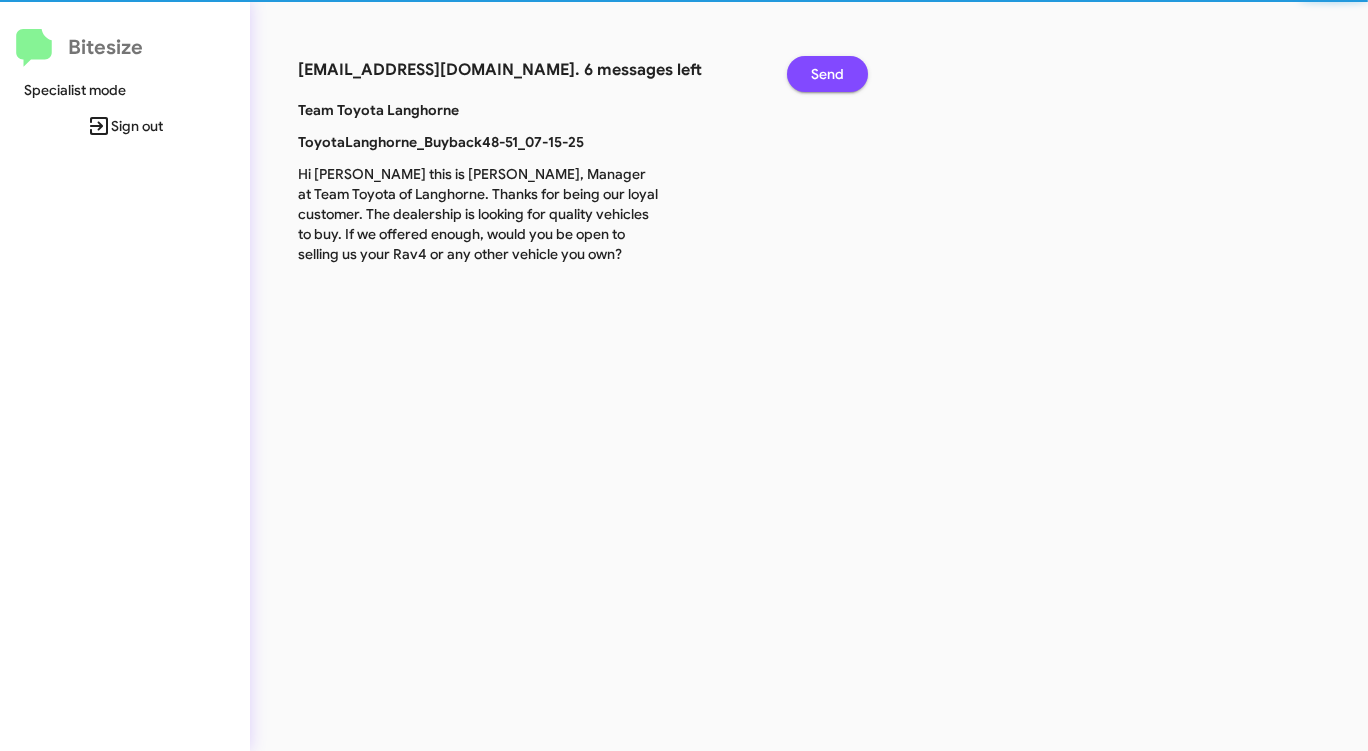 click on "Send" 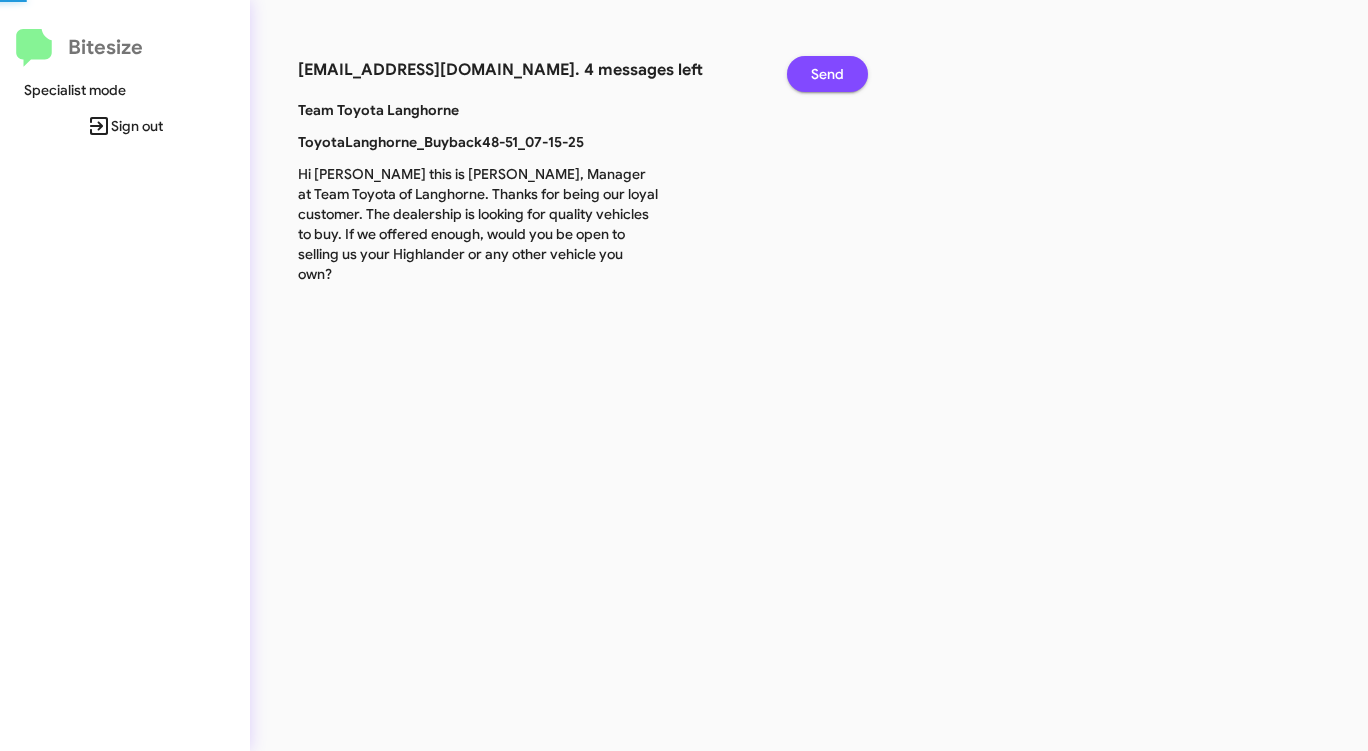 click on "Send" 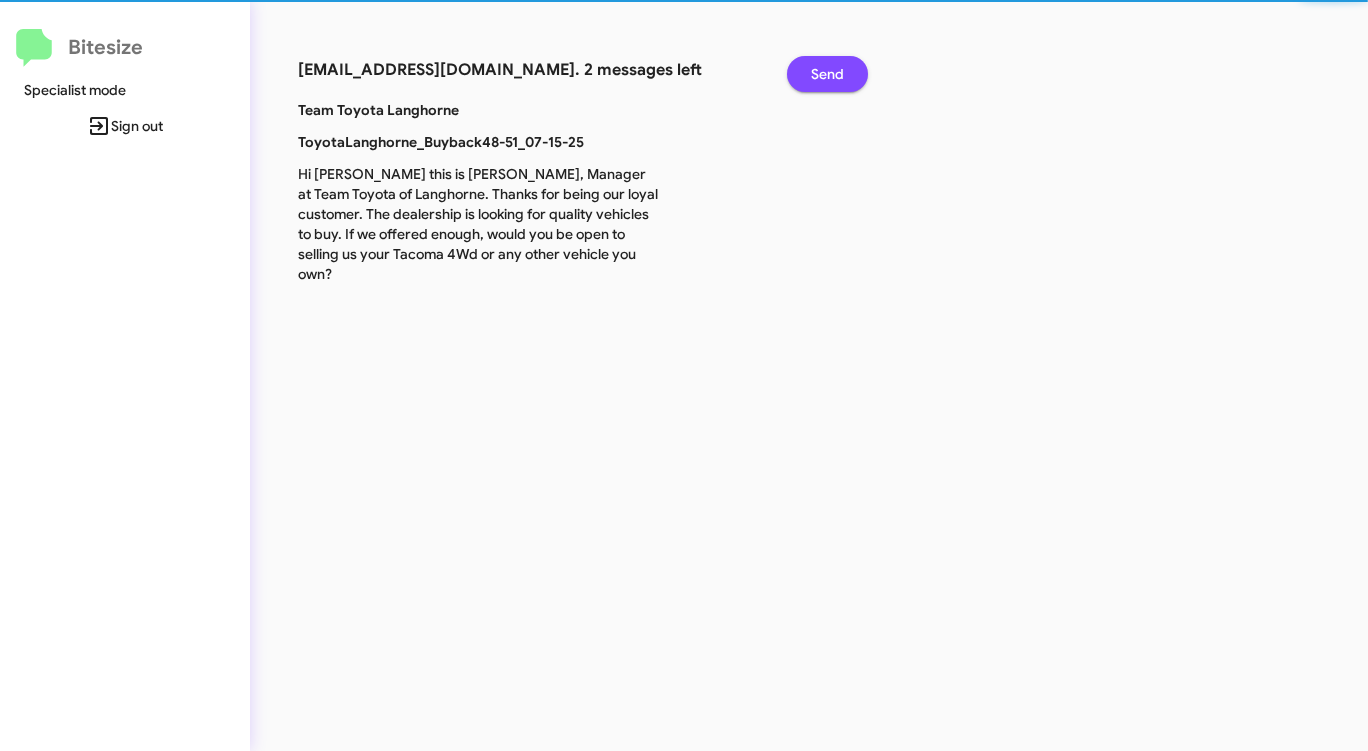 click on "Send" 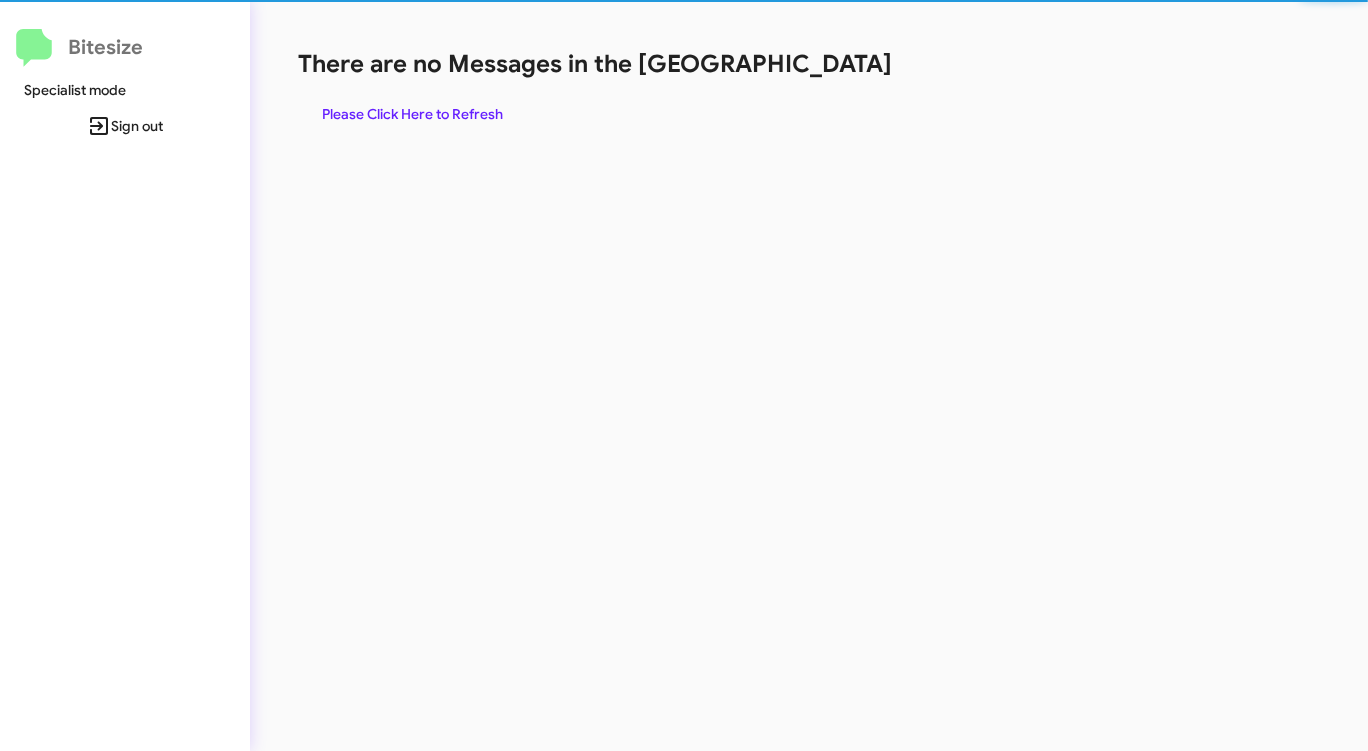 click on "There are no Messages in the Queue  Please Click Here to Refresh" 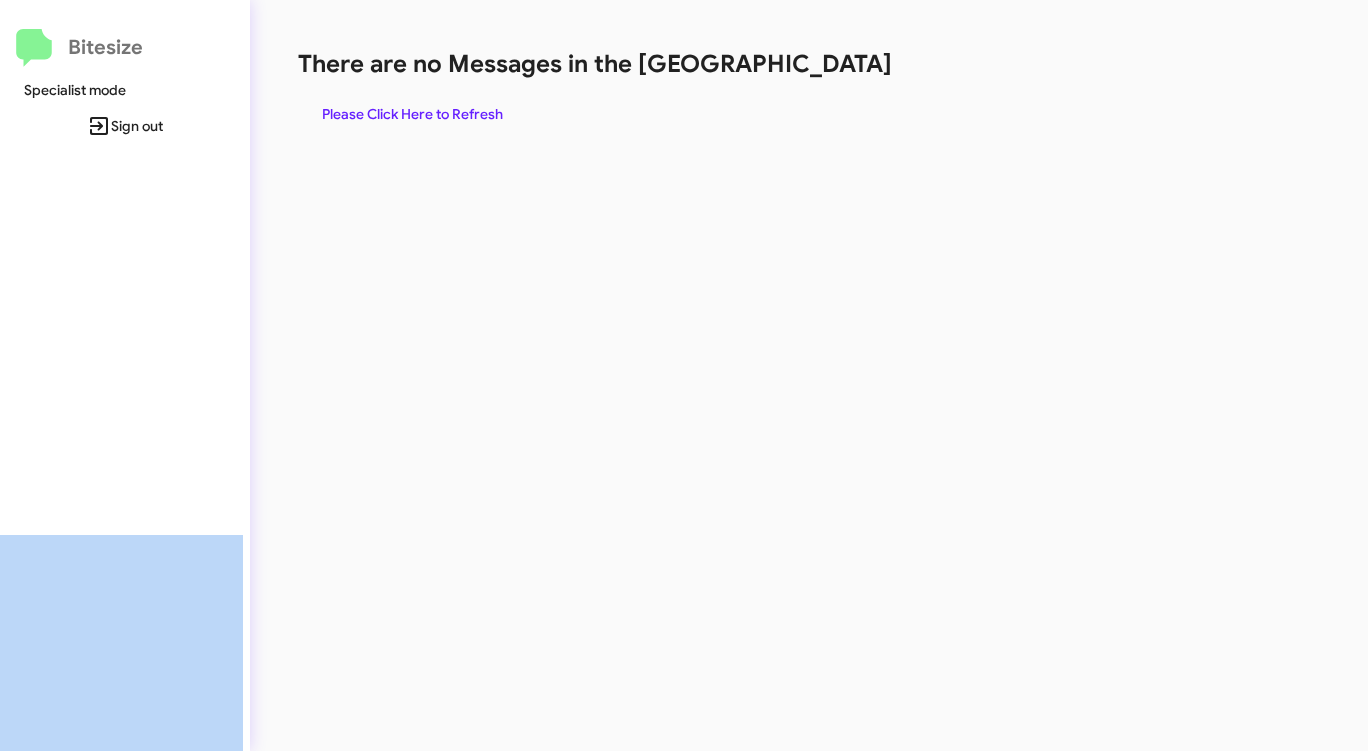 click on "There are no Messages in the Queue  Please Click Here to Refresh" 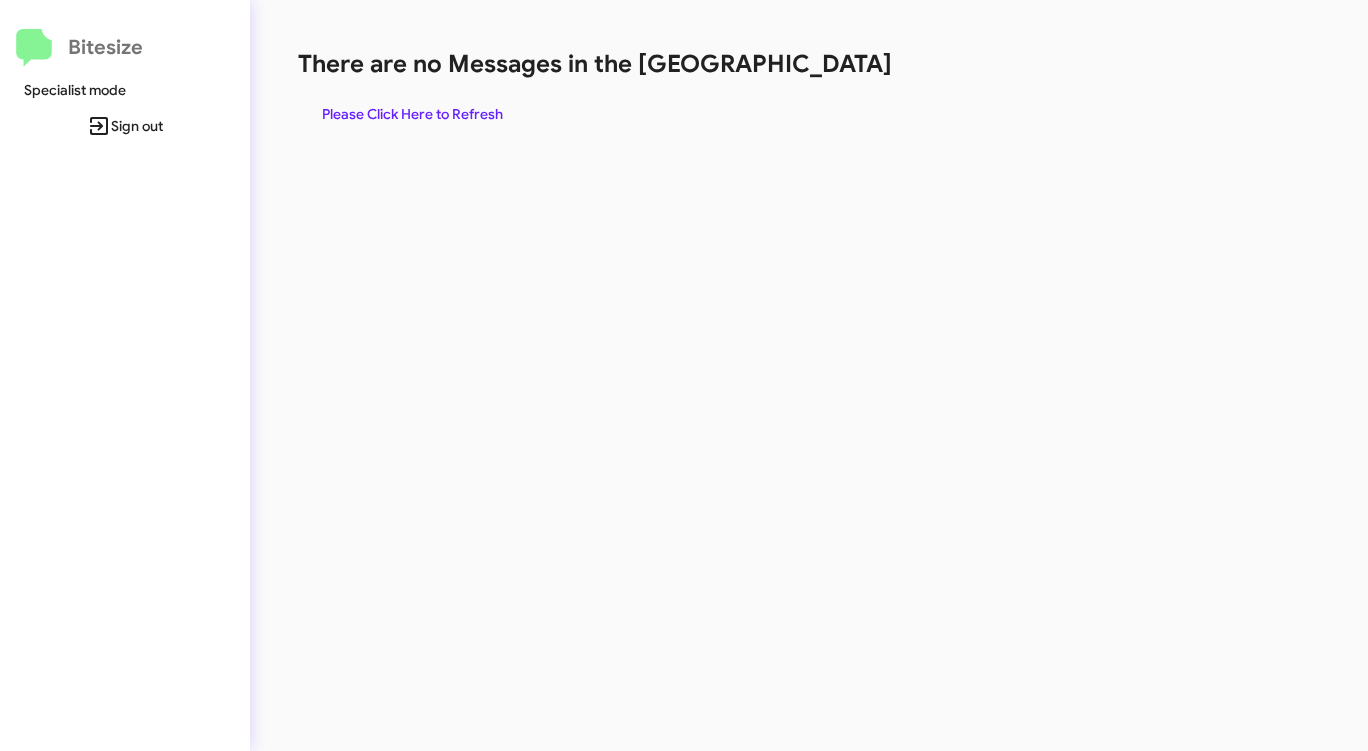 click on "There are no Messages in the Queue  Please Click Here to Refresh" 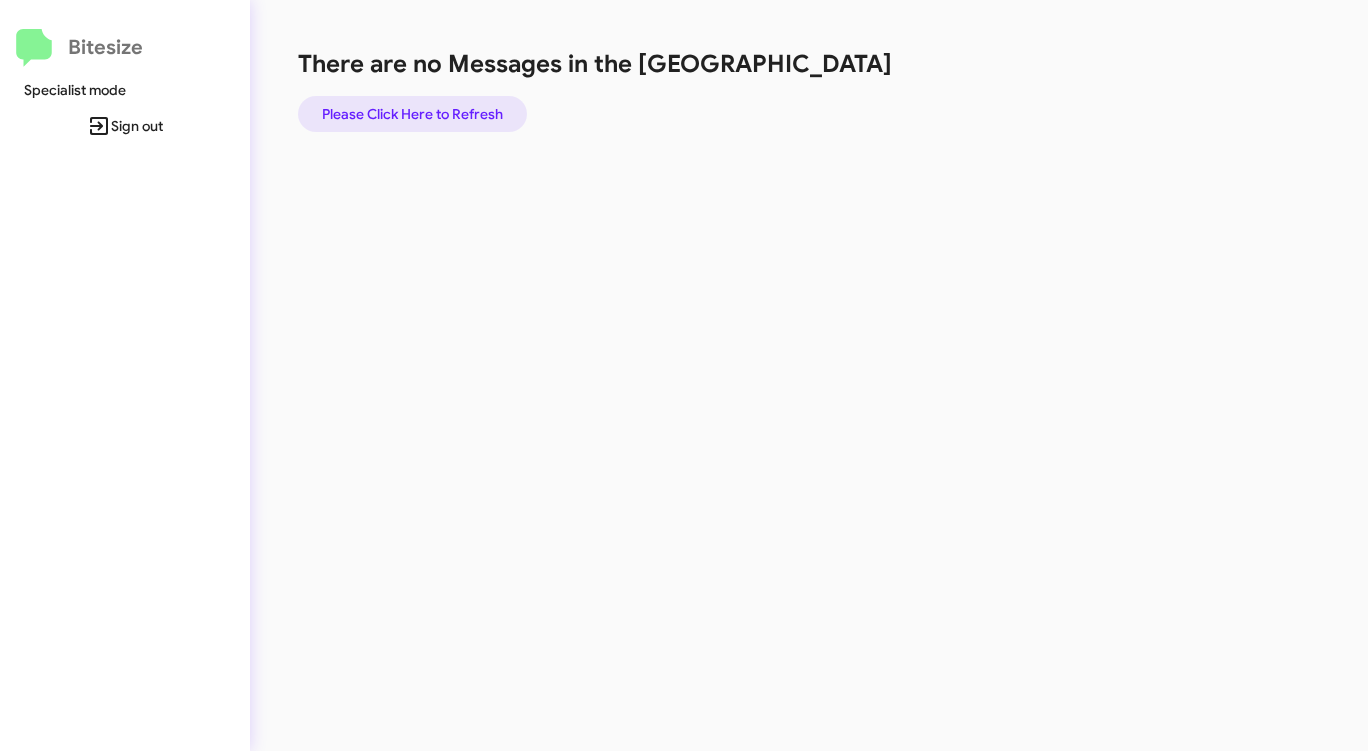 click on "Please Click Here to Refresh" 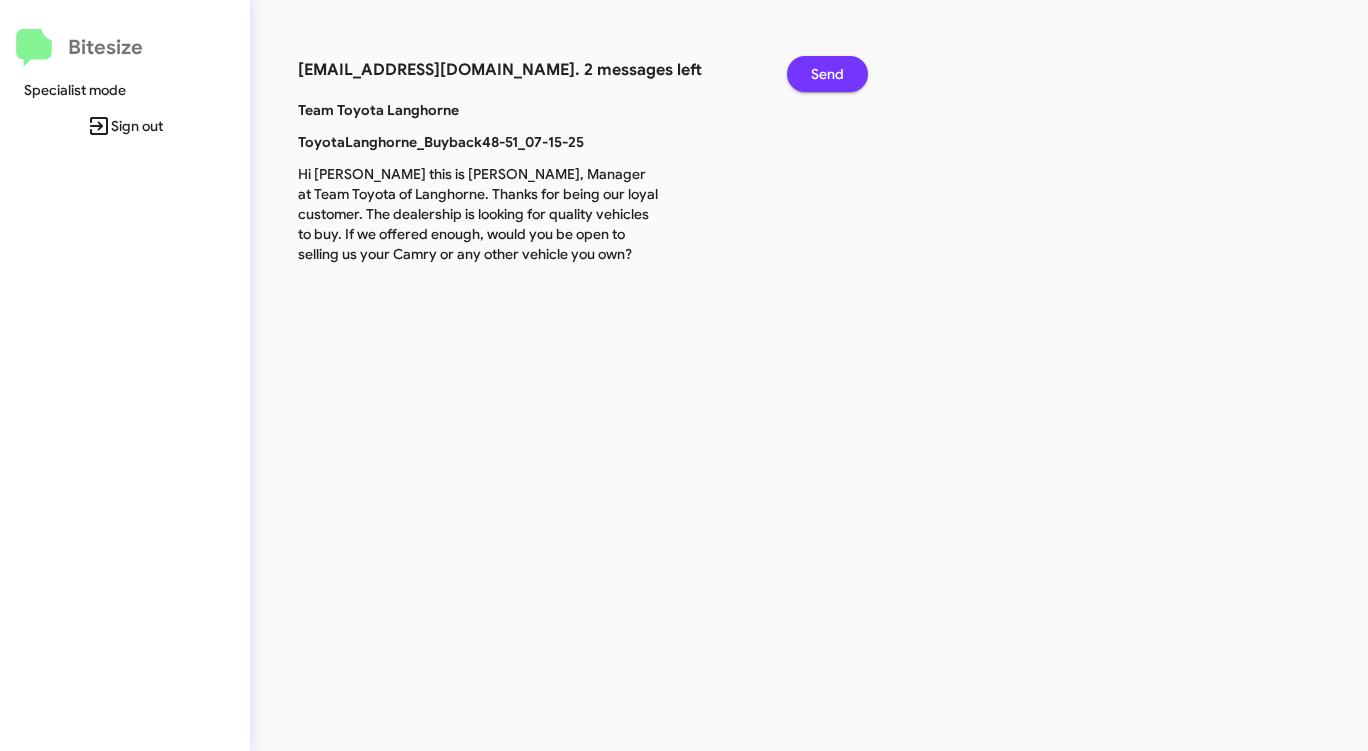 click on "Send" 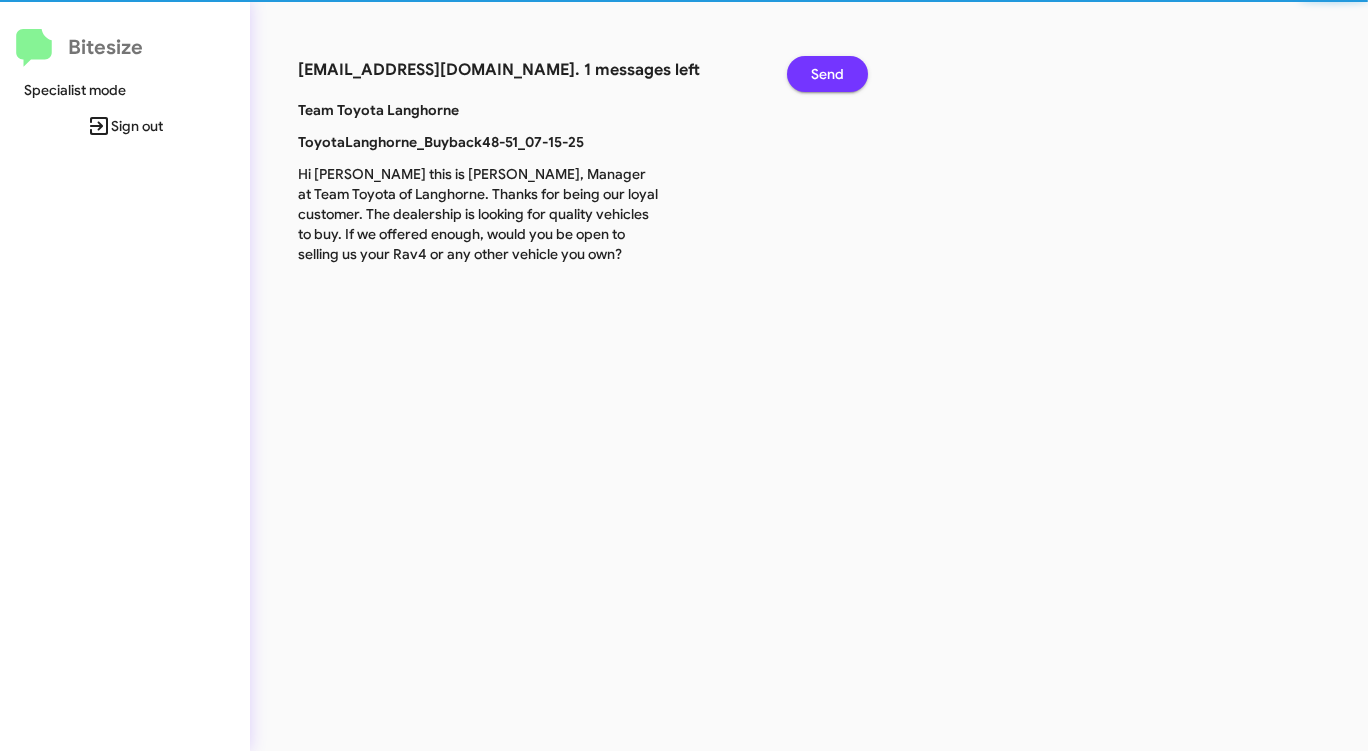 click on "Send" 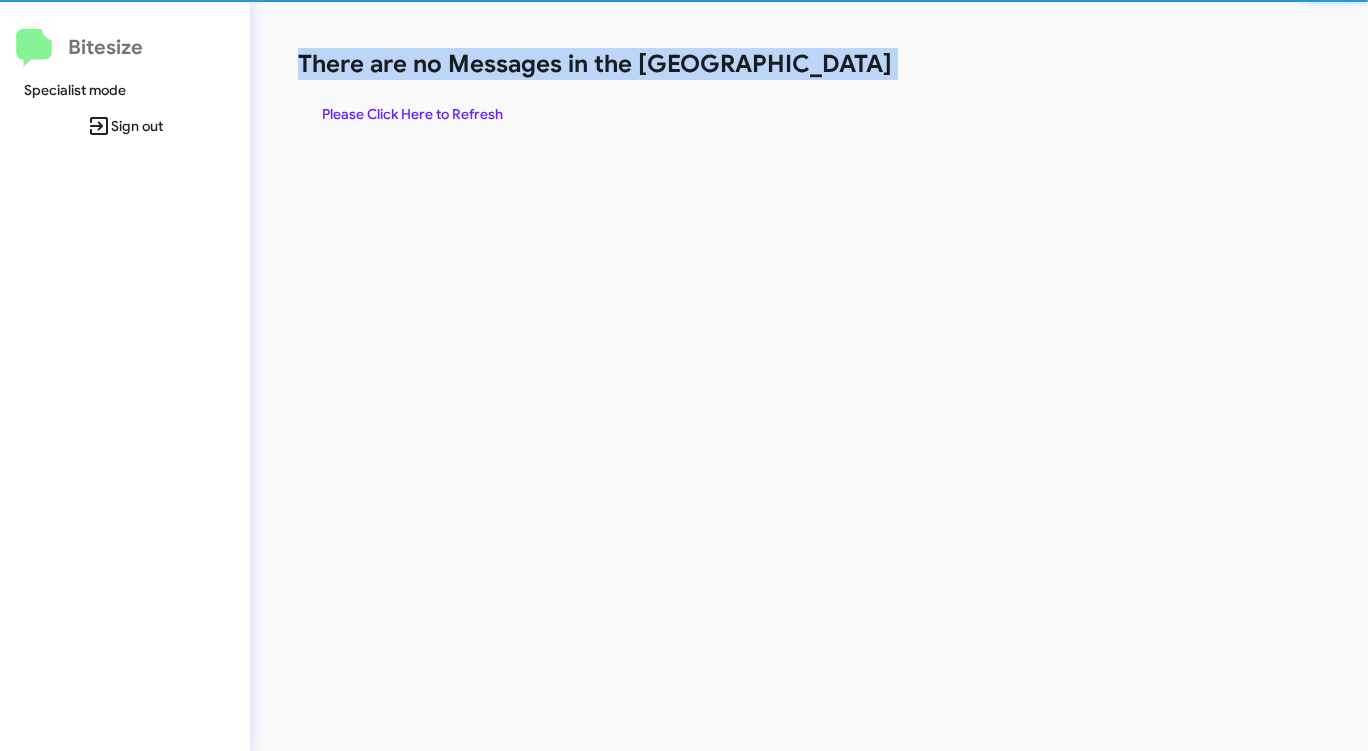 click on "There are no Messages in the [GEOGRAPHIC_DATA]" 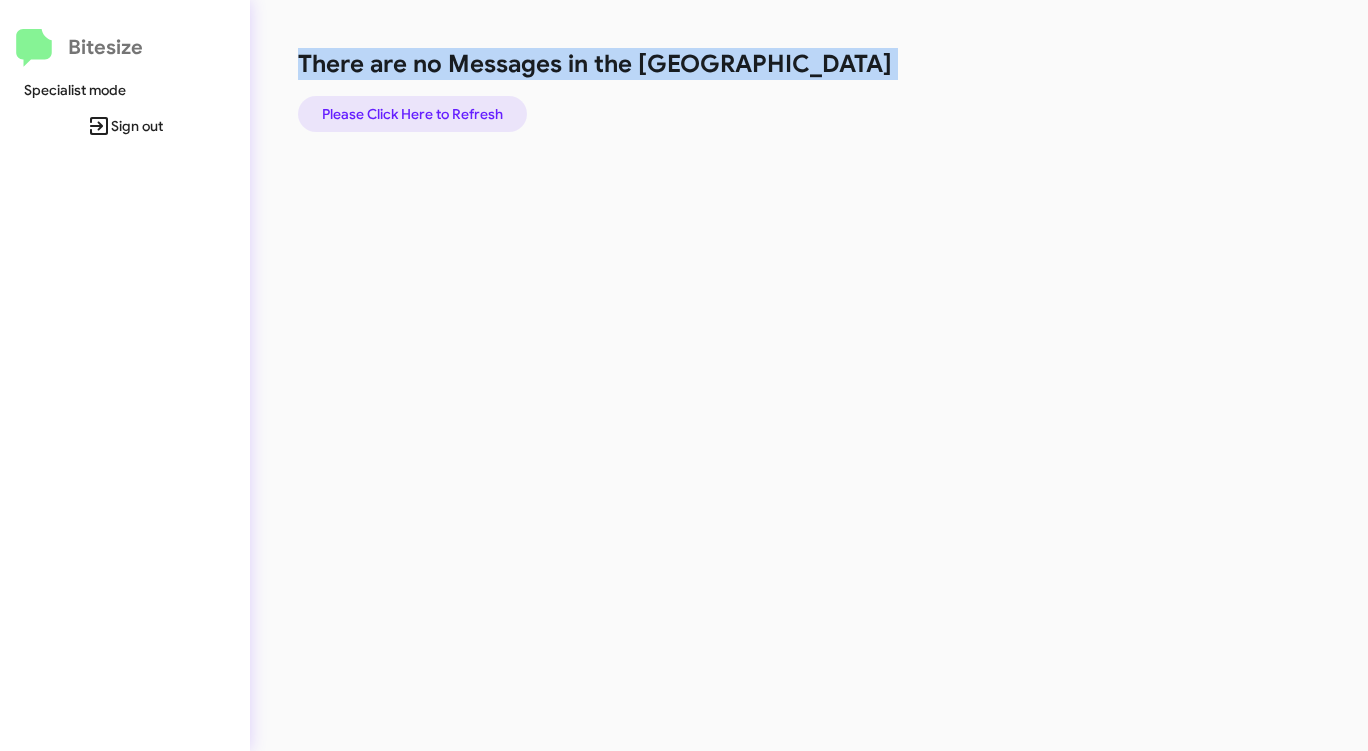 click on "Please Click Here to Refresh" 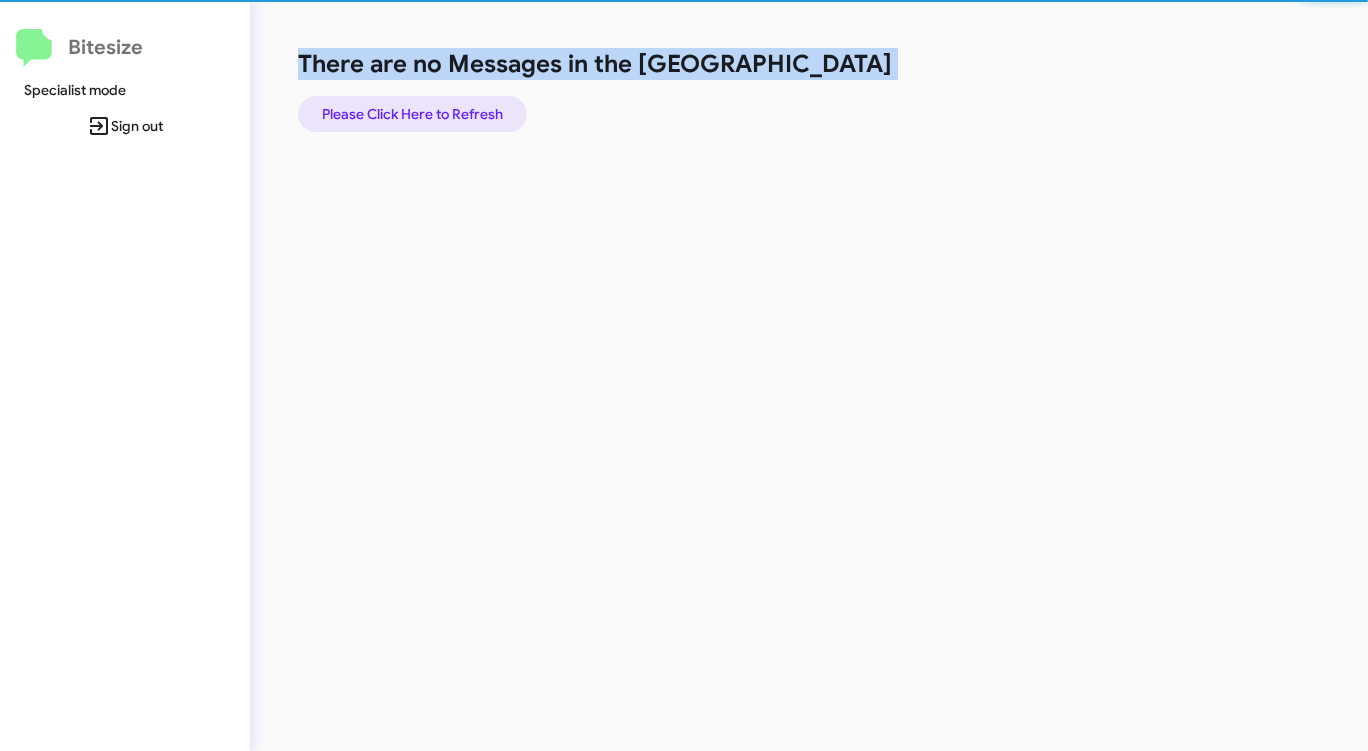 click on "Please Click Here to Refresh" 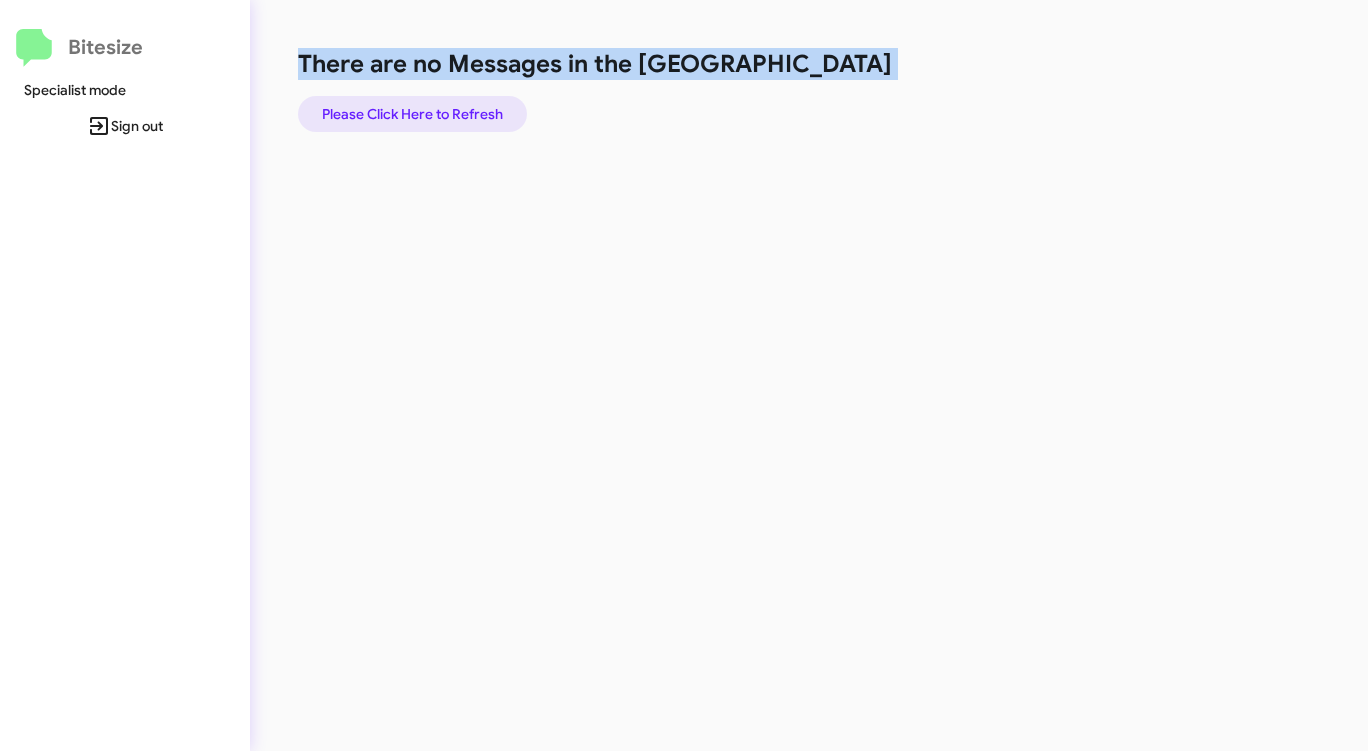 click on "Please Click Here to Refresh" 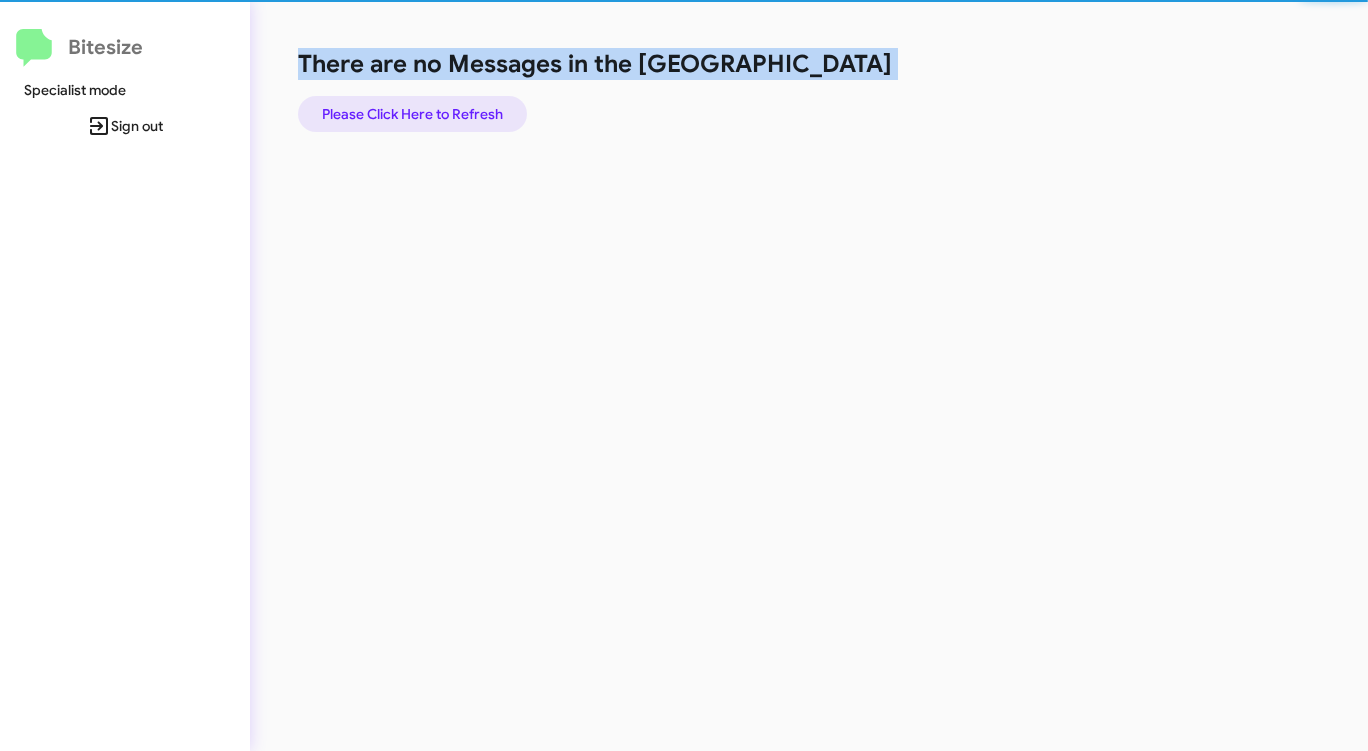 click on "Please Click Here to Refresh" 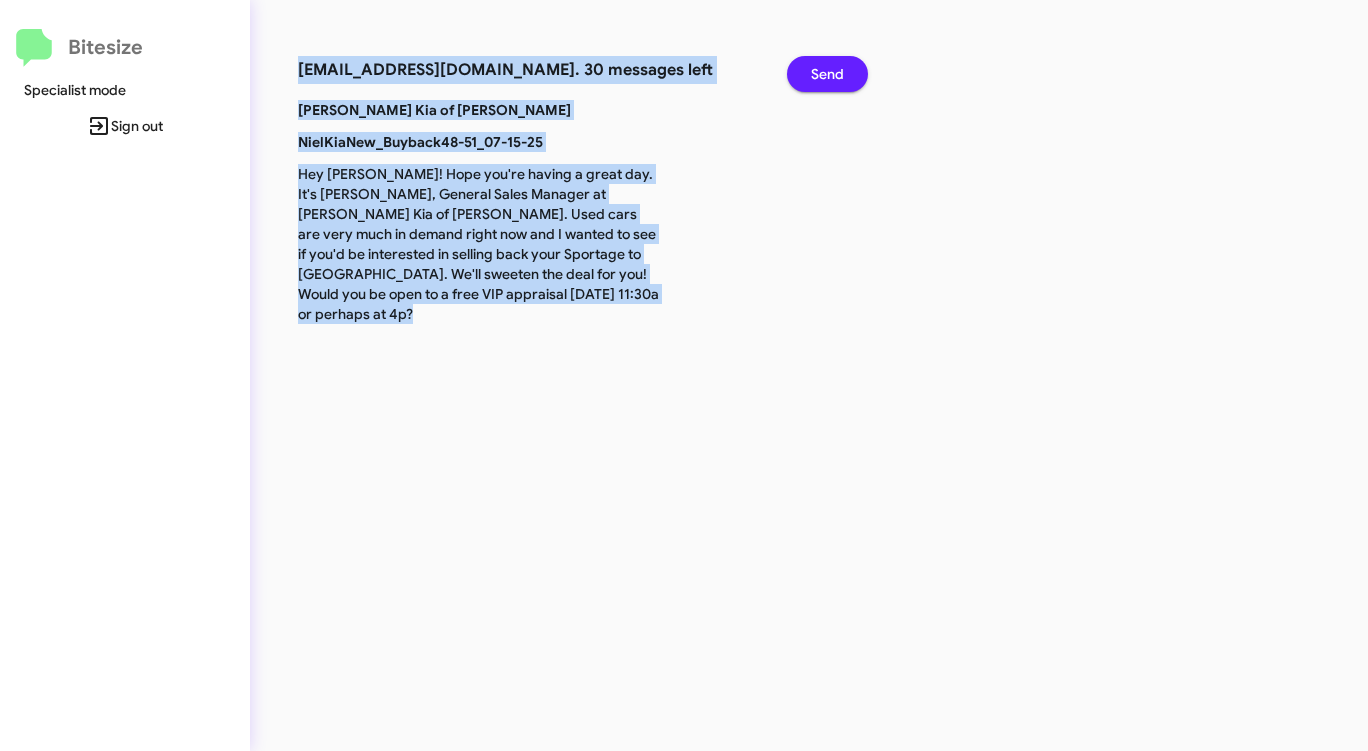 click on "Send" 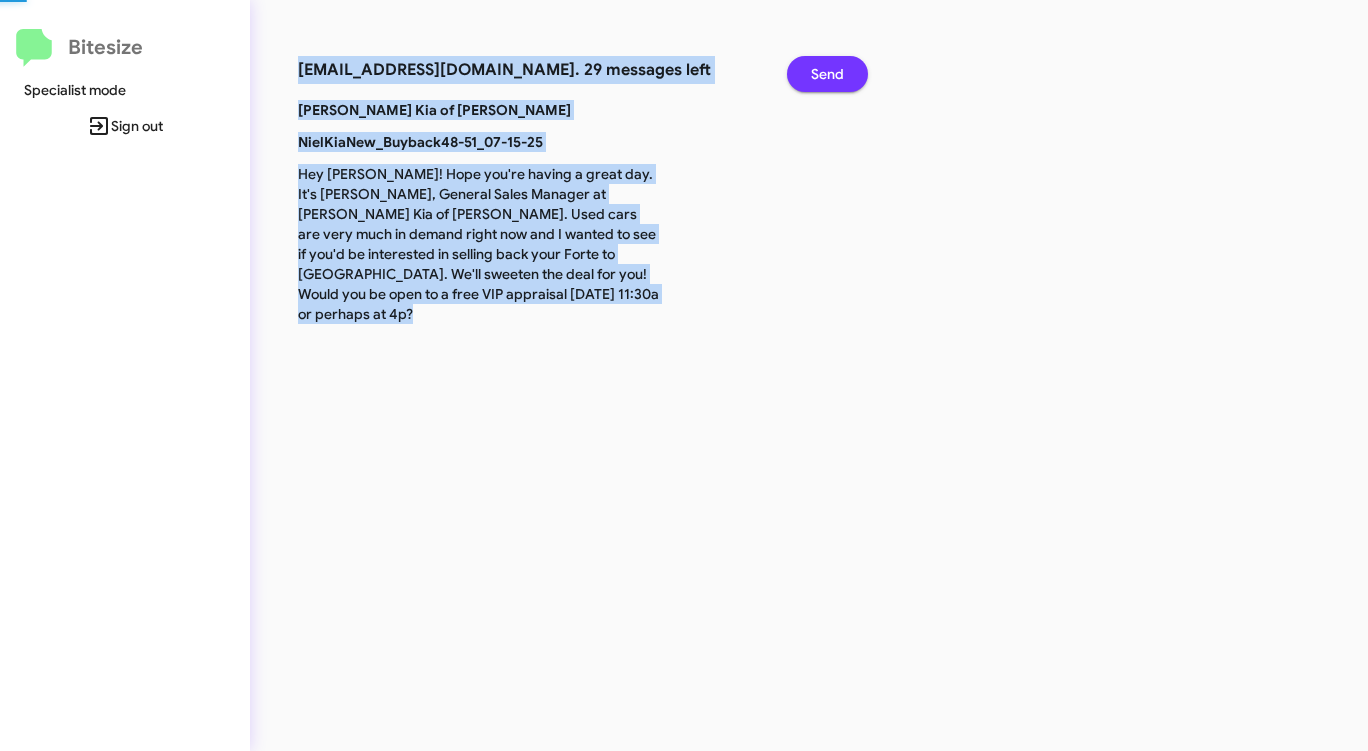 click on "Send" 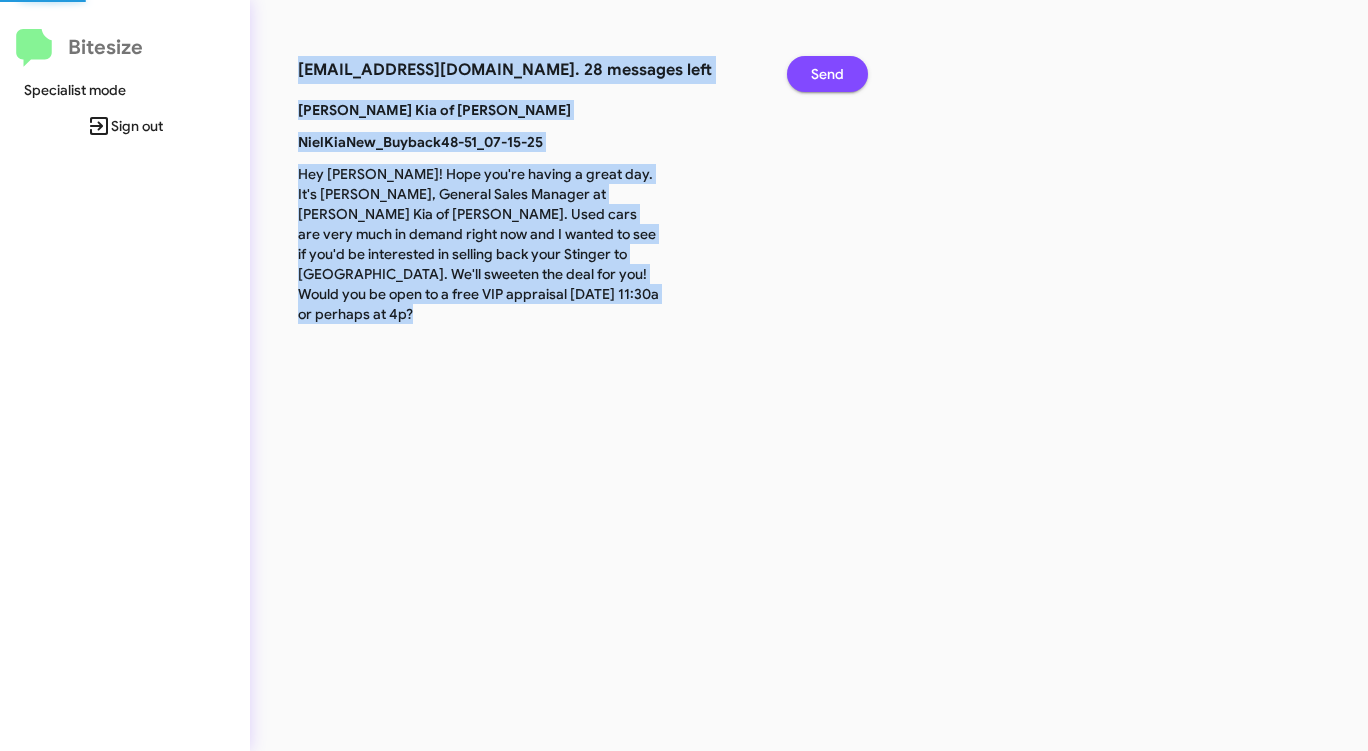 click on "Send" 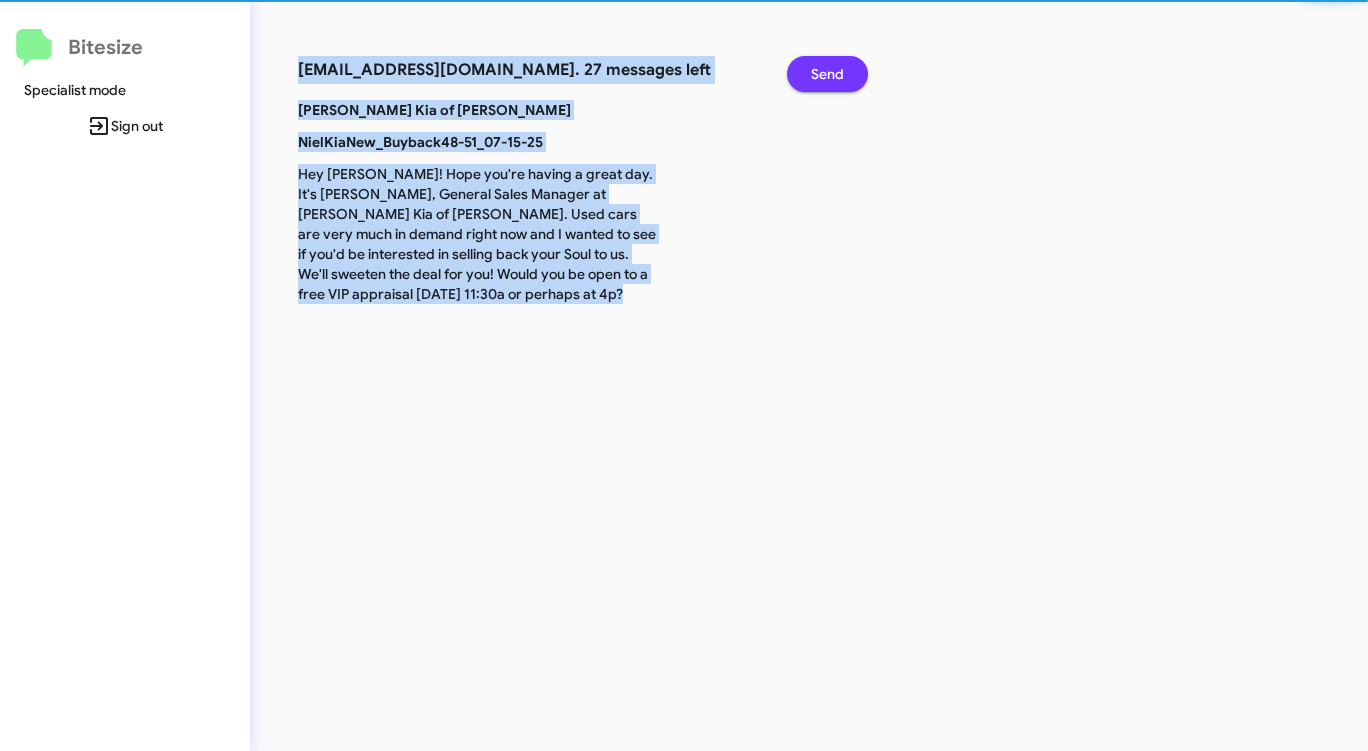 click on "Send" 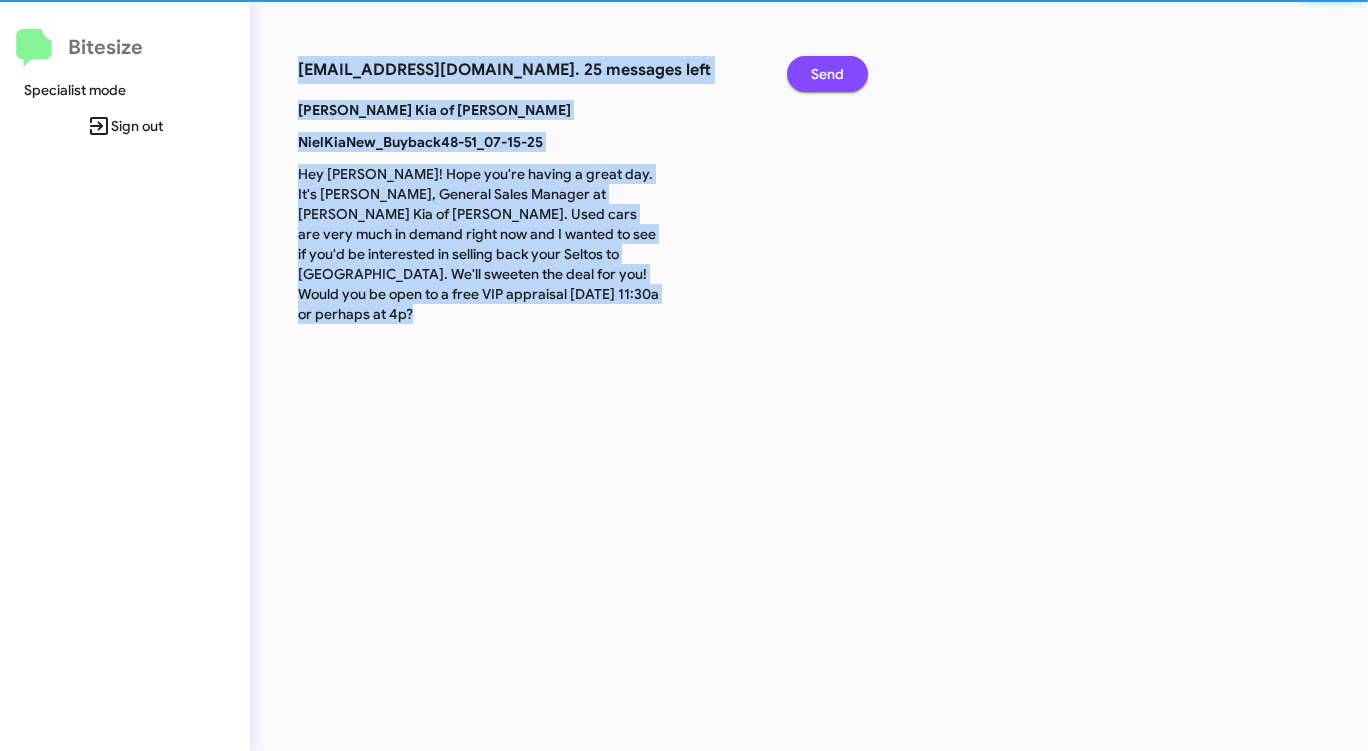 click on "Send" 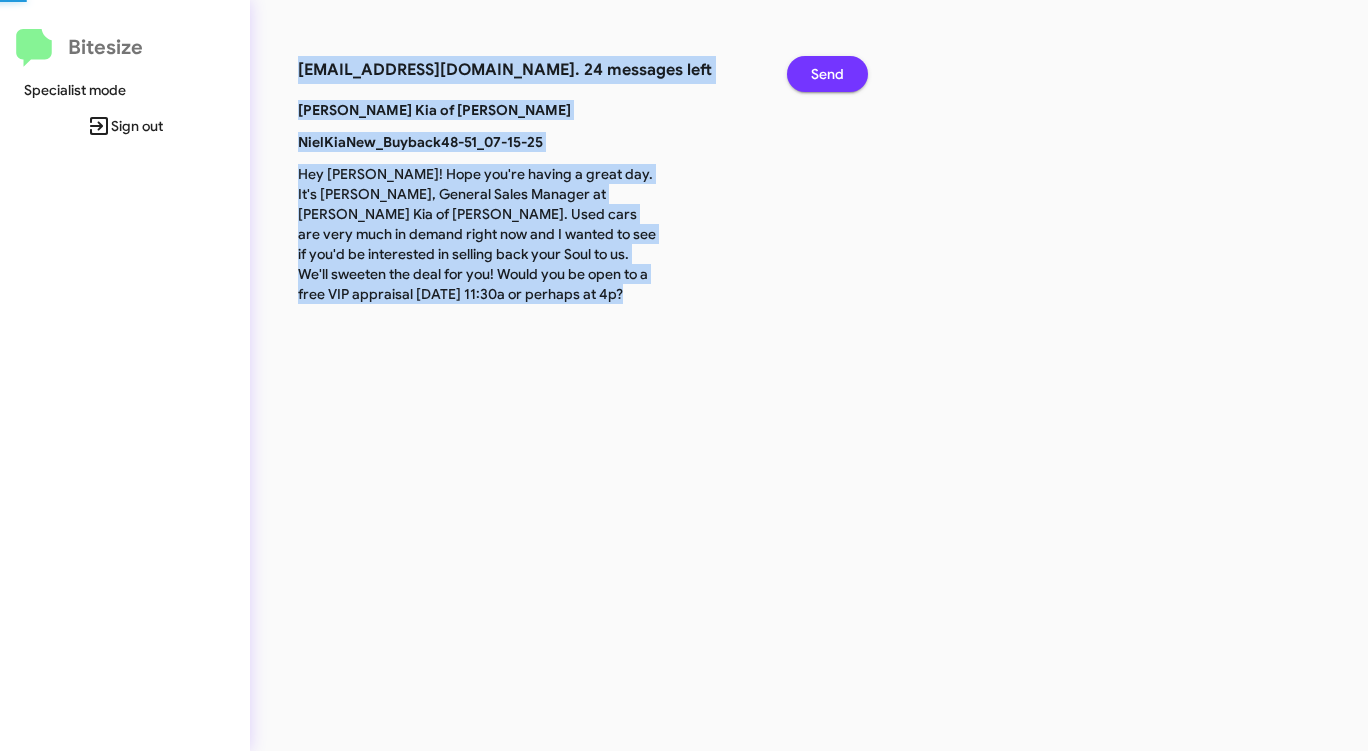 click on "Send" 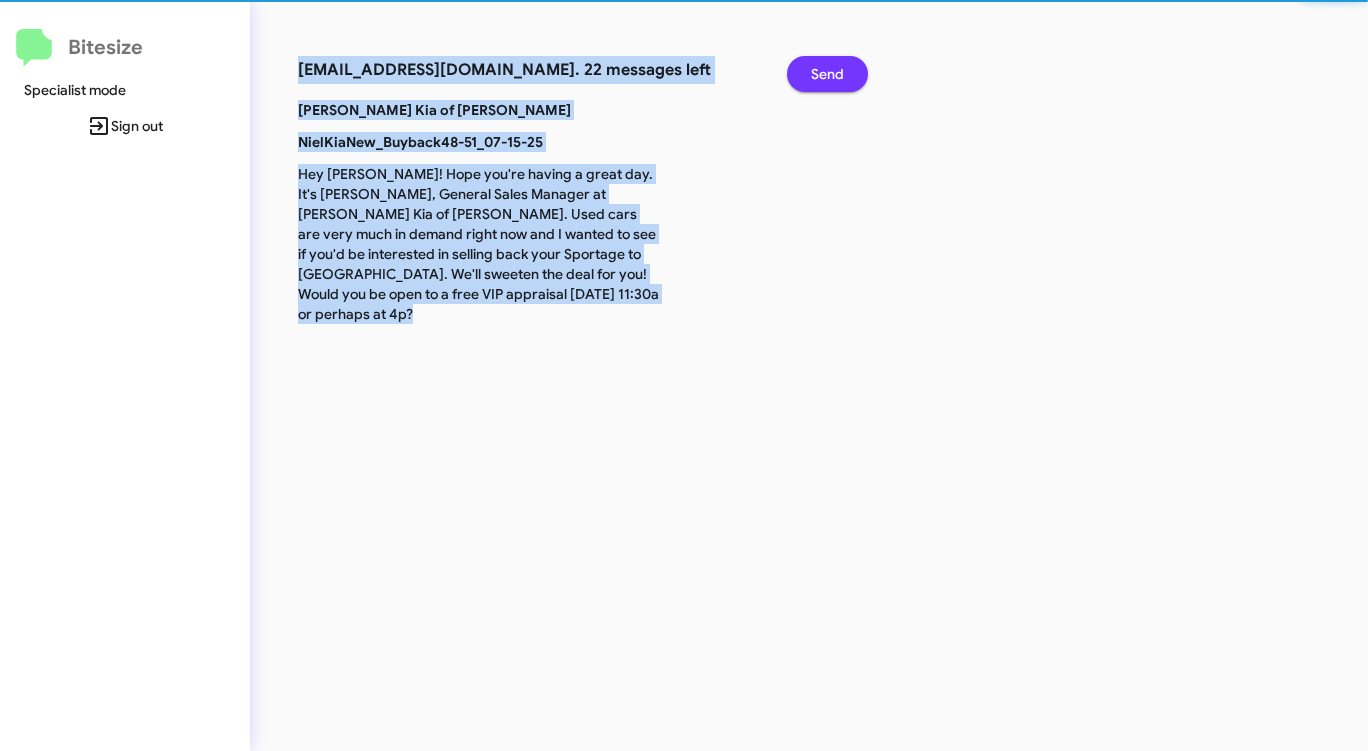 click on "Send" 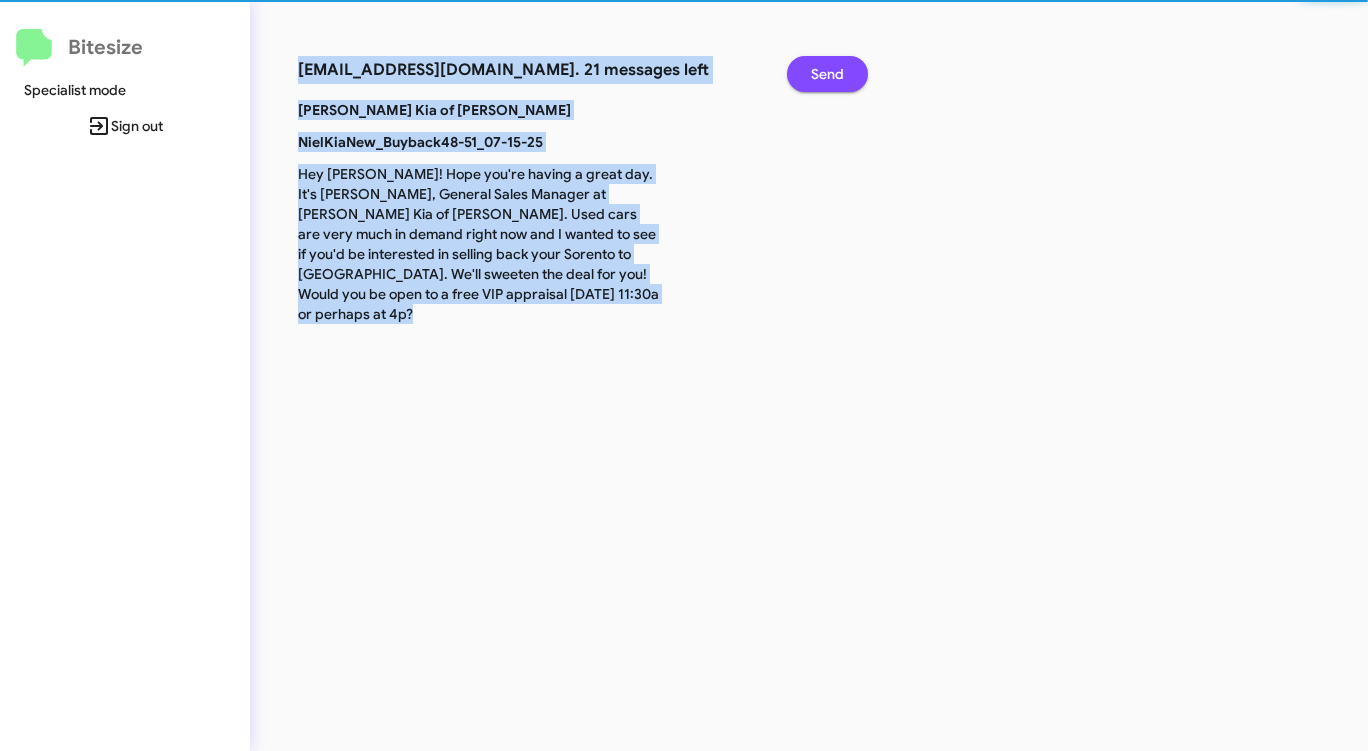 click on "Send" 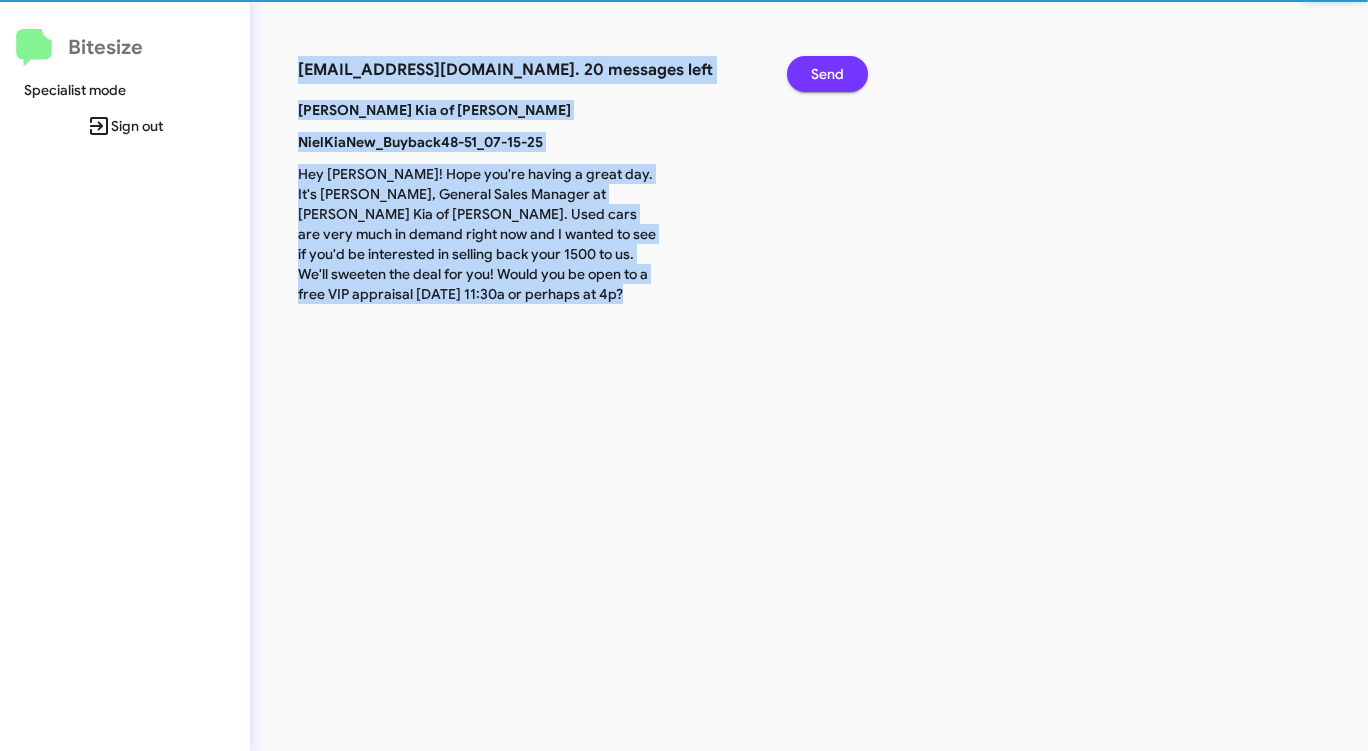 click on "Send" 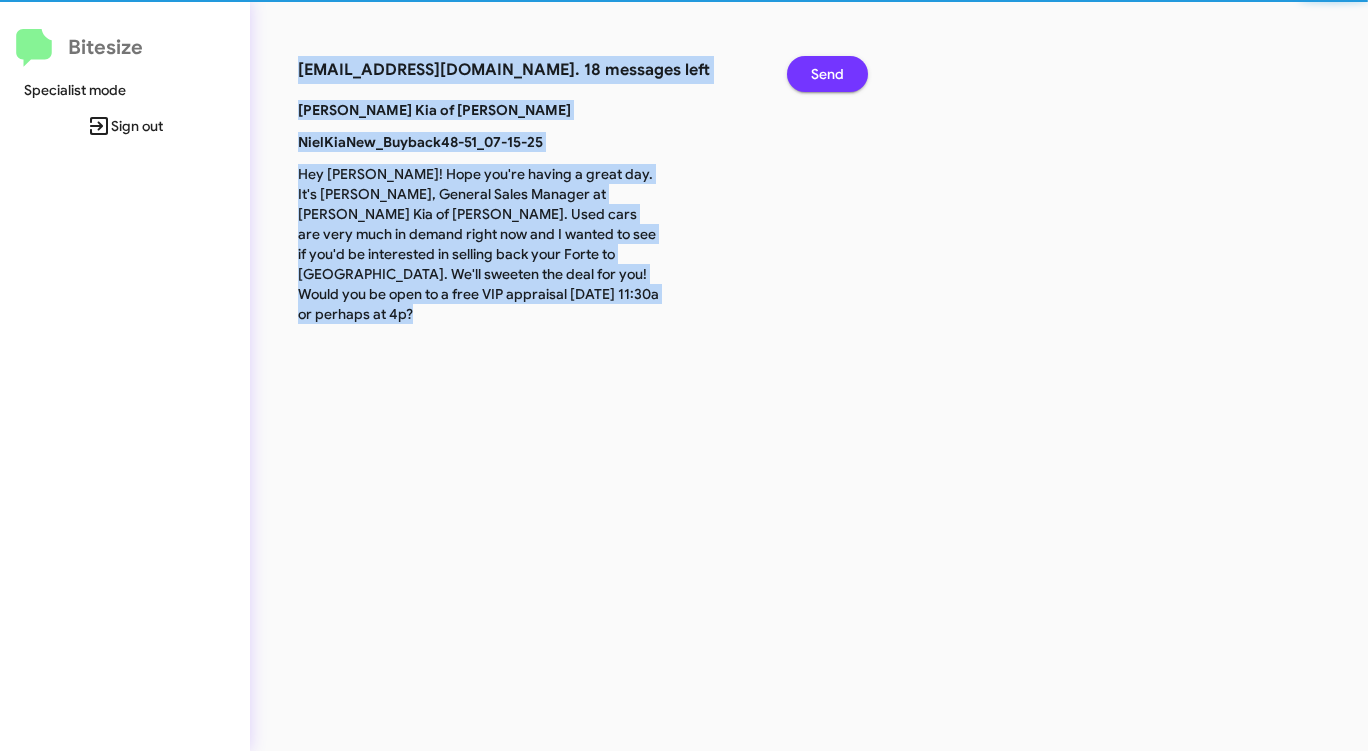 click on "Send" 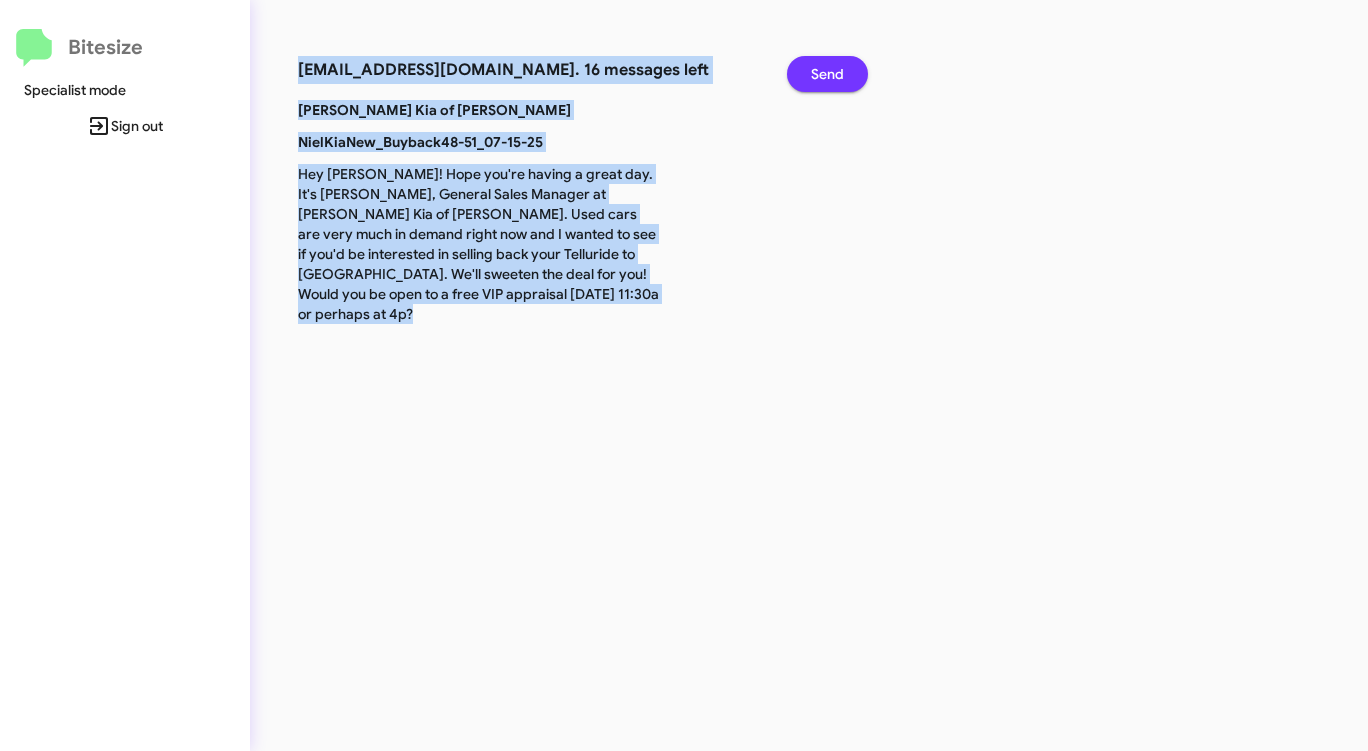 click on "Send" 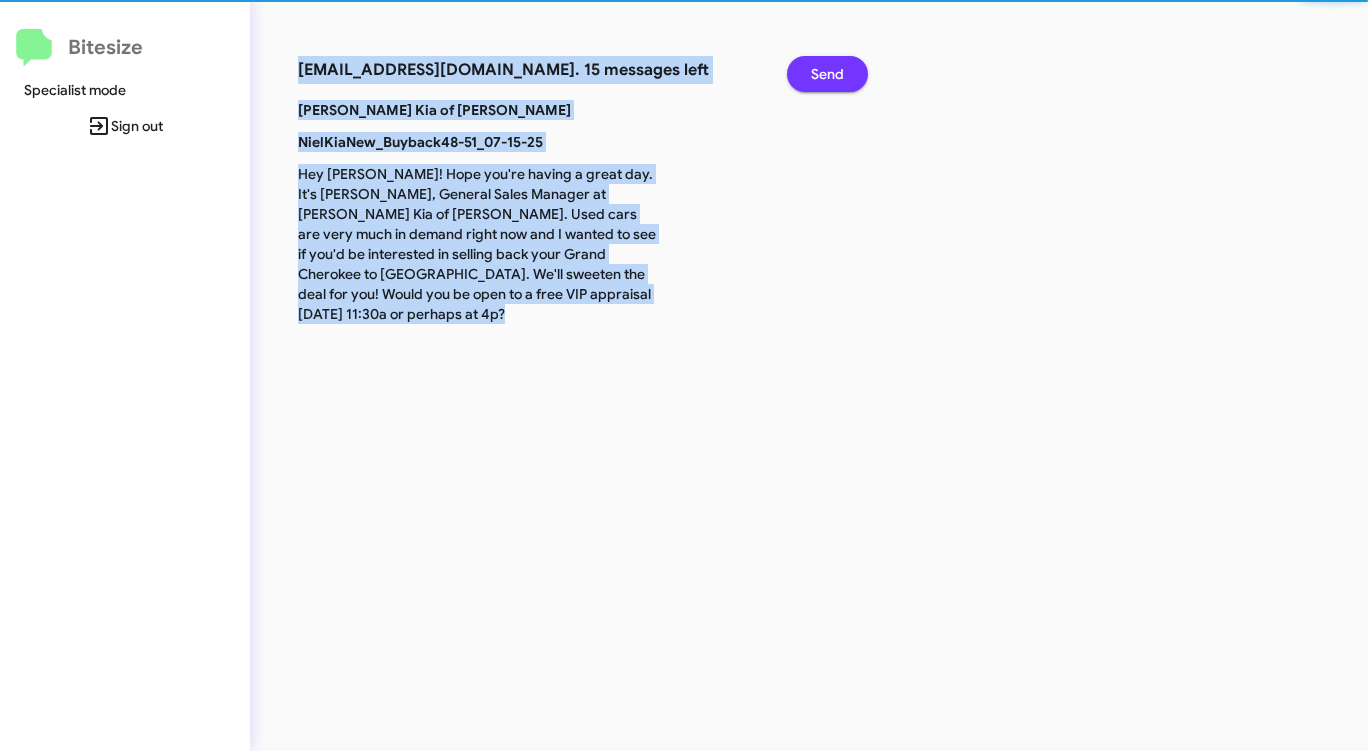 click on "Send" 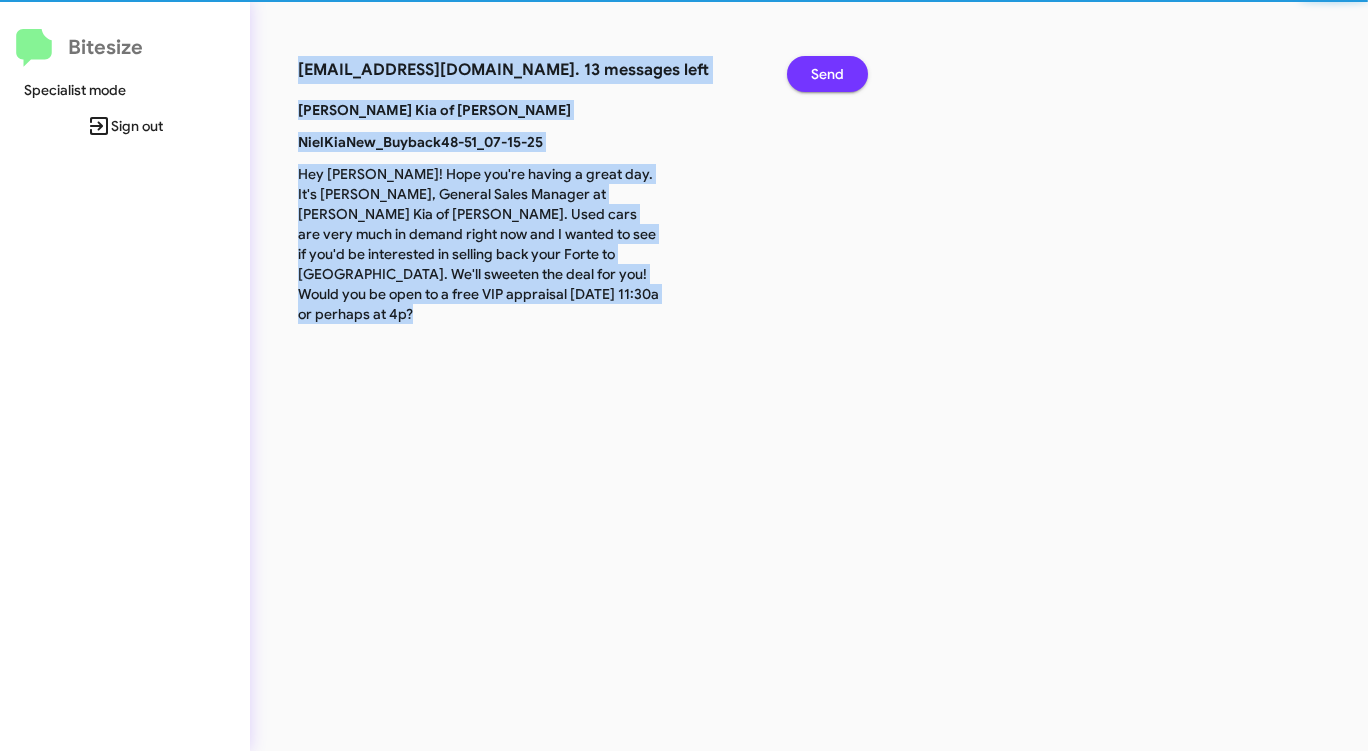 click on "Send" 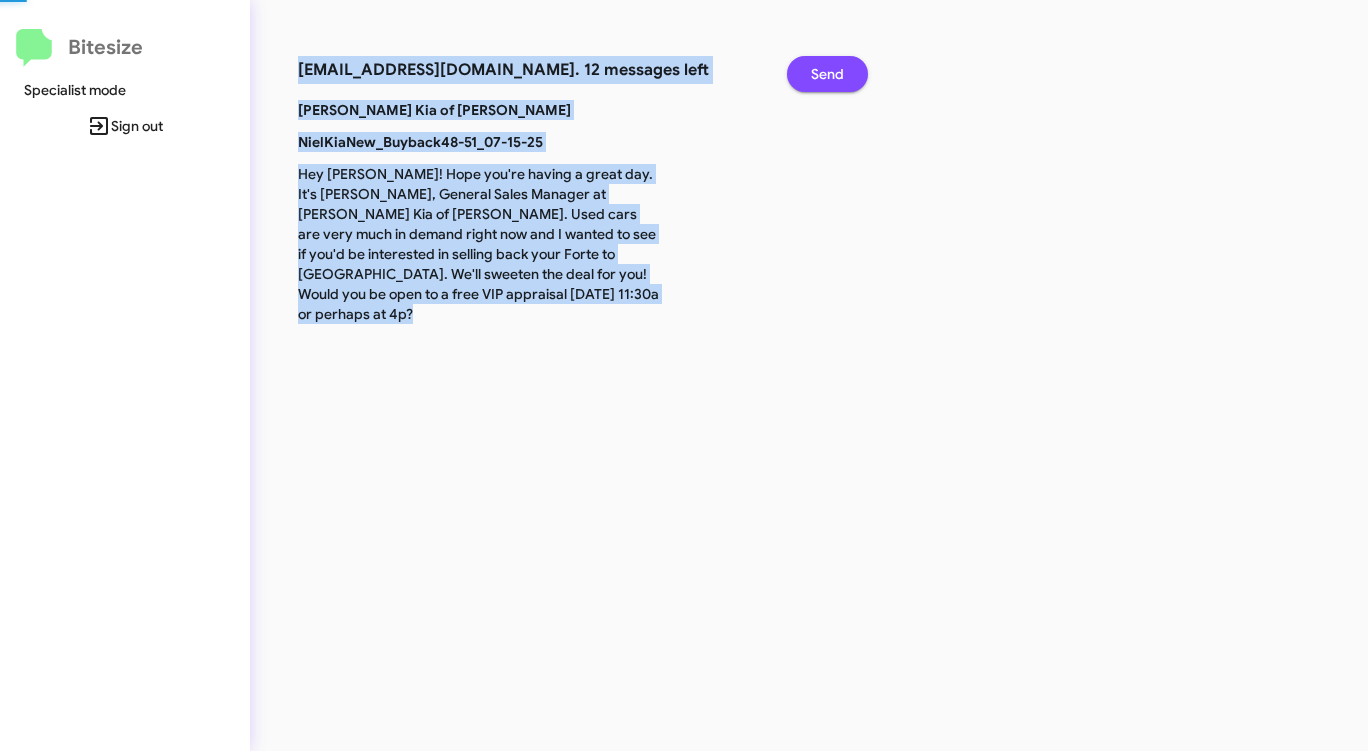 click on "Send" 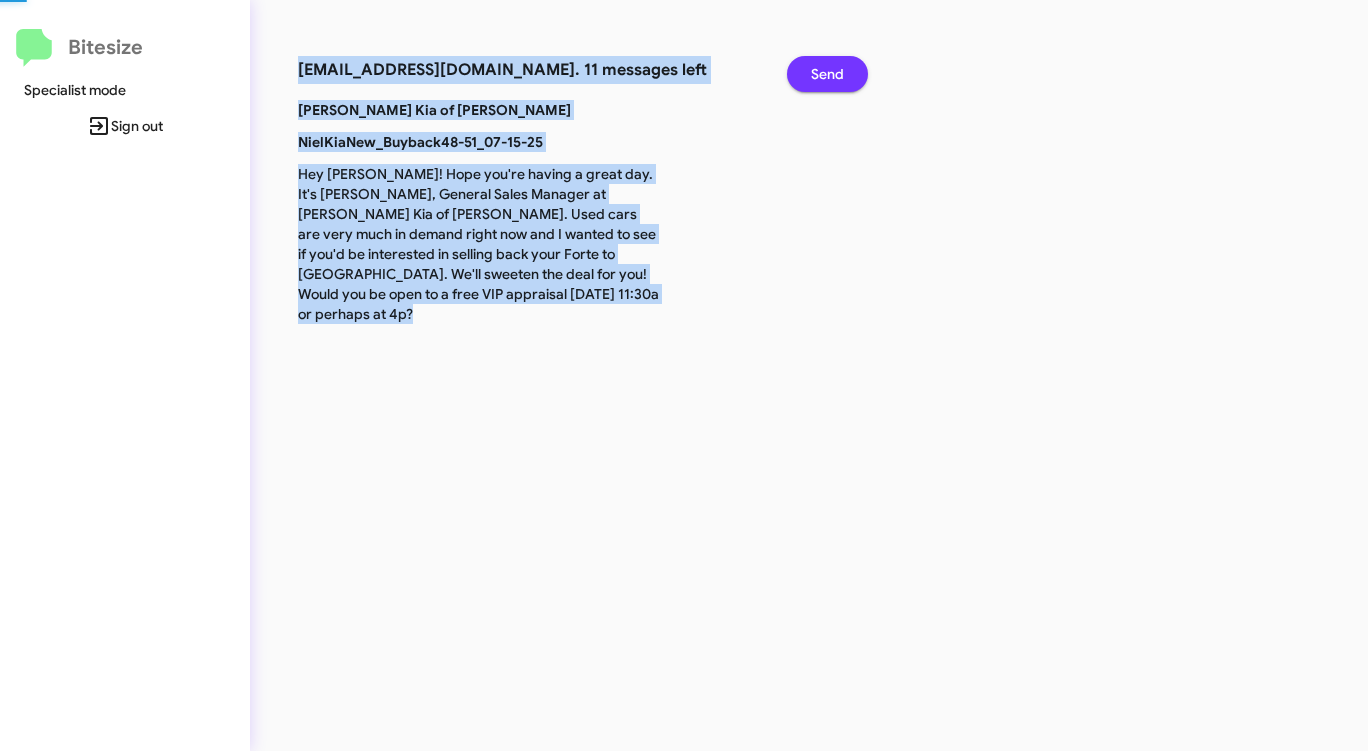 click on "Send" 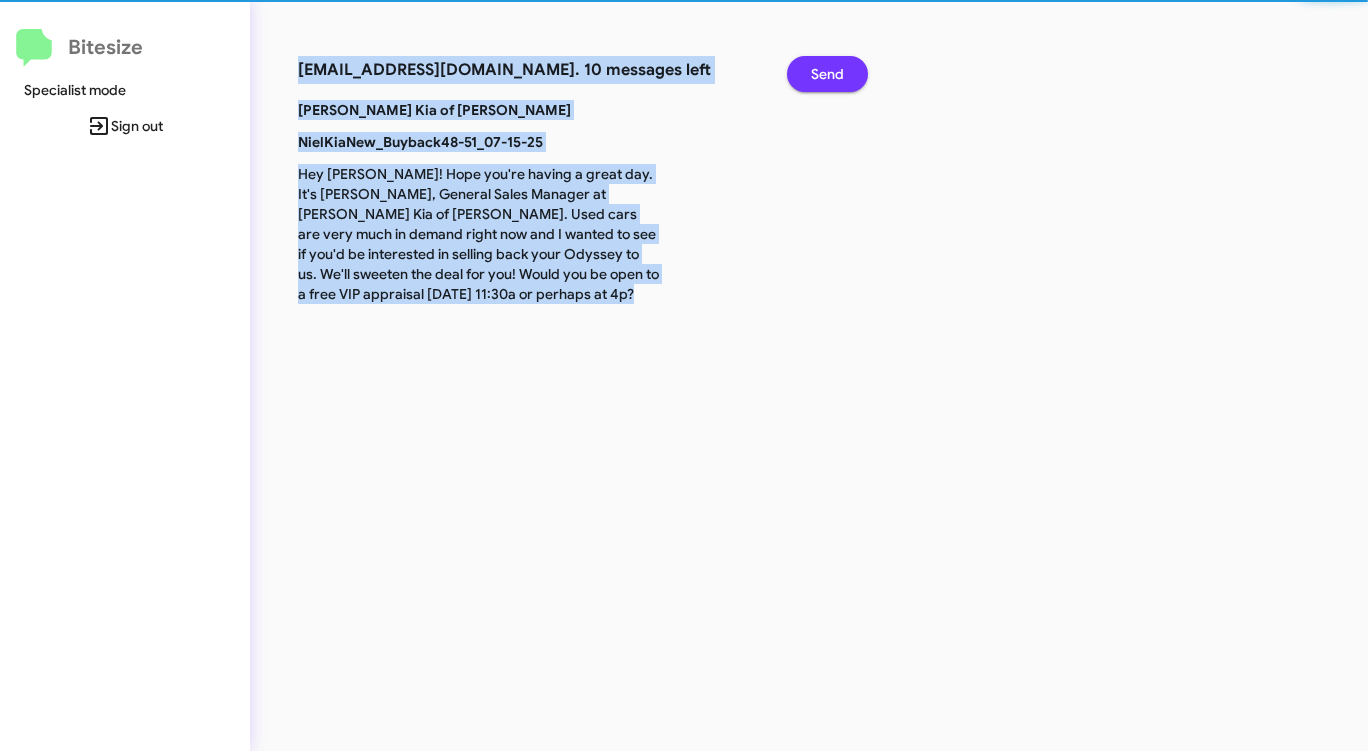 click on "Send" 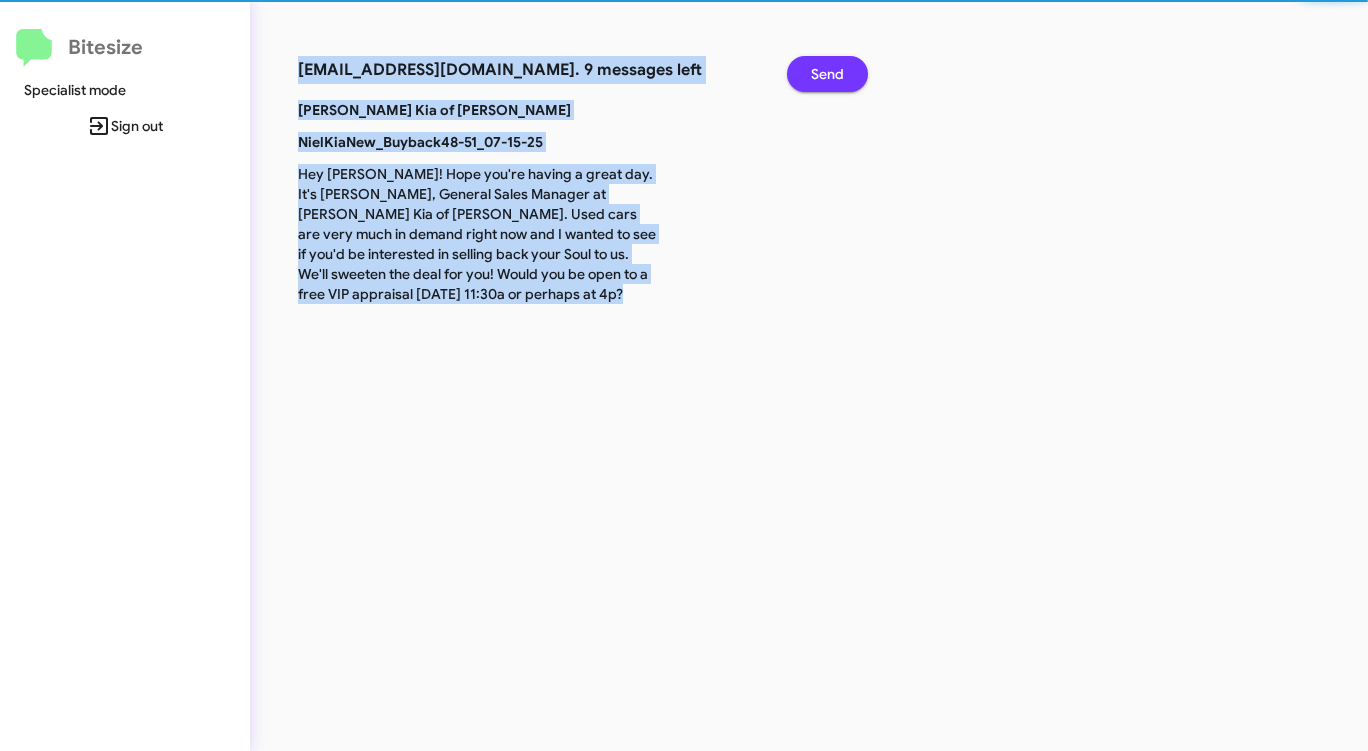 click on "Send" 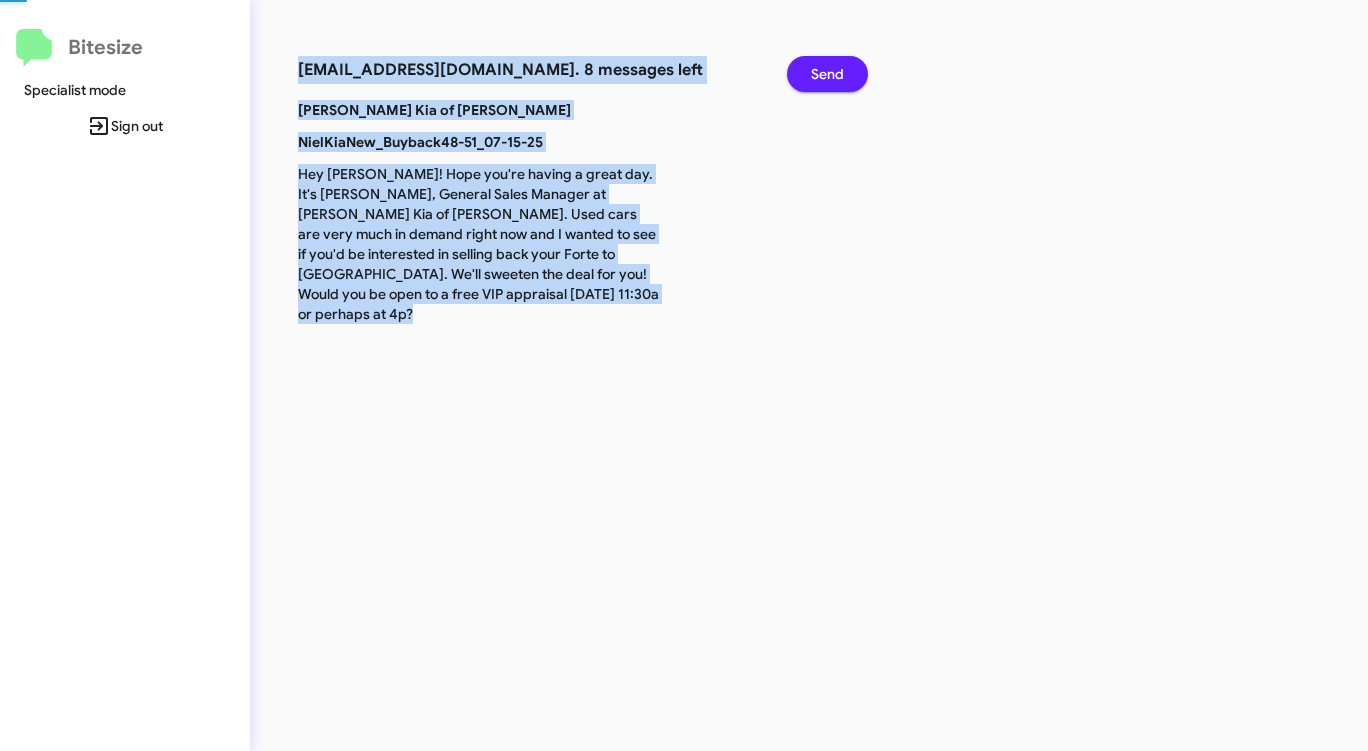 click on "Send" 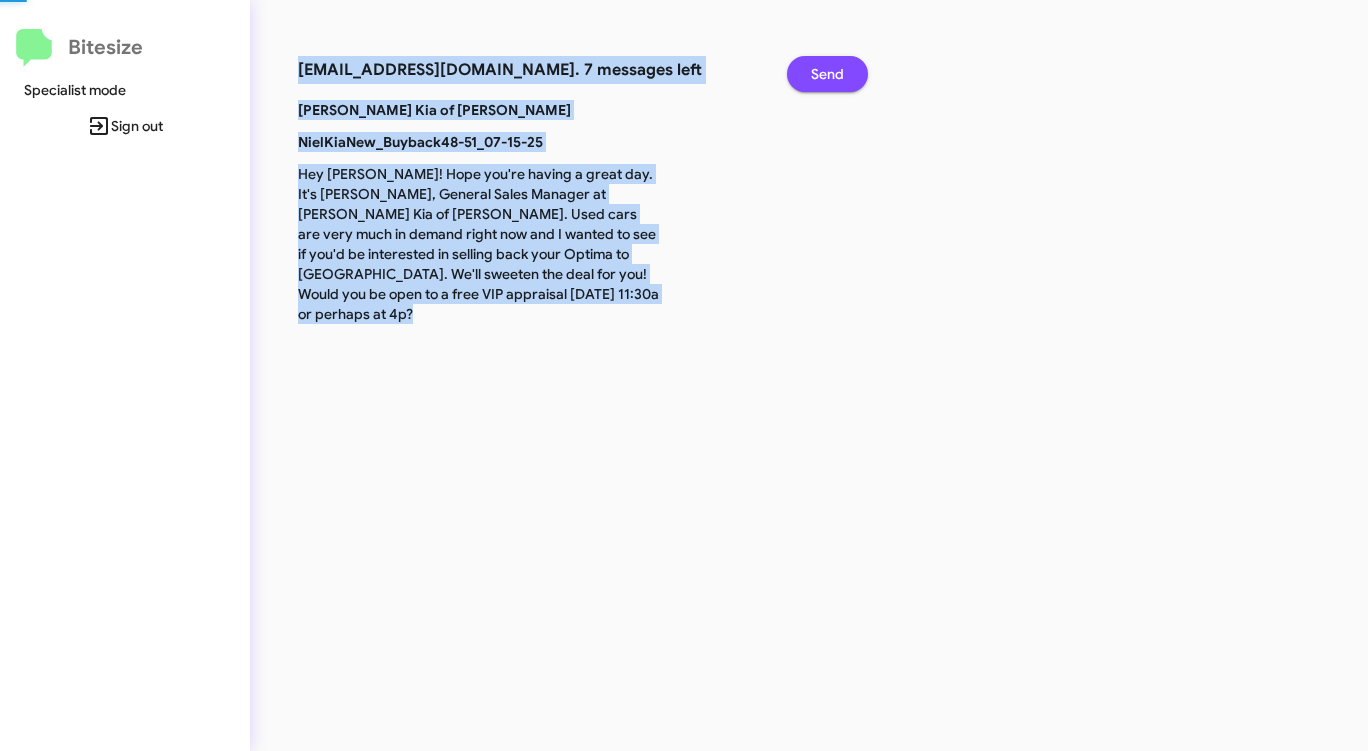 click on "Send" 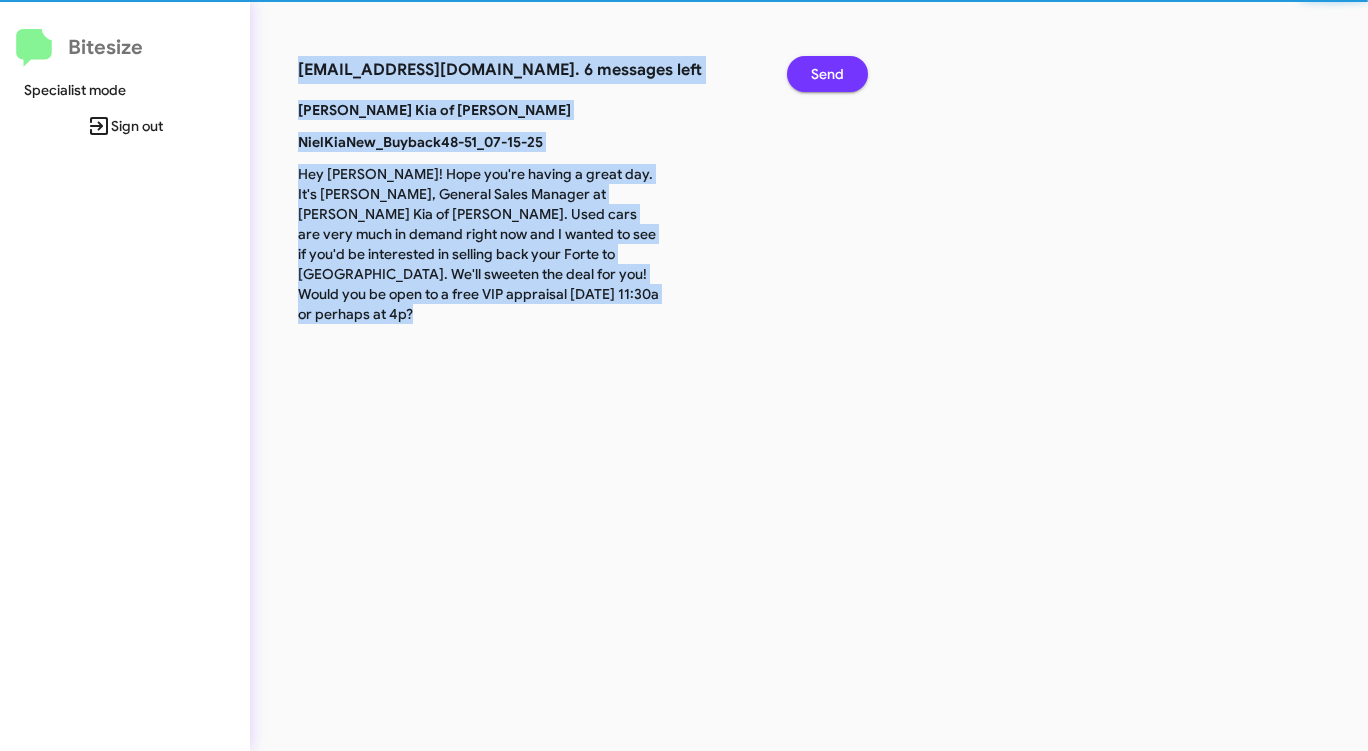 click on "Send" 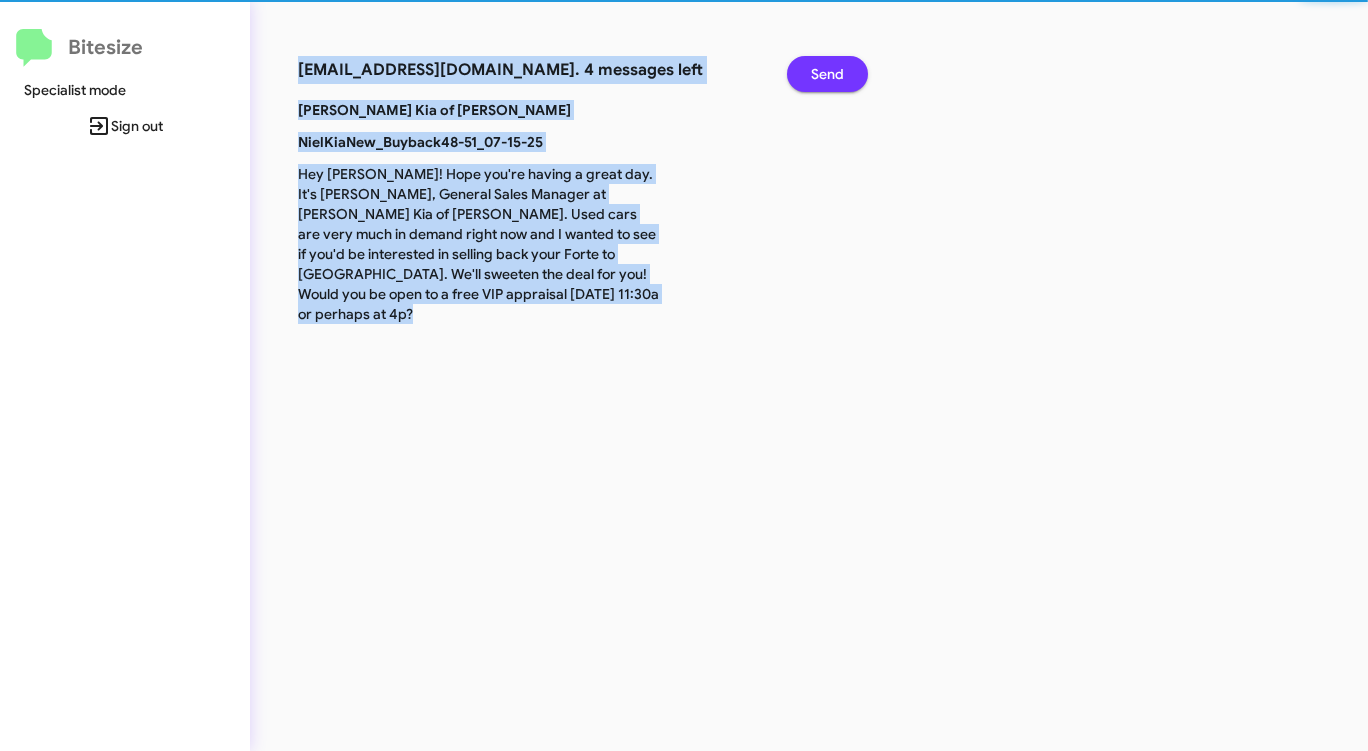 click on "Send" 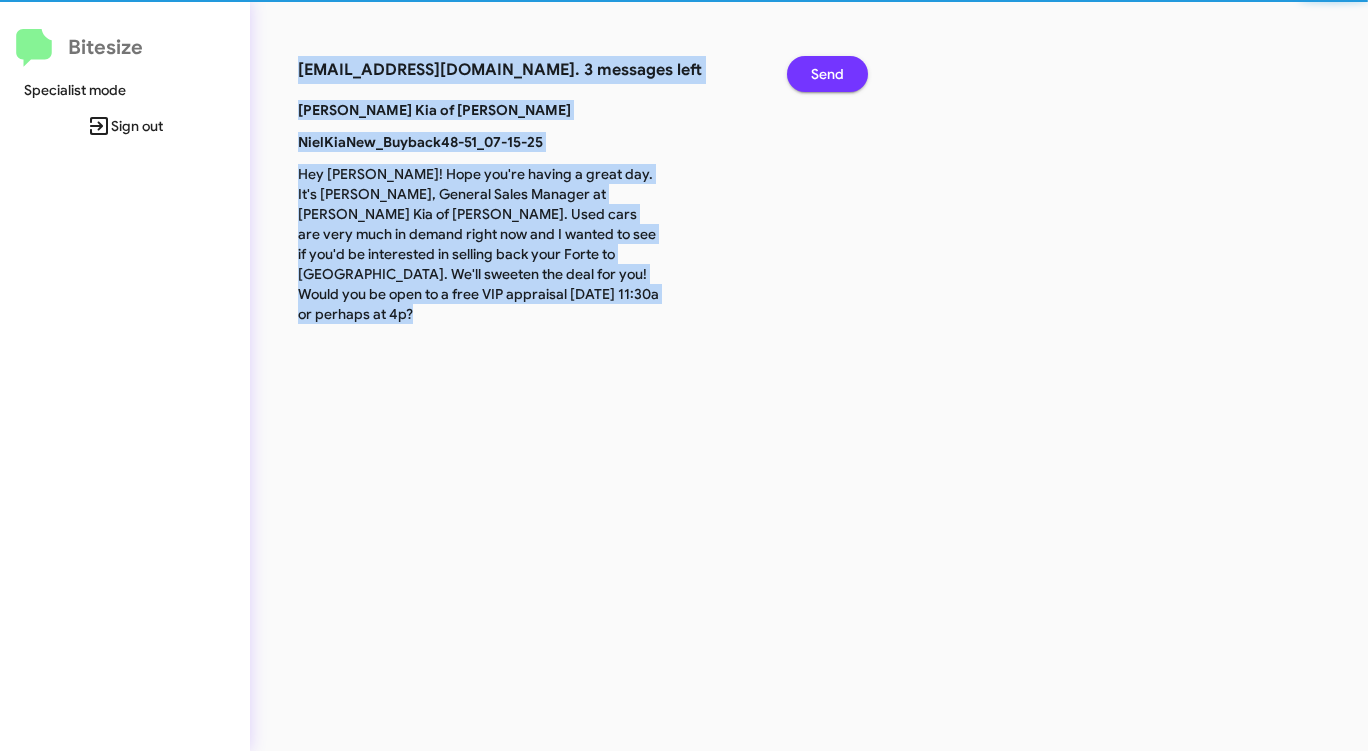 click on "Send" 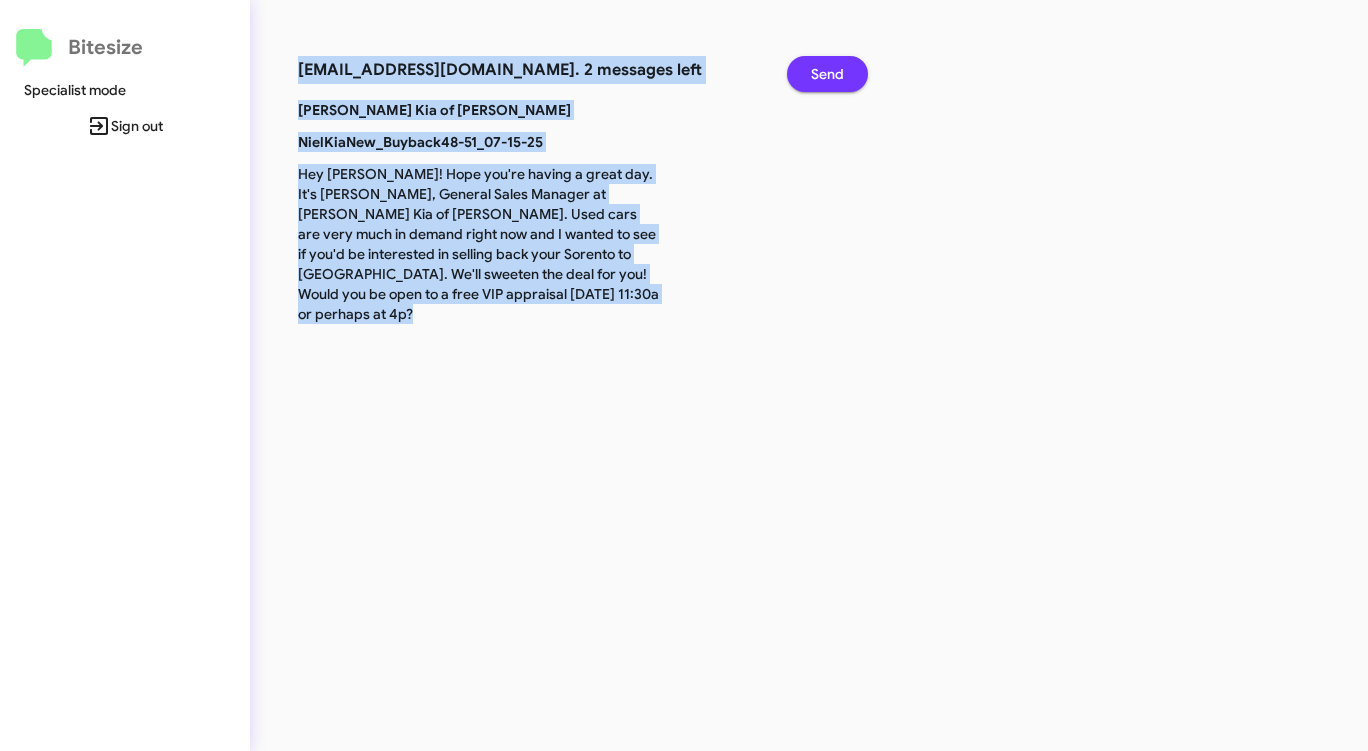 click on "Send" 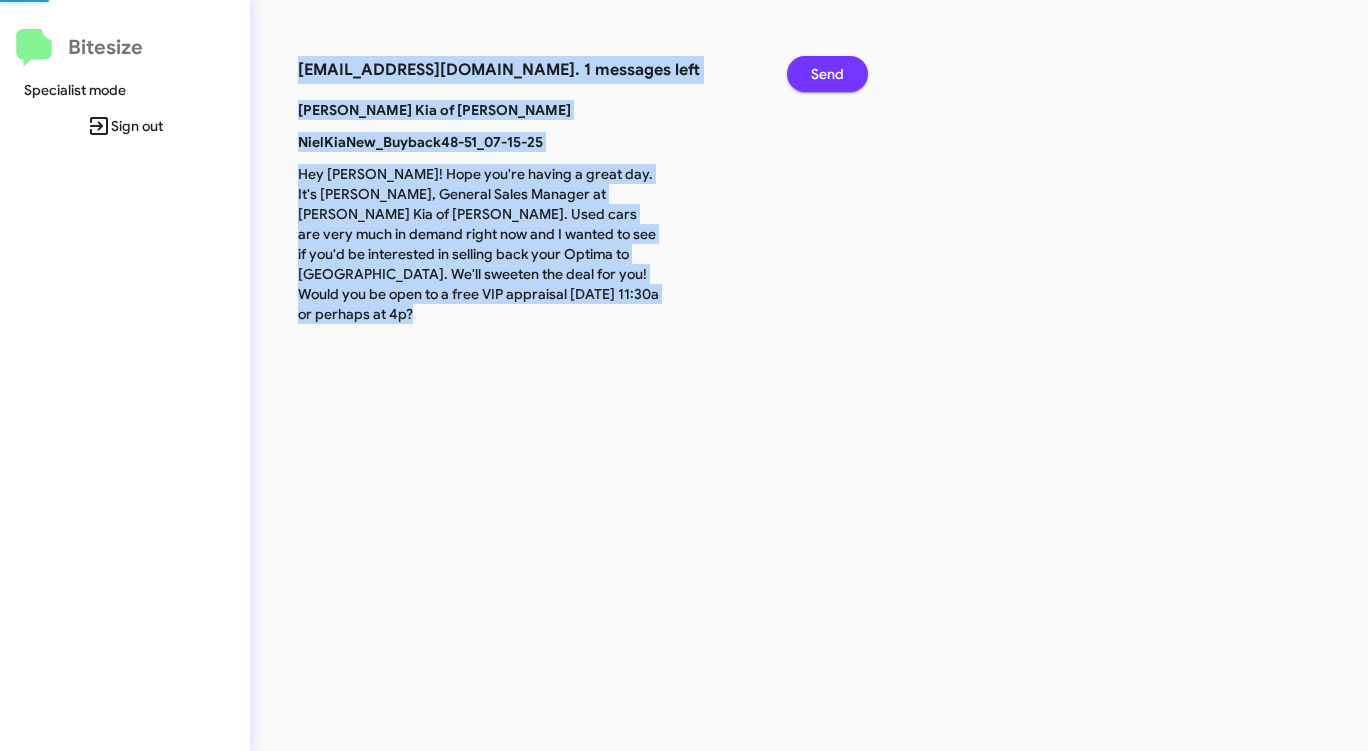 click on "Send" 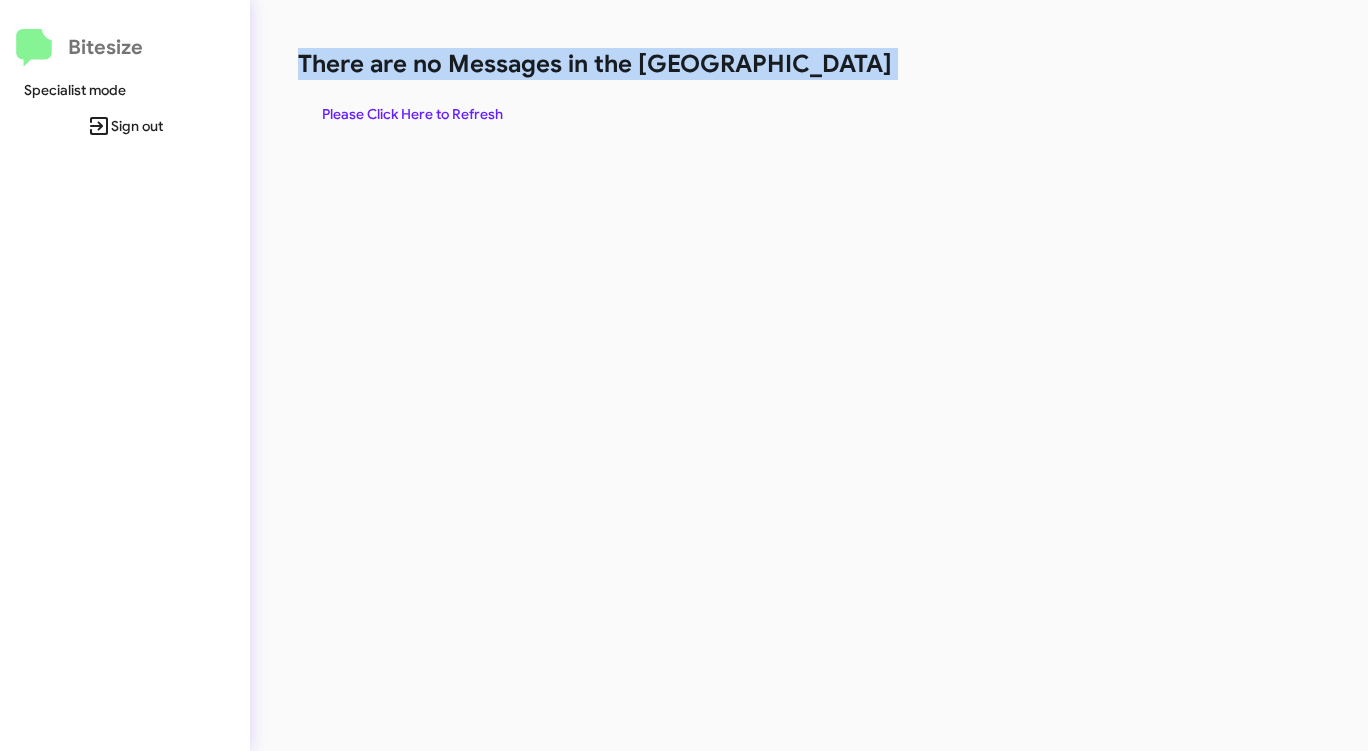 click on "There are no Messages in the [GEOGRAPHIC_DATA]" 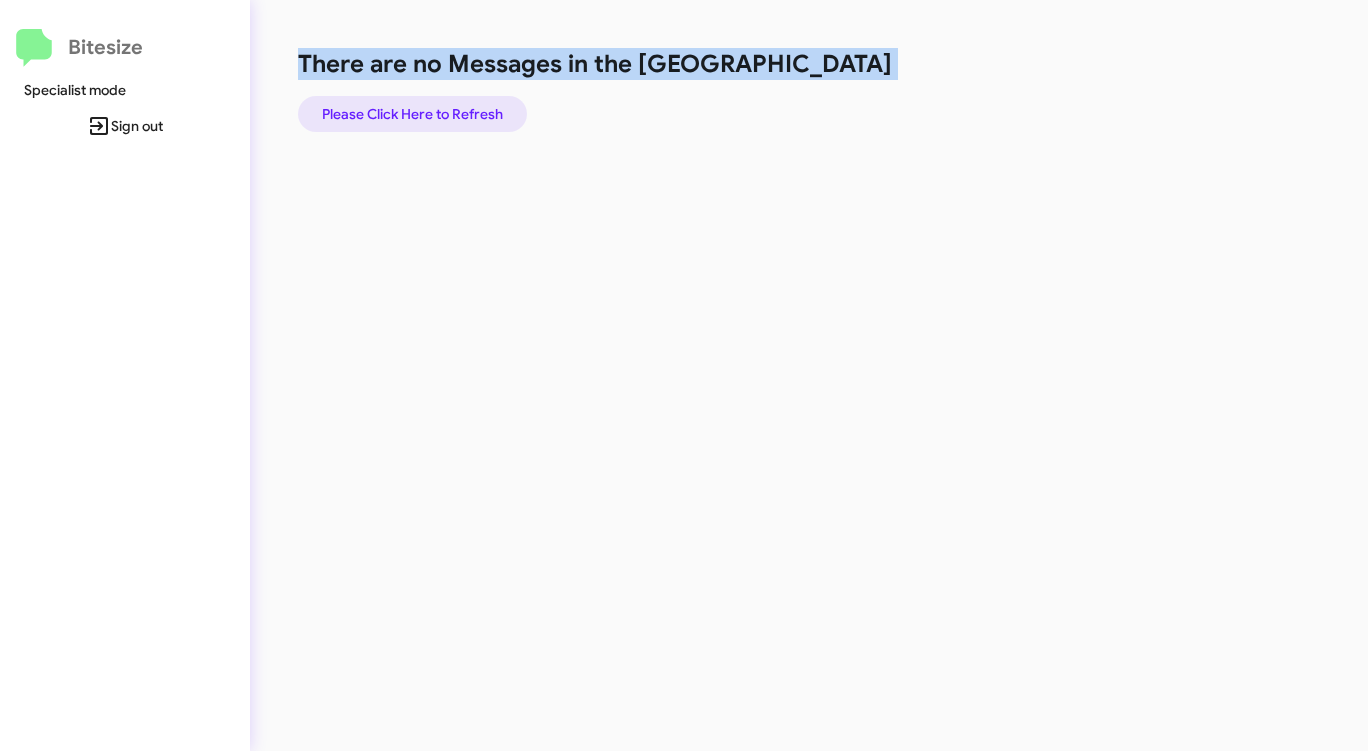 click on "Please Click Here to Refresh" 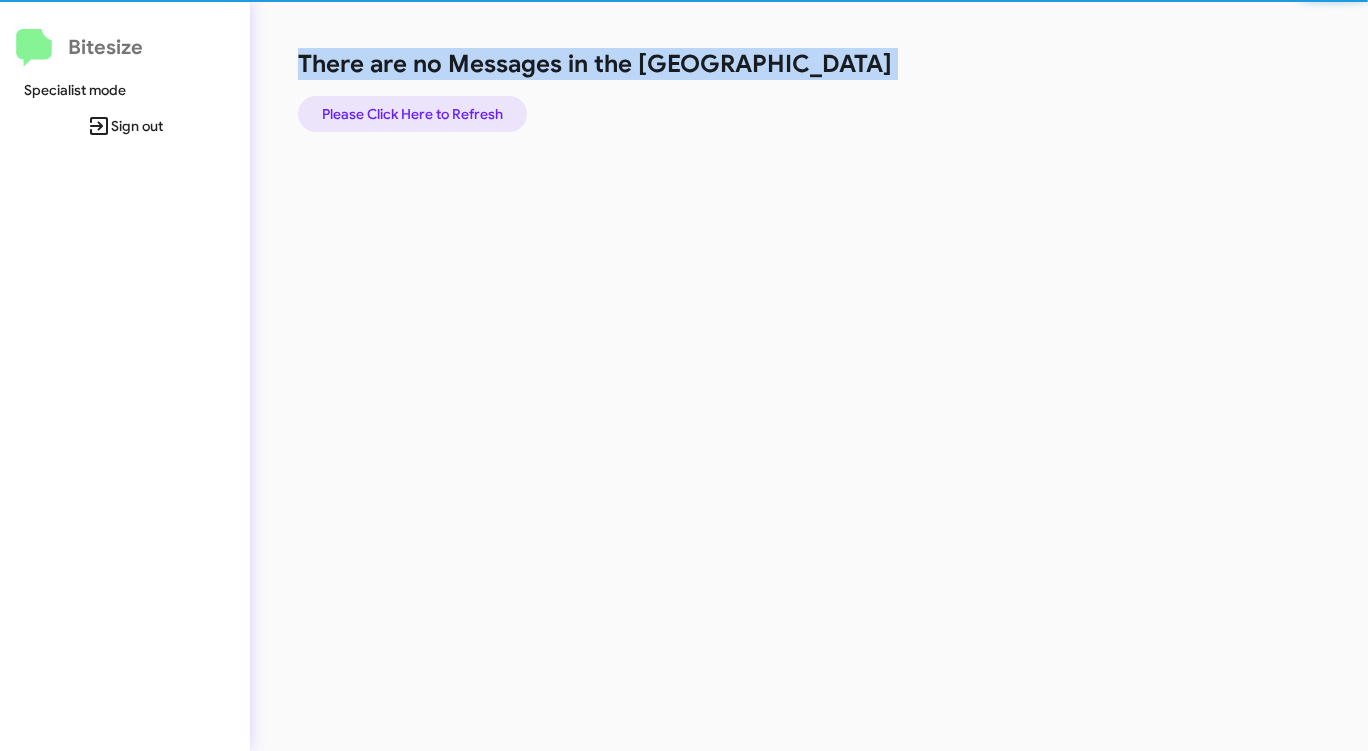 click on "Please Click Here to Refresh" 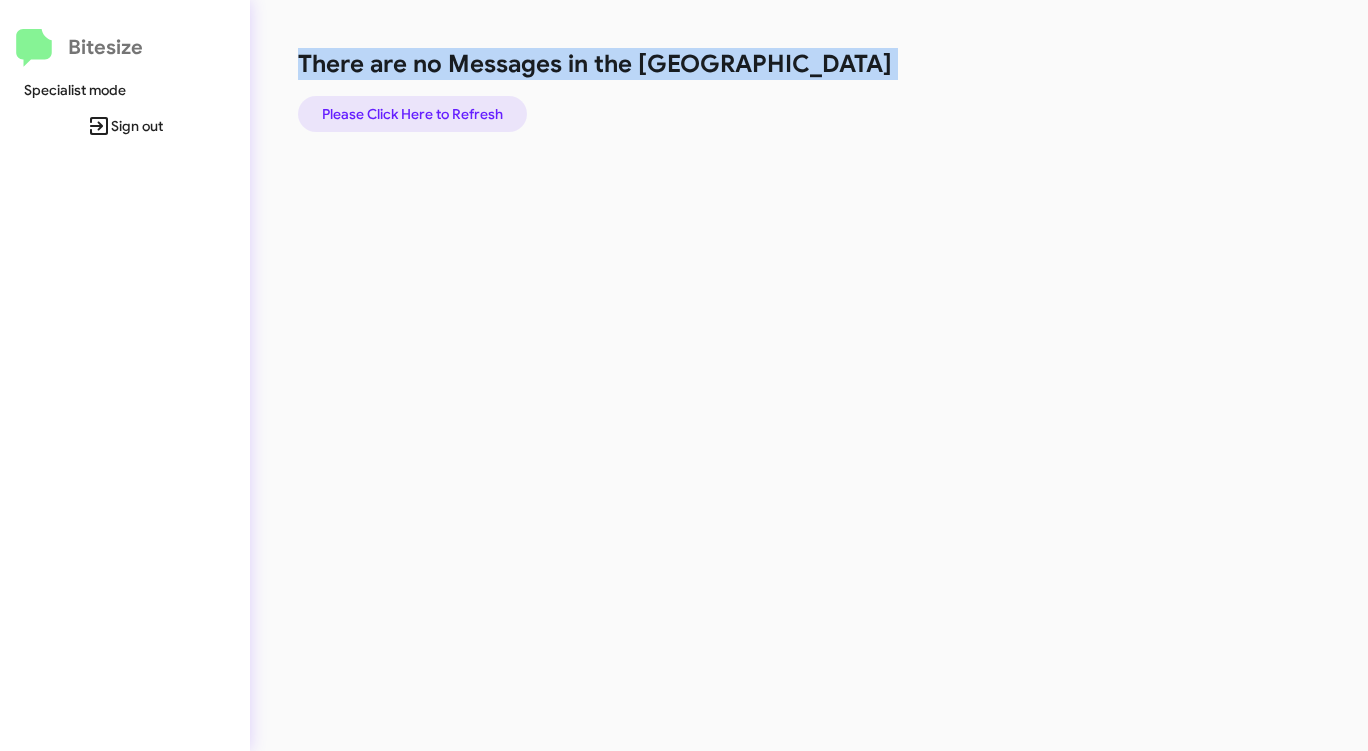 click on "Please Click Here to Refresh" 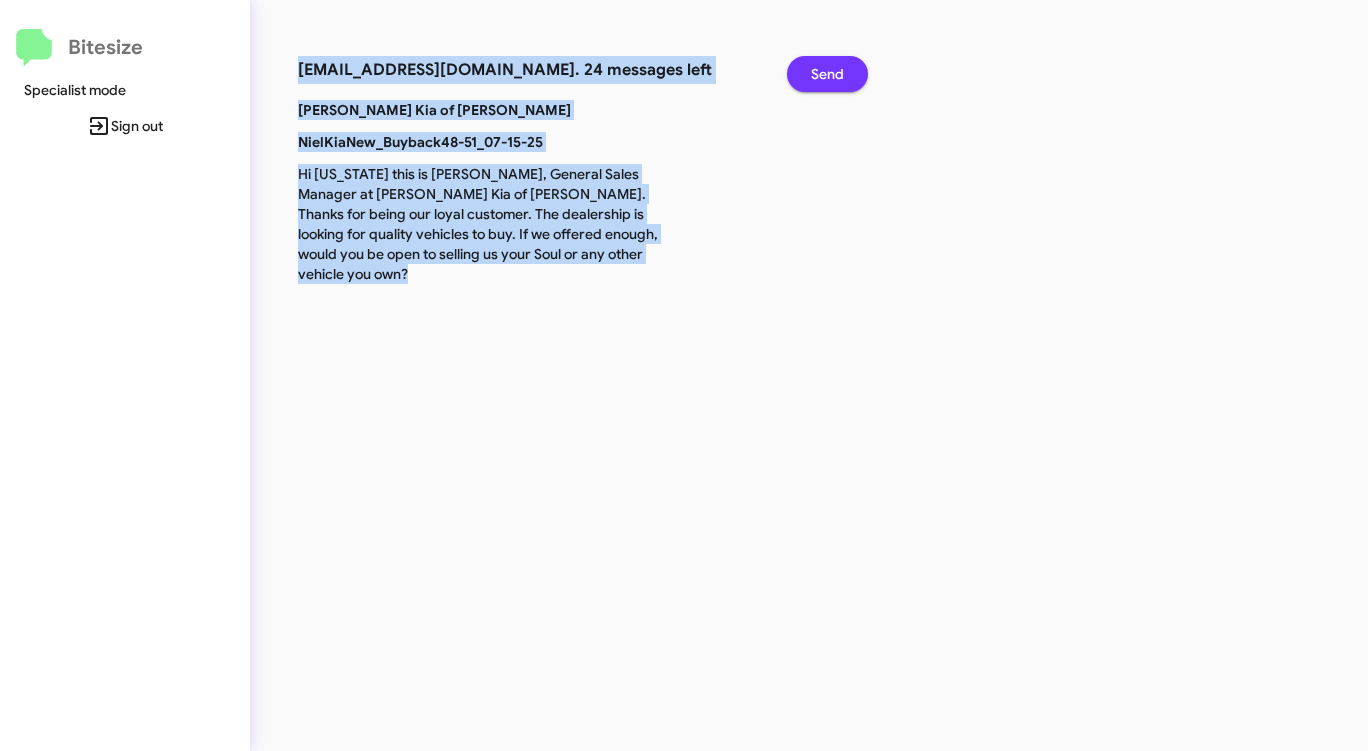 click on "Send" 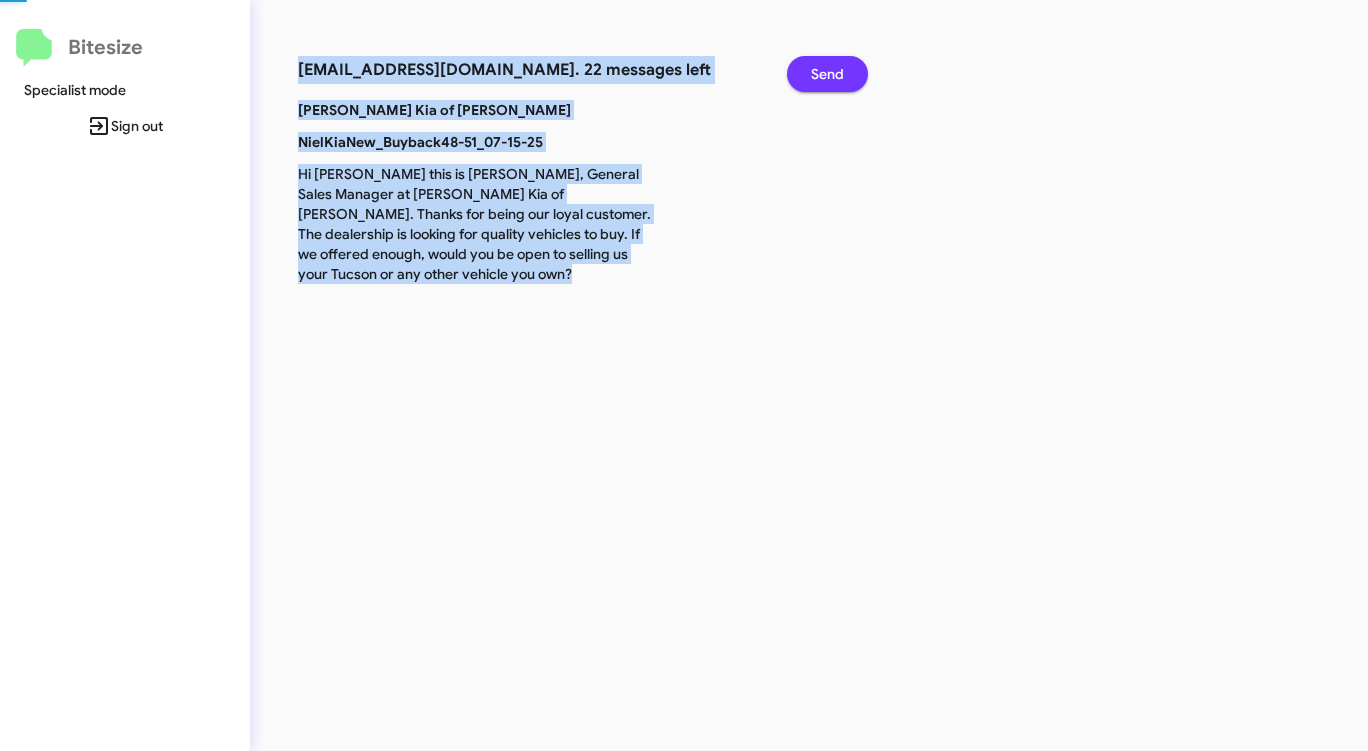 click on "Send" 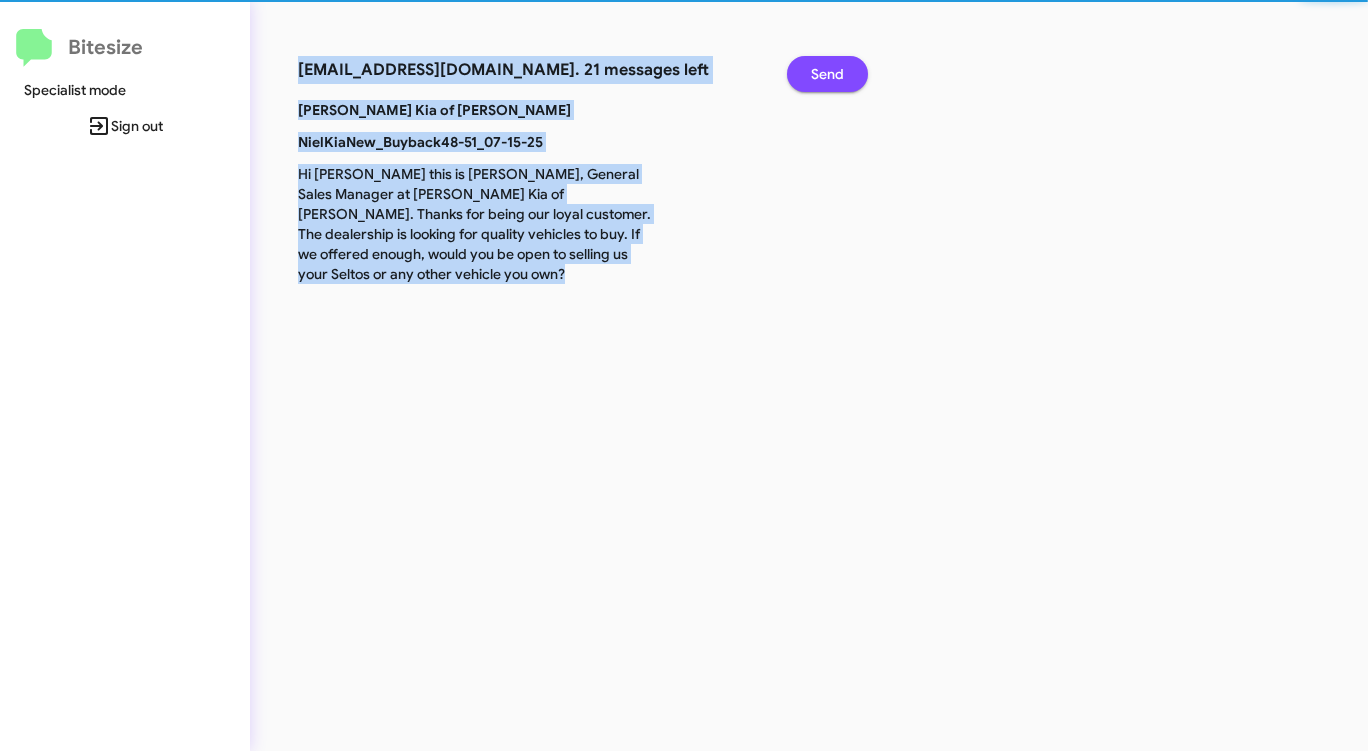 click on "Send" 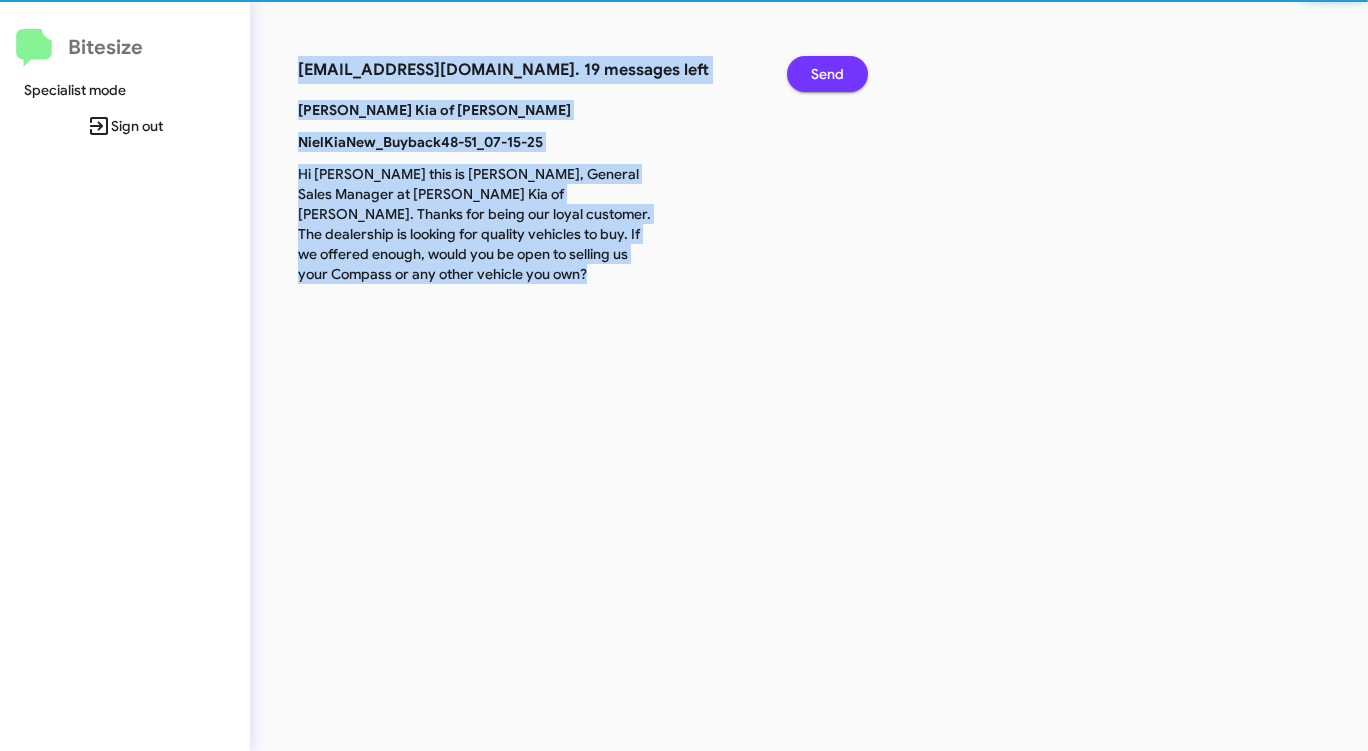 click on "Send" 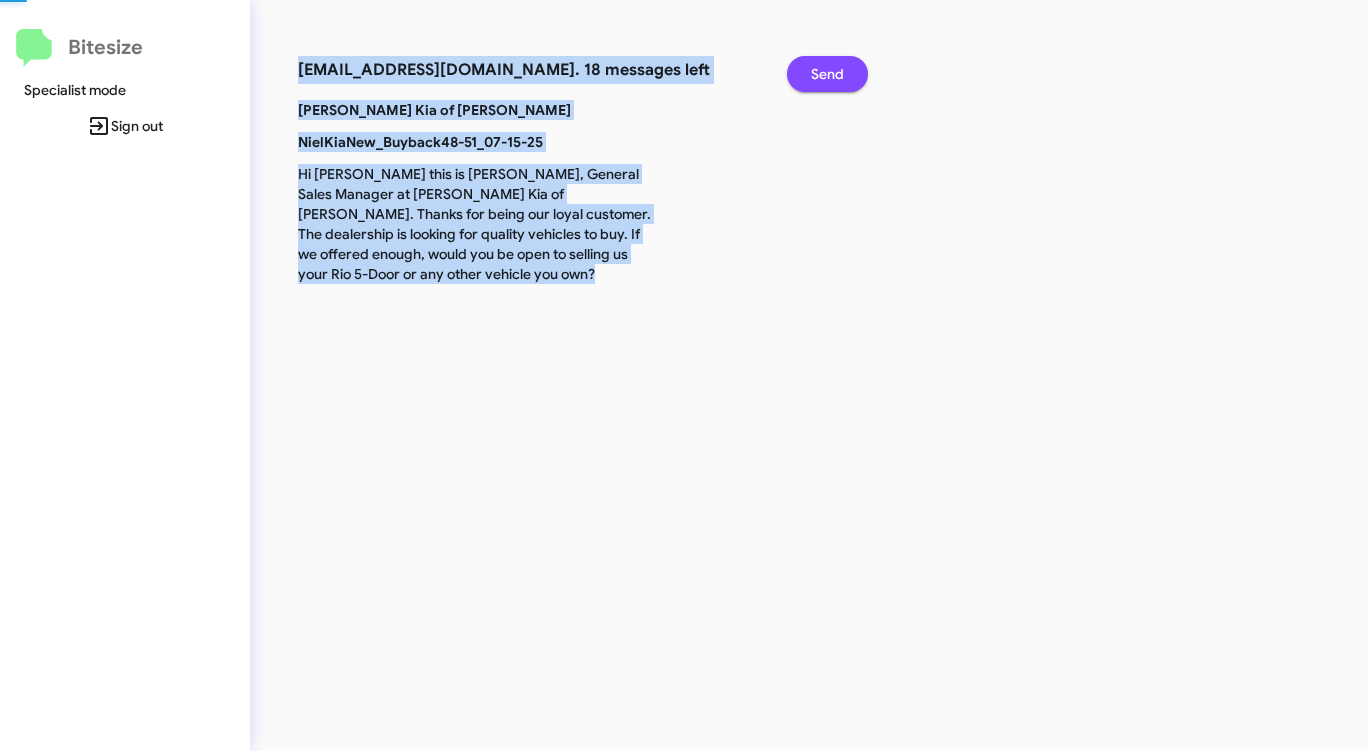 click on "Send" 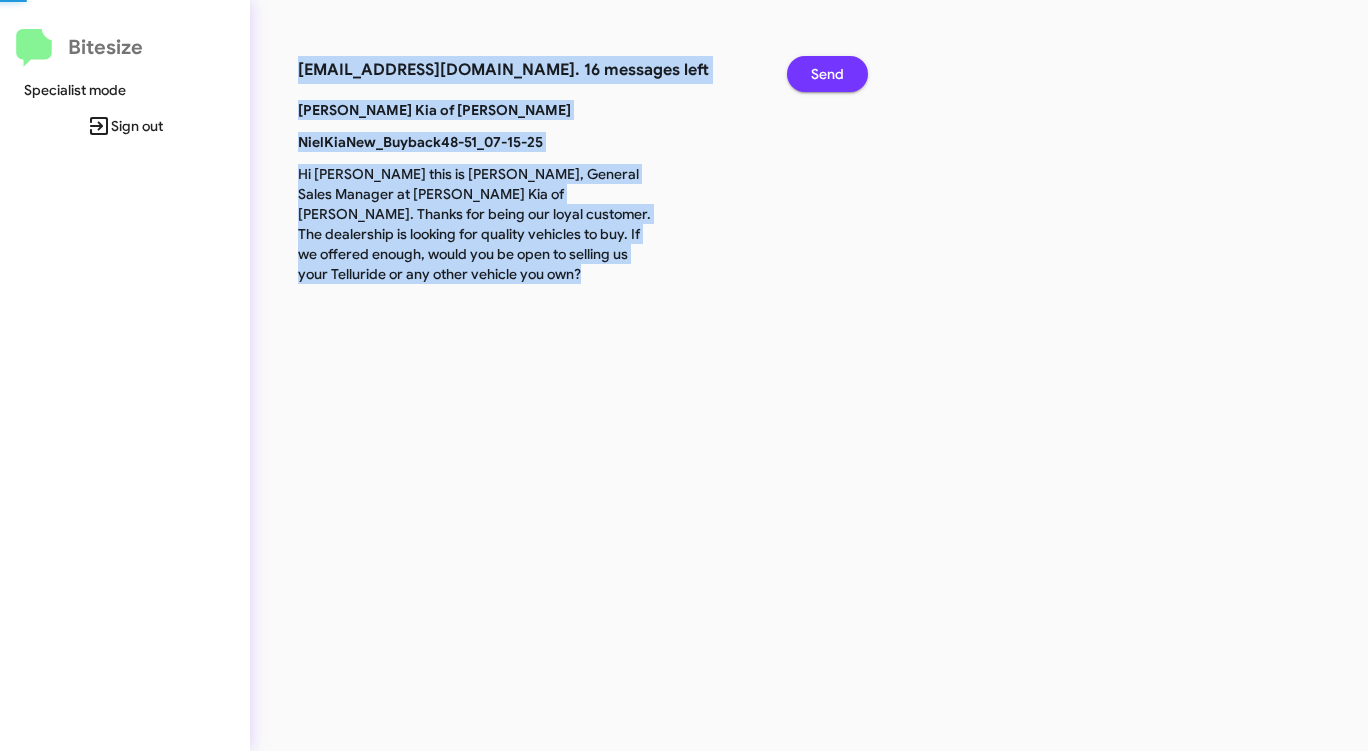 click on "Send" 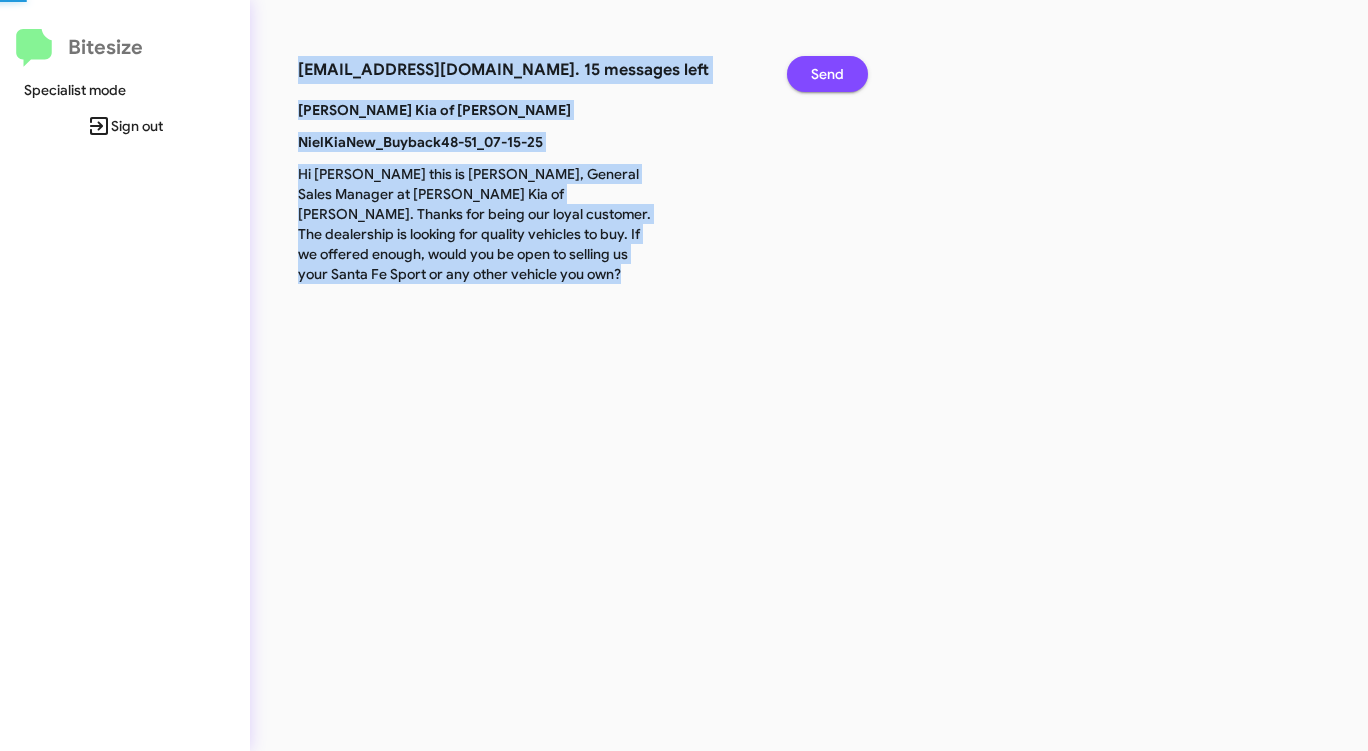 click on "Send" 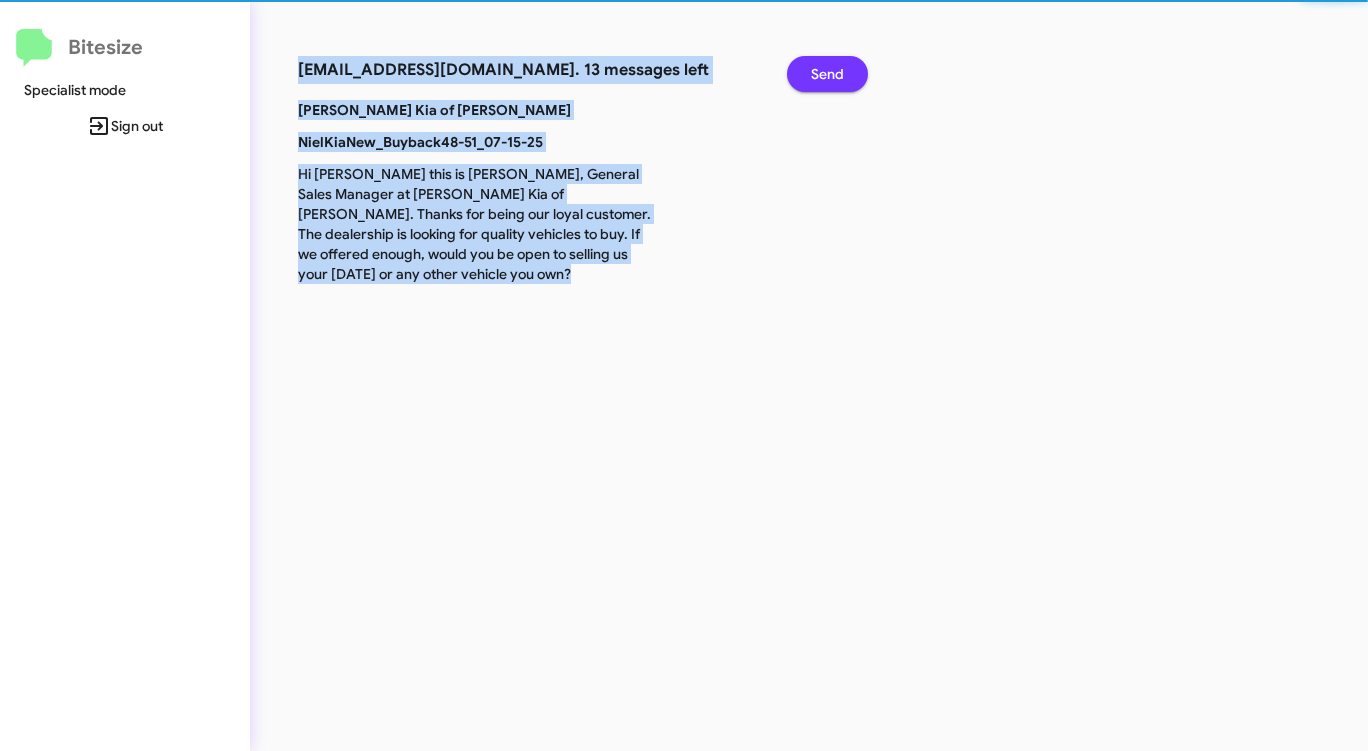 click on "Send" 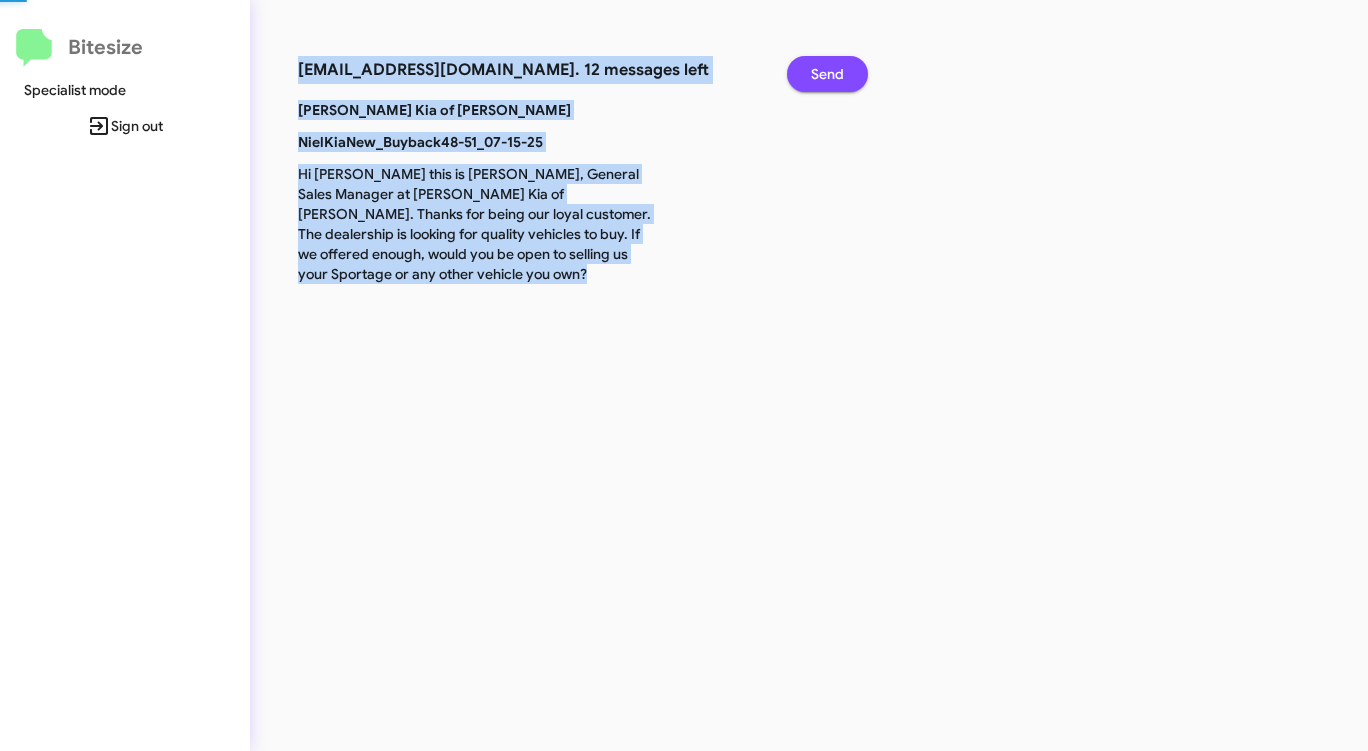 click on "Send" 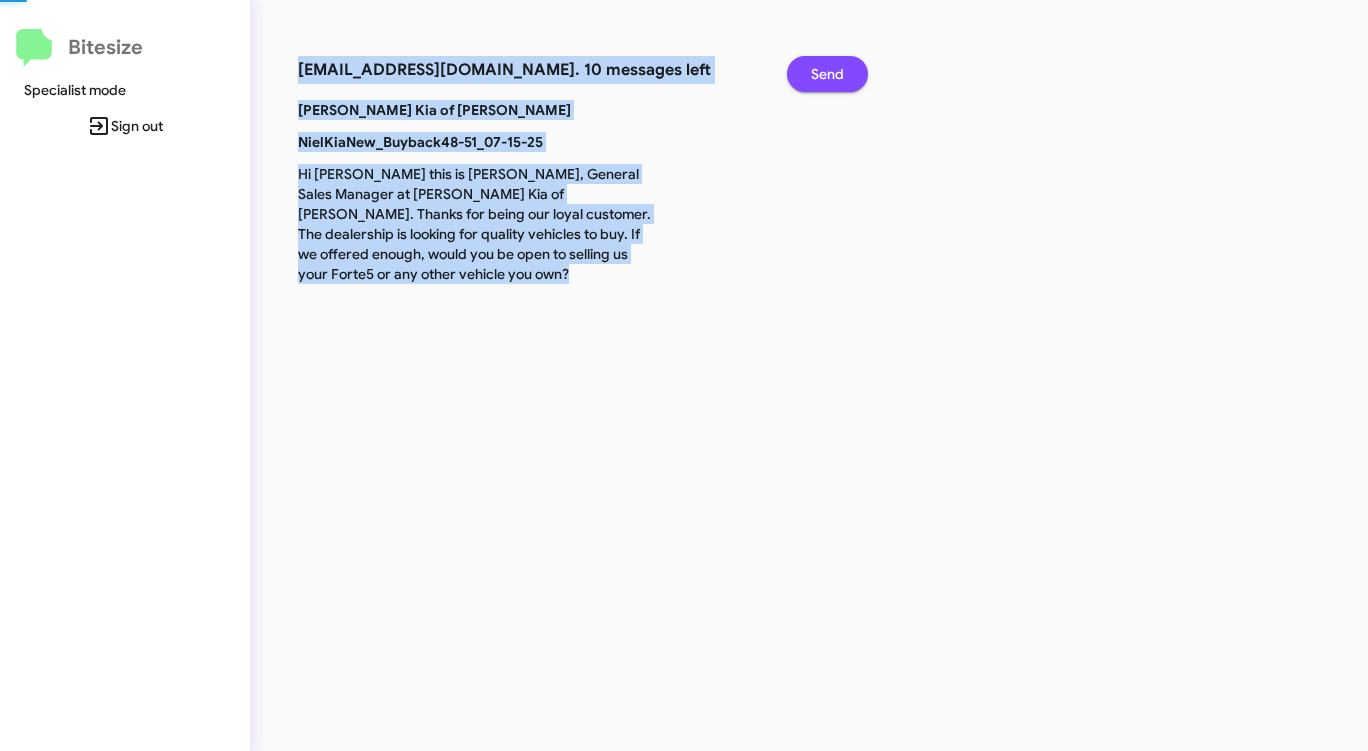 click on "Send" 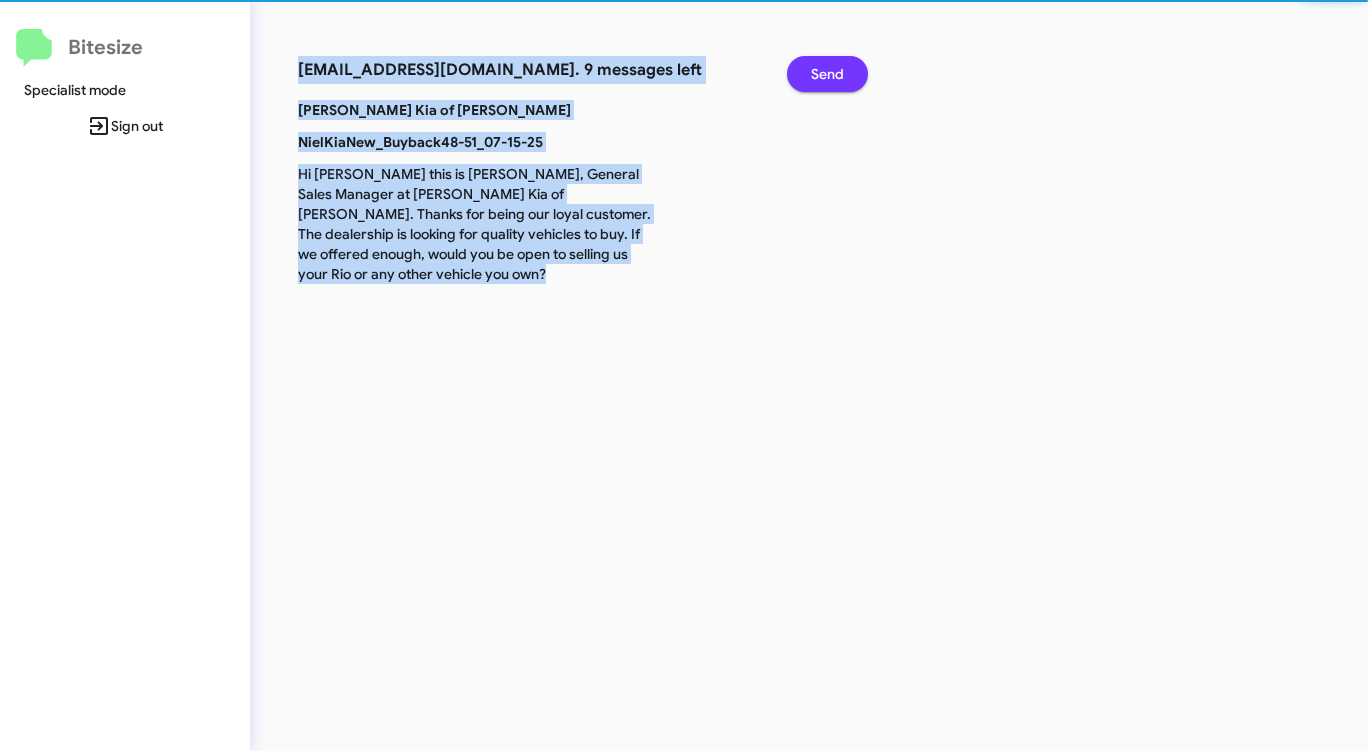 click on "Send" 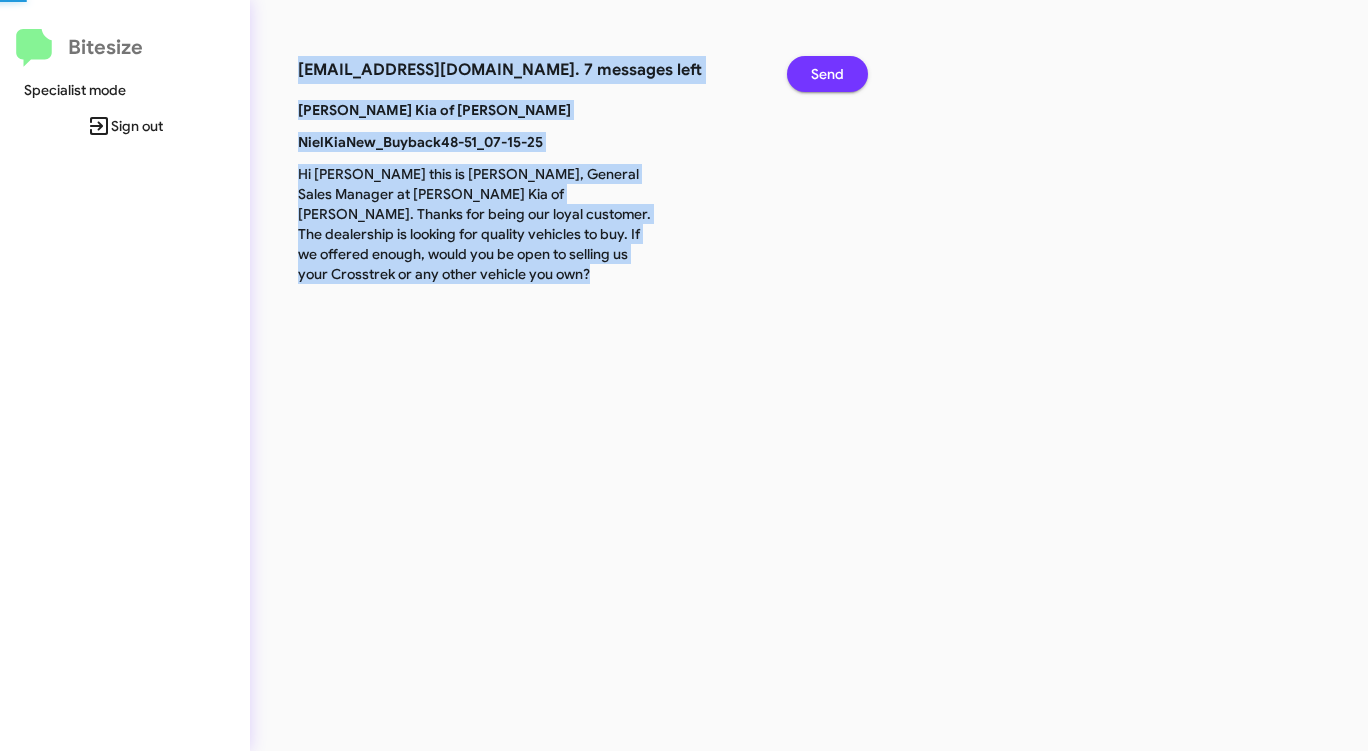 click on "Send" 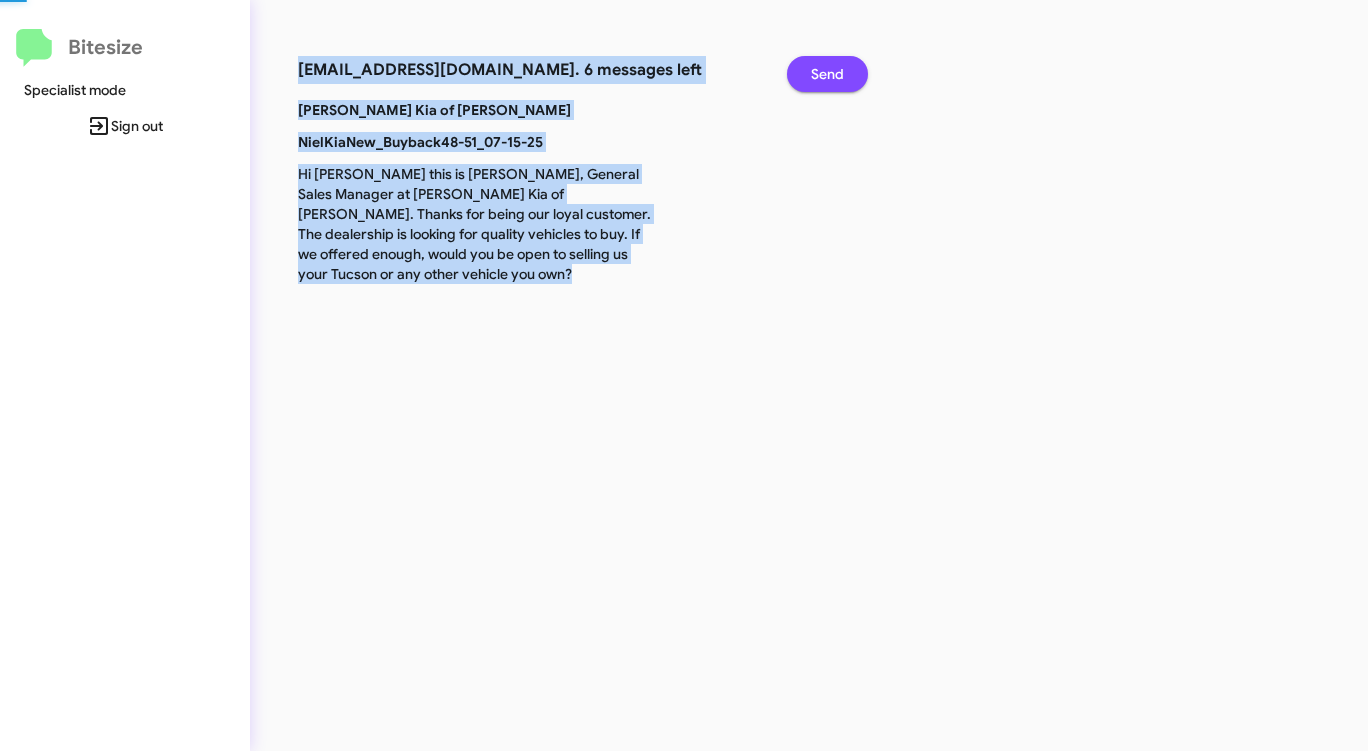 click on "Send" 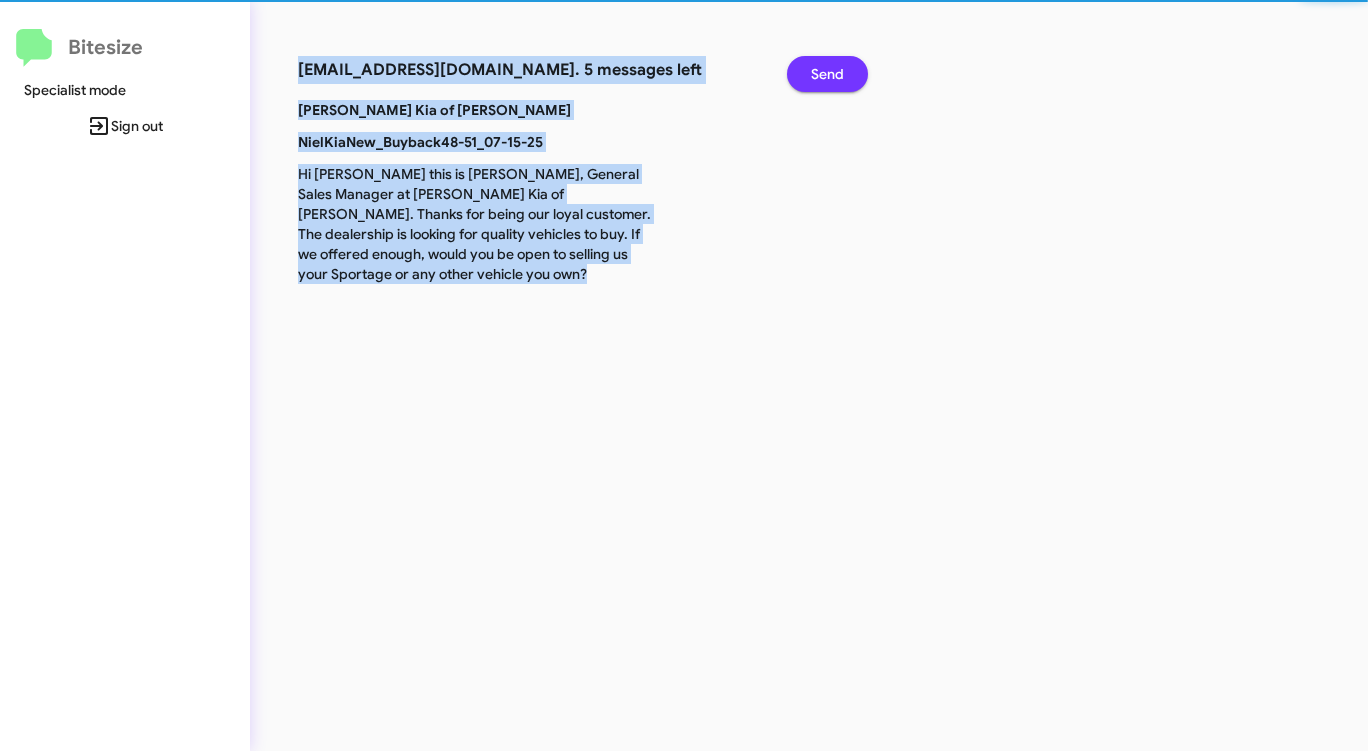 click on "Send" 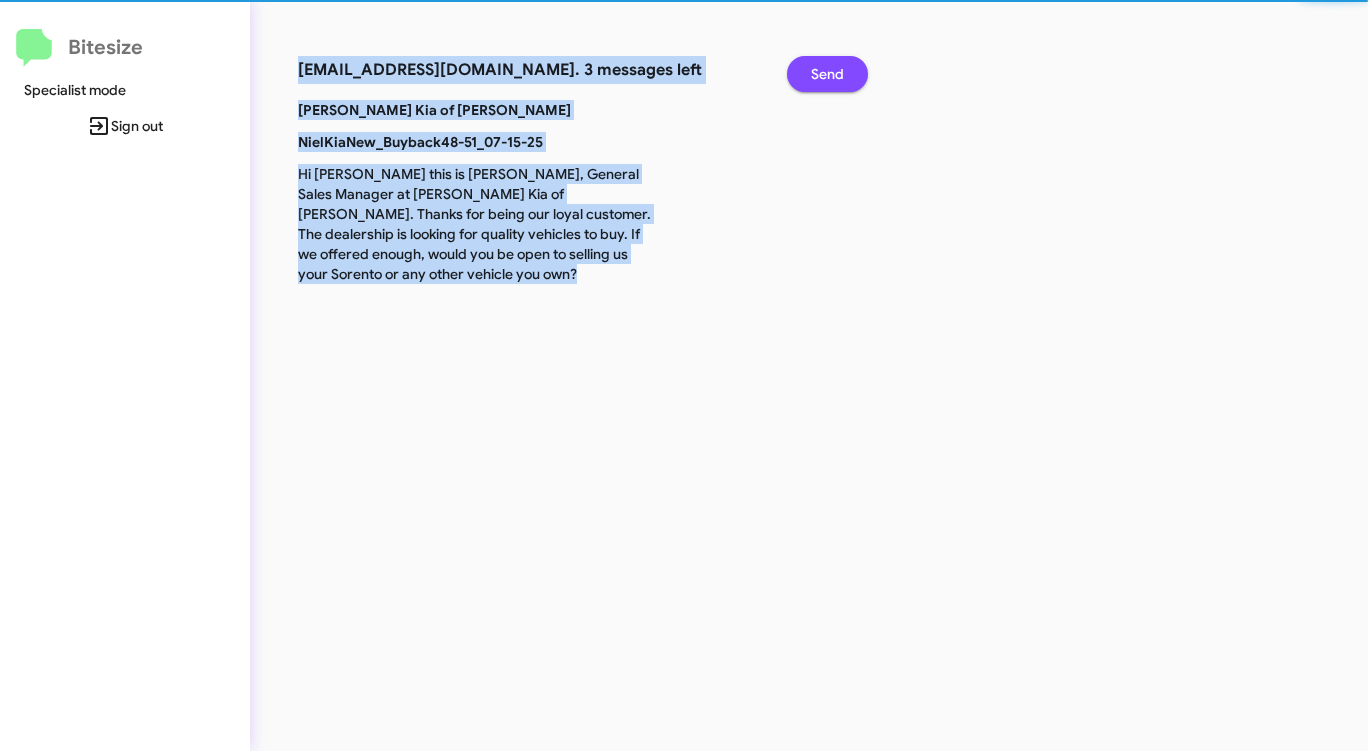 click on "Send" 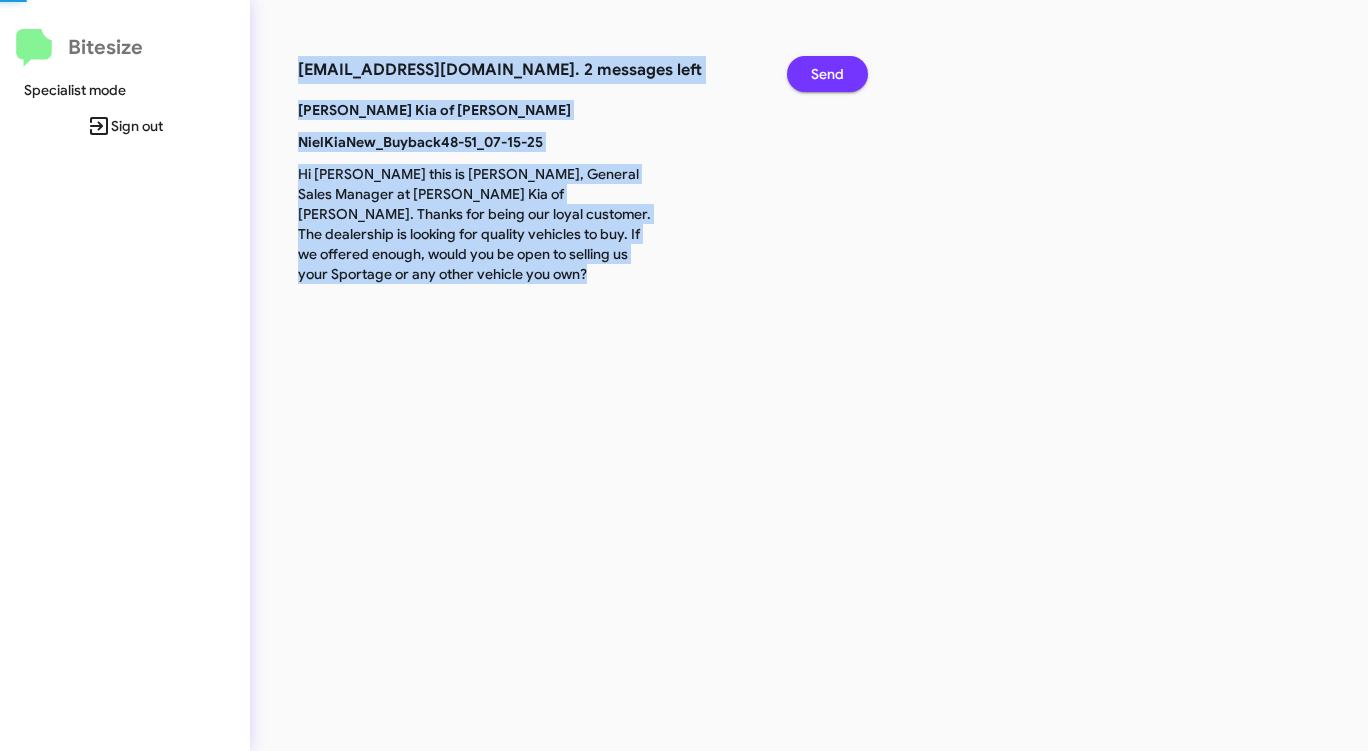 click on "Send" 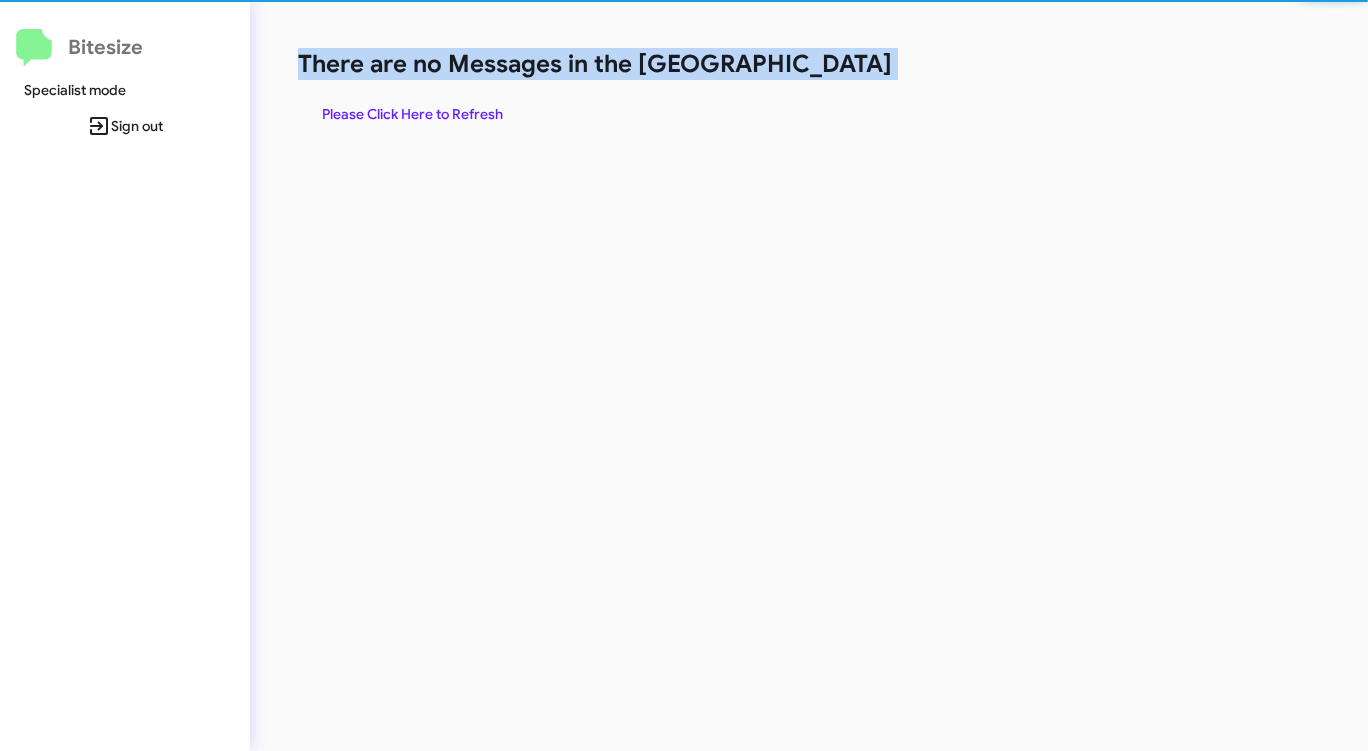 click on "There are no Messages in the [GEOGRAPHIC_DATA]" 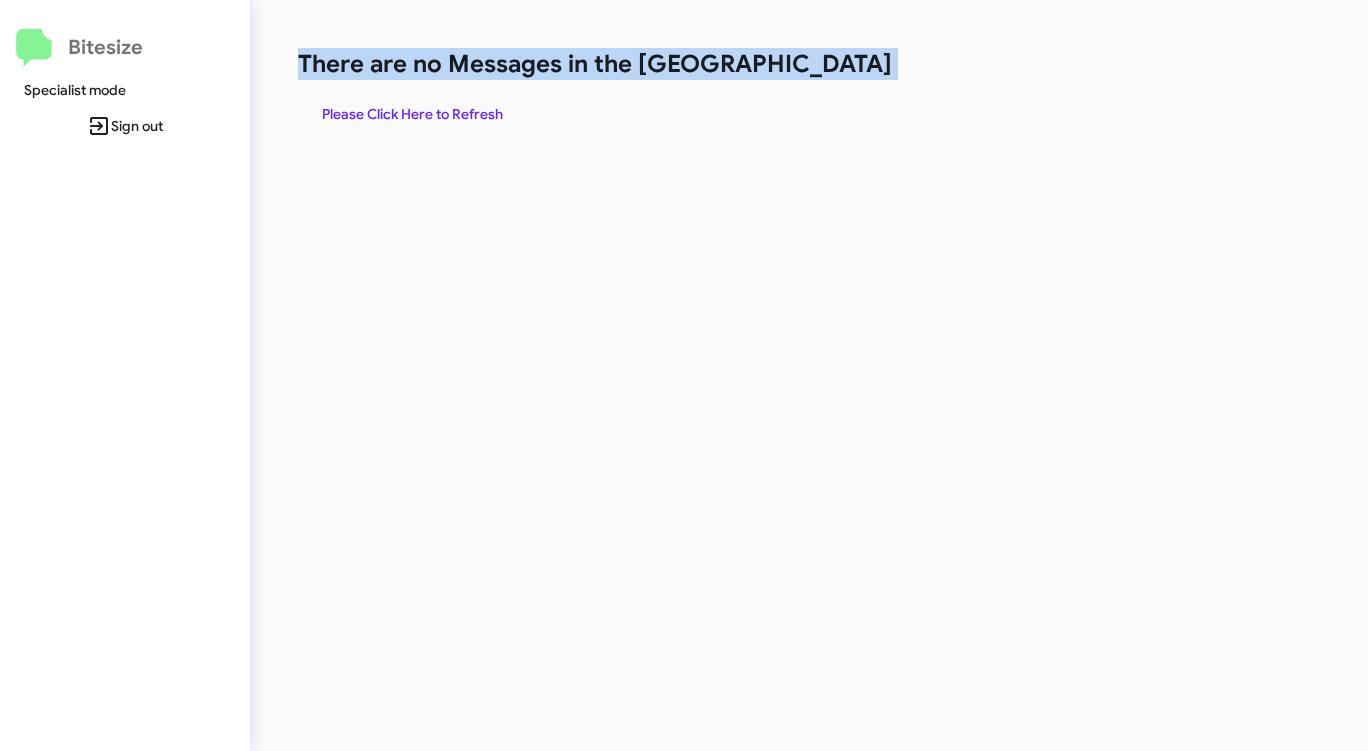 click on "There are no Messages in the [GEOGRAPHIC_DATA]" 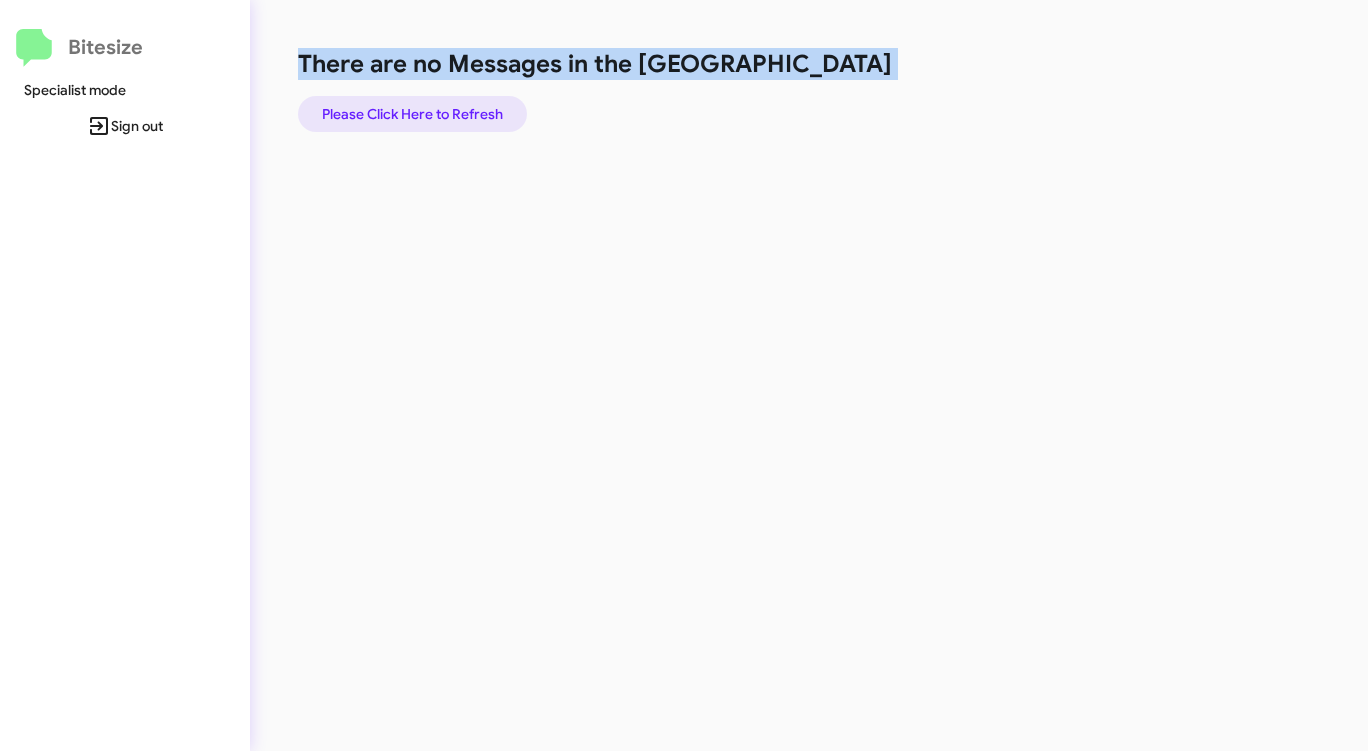 click on "Please Click Here to Refresh" 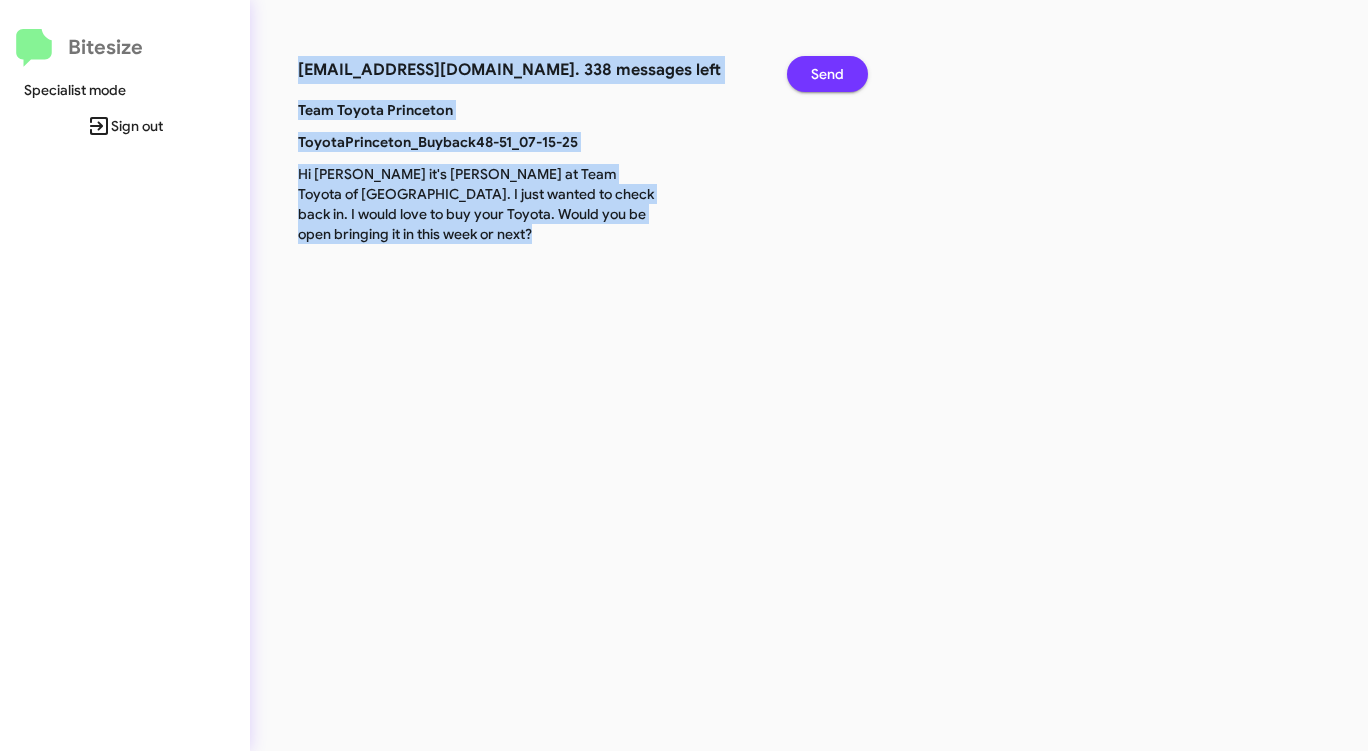 click on "Send" 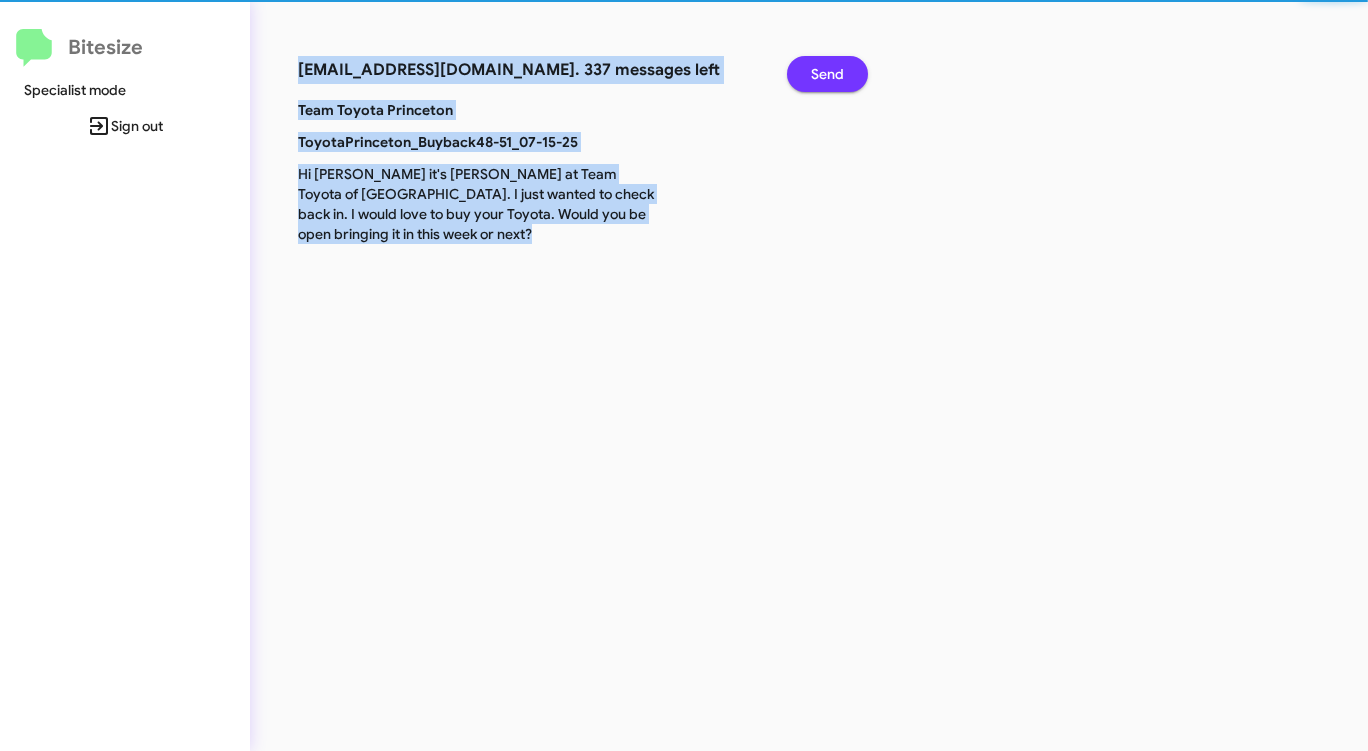 click on "Send" 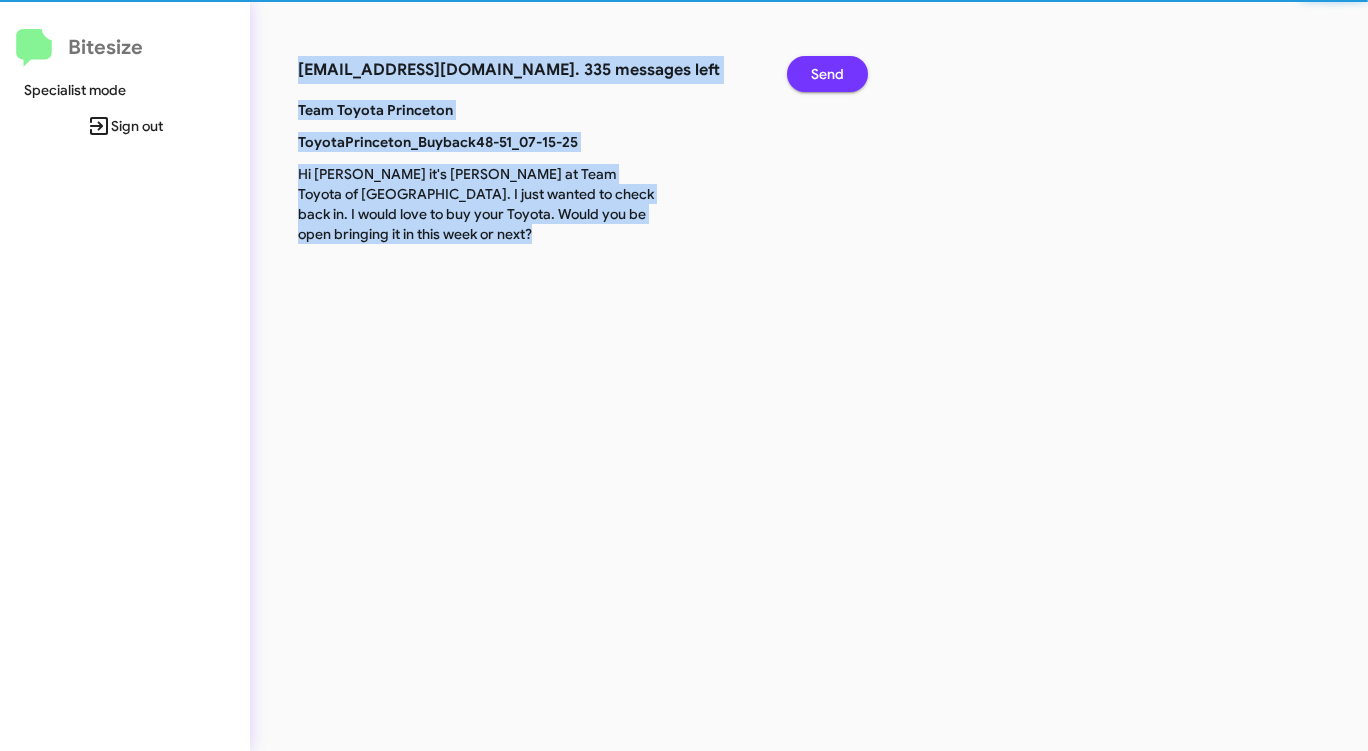 click on "Send" 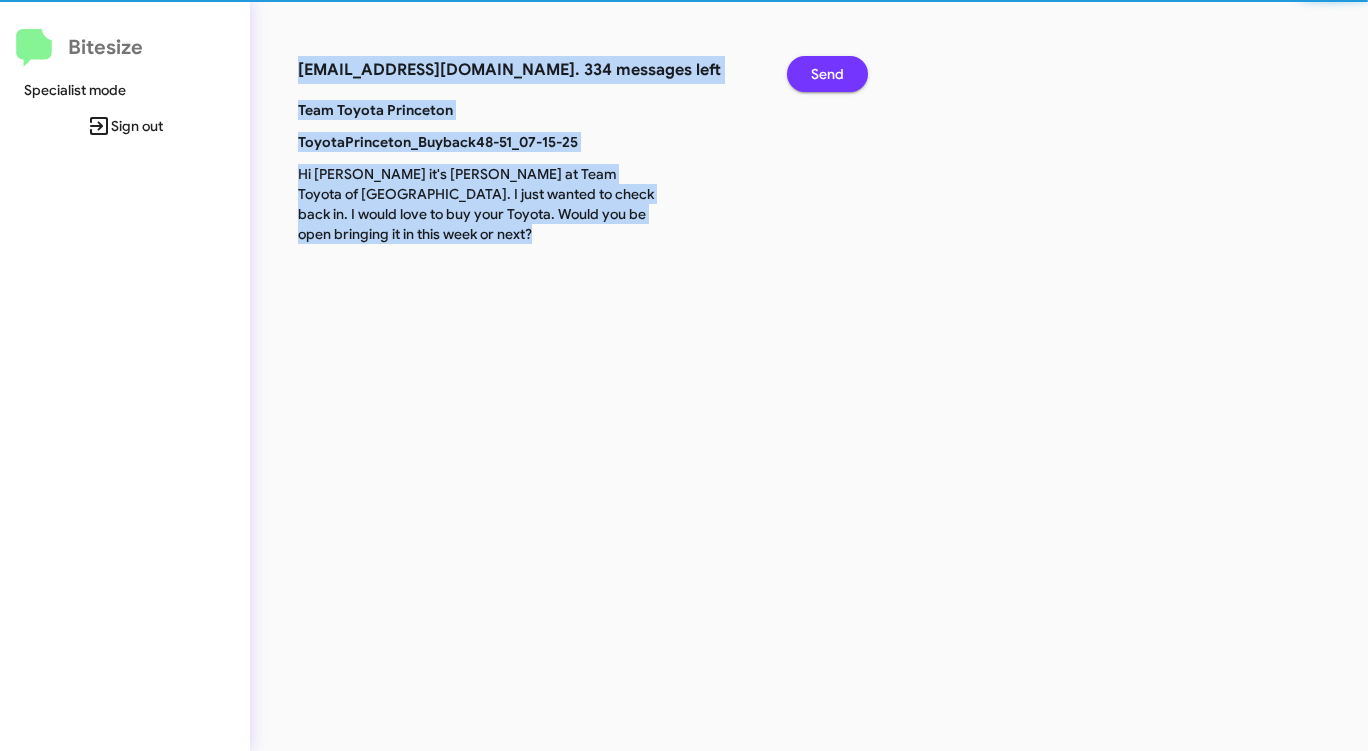 click on "Send" 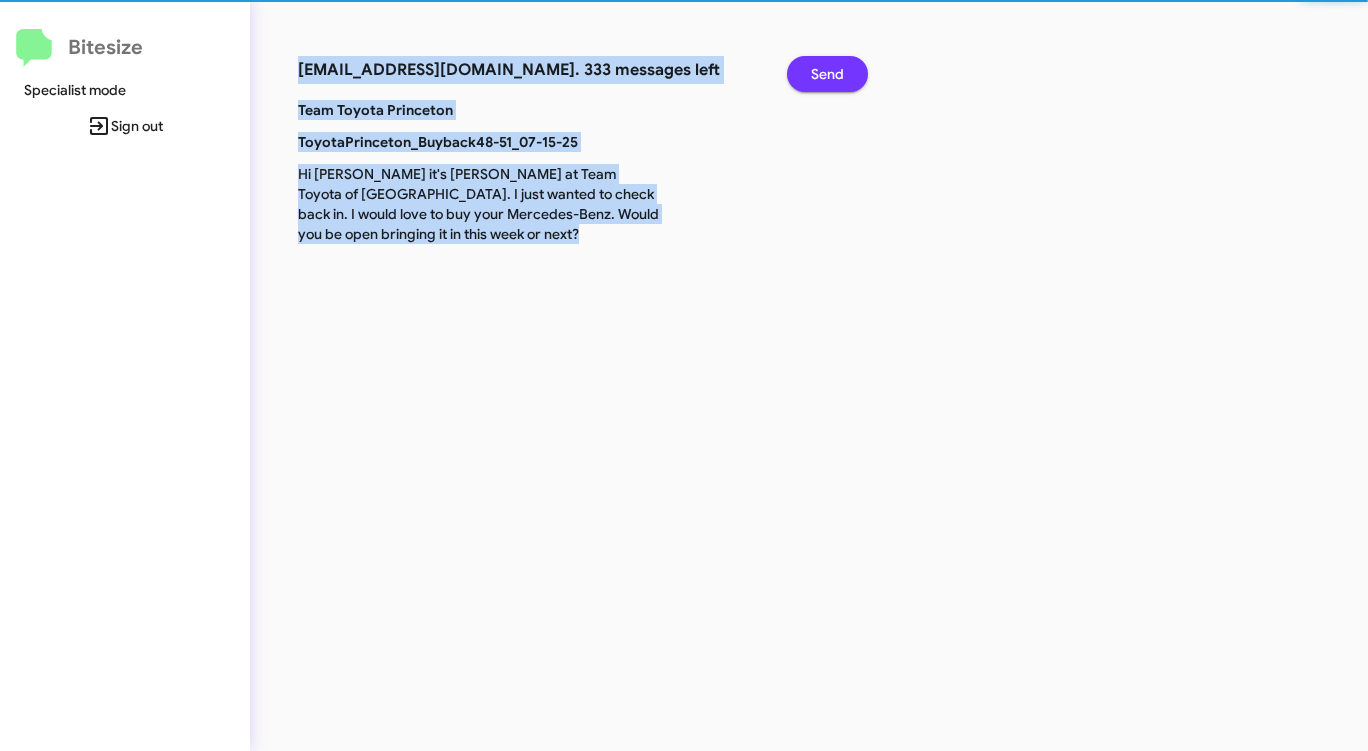 click on "Send" 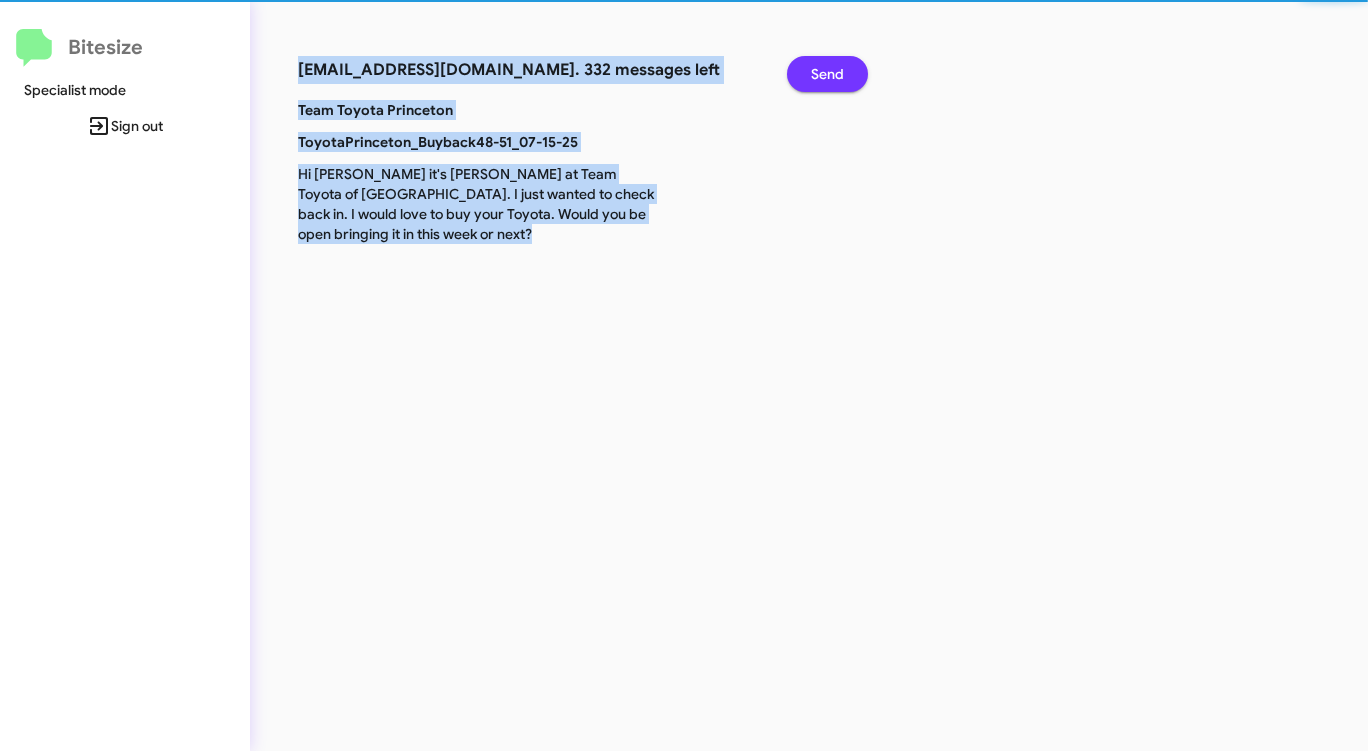 click on "Send" 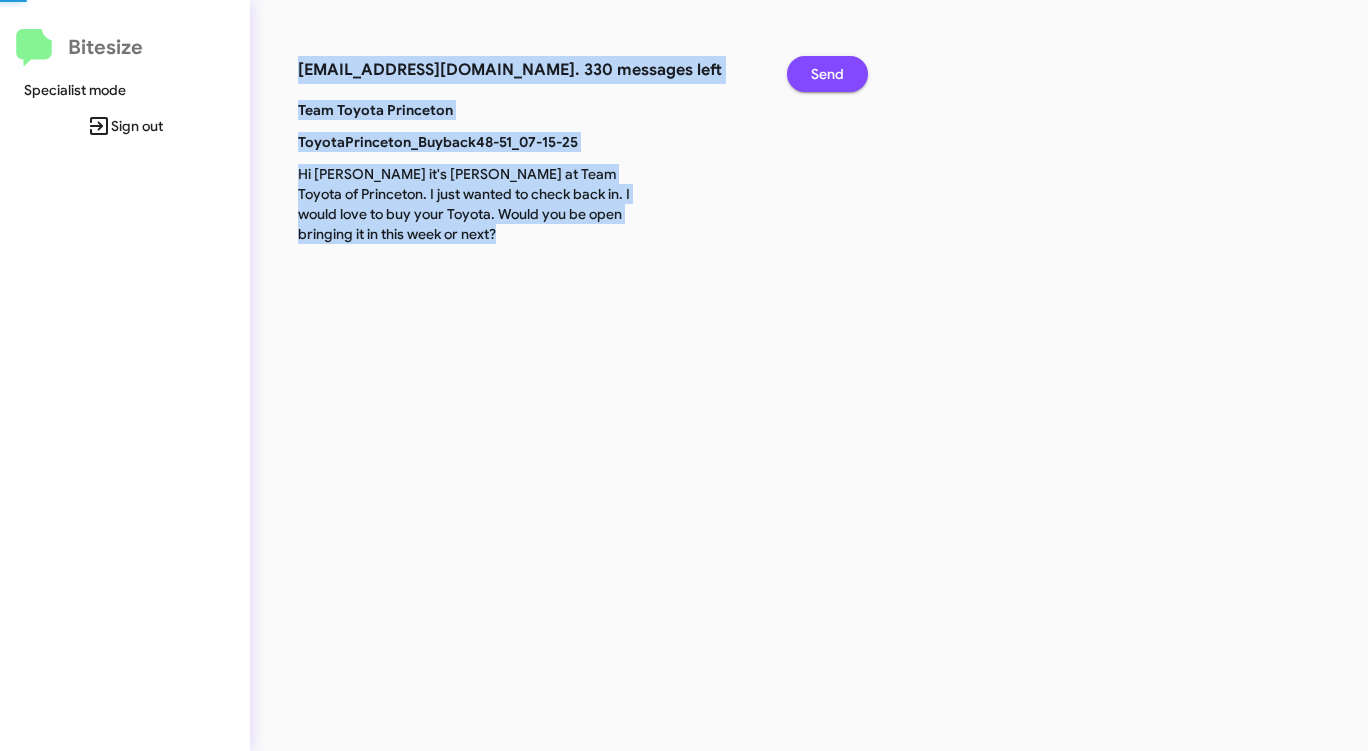 click on "Send" 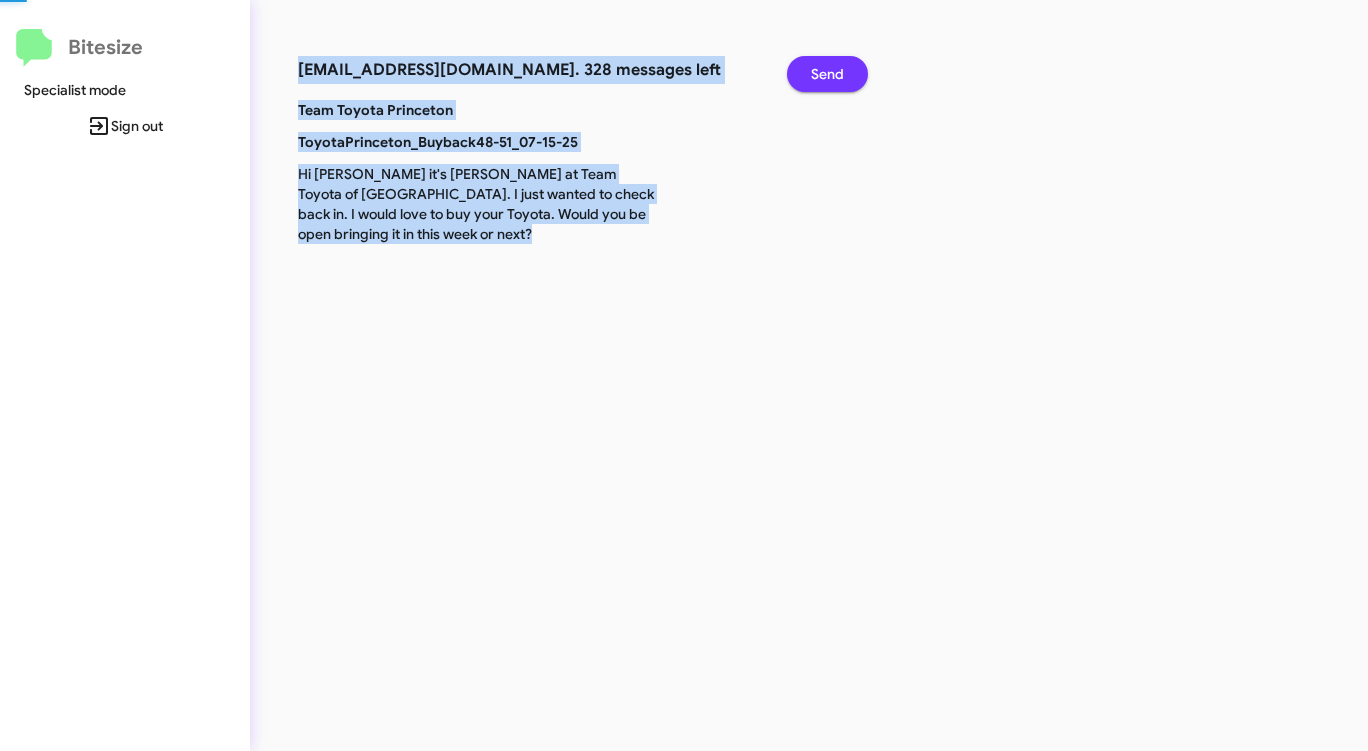 click on "Send" 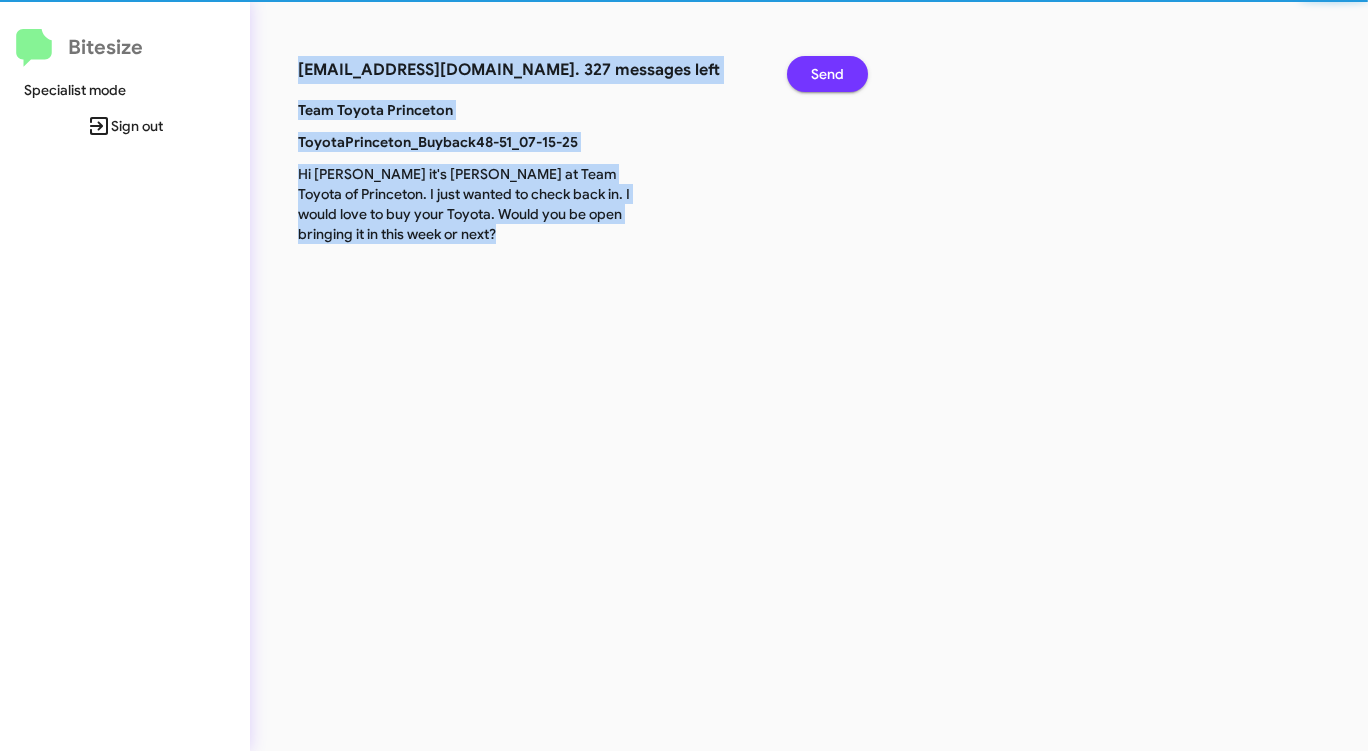 click on "Send" 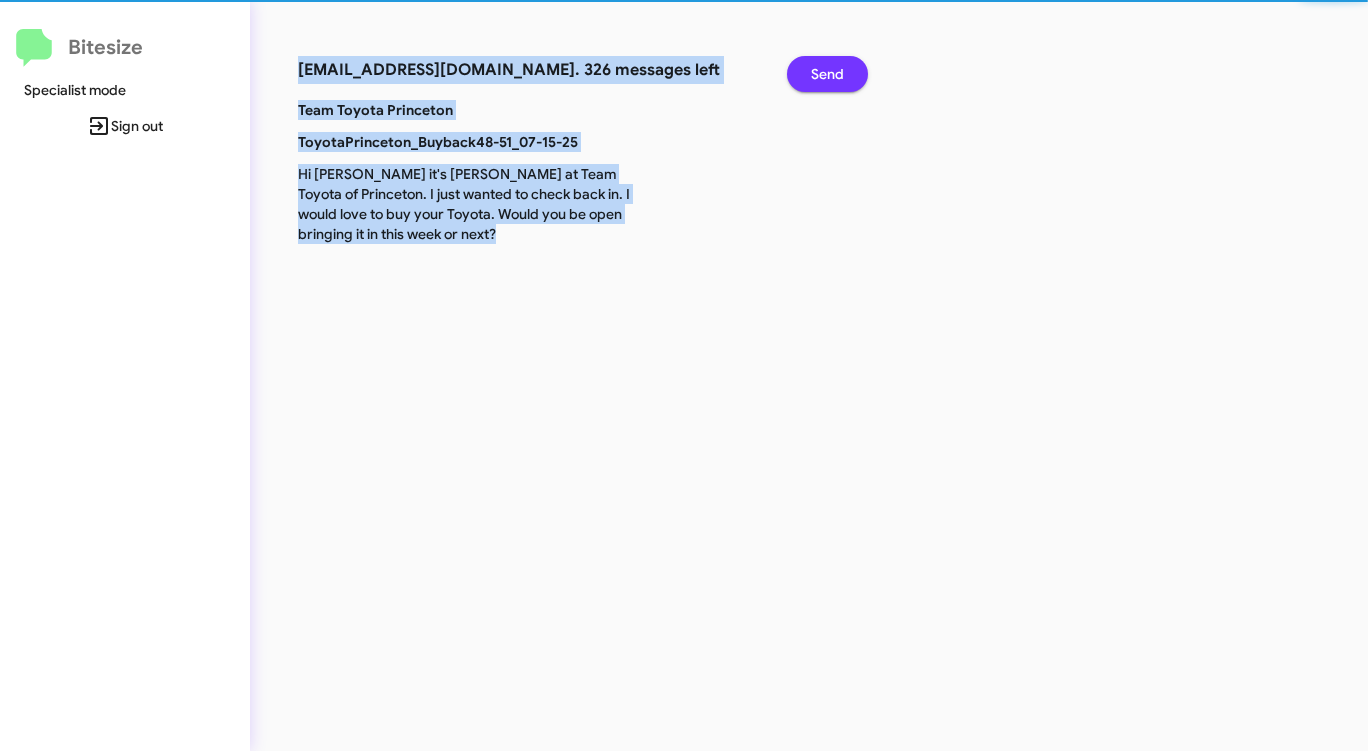 click on "Send" 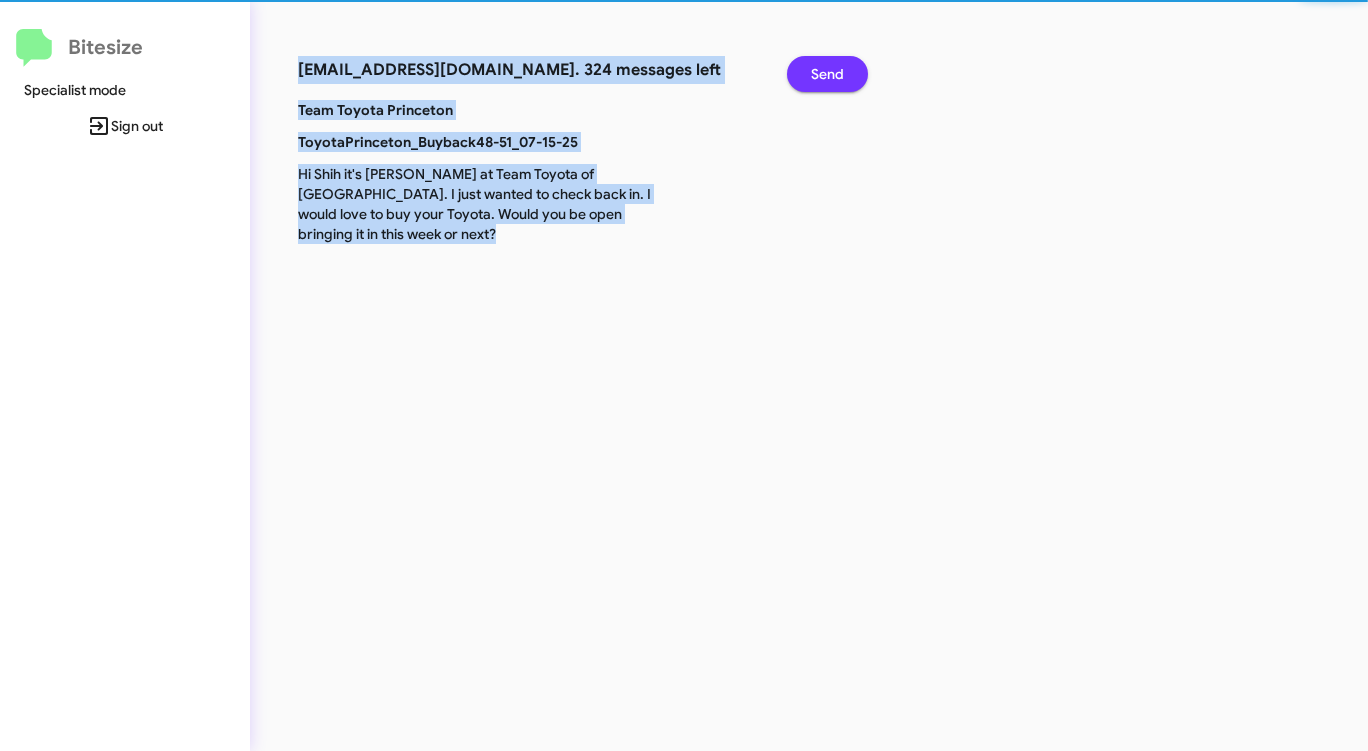click on "Send" 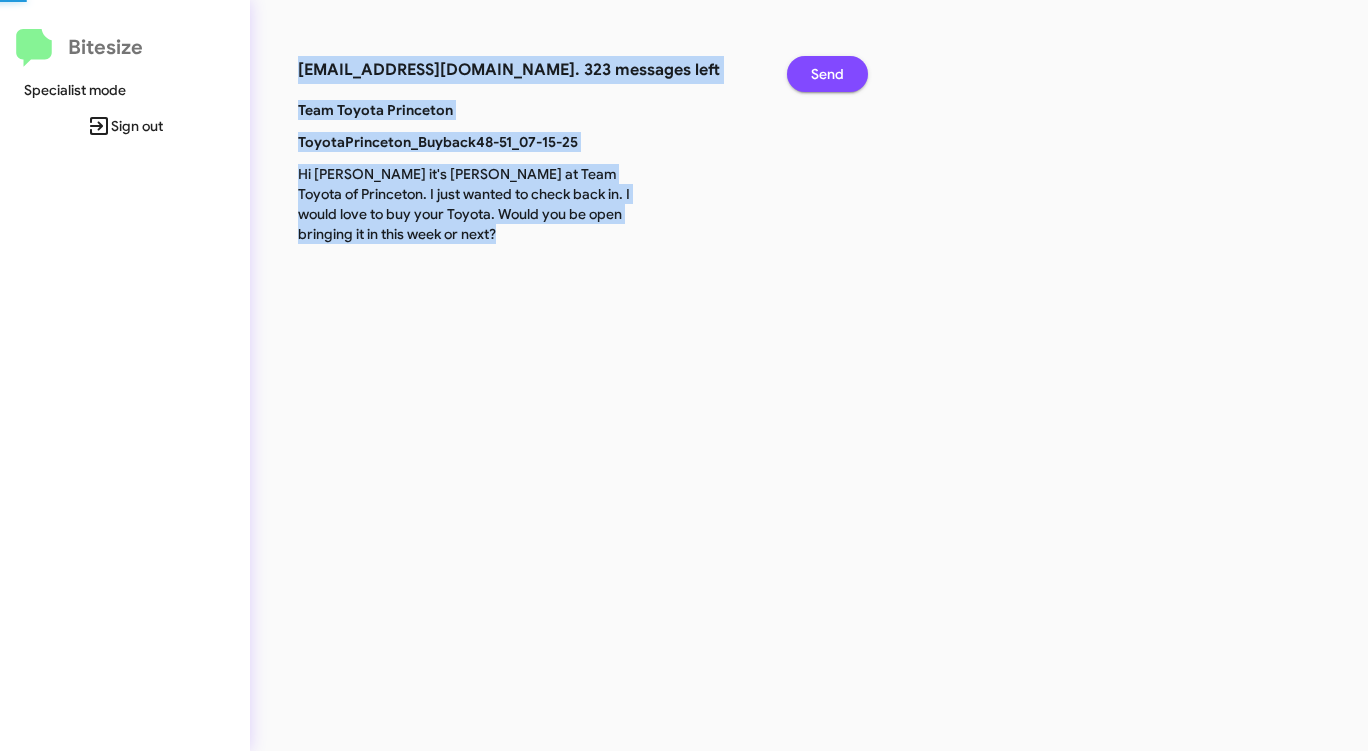 click on "Send" 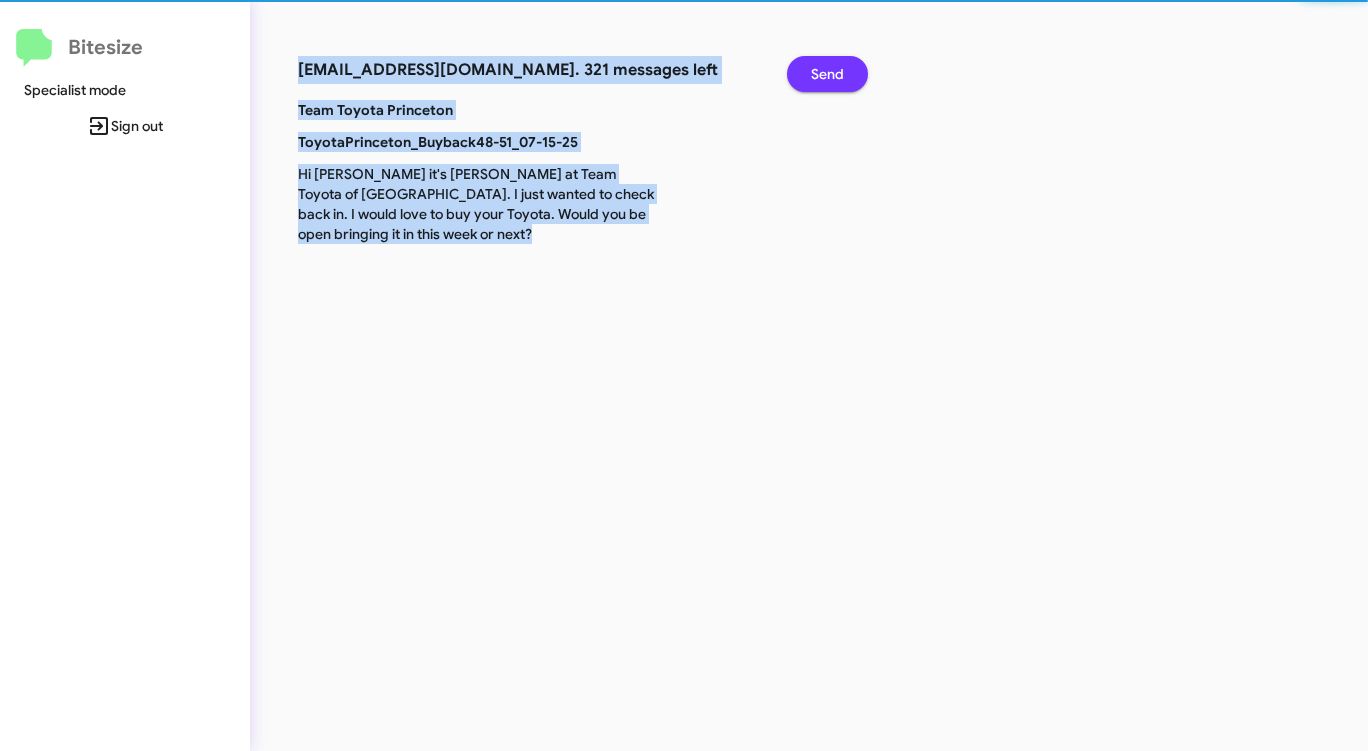 click on "Send" 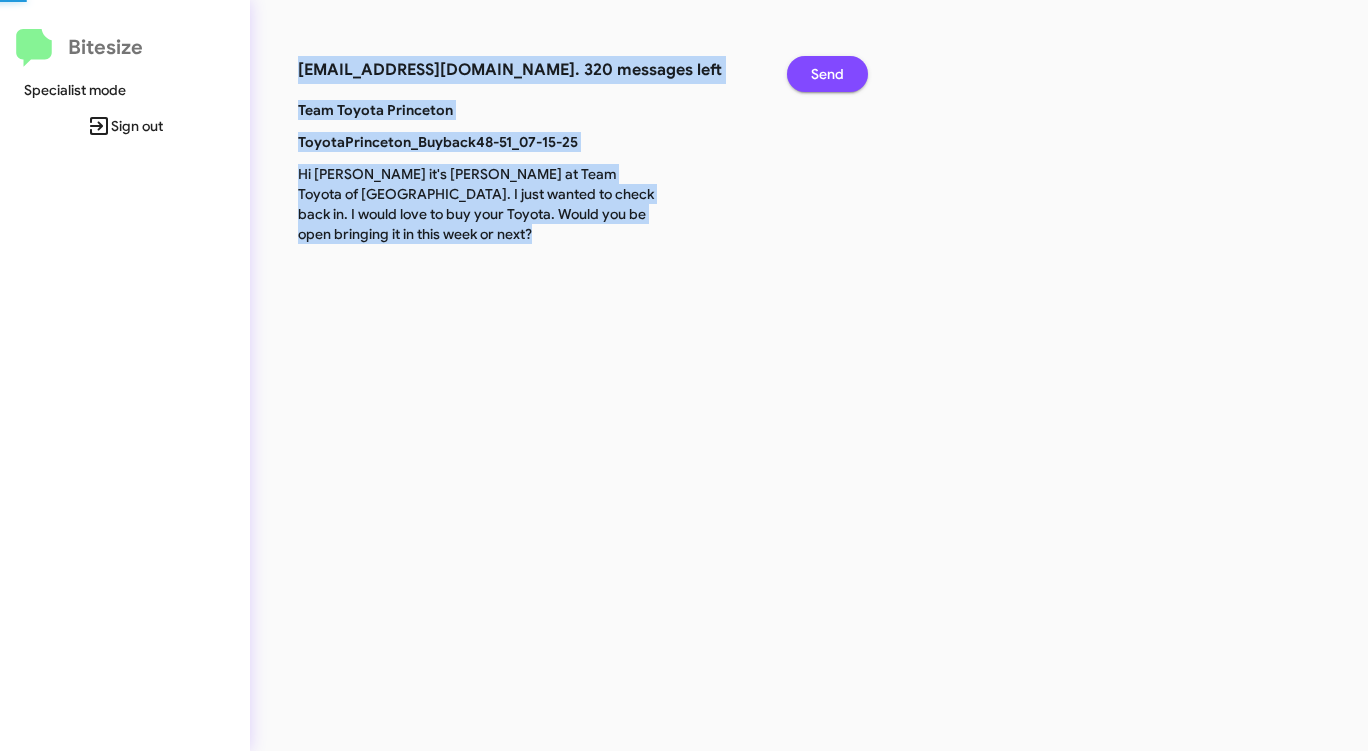 click on "Send" 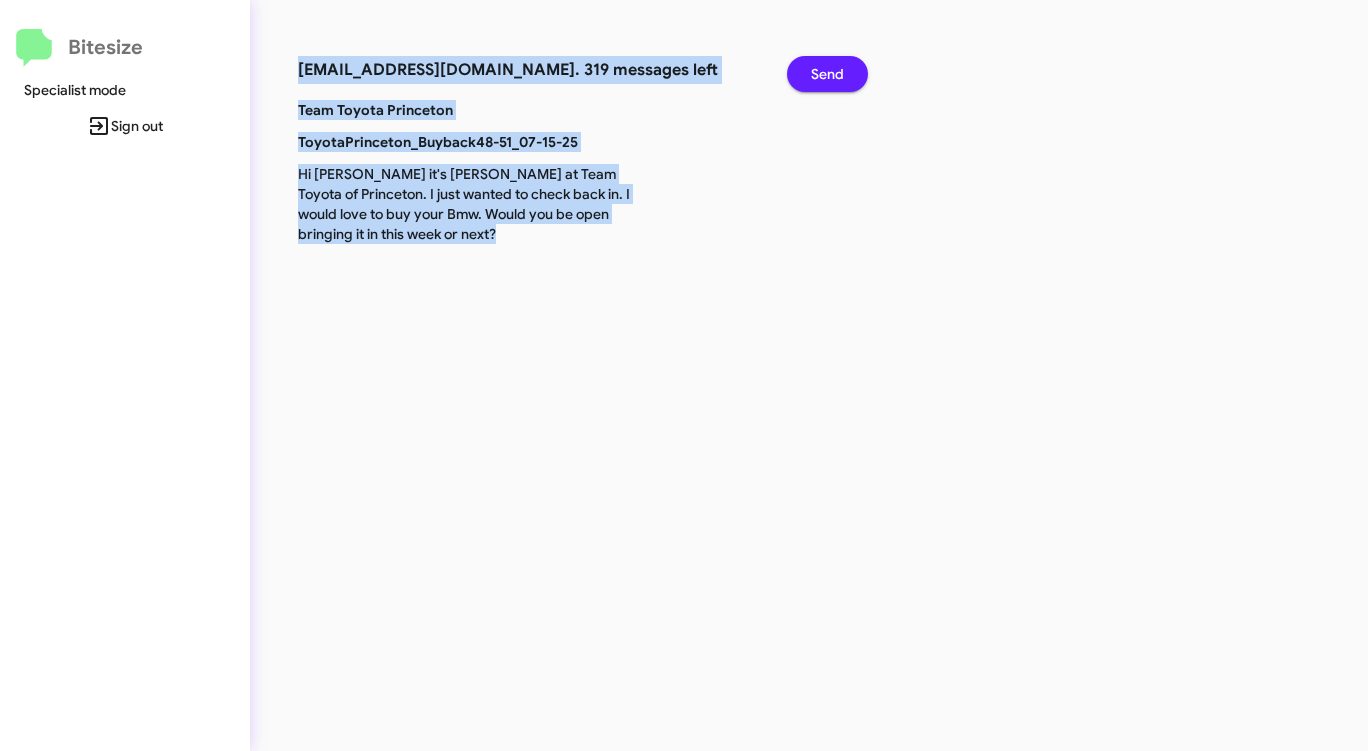 click on "Send" 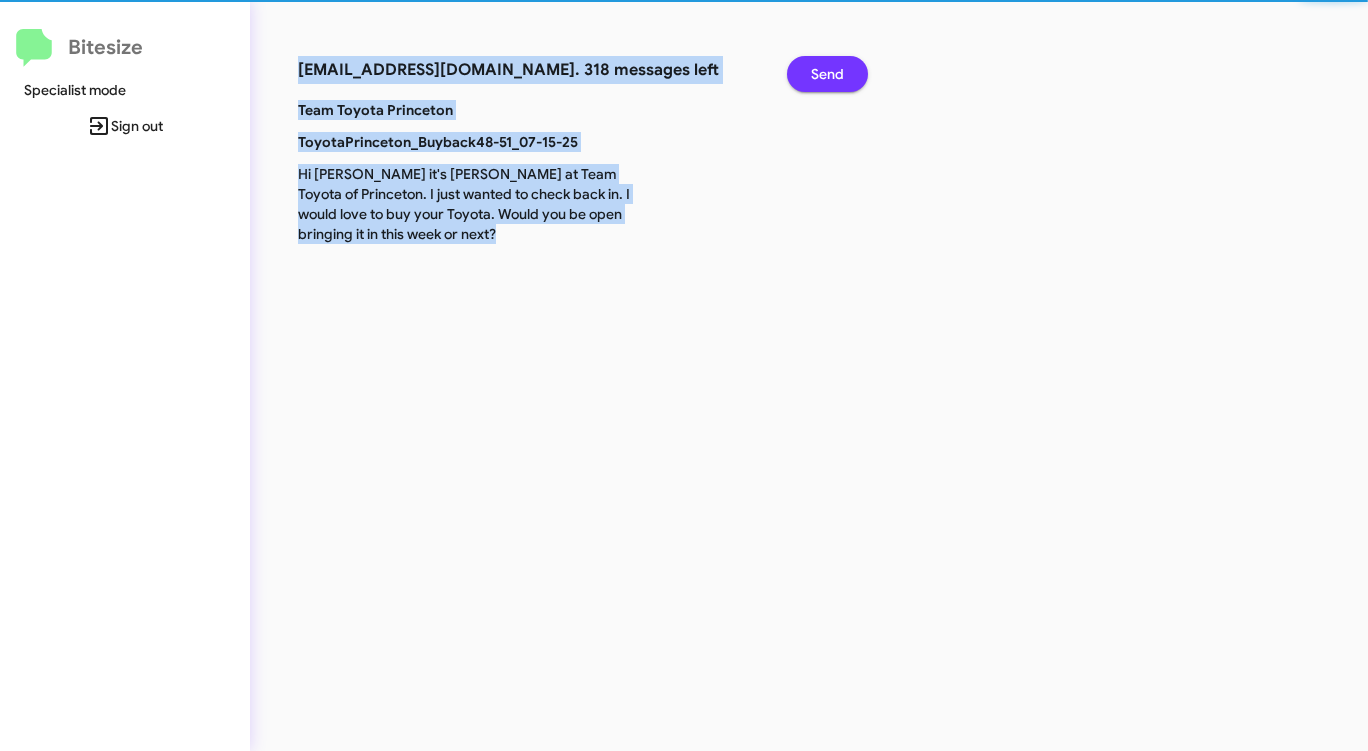 click on "Send" 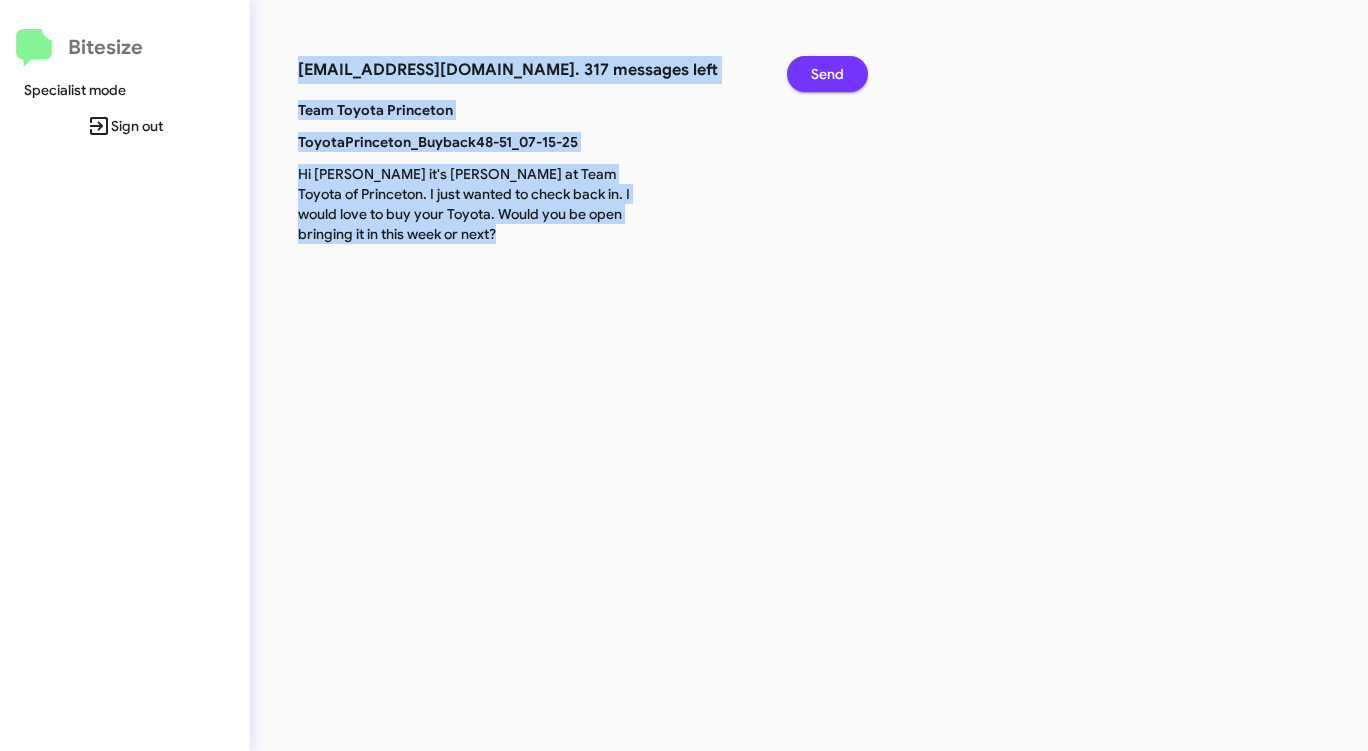 click on "Send" 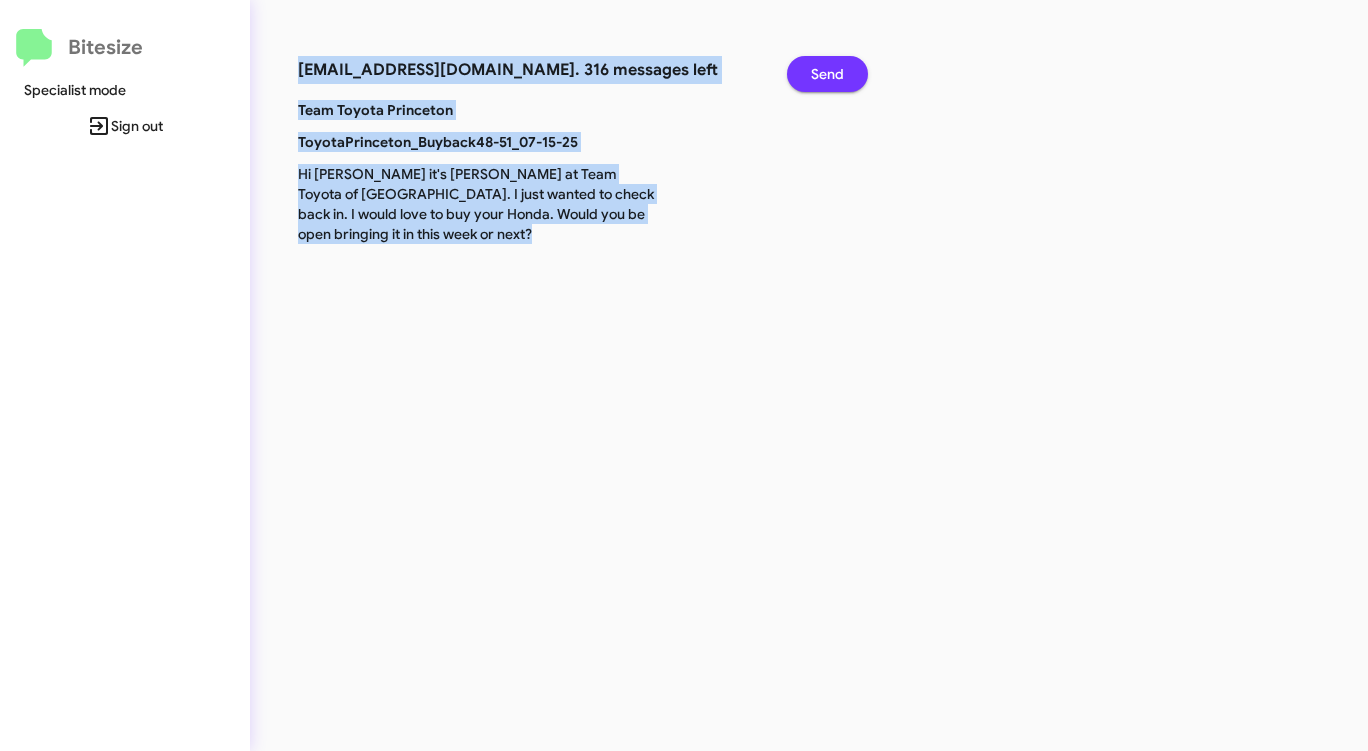 click on "Send" 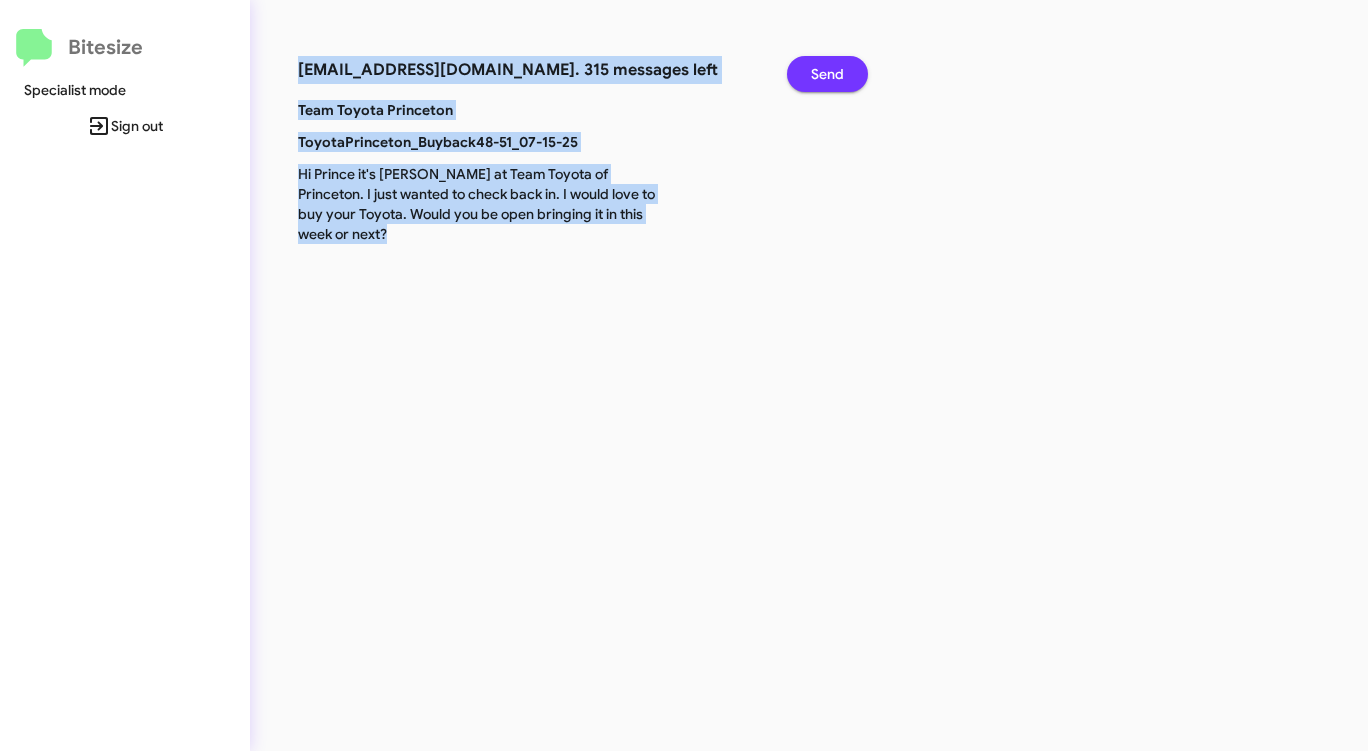 click on "Send" 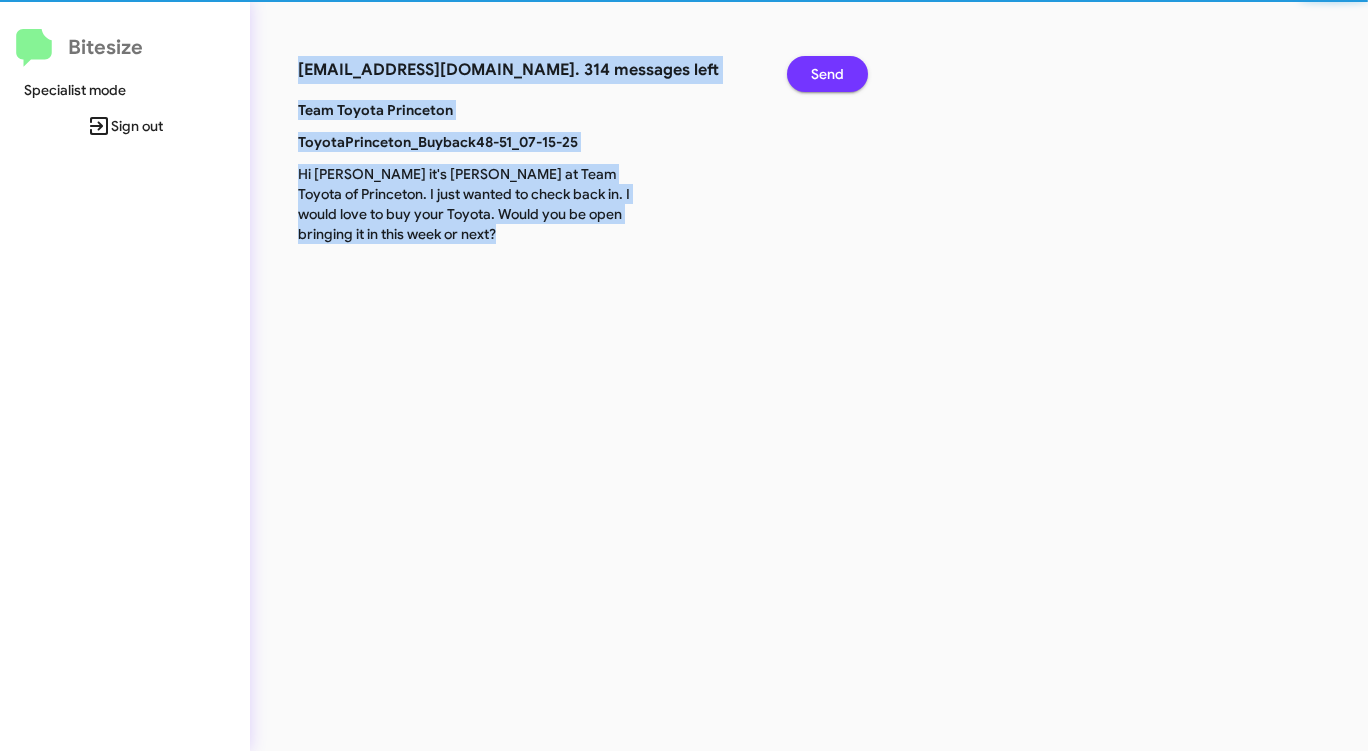 click on "Send" 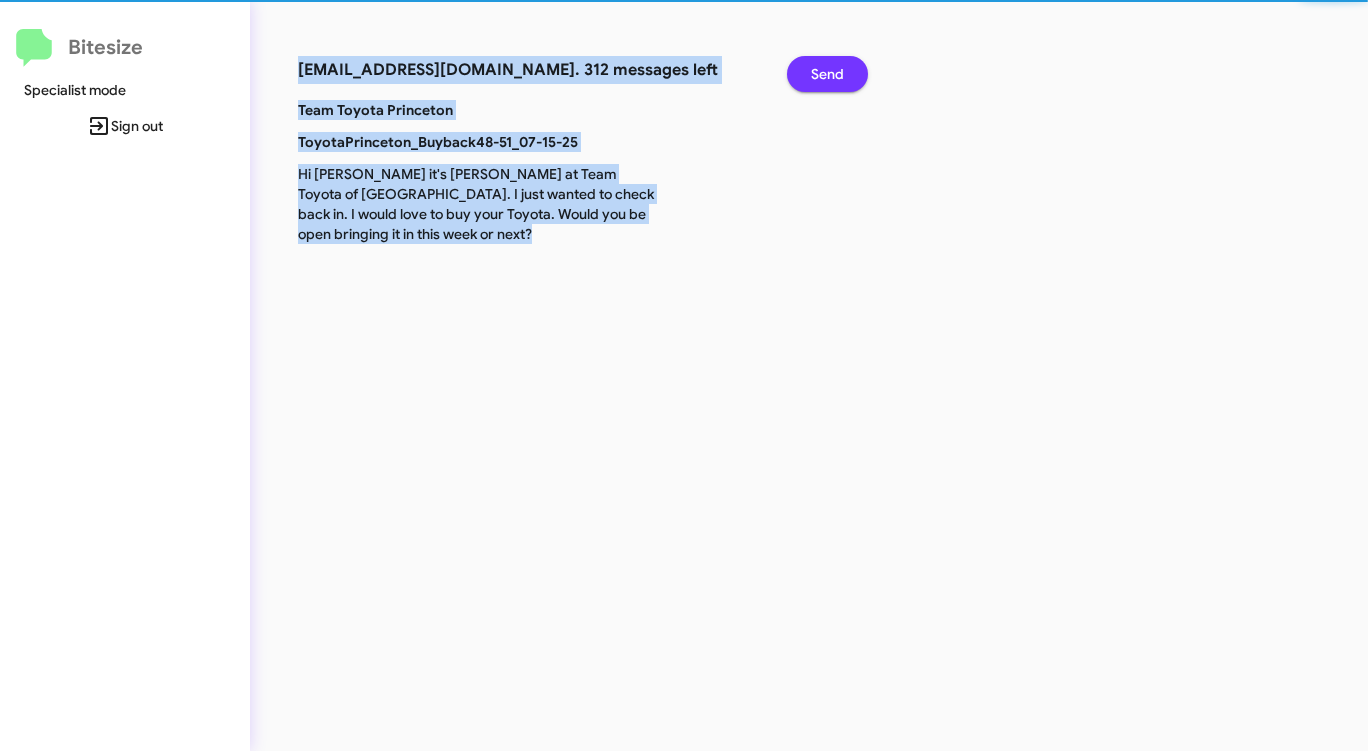 click on "Send" 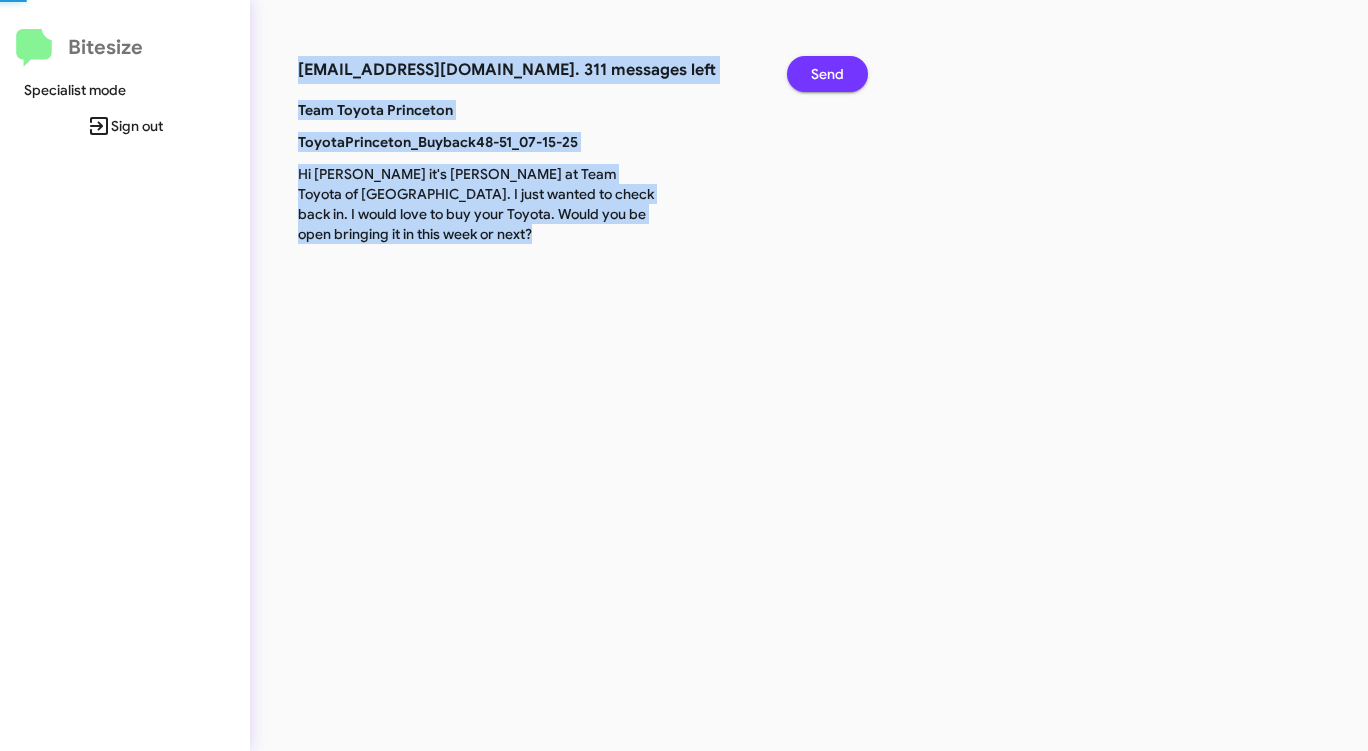 click on "Send" 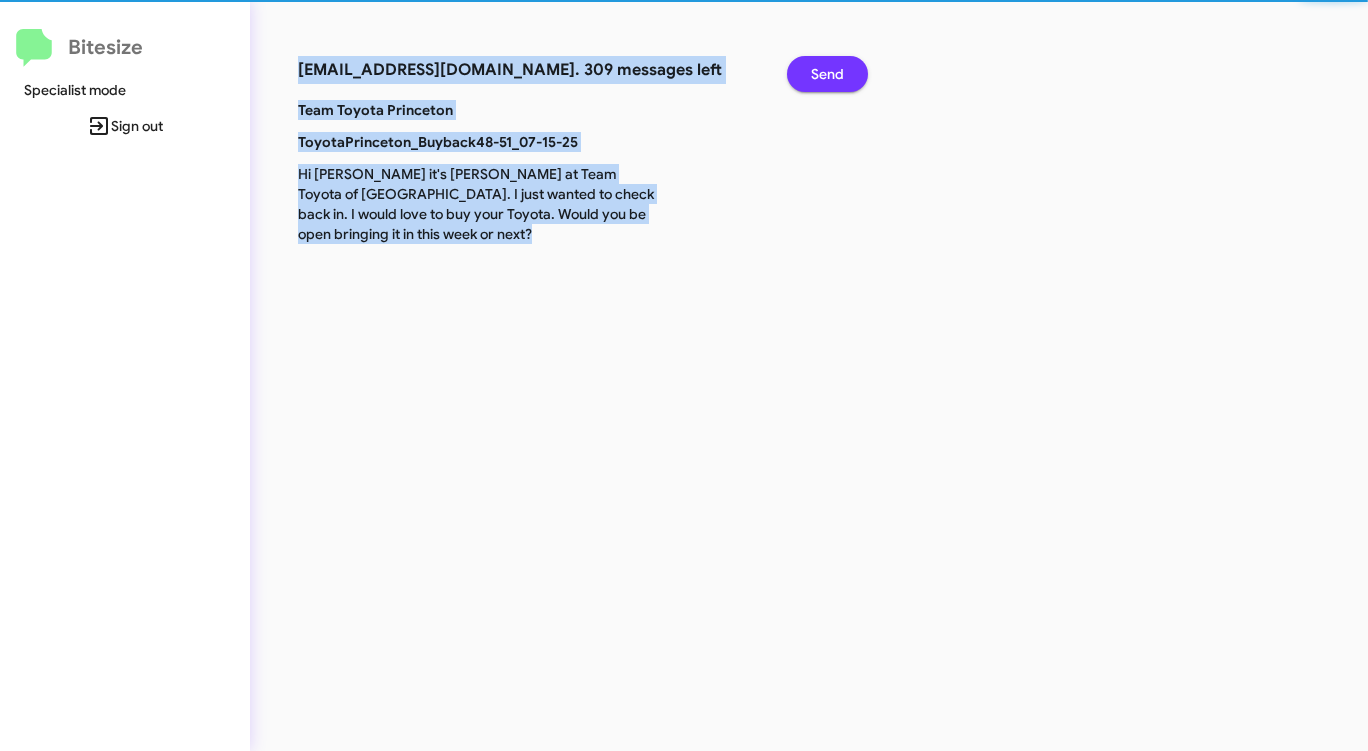 click on "Send" 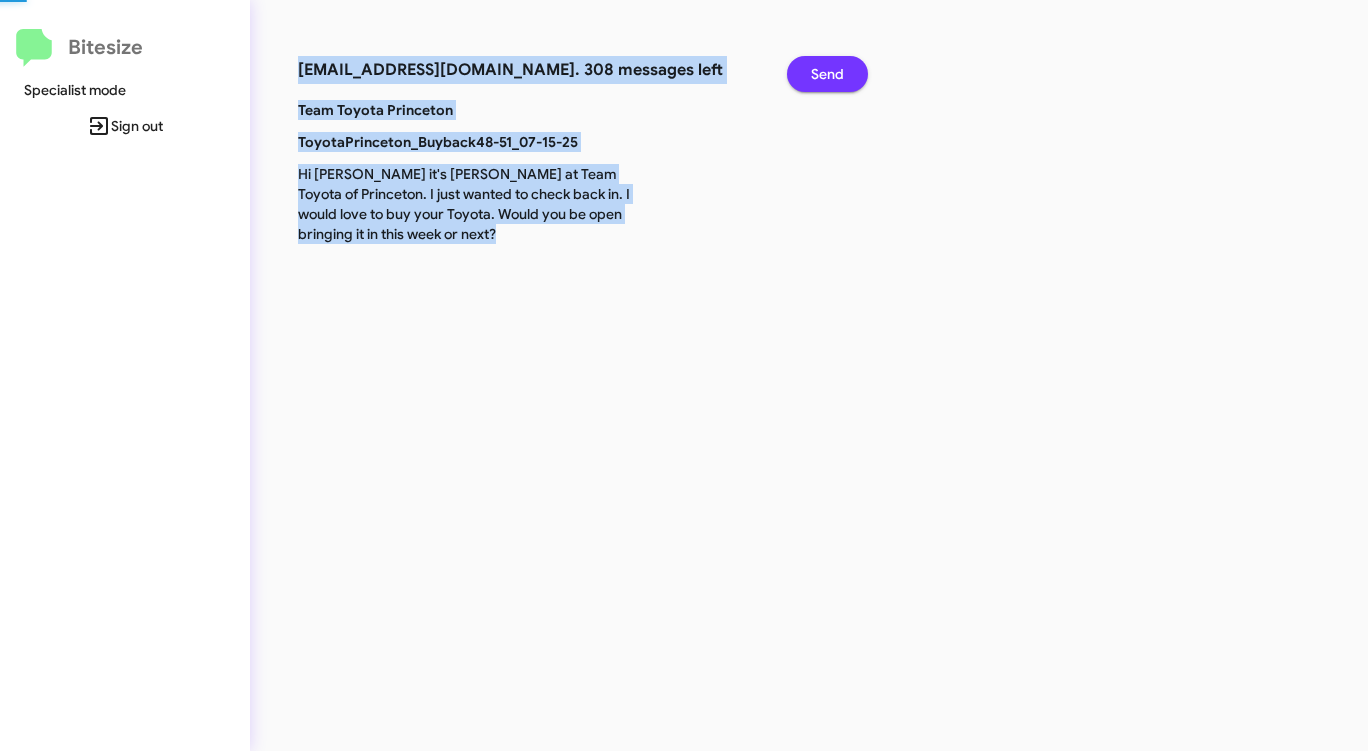 click on "Send" 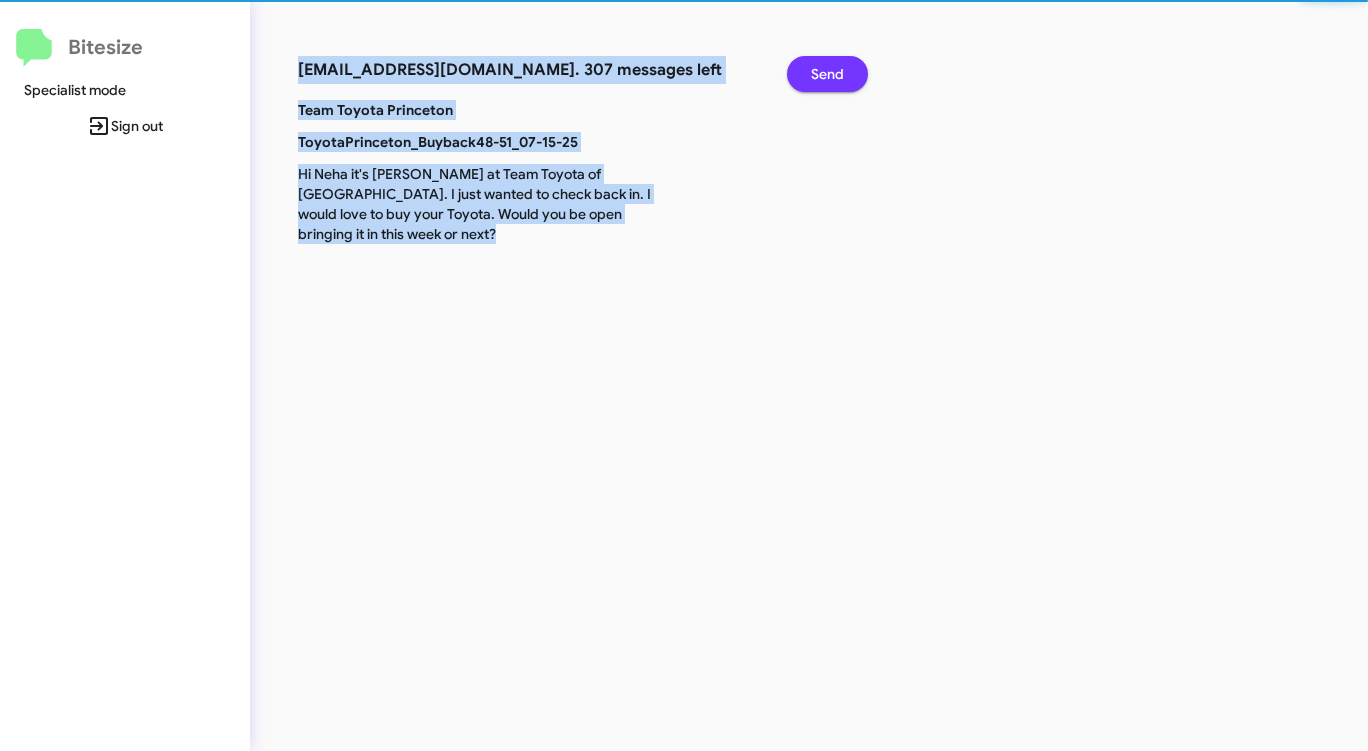 click on "Send" 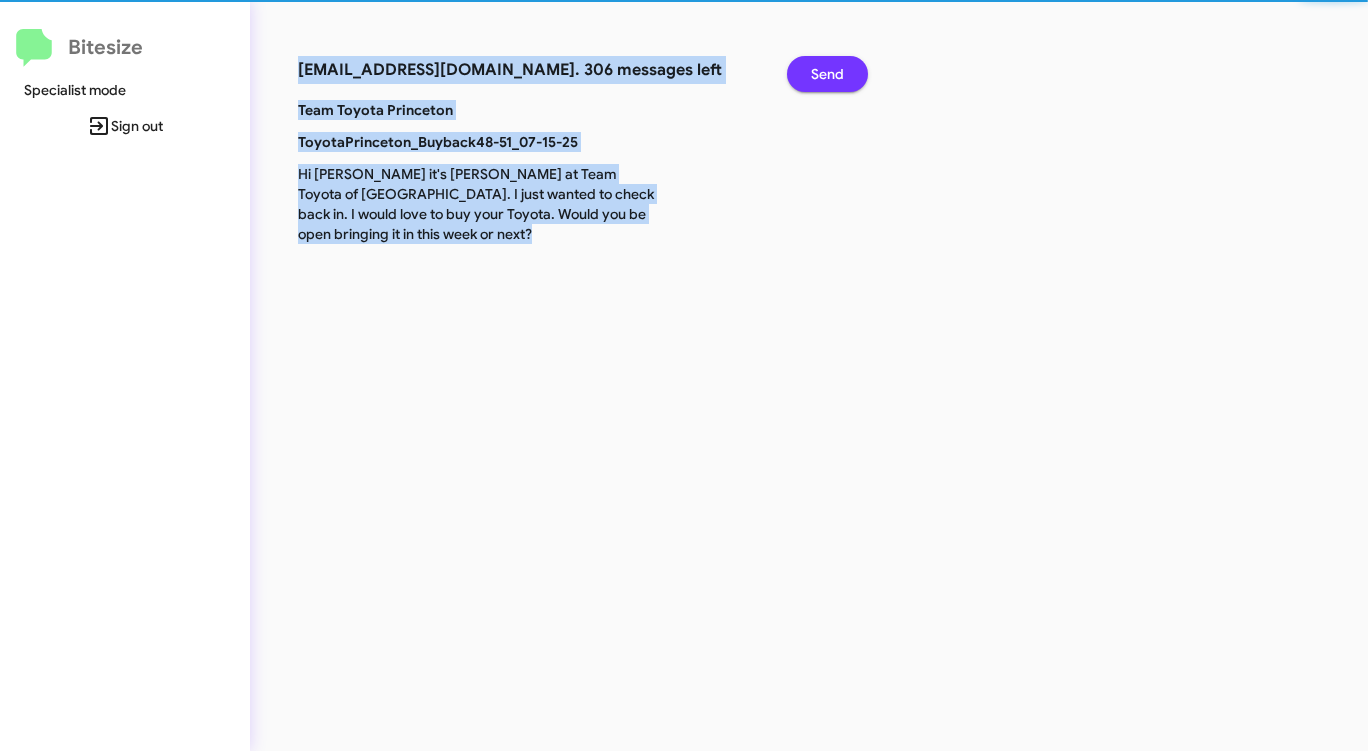 click on "Send" 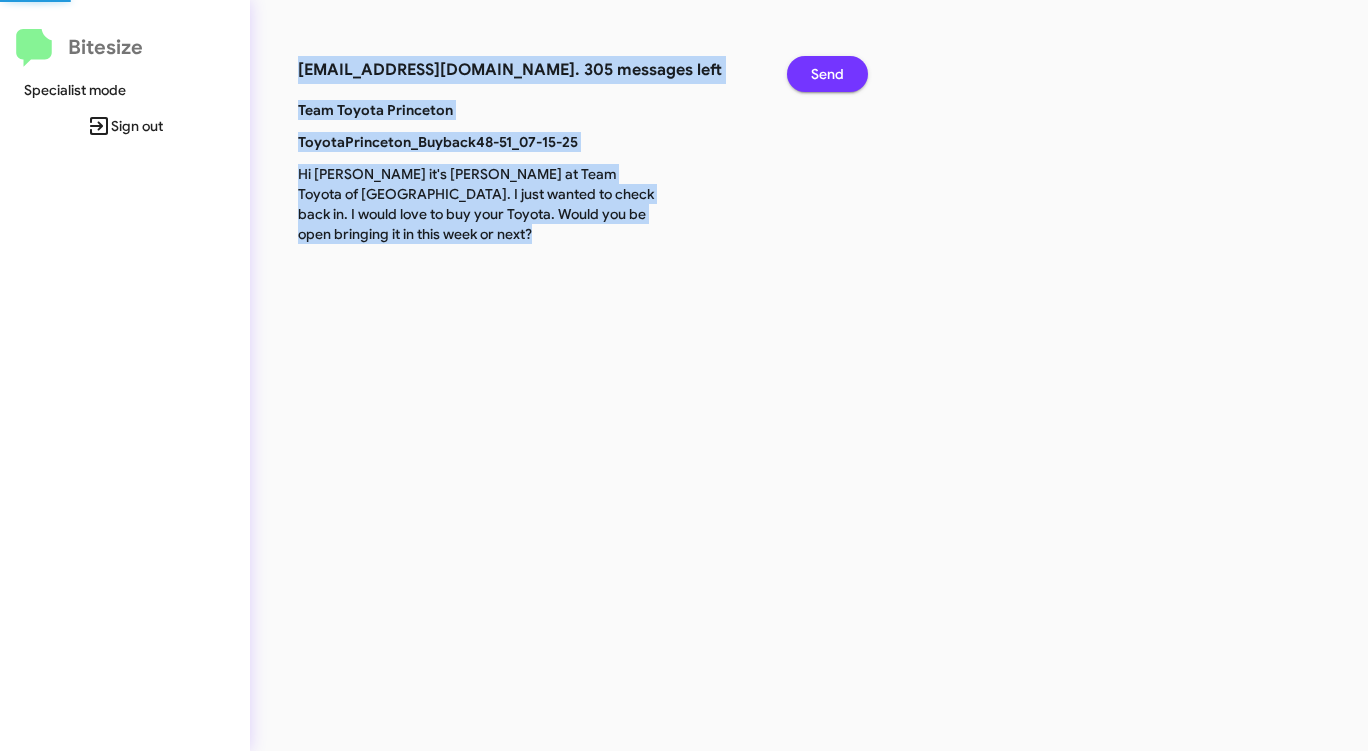 click on "Send" 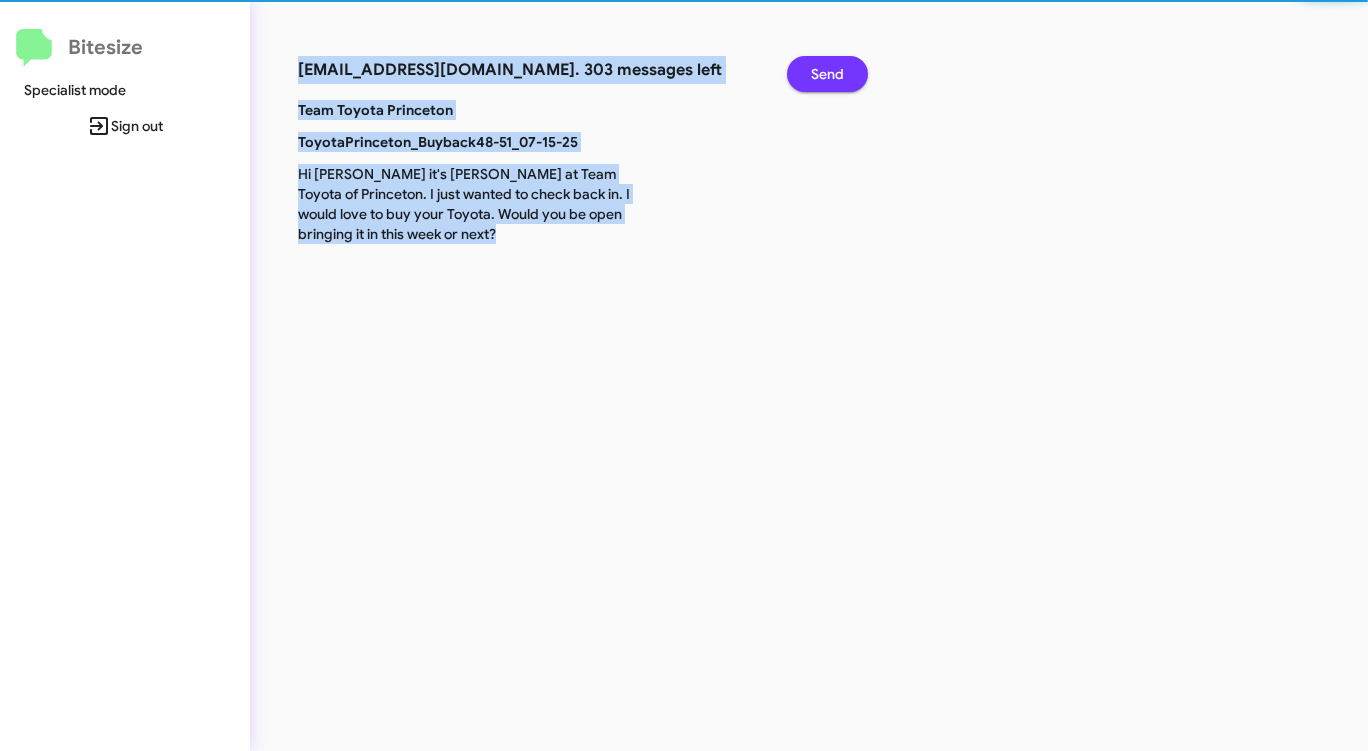 click on "Send" 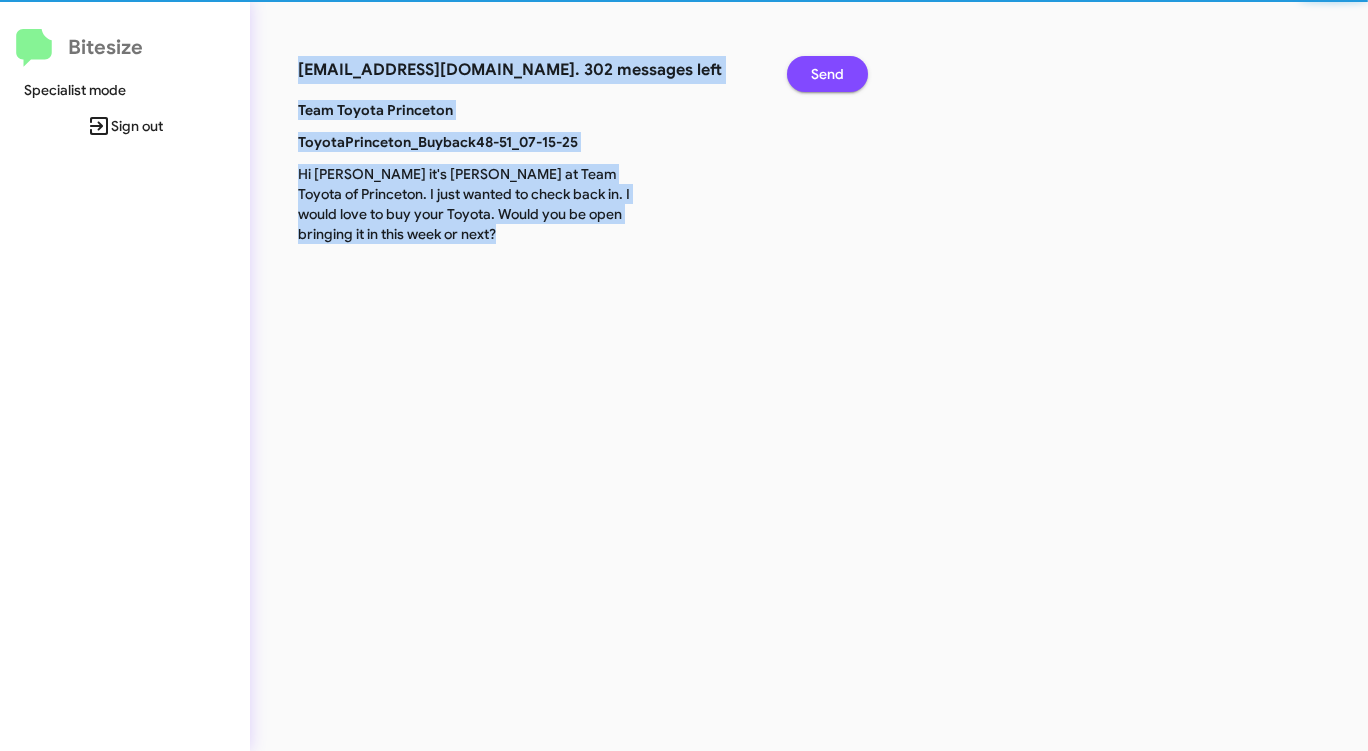 click on "Send" 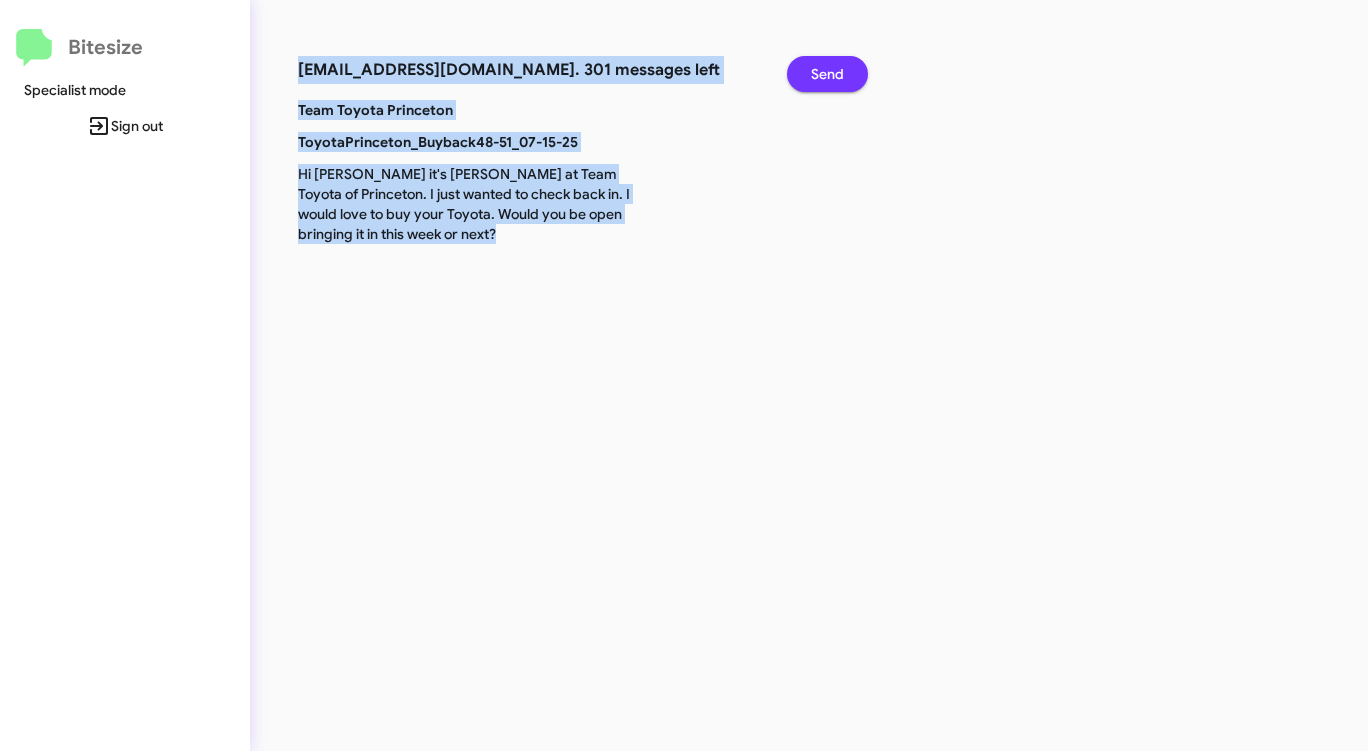 click on "Send" 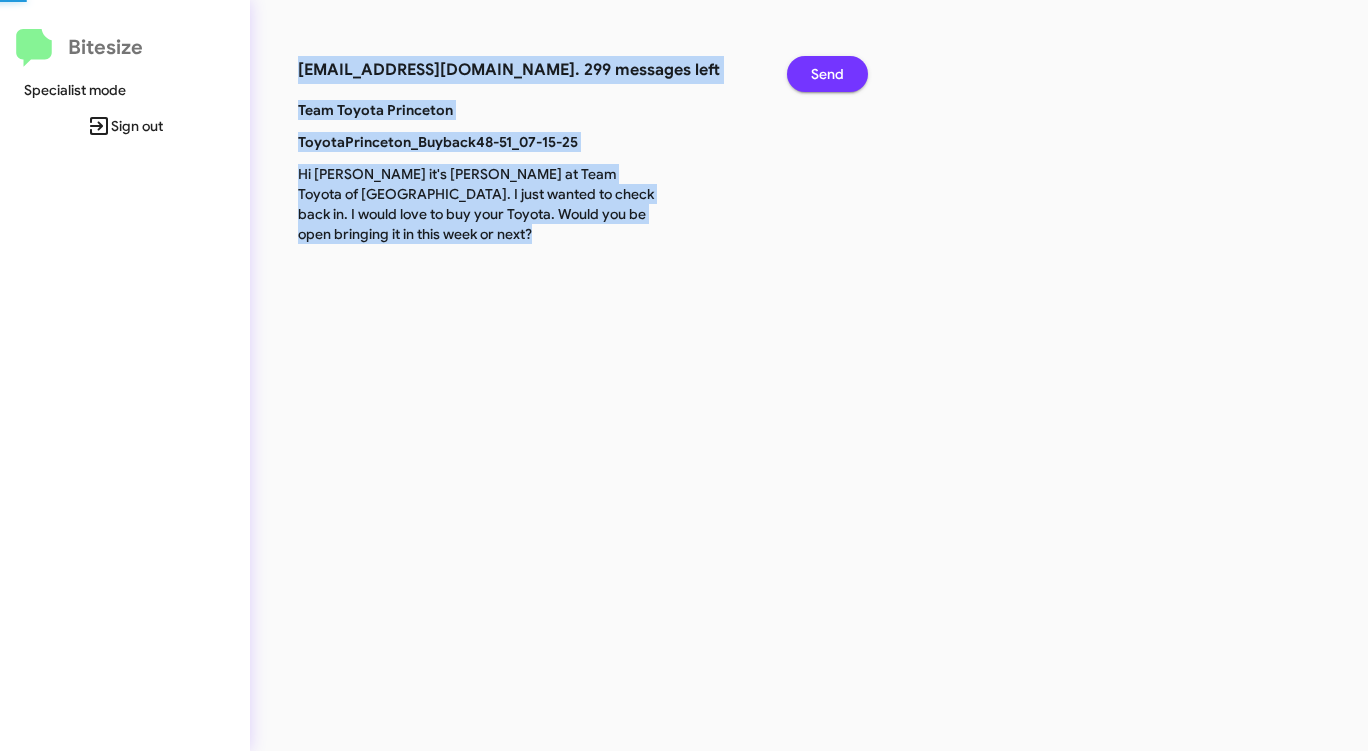 click on "Send" 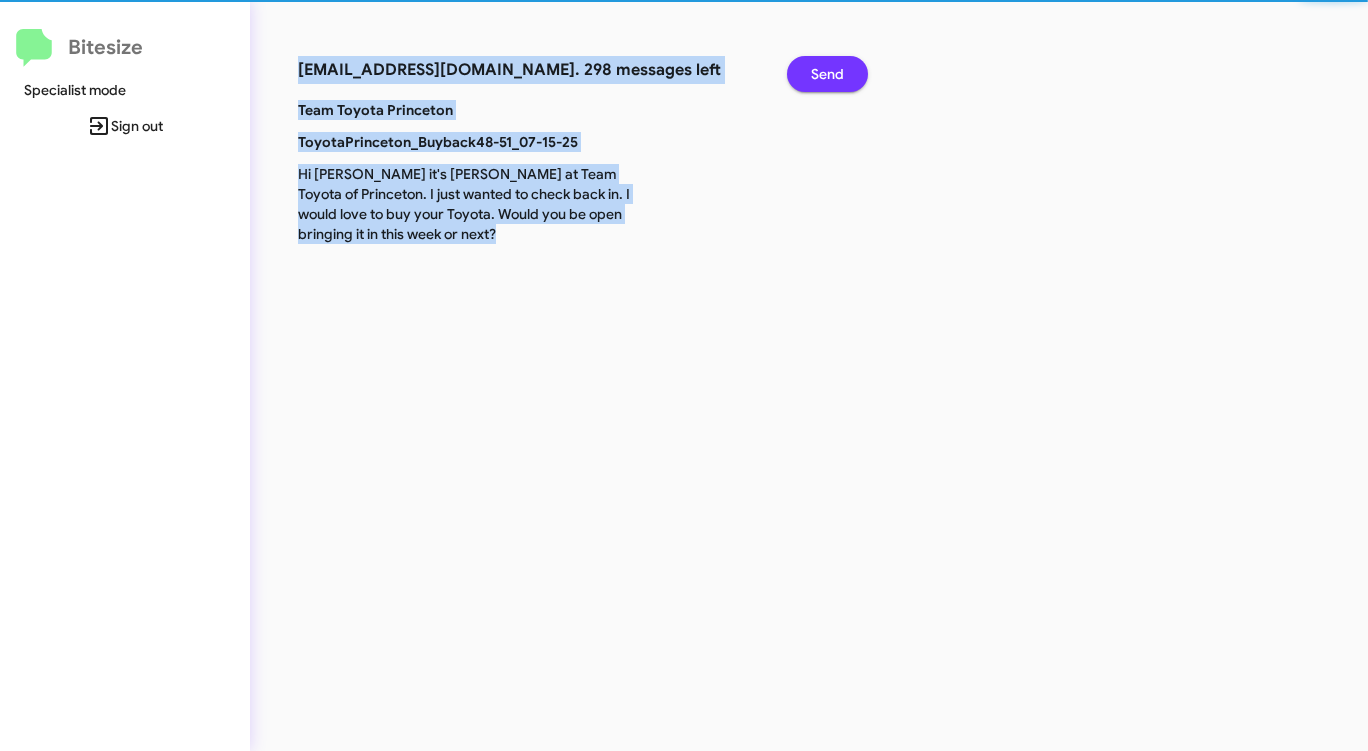 click on "Send" 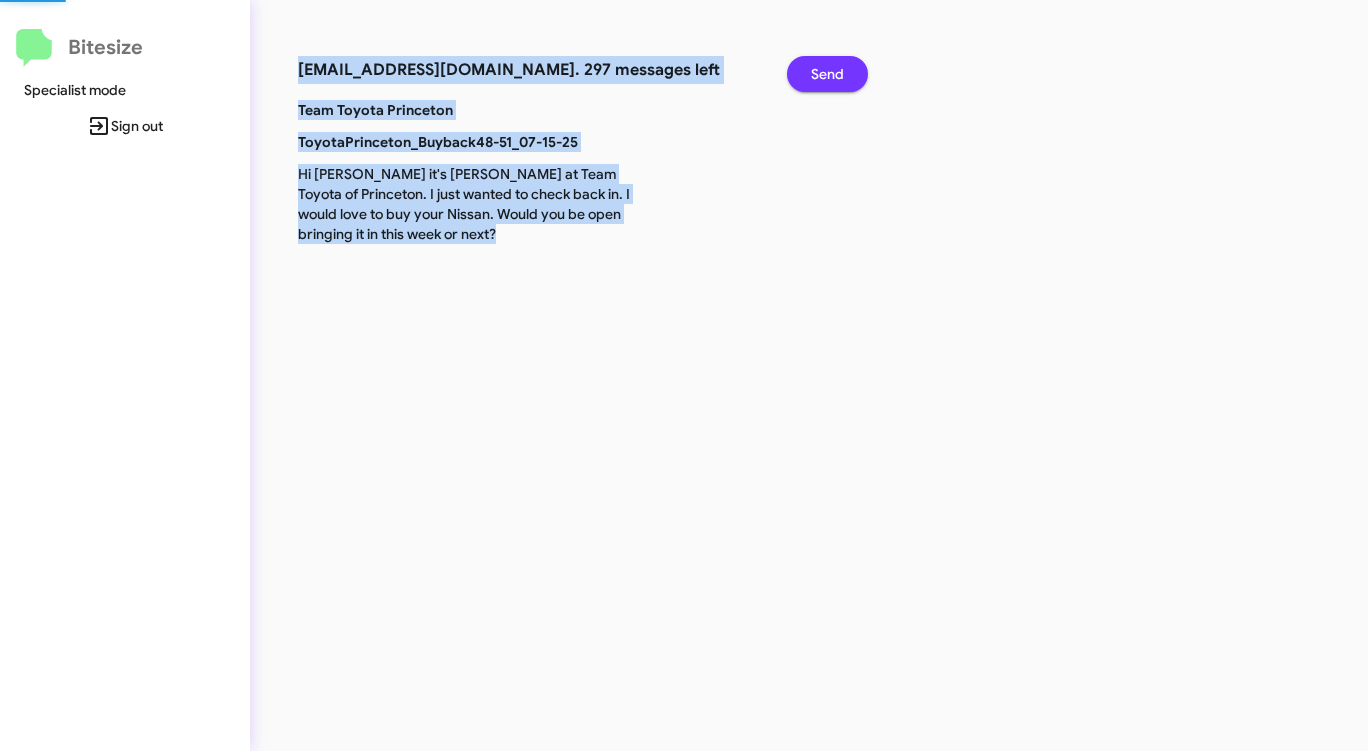 click on "Send" 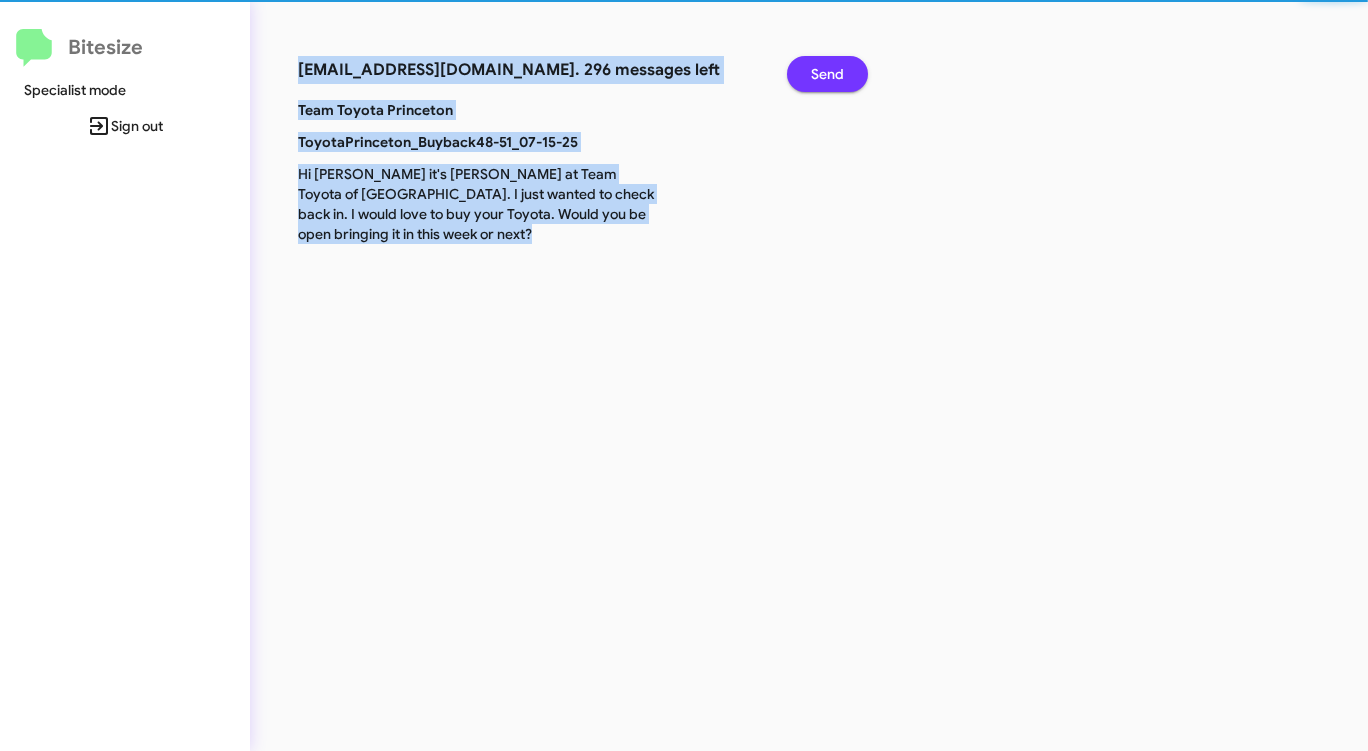 click on "Send" 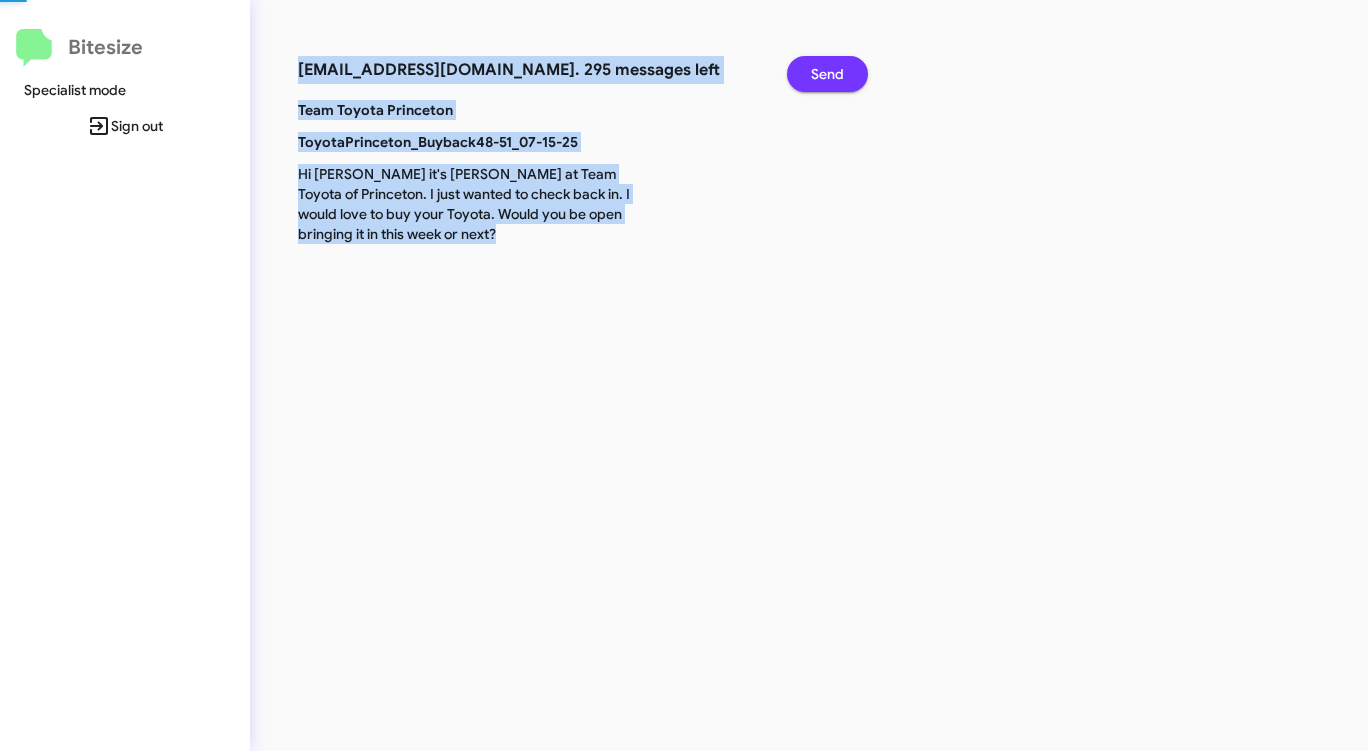 click on "Send" 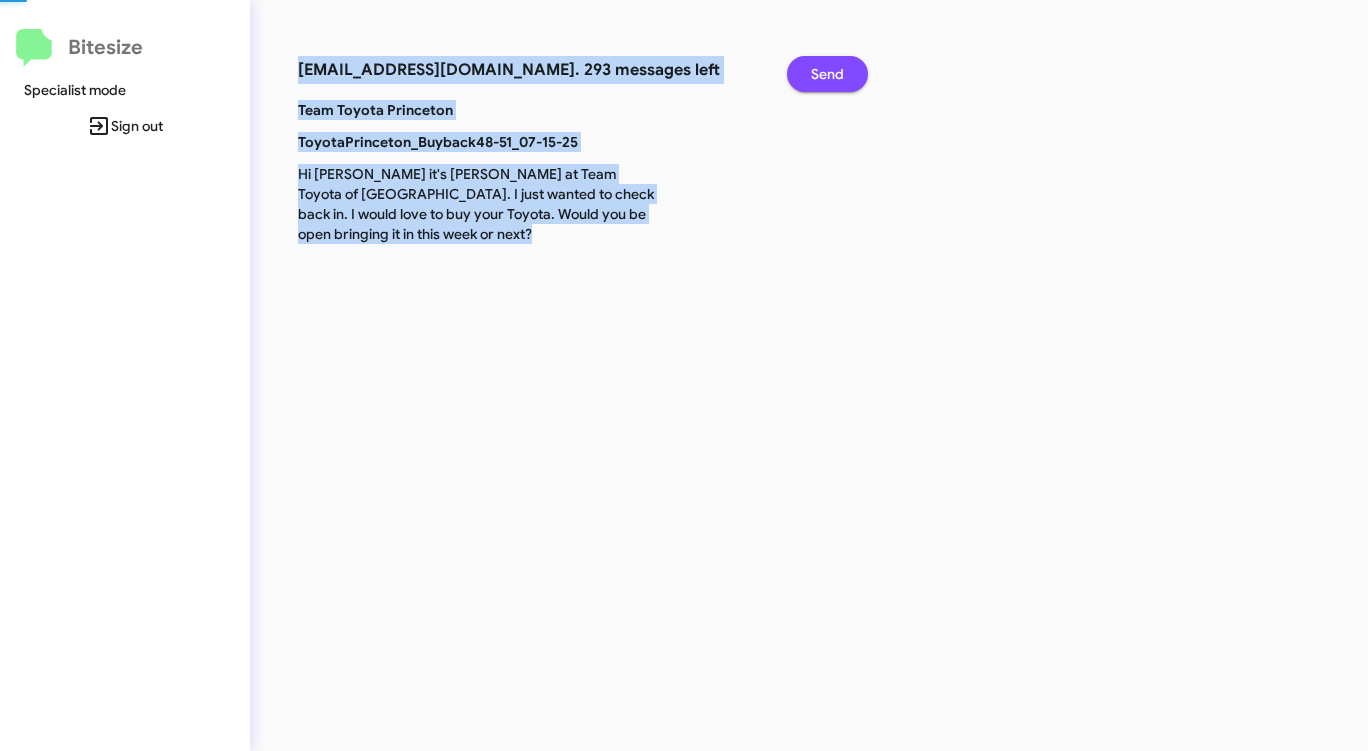 click on "Send" 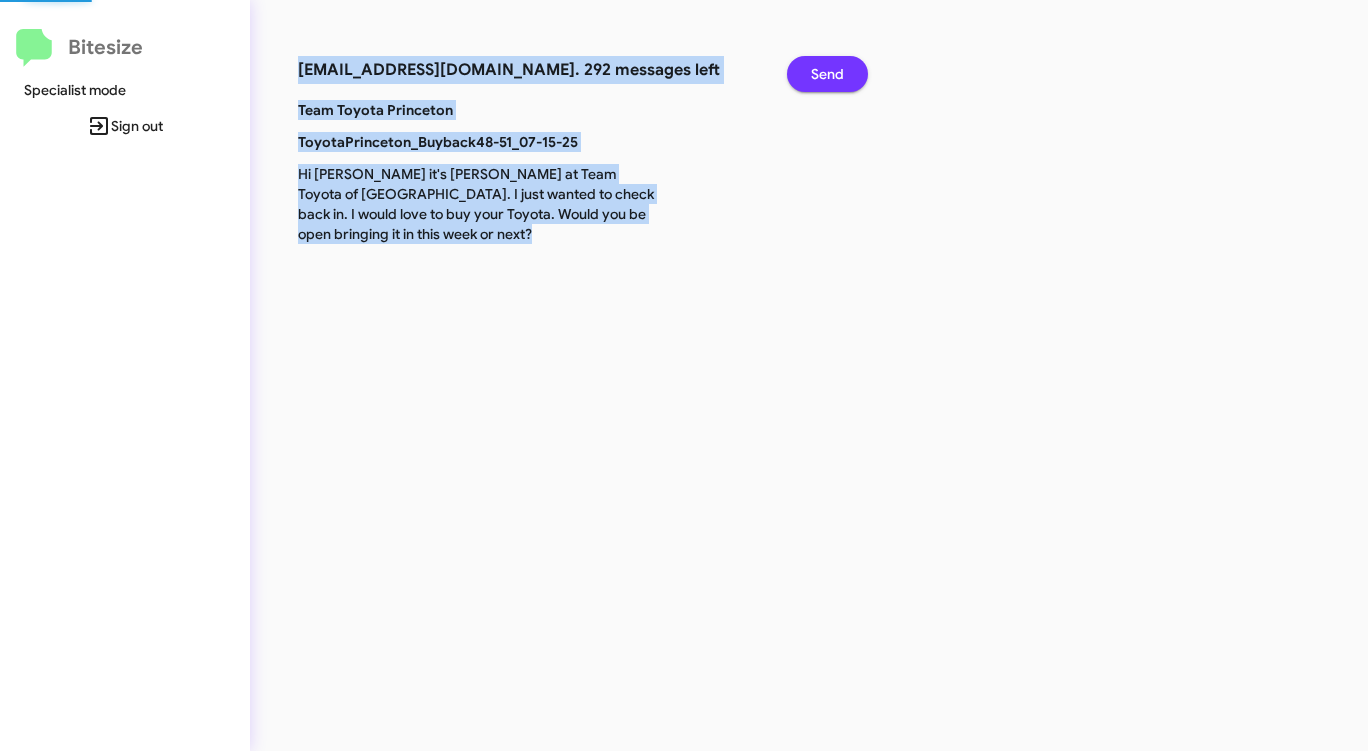 click on "Send" 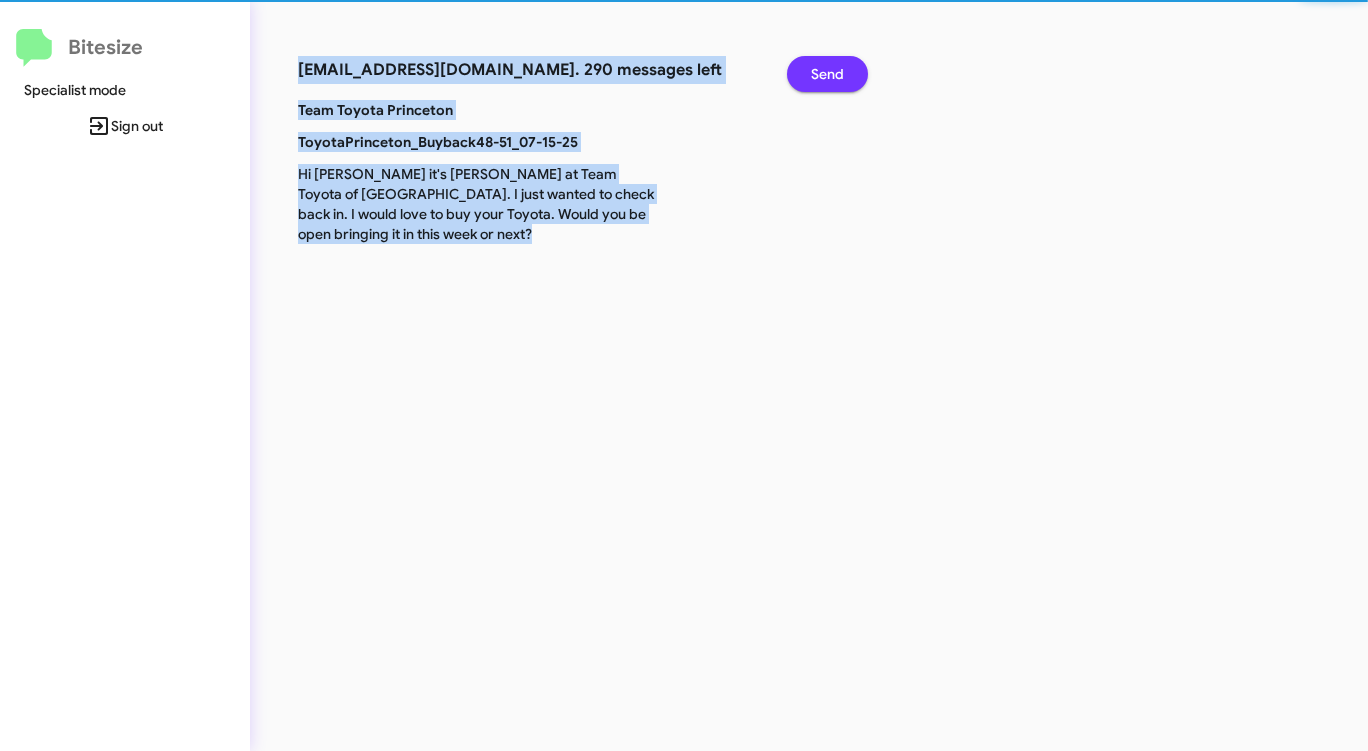 click on "Send" 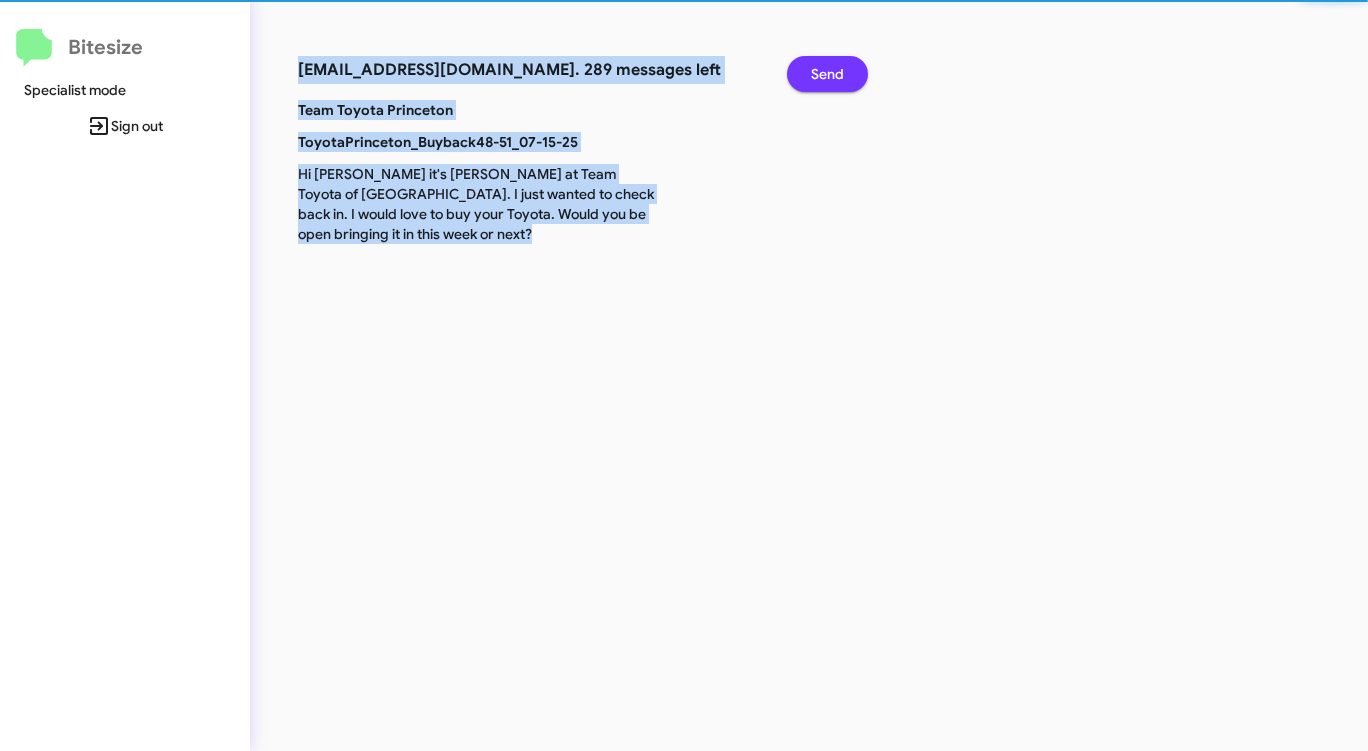 click on "Send" 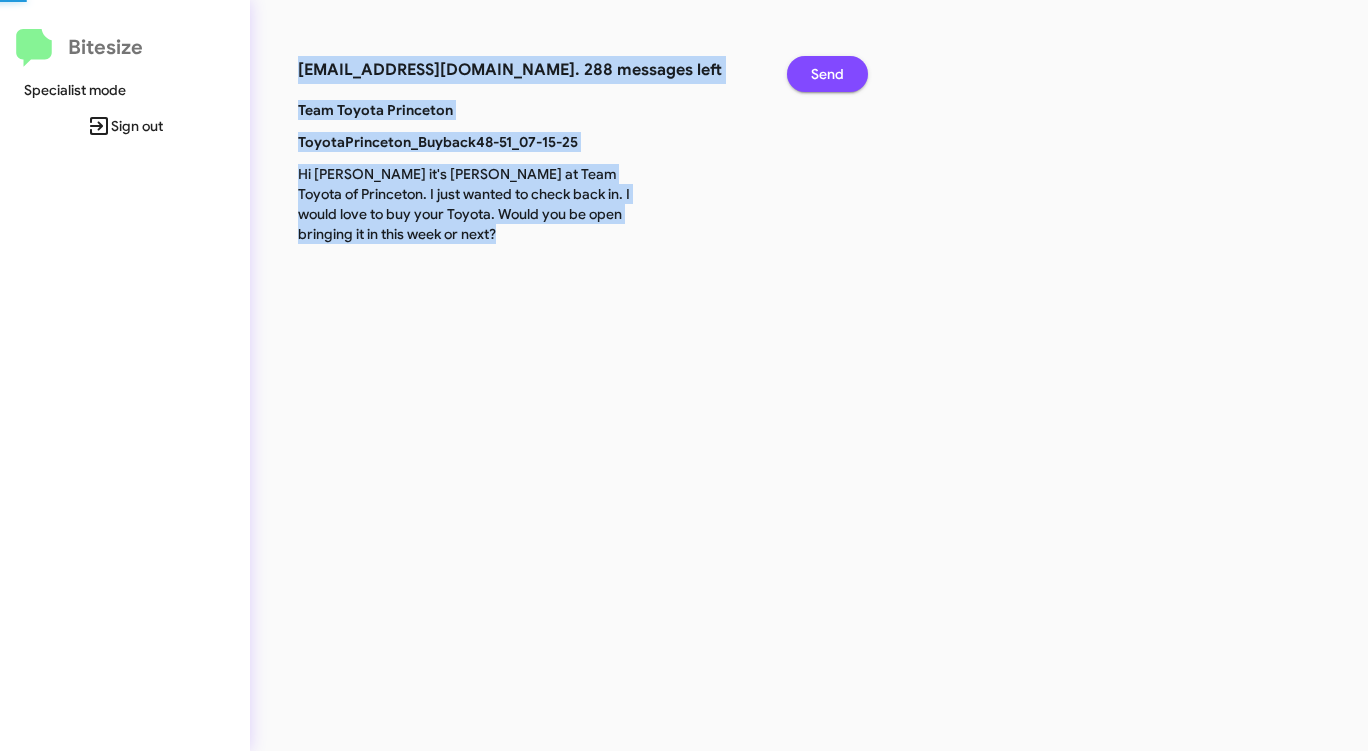 click on "Send" 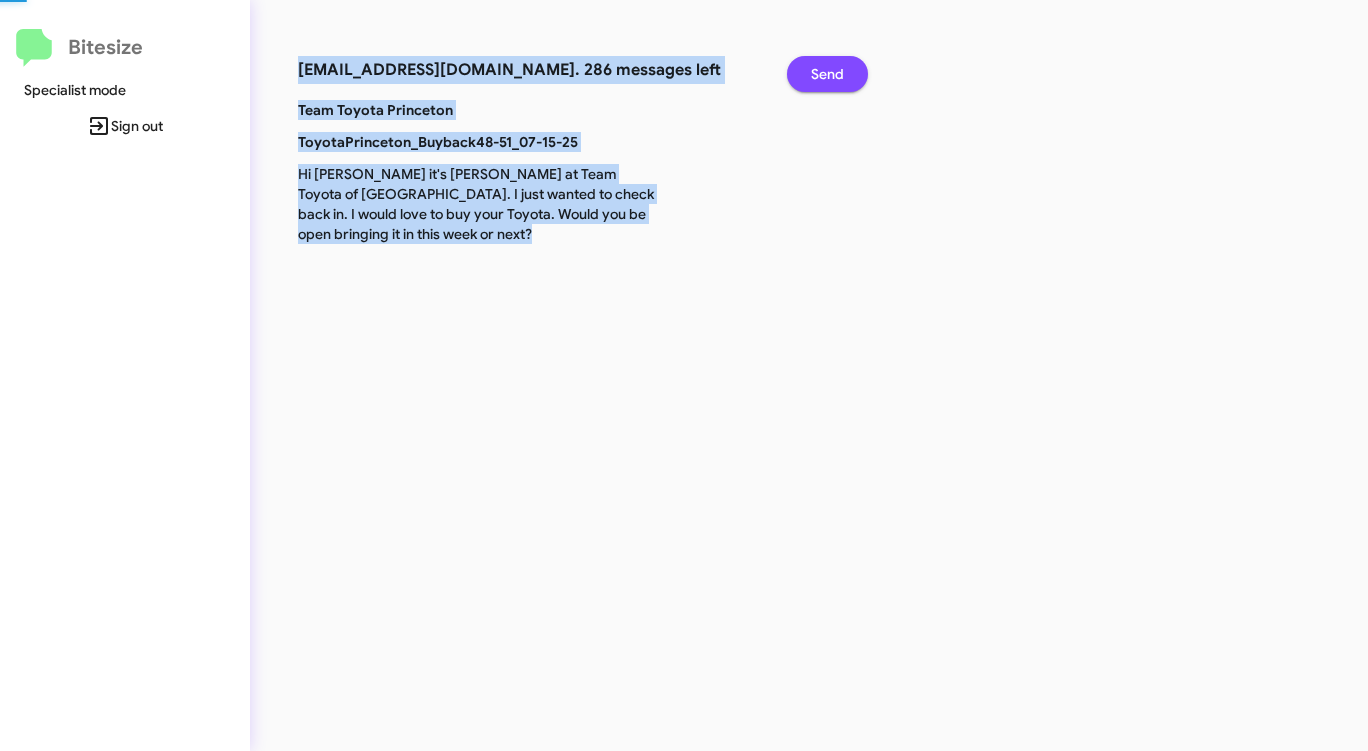 click on "Send" 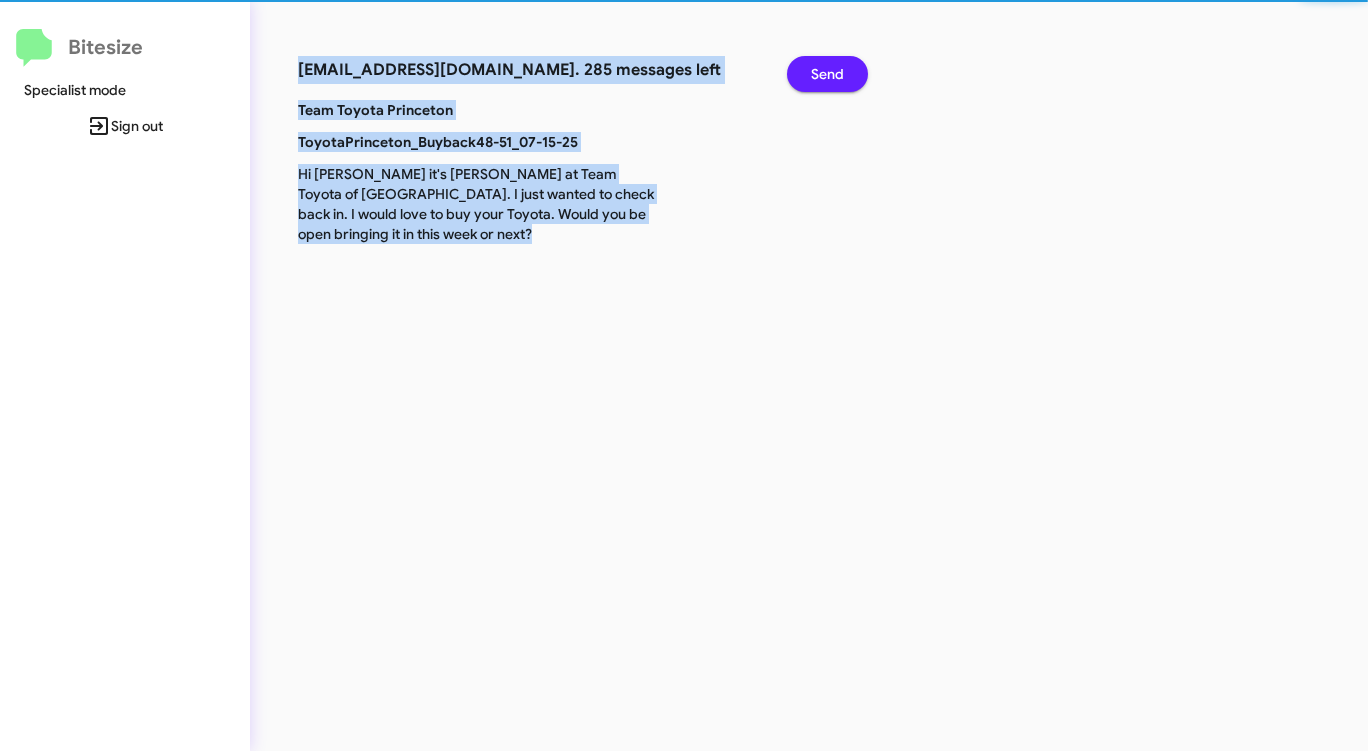 click on "Send" 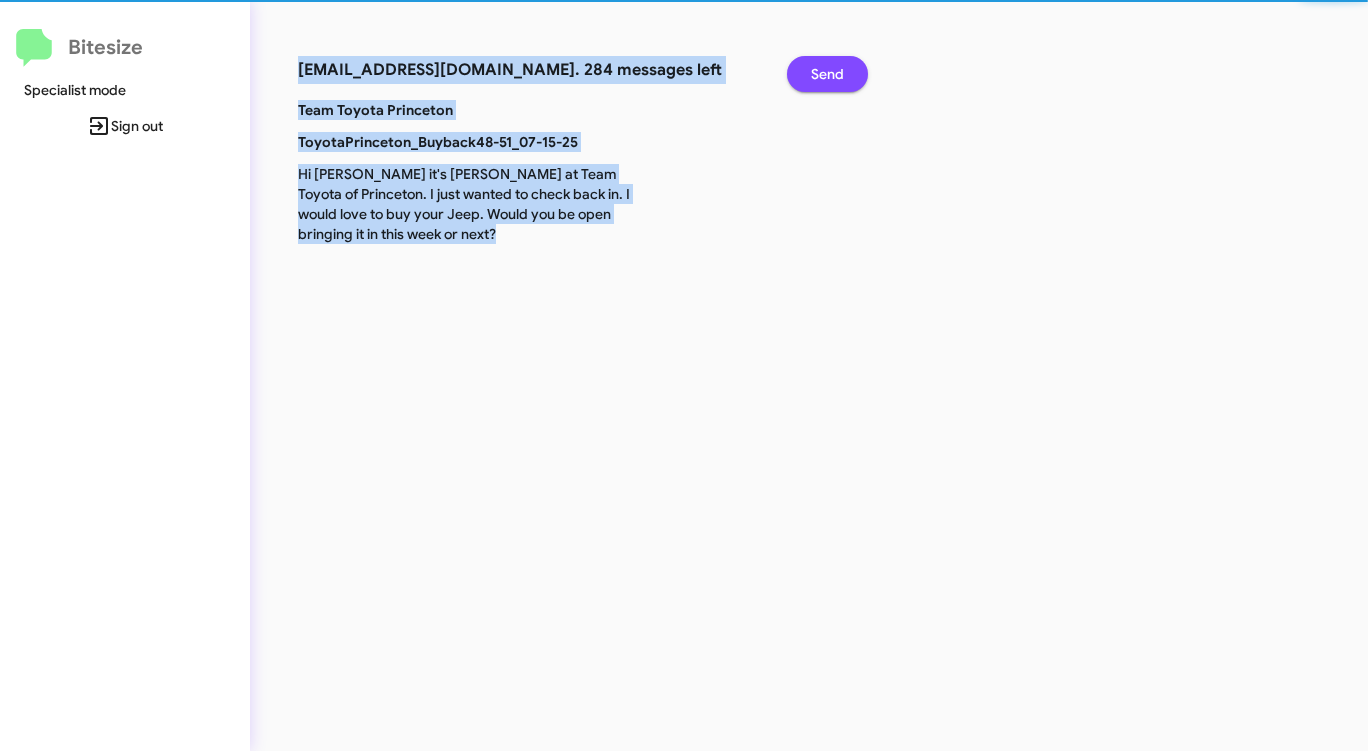 click on "Send" 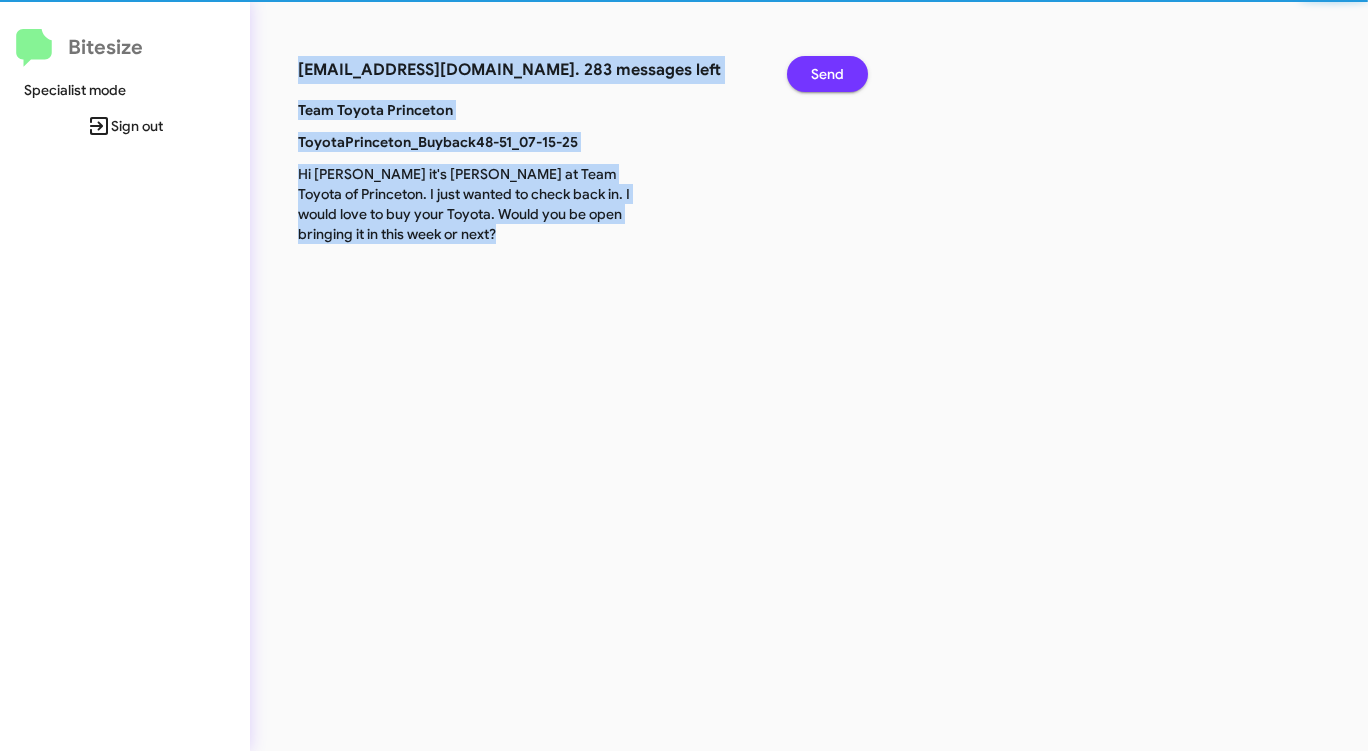 click on "Send" 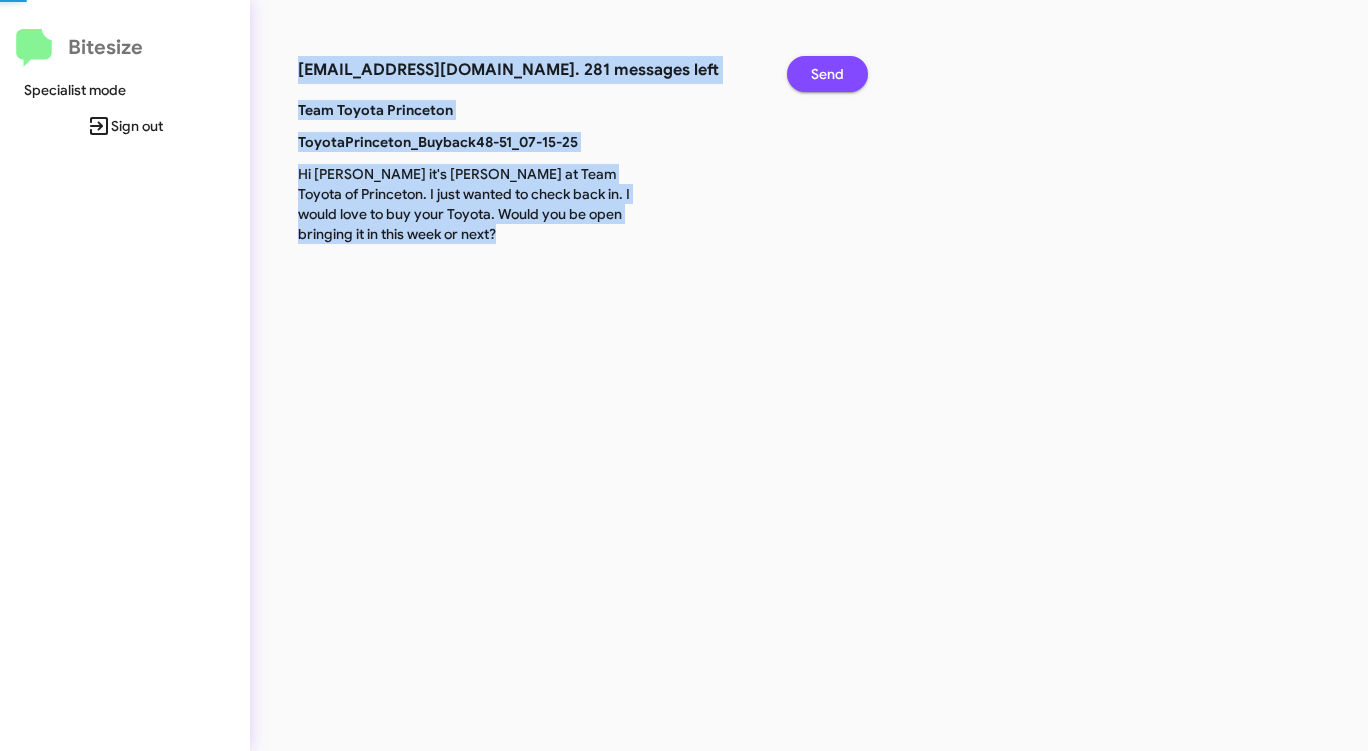 click on "Send" 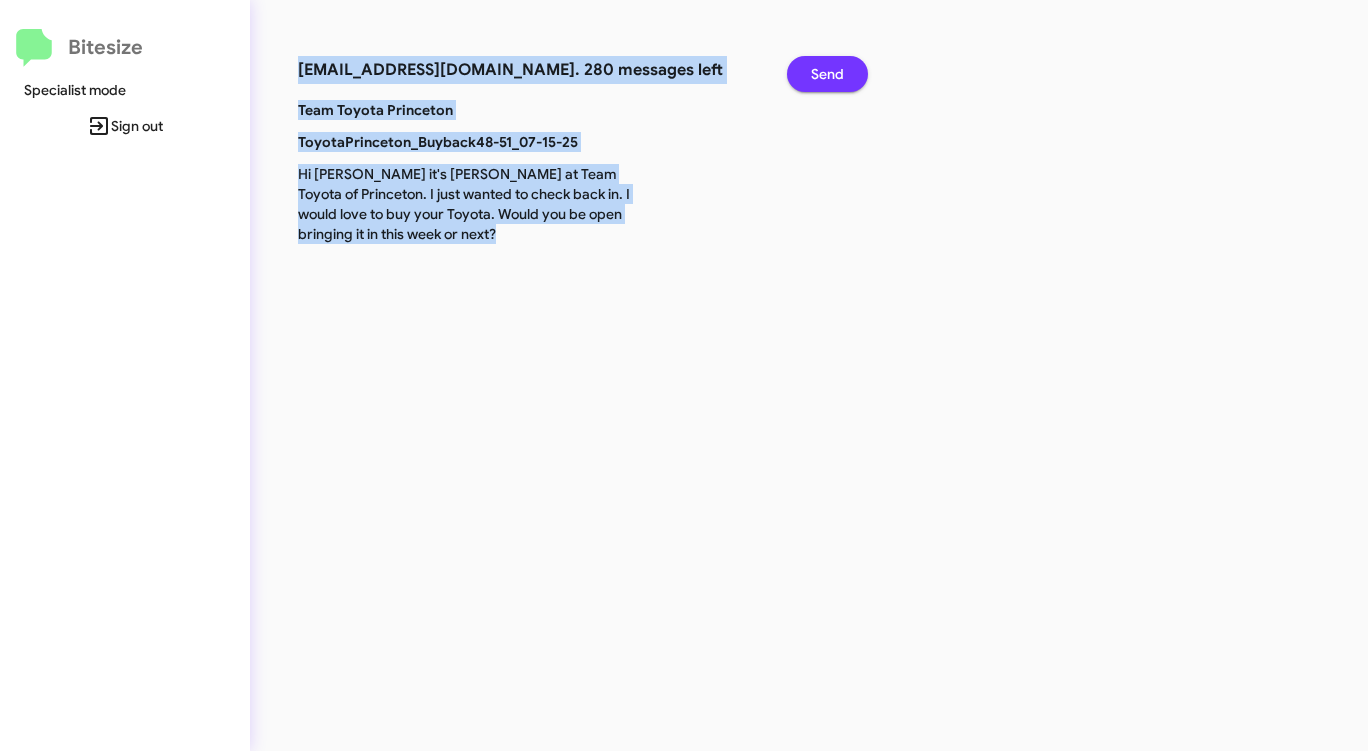 click on "Send" 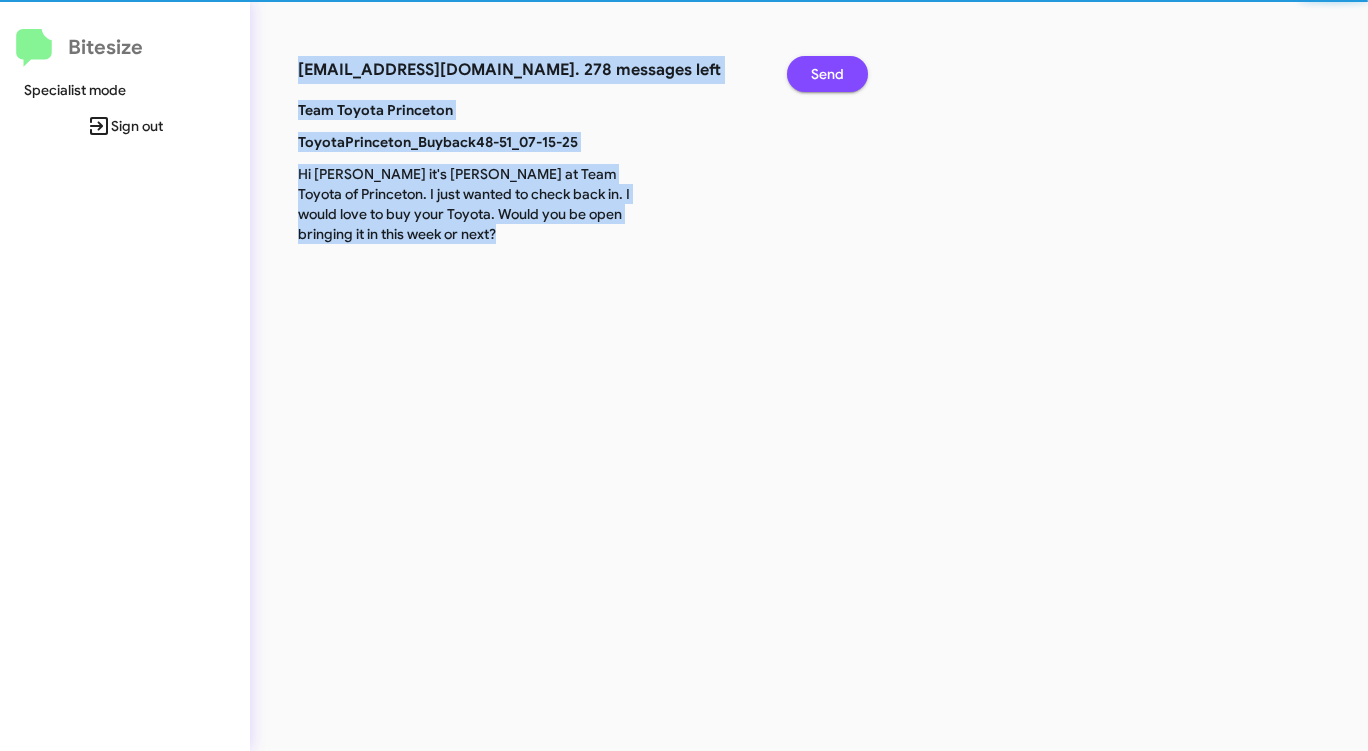 click on "Send" 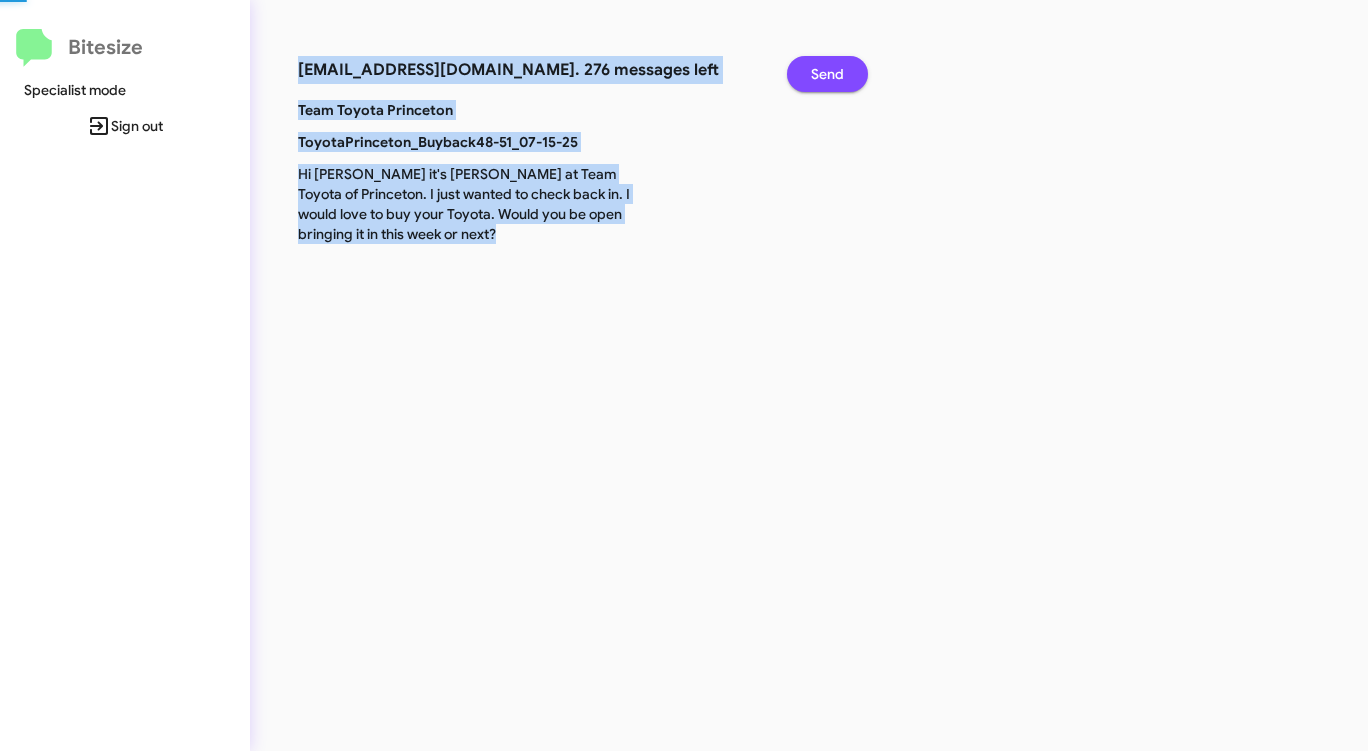 click on "Send" 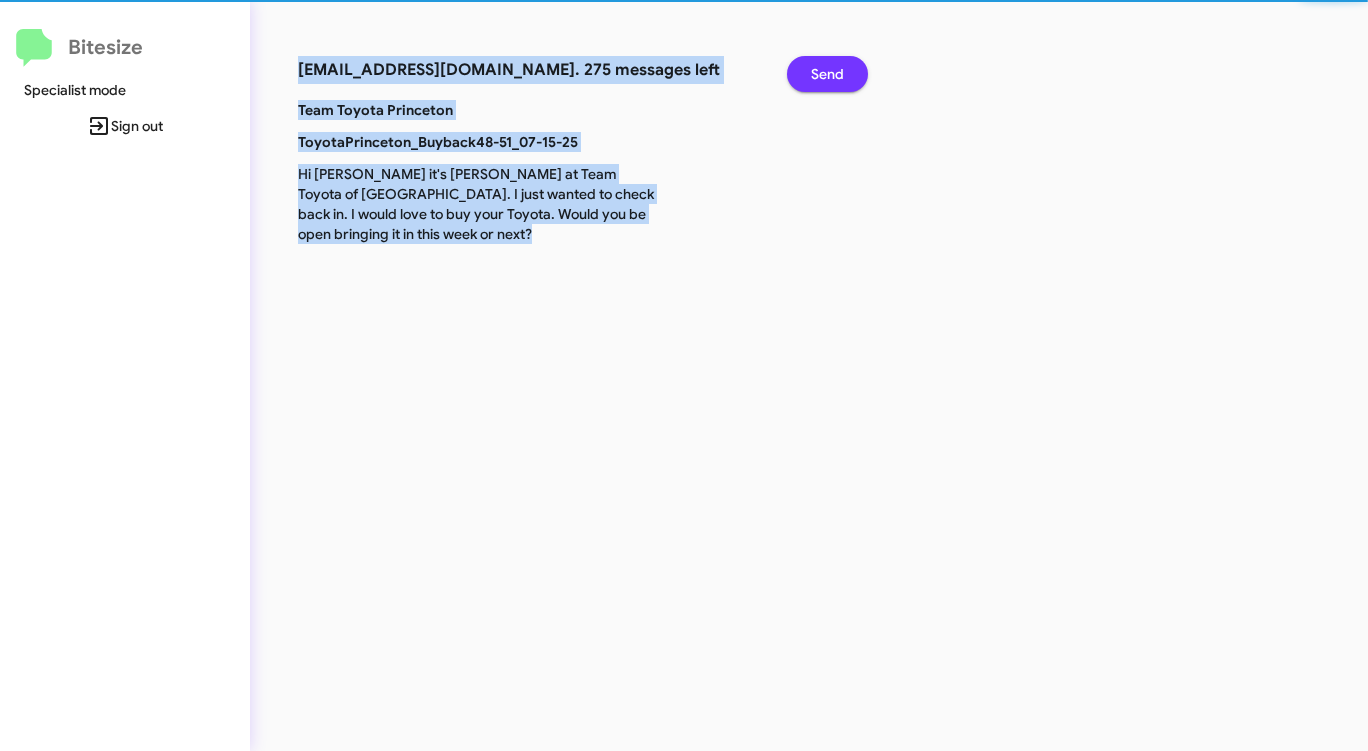 click on "Send" 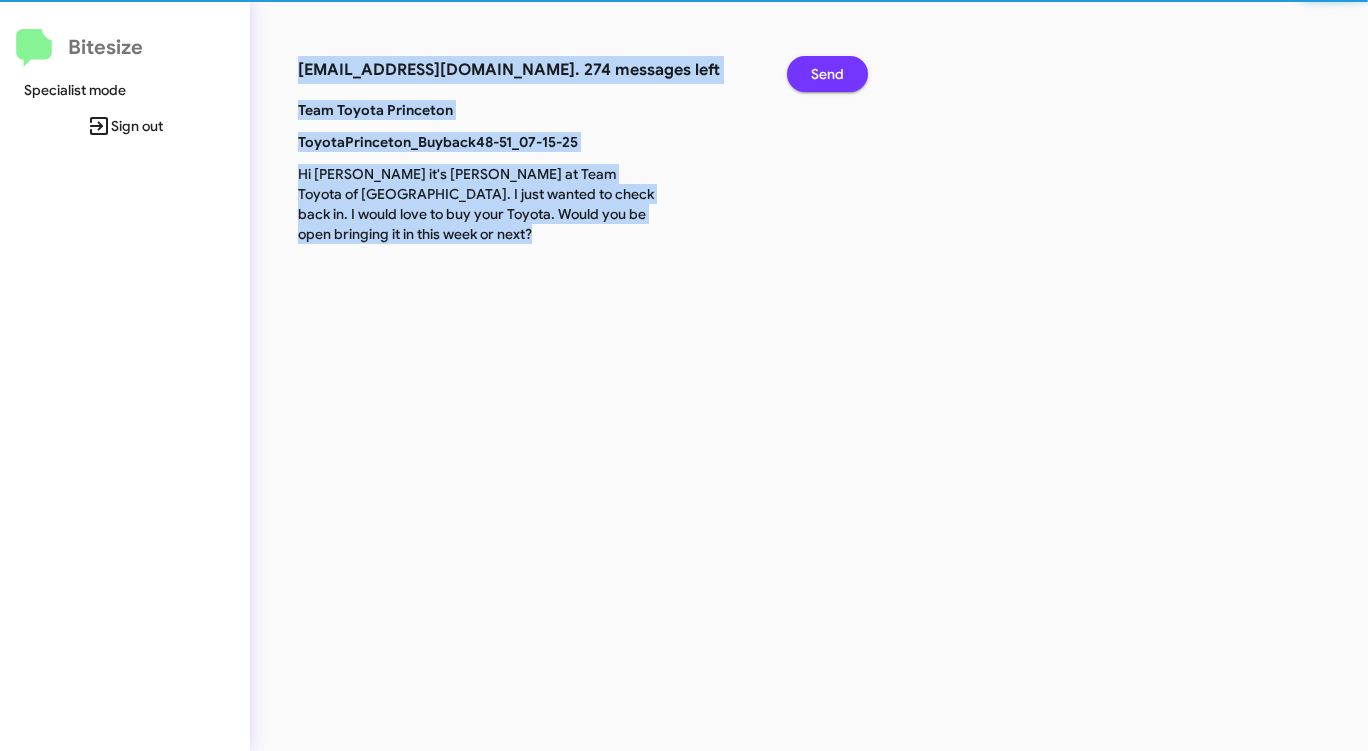 click on "Send" 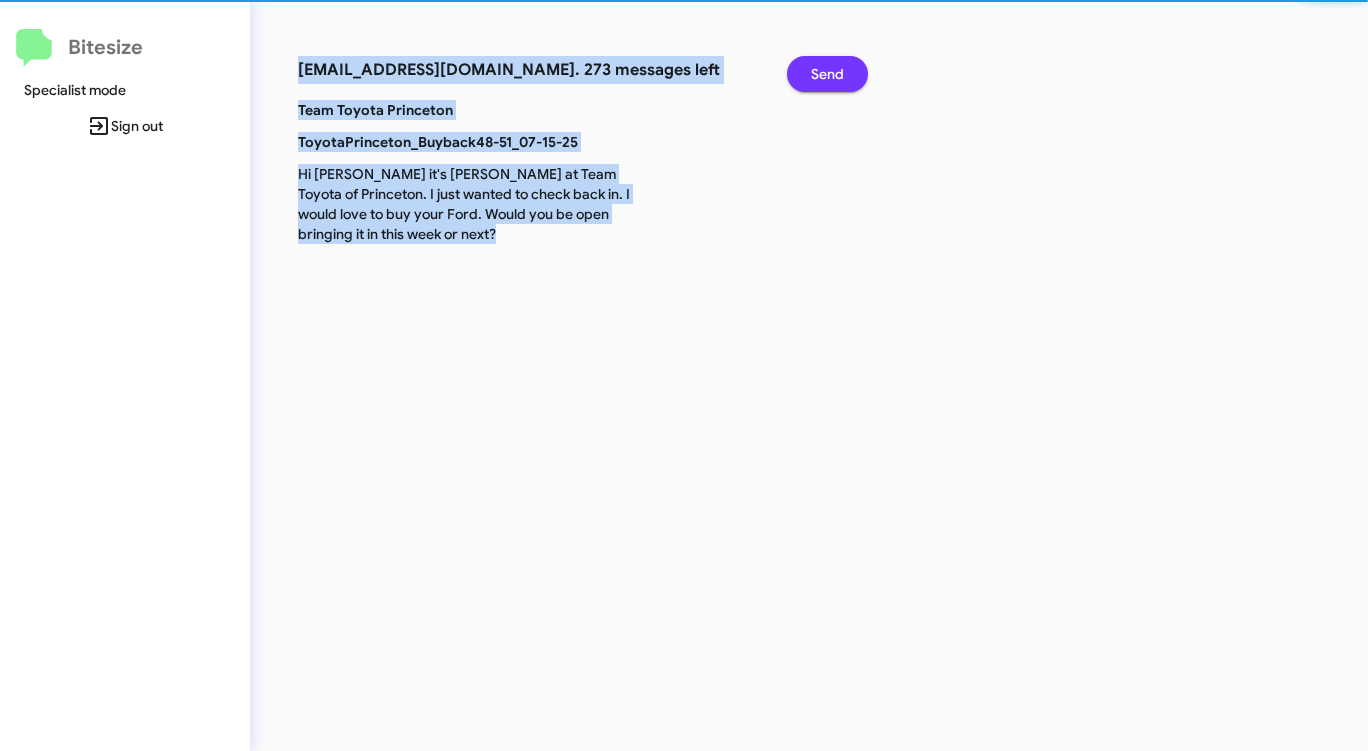 click on "Send" 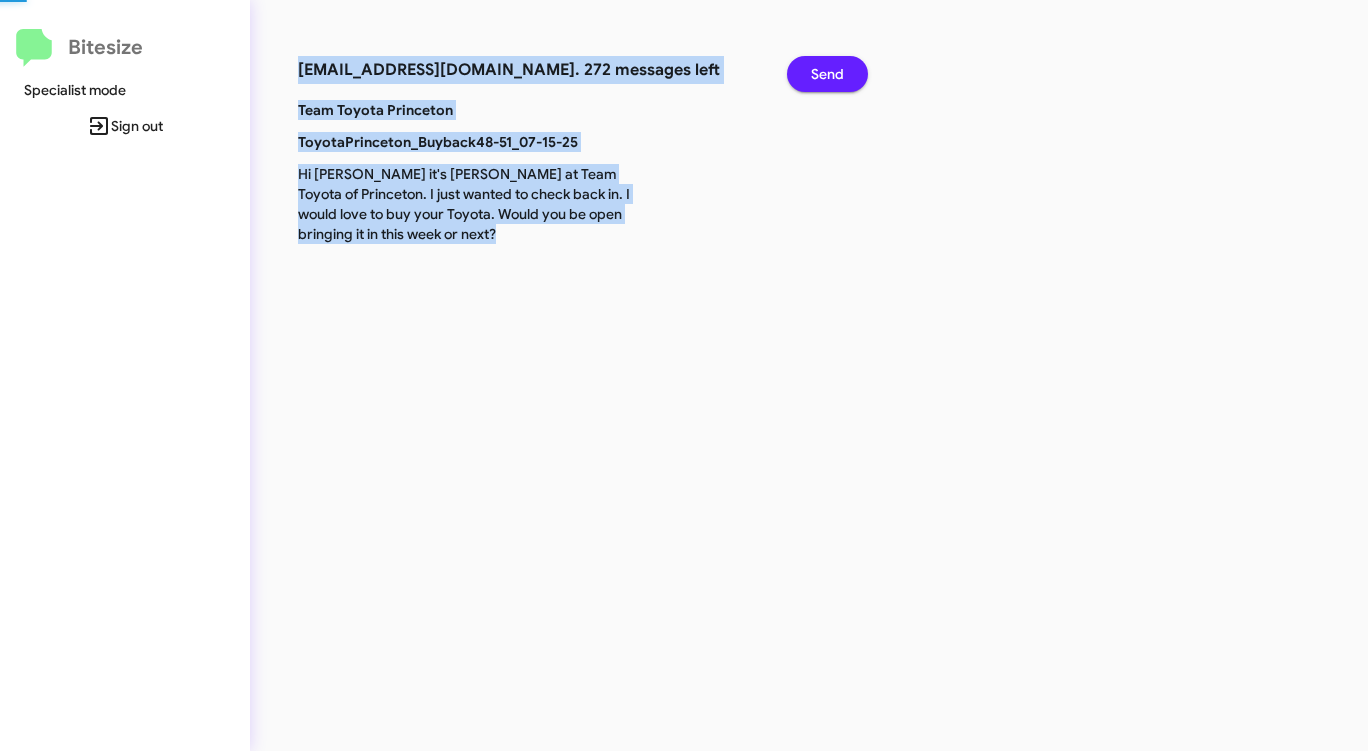 click on "Send" 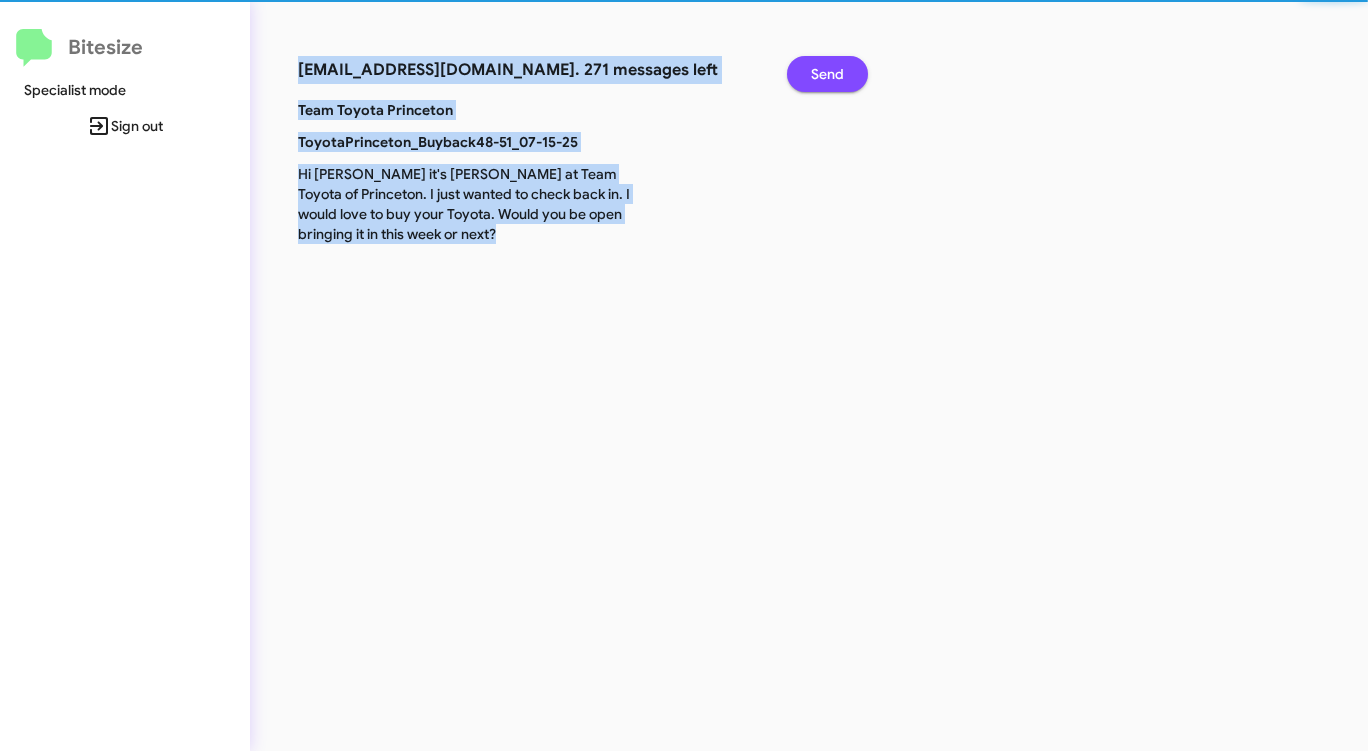 click on "Send" 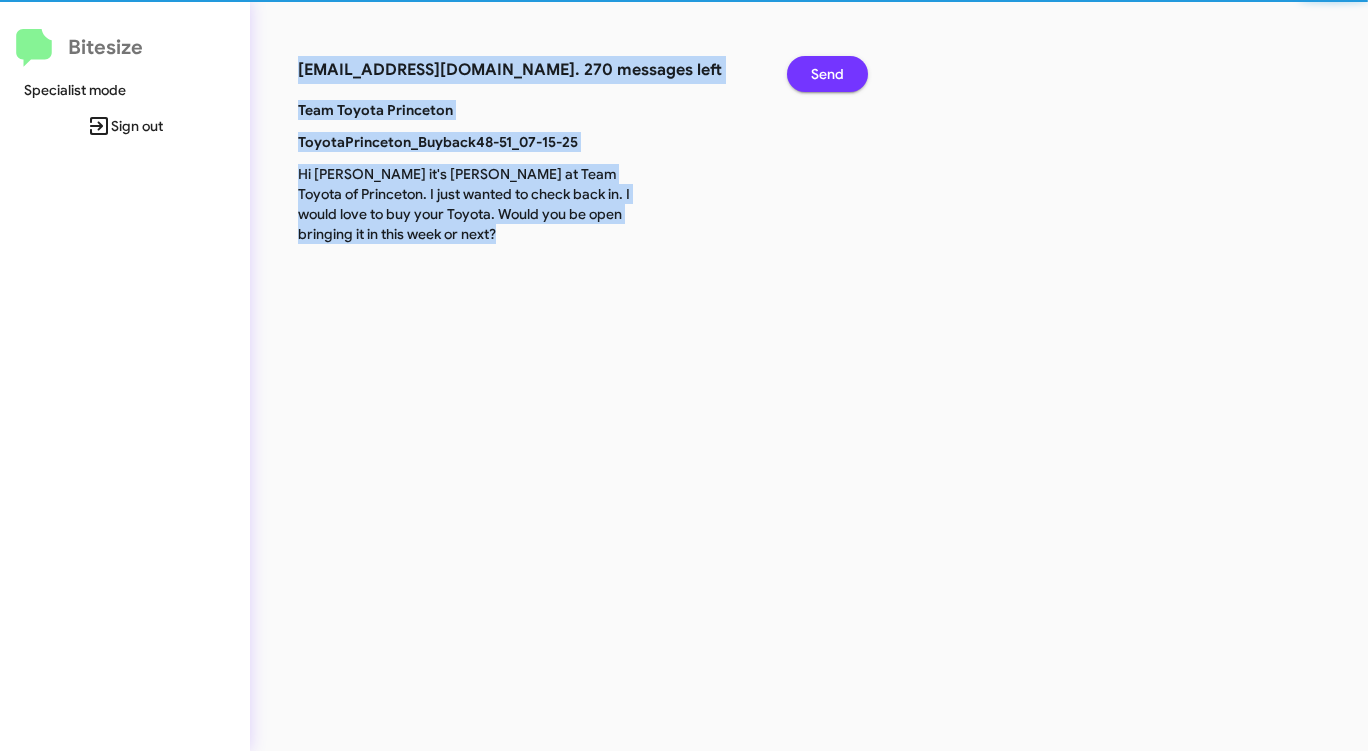 click on "Send" 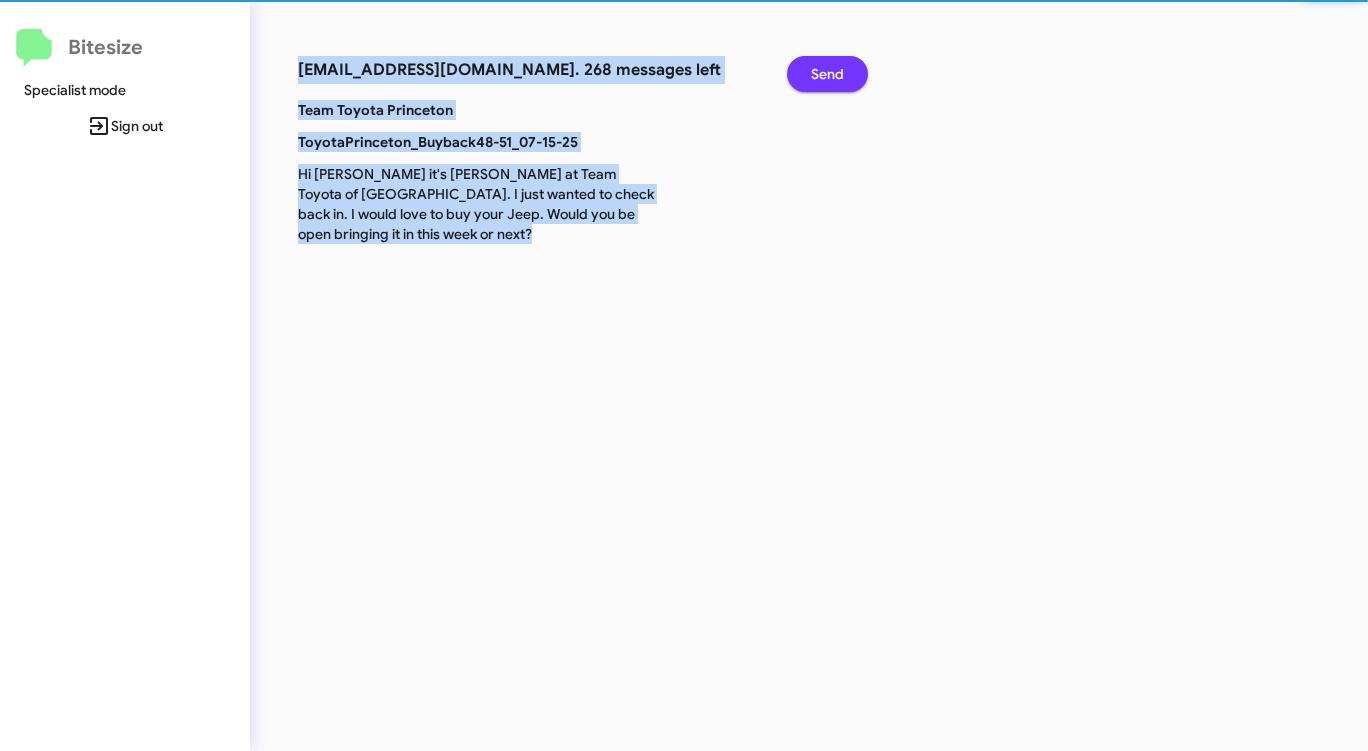 click on "Send" 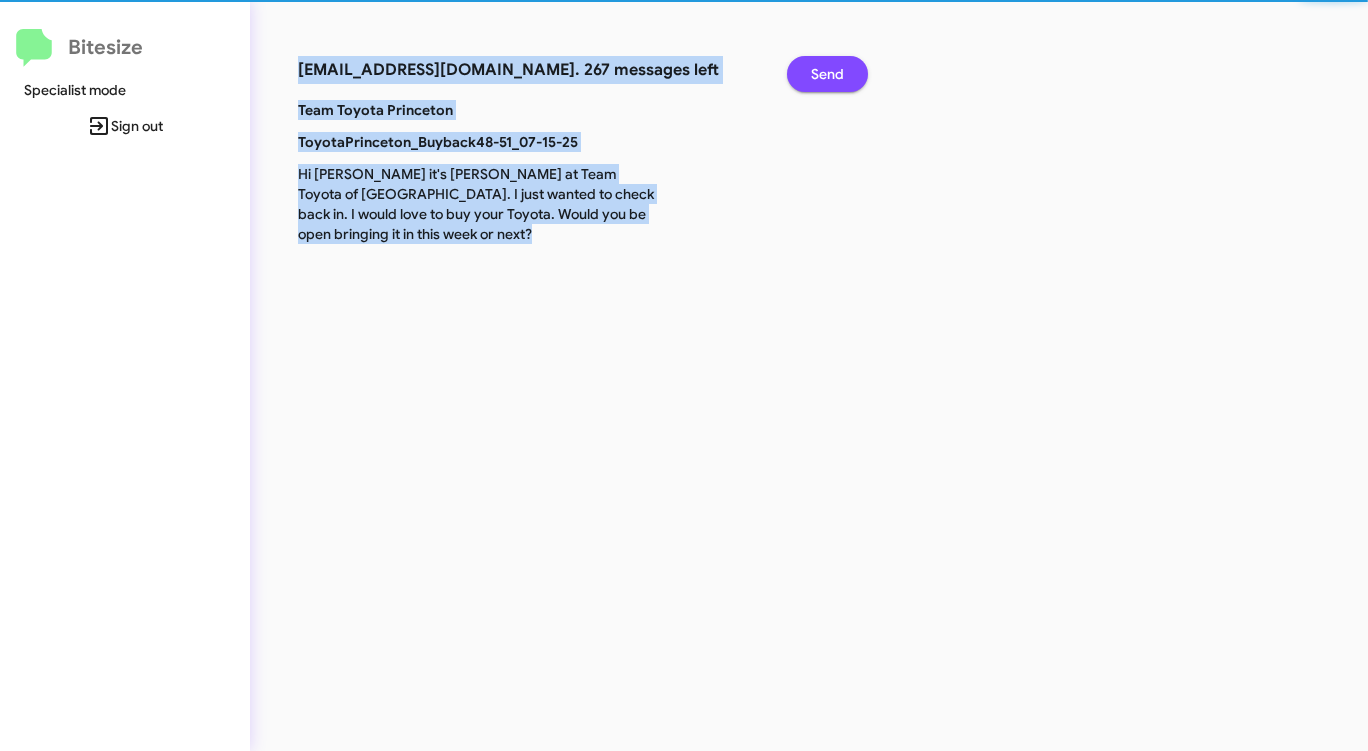 click on "Send" 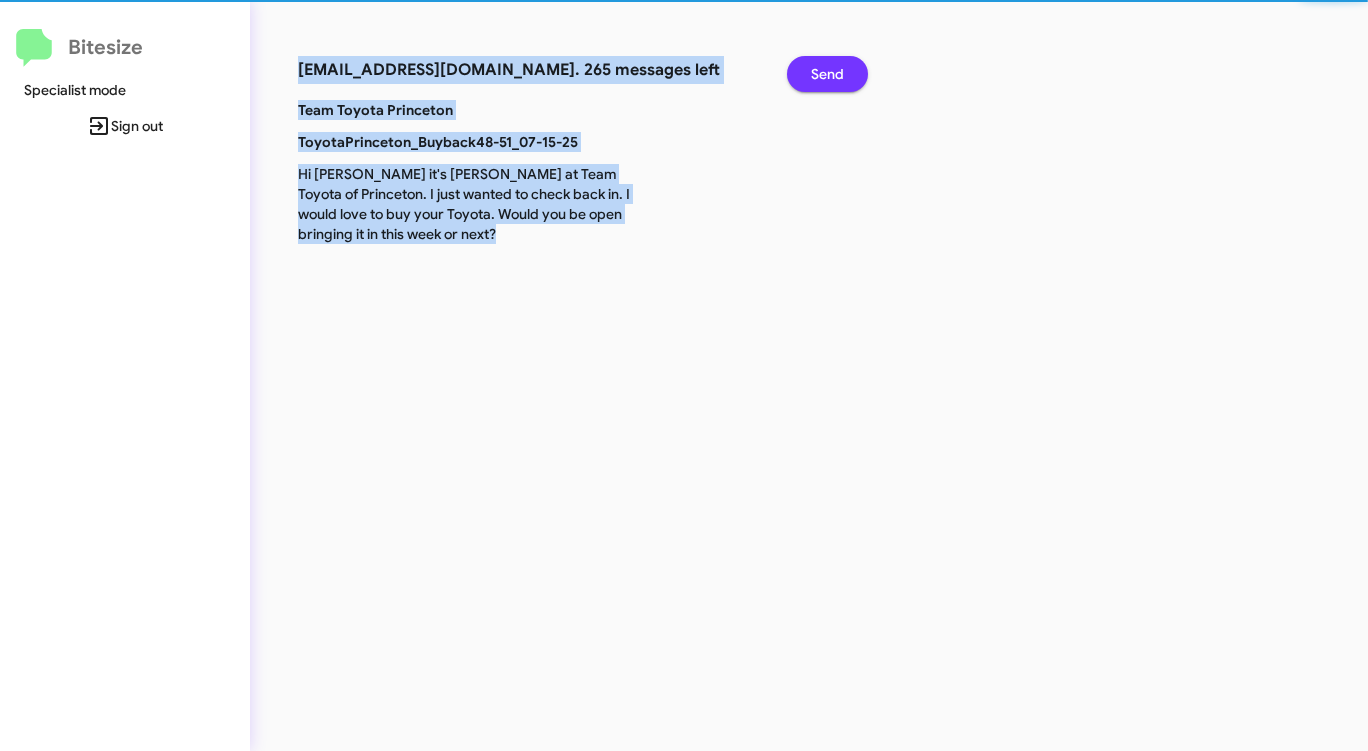 click on "Send" 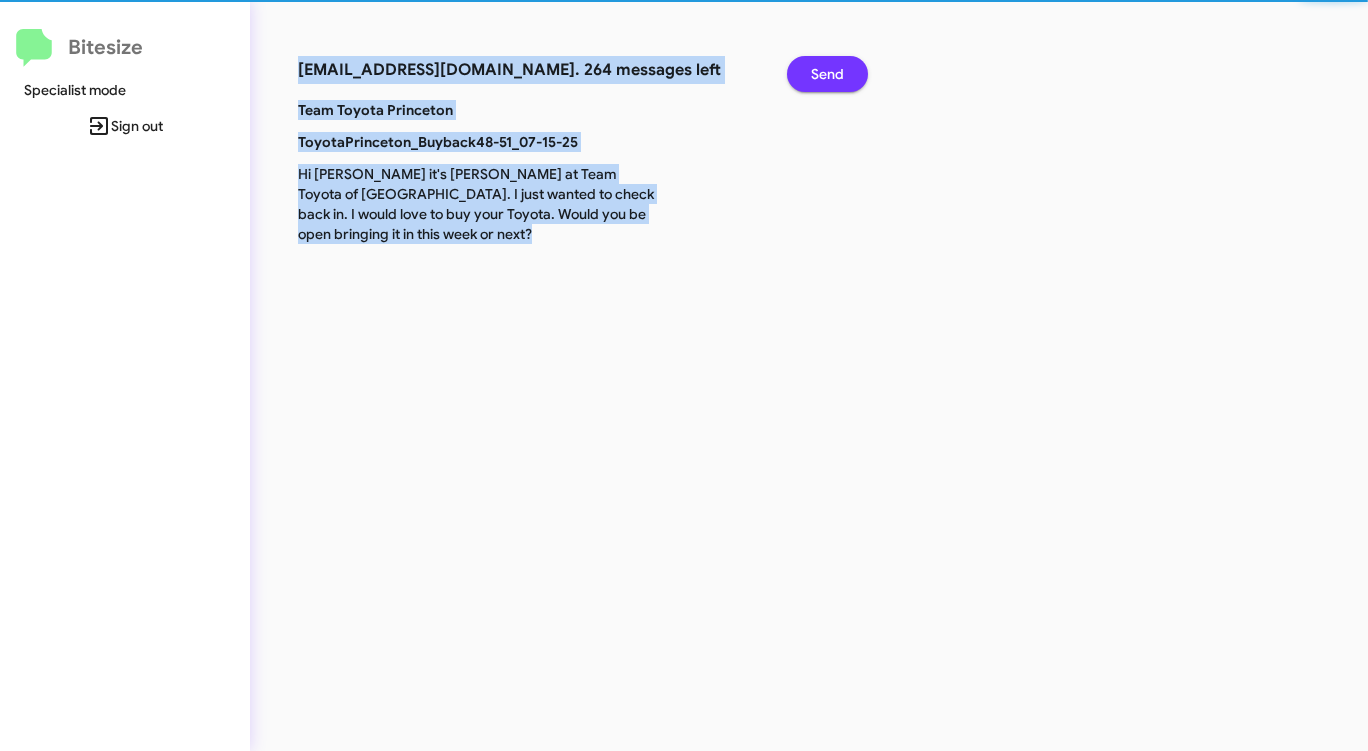 click on "Send" 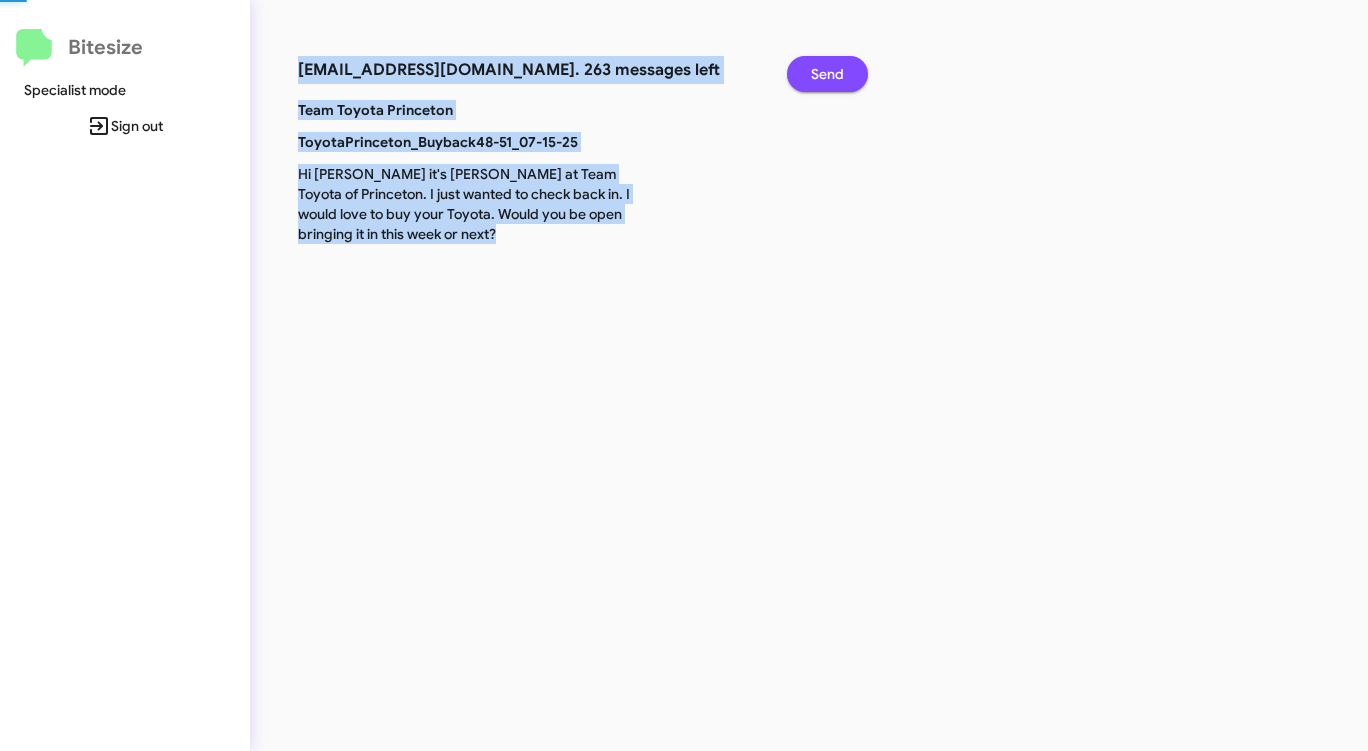 click on "Send" 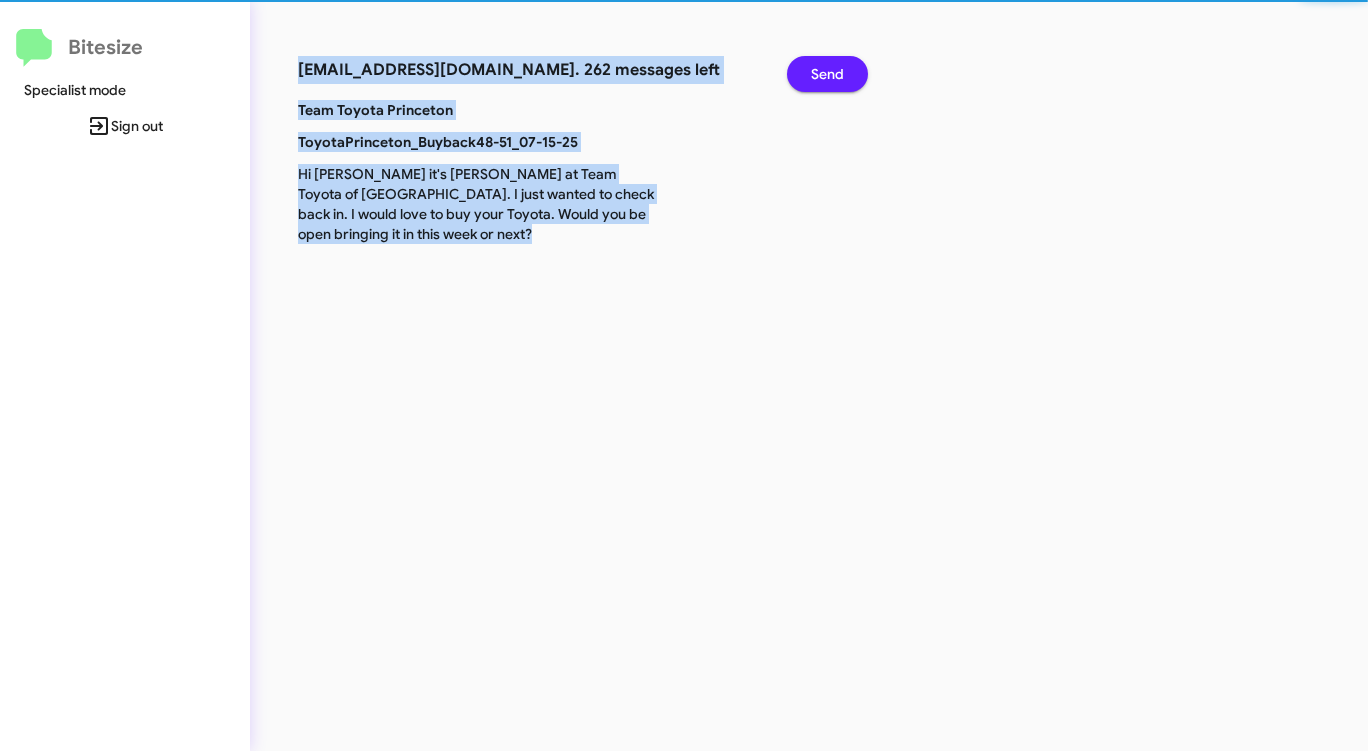 click on "Send" 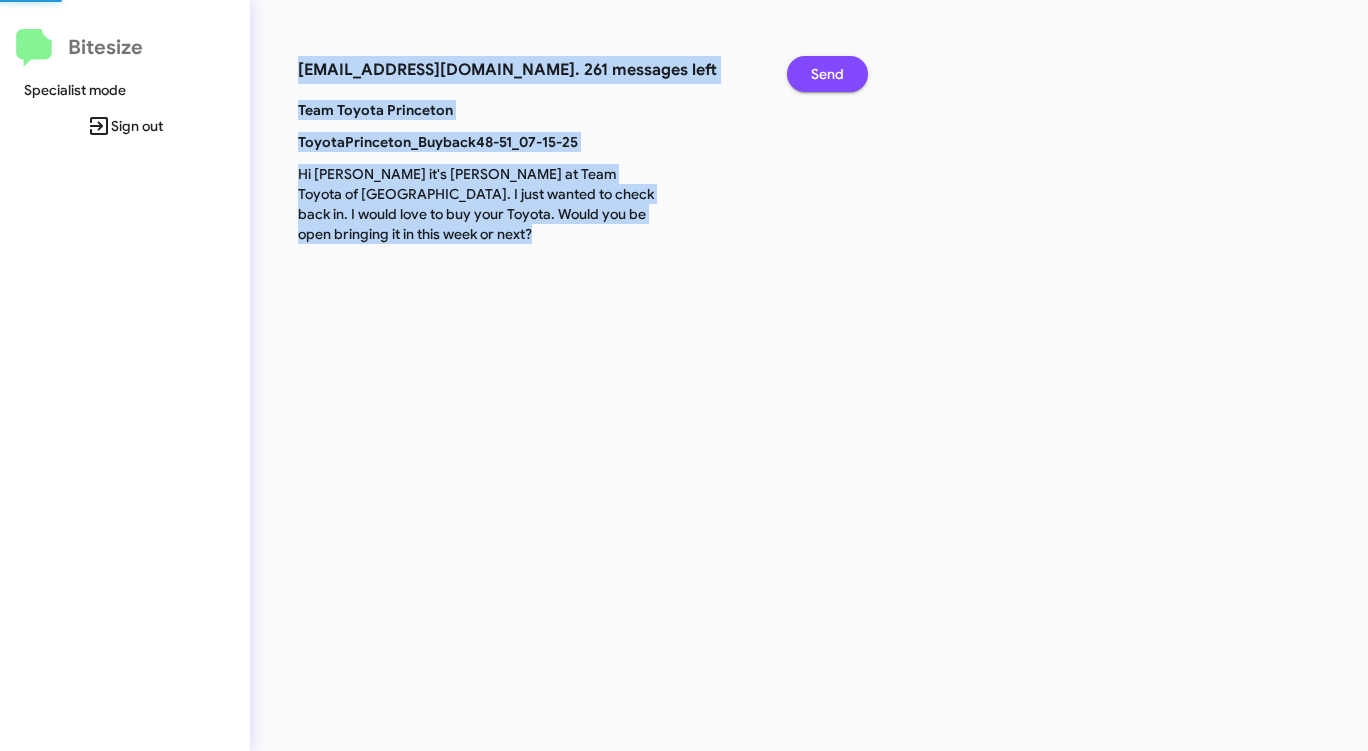 click on "Send" 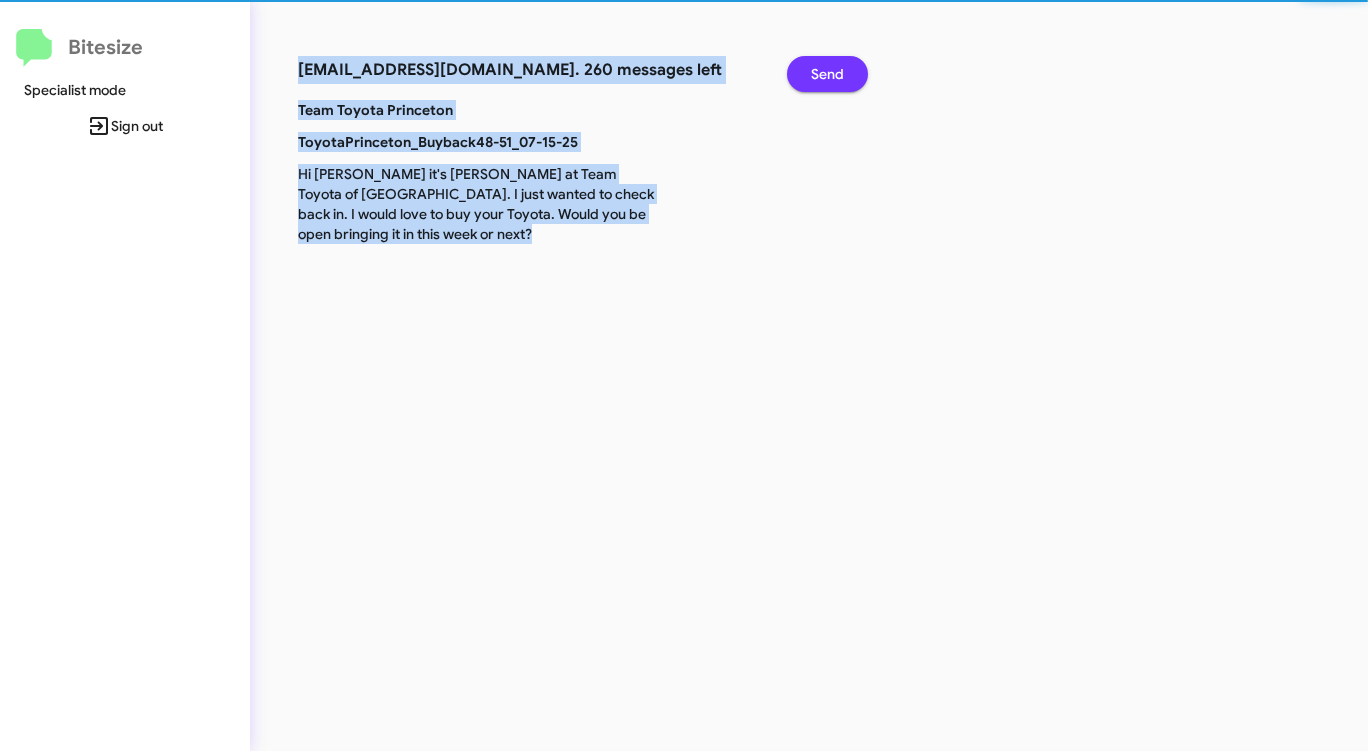 click on "Send" 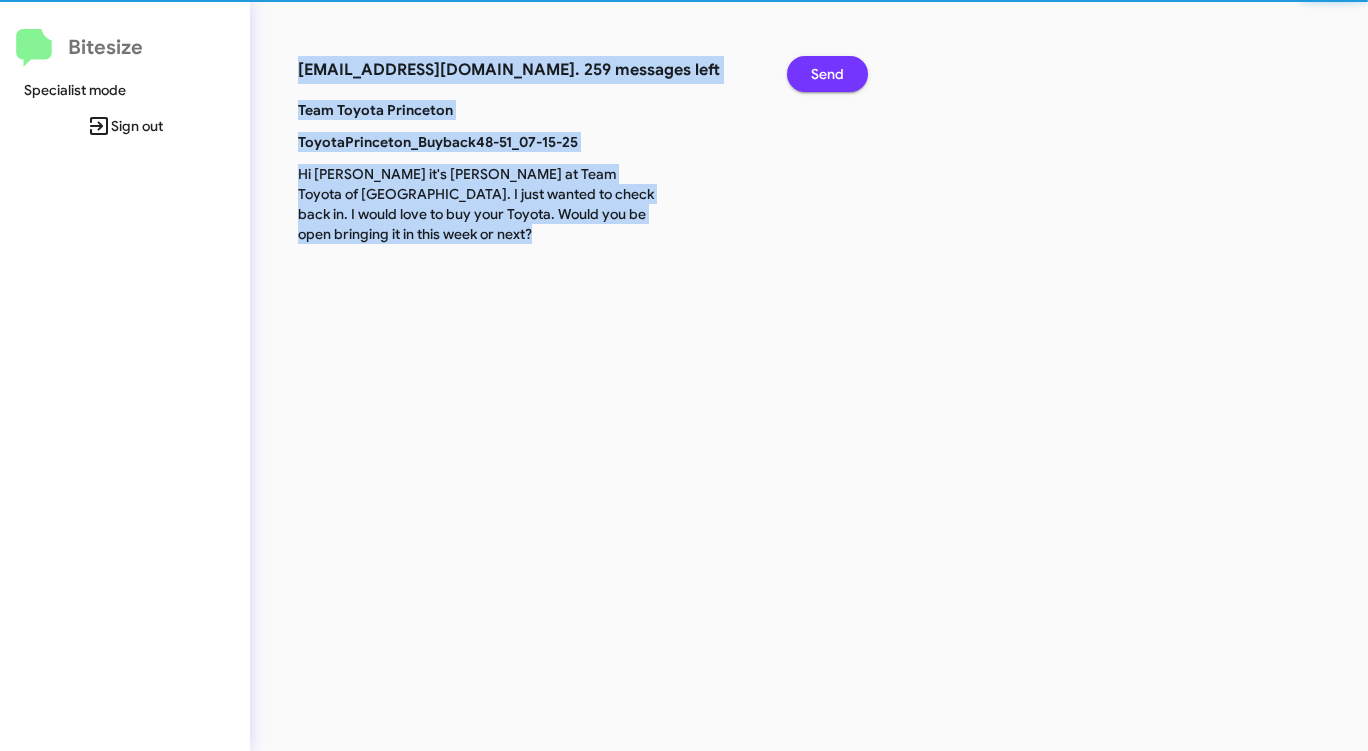 click on "Send" 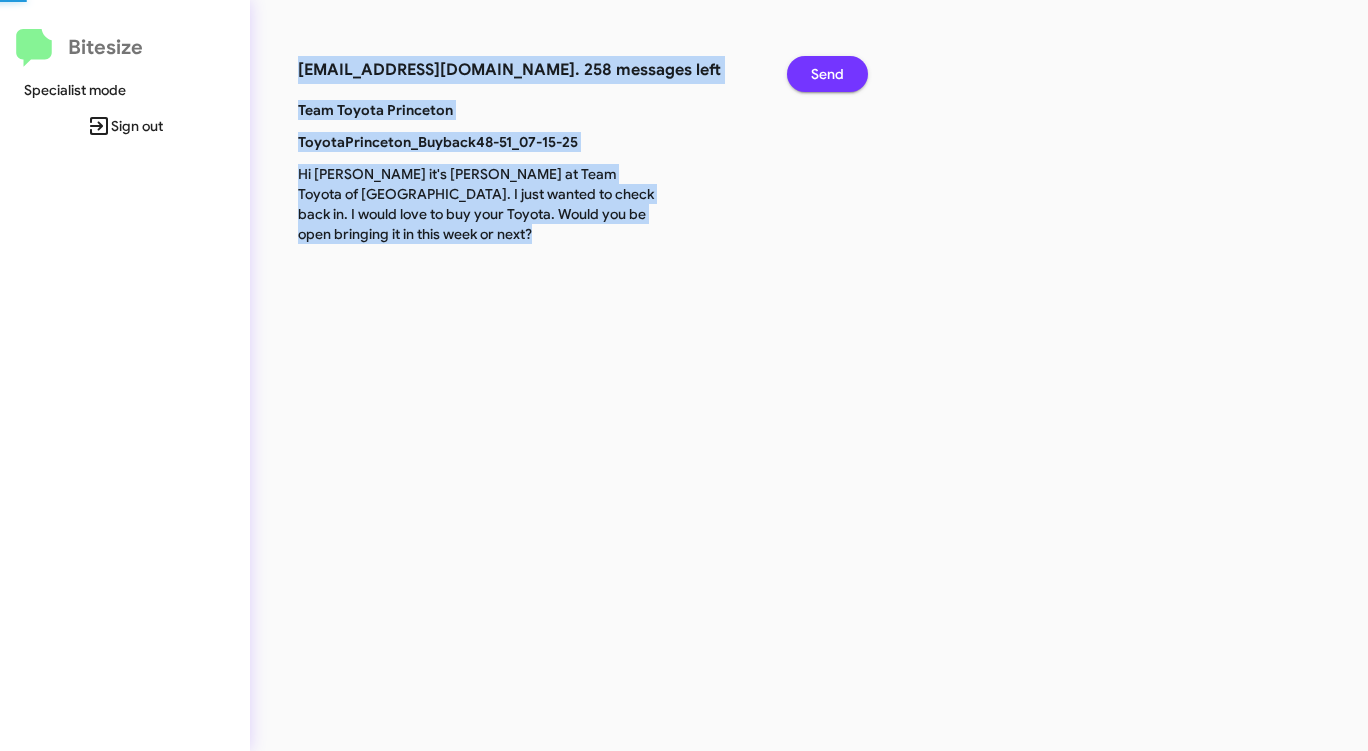 click on "Send" 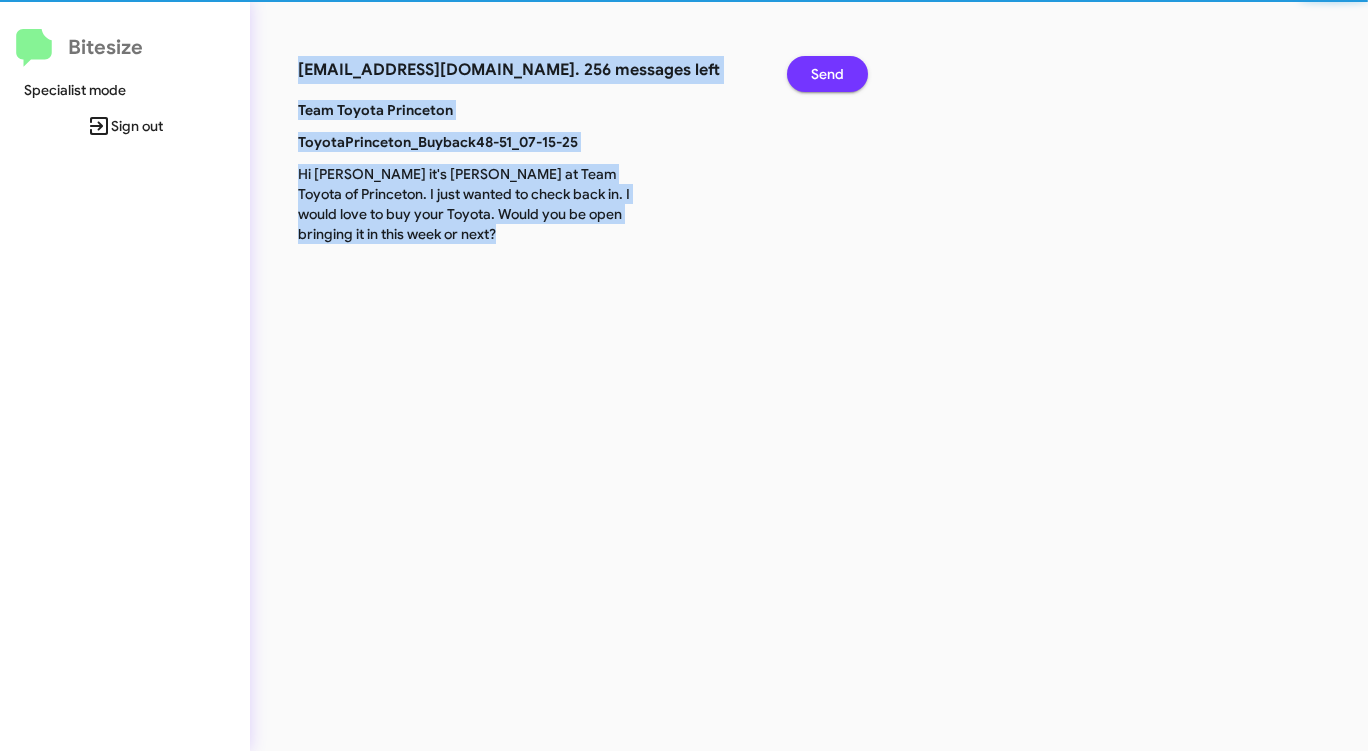 click on "Send" 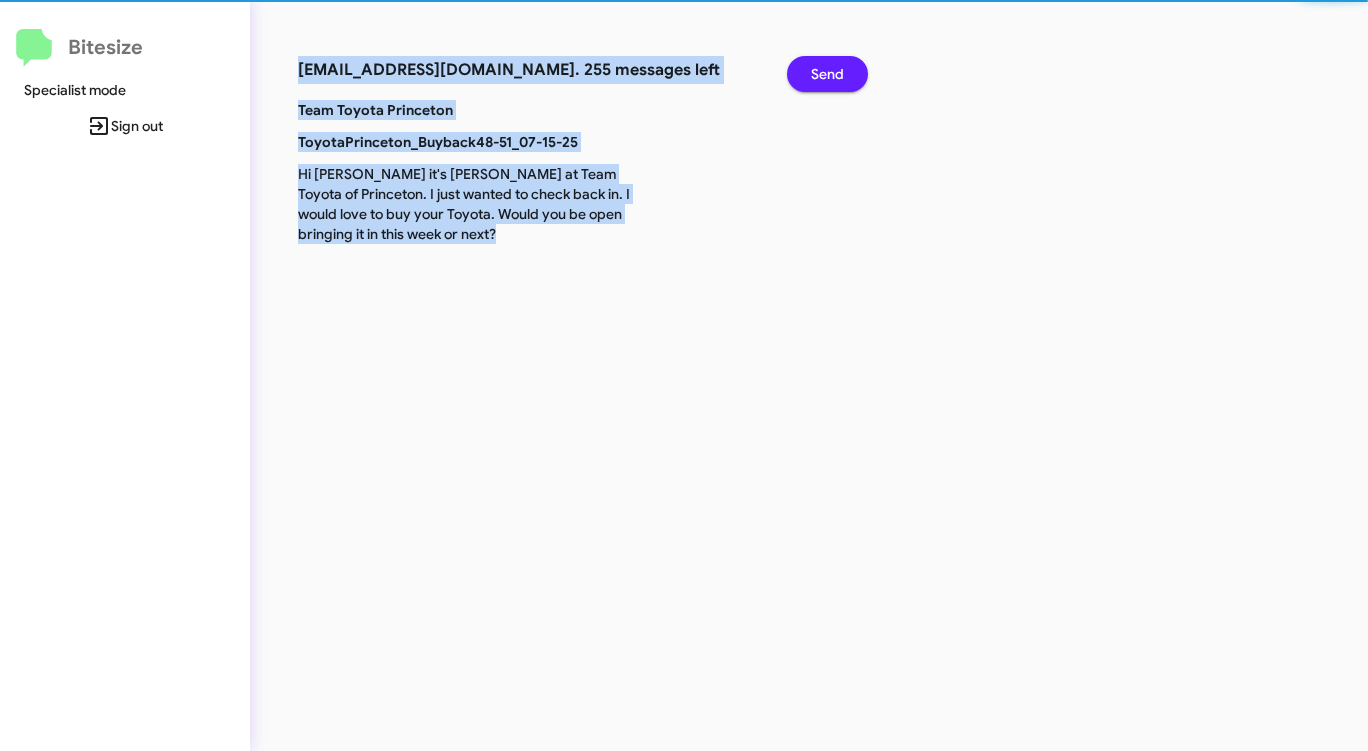 click on "Send" 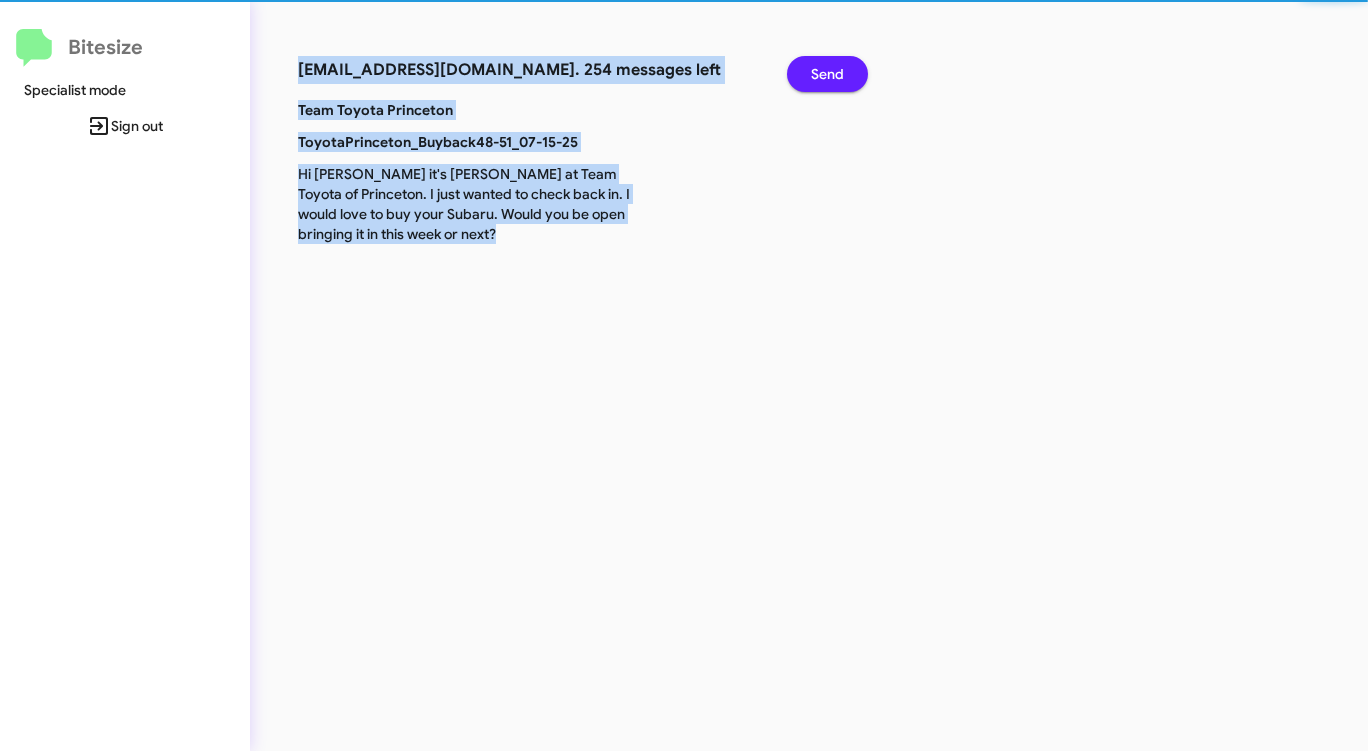 click on "Send" 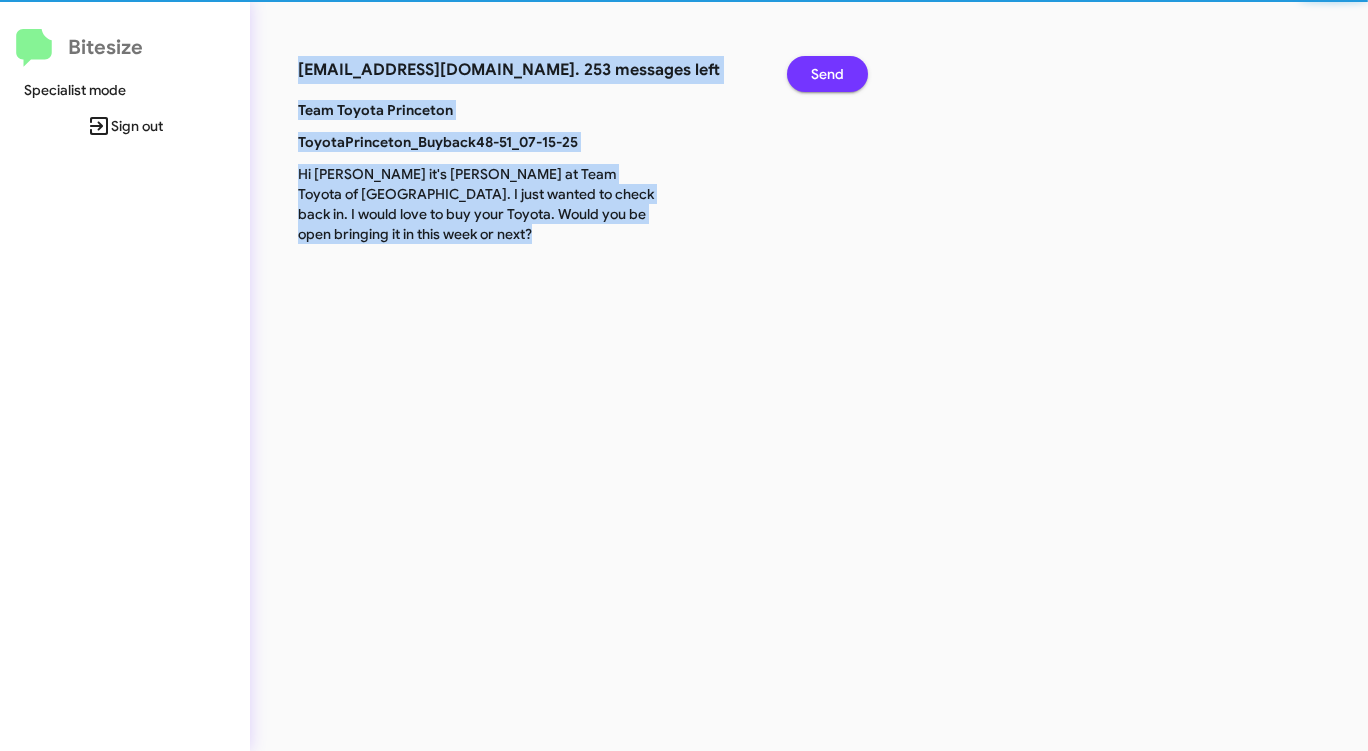 click on "Send" 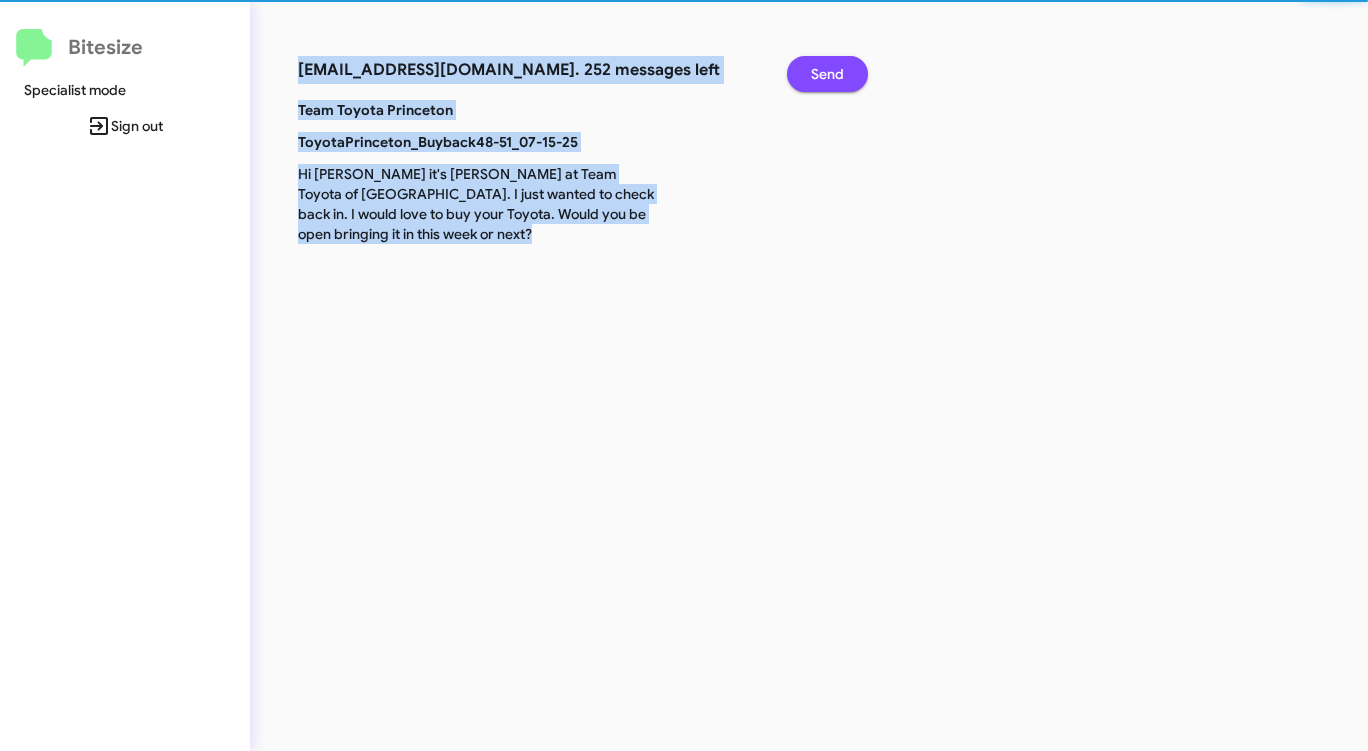 click on "Send" 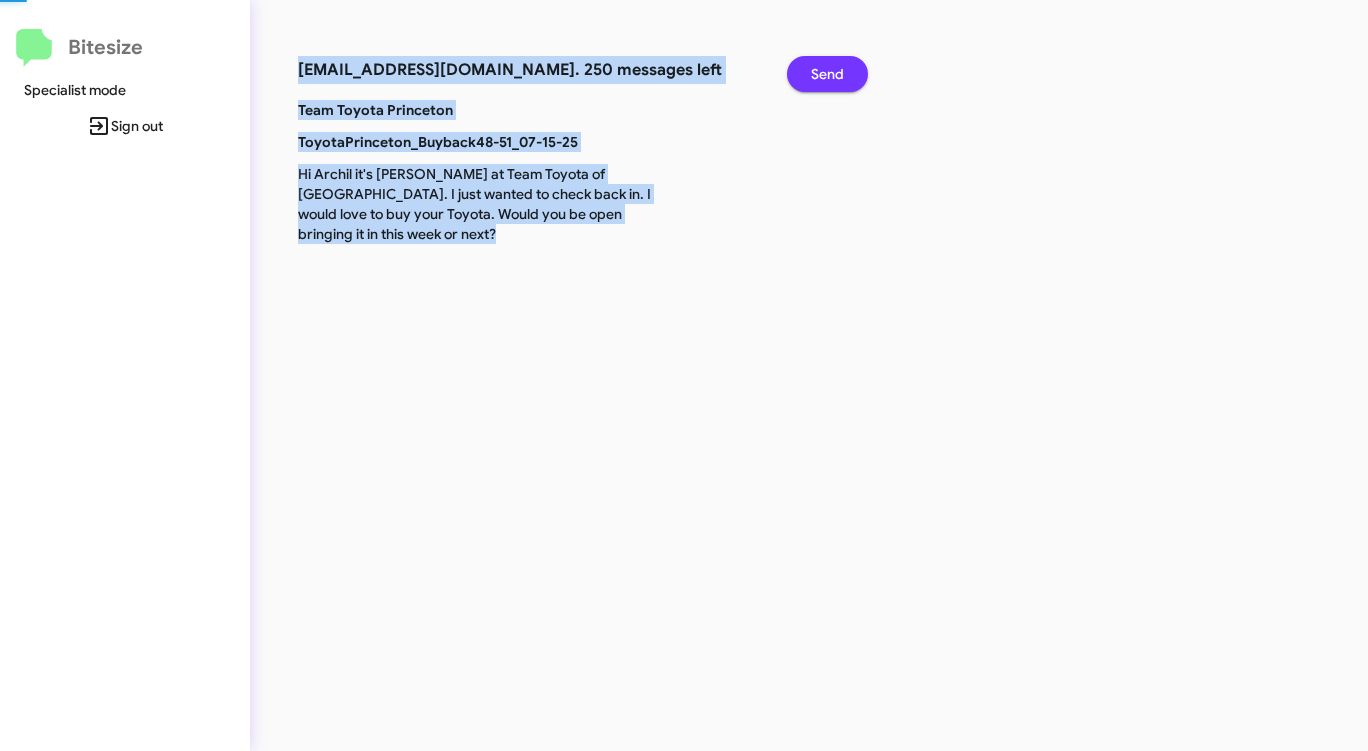click on "Send" 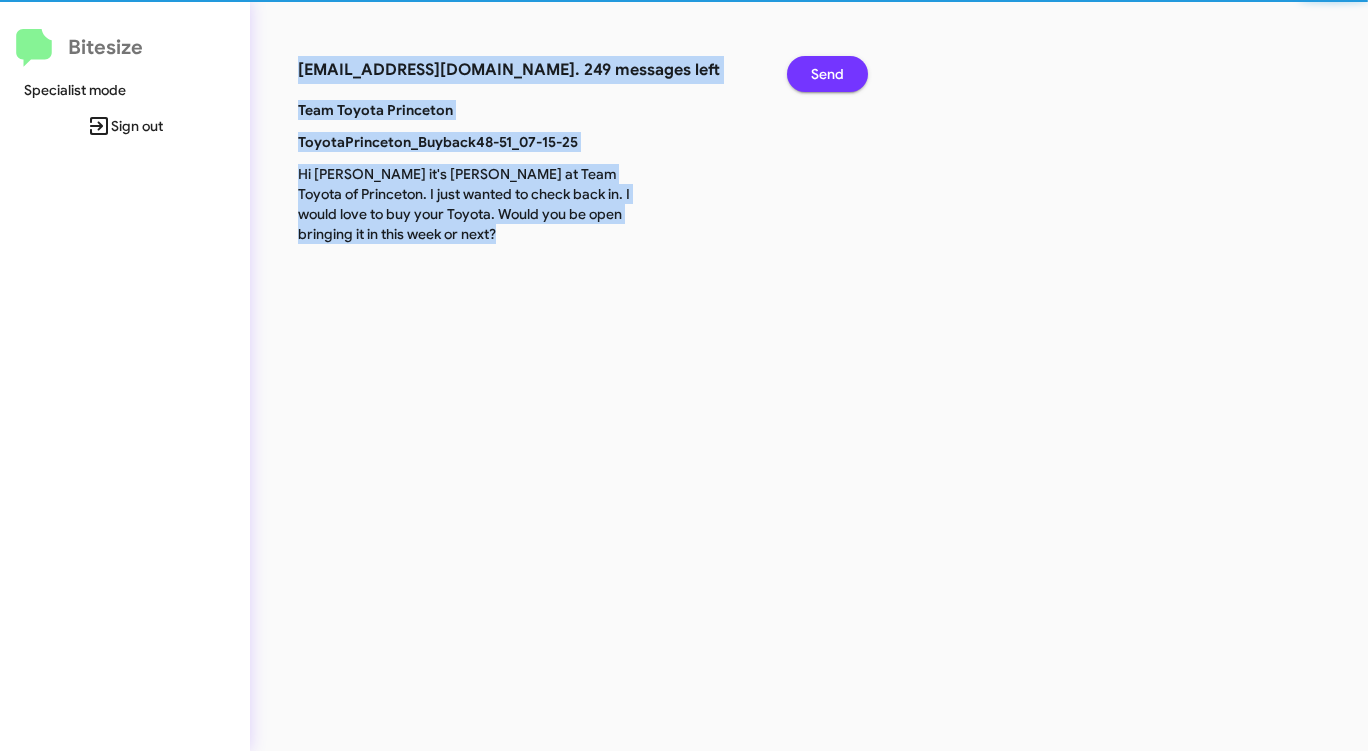 click on "Send" 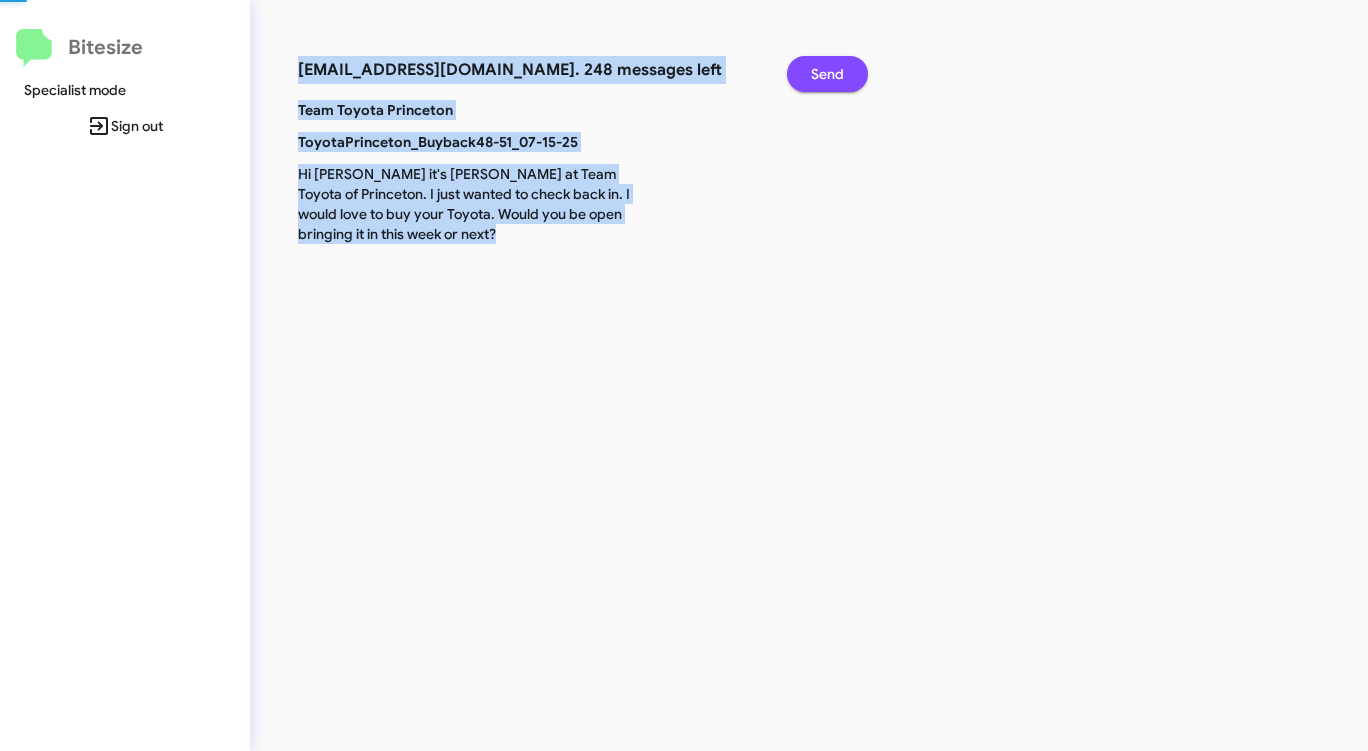 click on "Send" 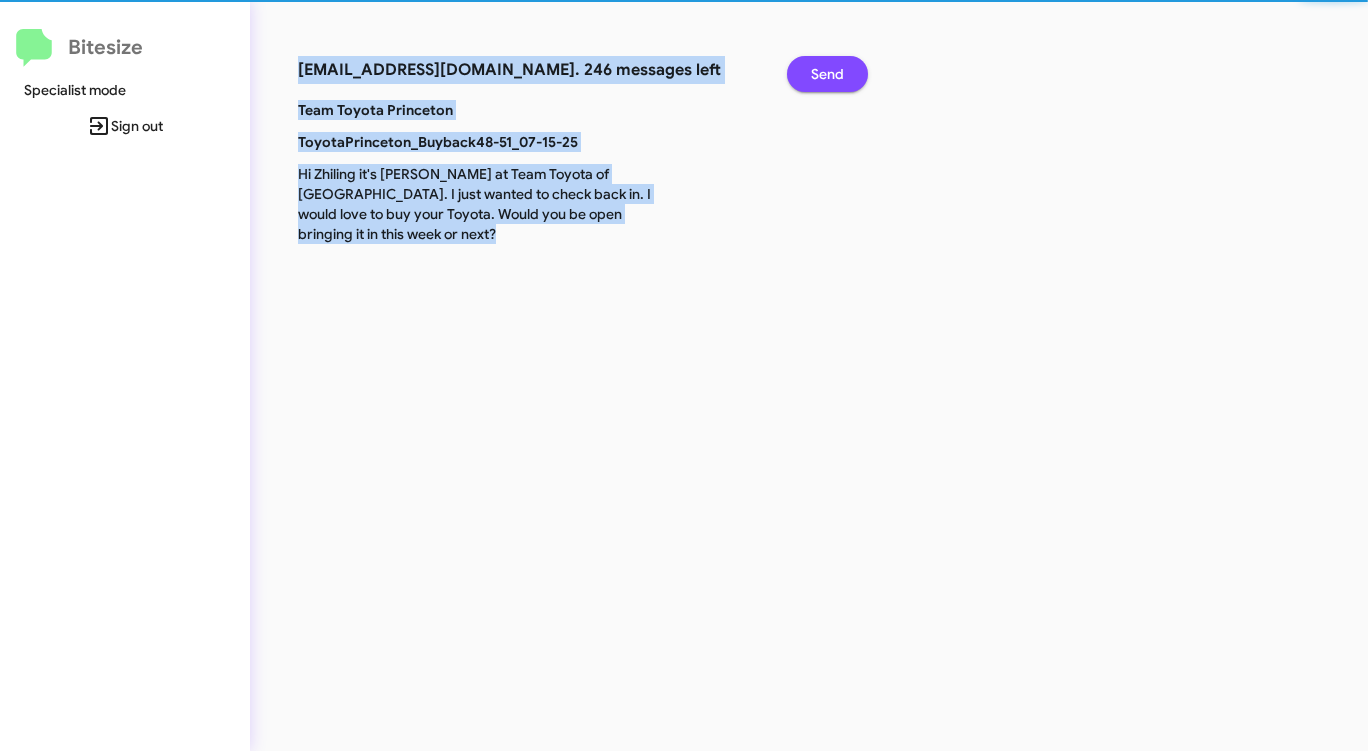 click on "Send" 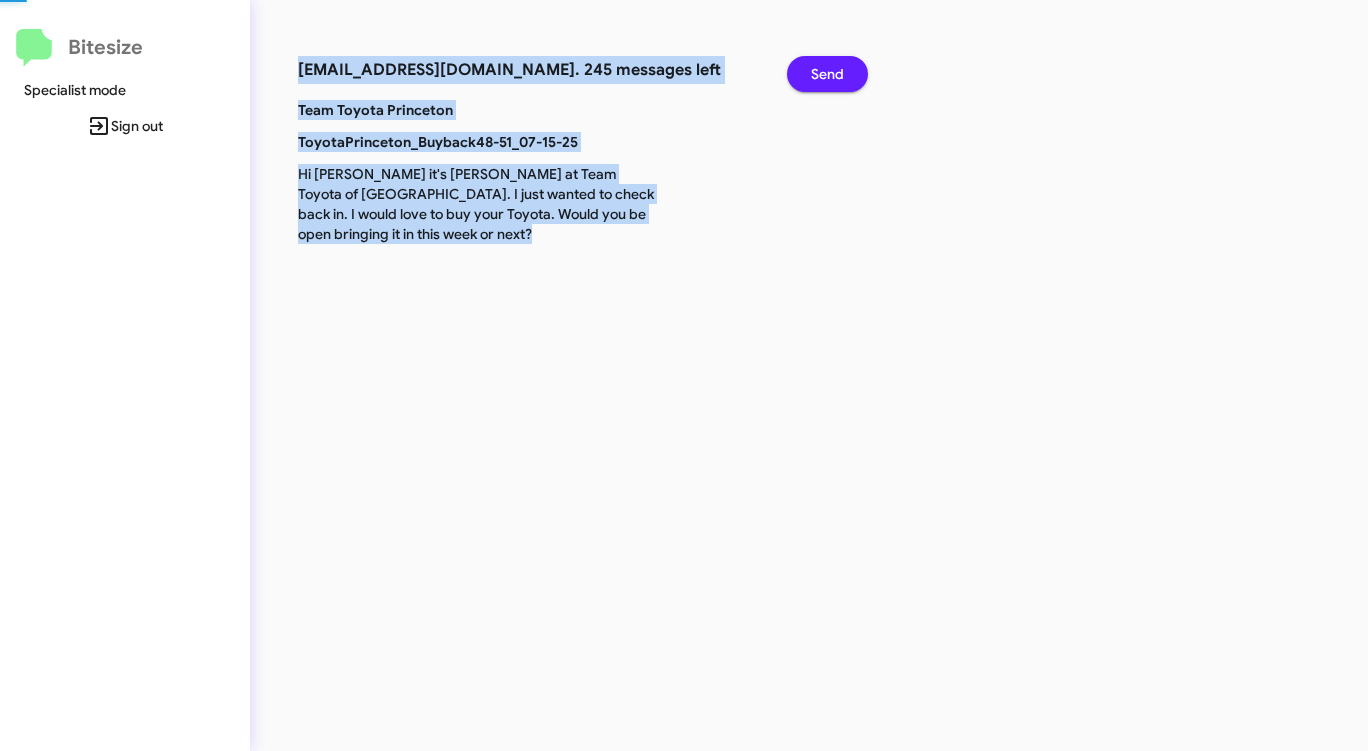 click on "Send" 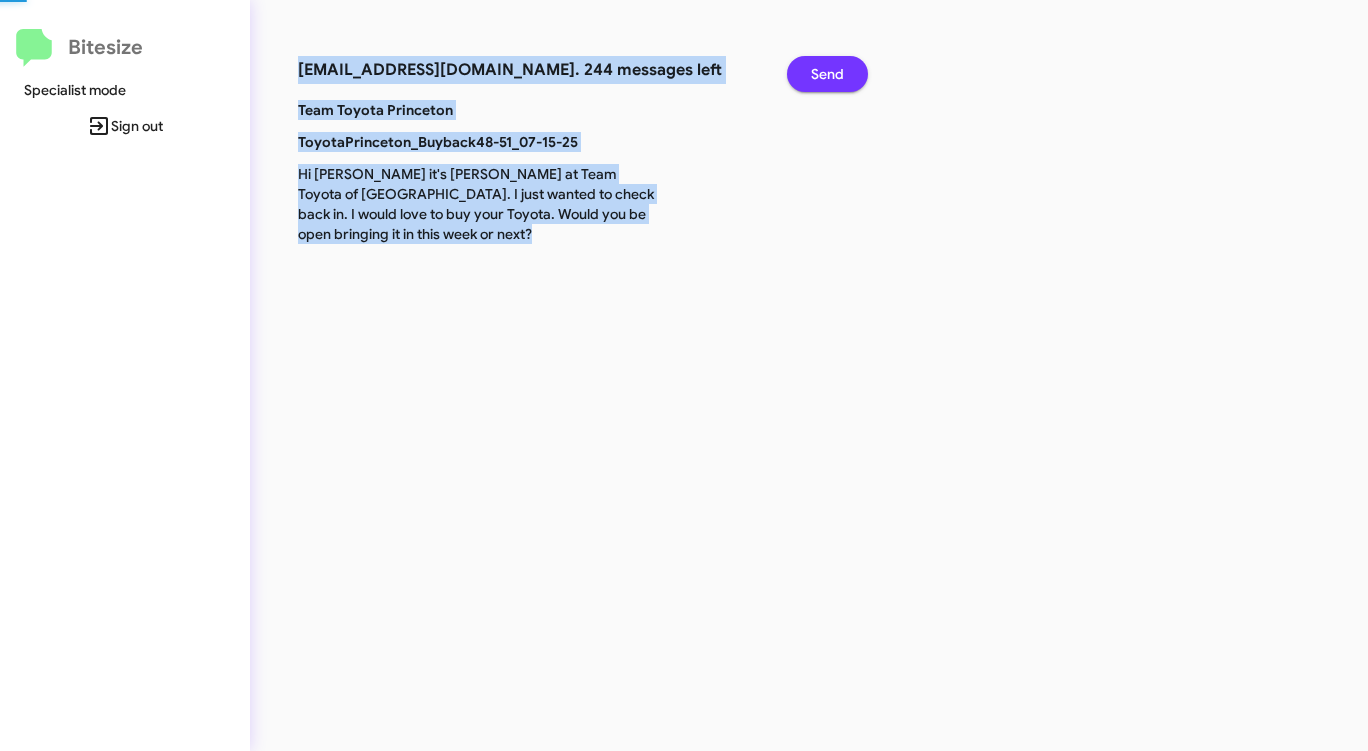 click on "Send" 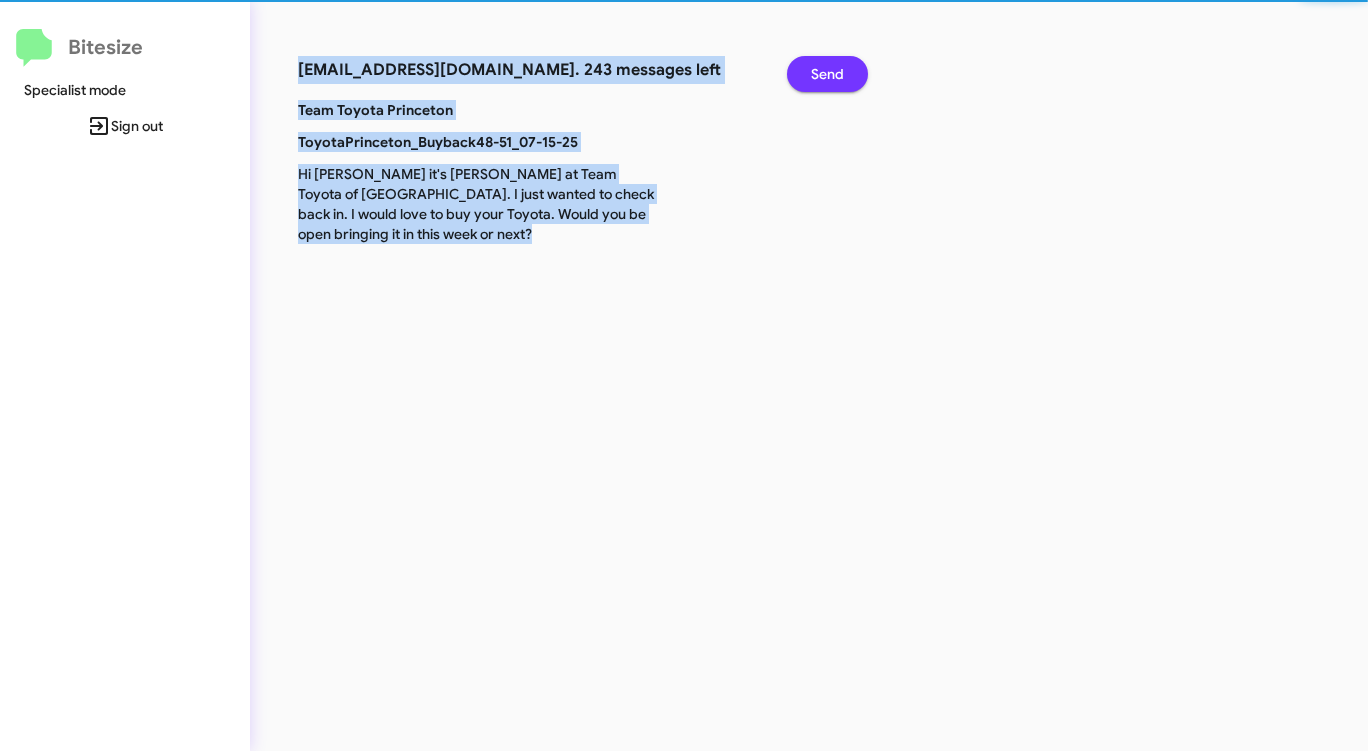 click on "Send" 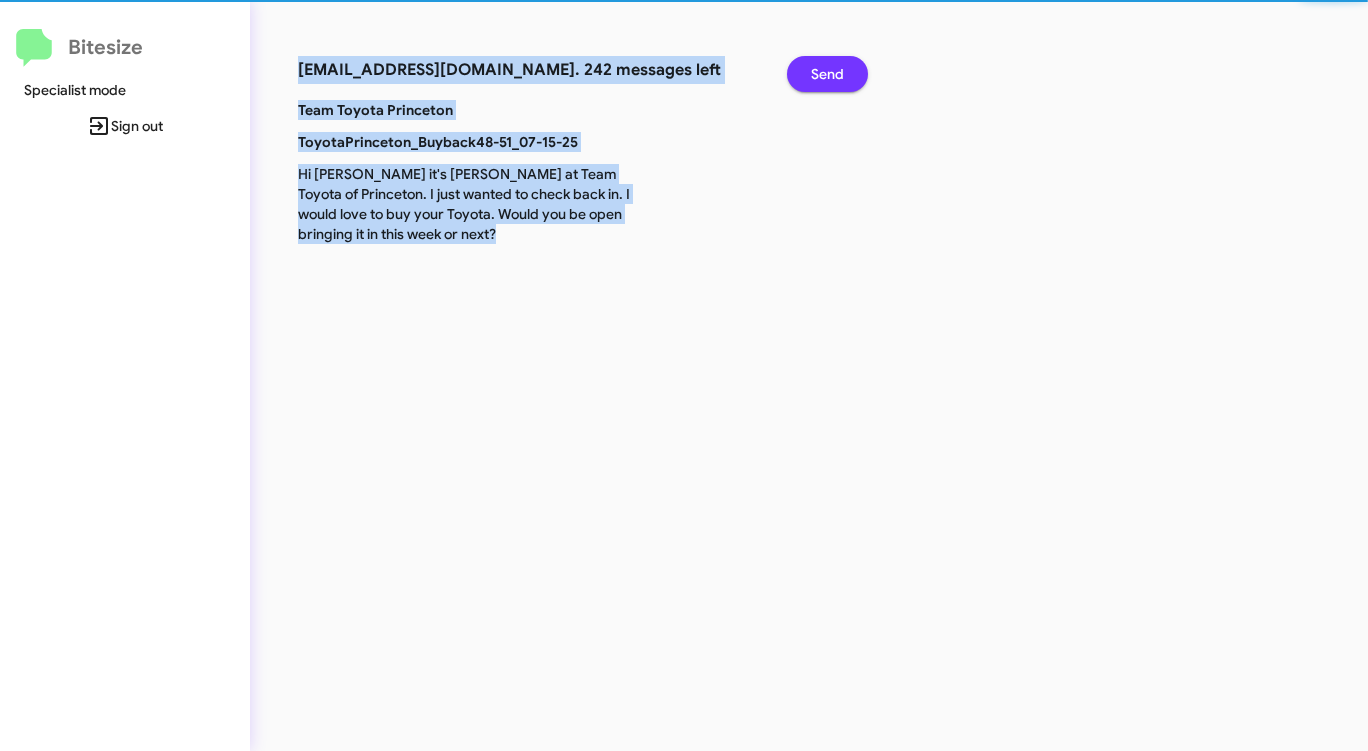 click on "Send" 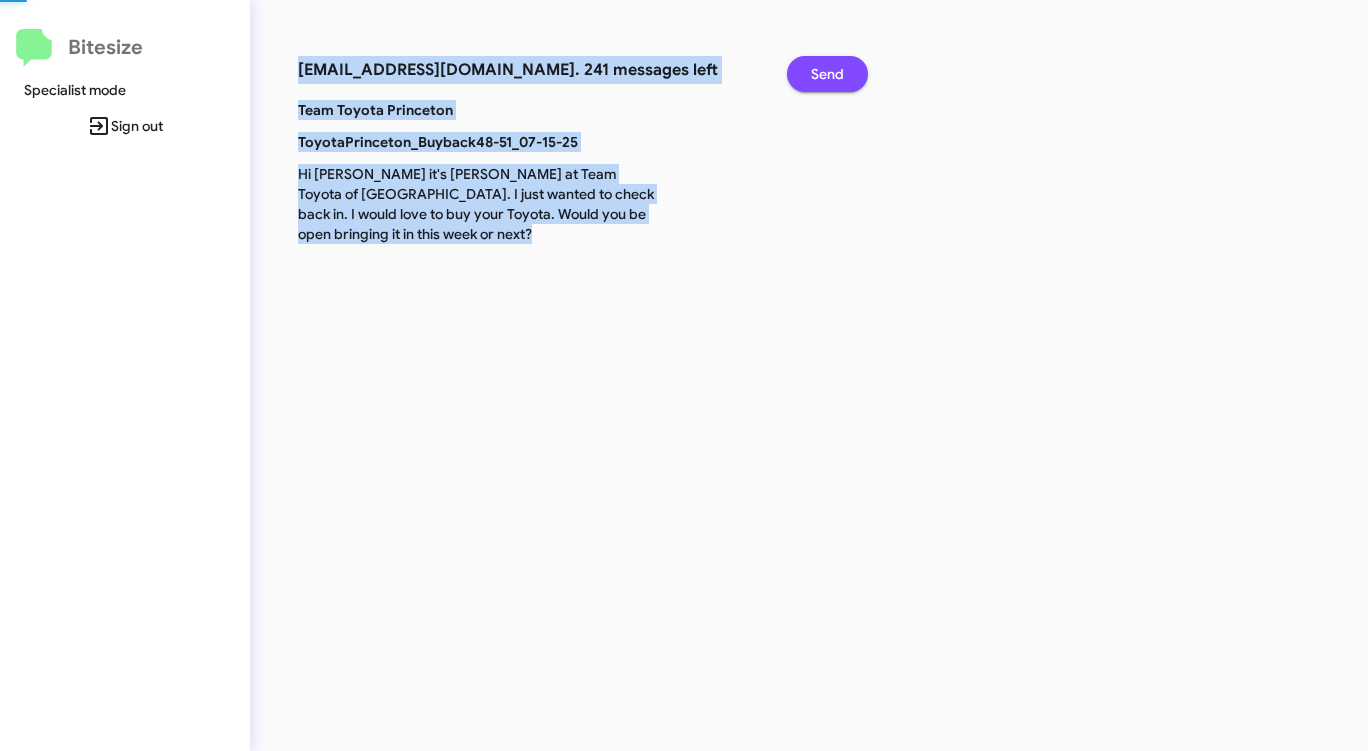 click on "Send" 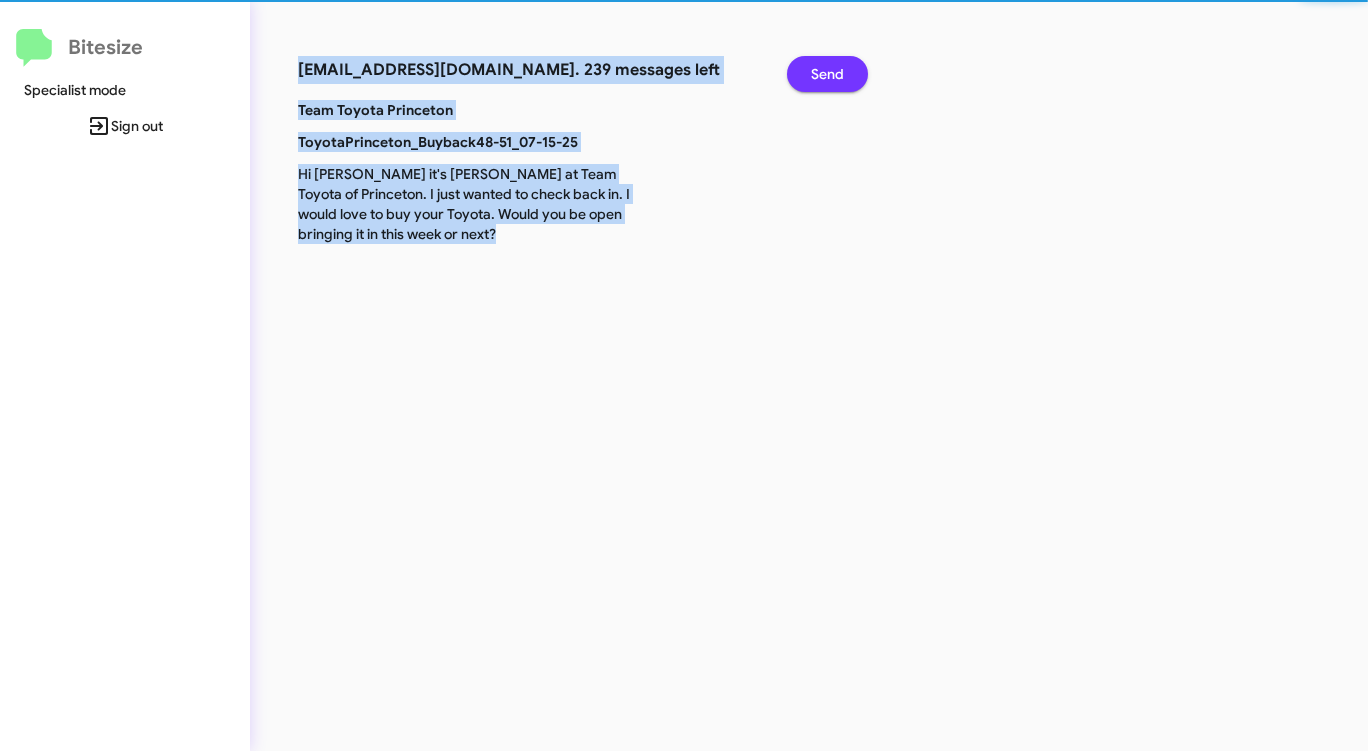 click on "Send" 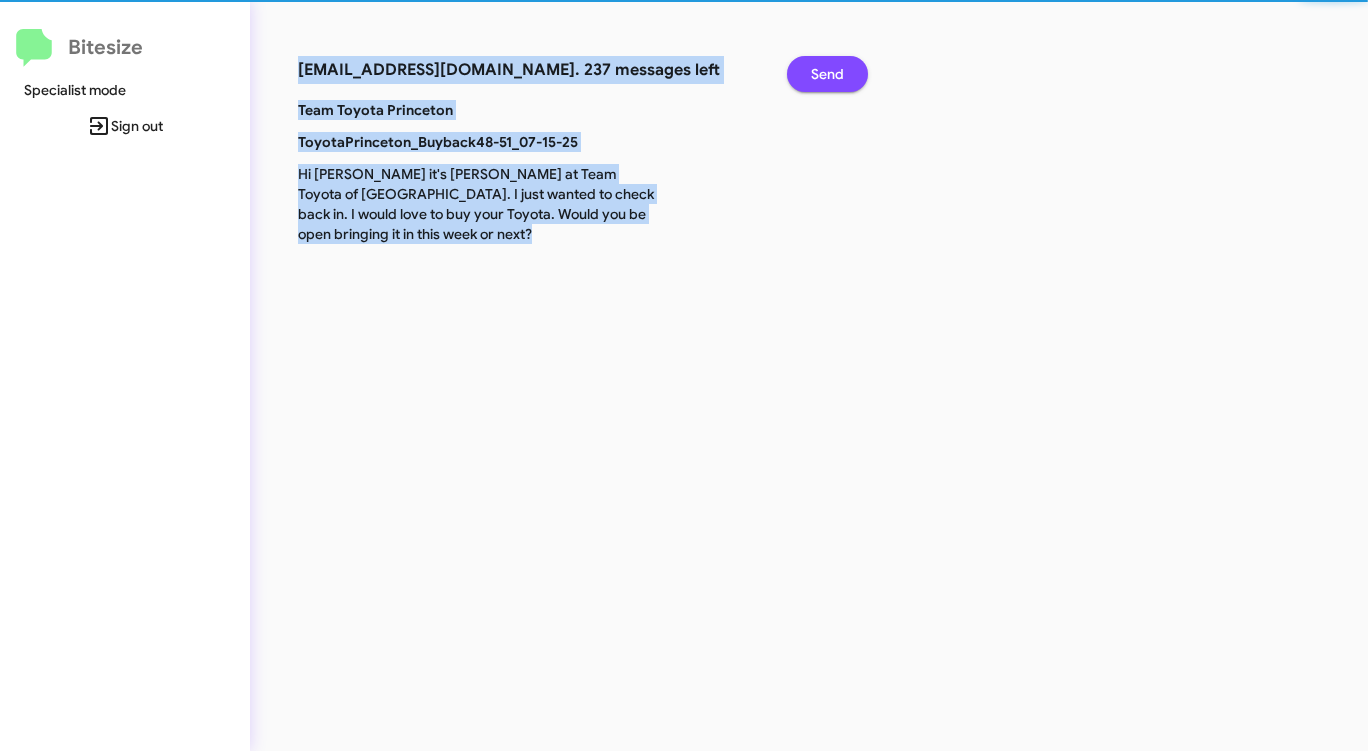 click on "Send" 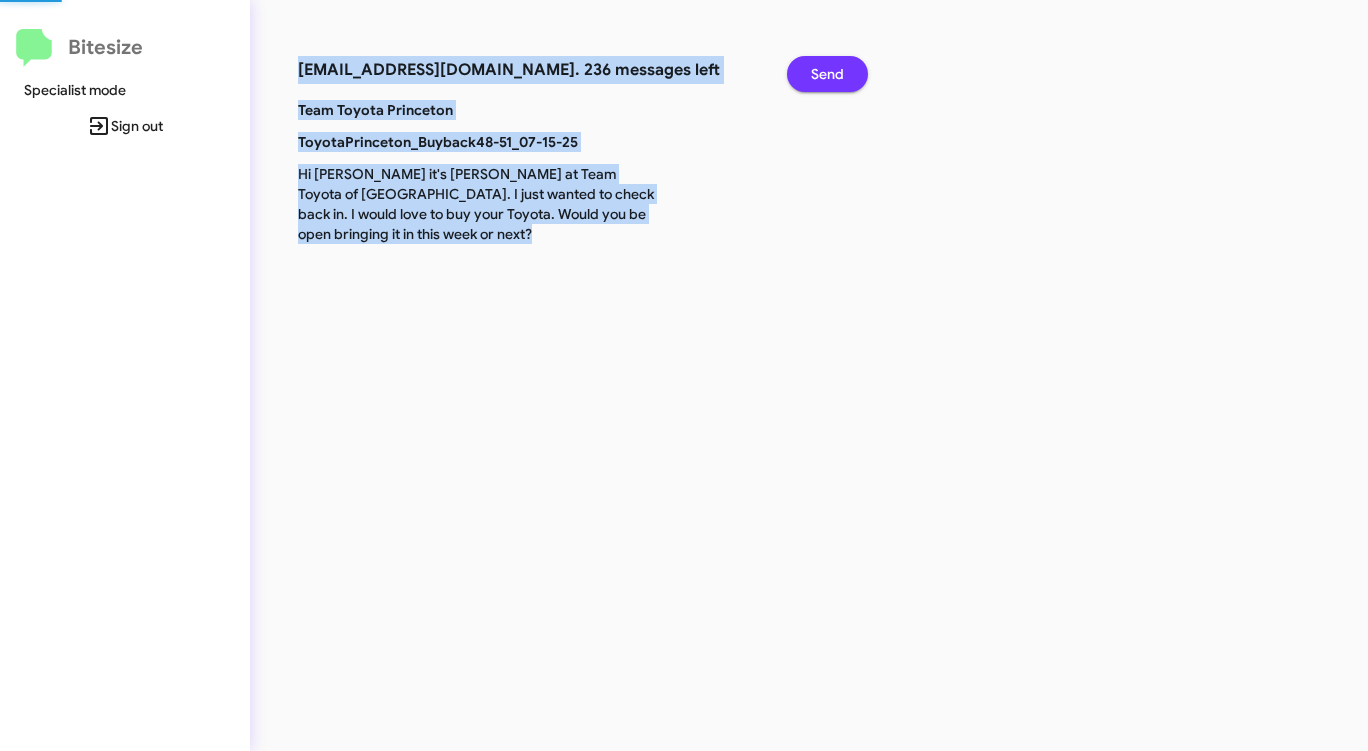 click on "Send" 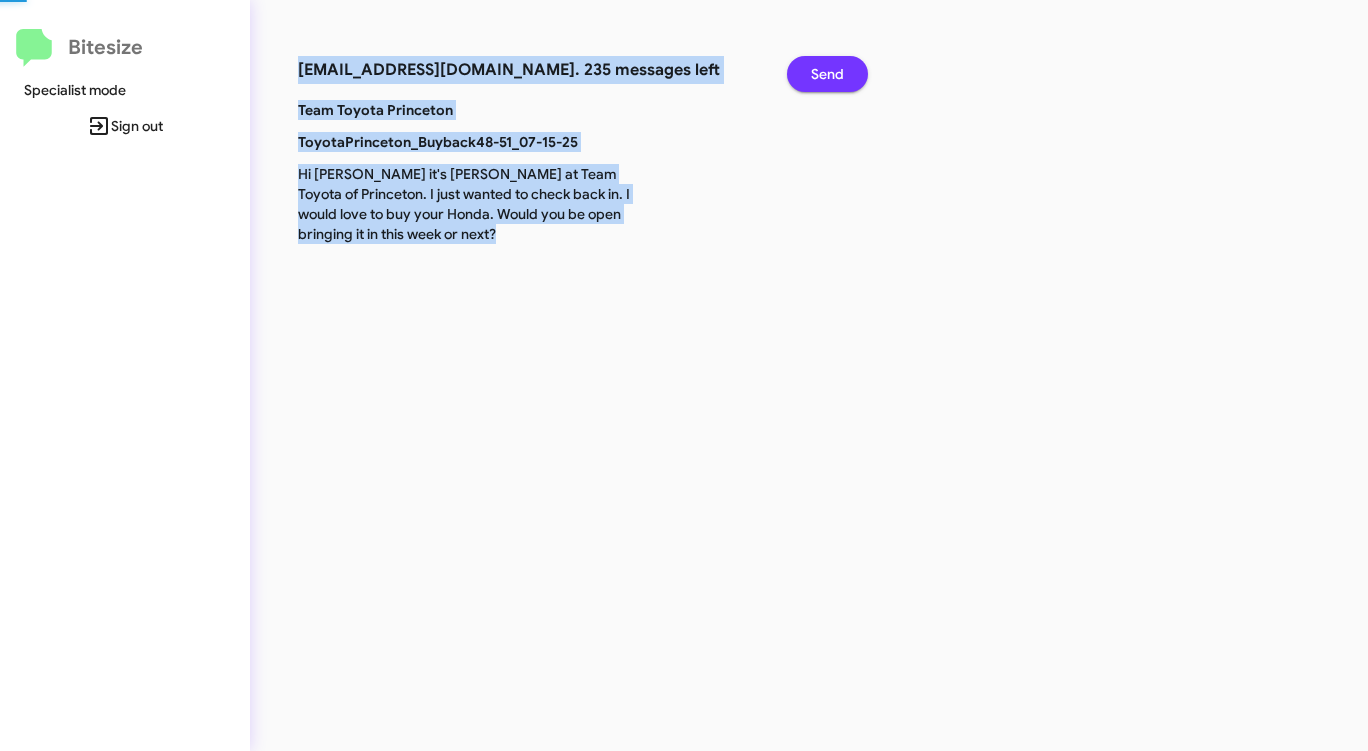 click on "Send" 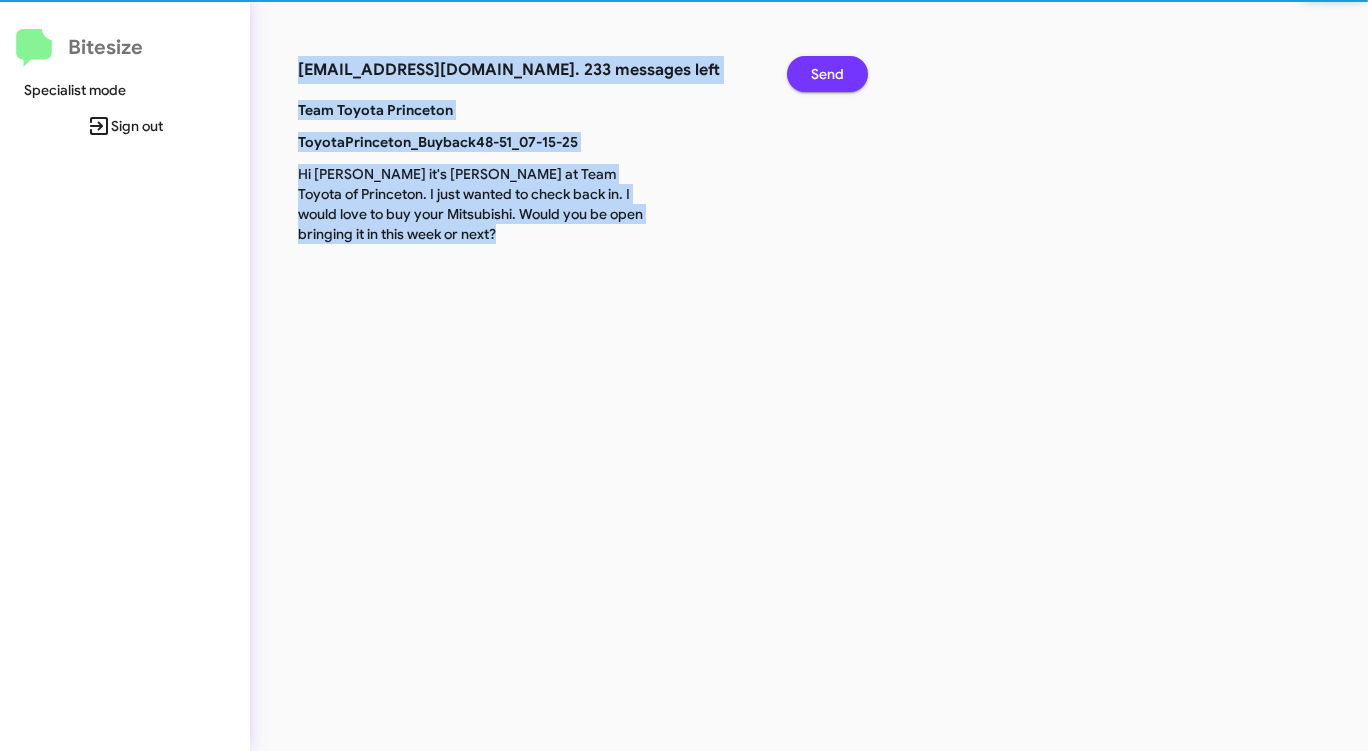 click on "Send" 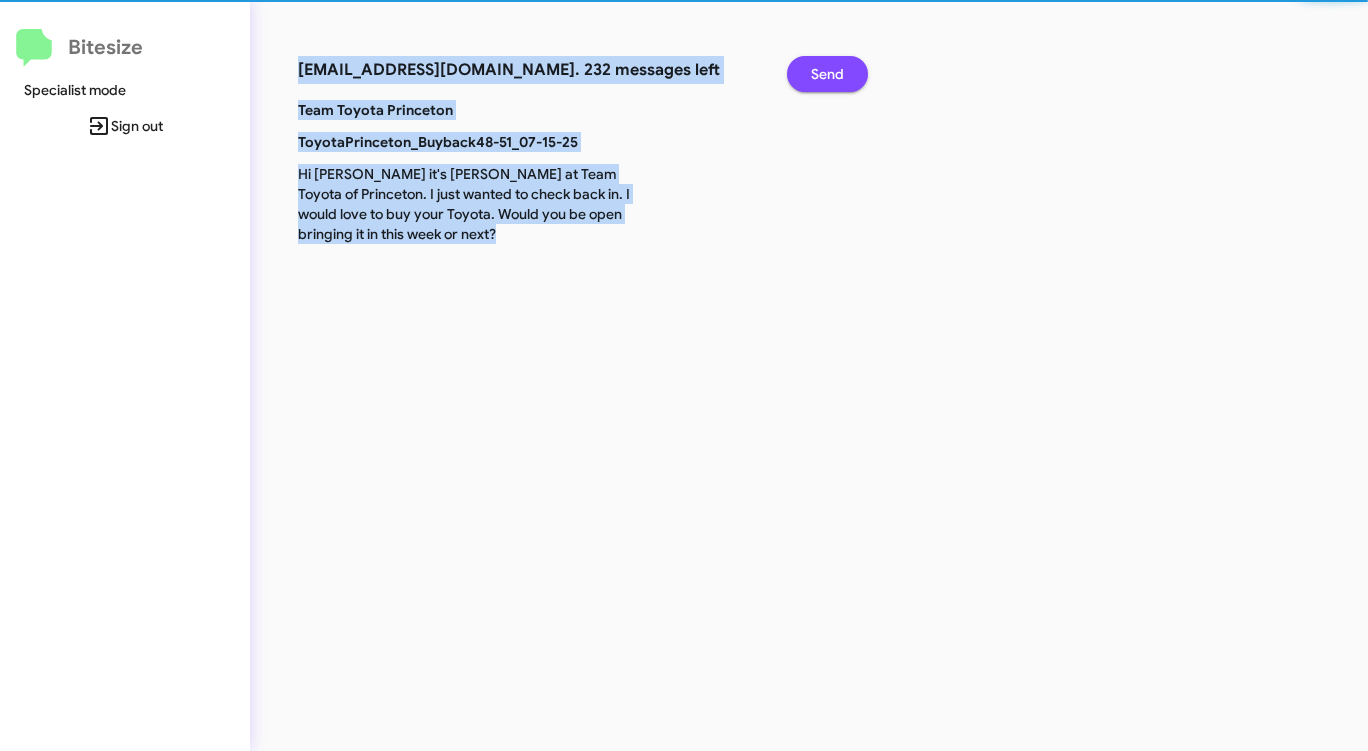 click on "Send" 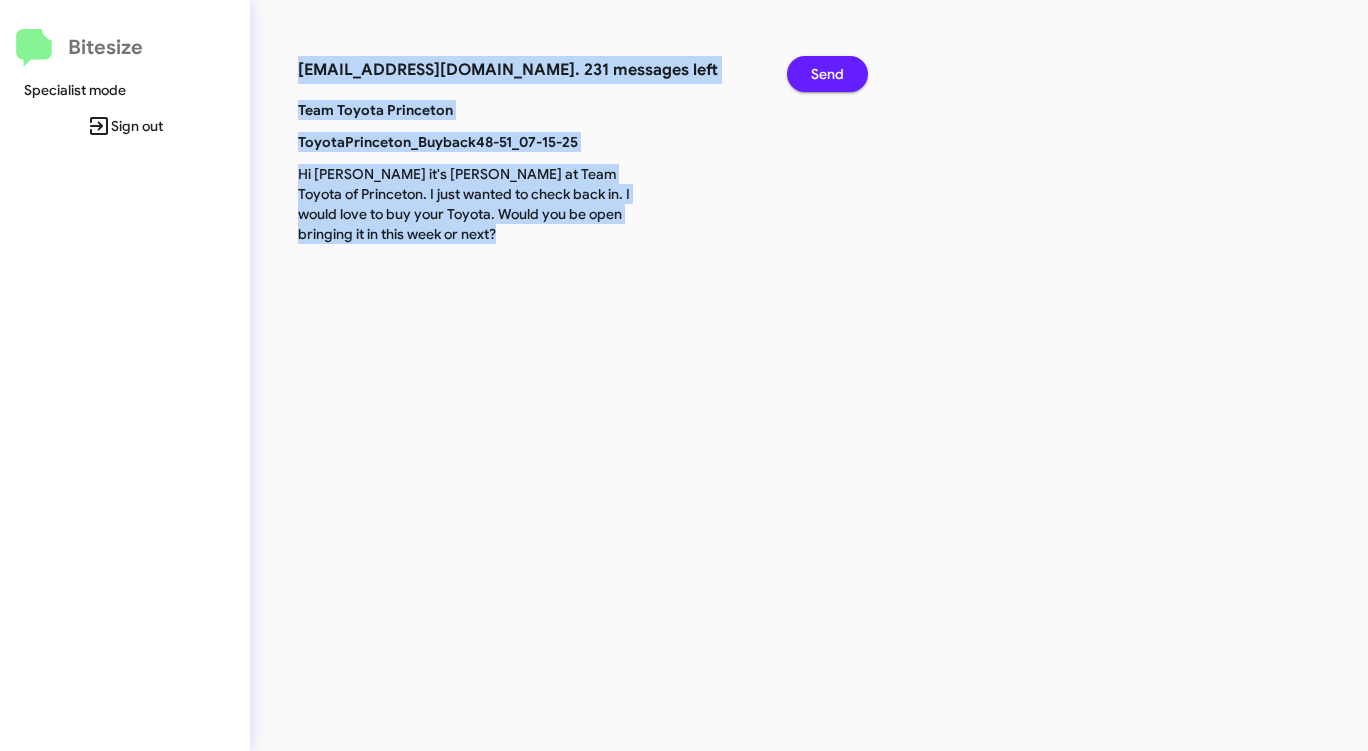 click on "Send" 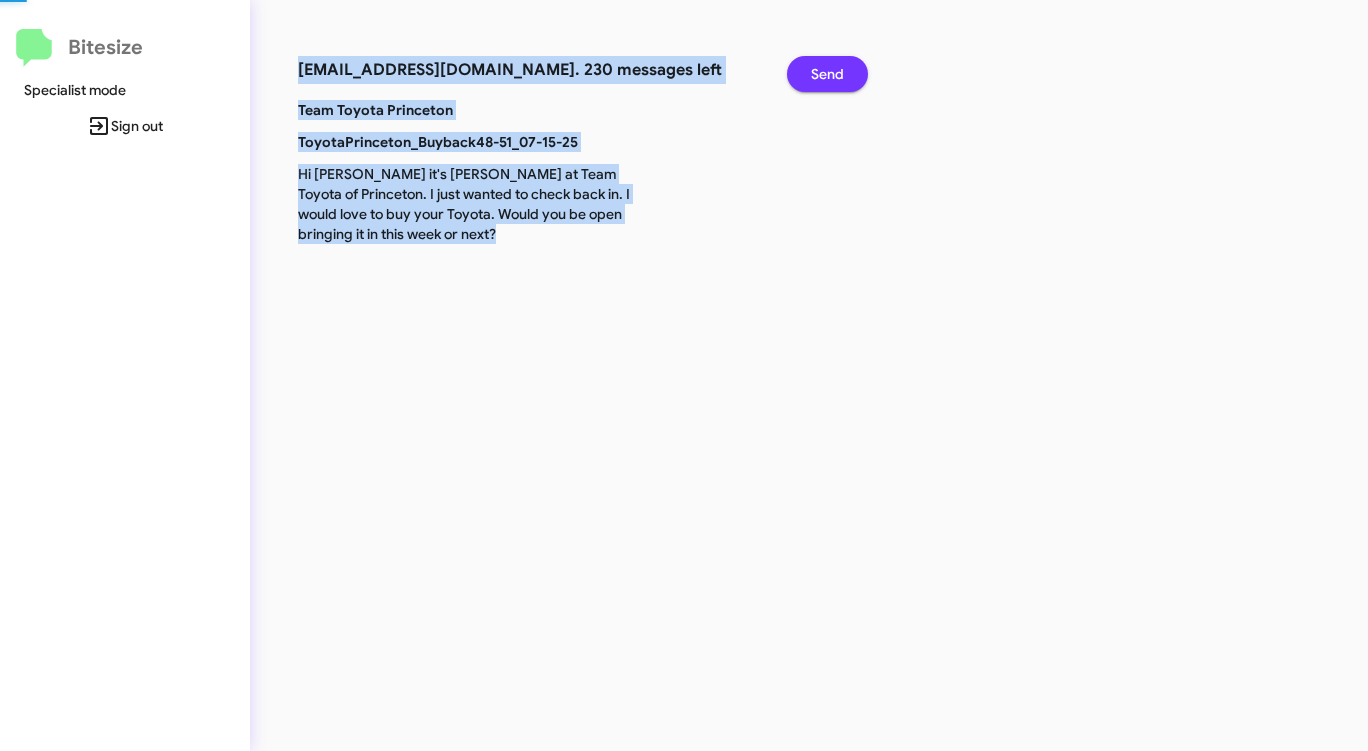 click on "Send" 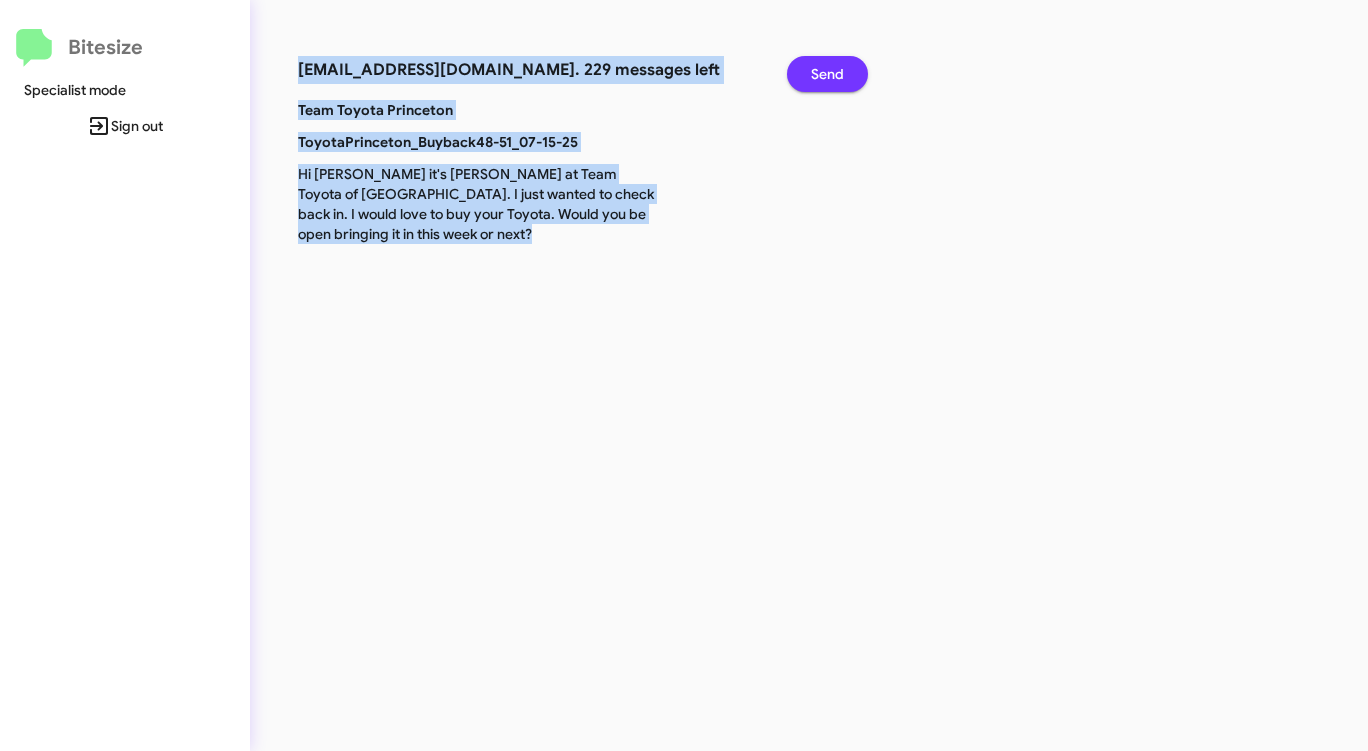click on "Send" 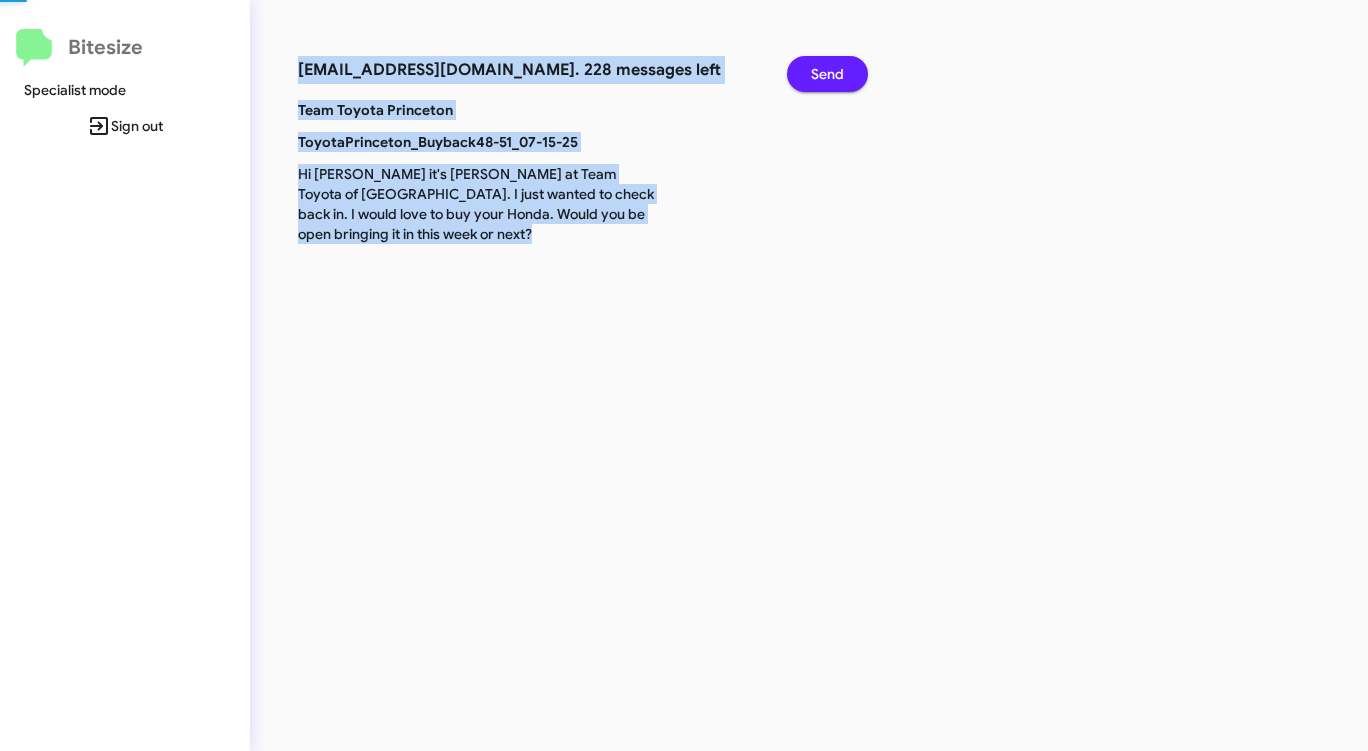 click on "Send" 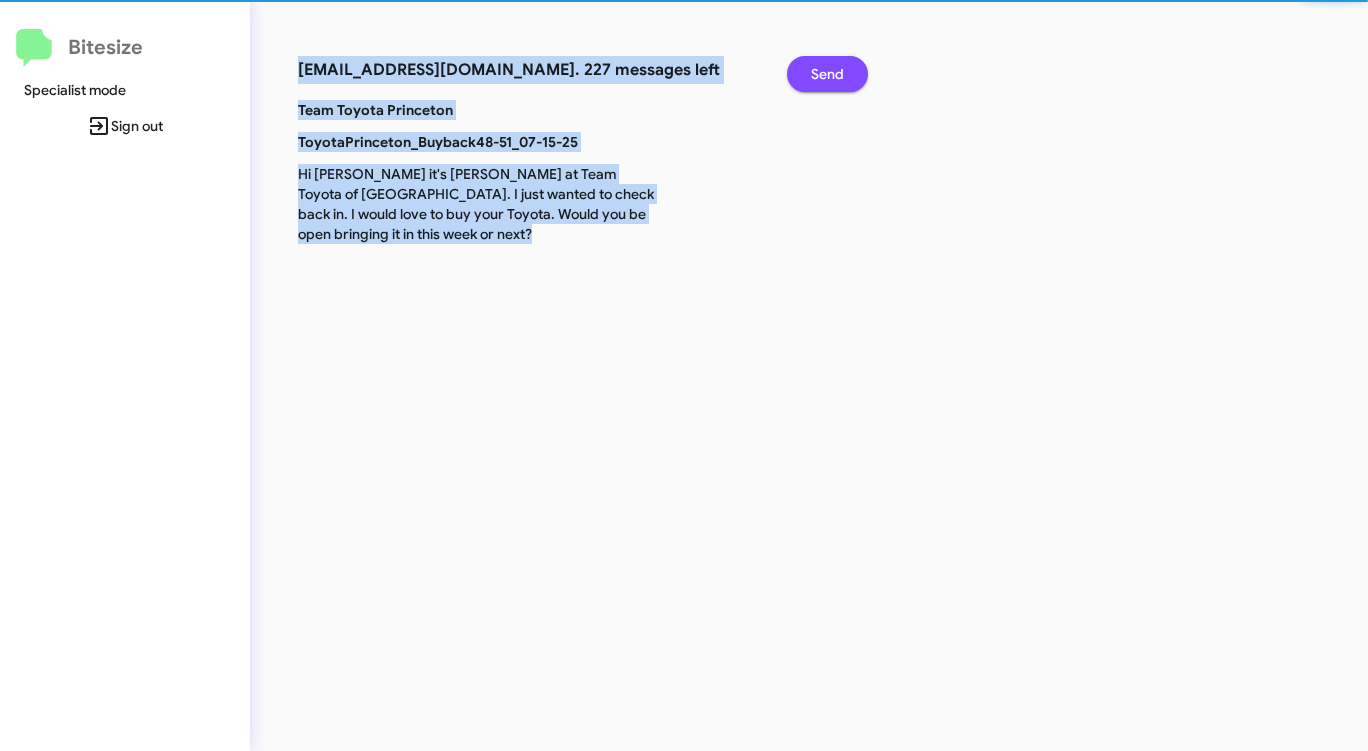 click on "Send" 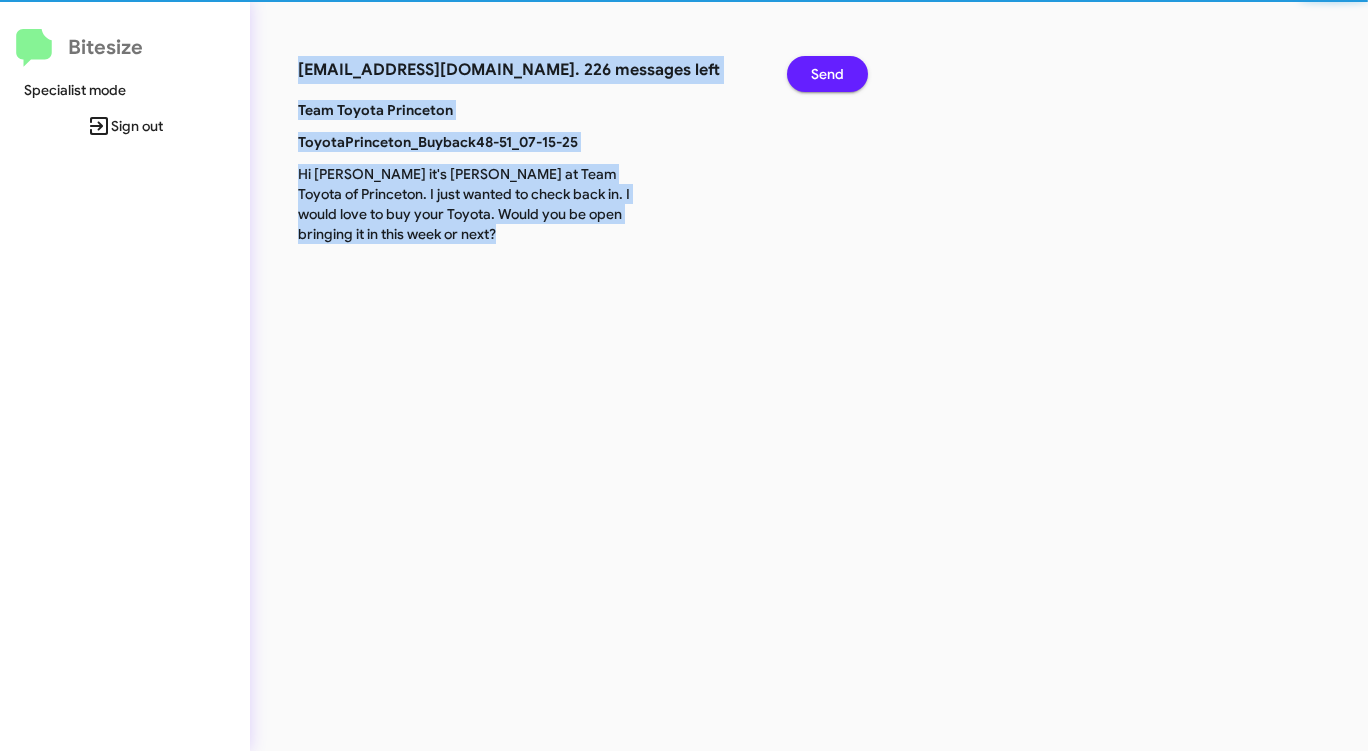 click on "Send" 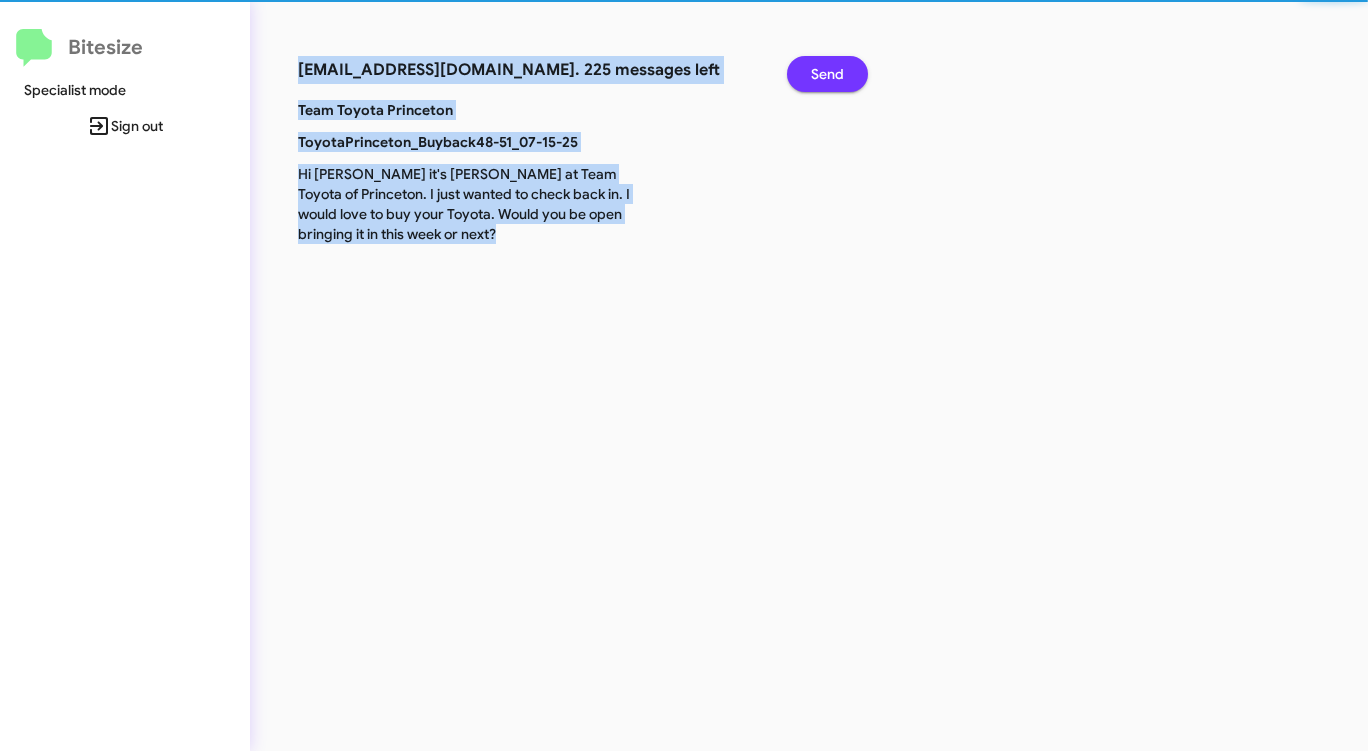 click on "Send" 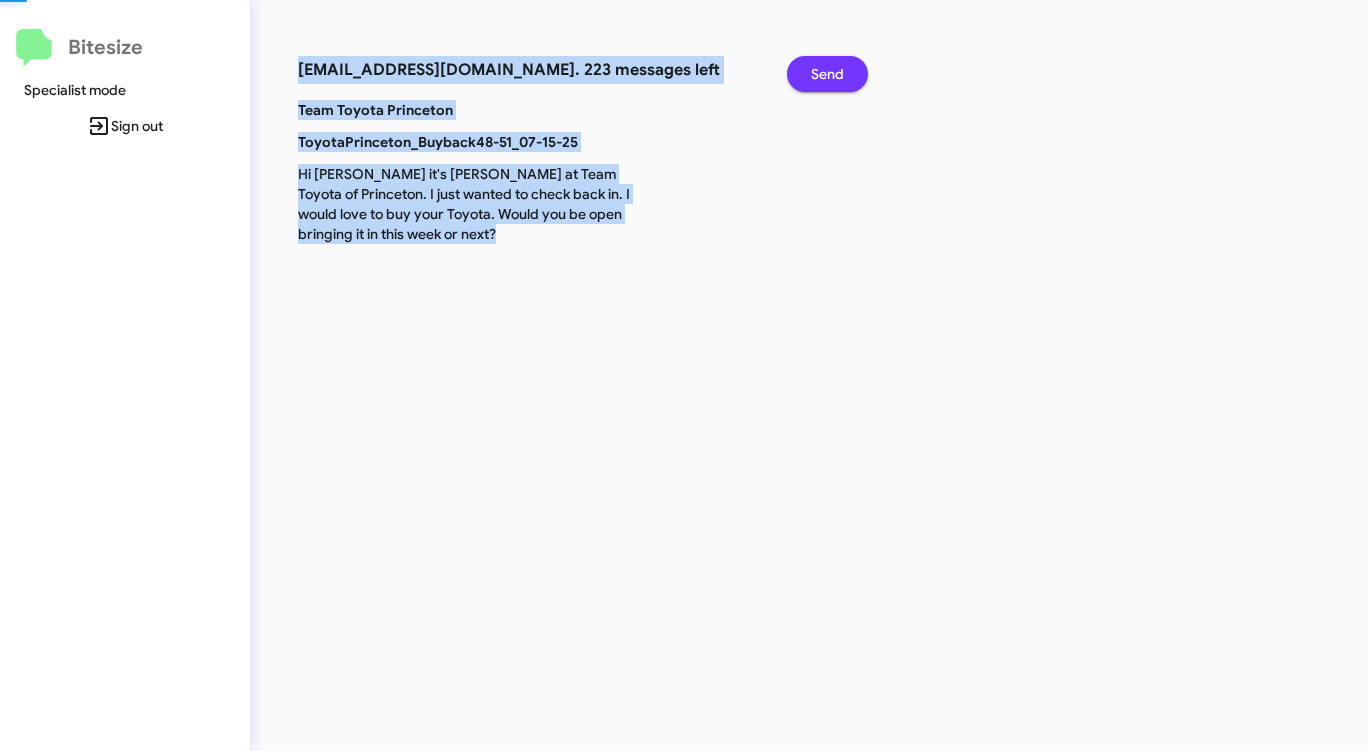 click on "Send" 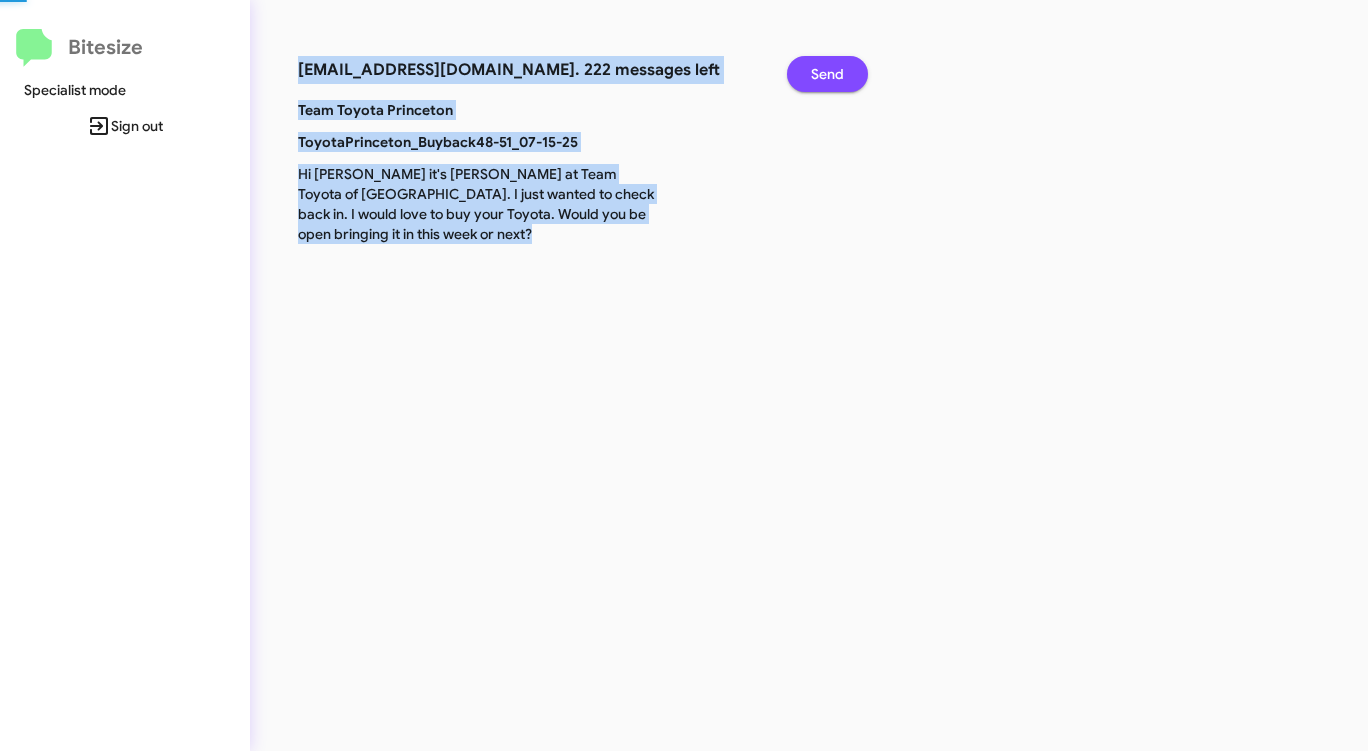 click on "Send" 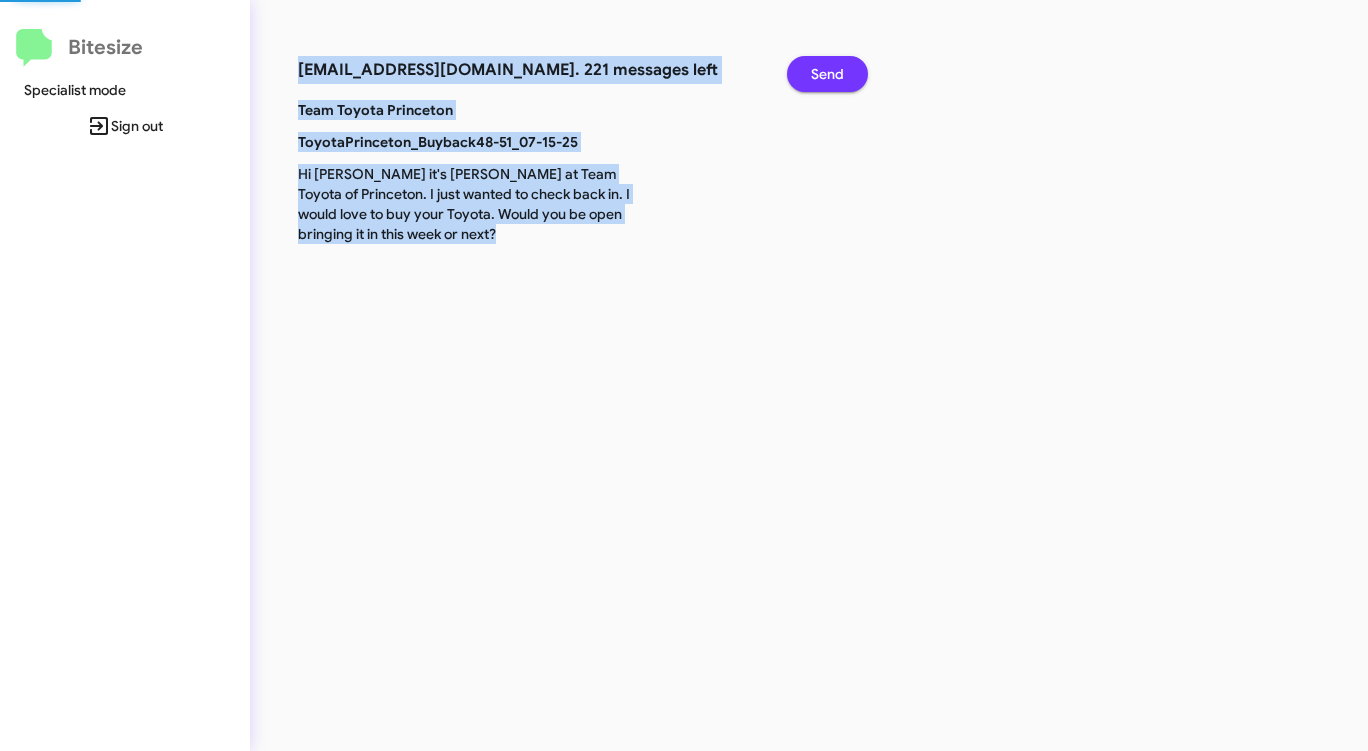 click on "Send" 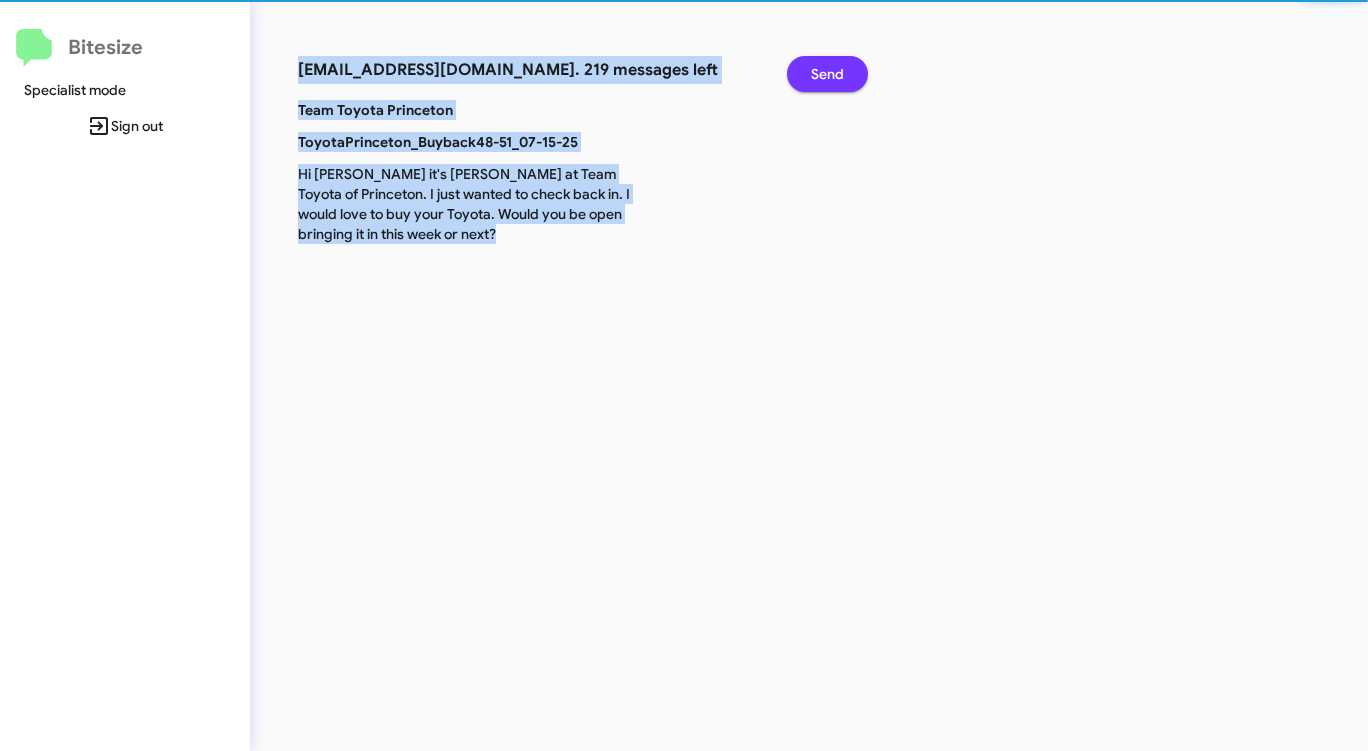 click on "Send" 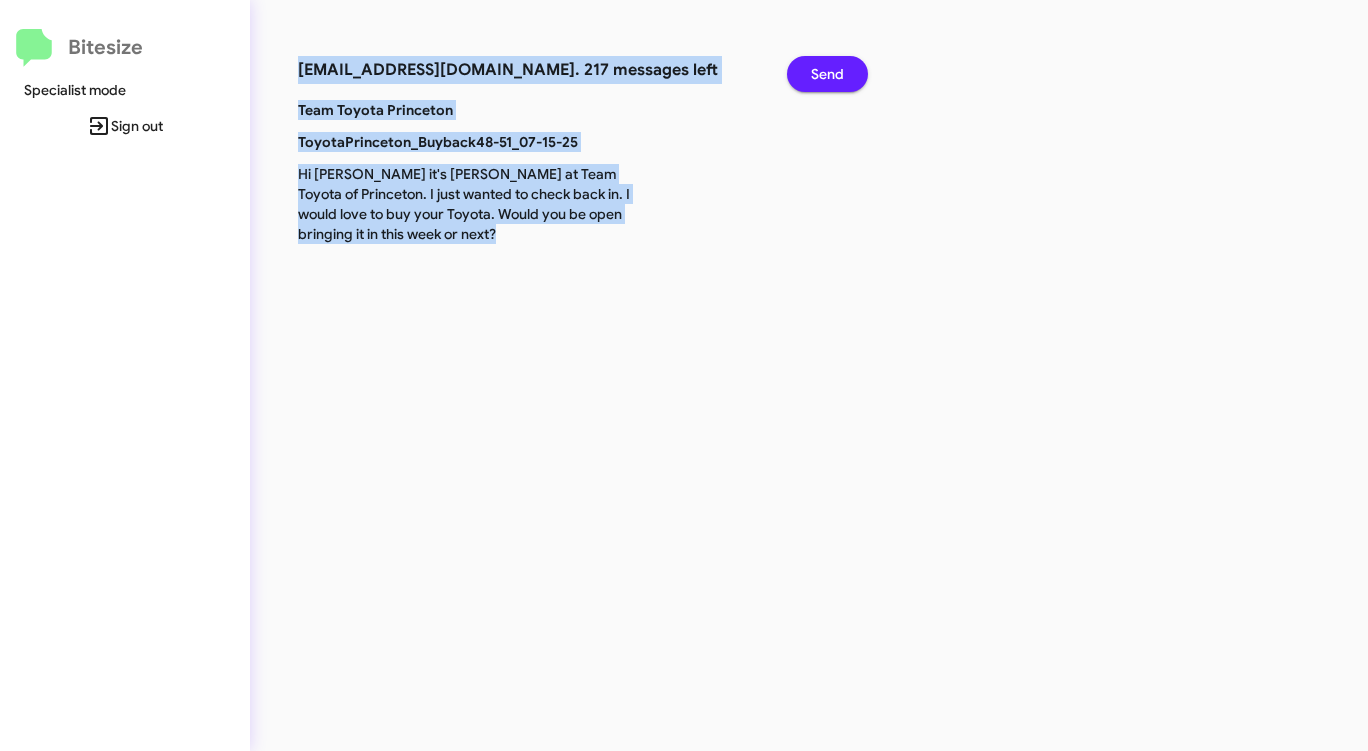 click on "Send" 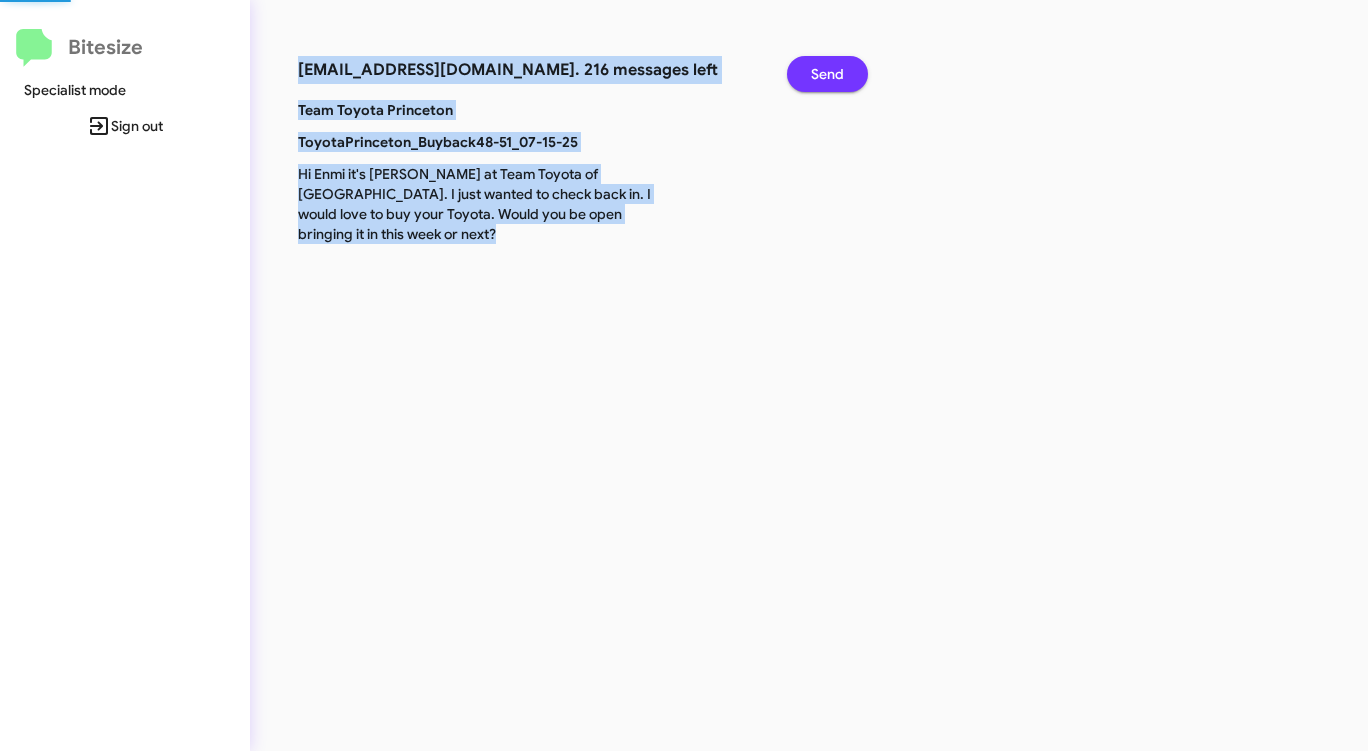 click on "Send" 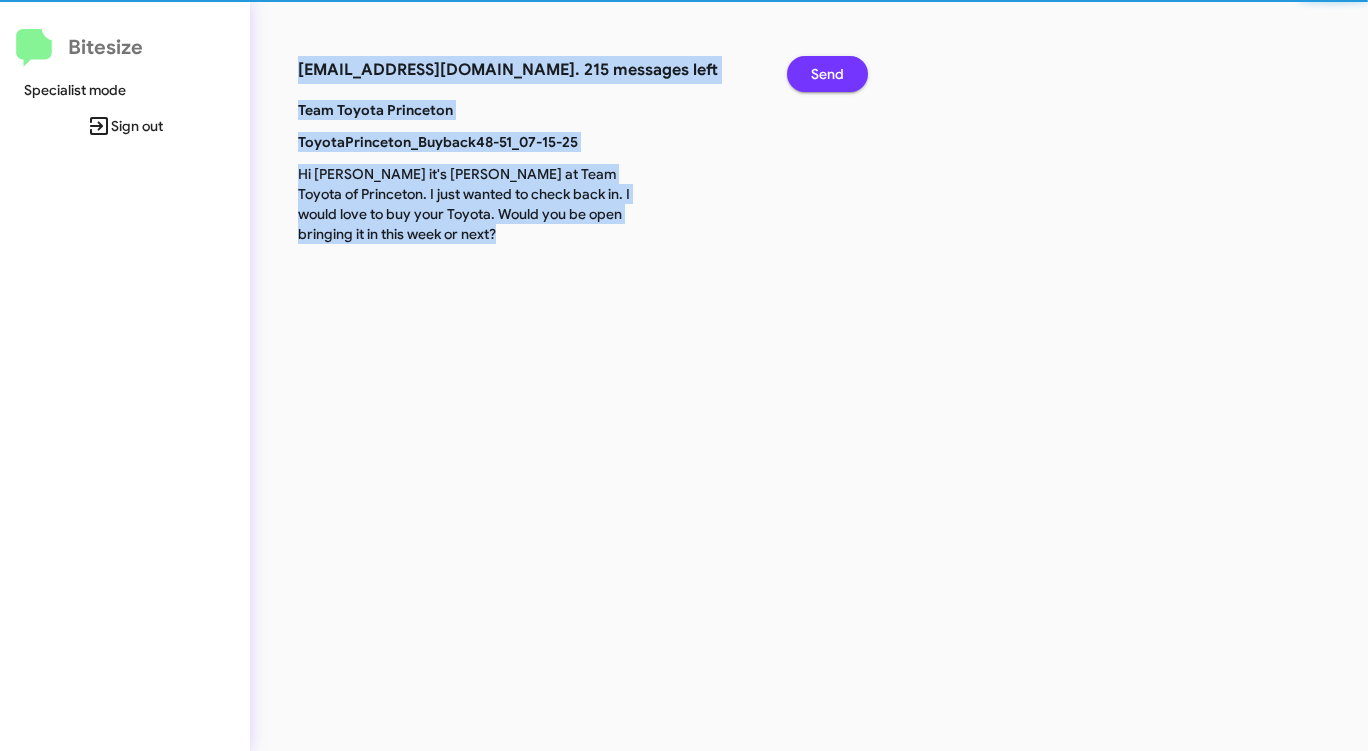 click on "Send" 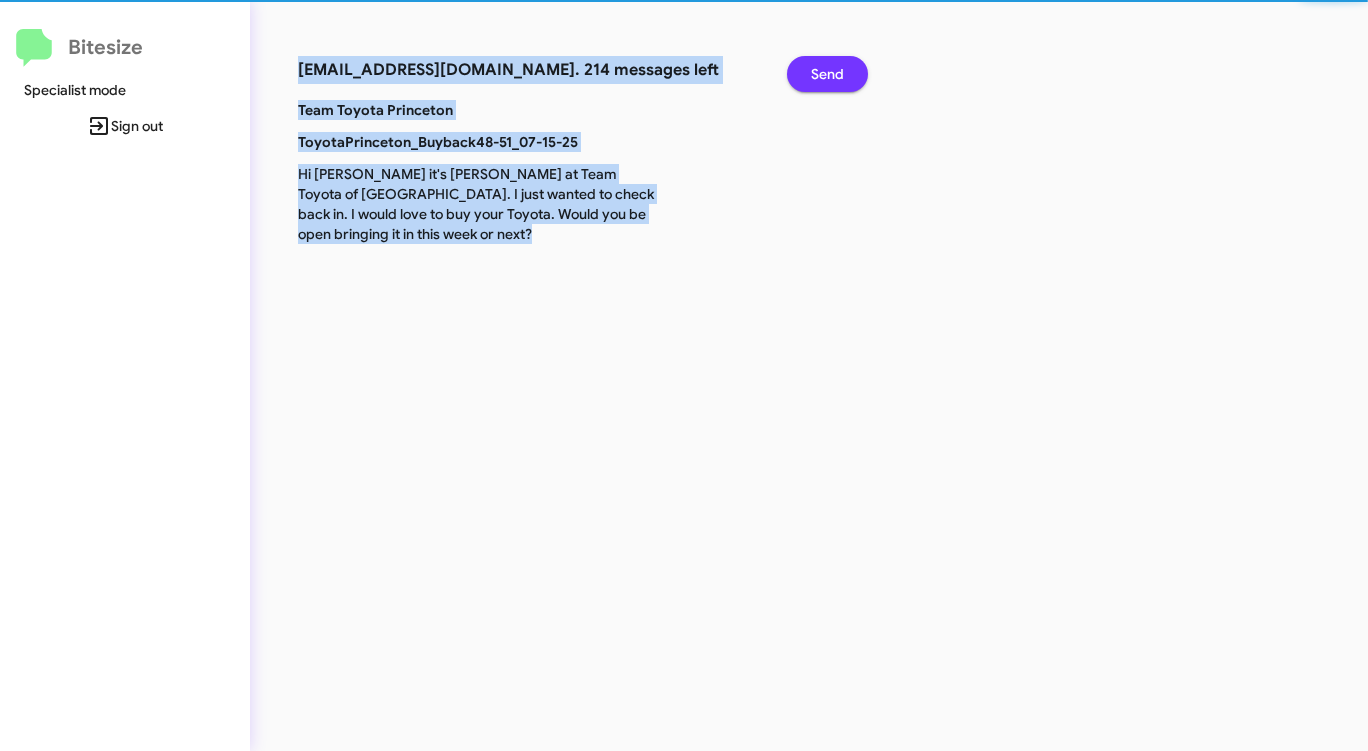click on "Send" 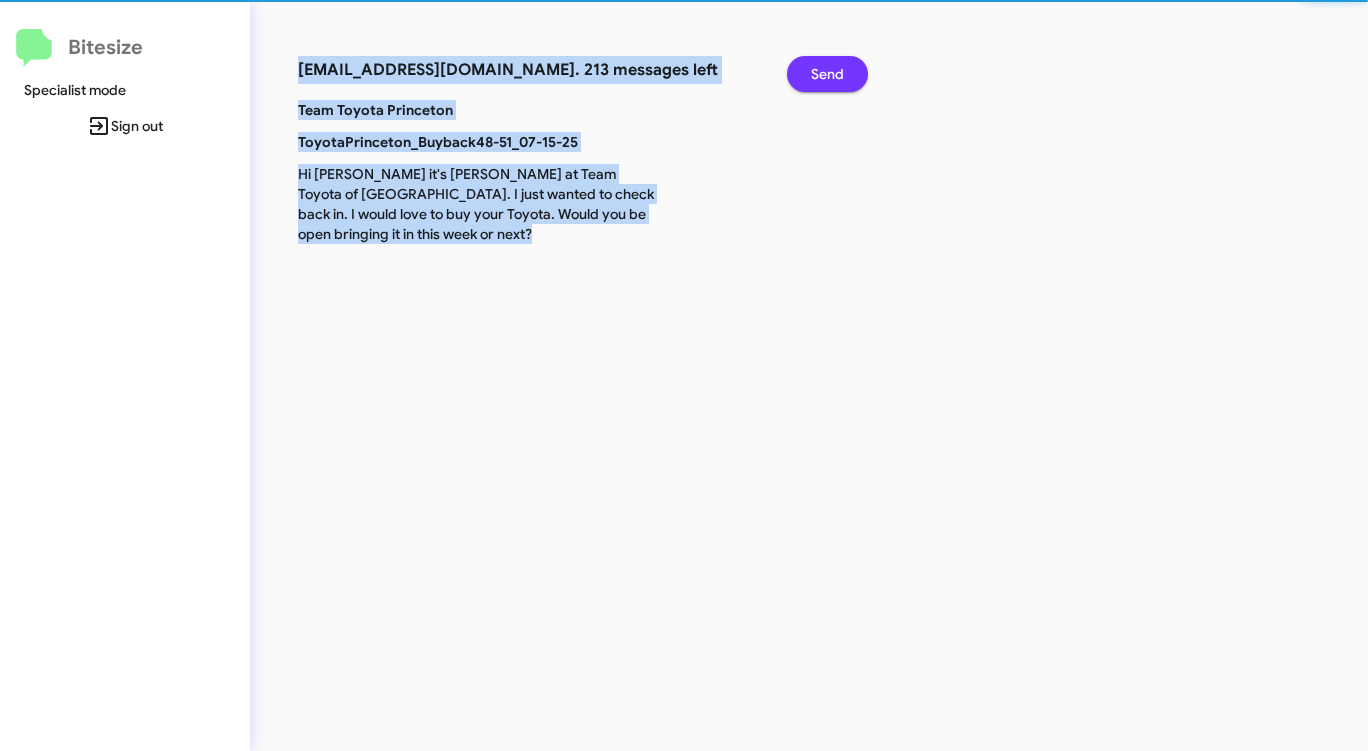 click on "Send" 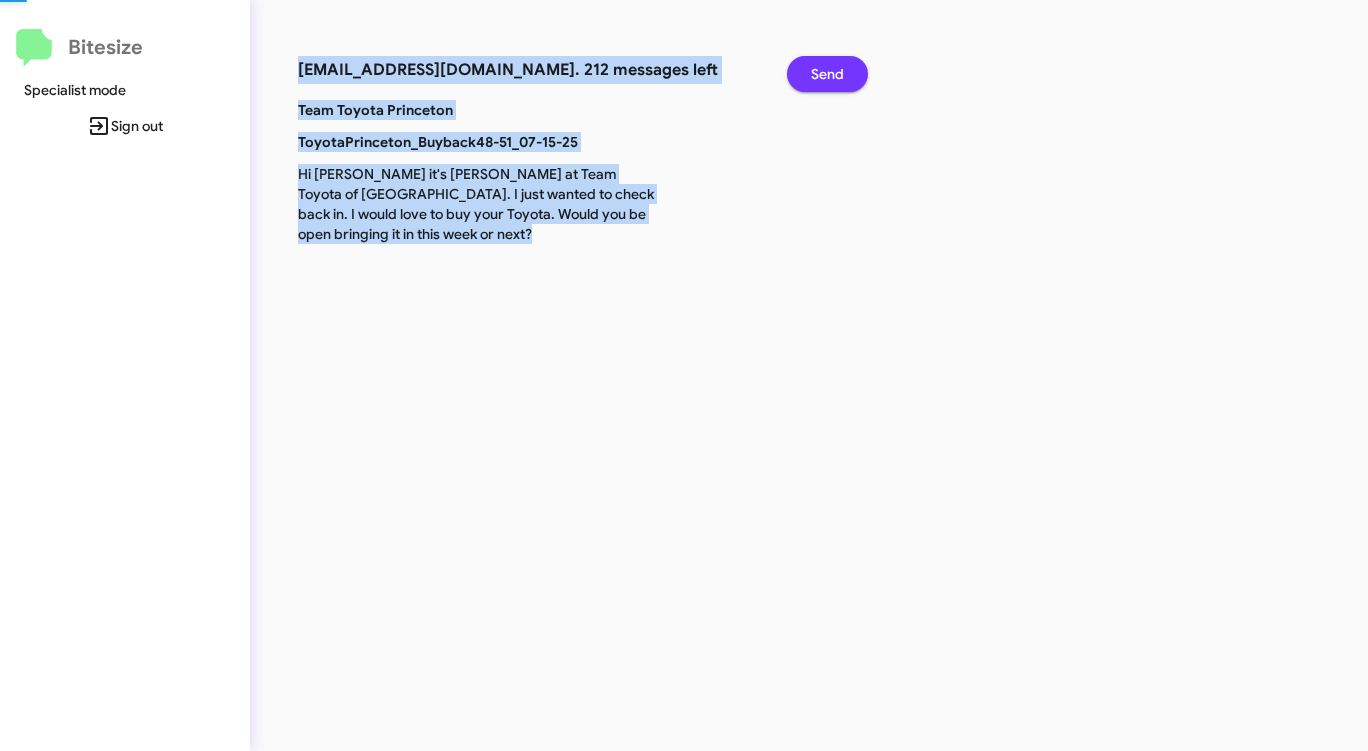 click on "Send" 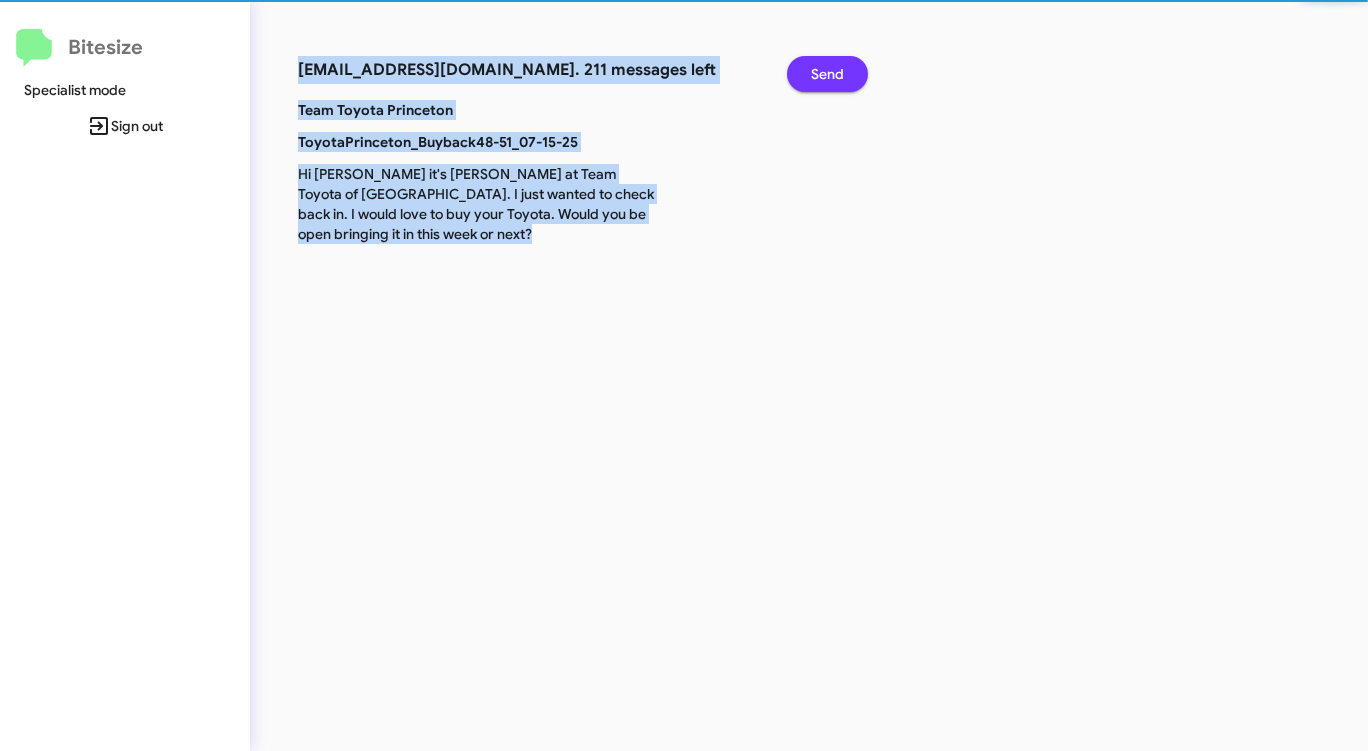 click on "Send" 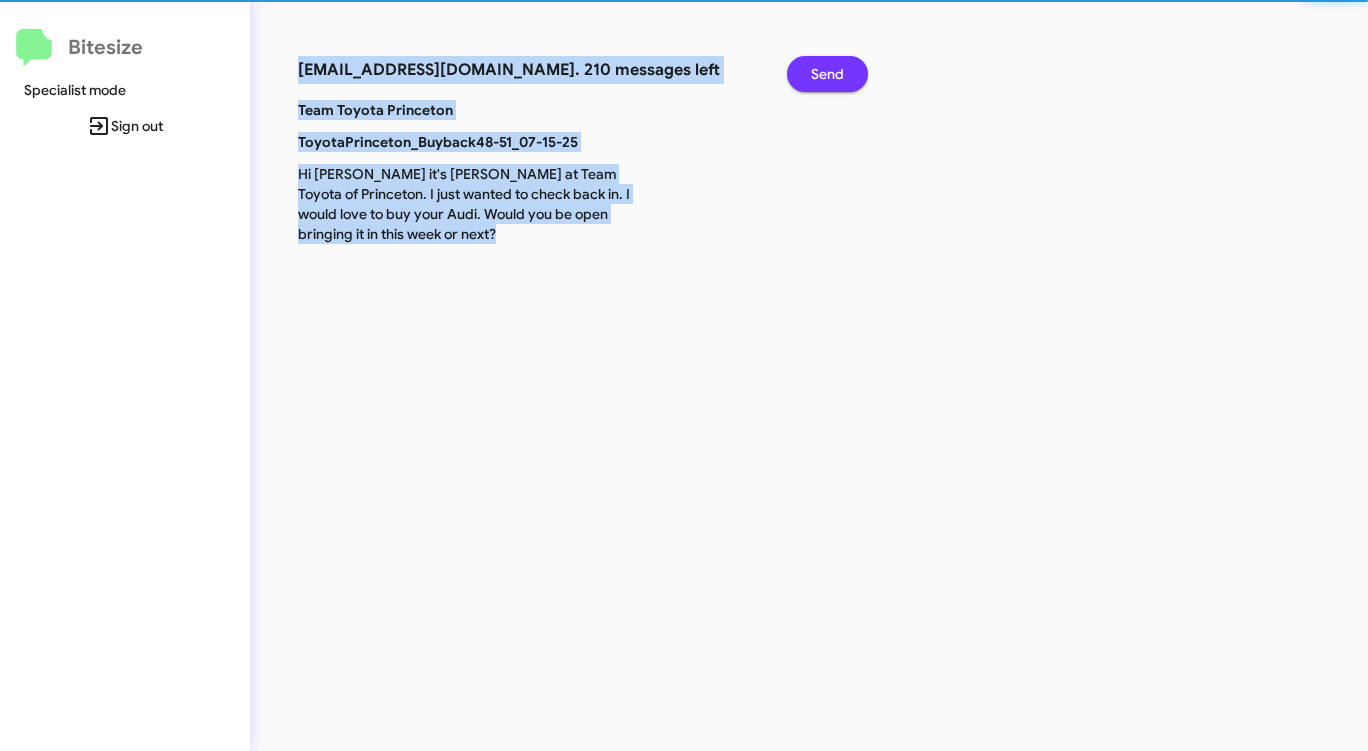 click on "Send" 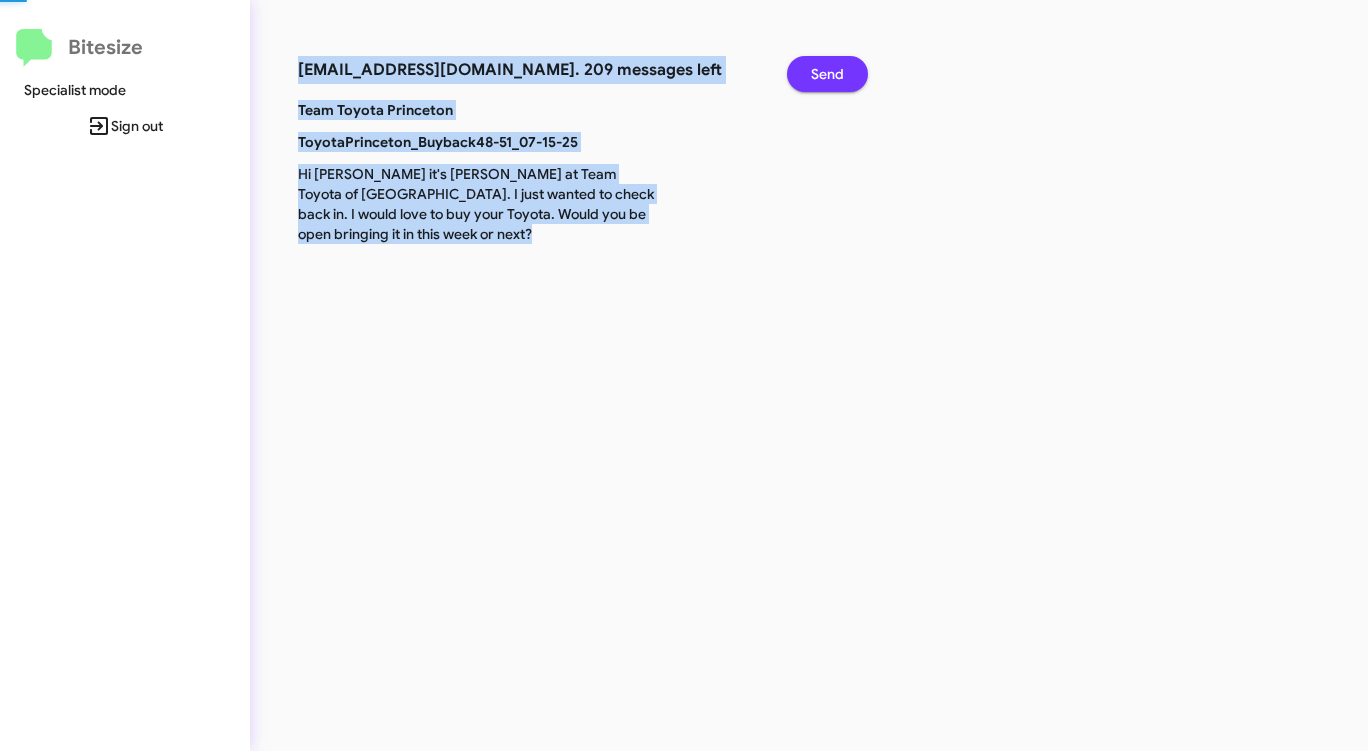 click on "Send" 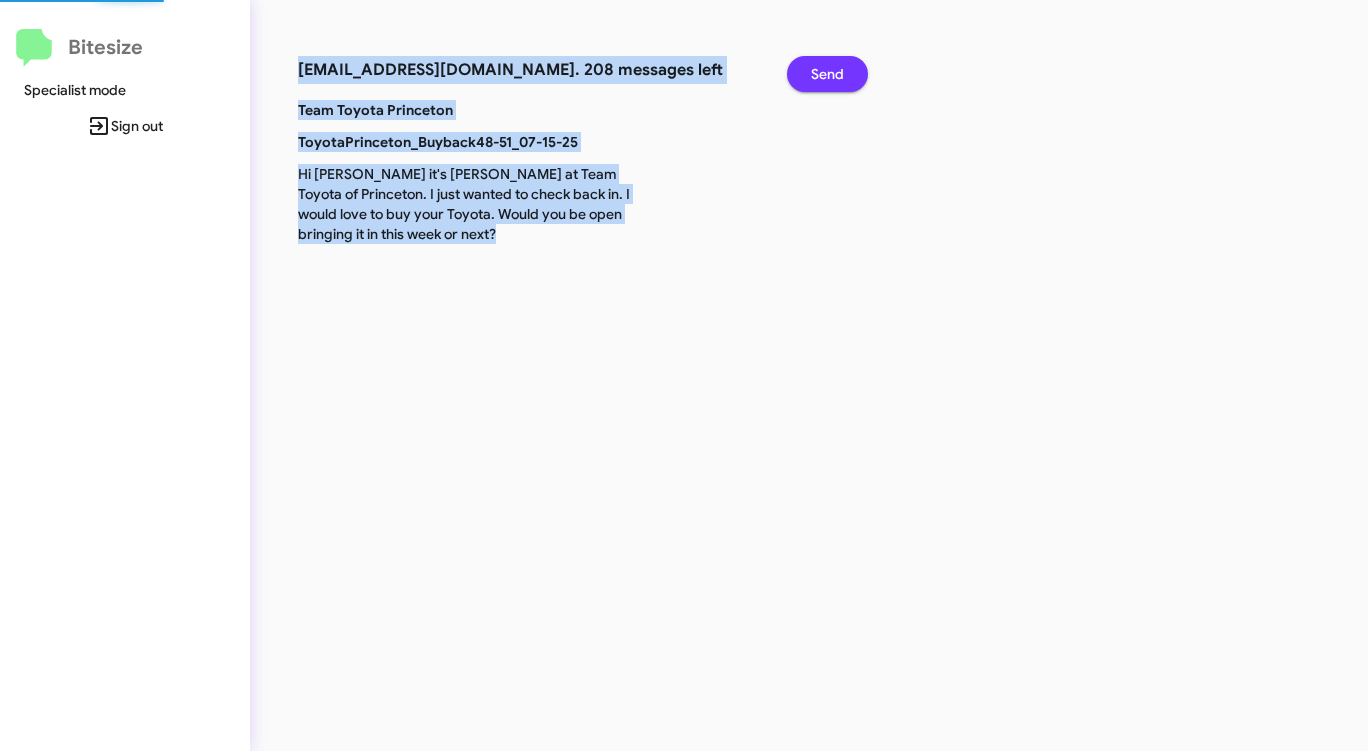 click on "Send" 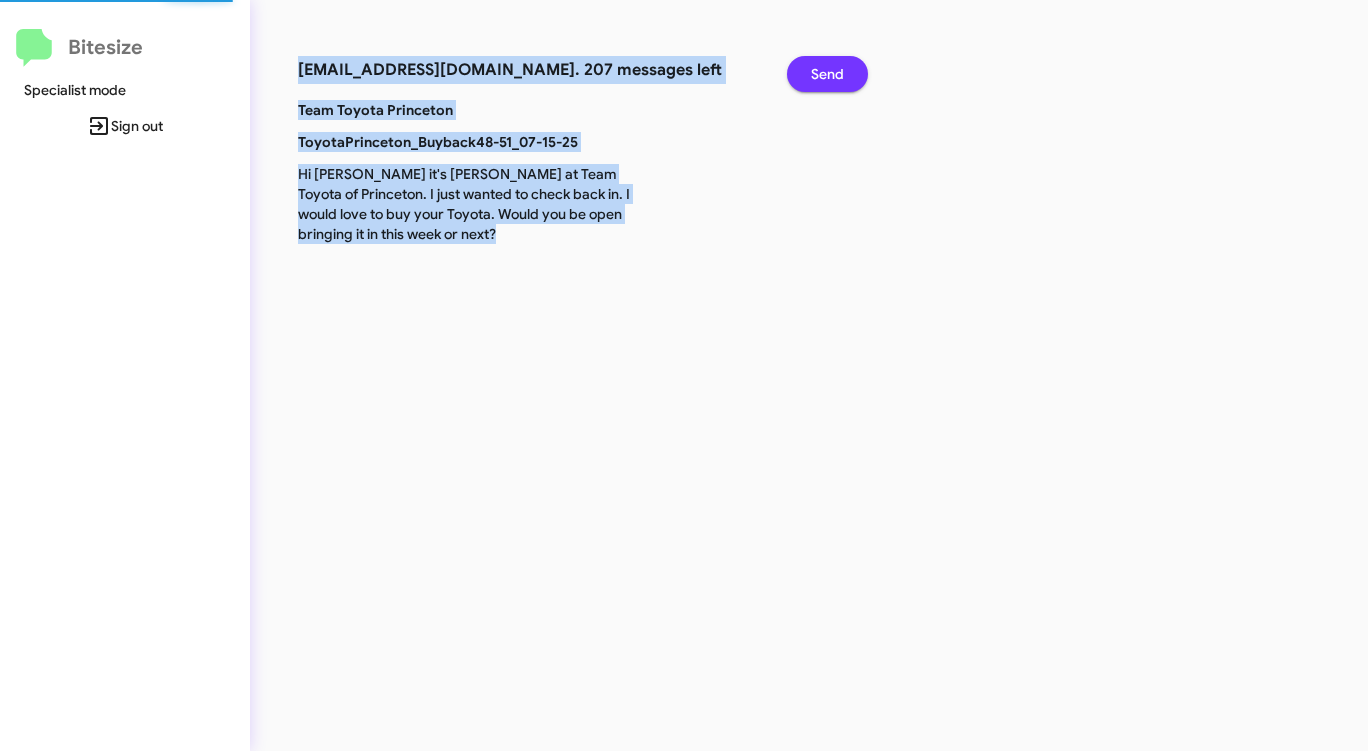 click on "Send" 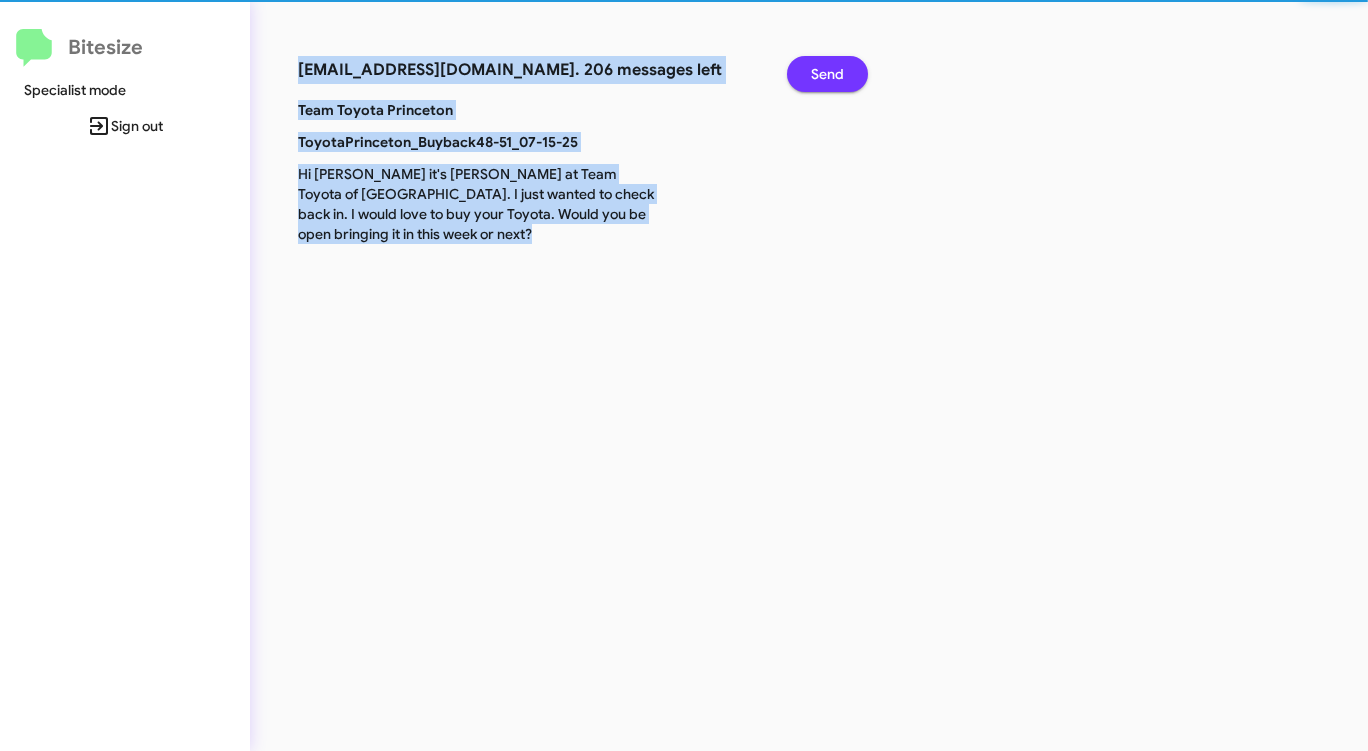 click on "Send" 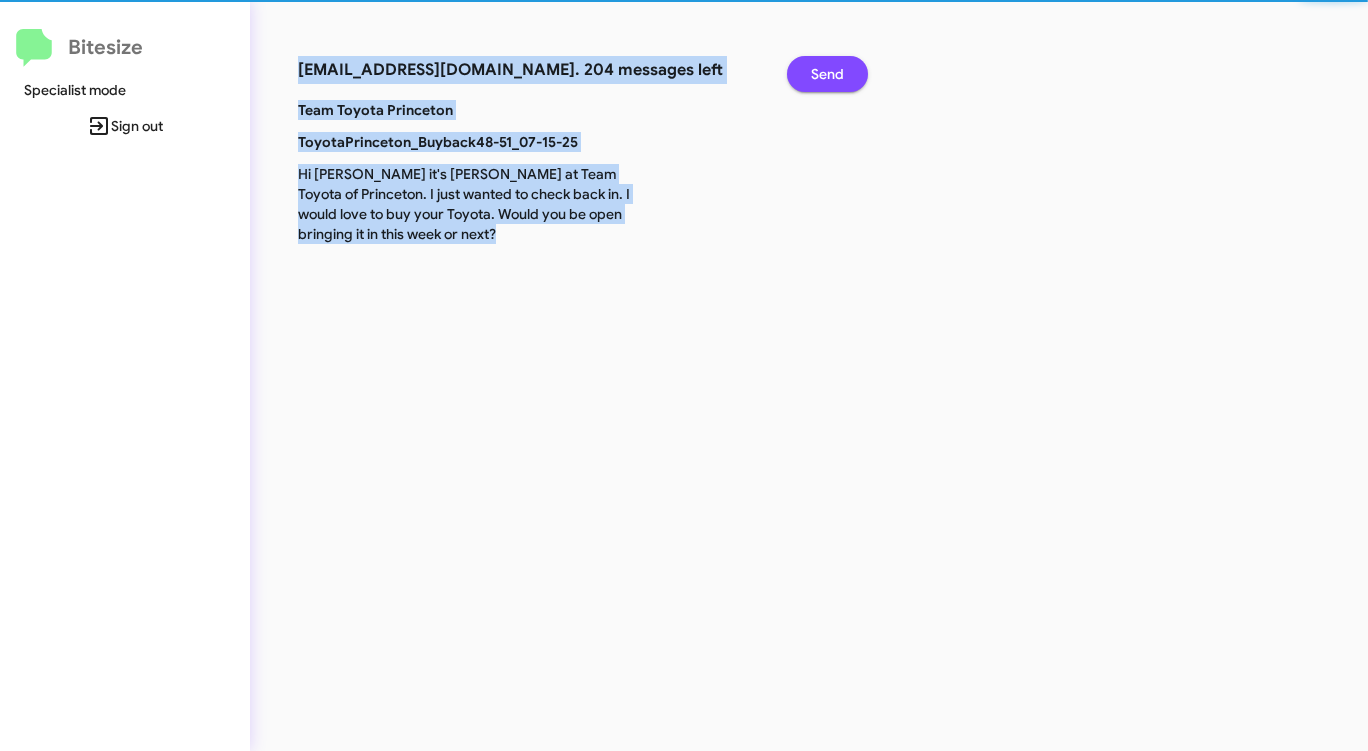 click on "Send" 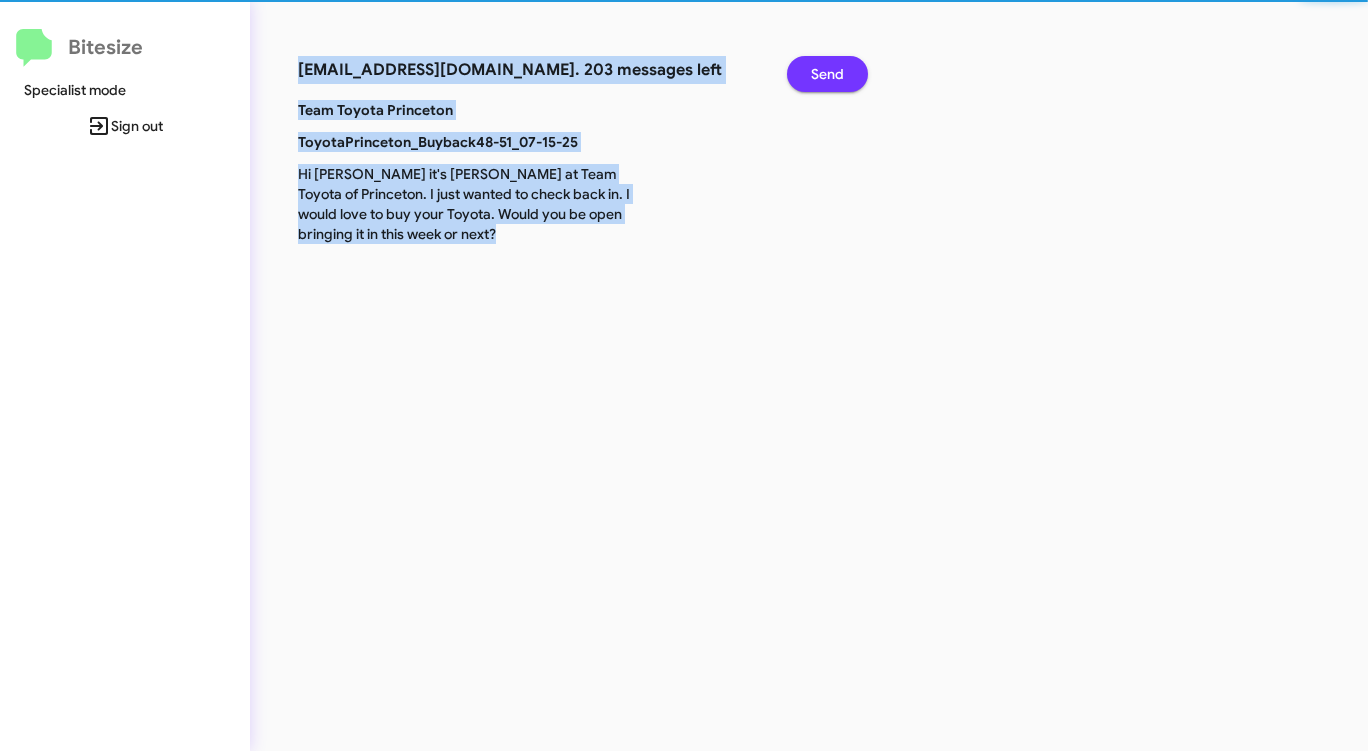 click on "Send" 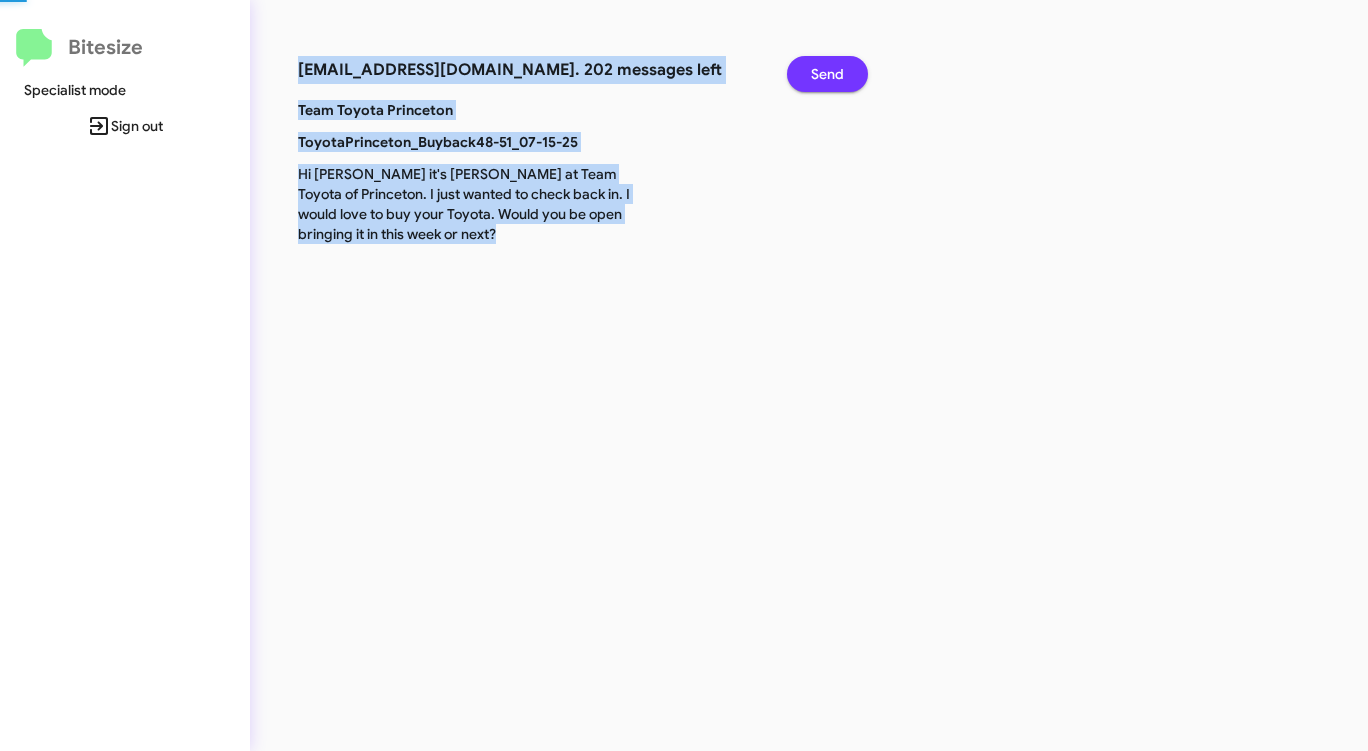 click on "Send" 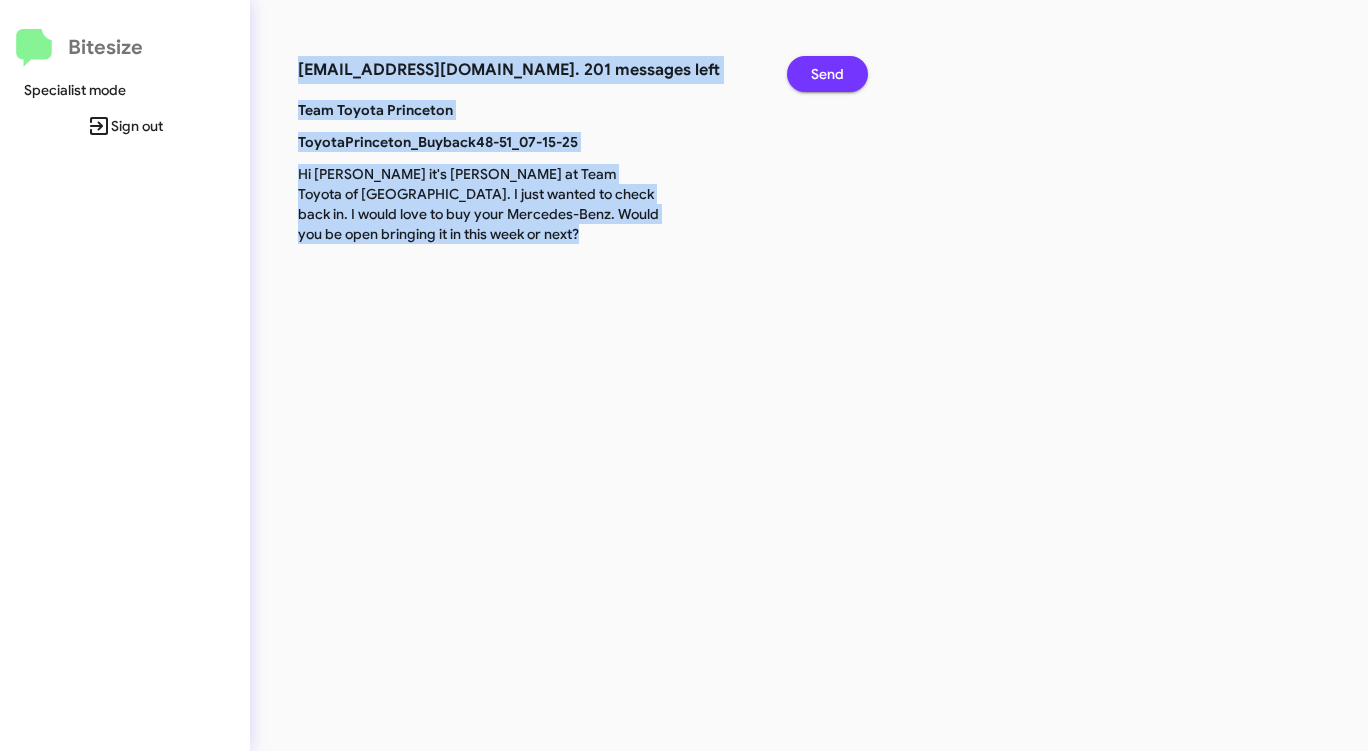 click on "Send" 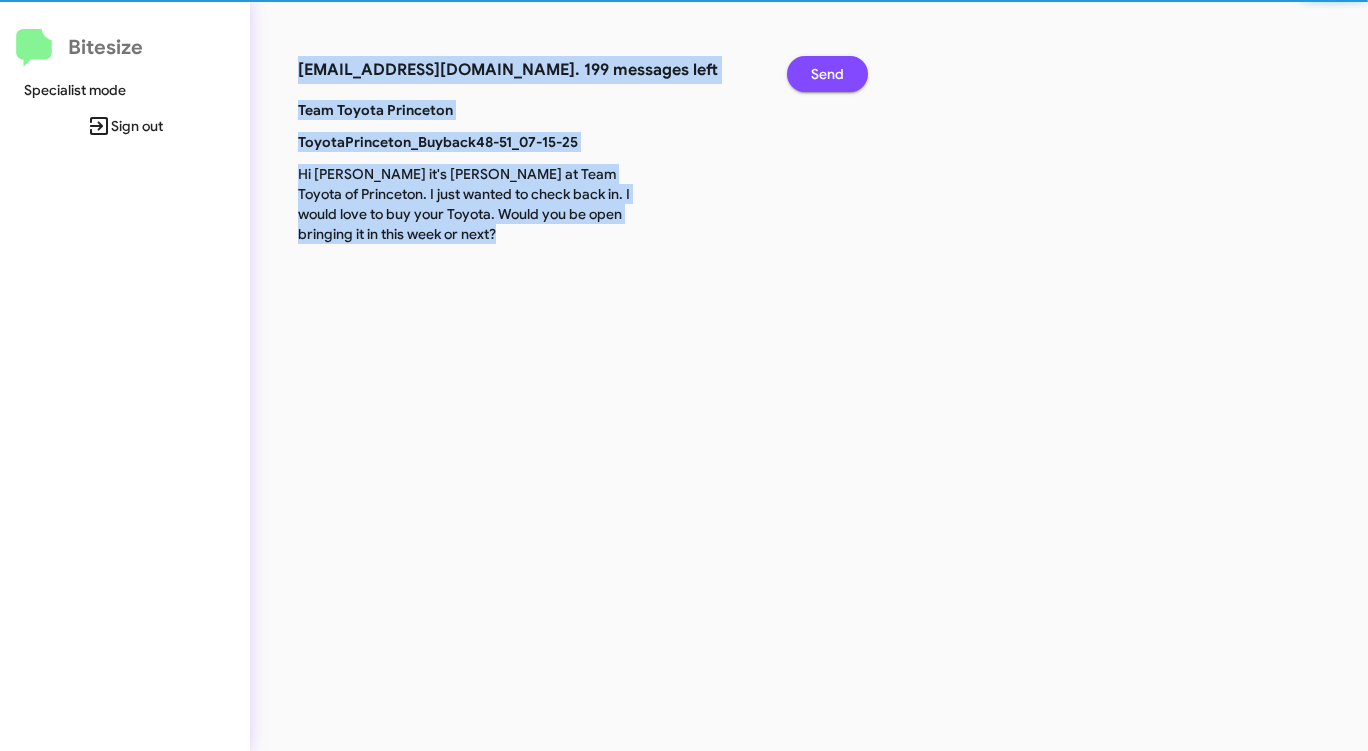 click on "Send" 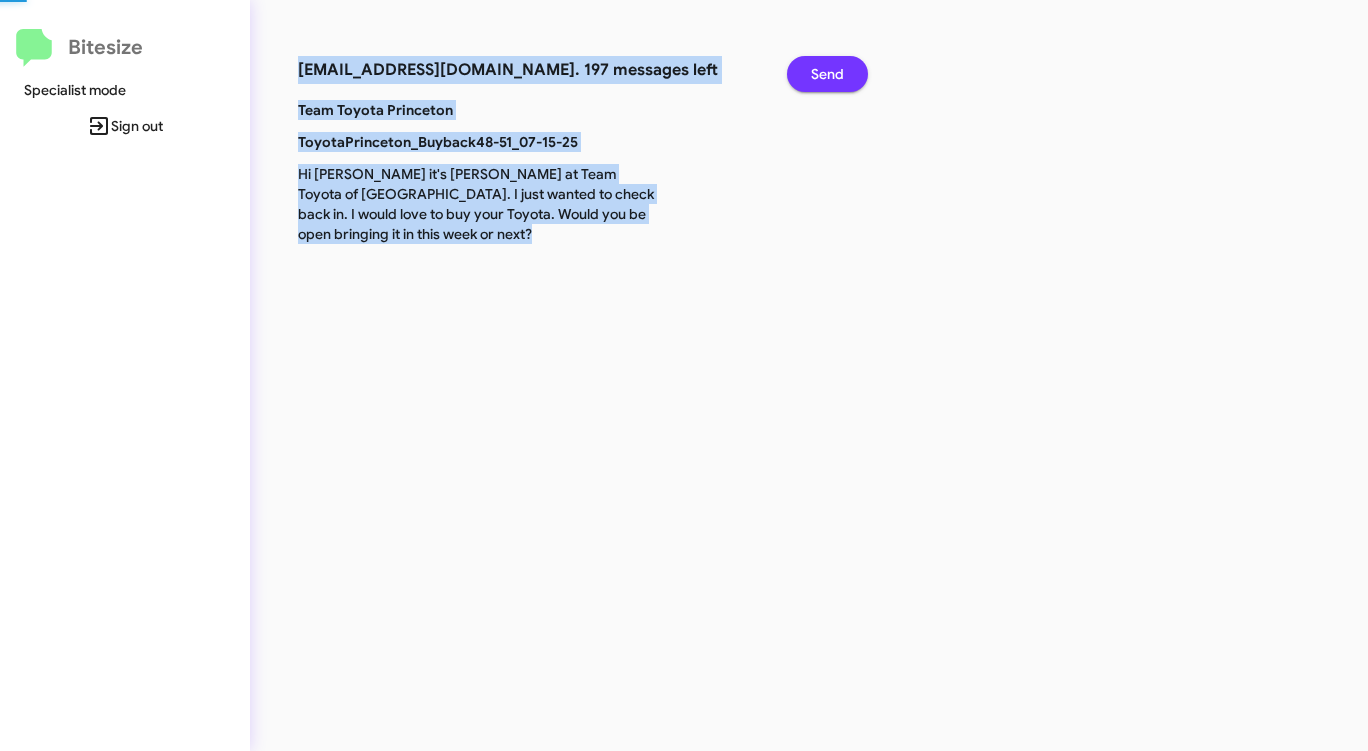 click on "Send" 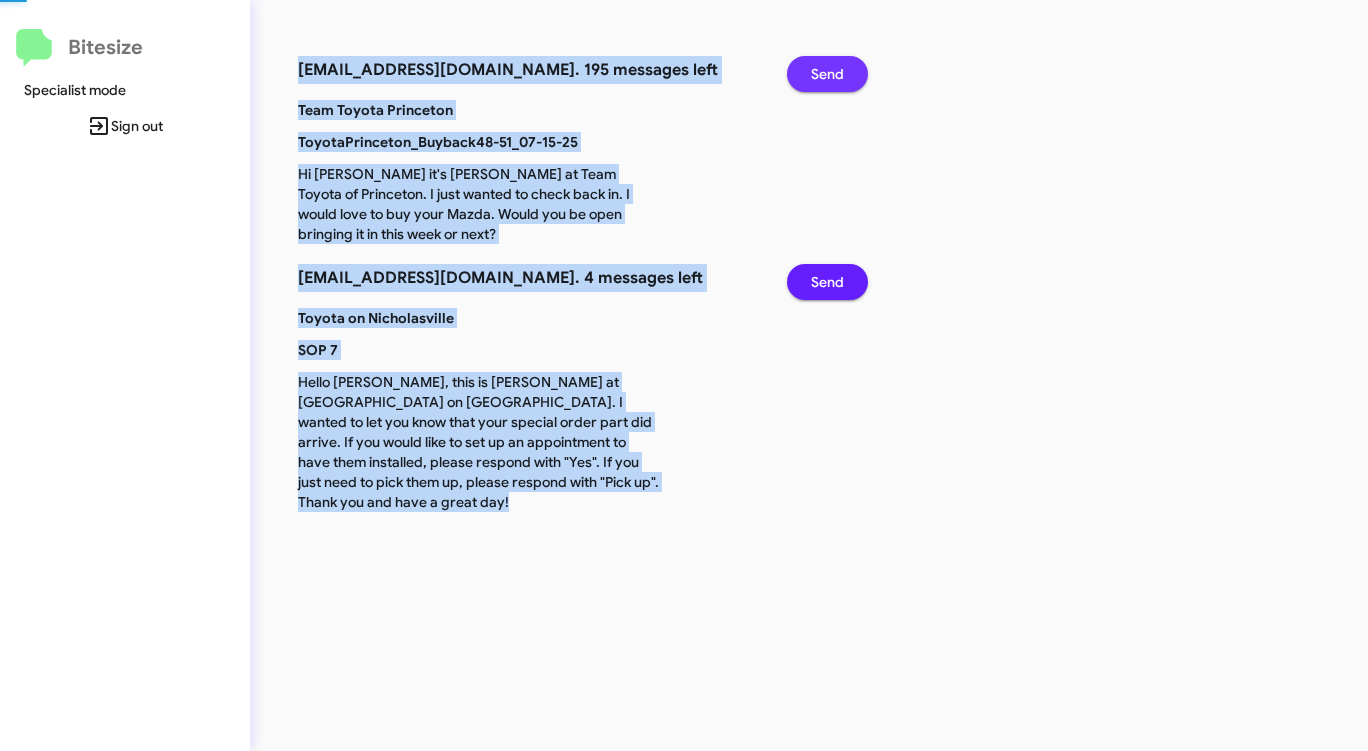 click on "Send" 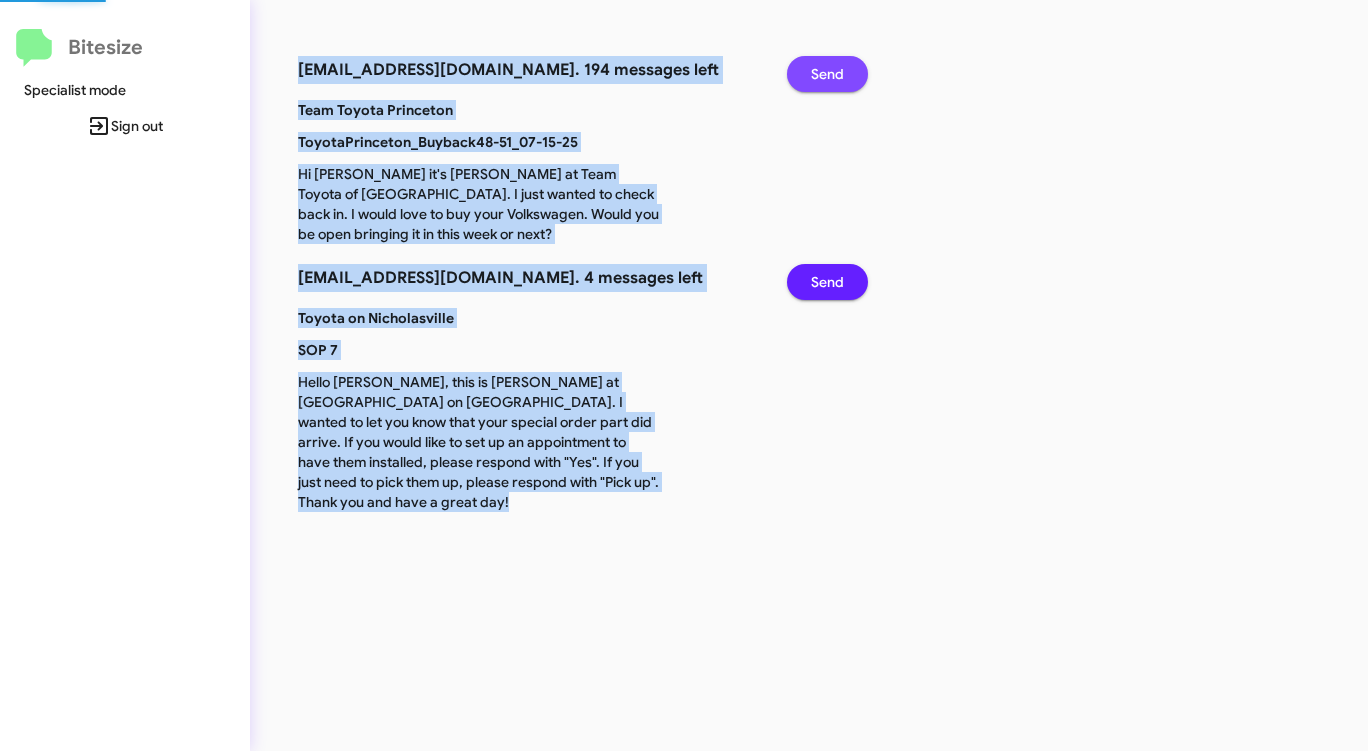 click on "Send" 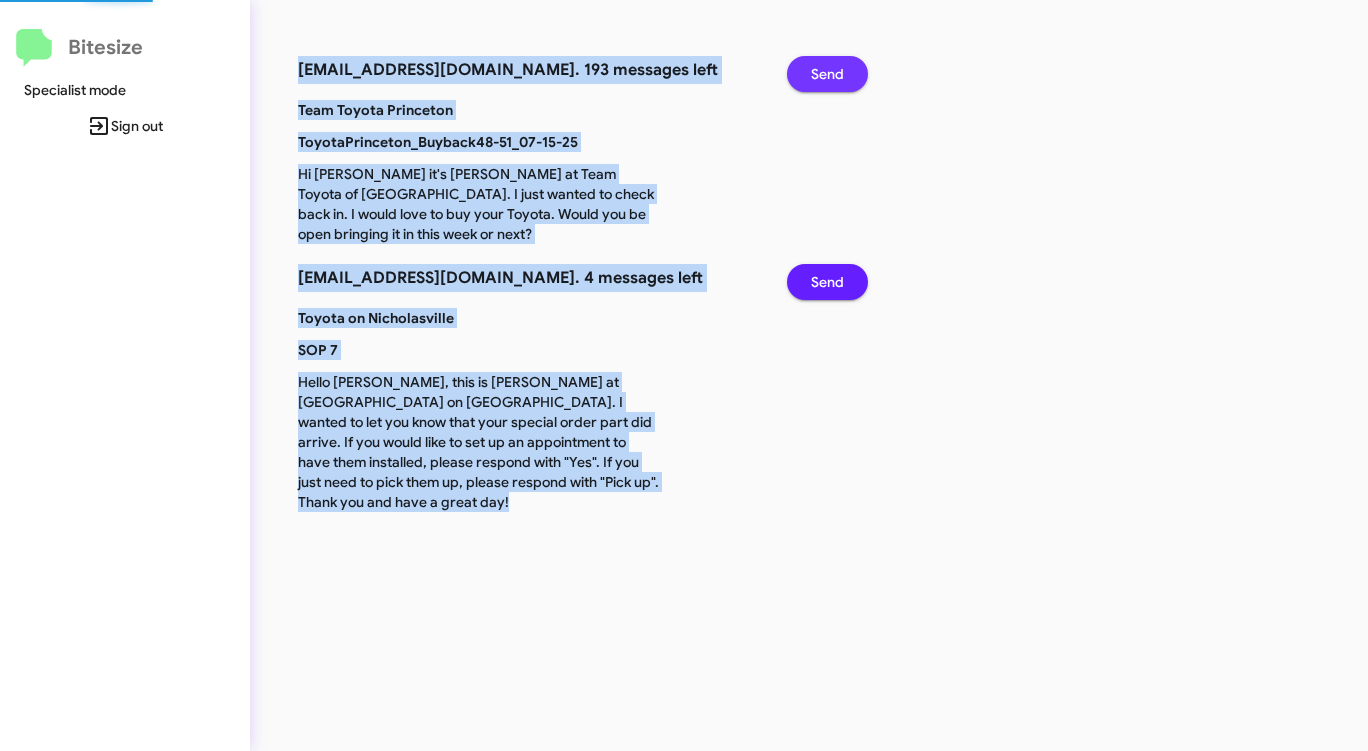 click on "Send" 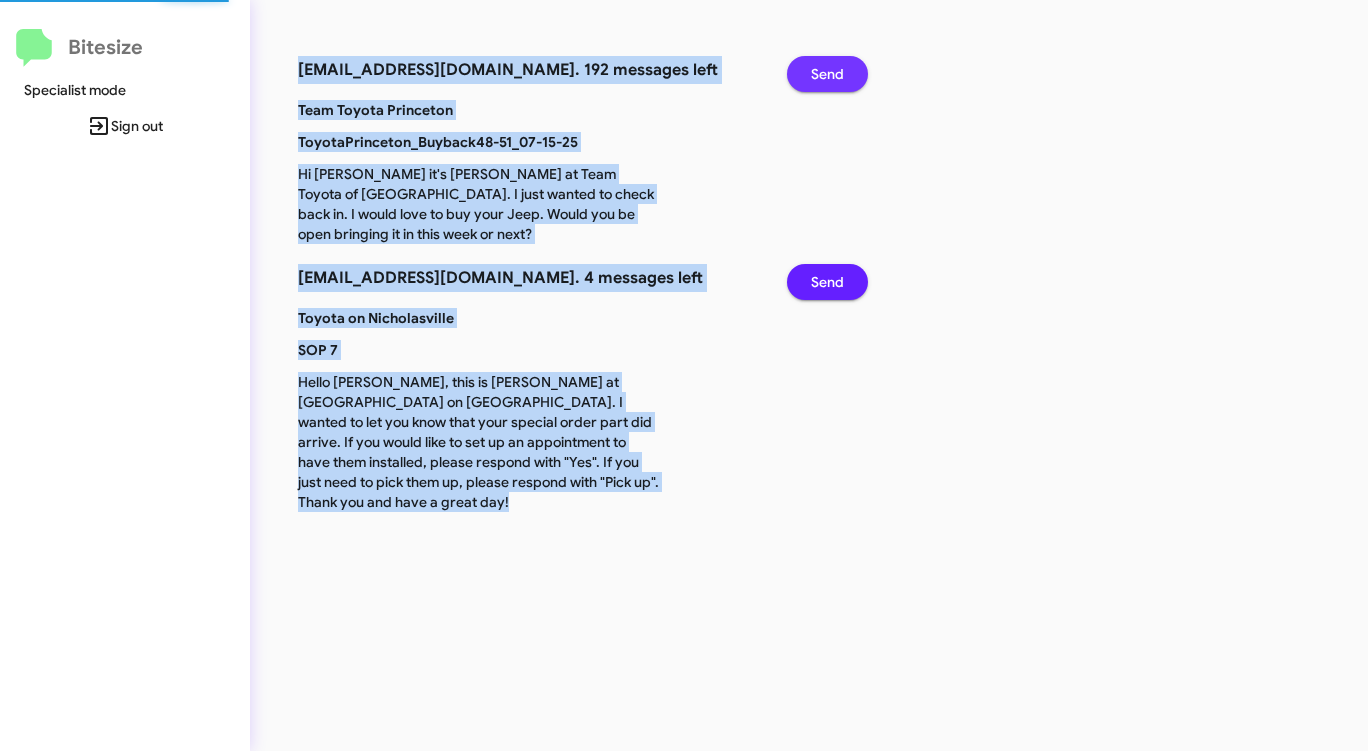 click on "Send" 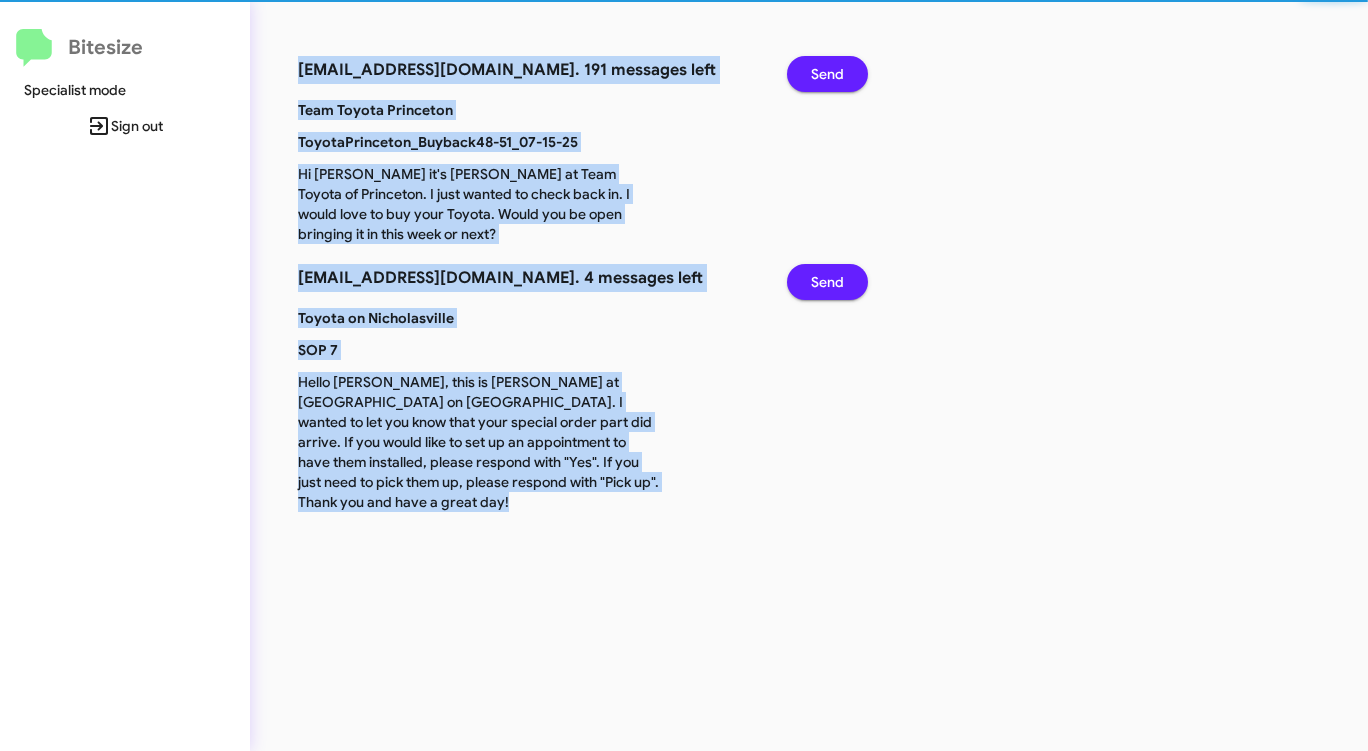 click on "Send" 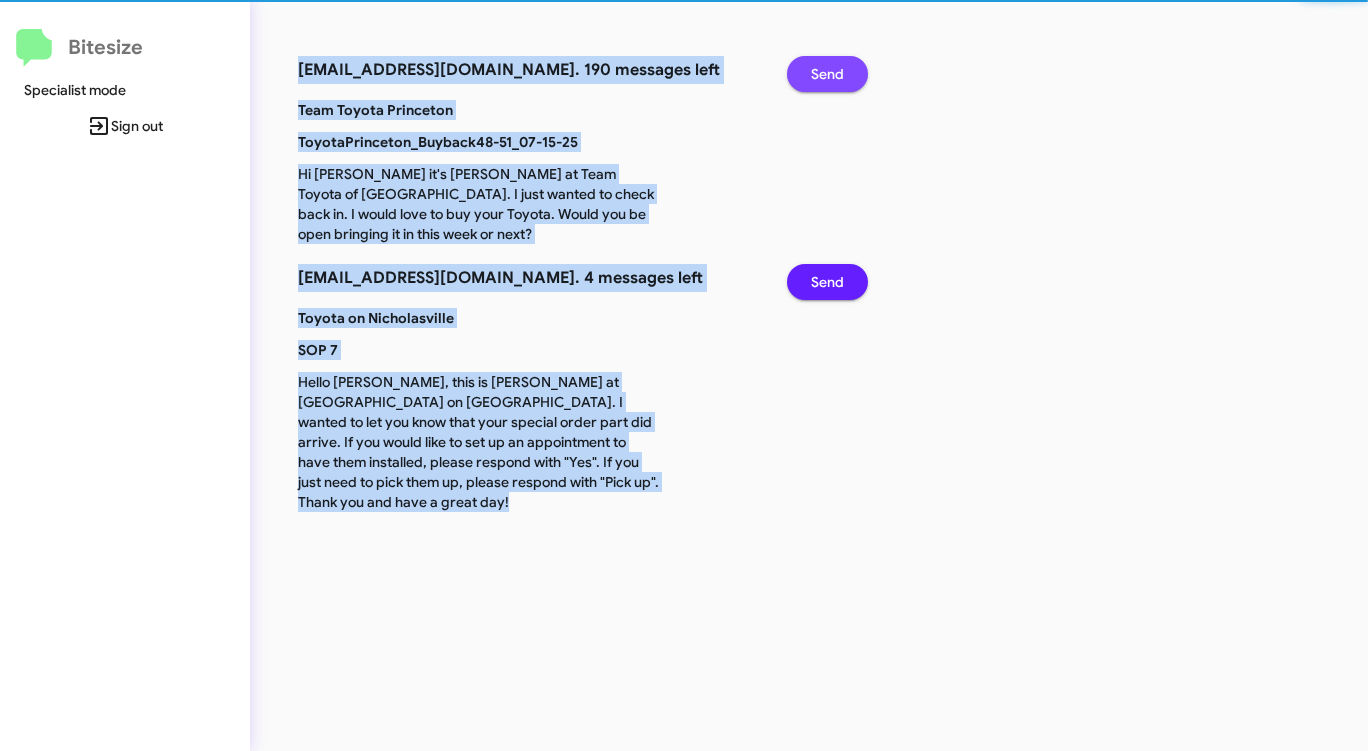 click on "Send" 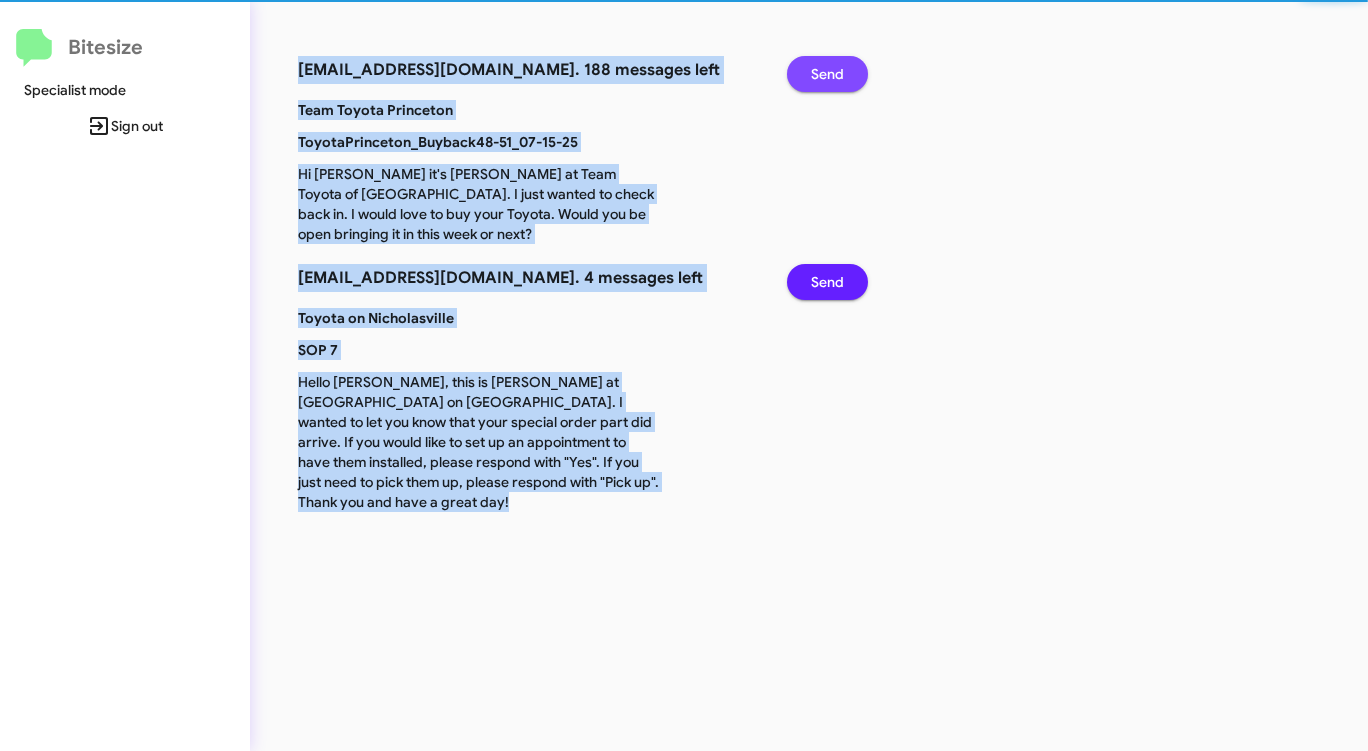 click on "Send" 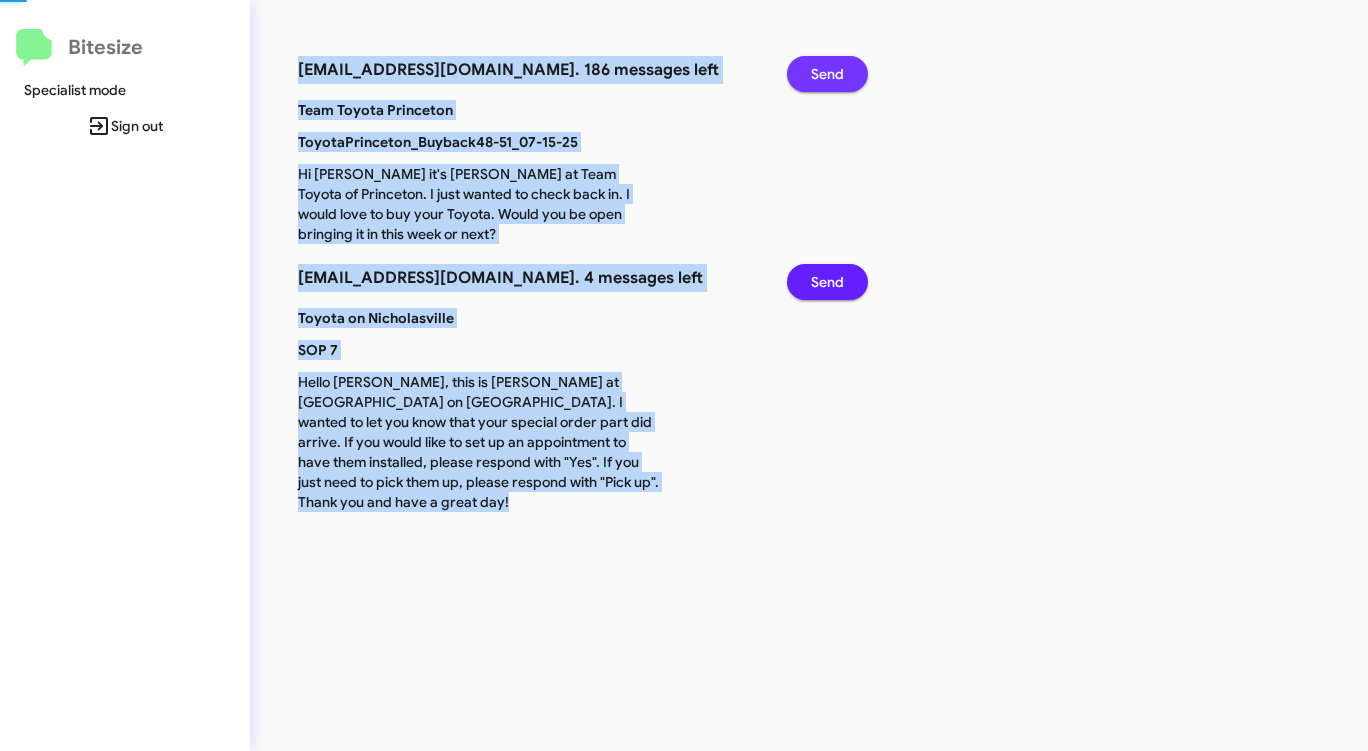 click on "Send" 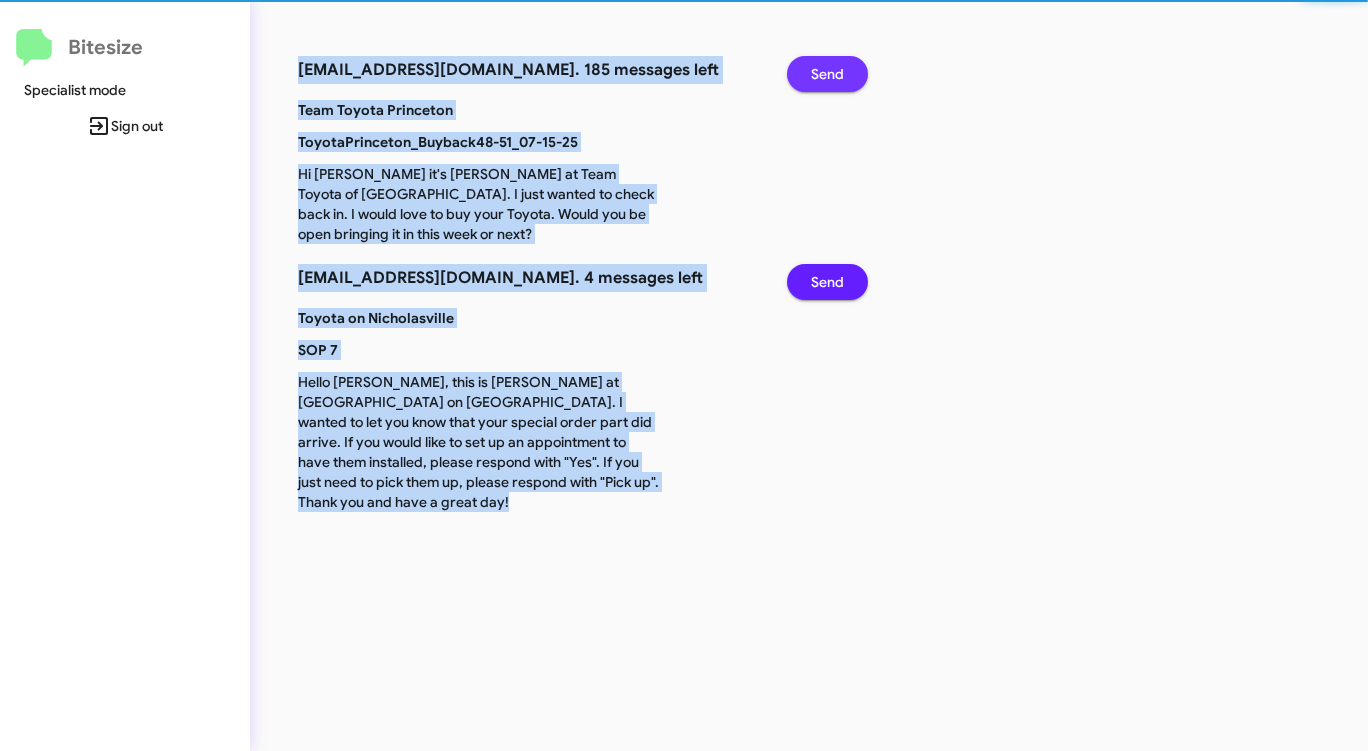 click on "Send" 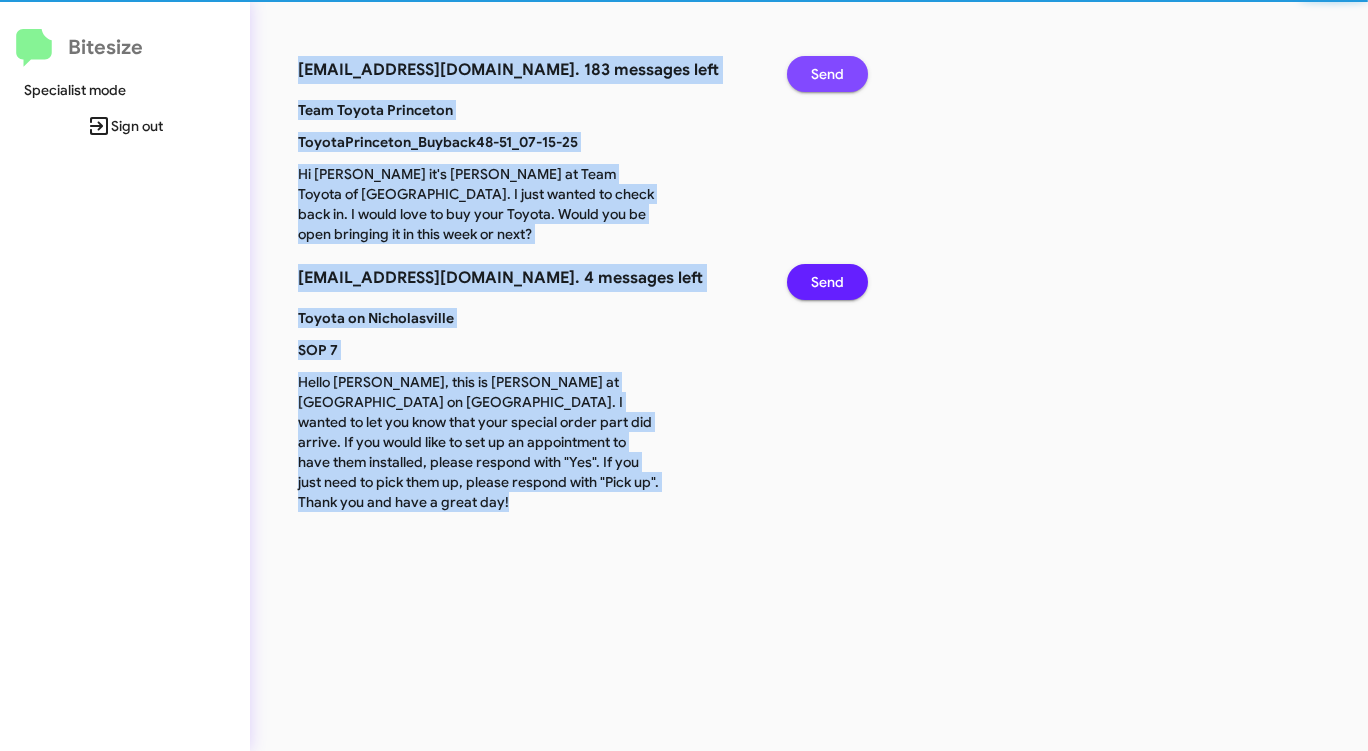 click on "Send" 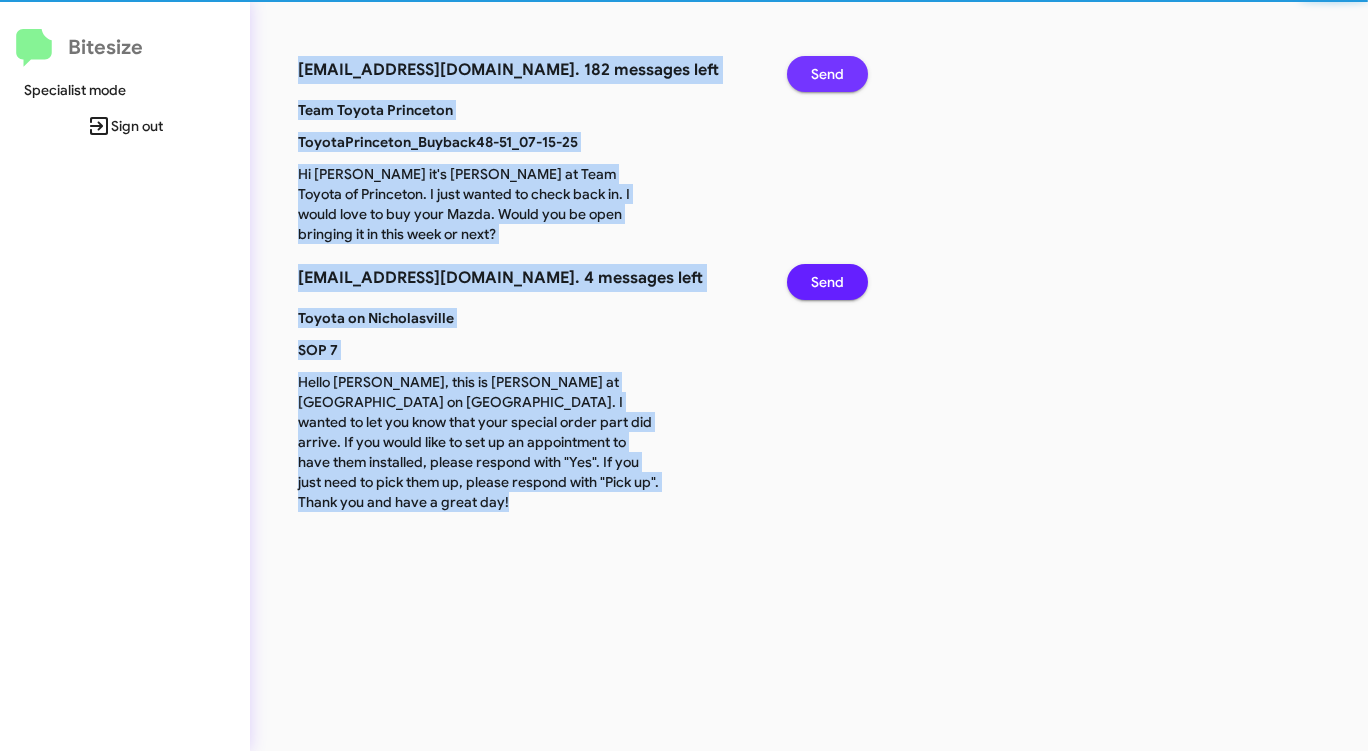 click on "Send" 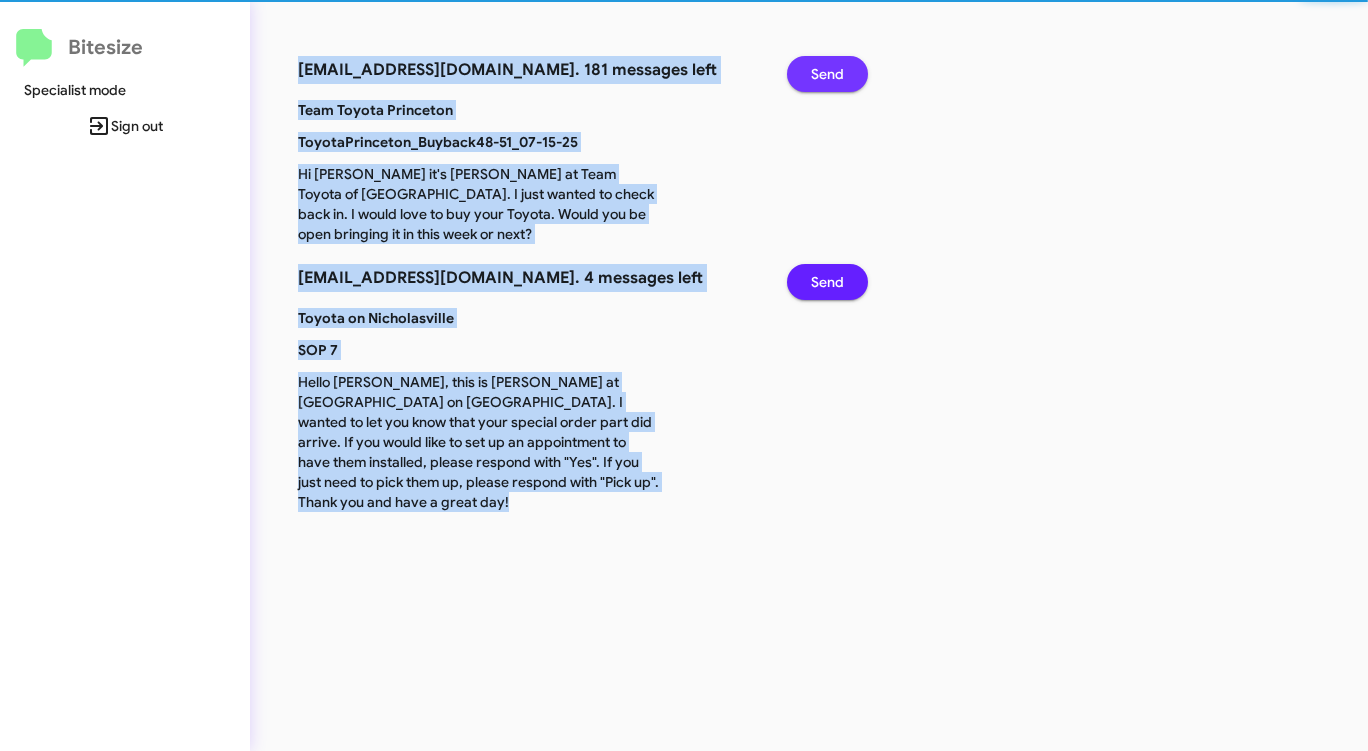 click on "Send" 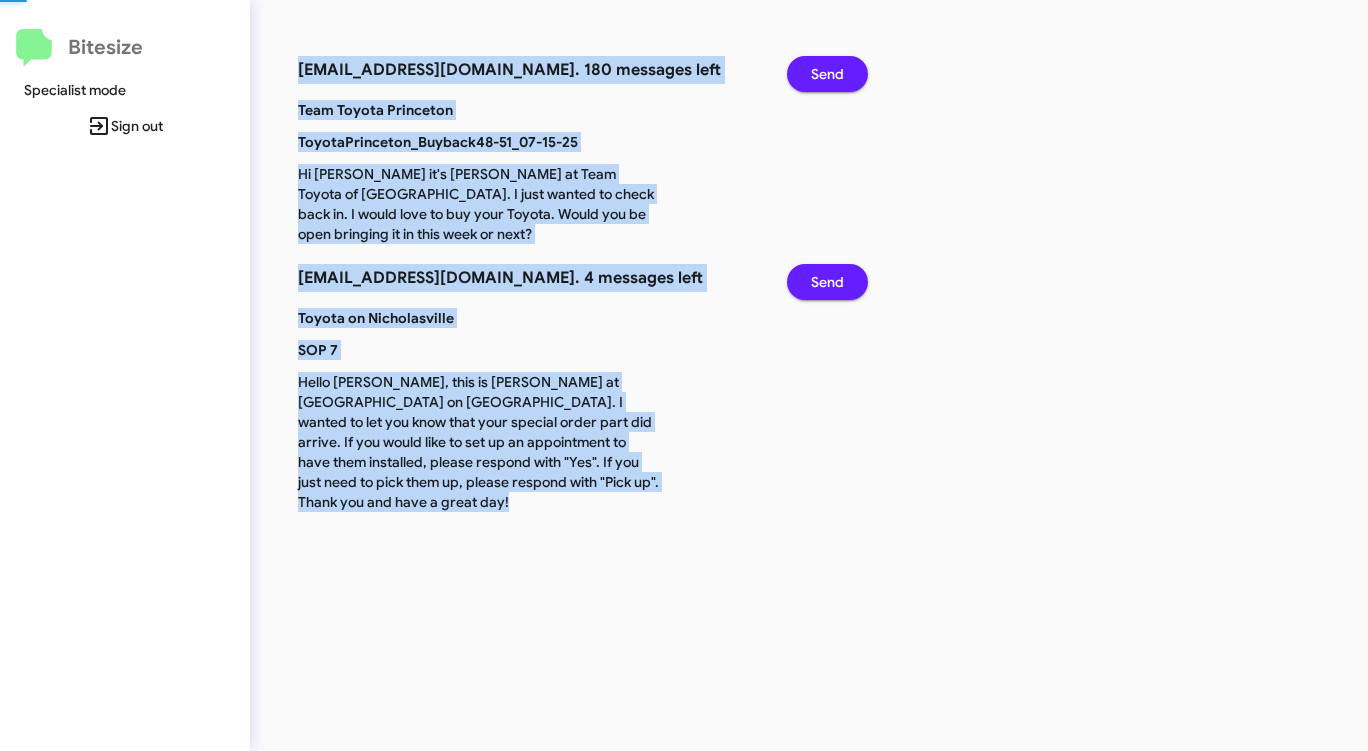 click on "Send" 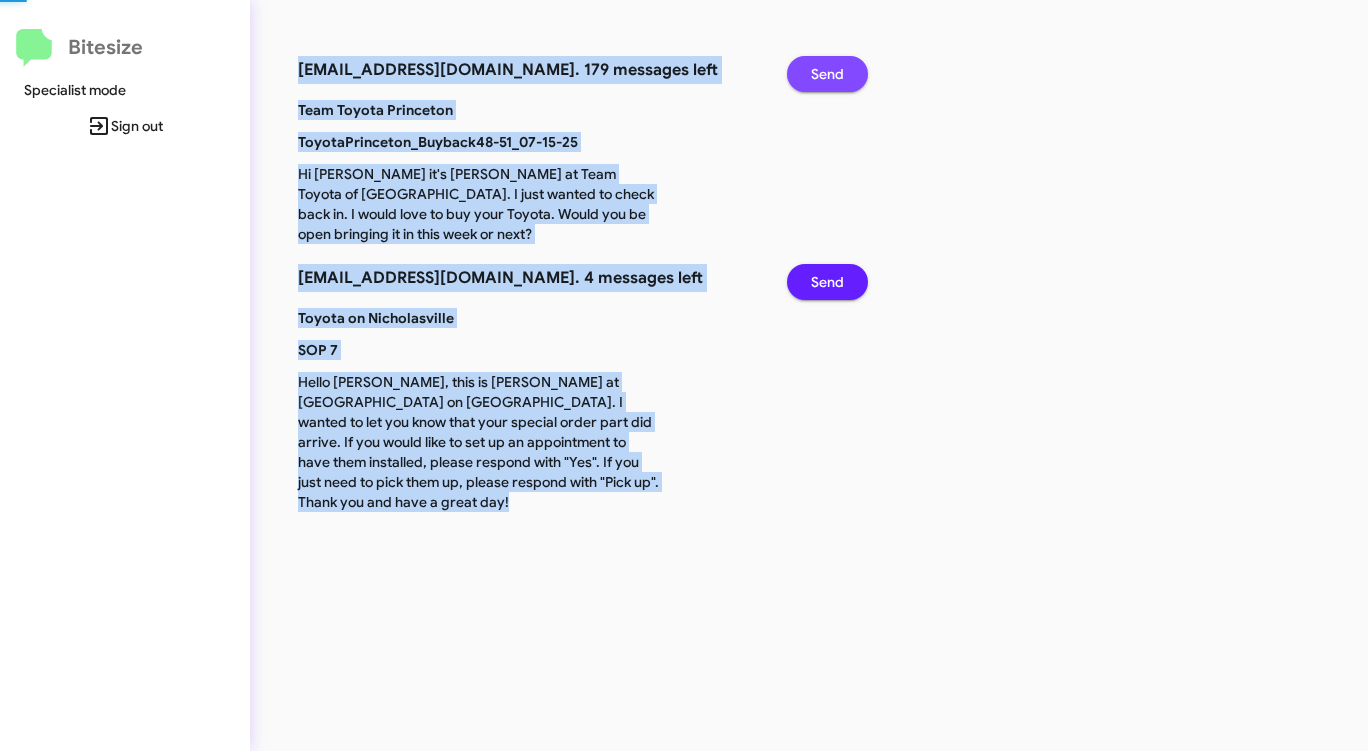 click on "Send" 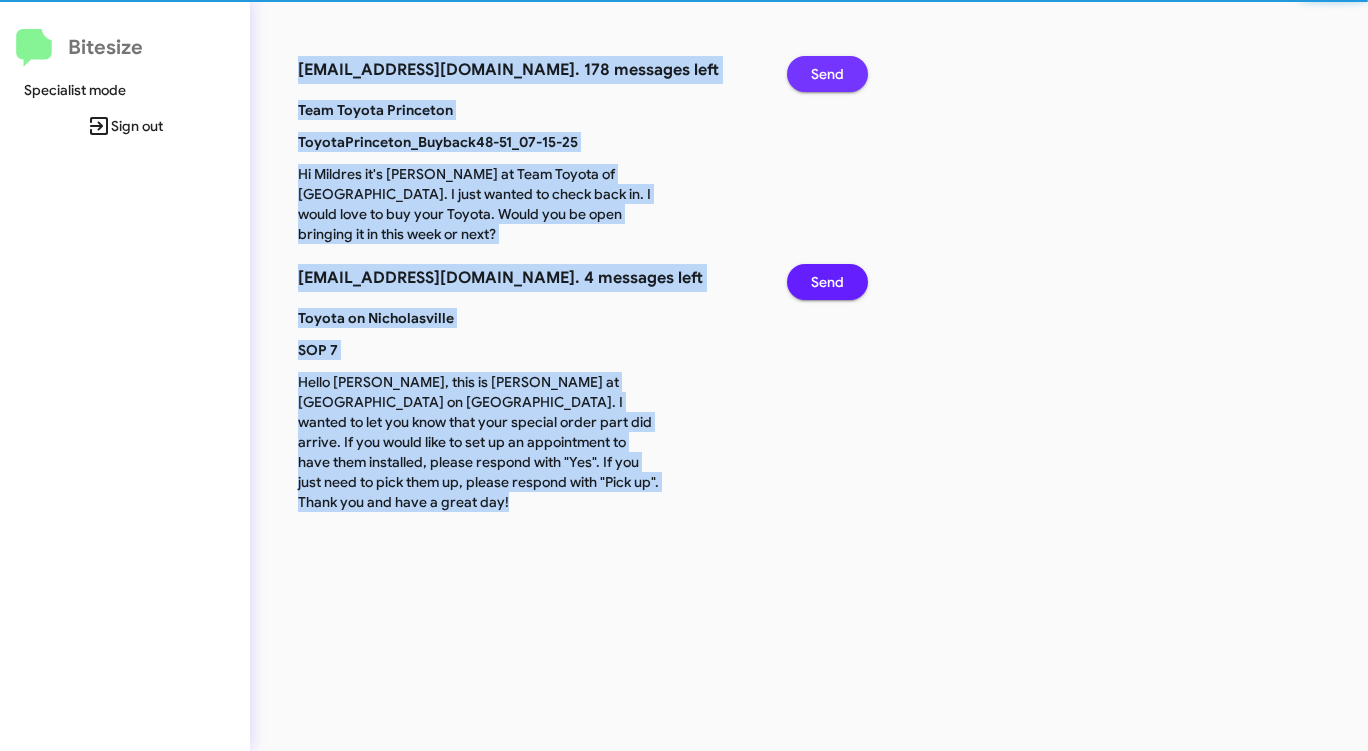 click on "Send" 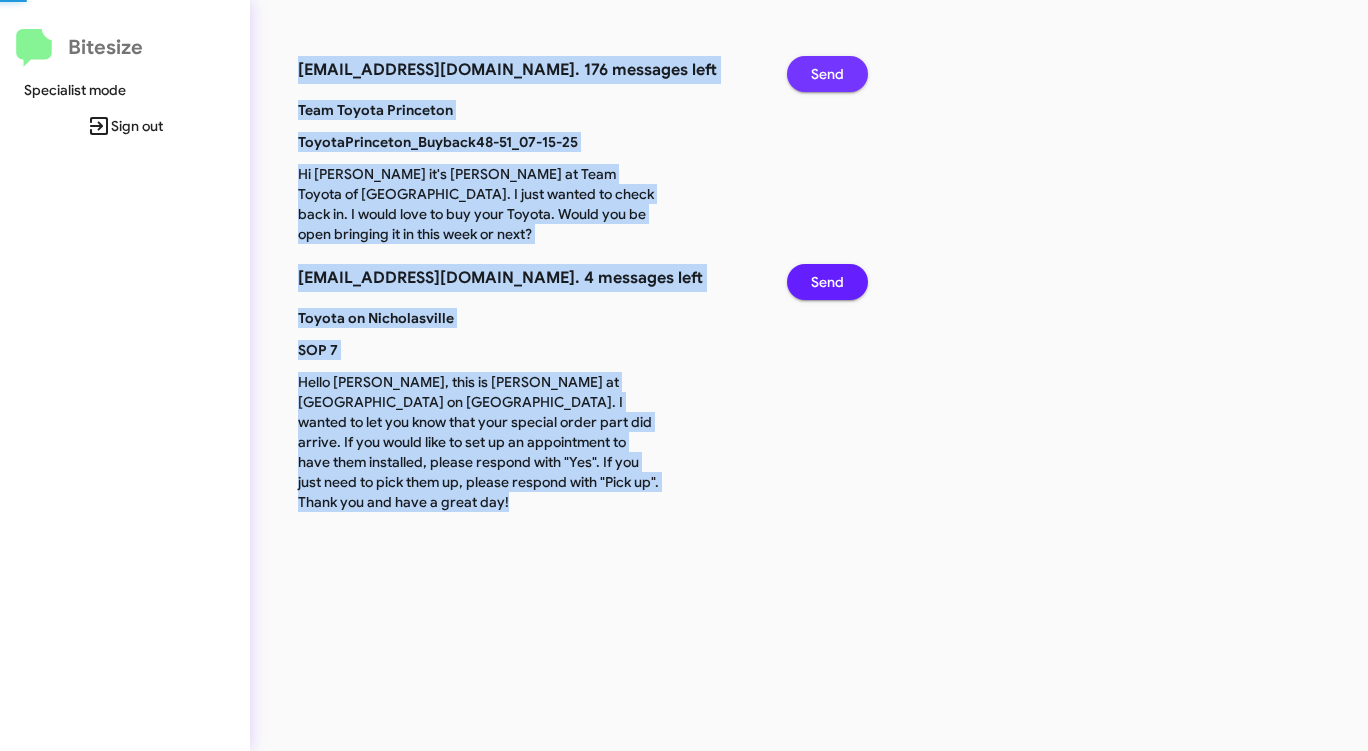 click on "Send" 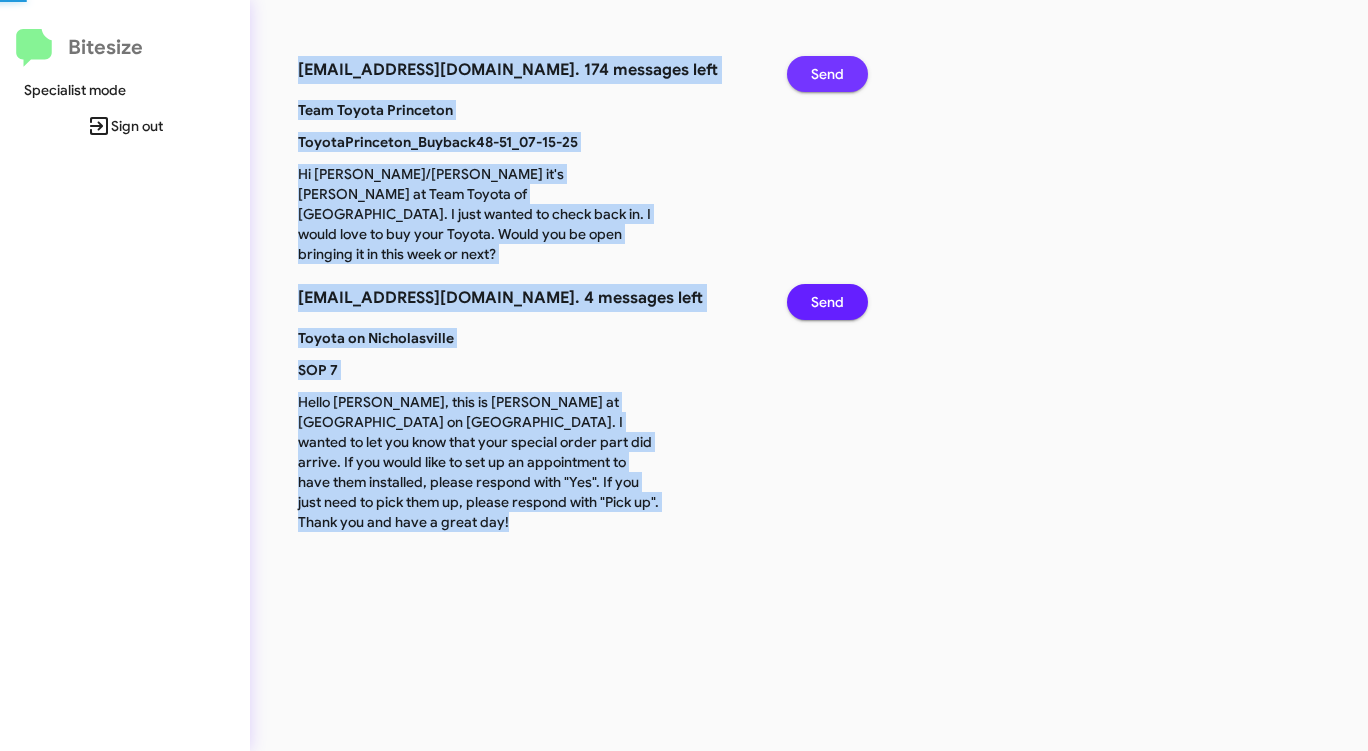 click on "Send" 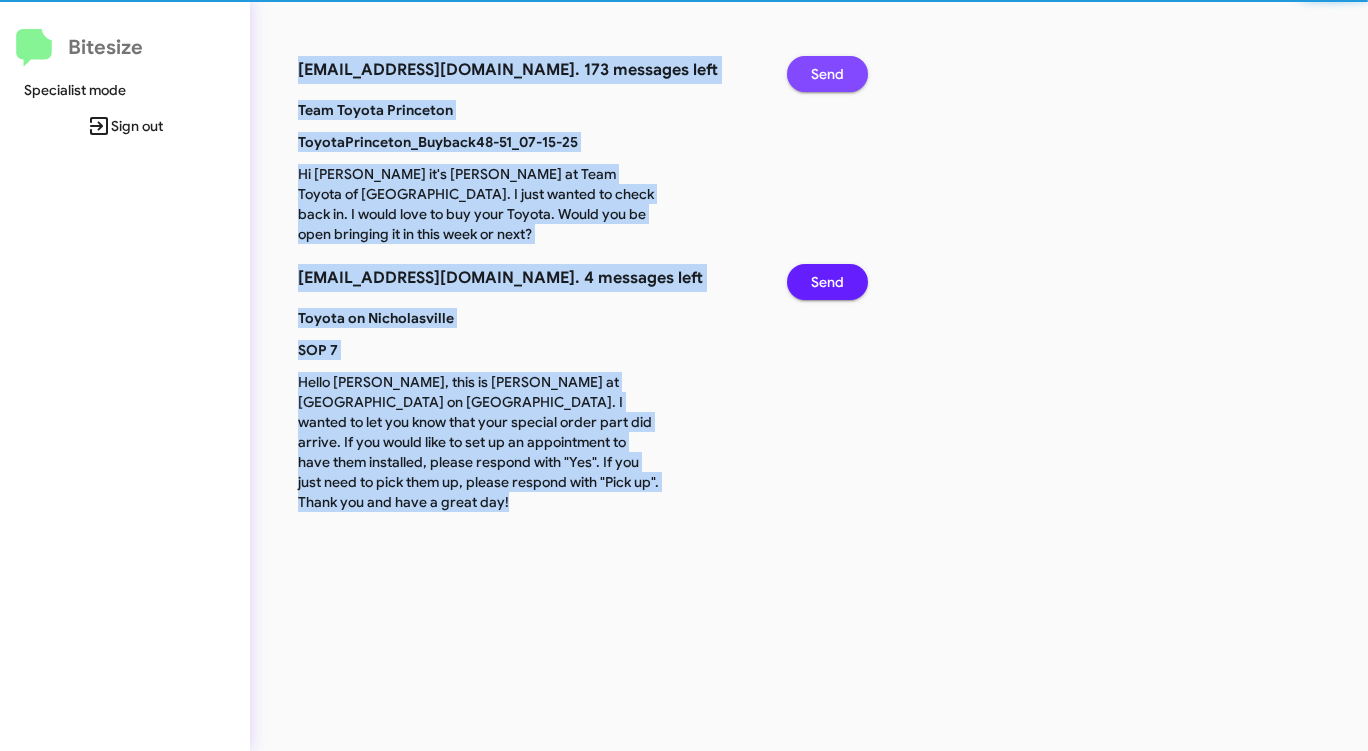 click on "Send" 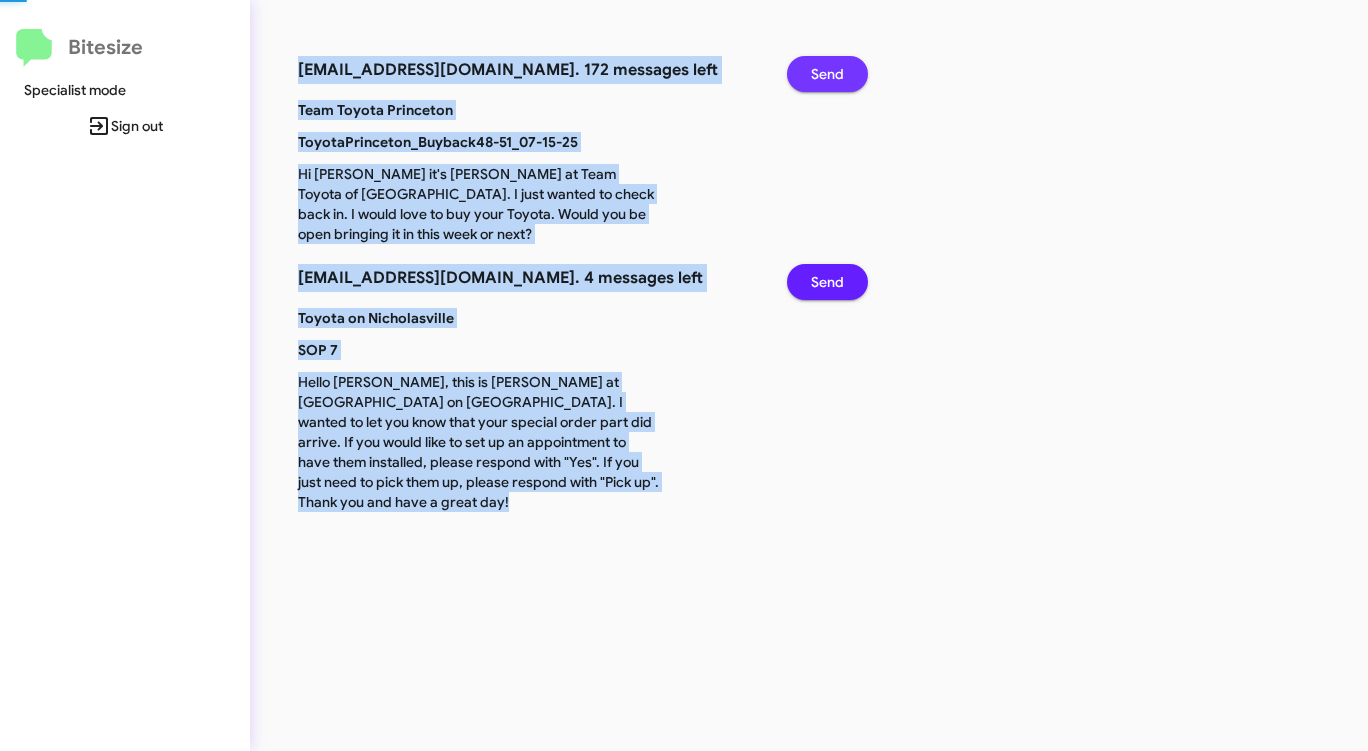 click on "Send" 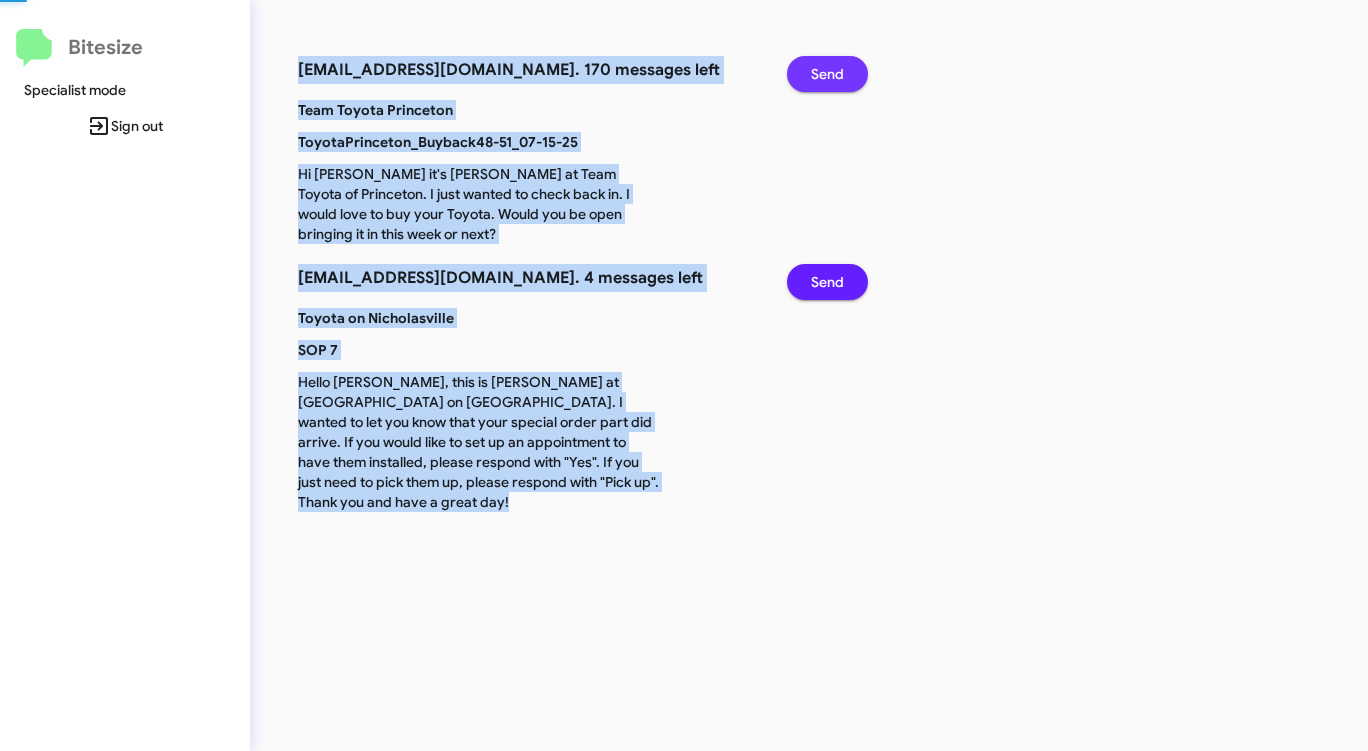 click on "Send" 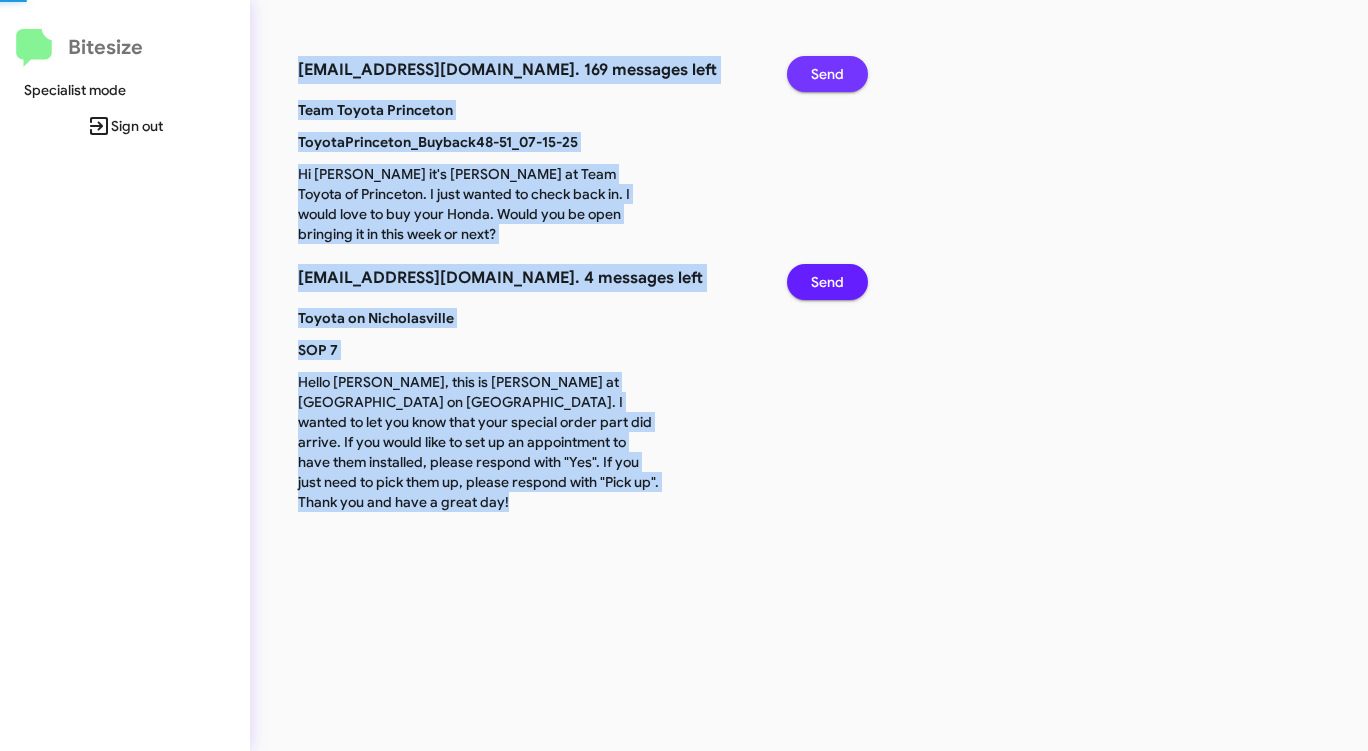 click on "Send" 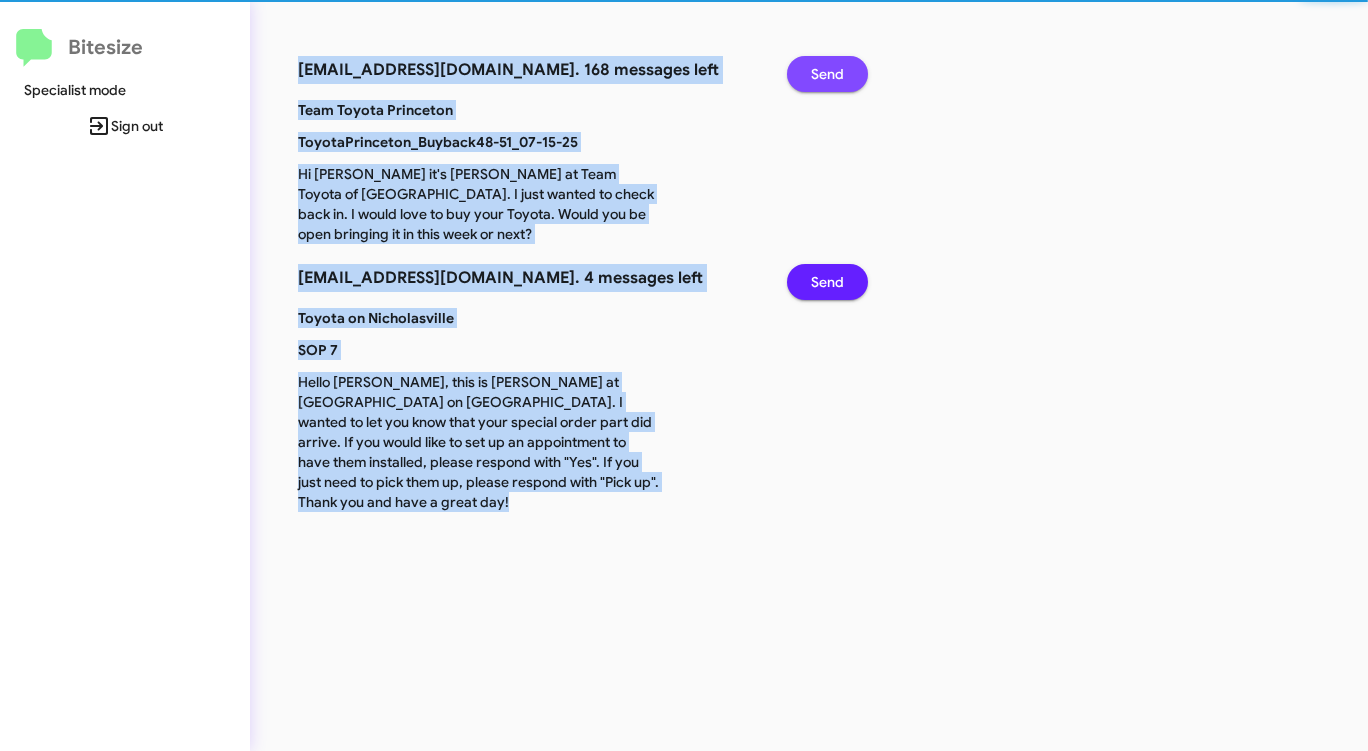 click on "Send" 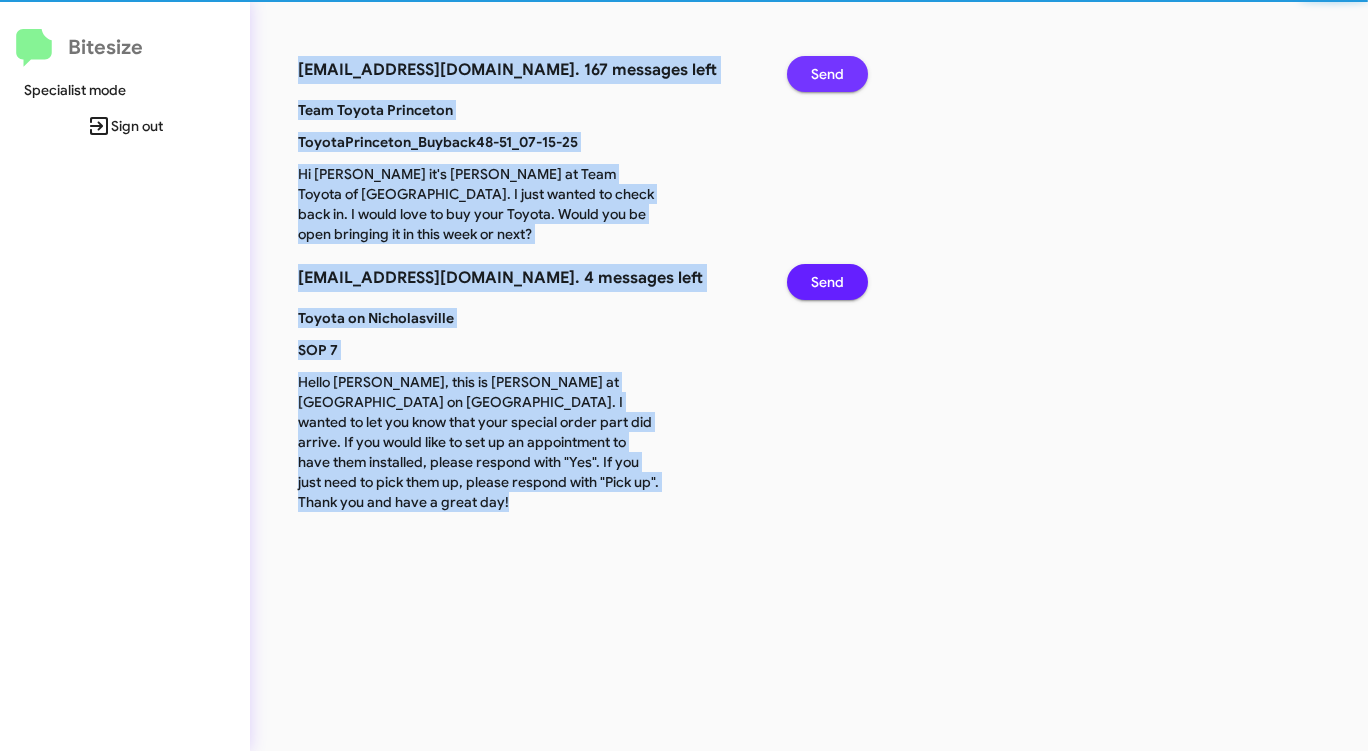 click on "Send" 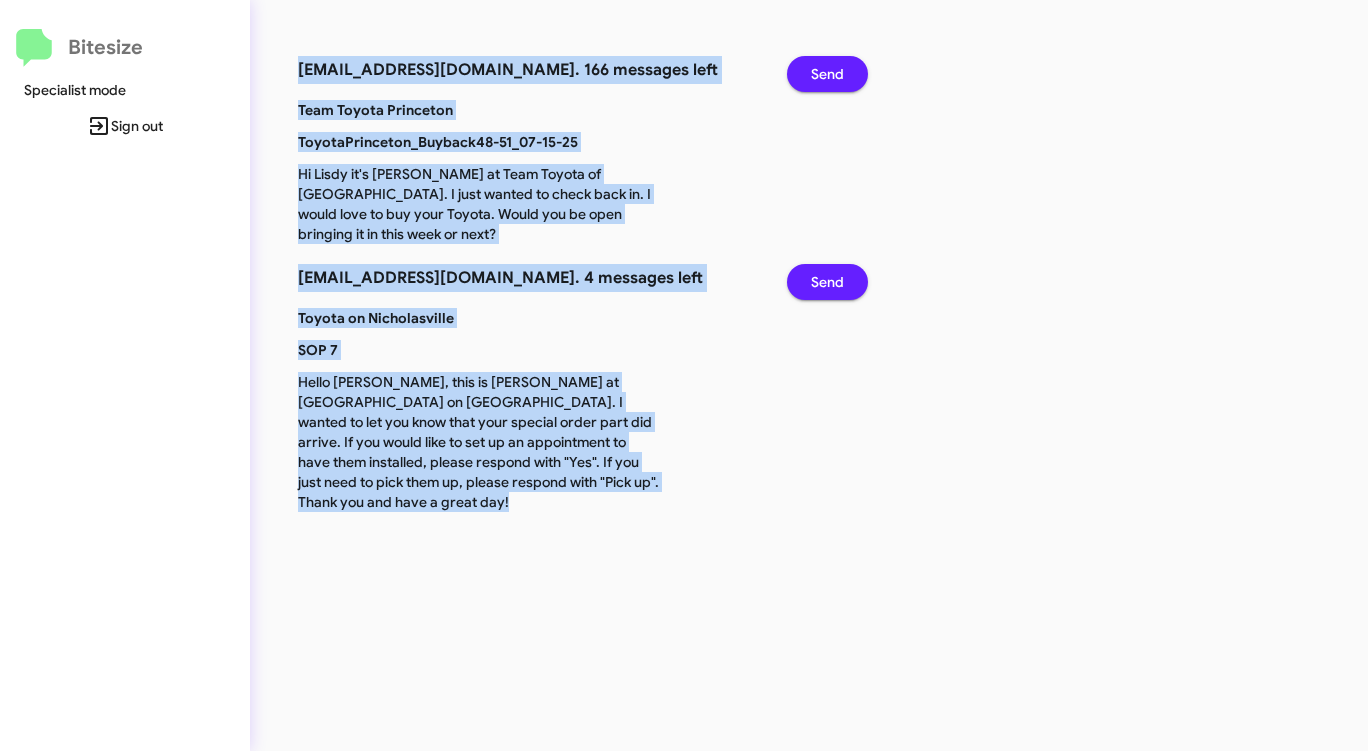 click on "Send" 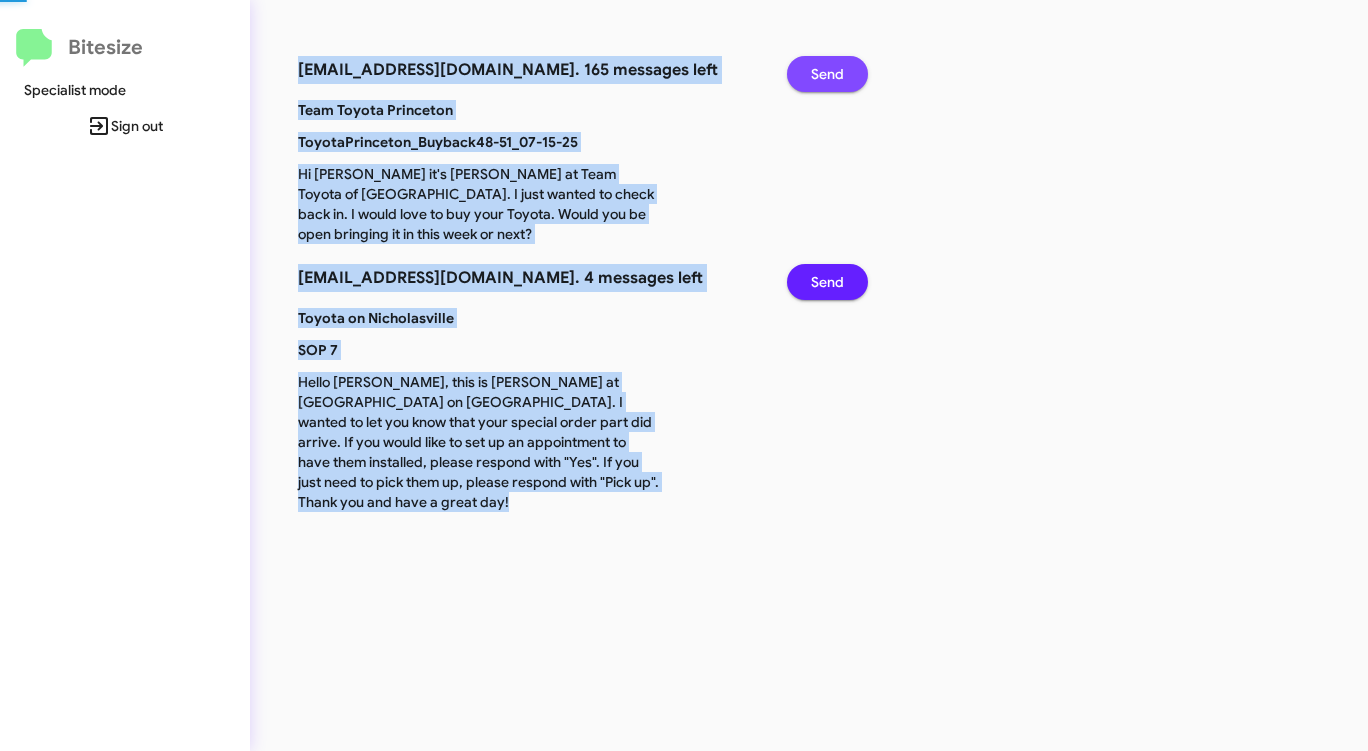 click on "Send" 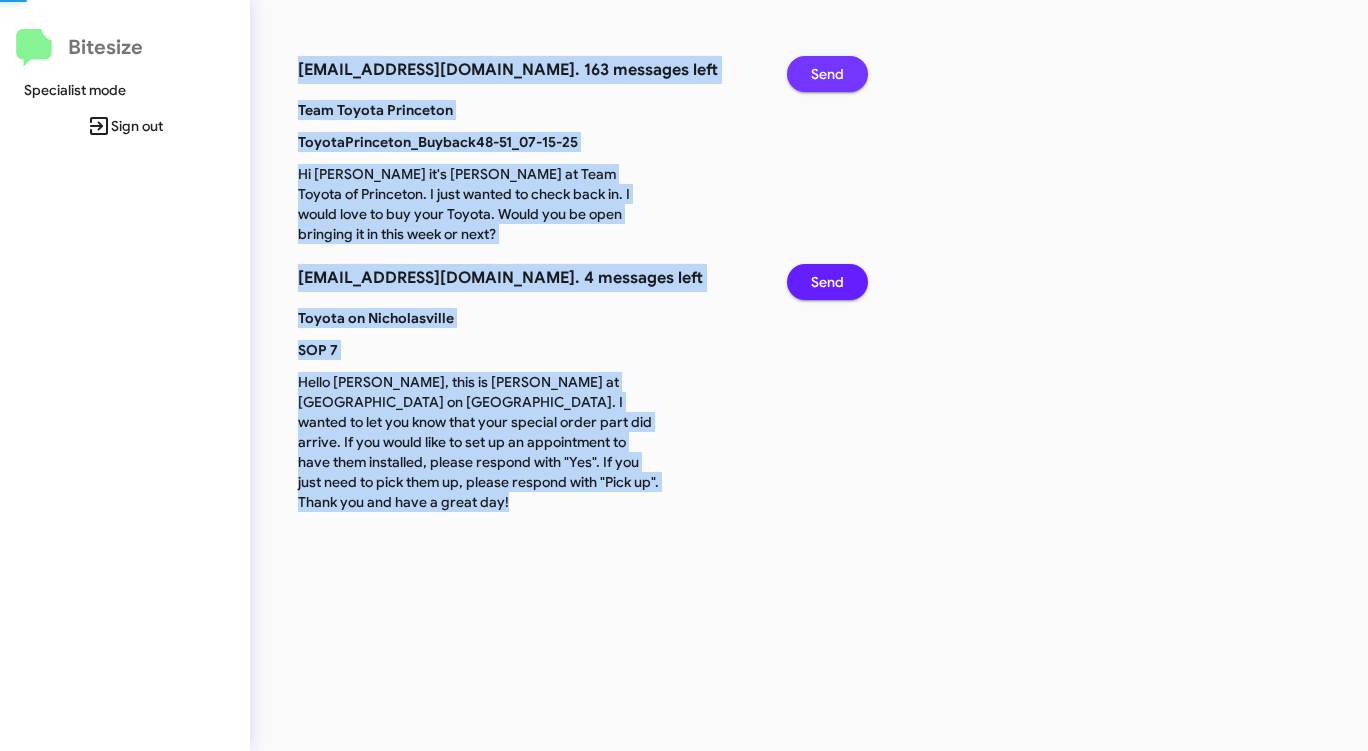 click on "Send" 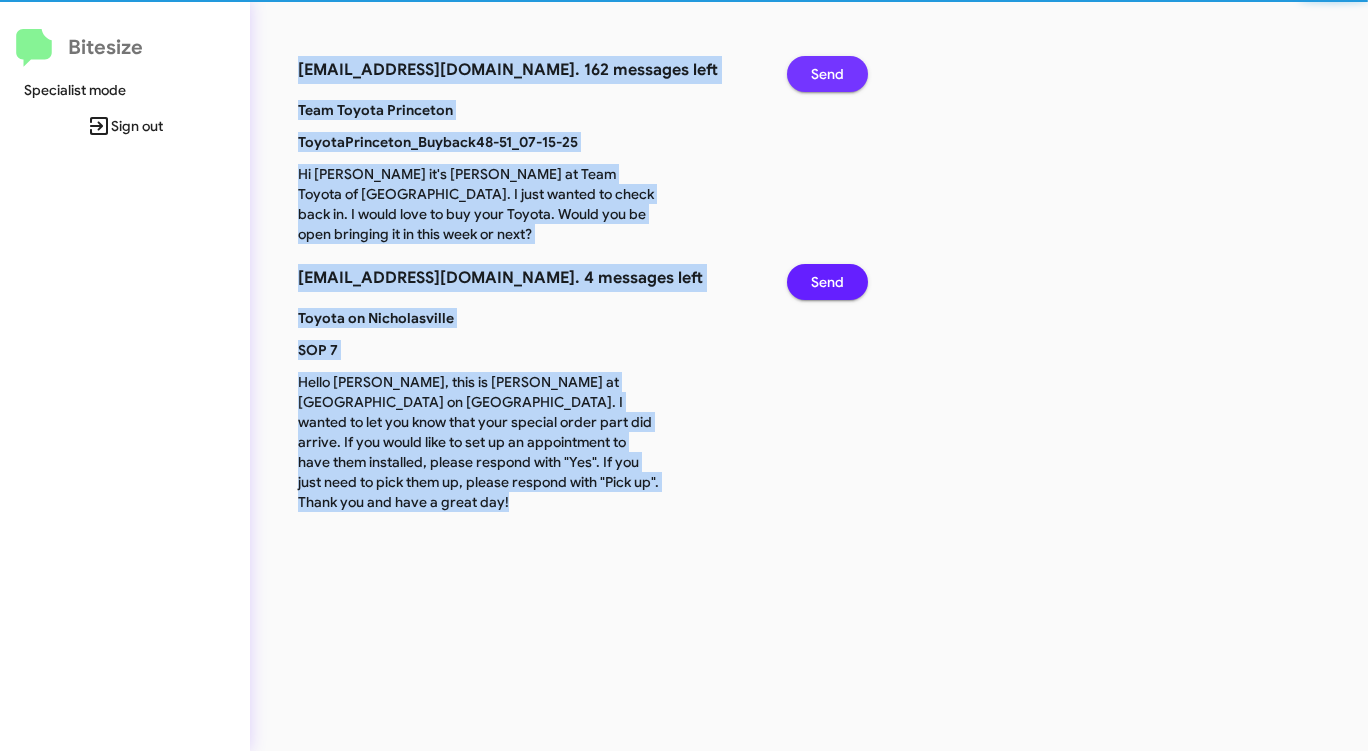 click on "Send" 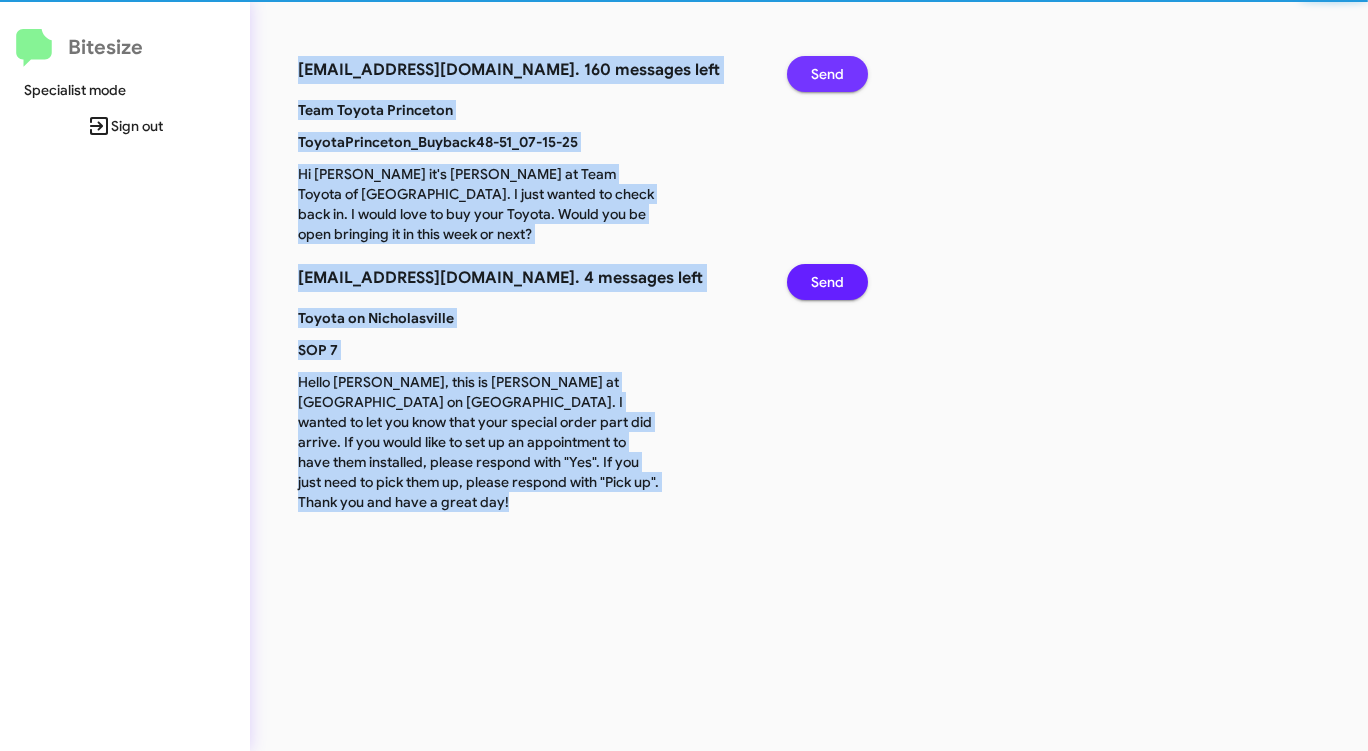 click on "Send" 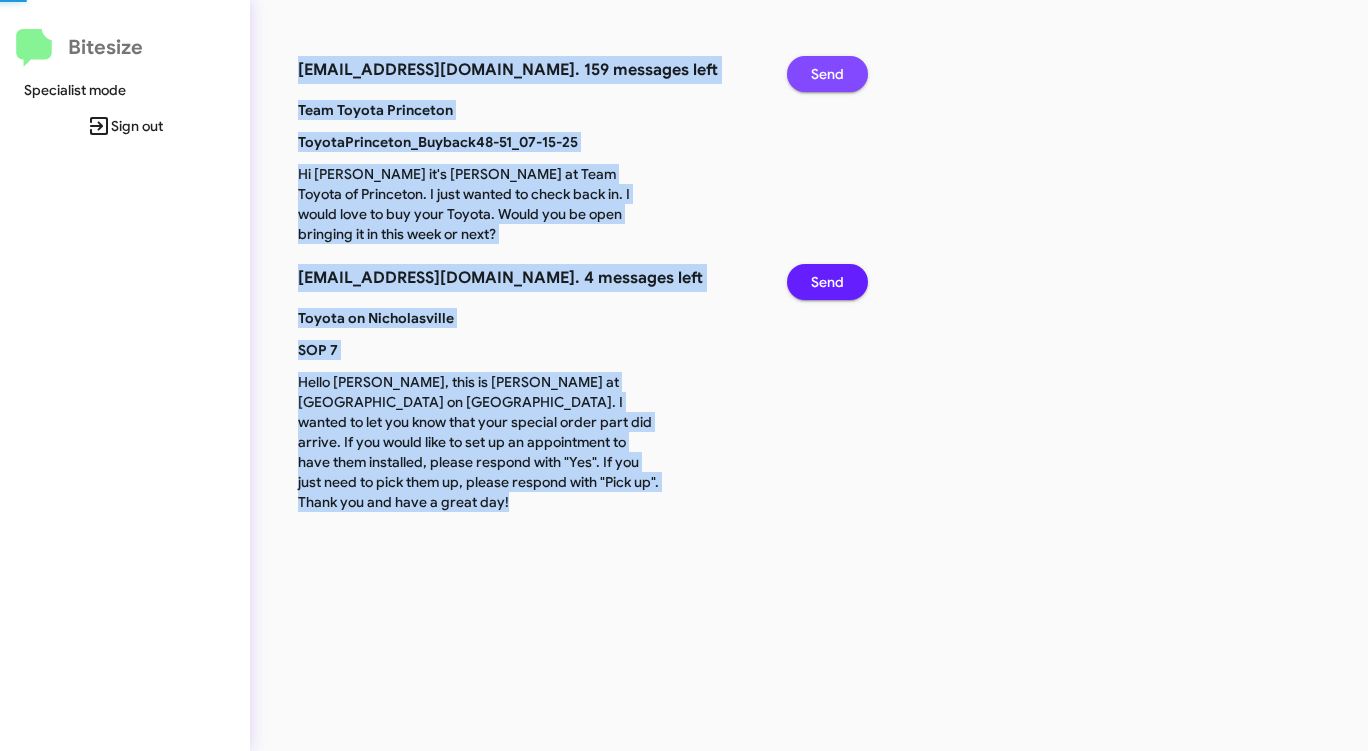 click on "Send" 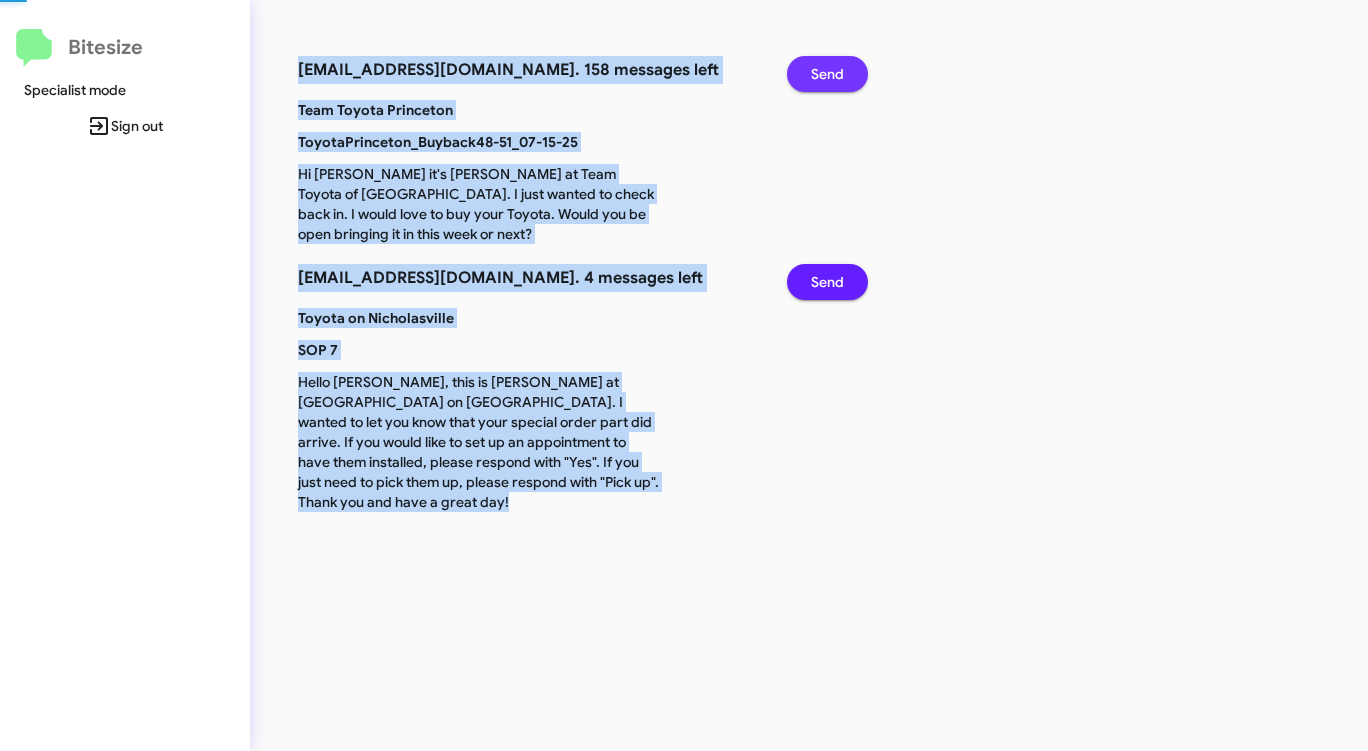click on "Send" 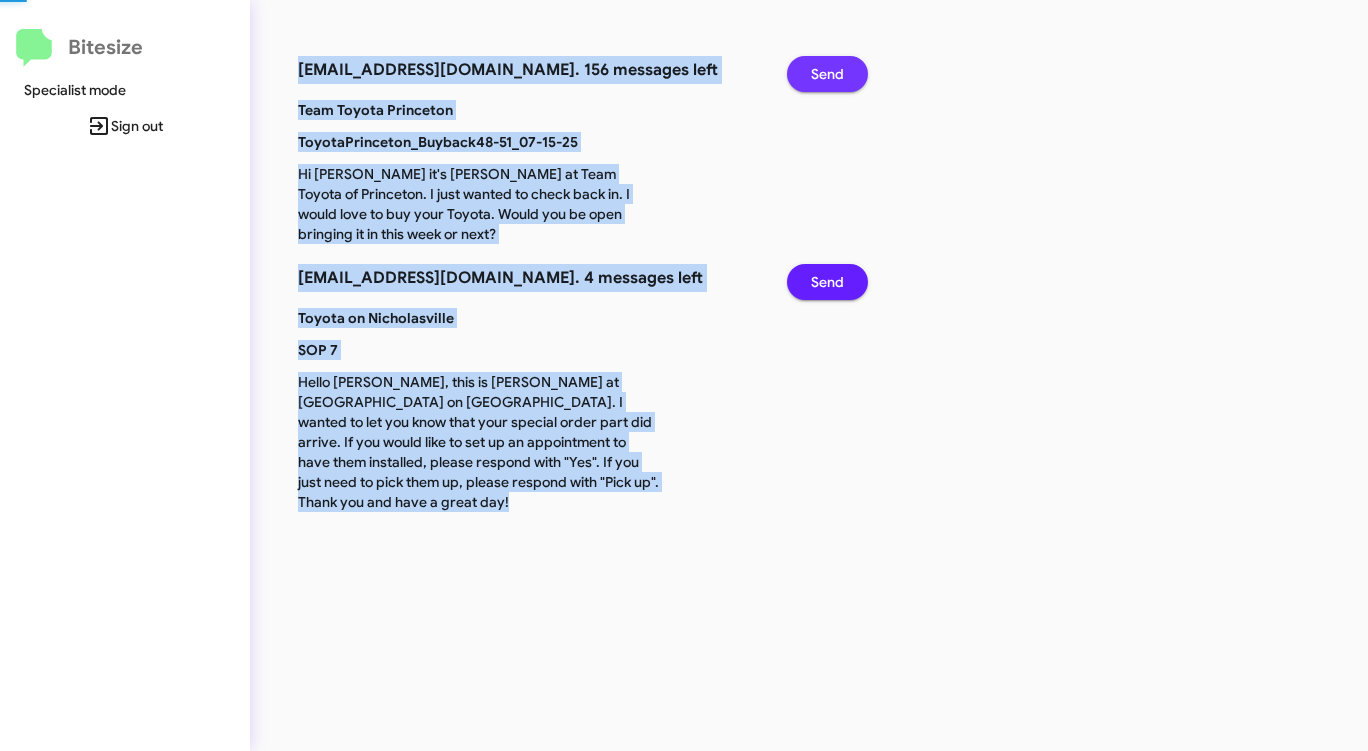 click on "Send" 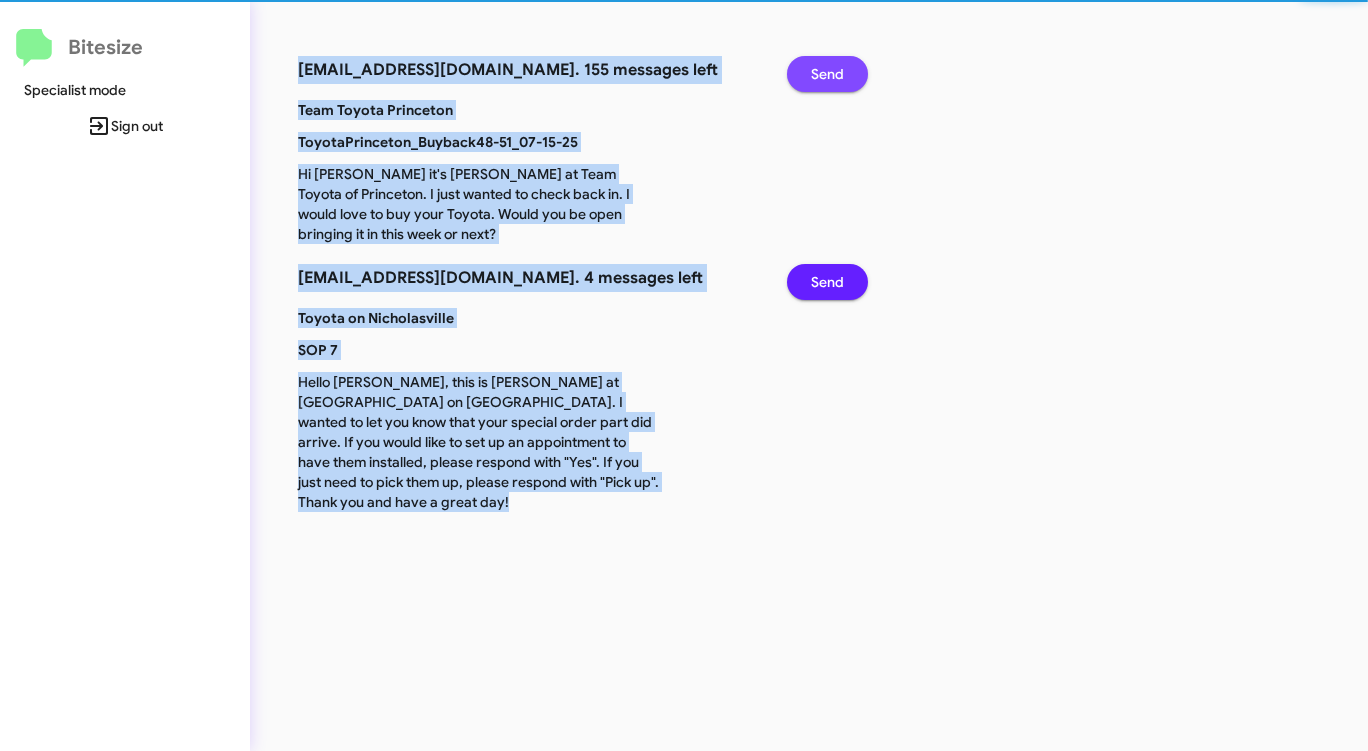 click on "Send" 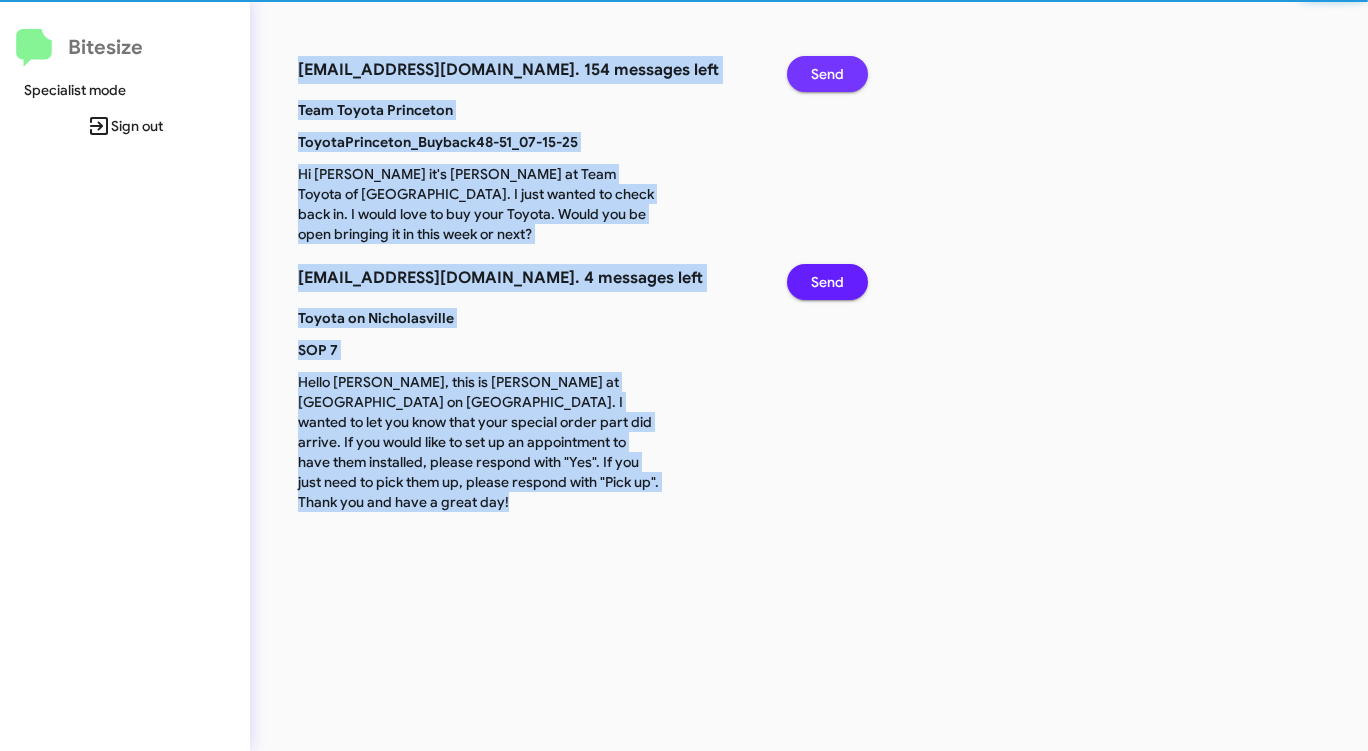 click on "Send" 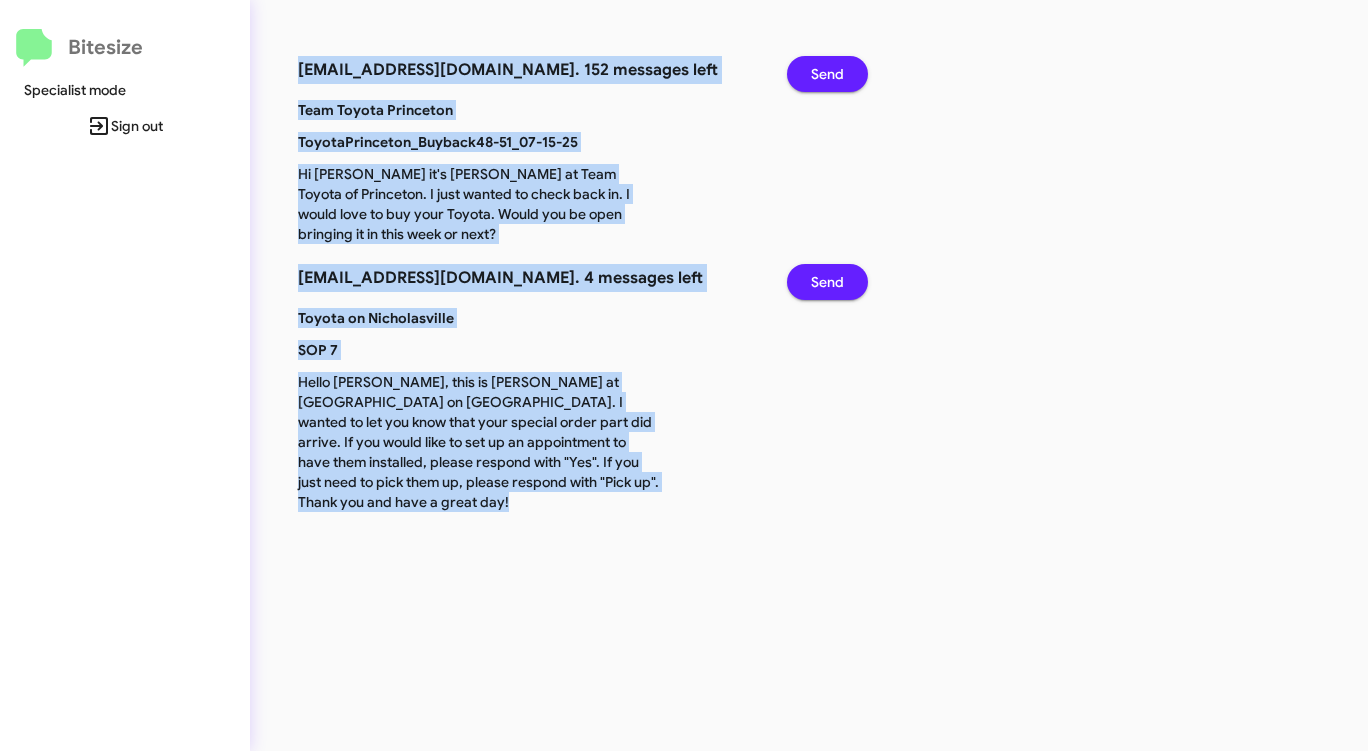 click on "Send" 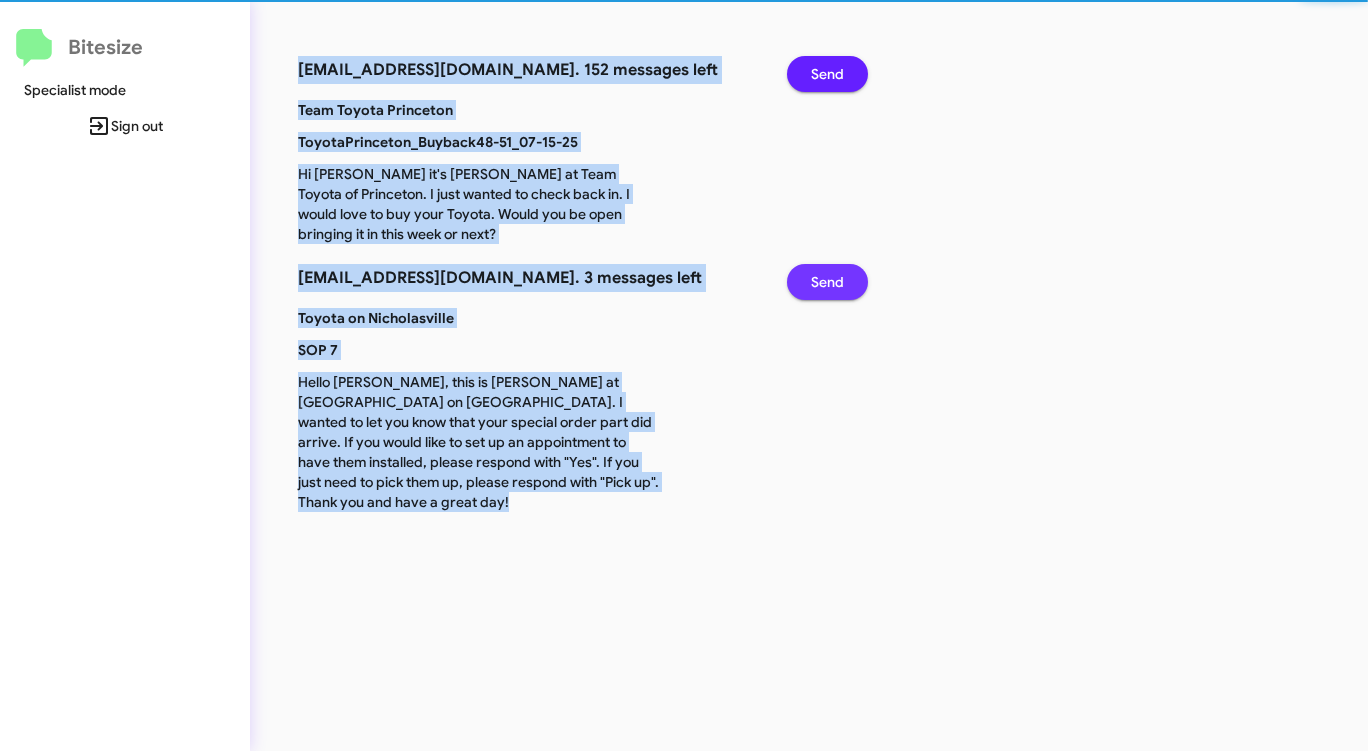 click on "Send" 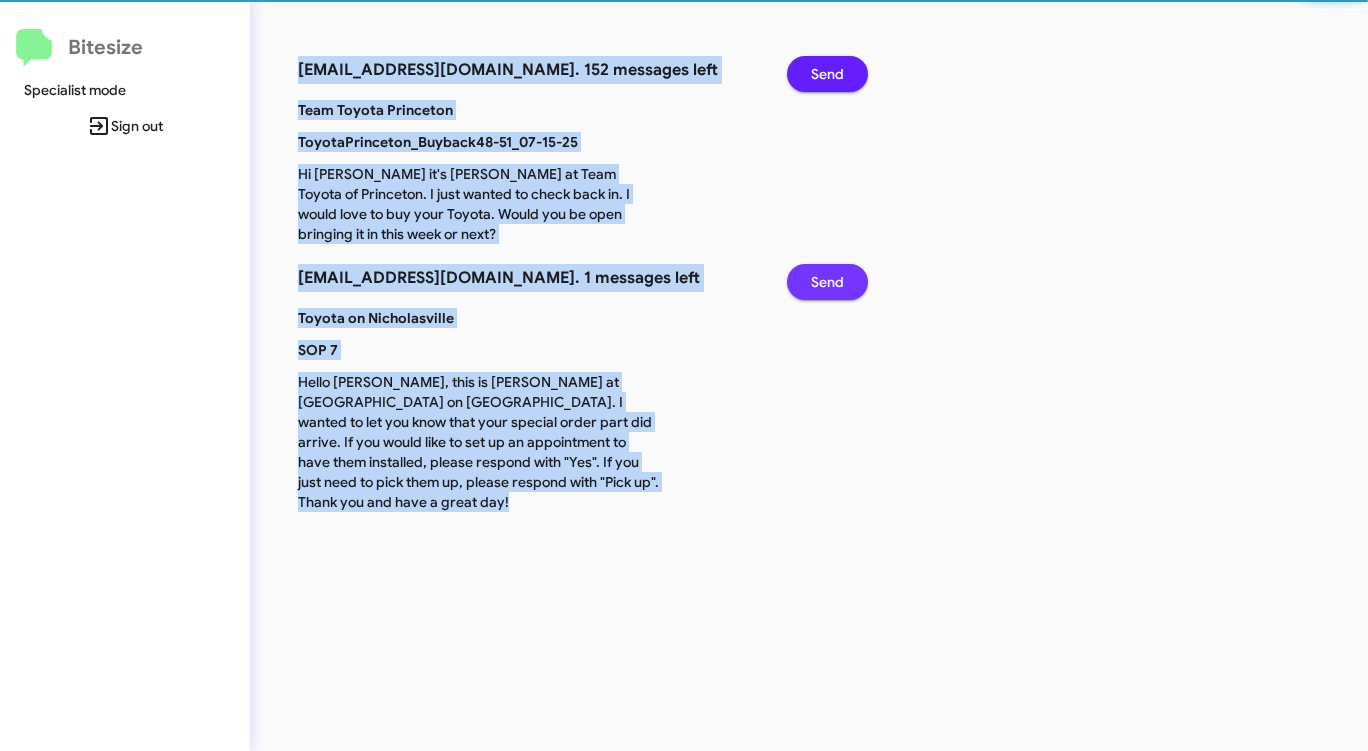 click on "Send" 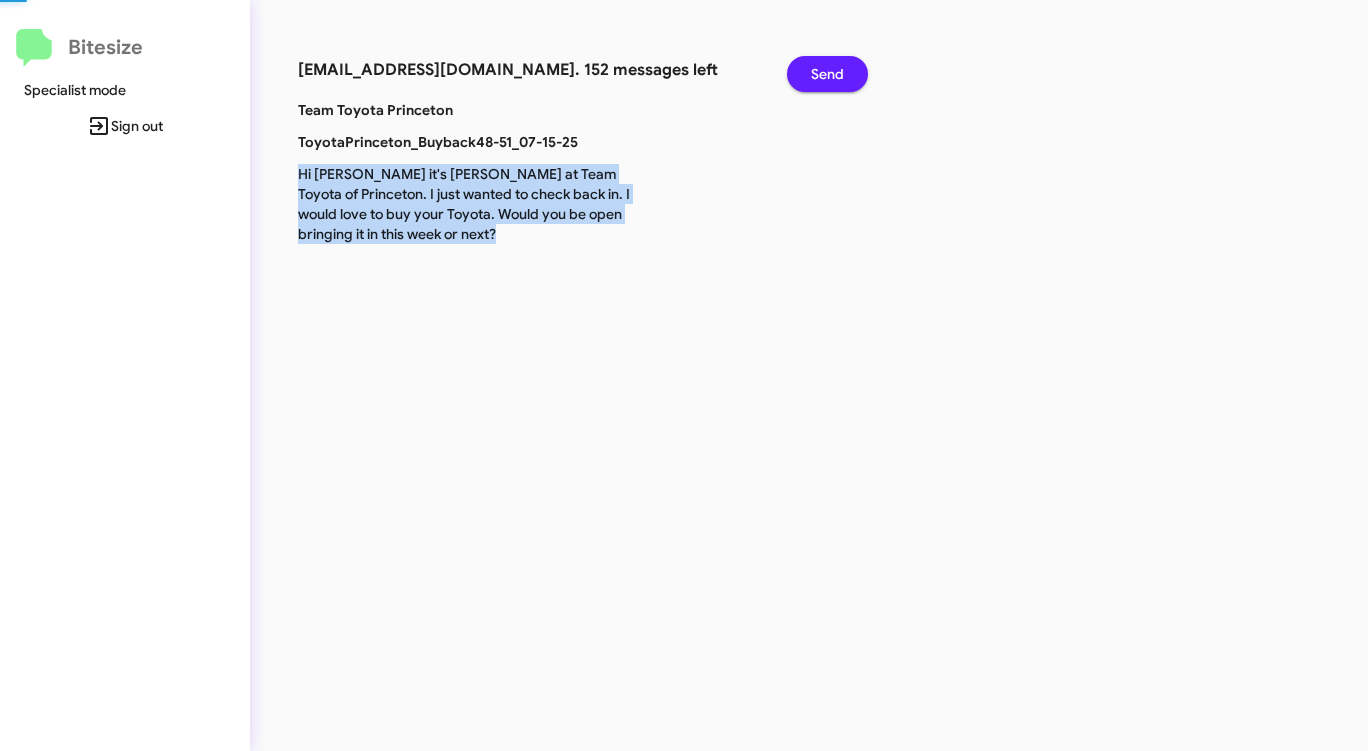 click on "connect+TeamPrinceton@bitesize.co. 152 messages left Send Team Toyota Princeton ToyotaPrinceton_Buyback48-51_07-15-25 Hi Juan it's Andrew Dasher at Team Toyota of Princeton. I just wanted to check back in.
I would love to buy your Toyota. Would you be open bringing it in this week or next?" 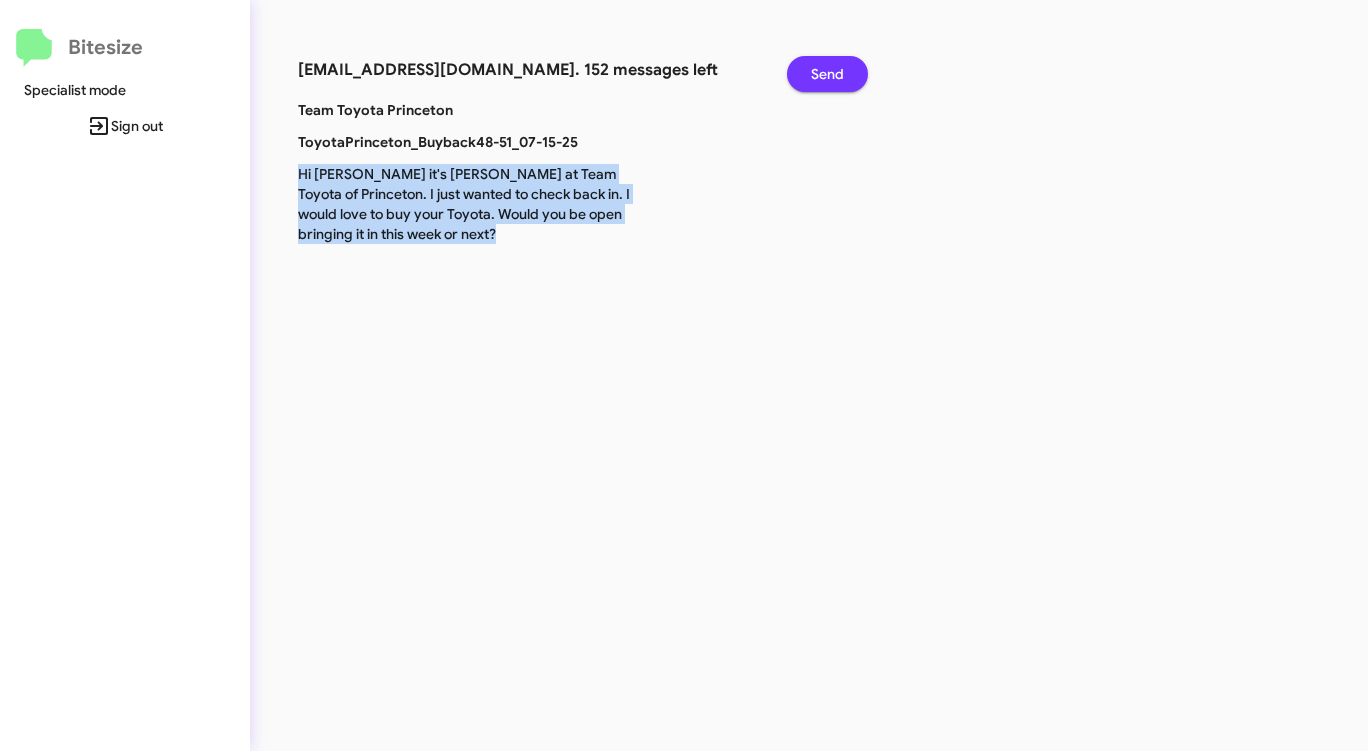 click on "Send" 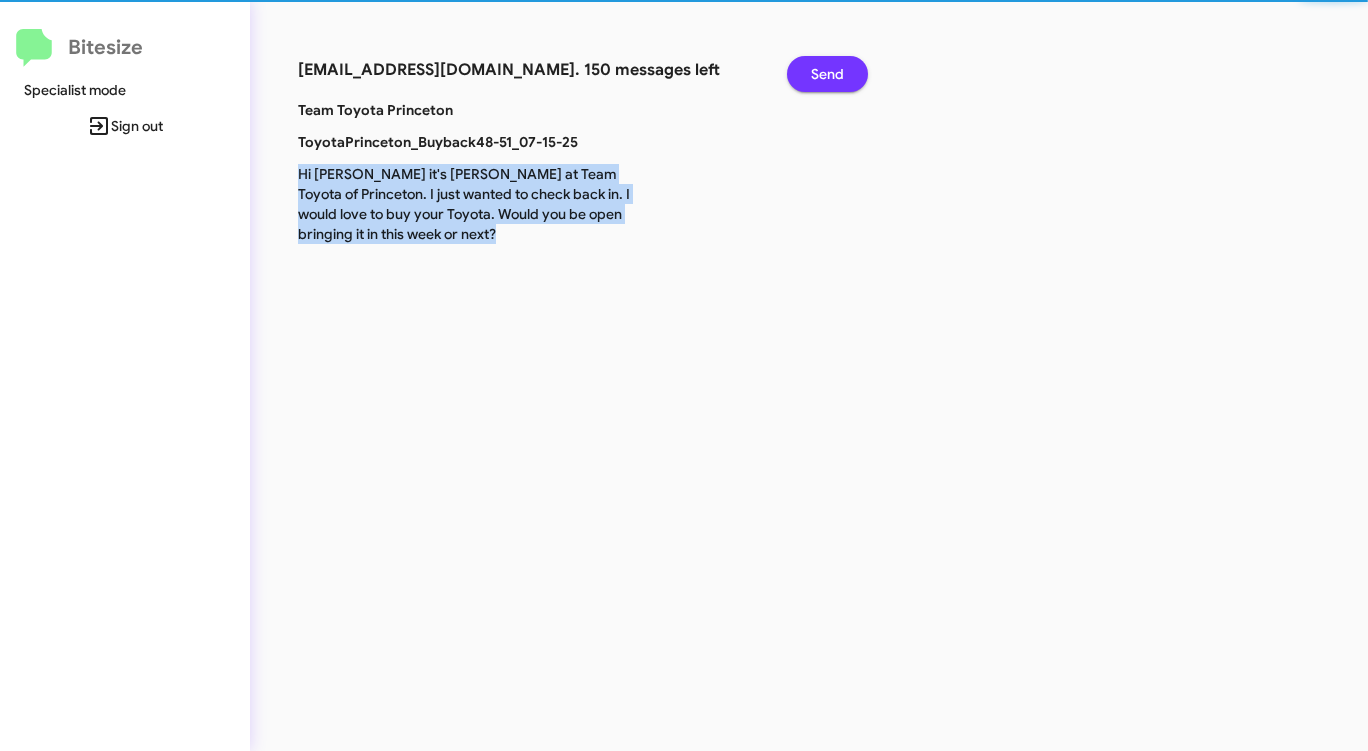 click on "Send" 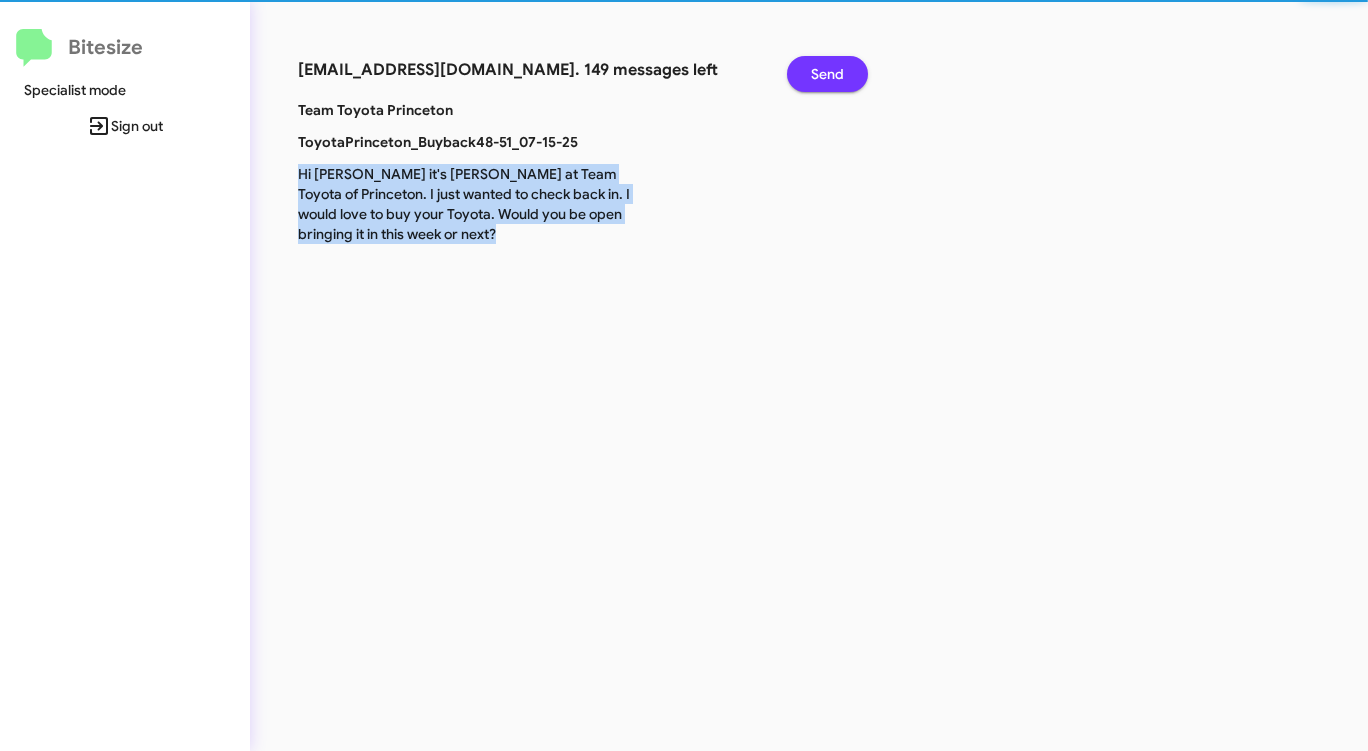 click on "Send" 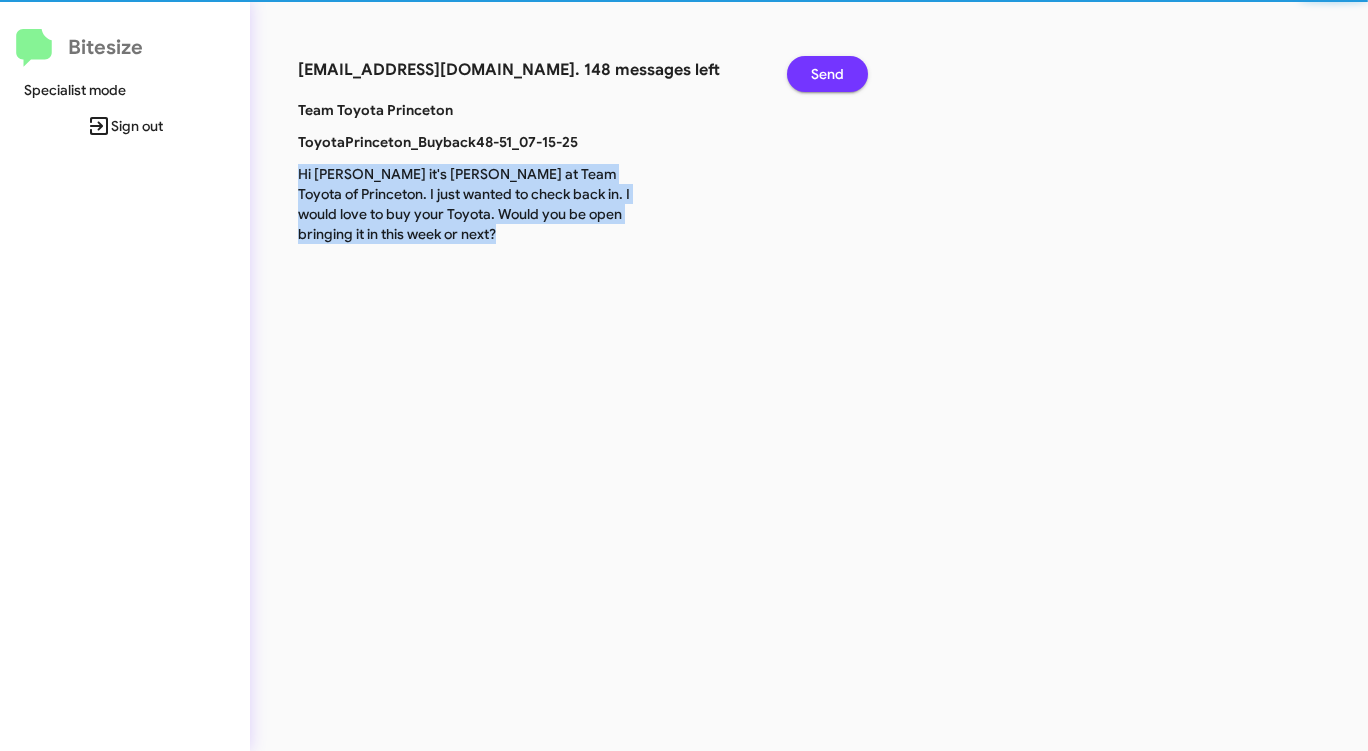 click on "Send" 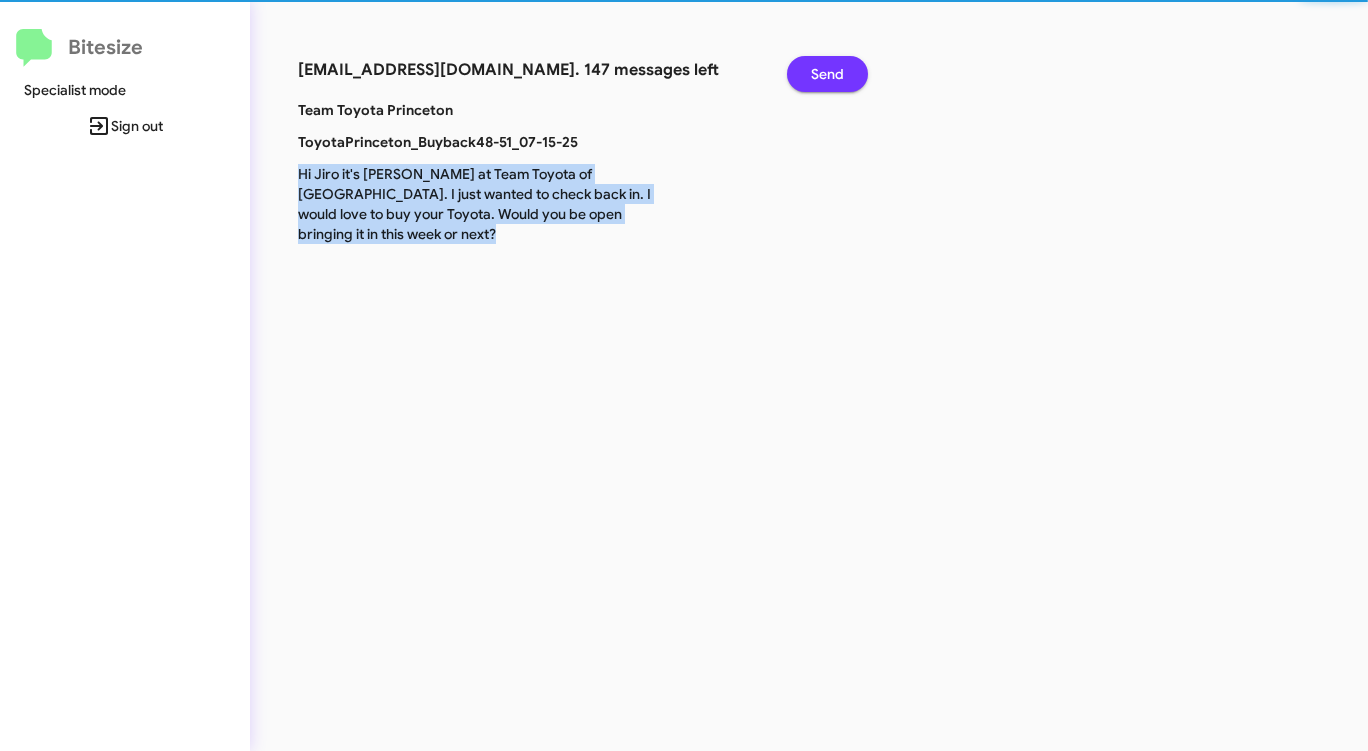 click on "Send" 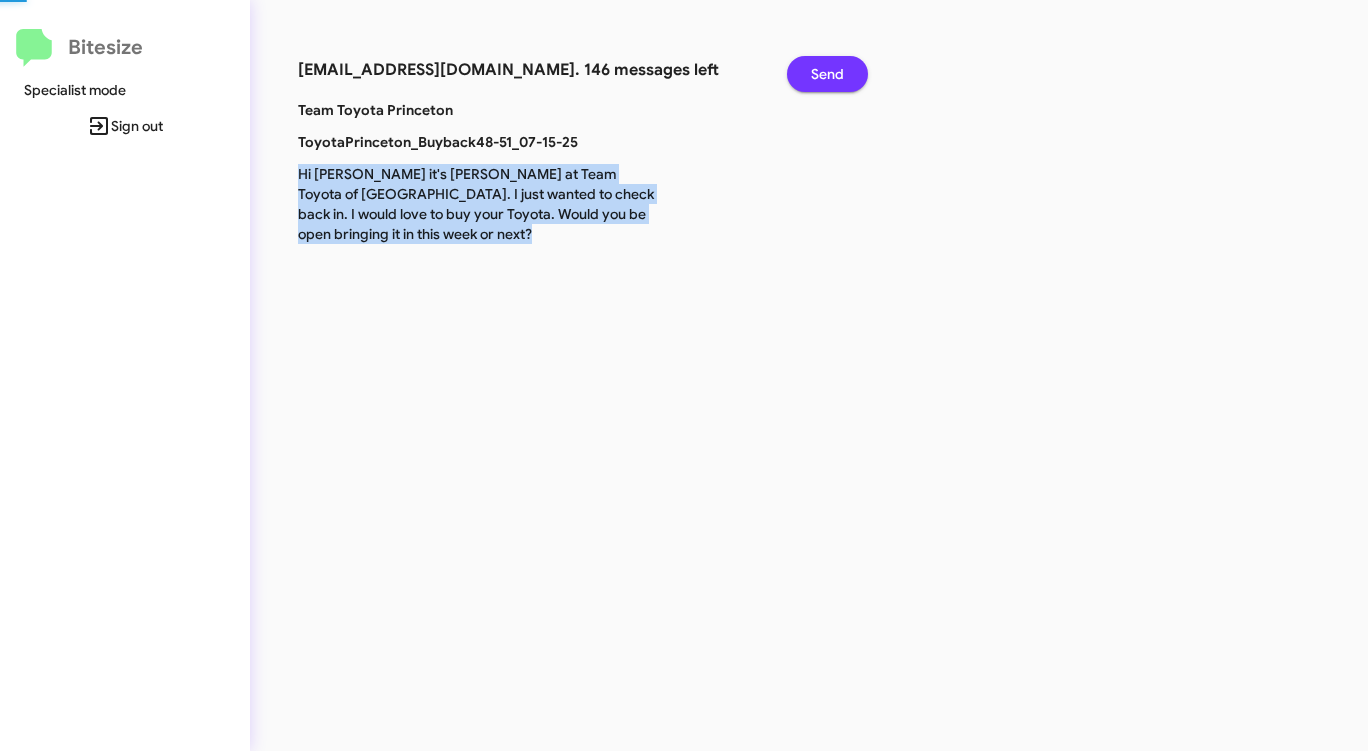 click on "Send" 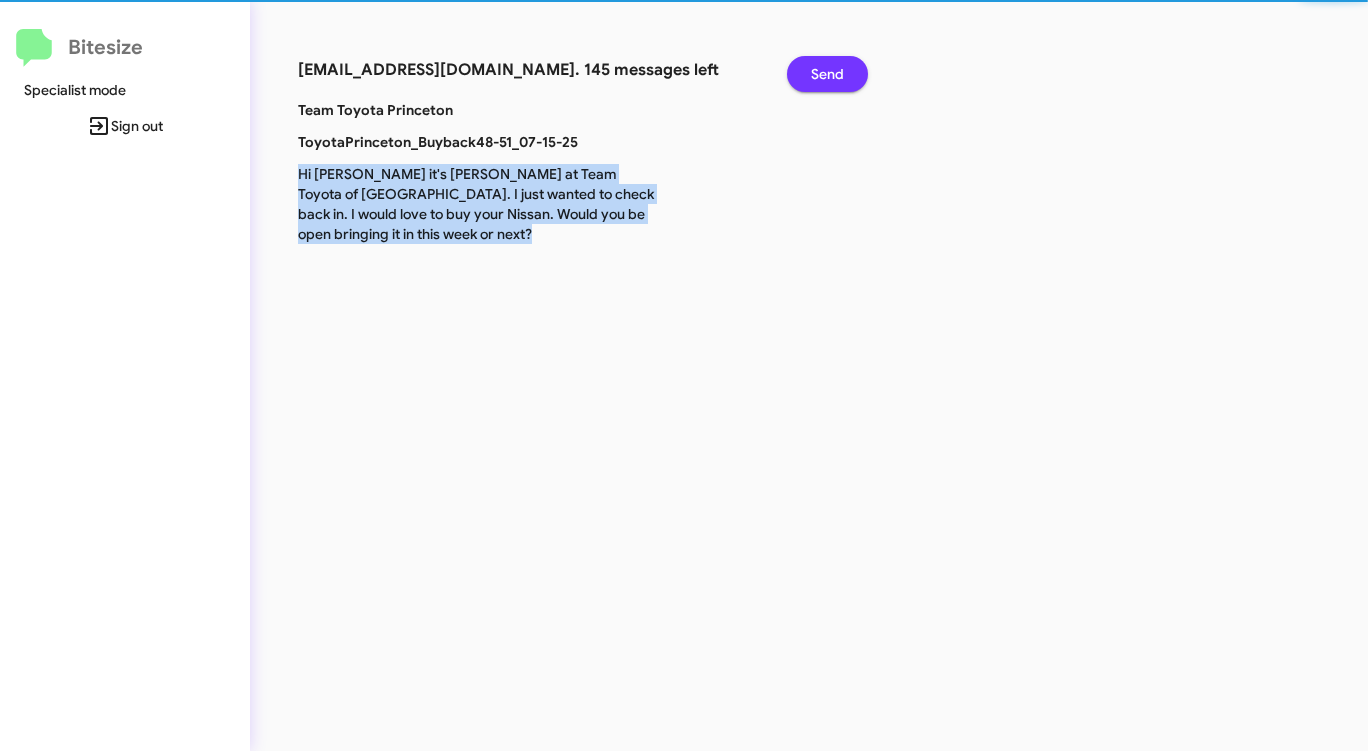click on "Send" 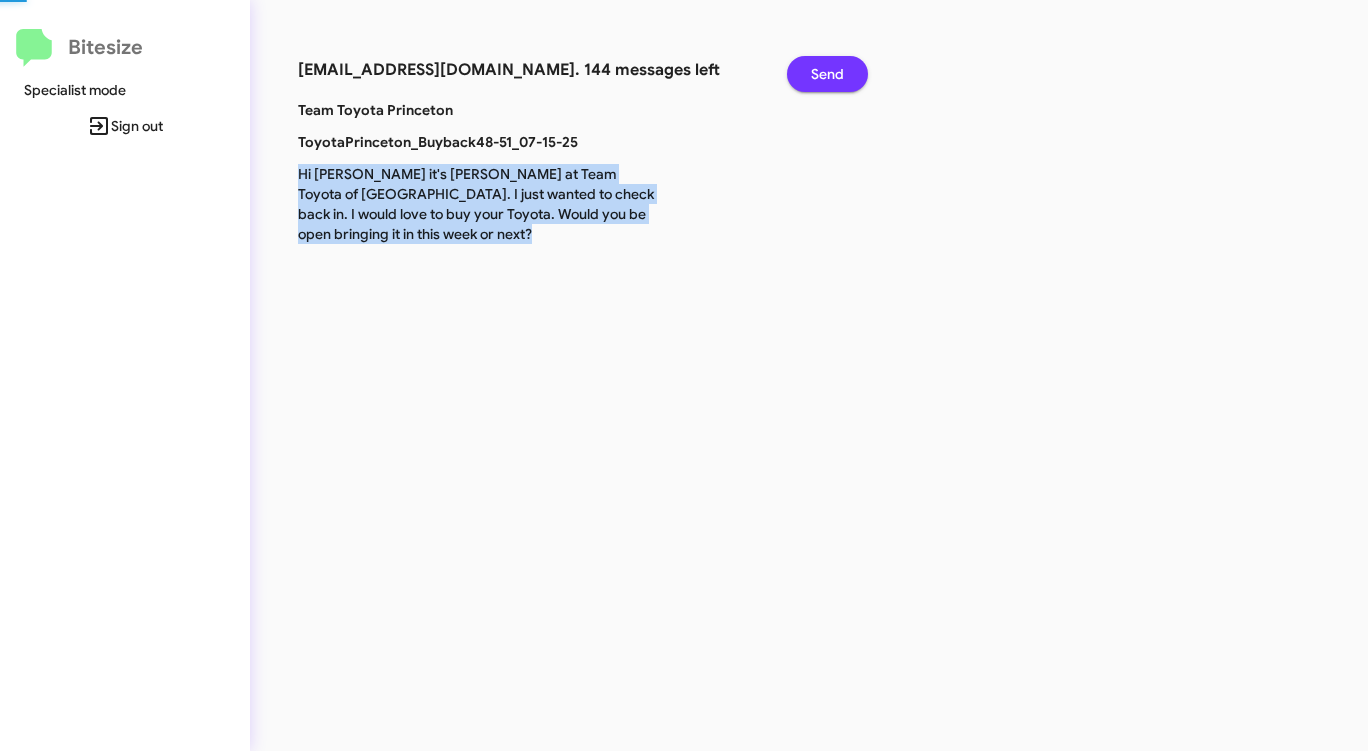 click on "Send" 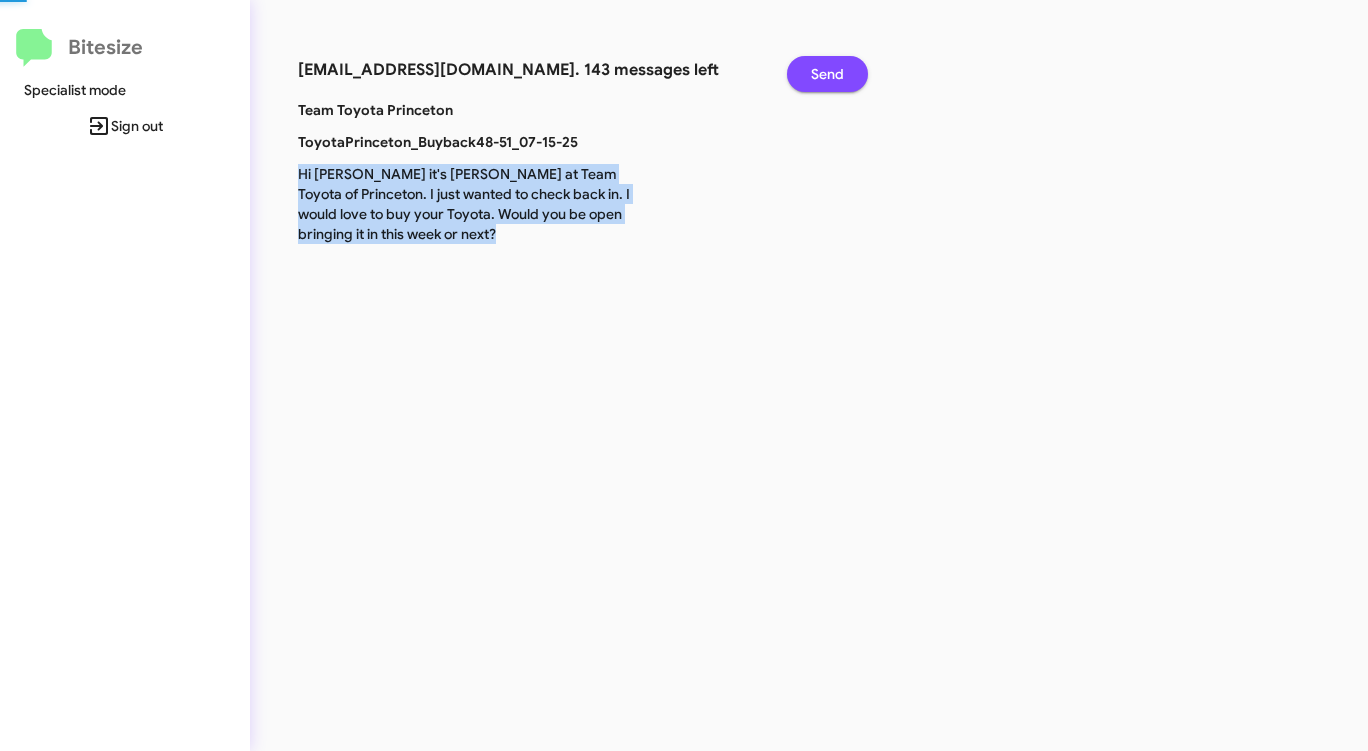 click on "Send" 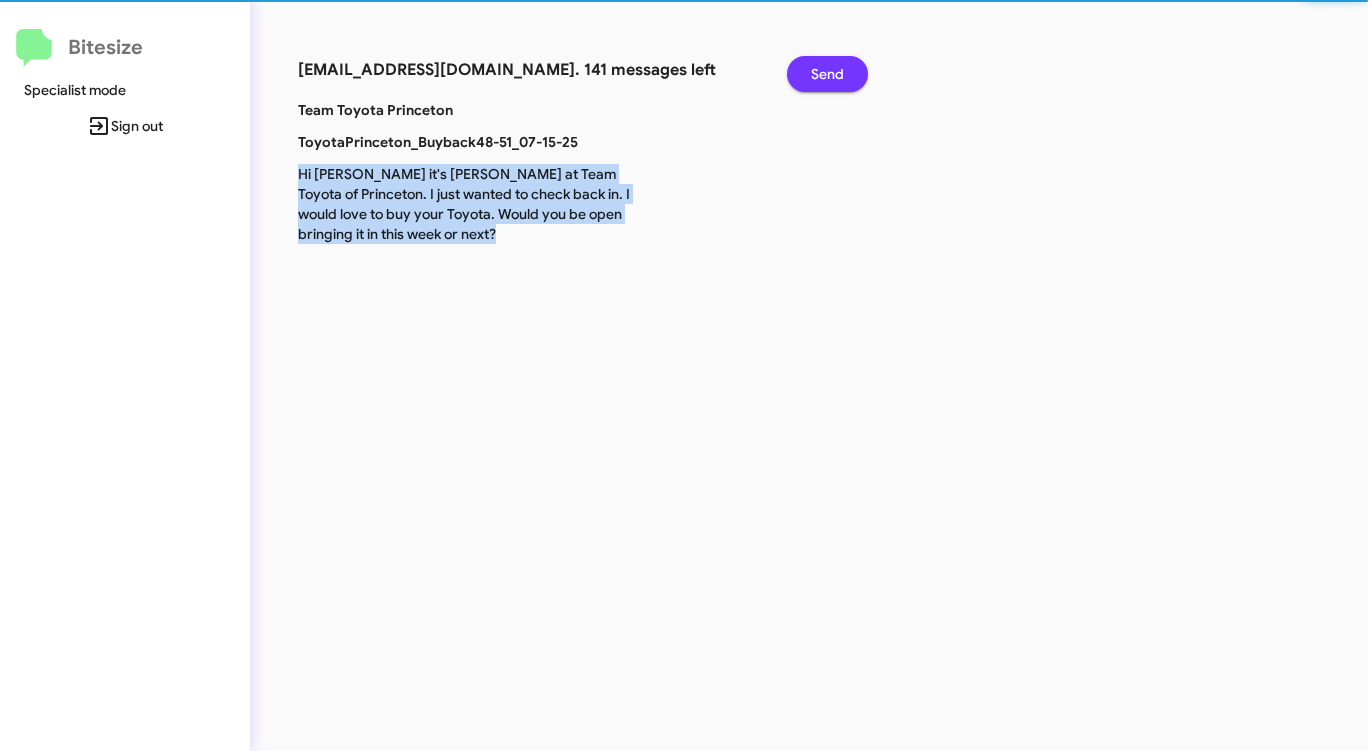 click on "Send" 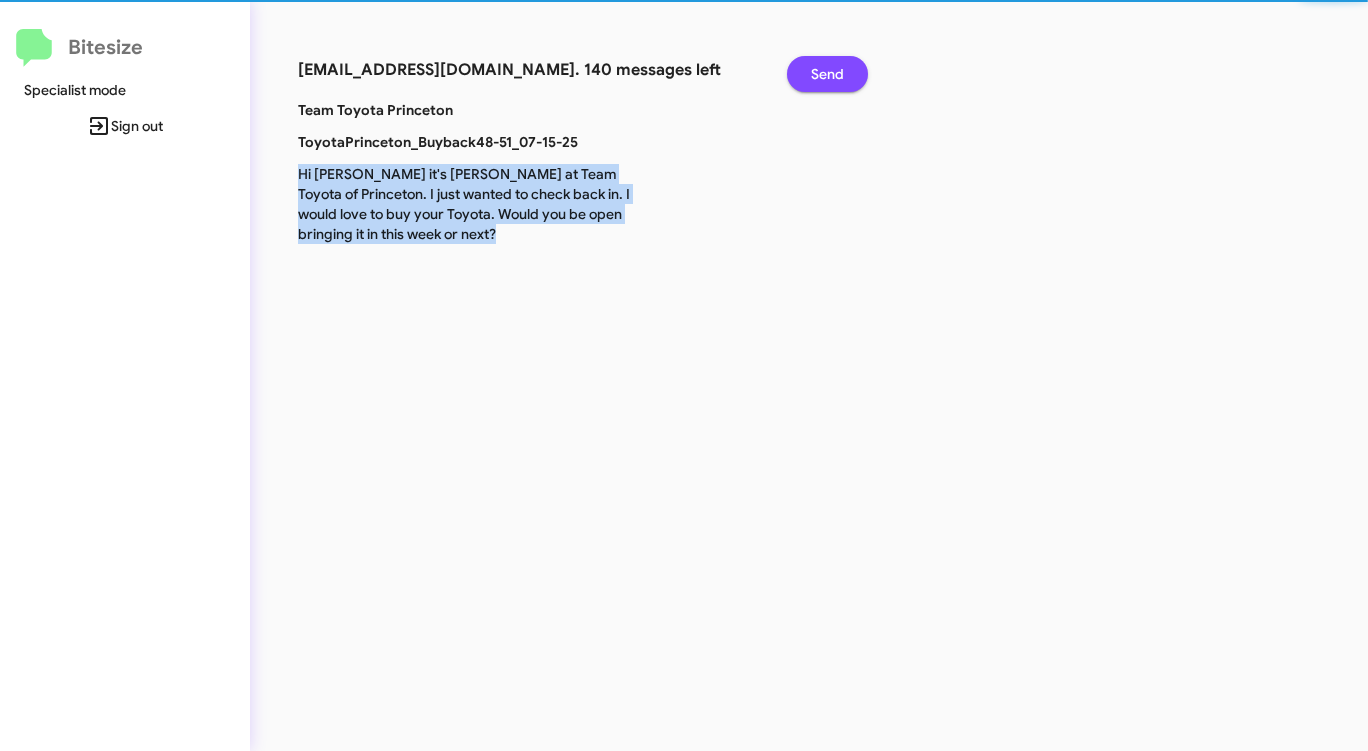 click on "Send" 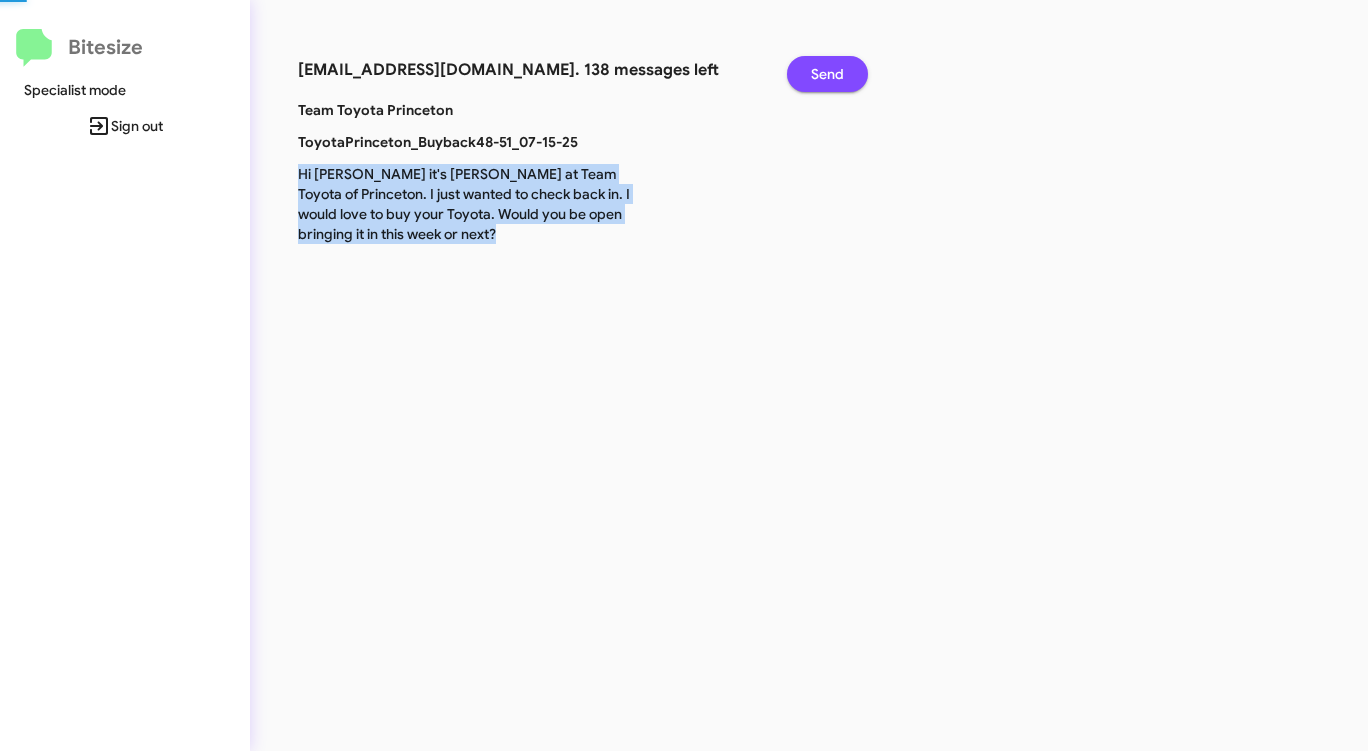 click on "Send" 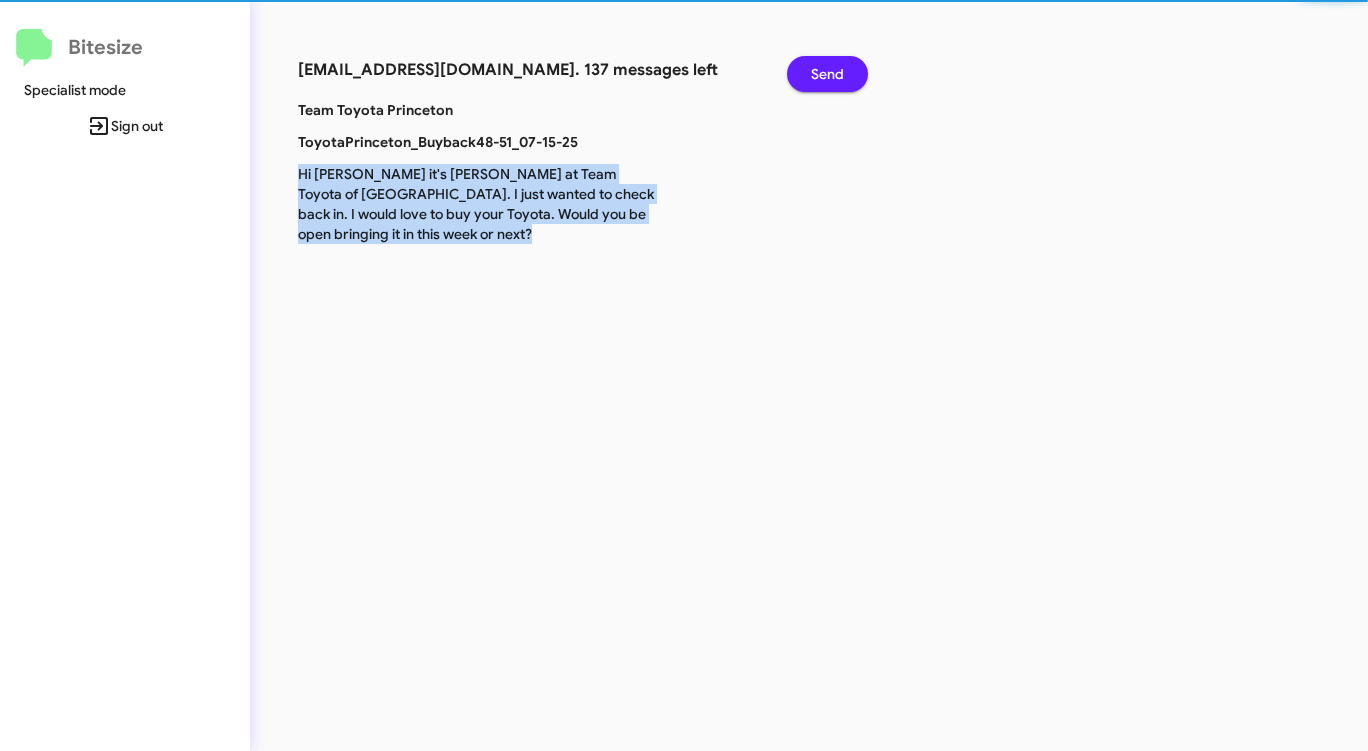 click on "Send" 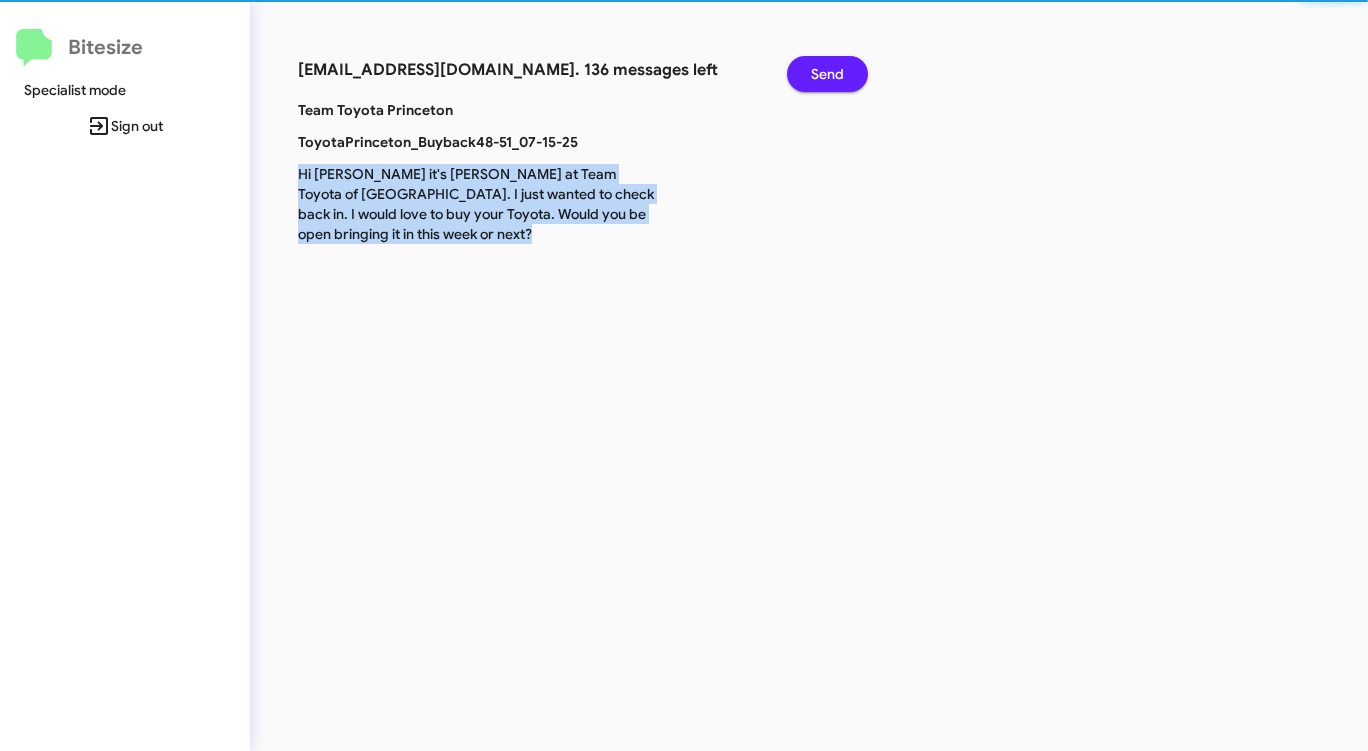 click on "Send" 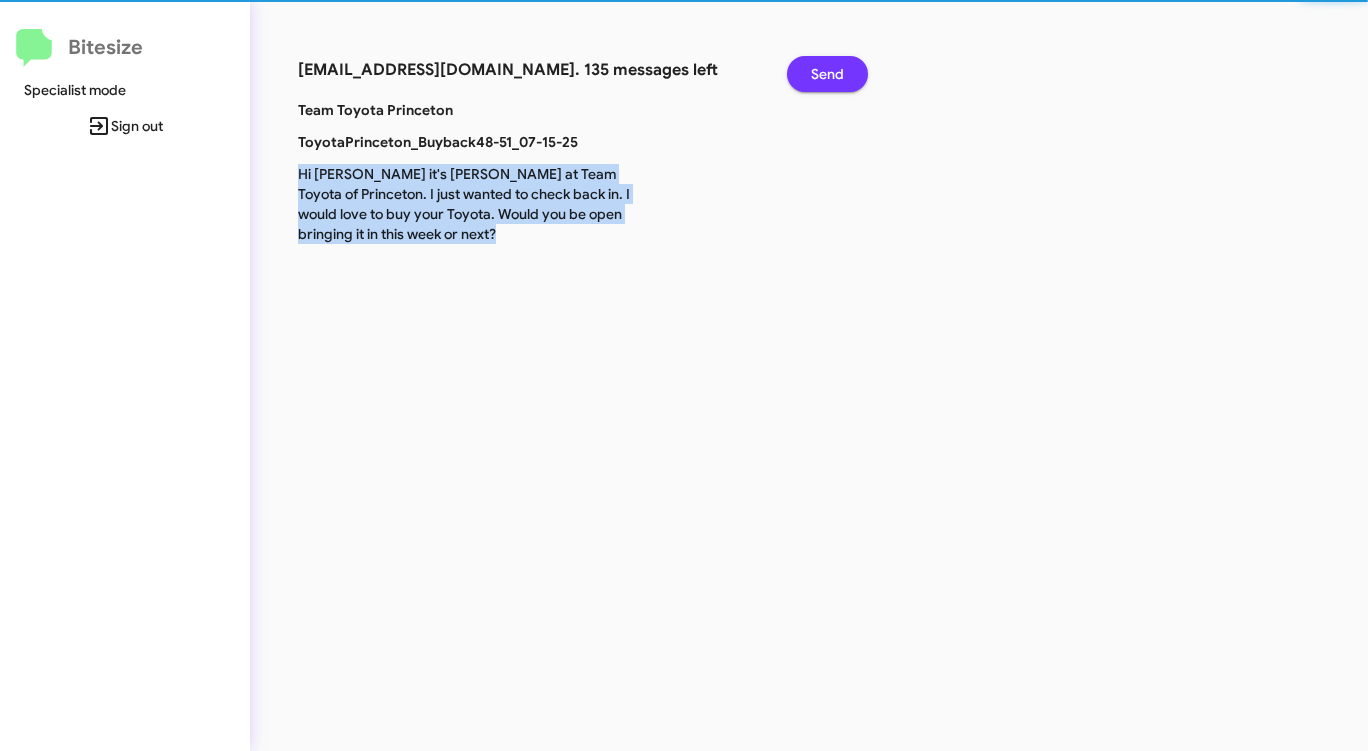 click on "Send" 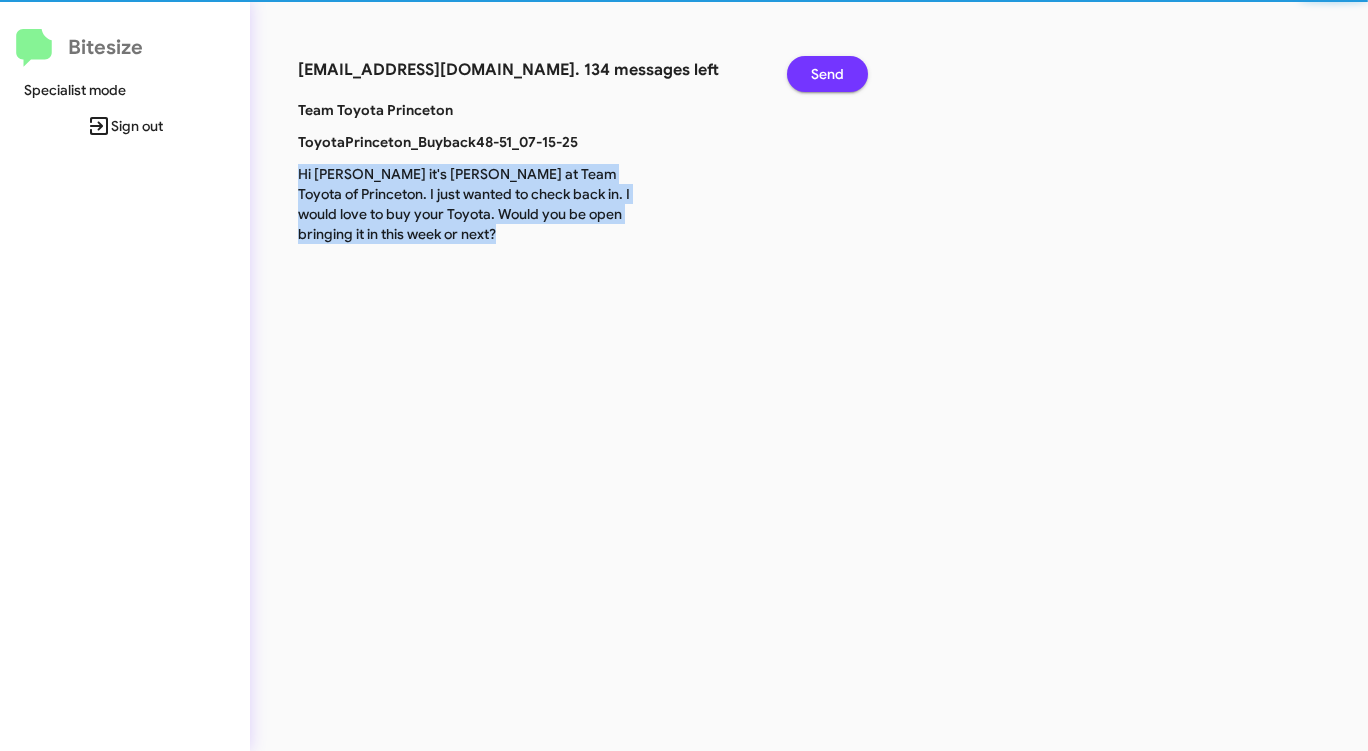 click on "Send" 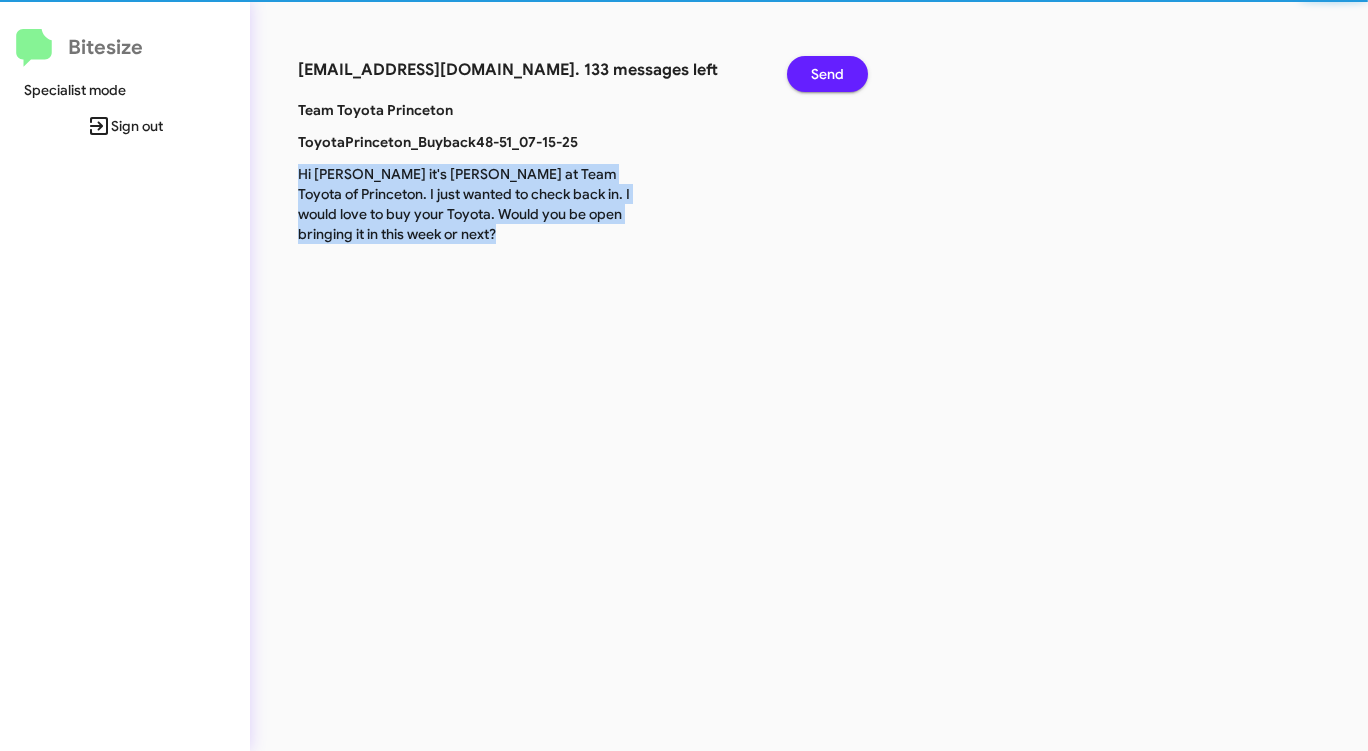 click on "Send" 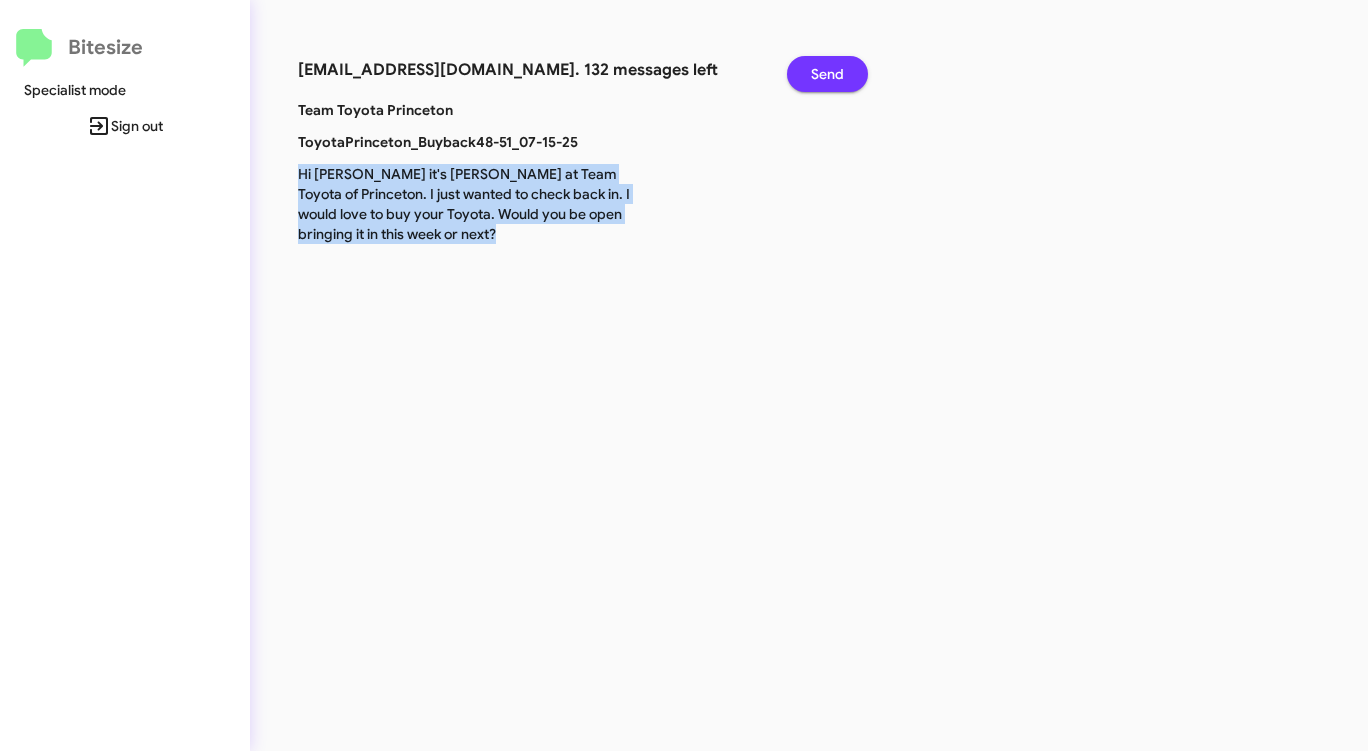 click on "Send" 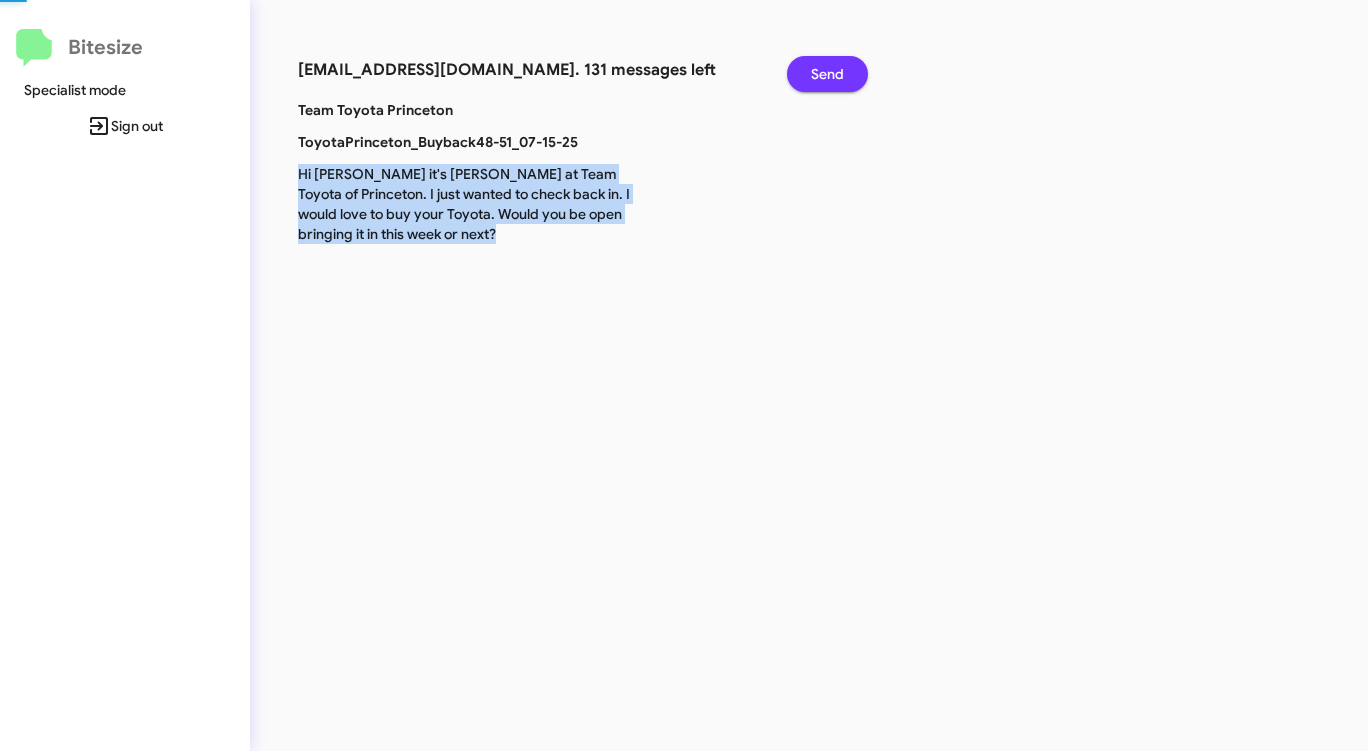 click on "Send" 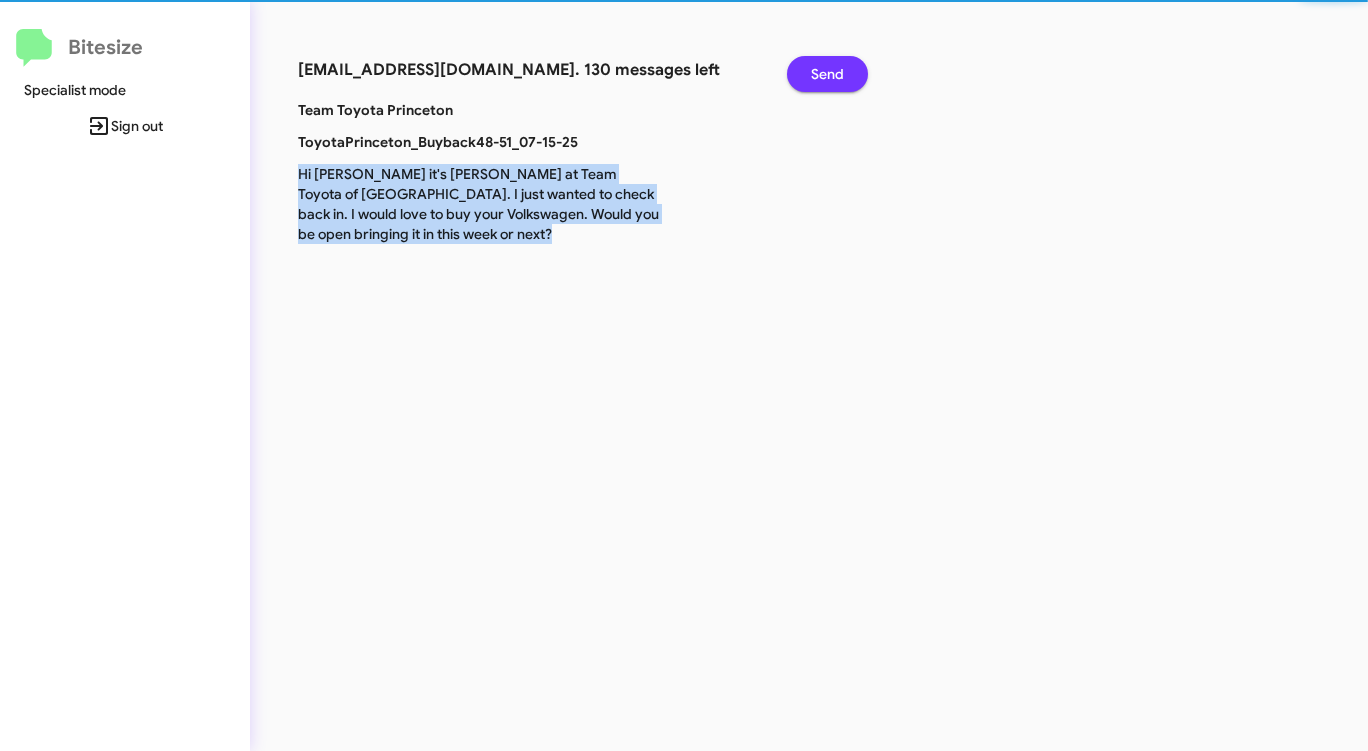 click on "Send" 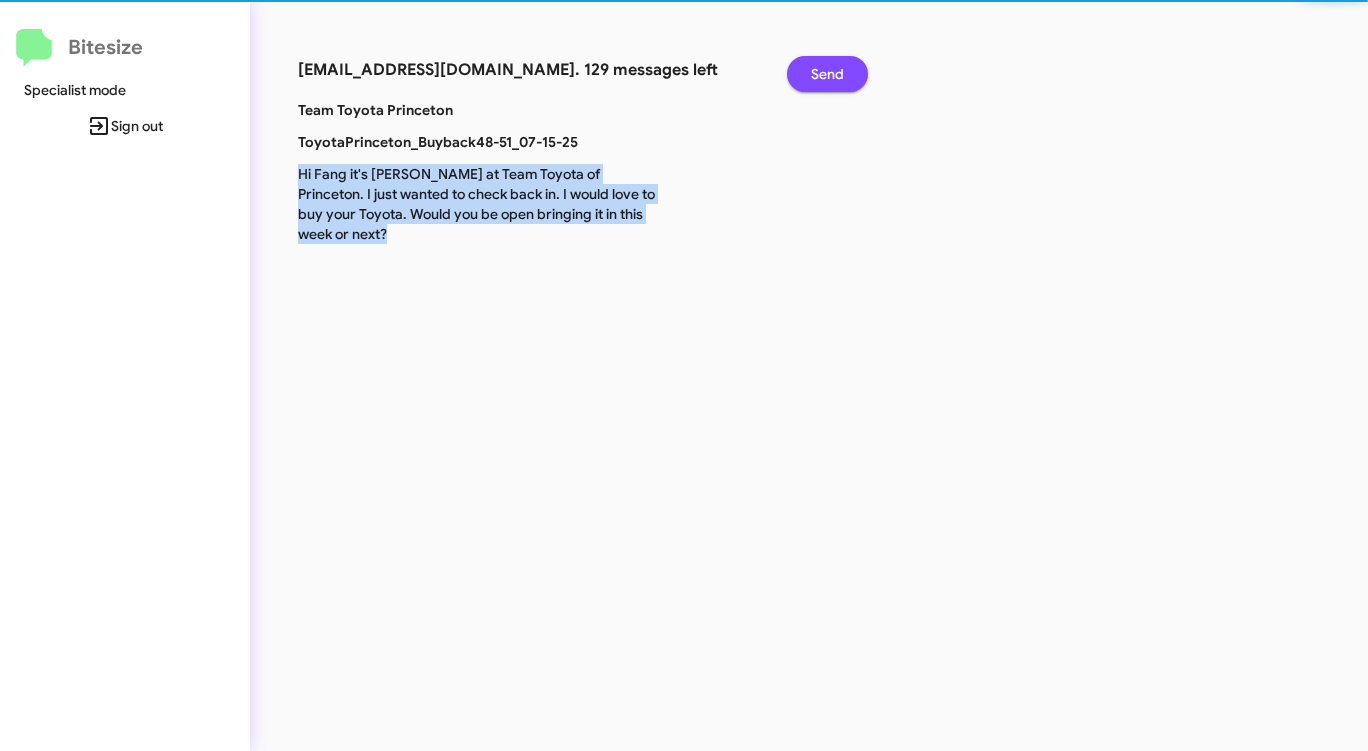 click on "Send" 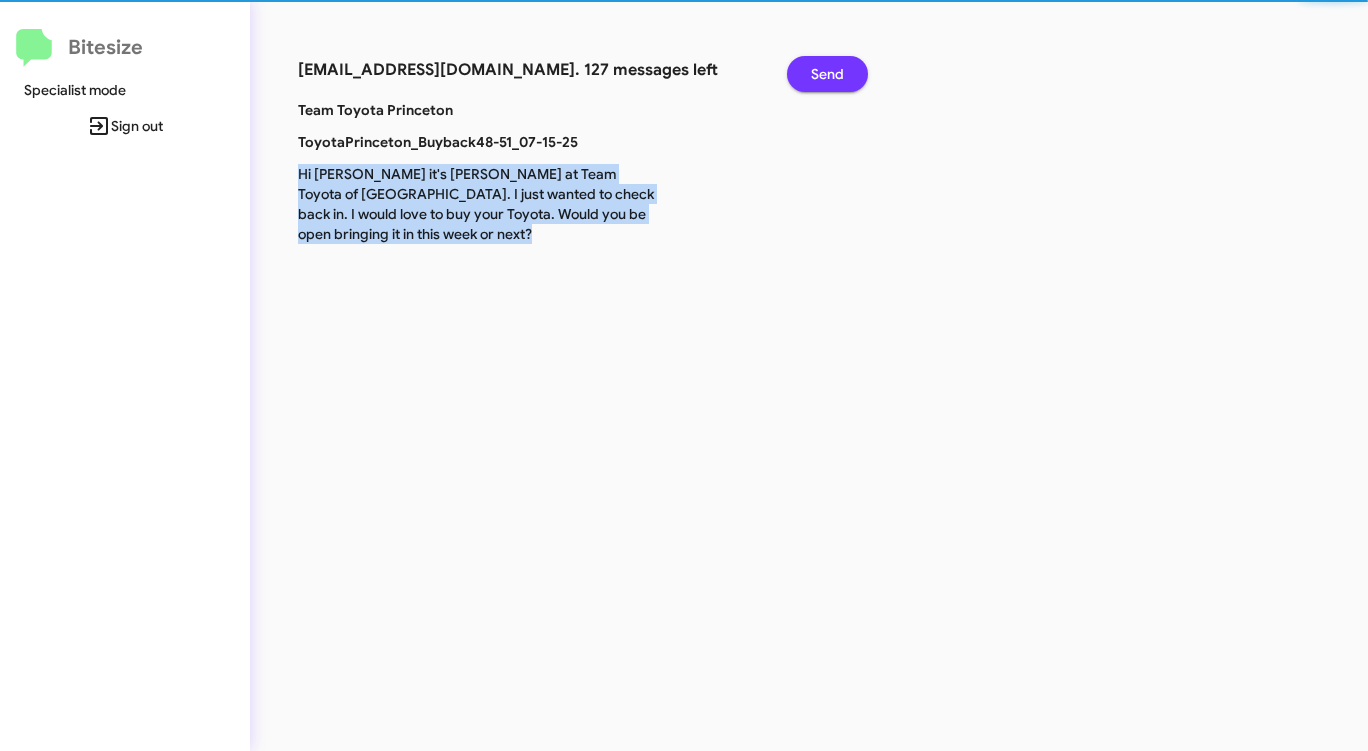 click on "Send" 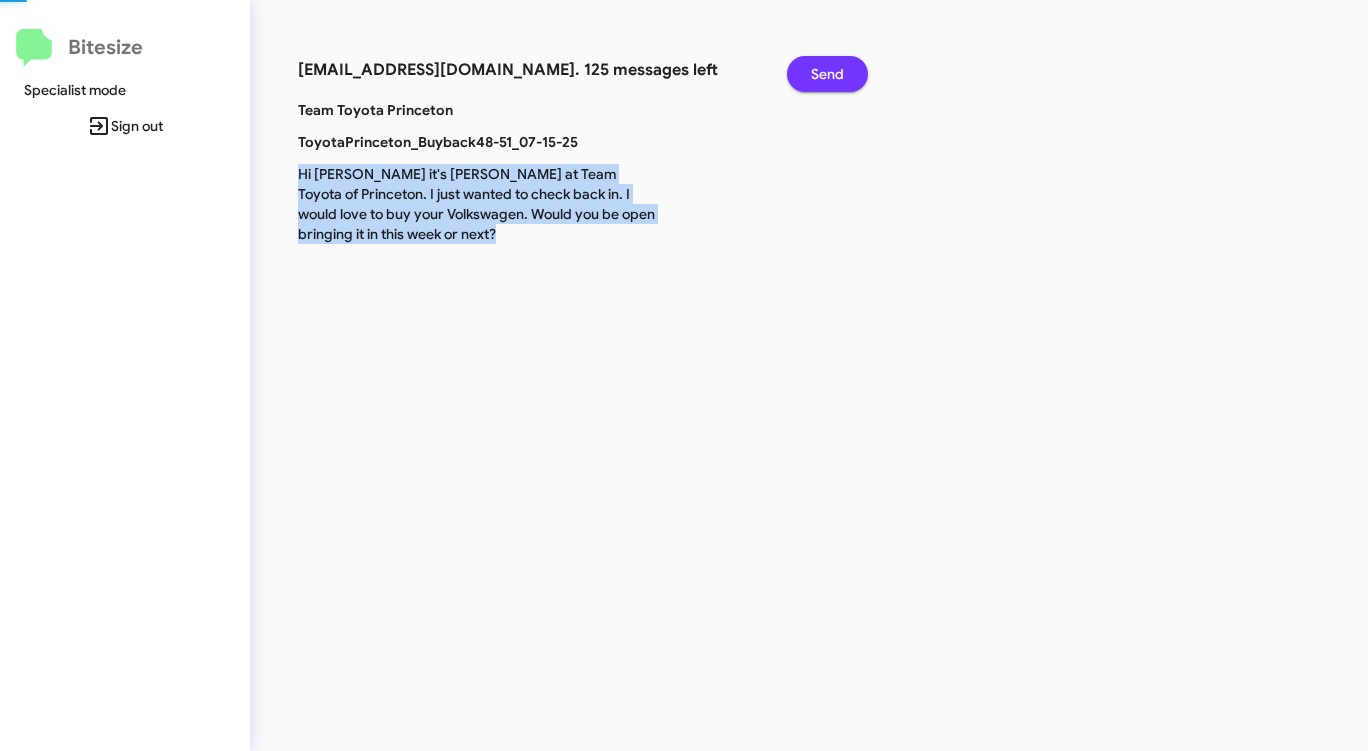 click on "Send" 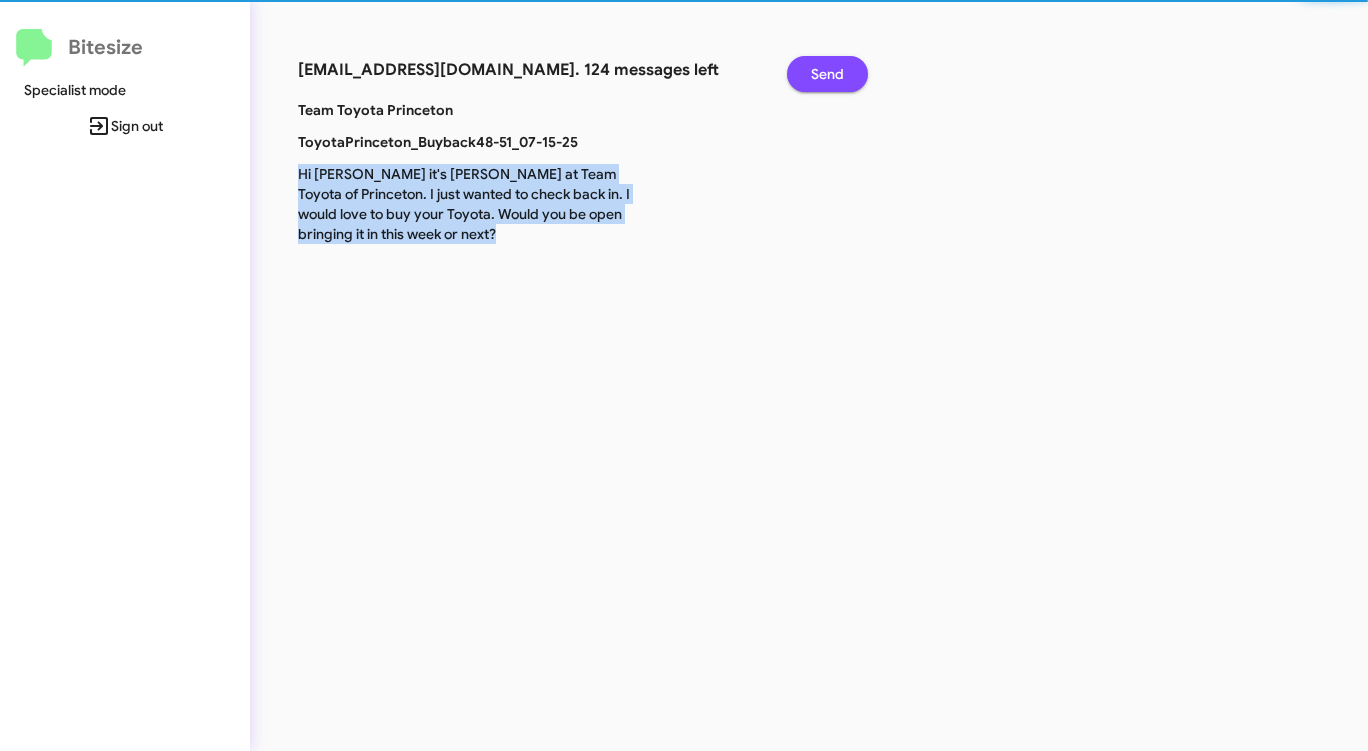 click on "Send" 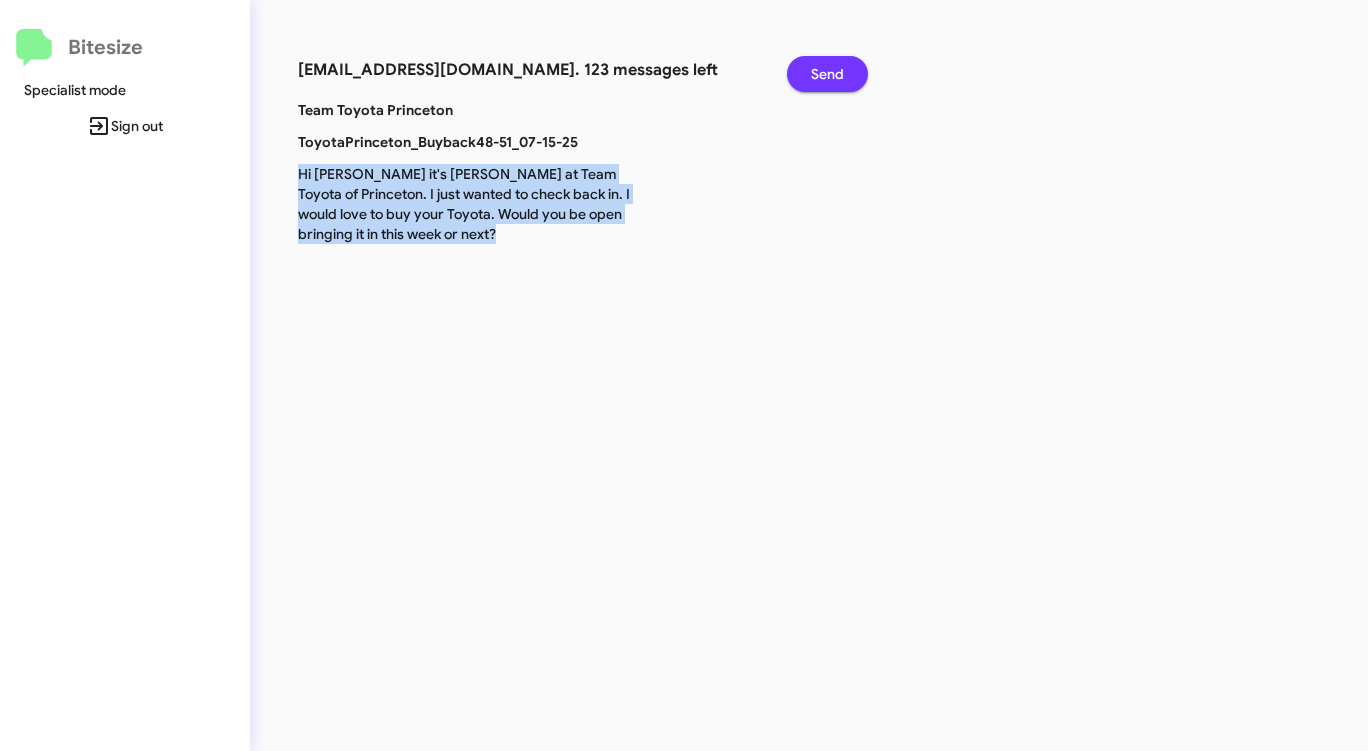 click on "Send" 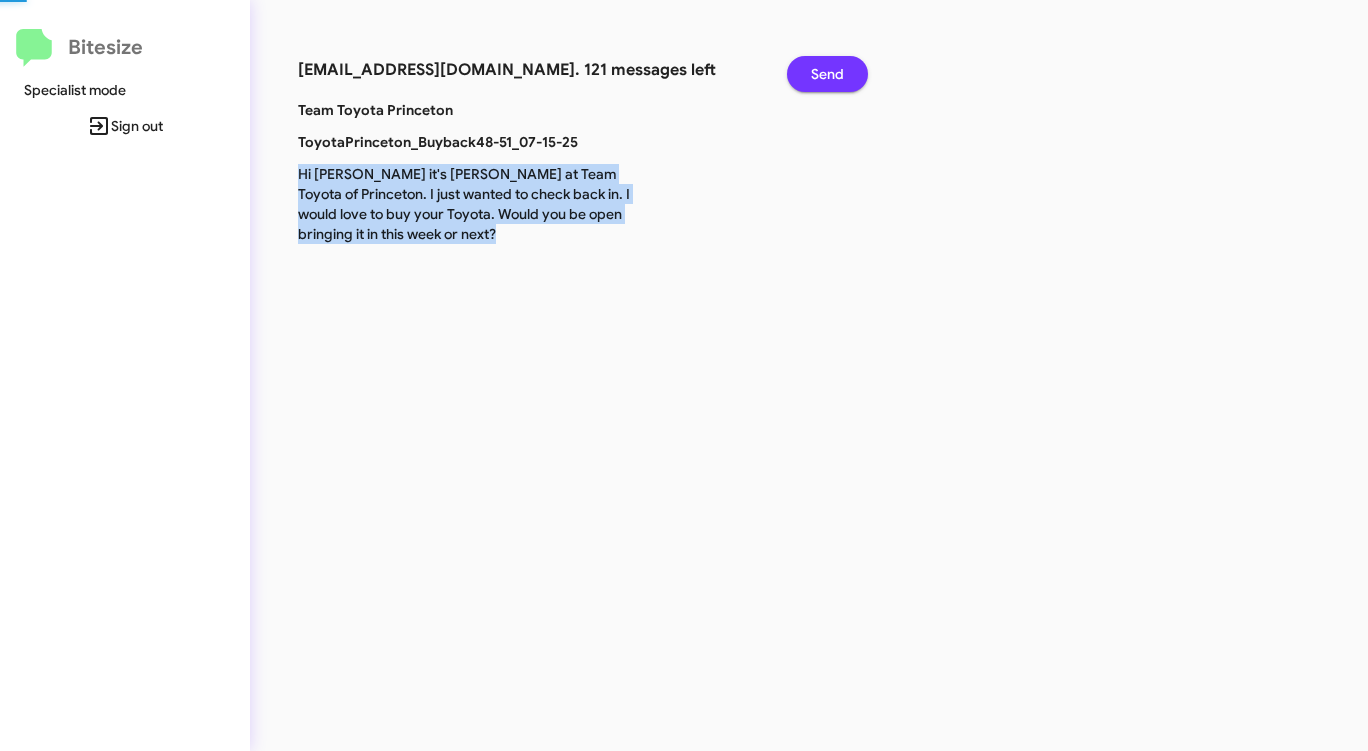 click on "Send" 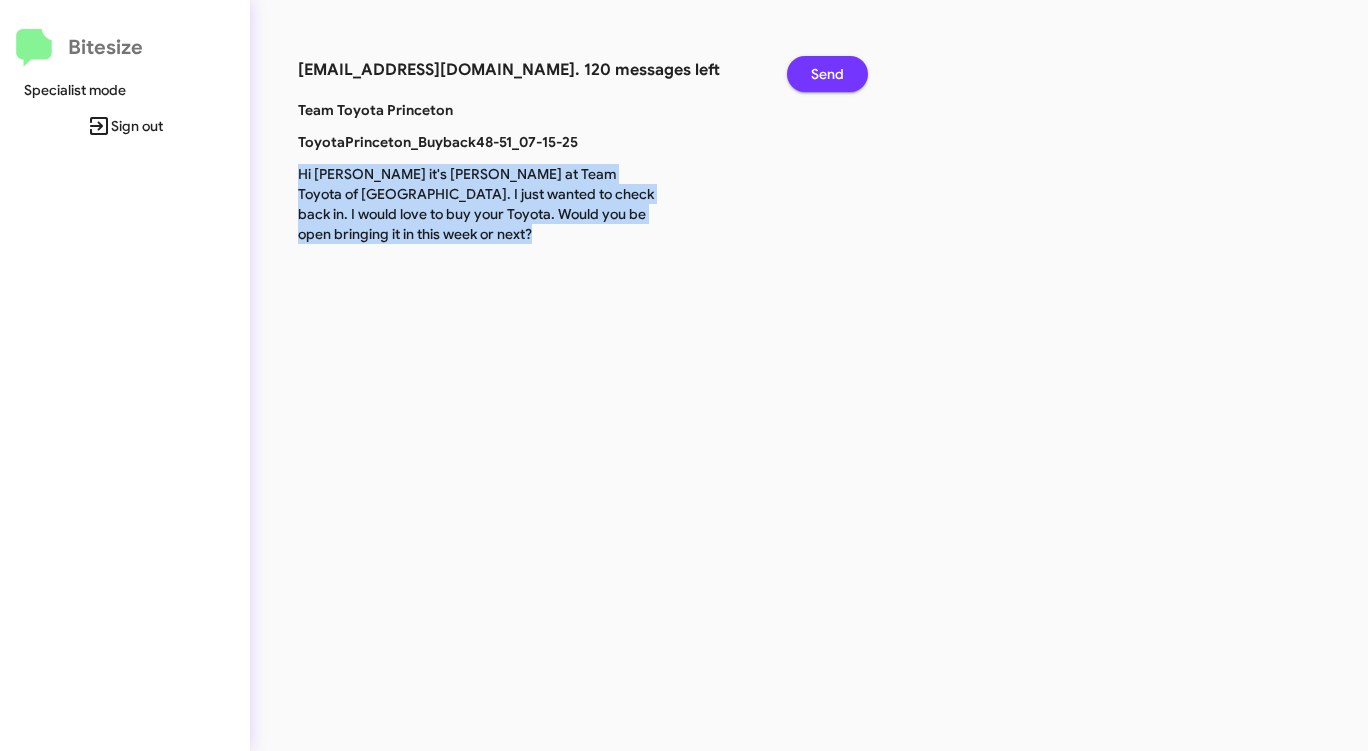 click on "Send" 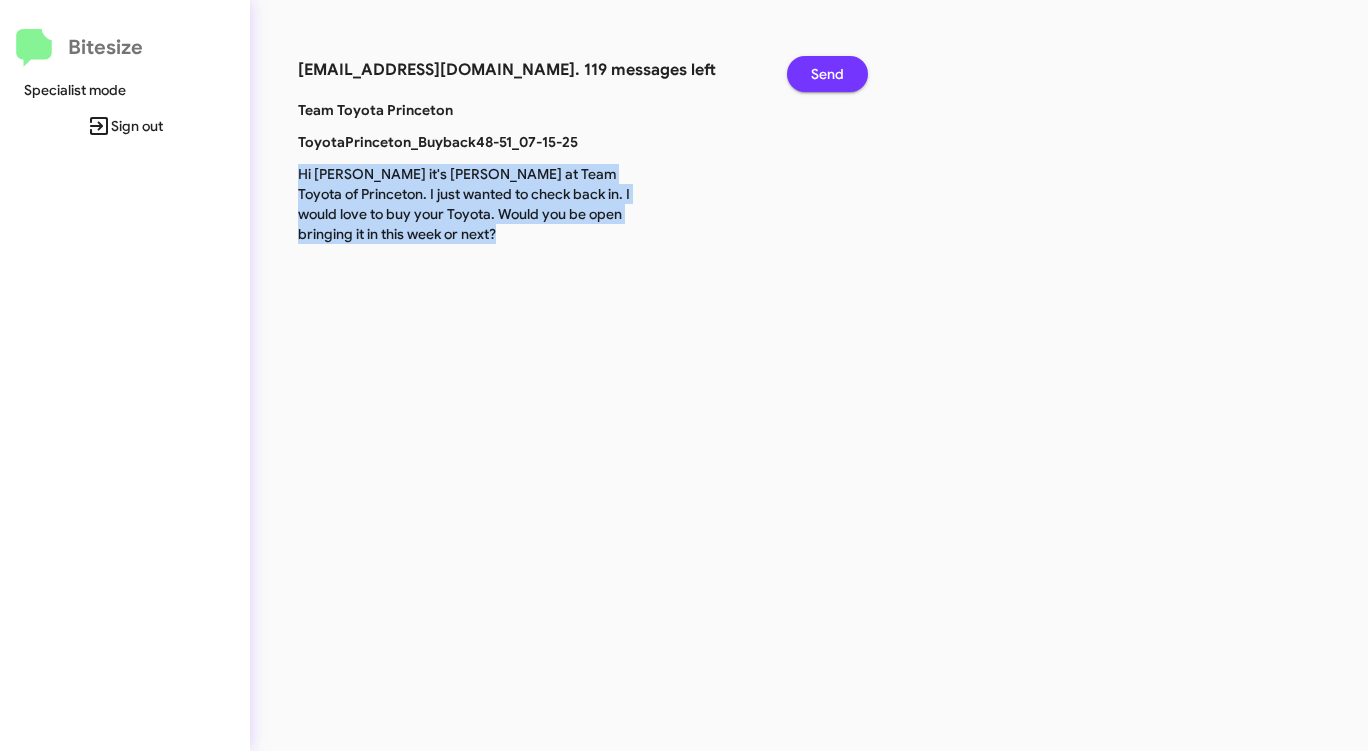 click on "Send" 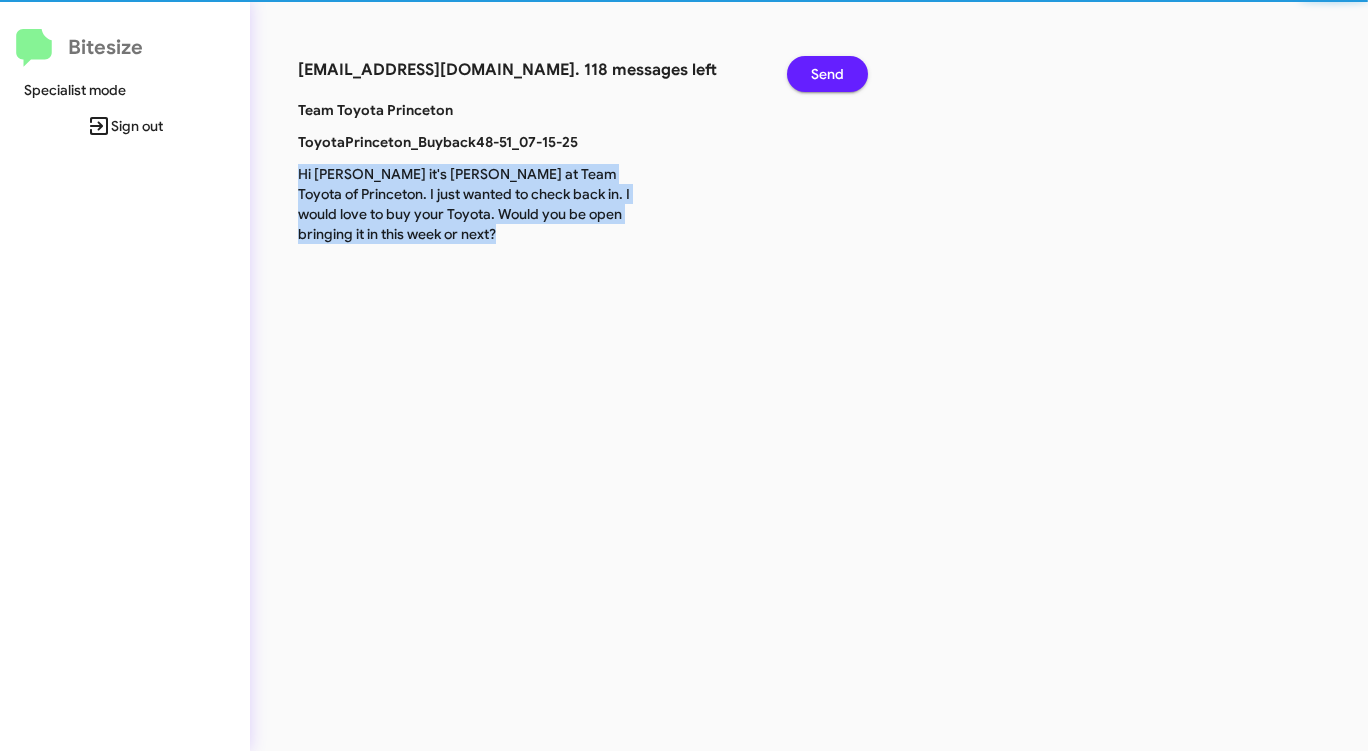 click on "Send" 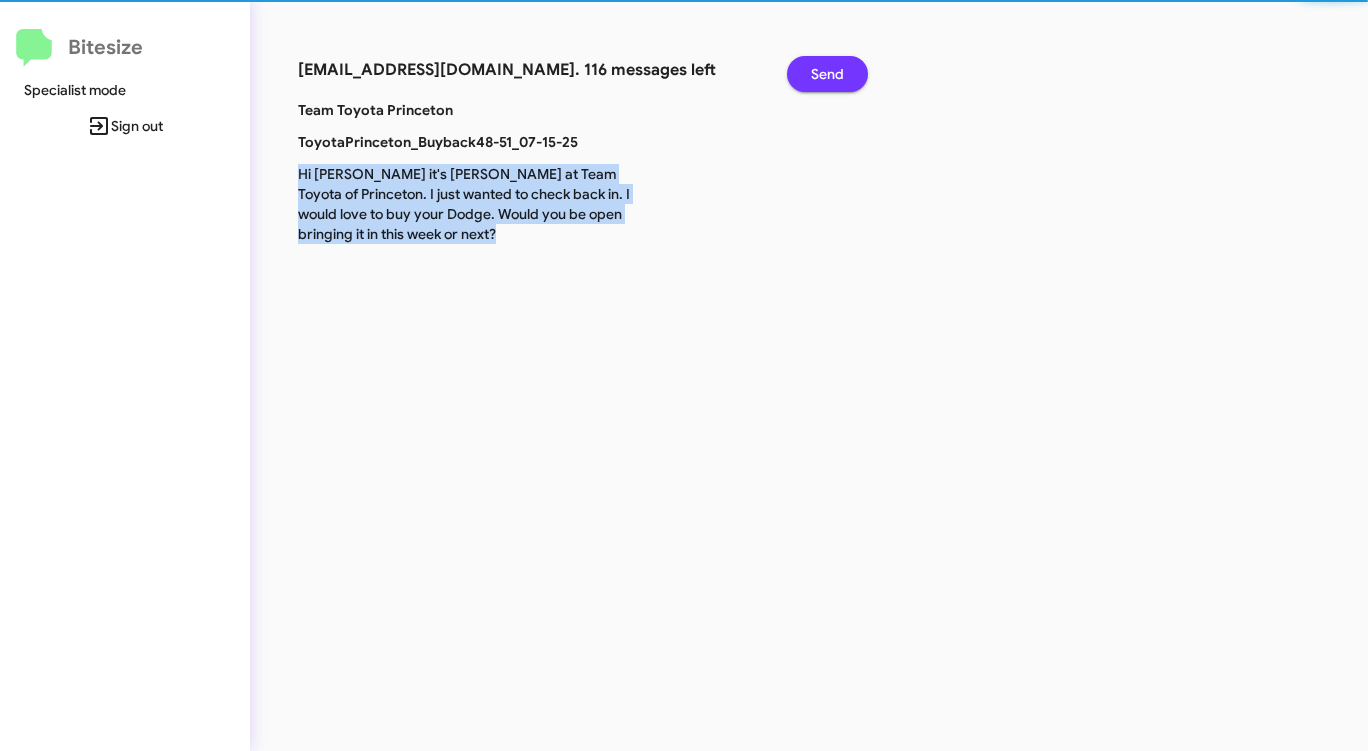 click on "Send" 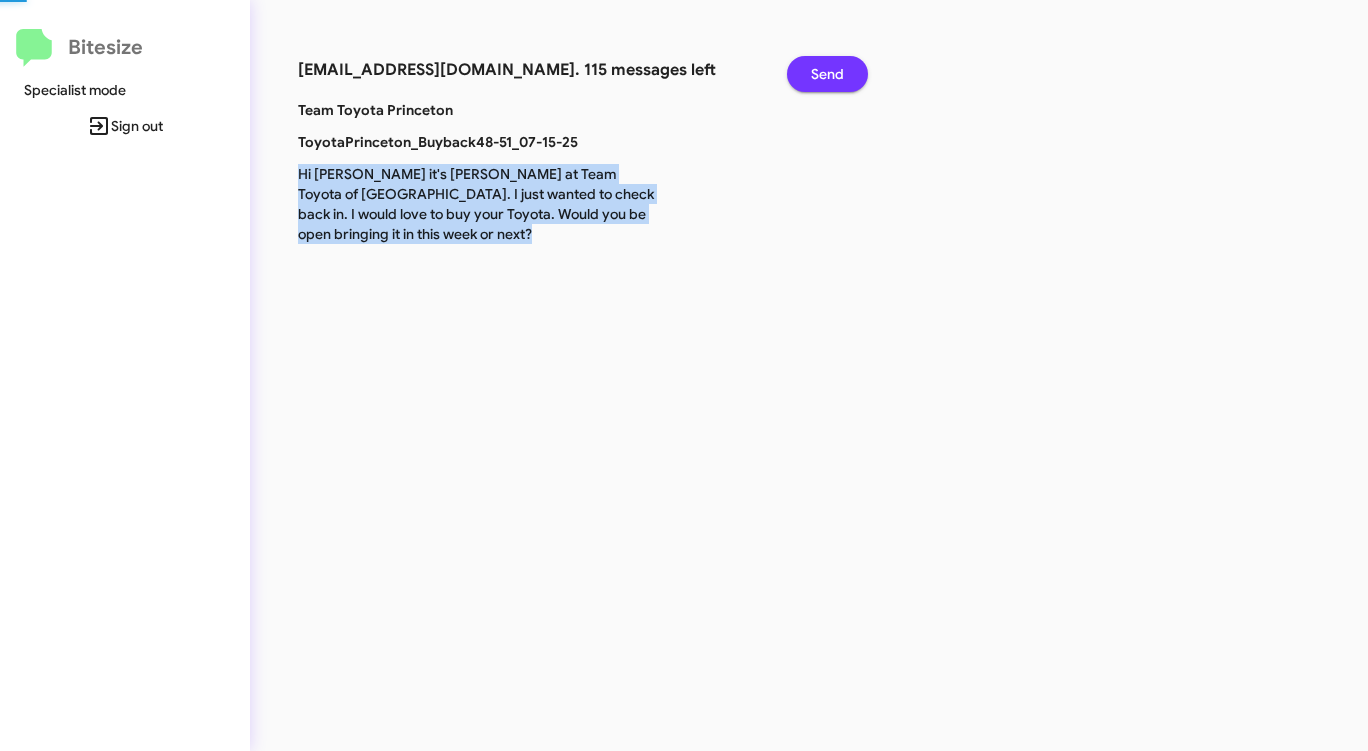 click on "Send" 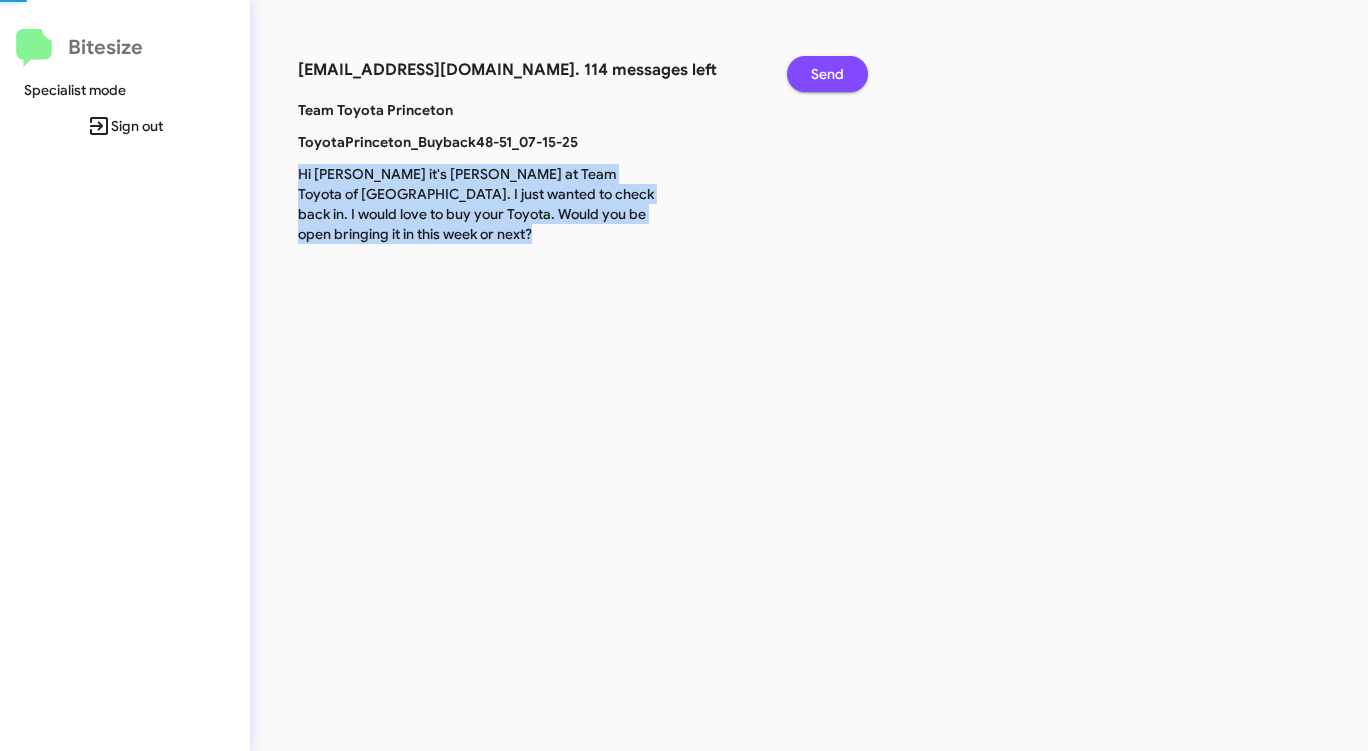 click on "Send" 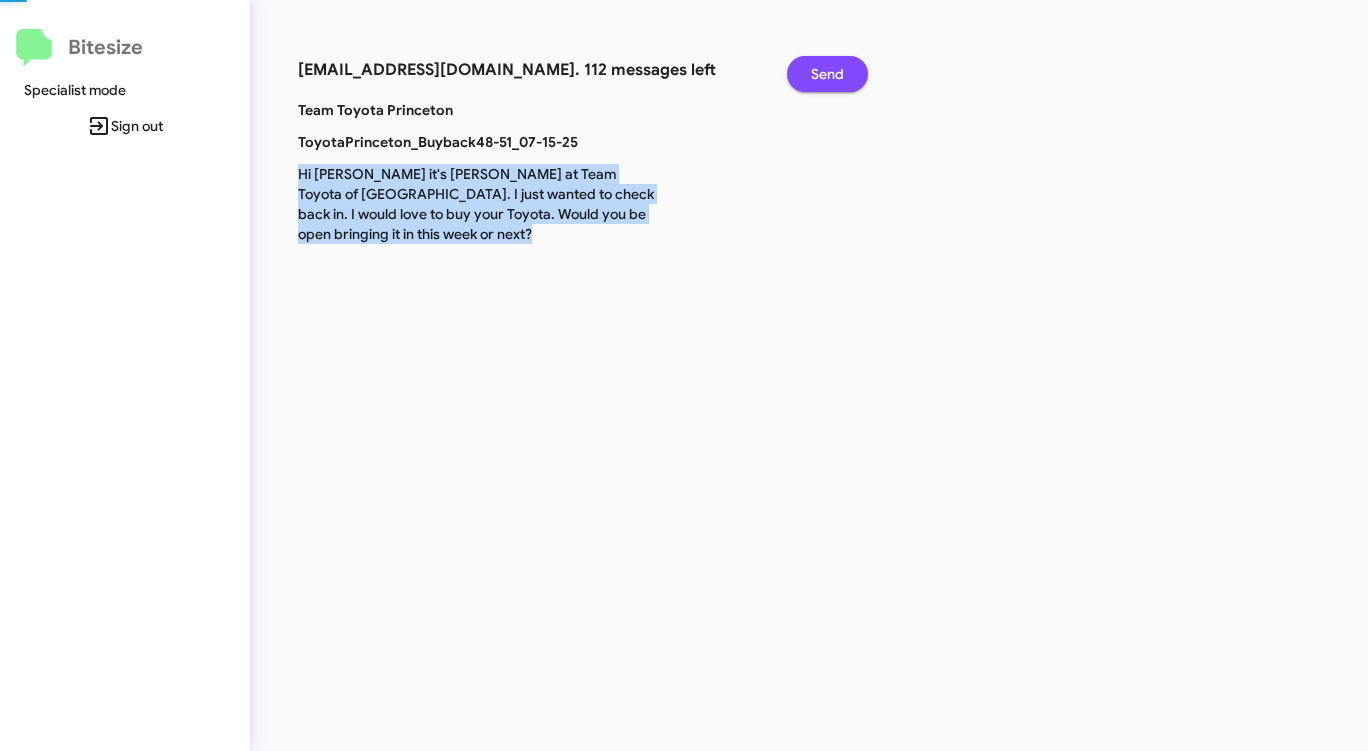 click on "Send" 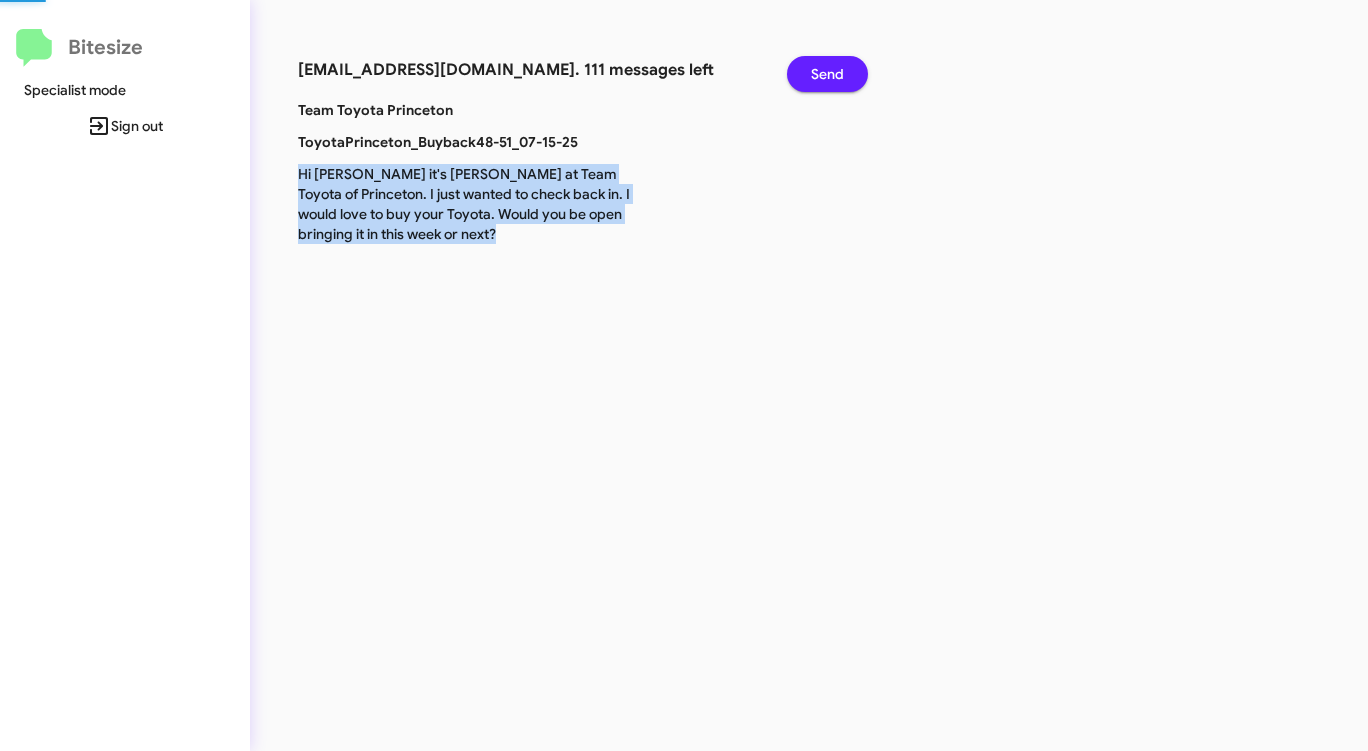 click on "Send" 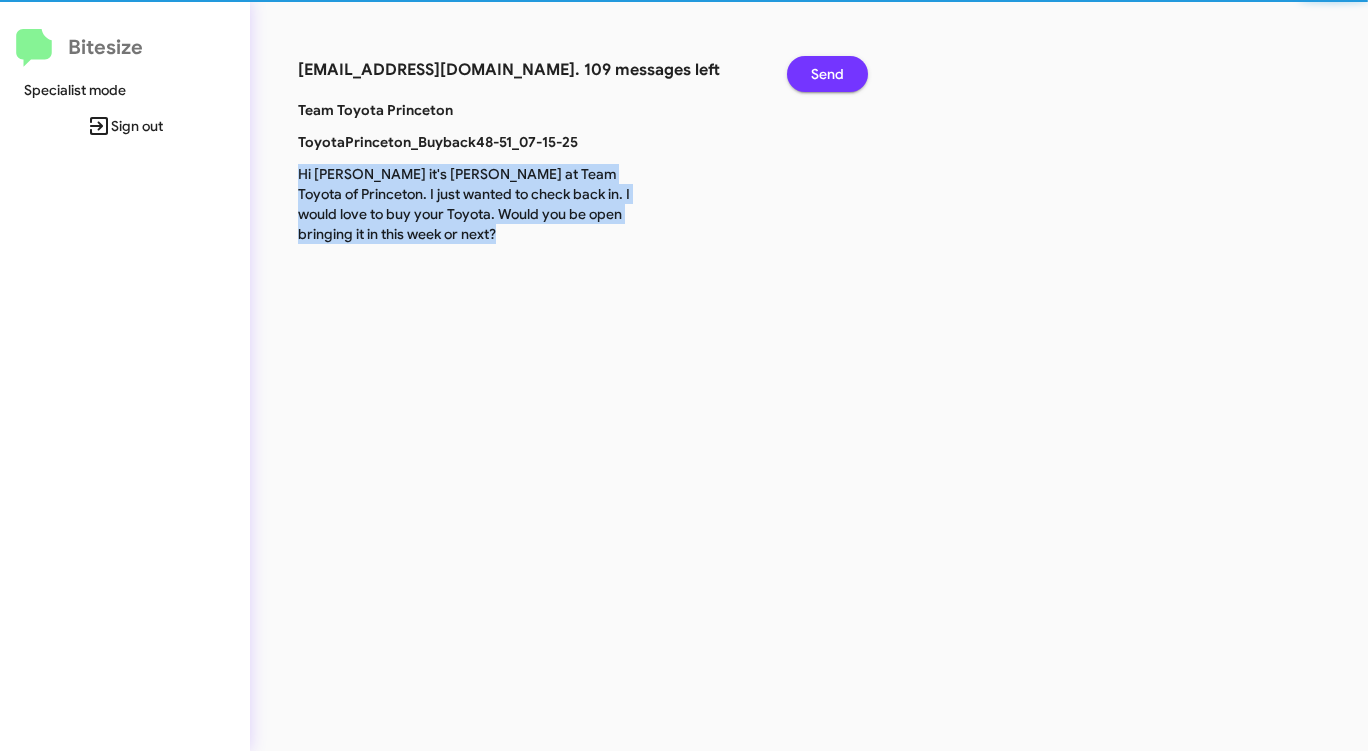 click on "Send" 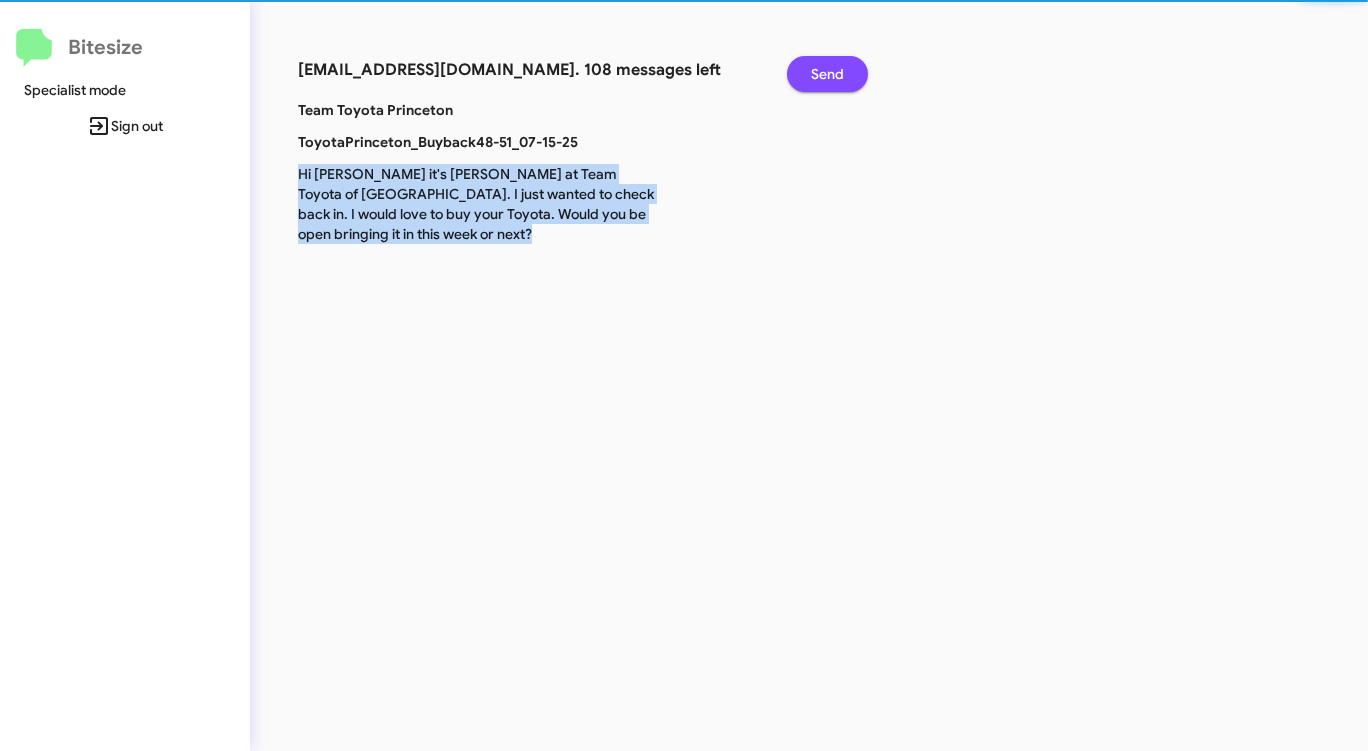 click on "Send" 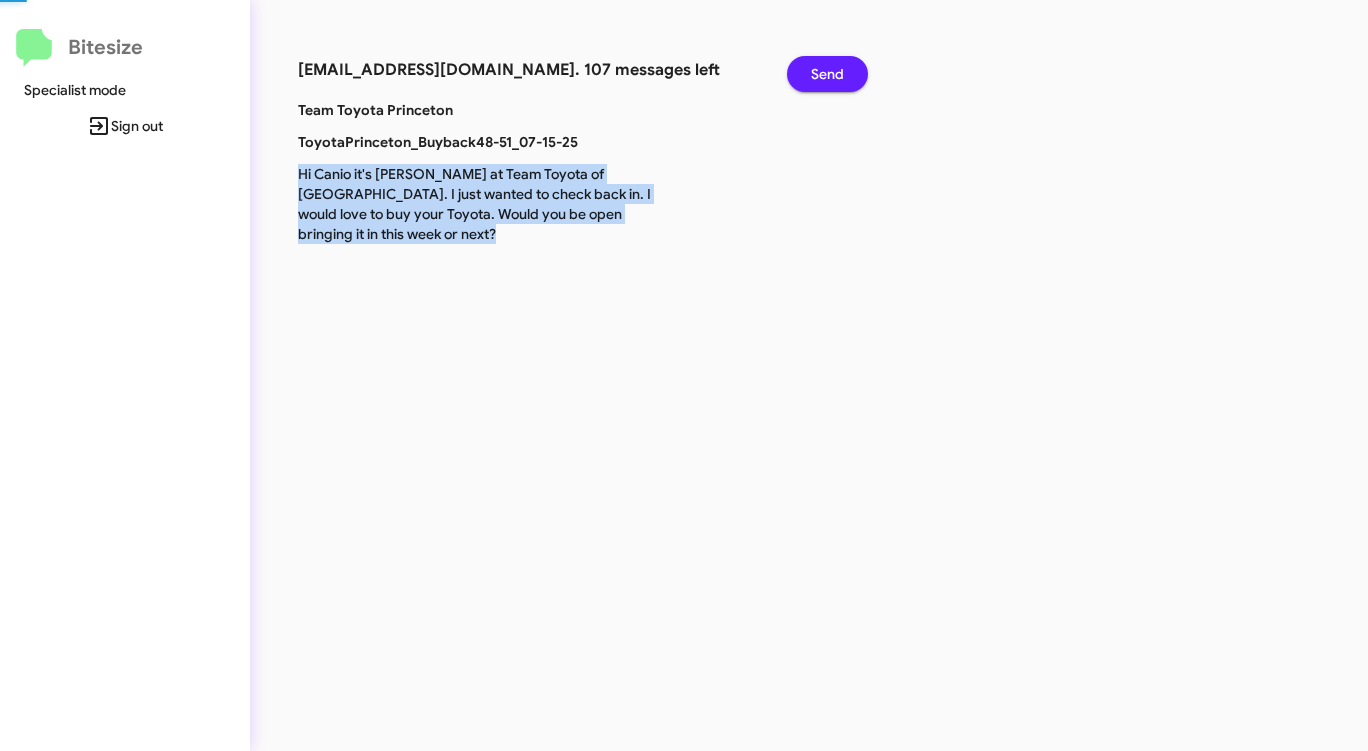 click on "Send" 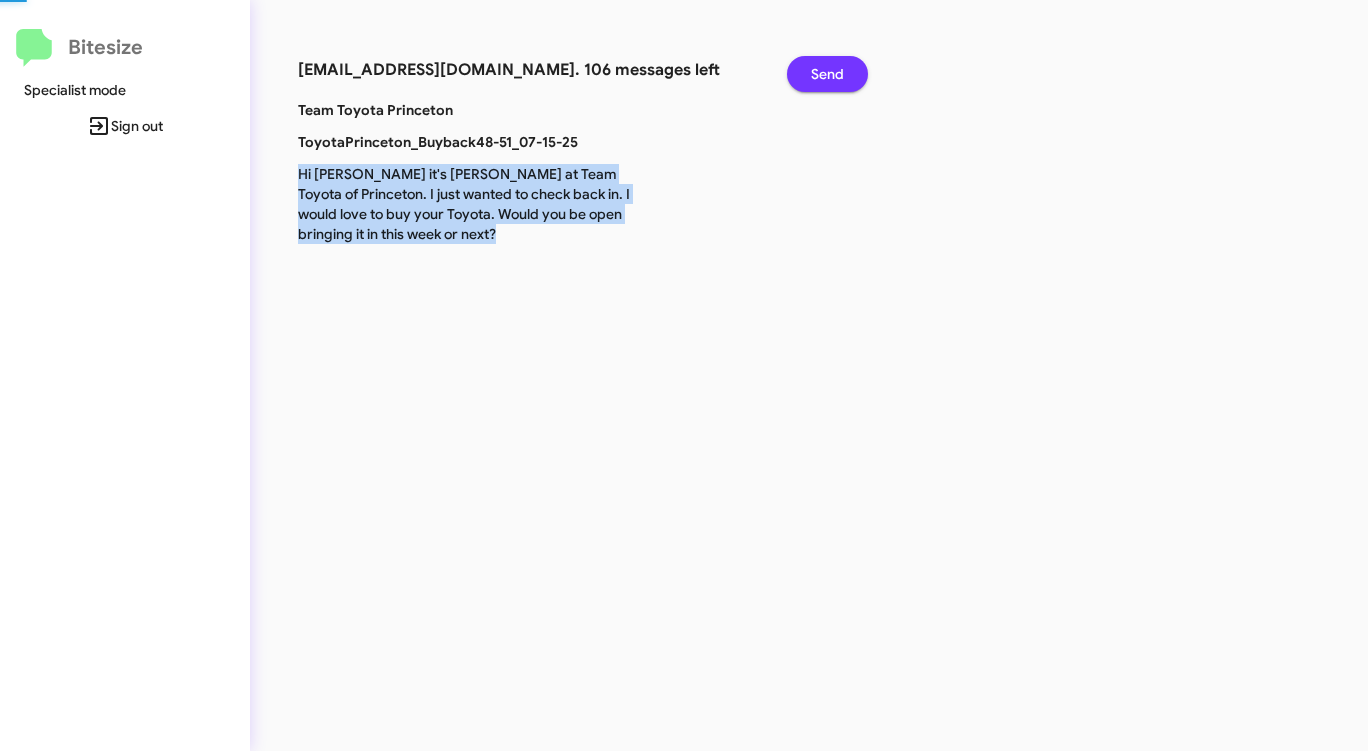 click on "Send" 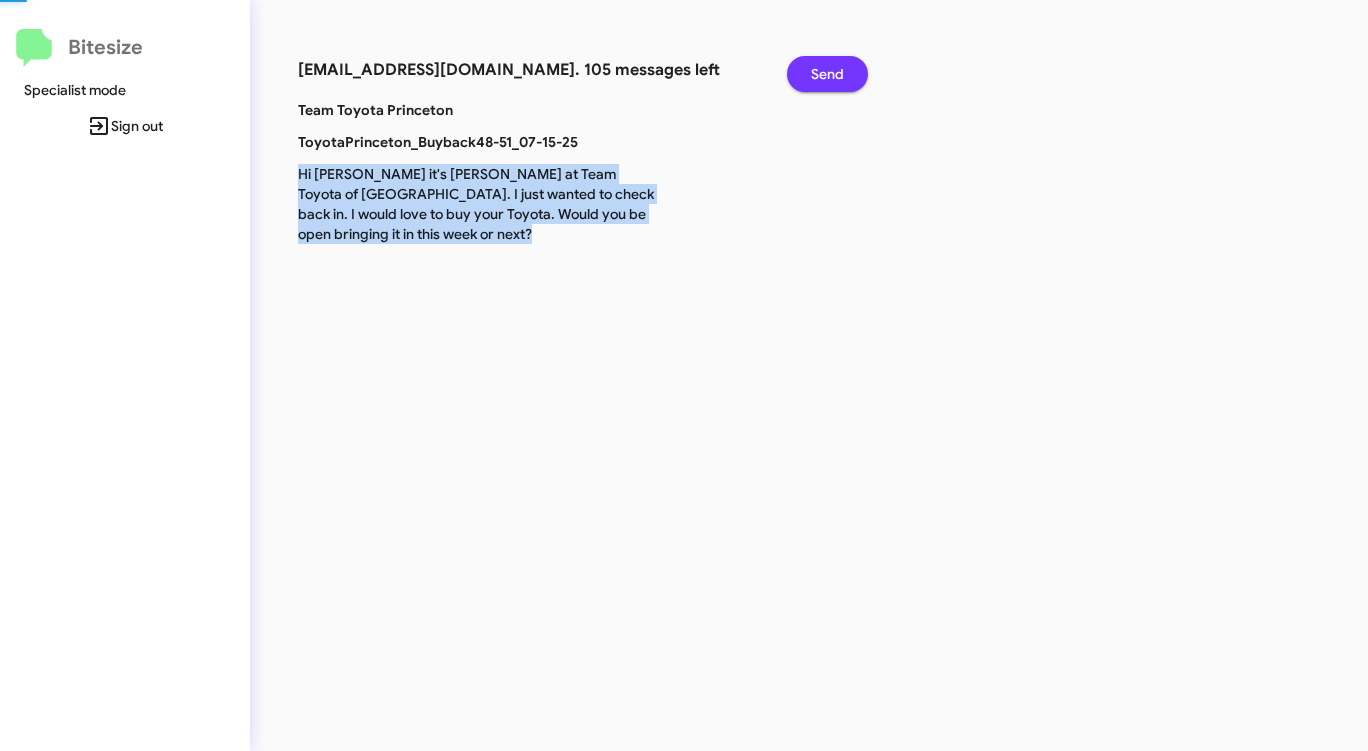 click on "Send" 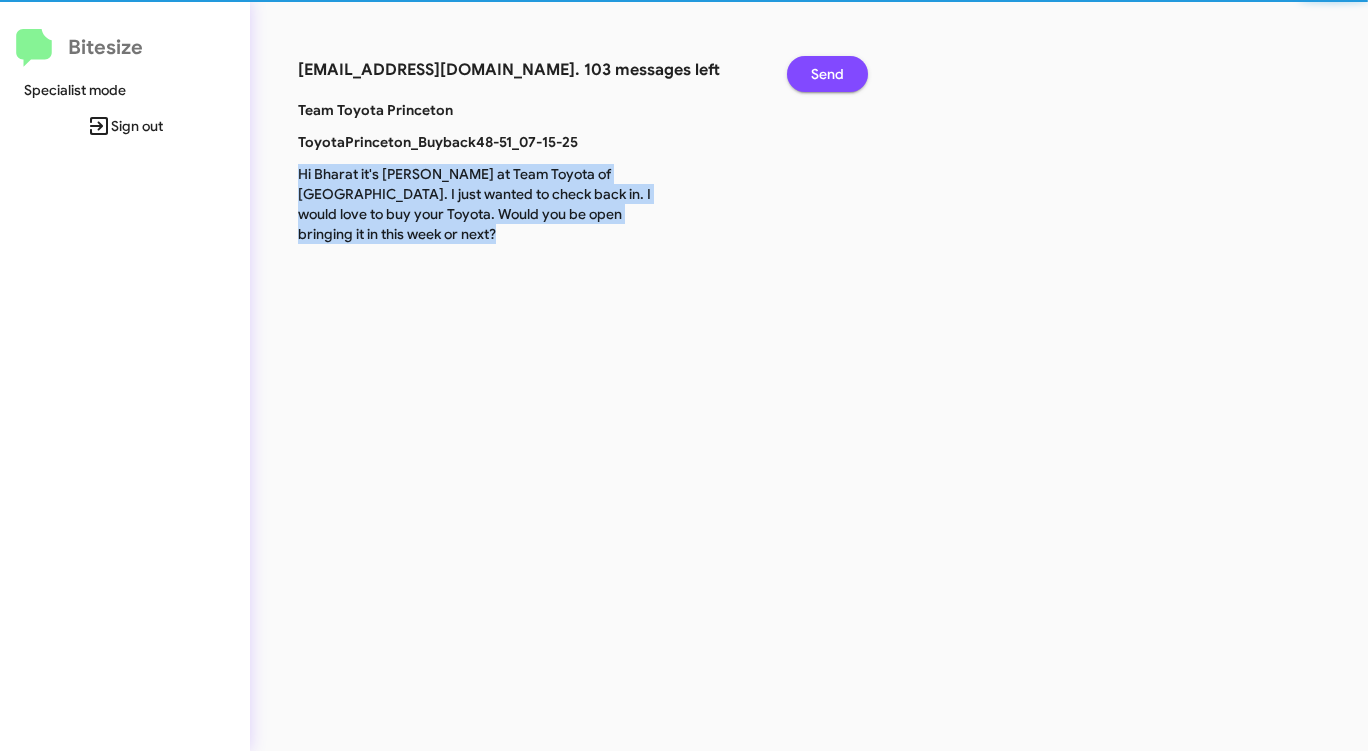 click on "Send" 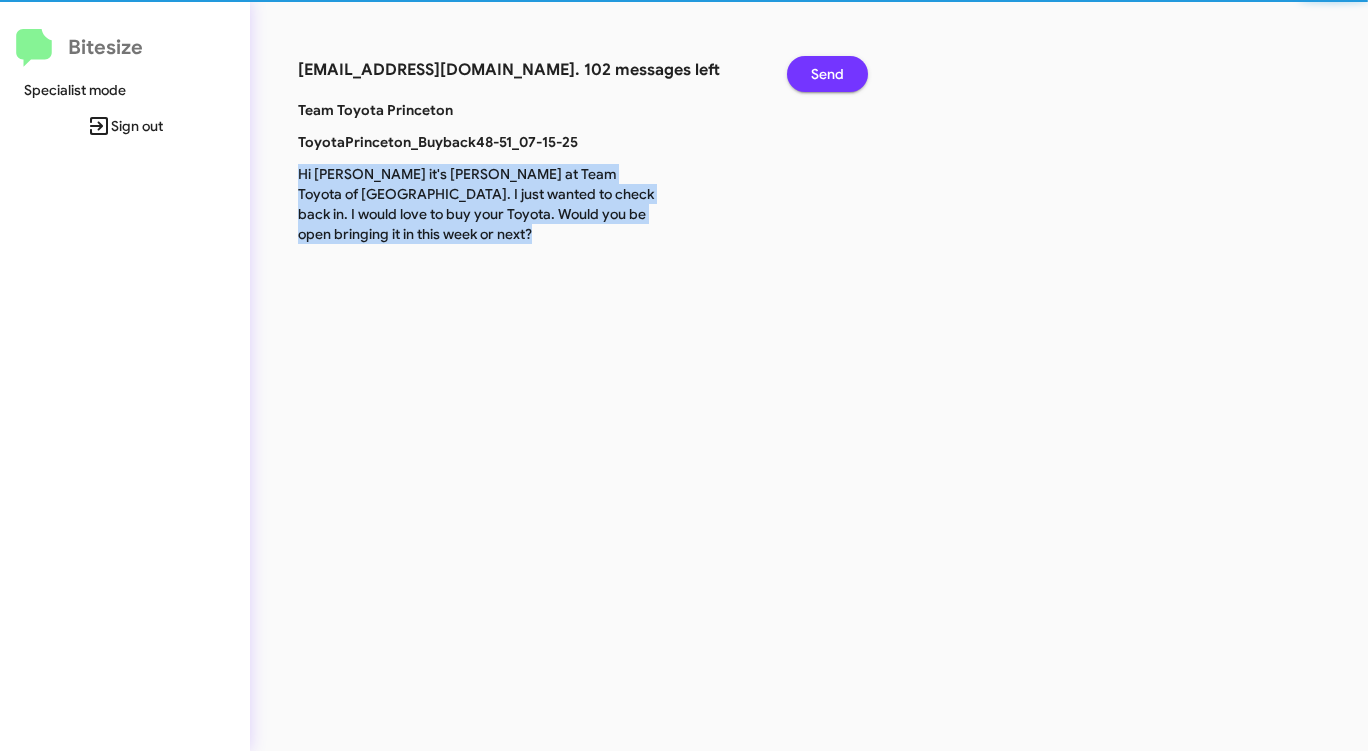 click on "Send" 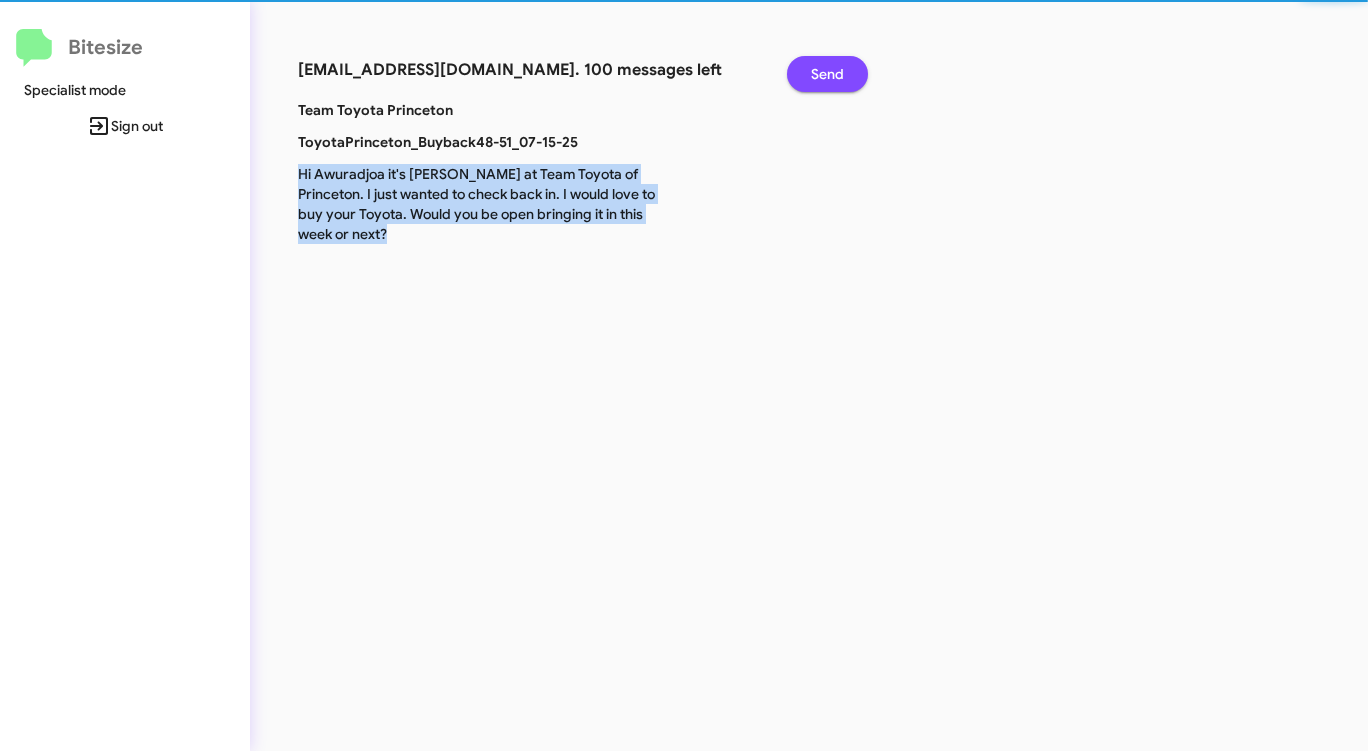 click on "Send" 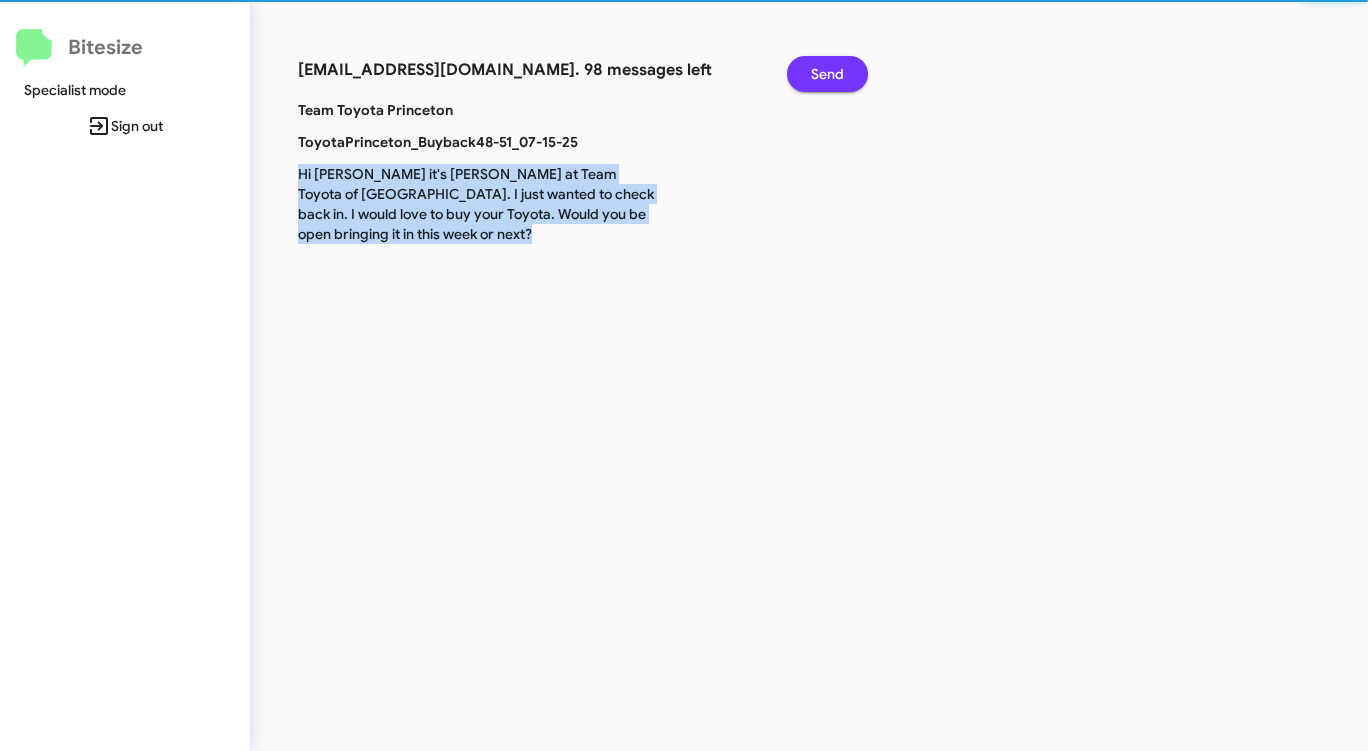 click on "Send" 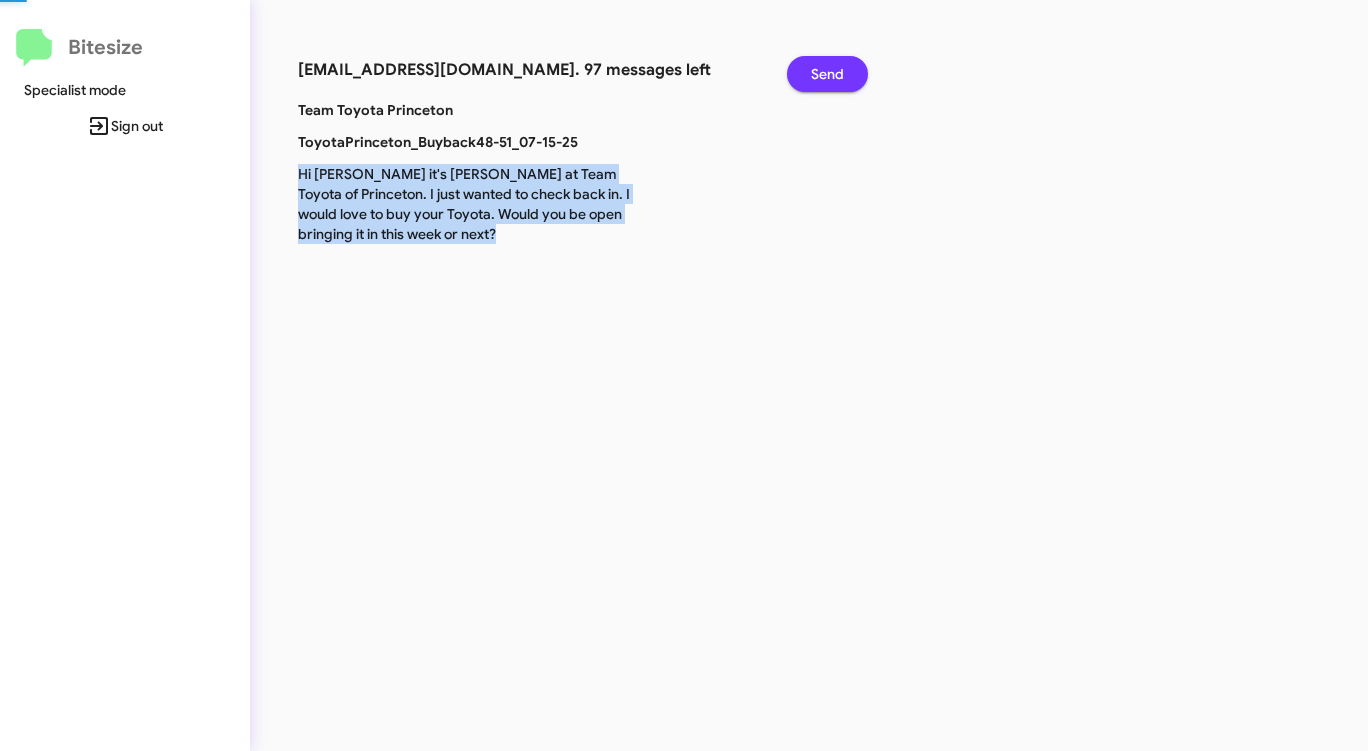 click on "Send" 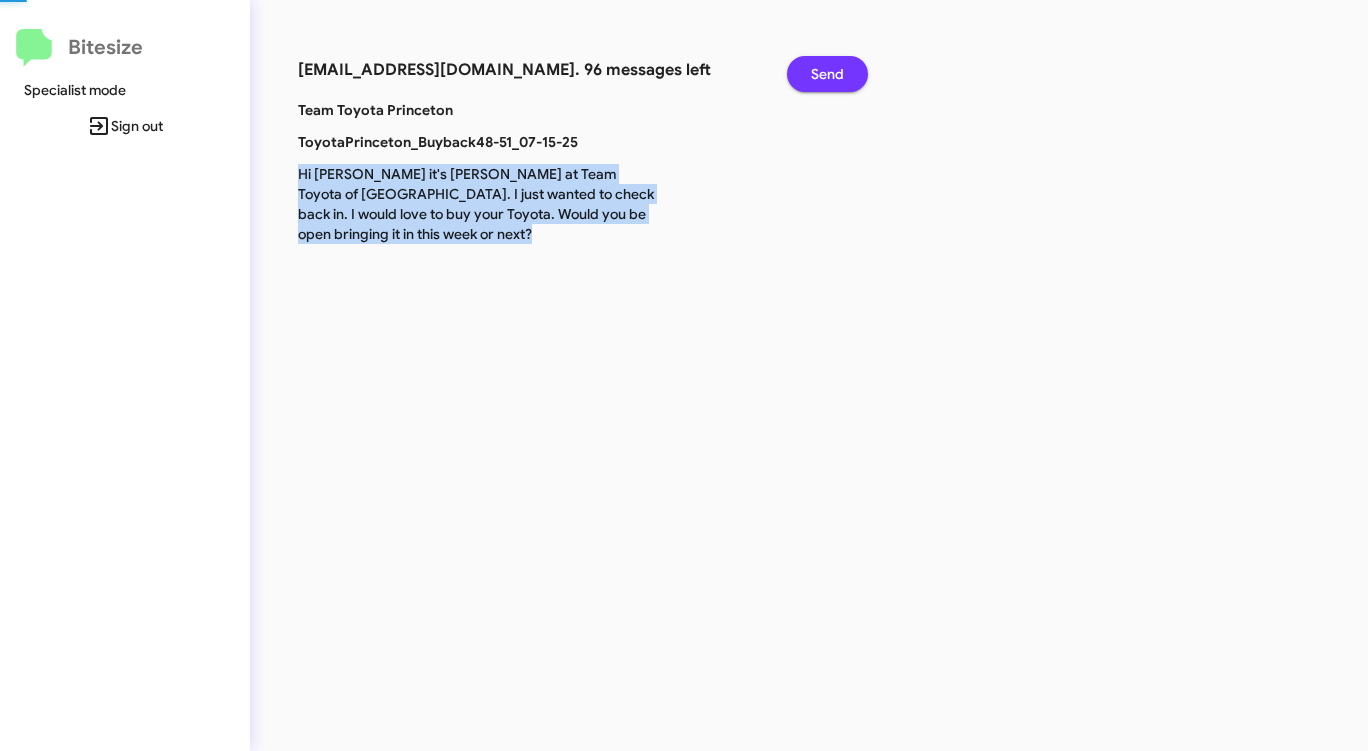 click on "Send" 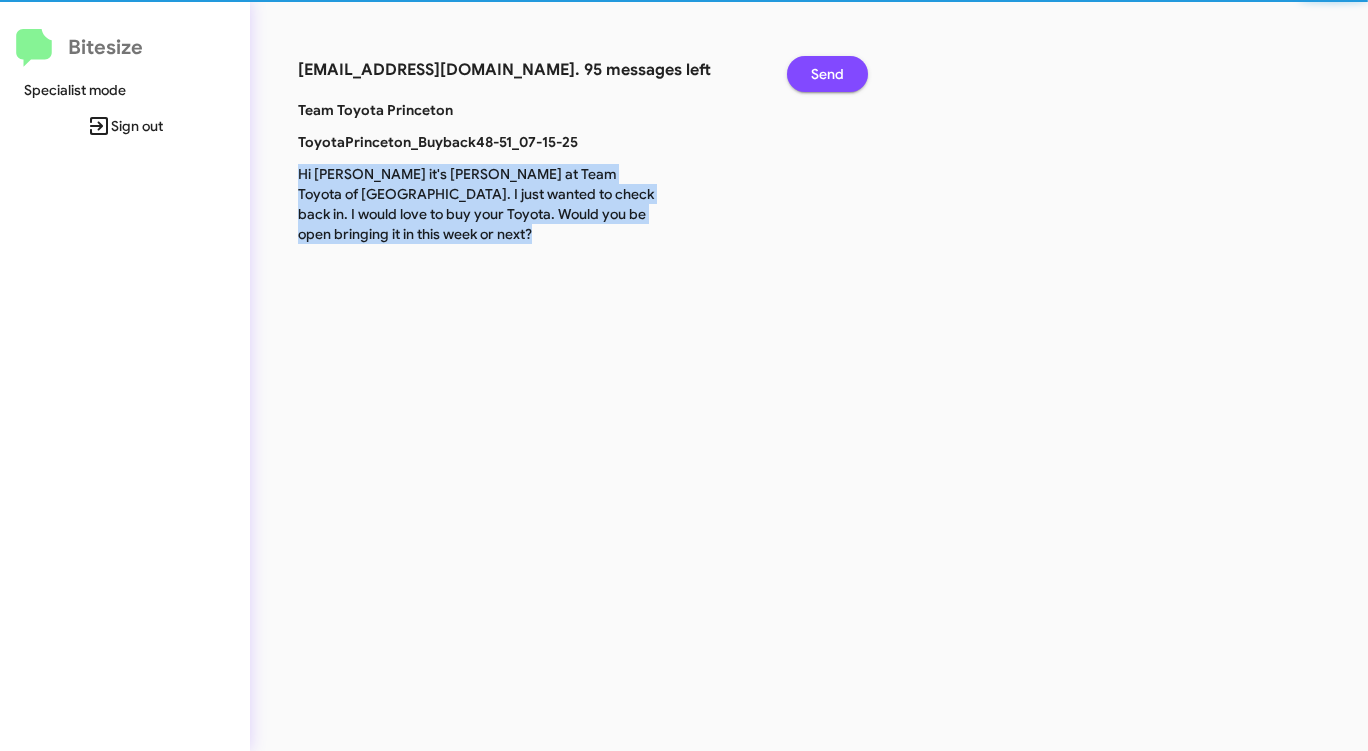 click on "Send" 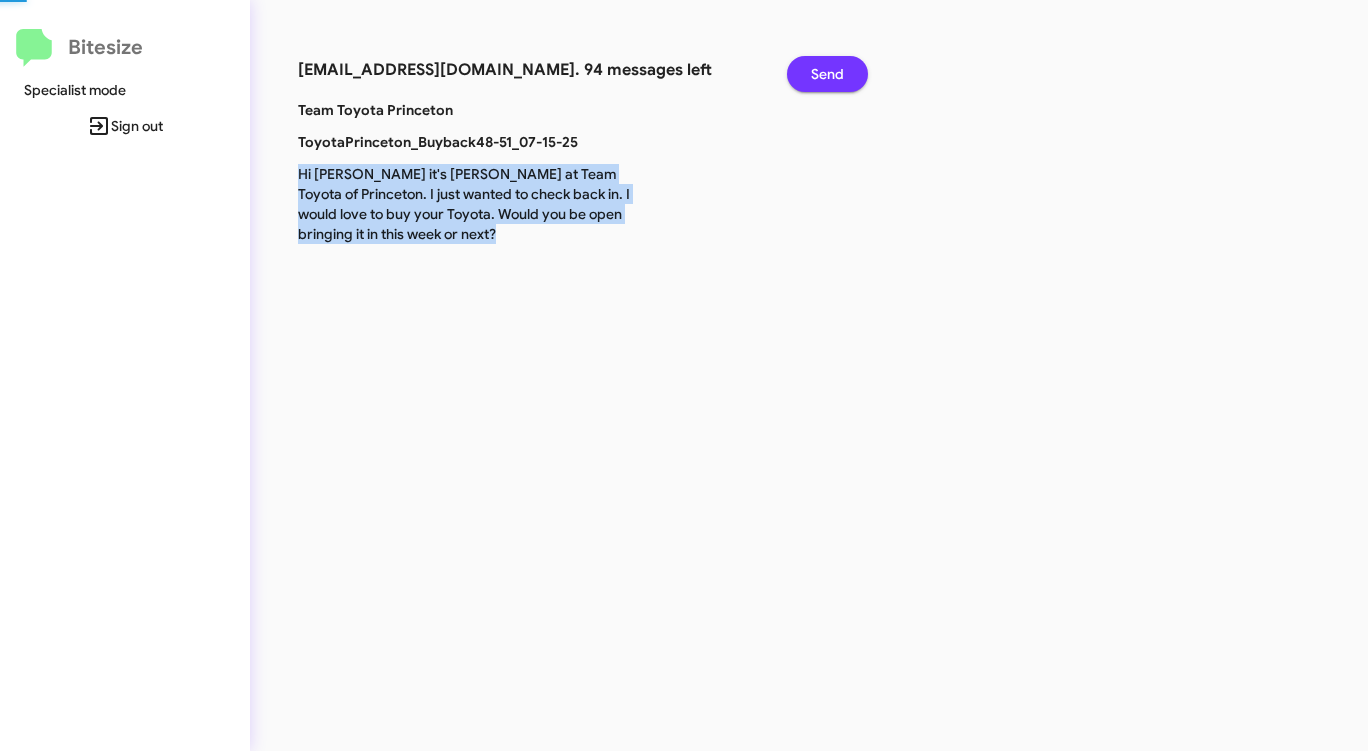 click on "Send" 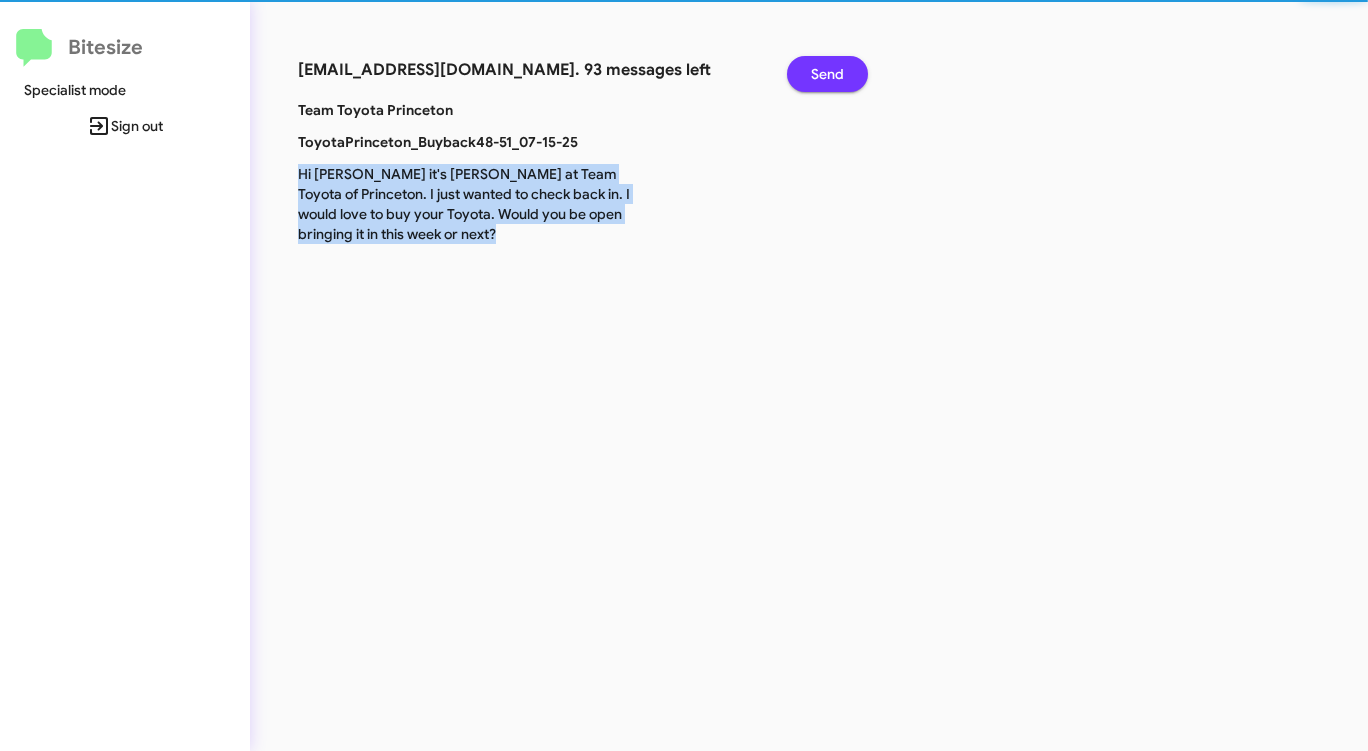 click on "Send" 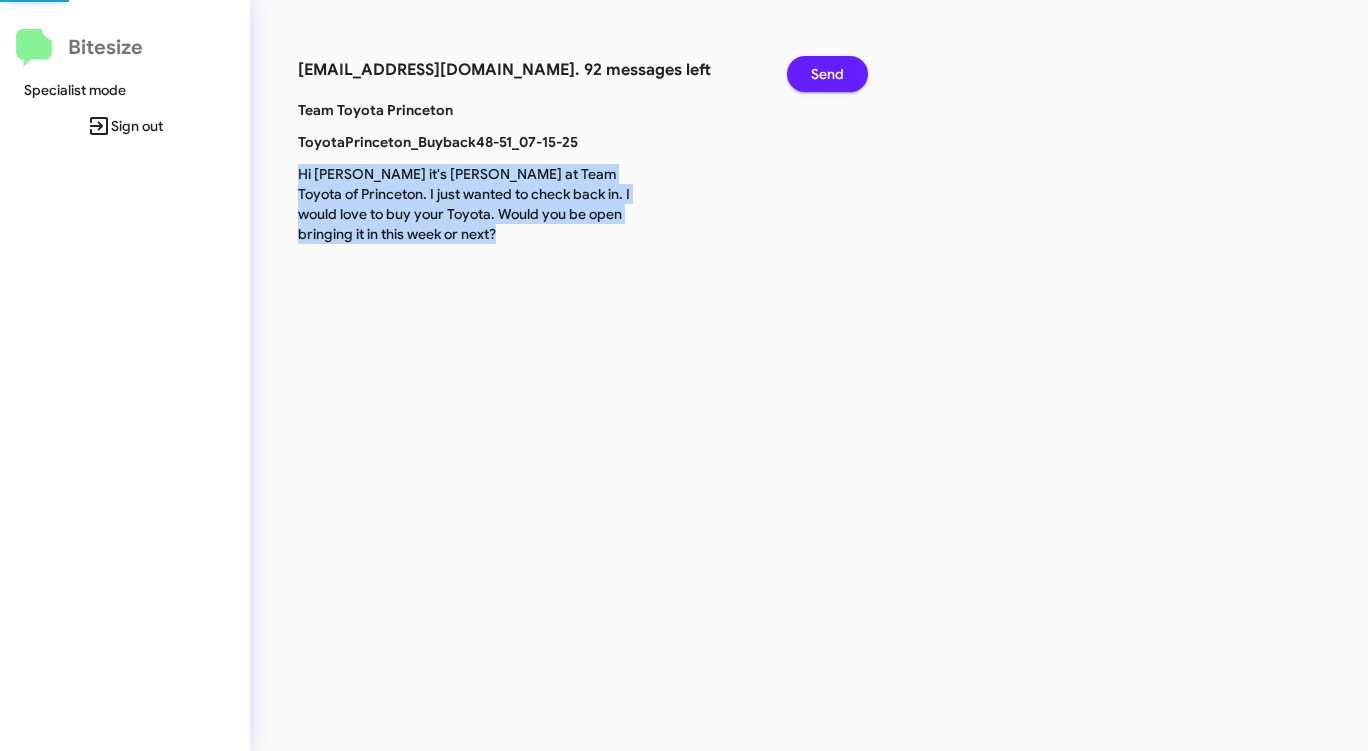 click on "Send" 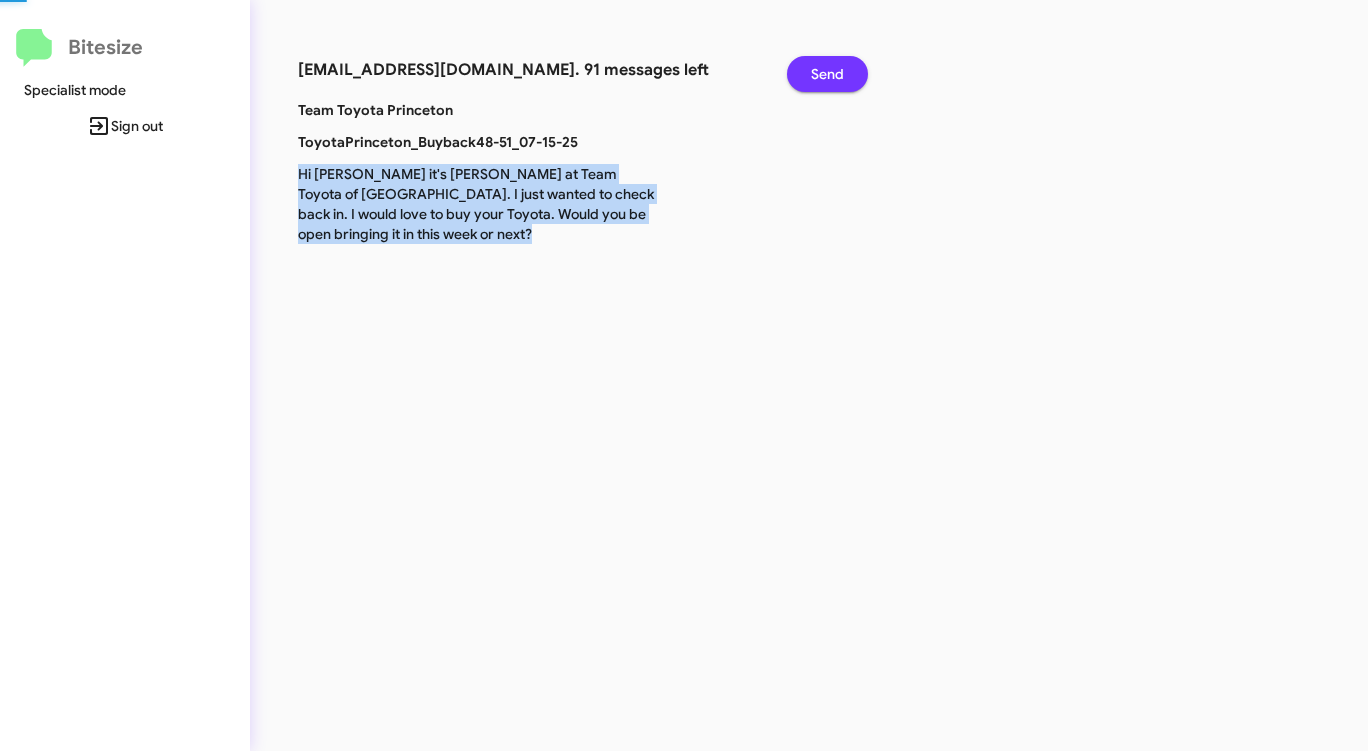 click on "Send" 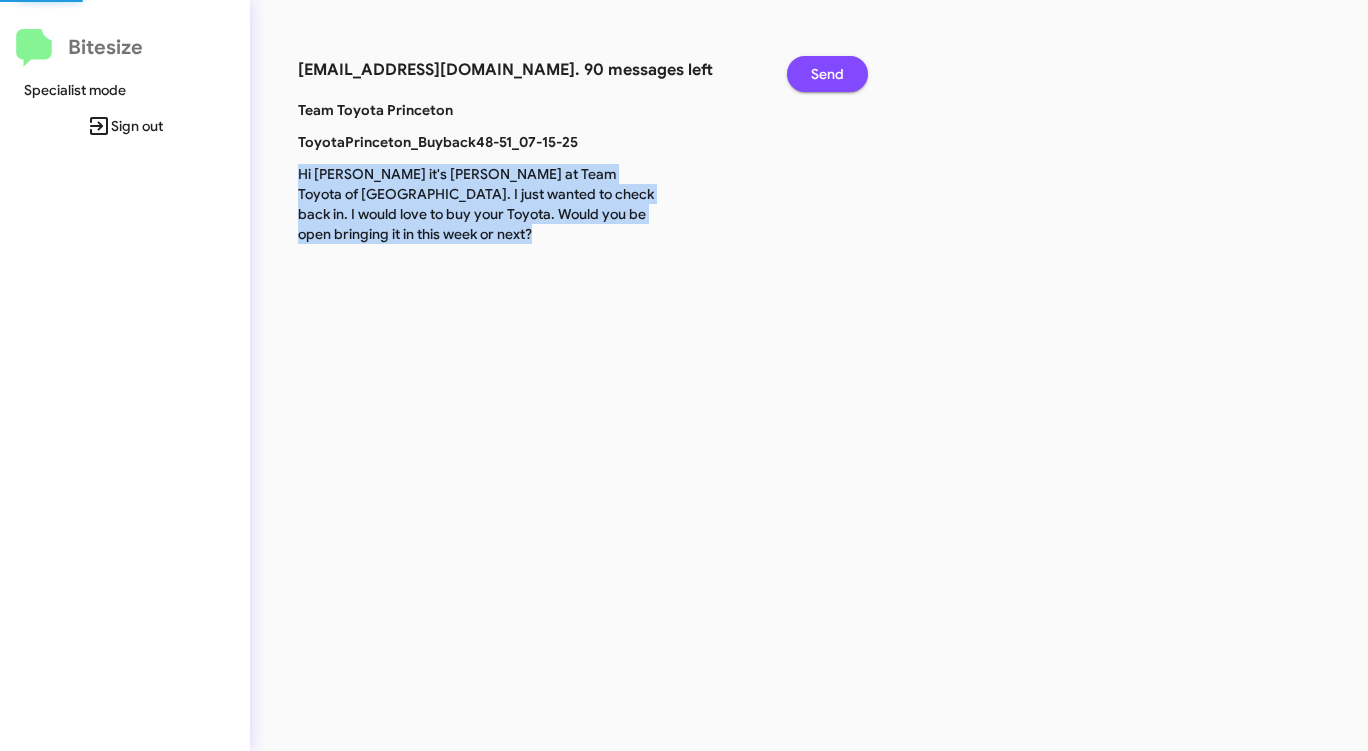 click on "Send" 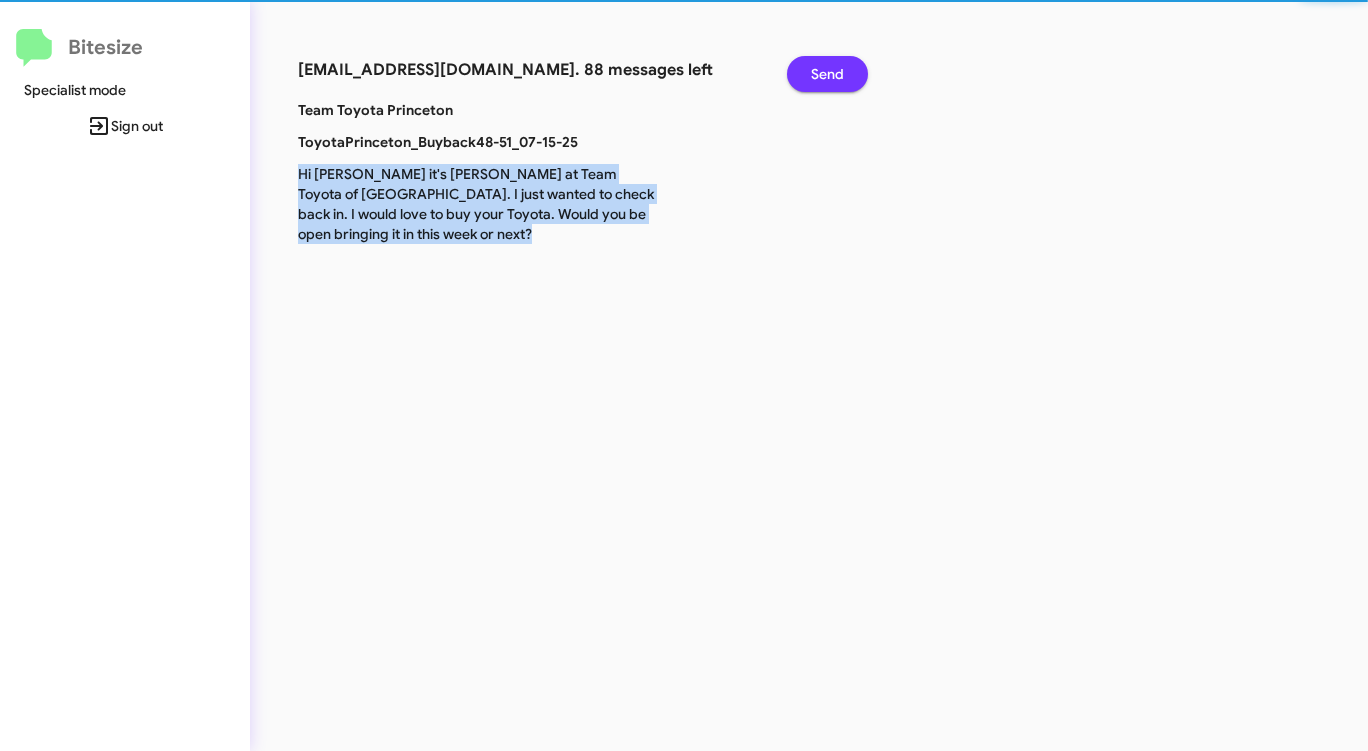 click on "Send" 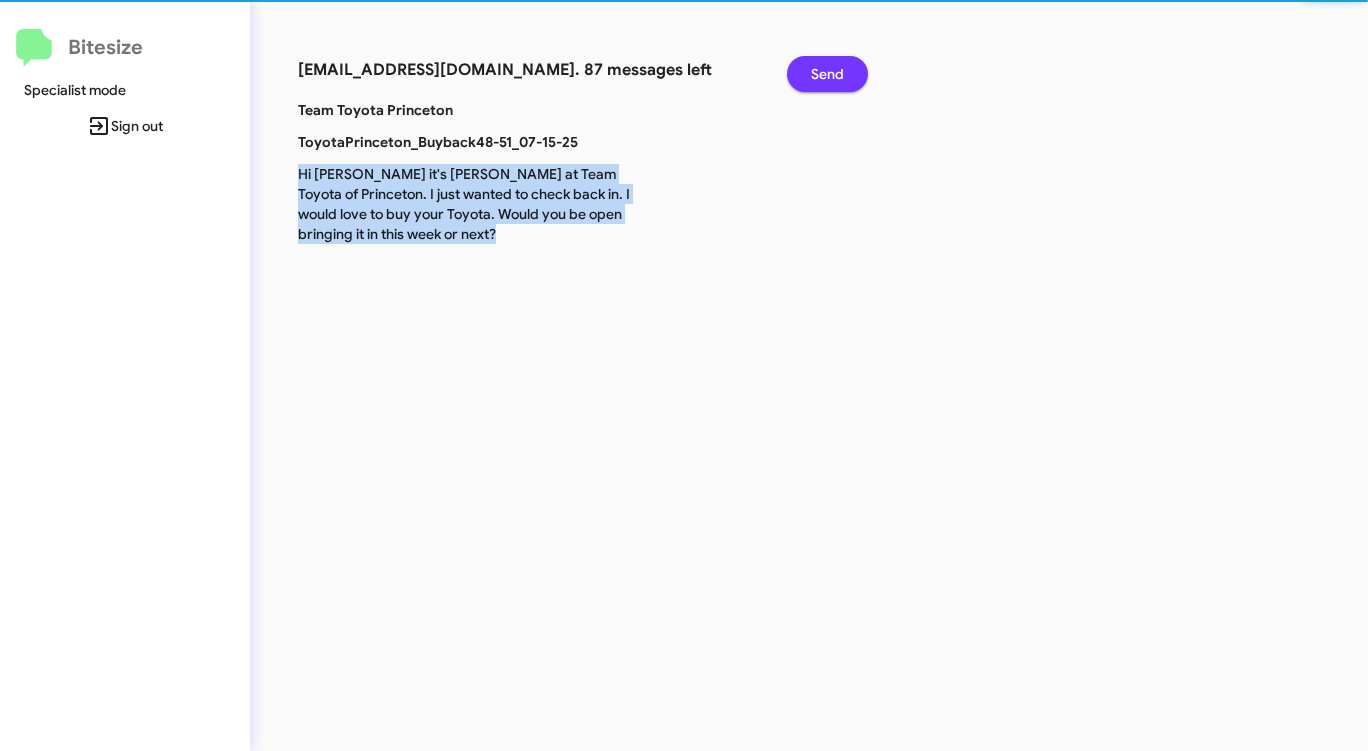 click on "Send" 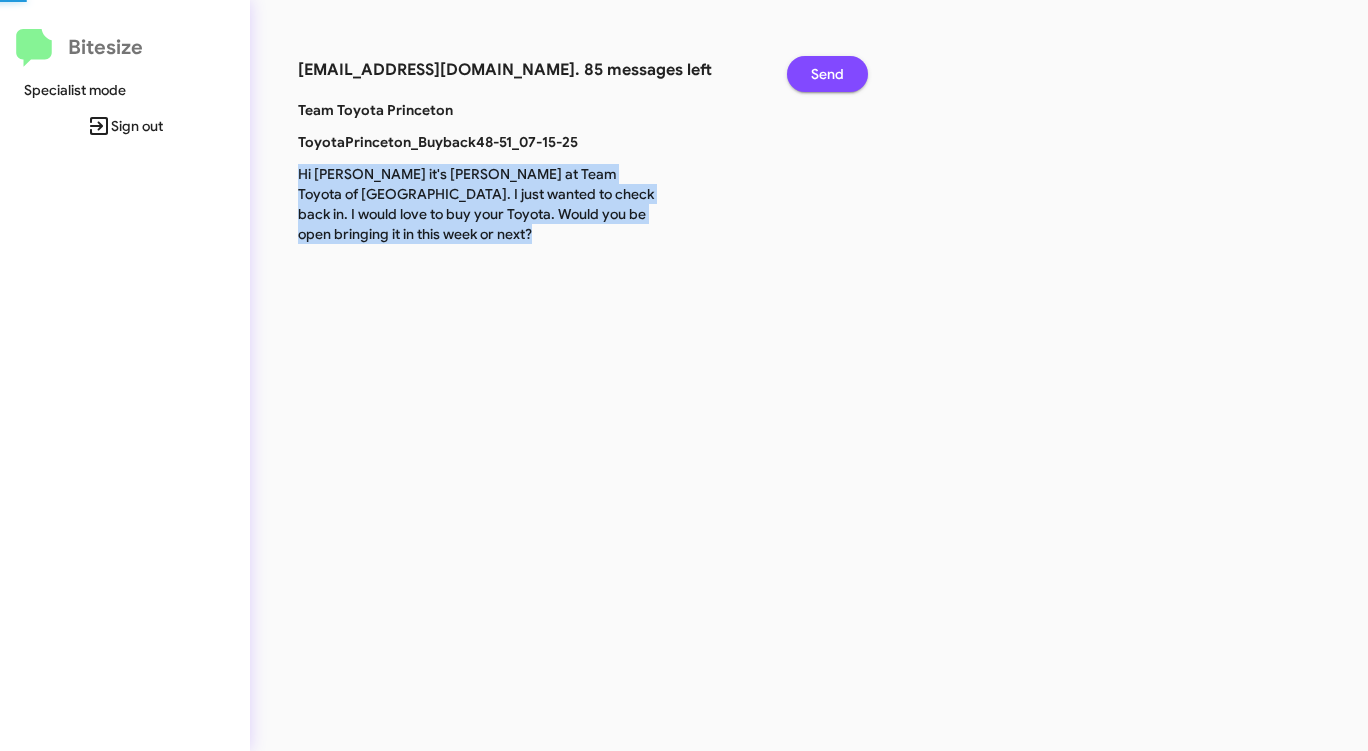 click on "Send" 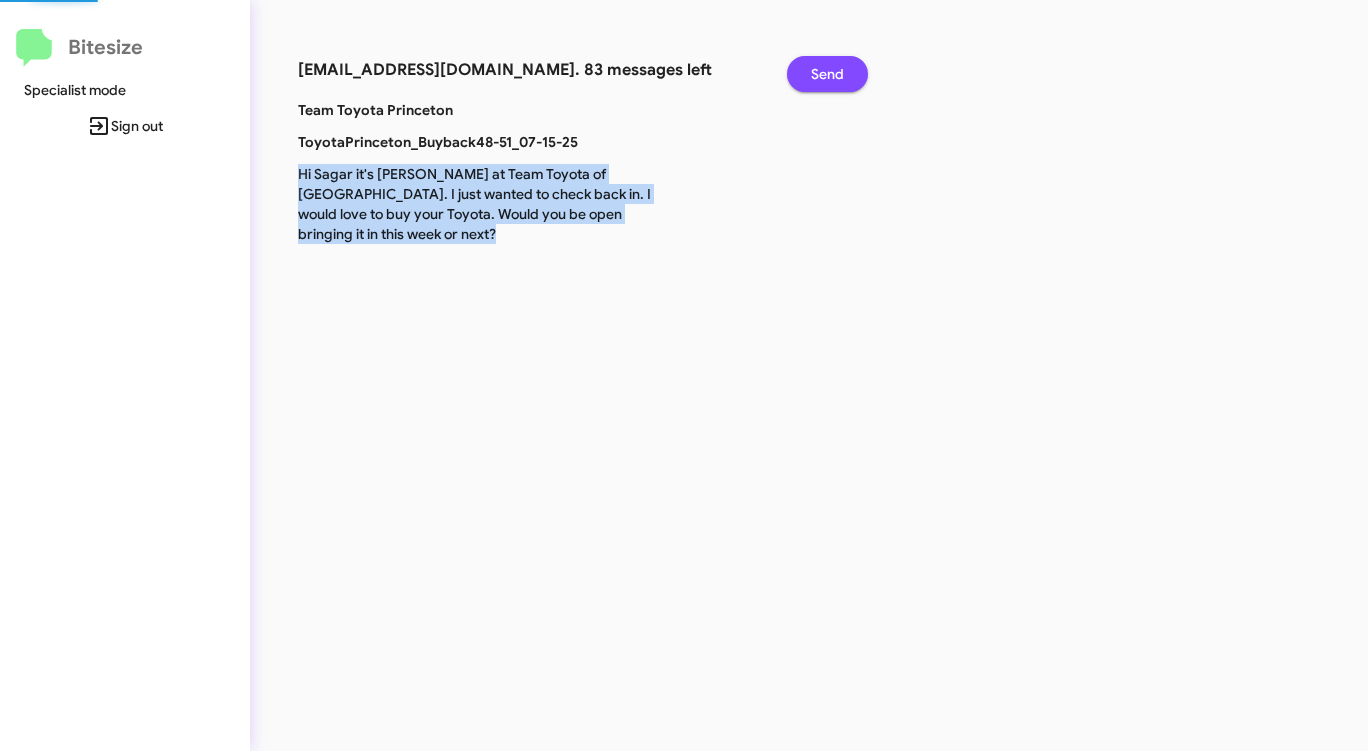 click on "Send" 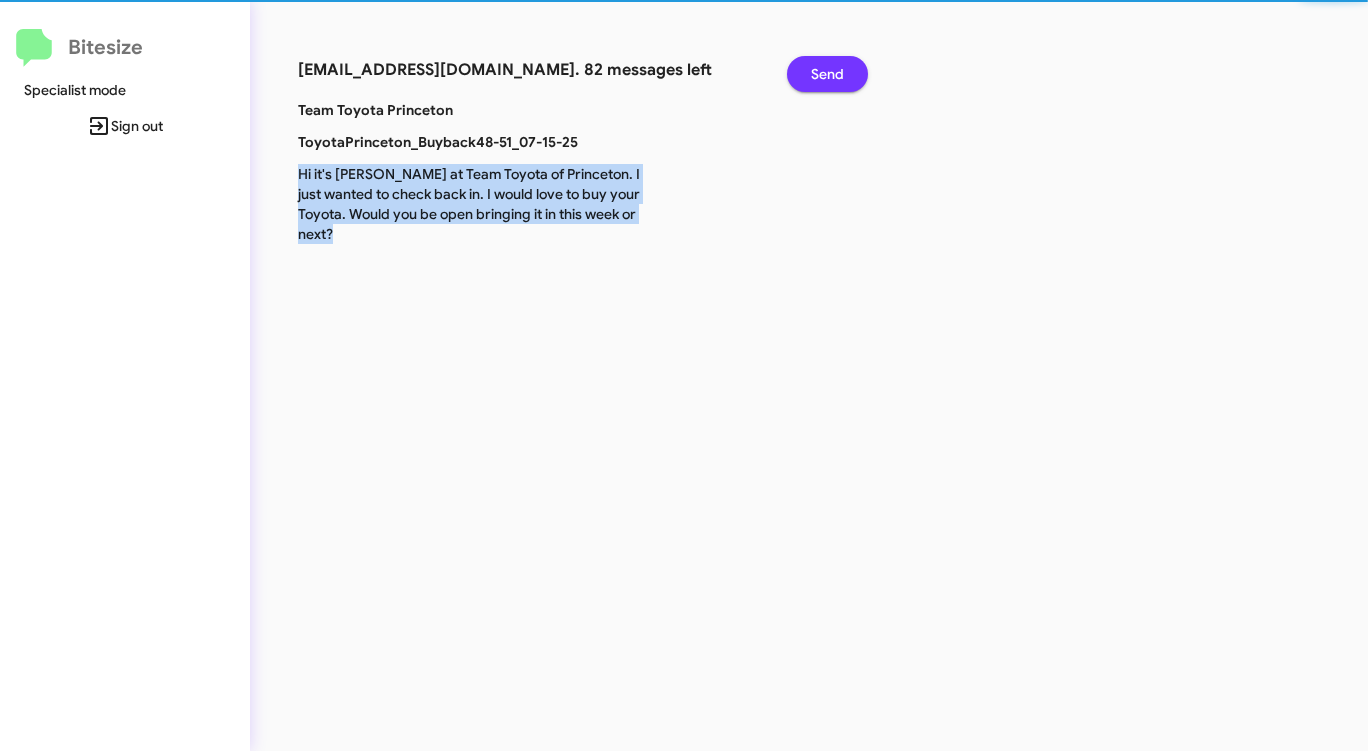 click on "Send" 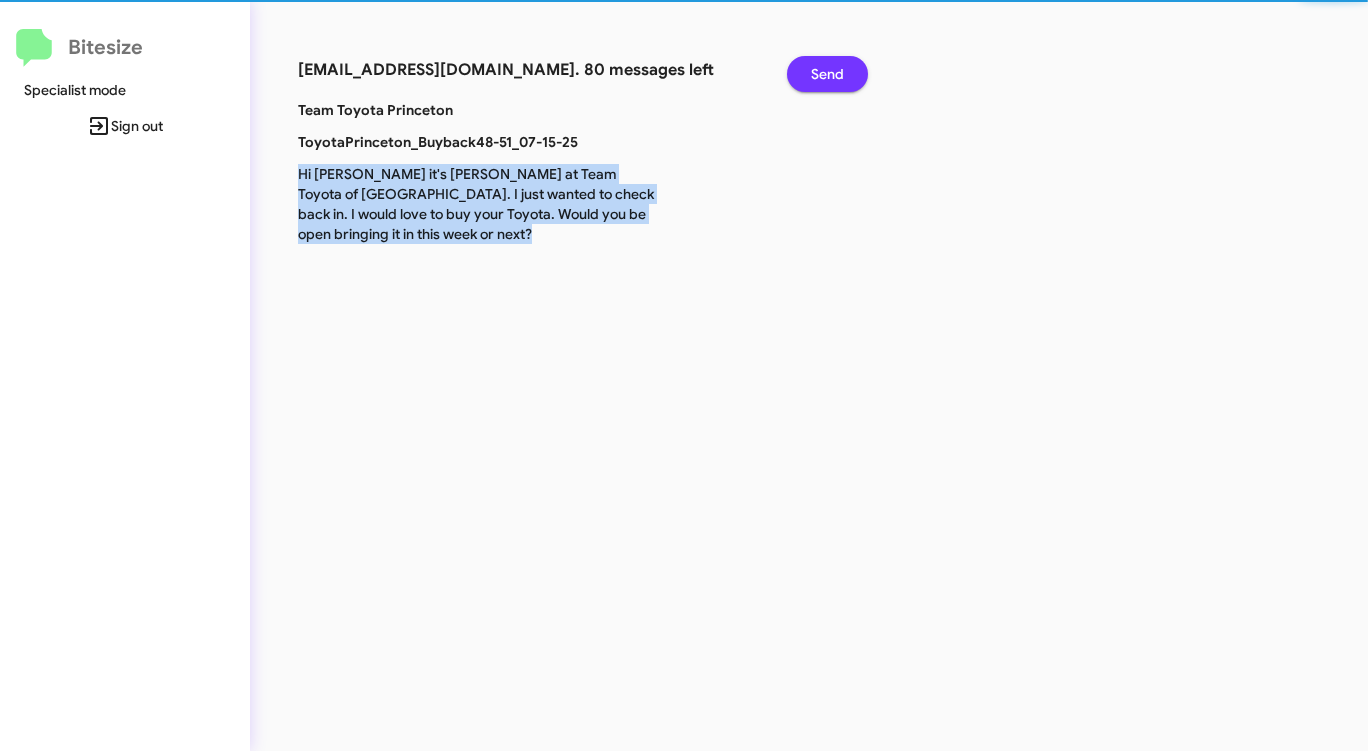 click on "Send" 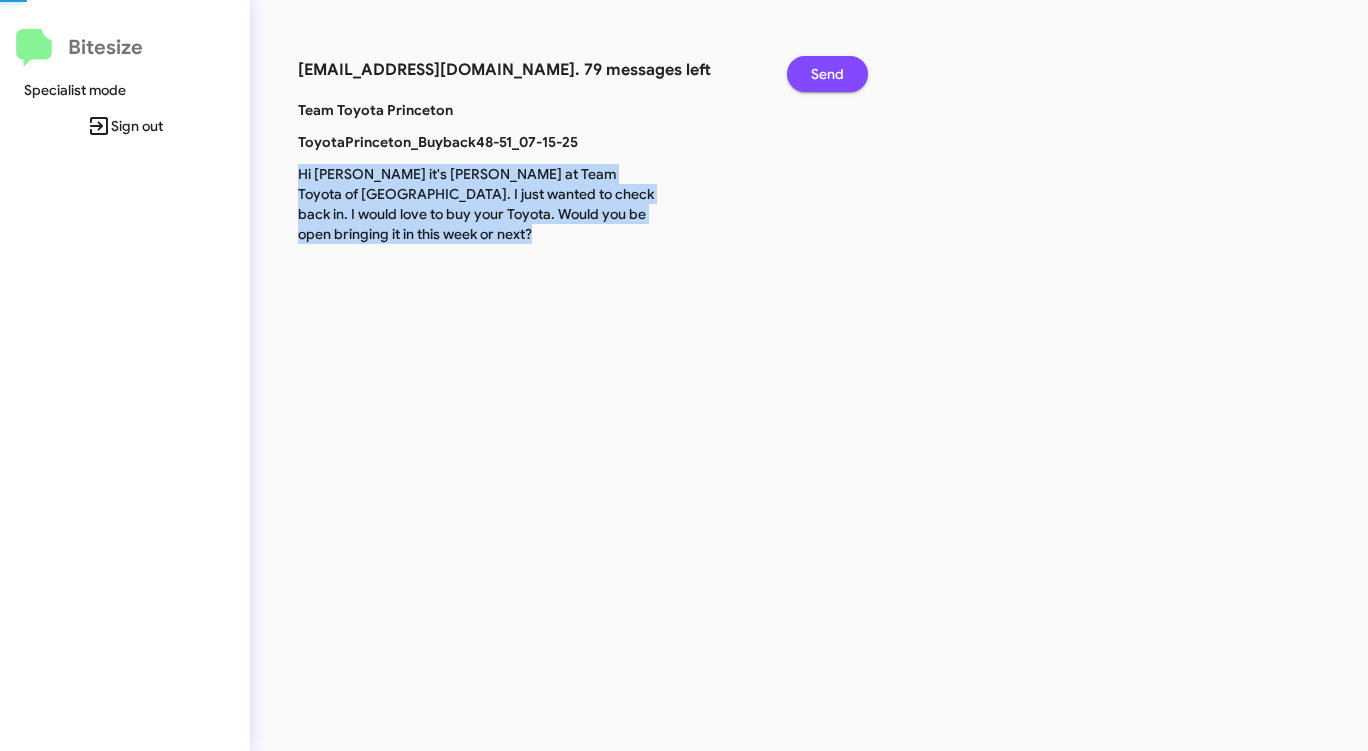 click on "Send" 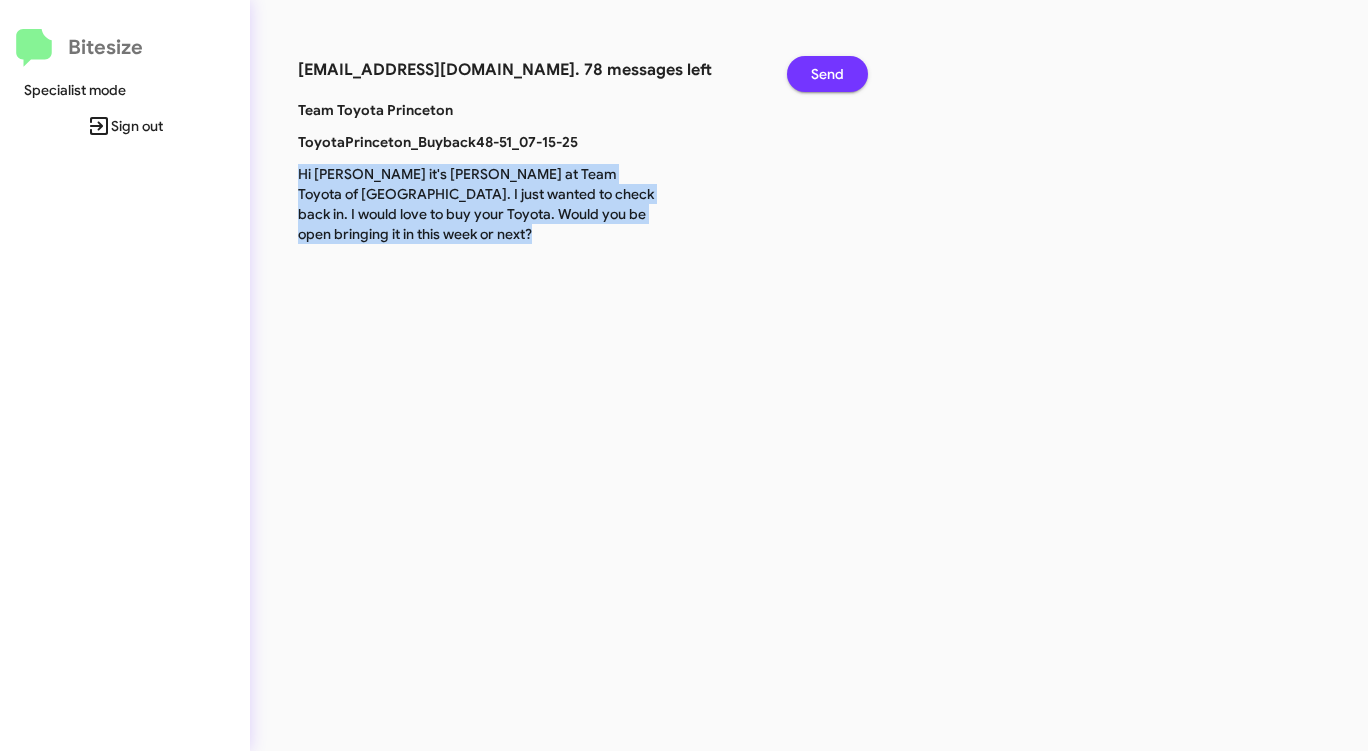 click on "Send" 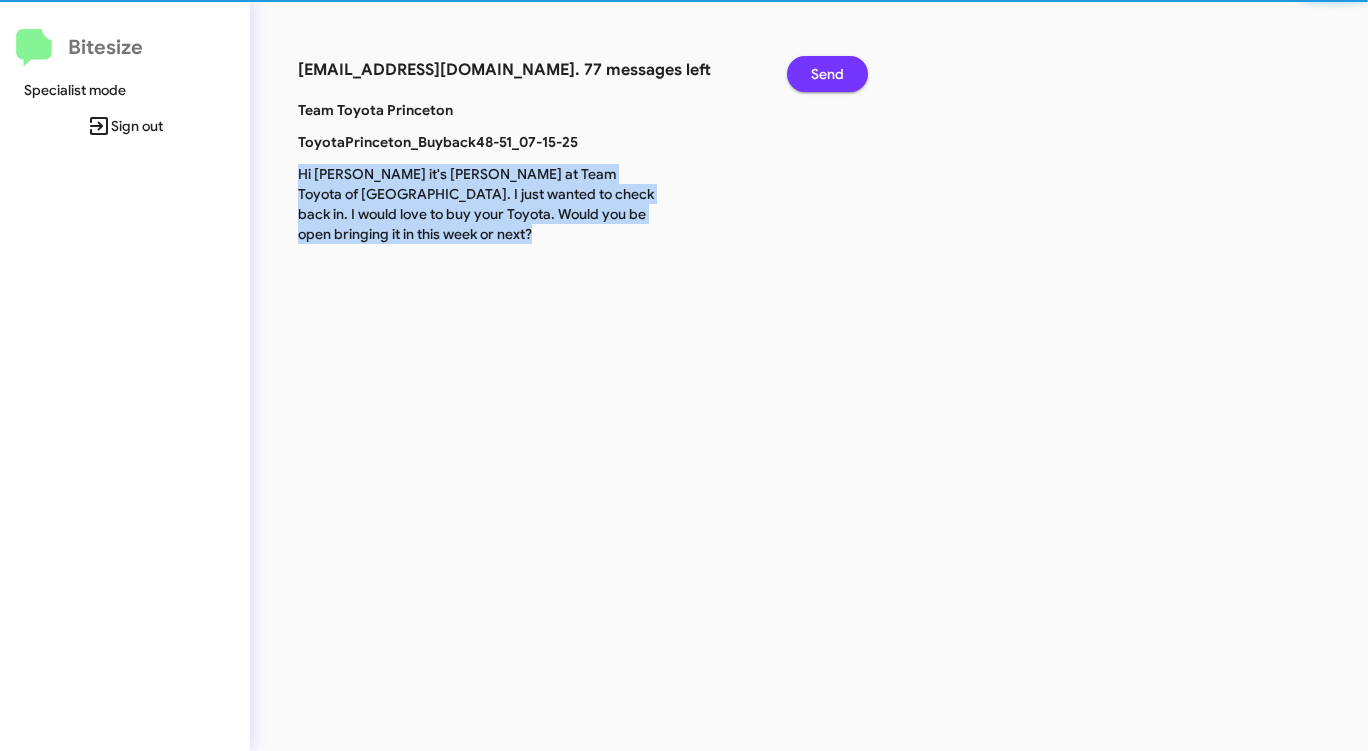click on "Send" 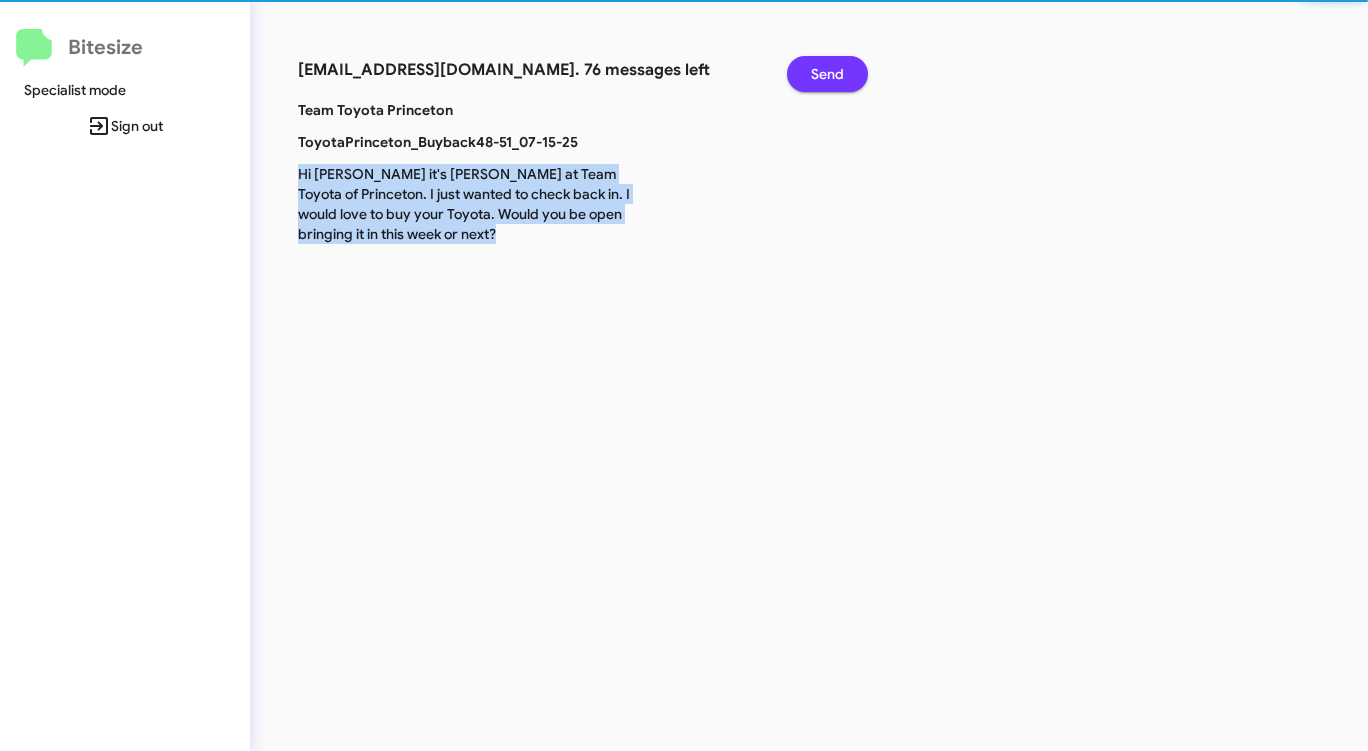 click on "Send" 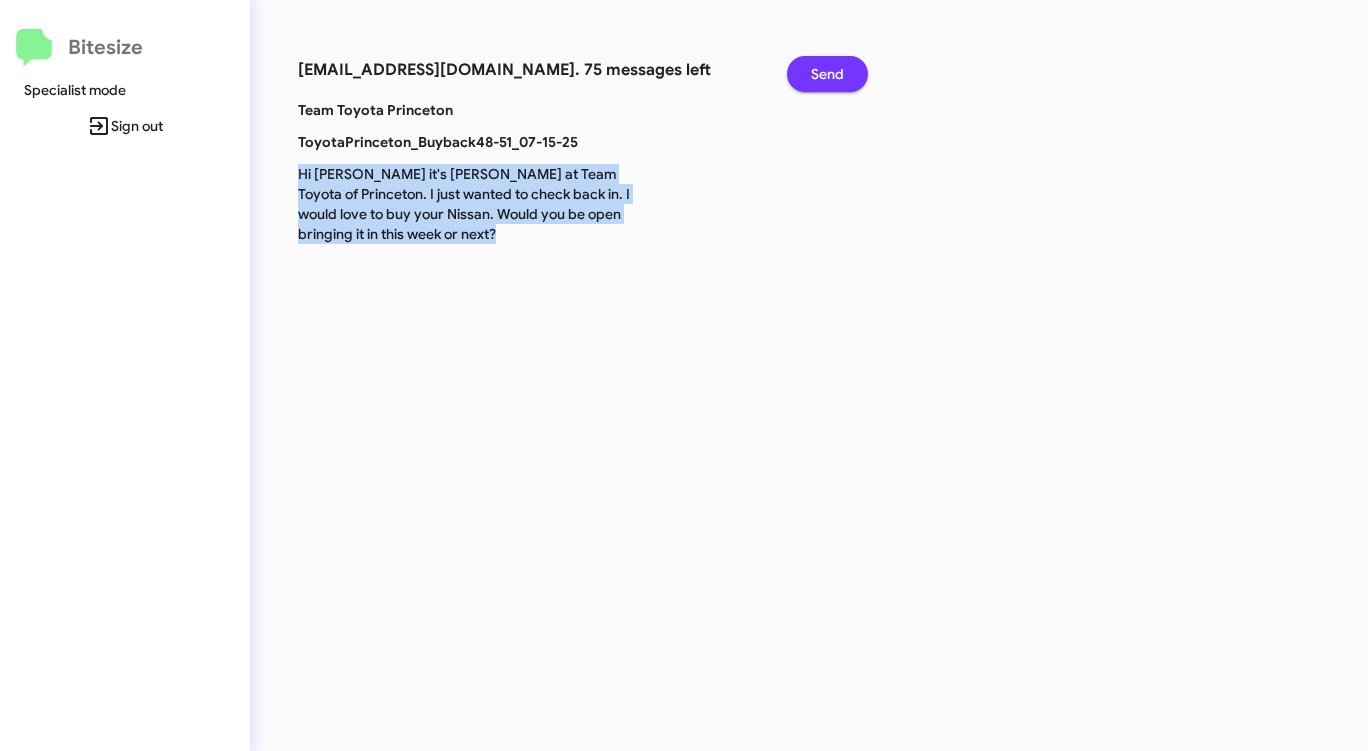 click on "Send" 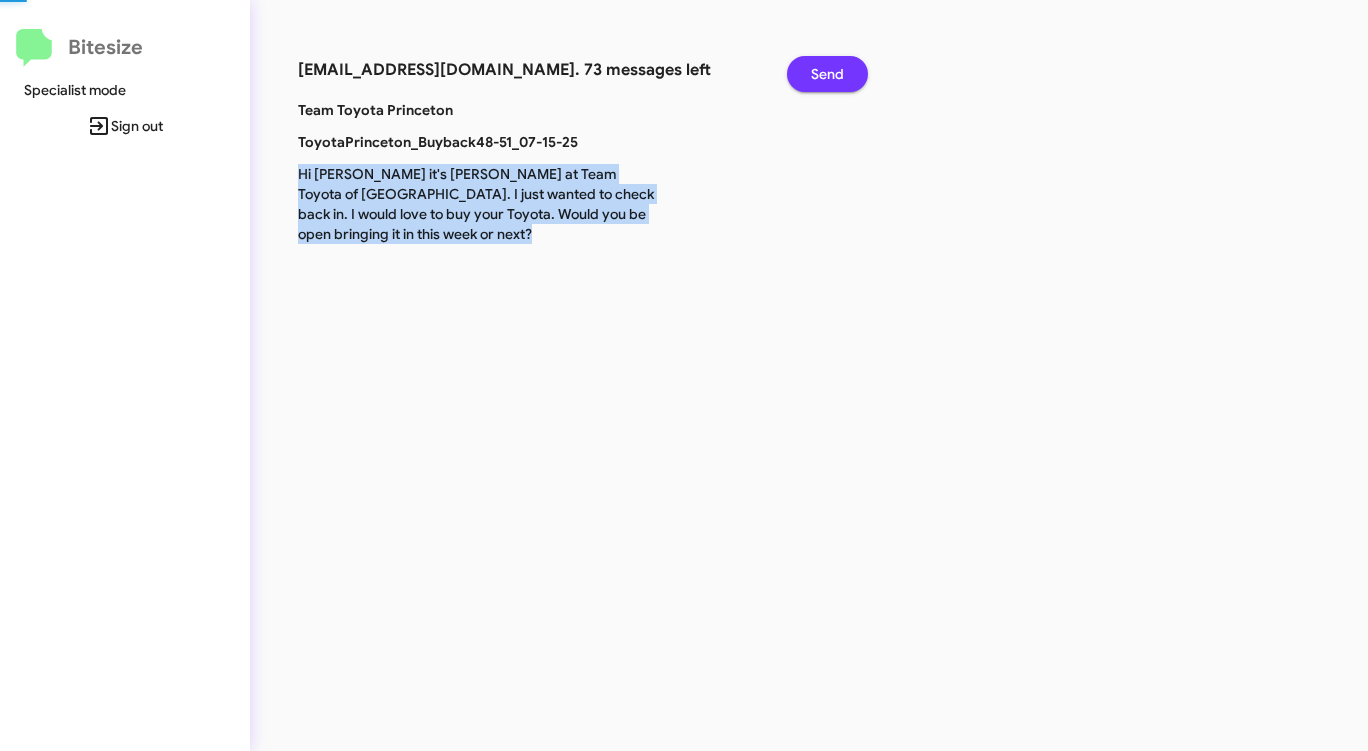click on "Send" 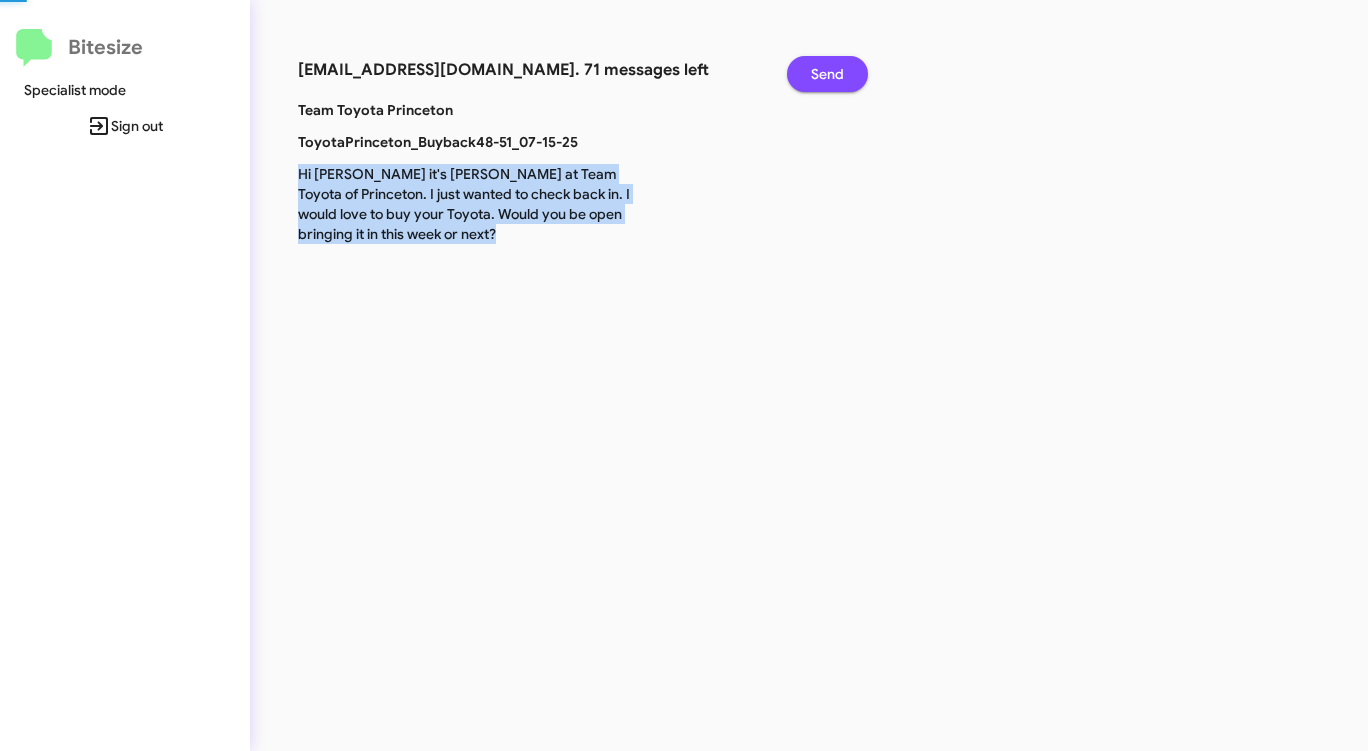 click on "Send" 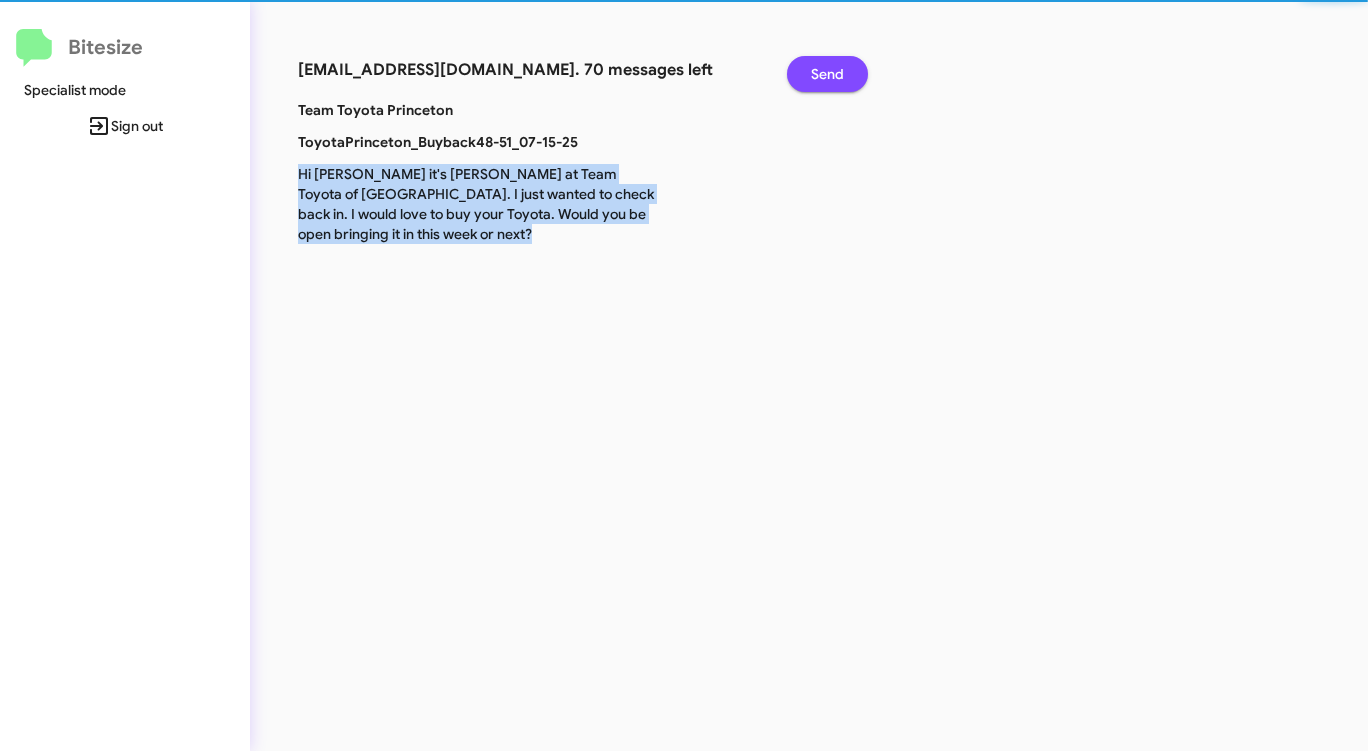 click on "Send" 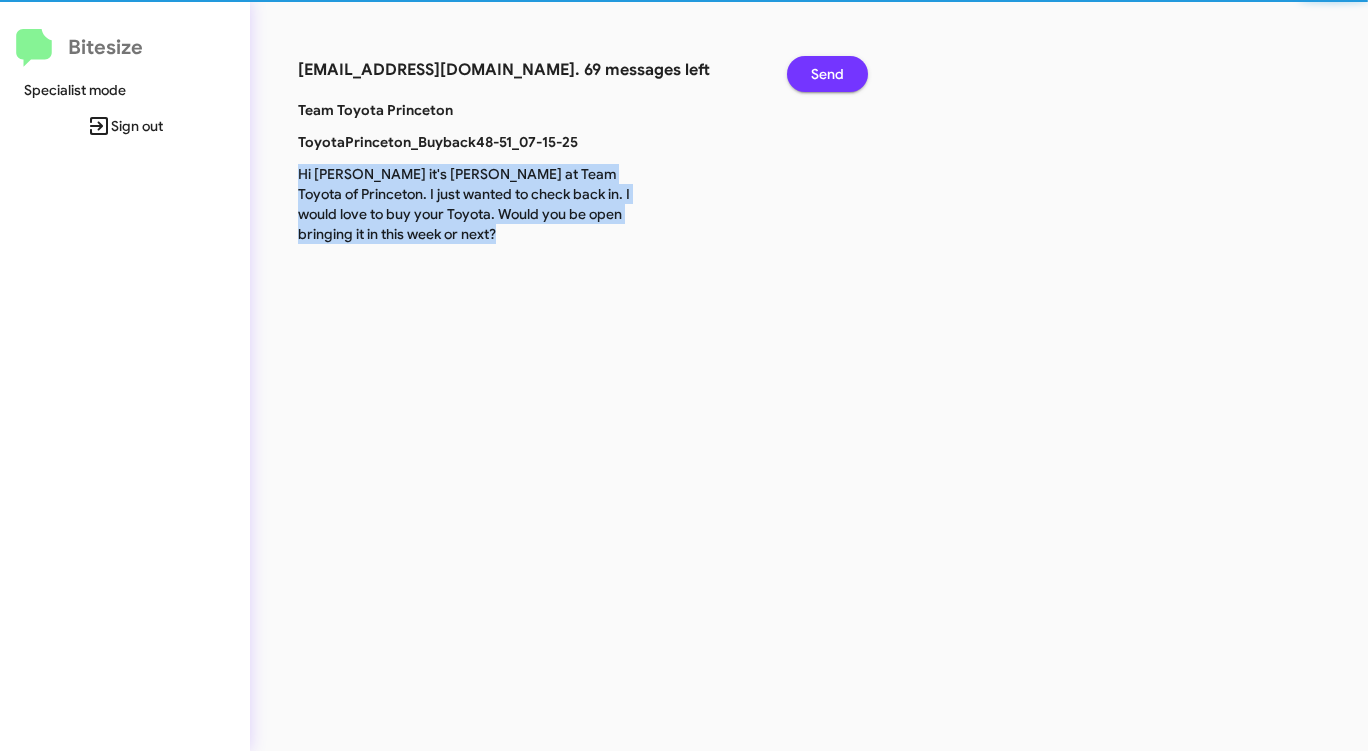 click on "Send" 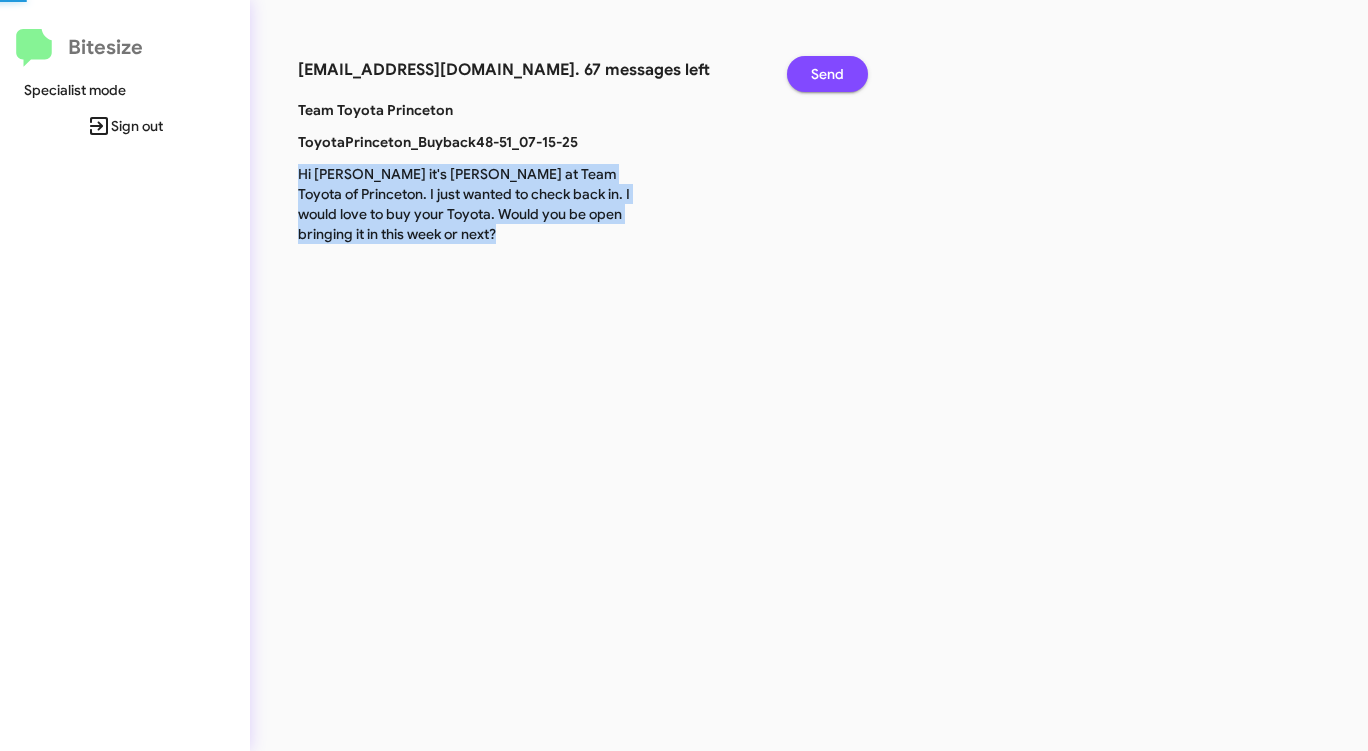 click on "Send" 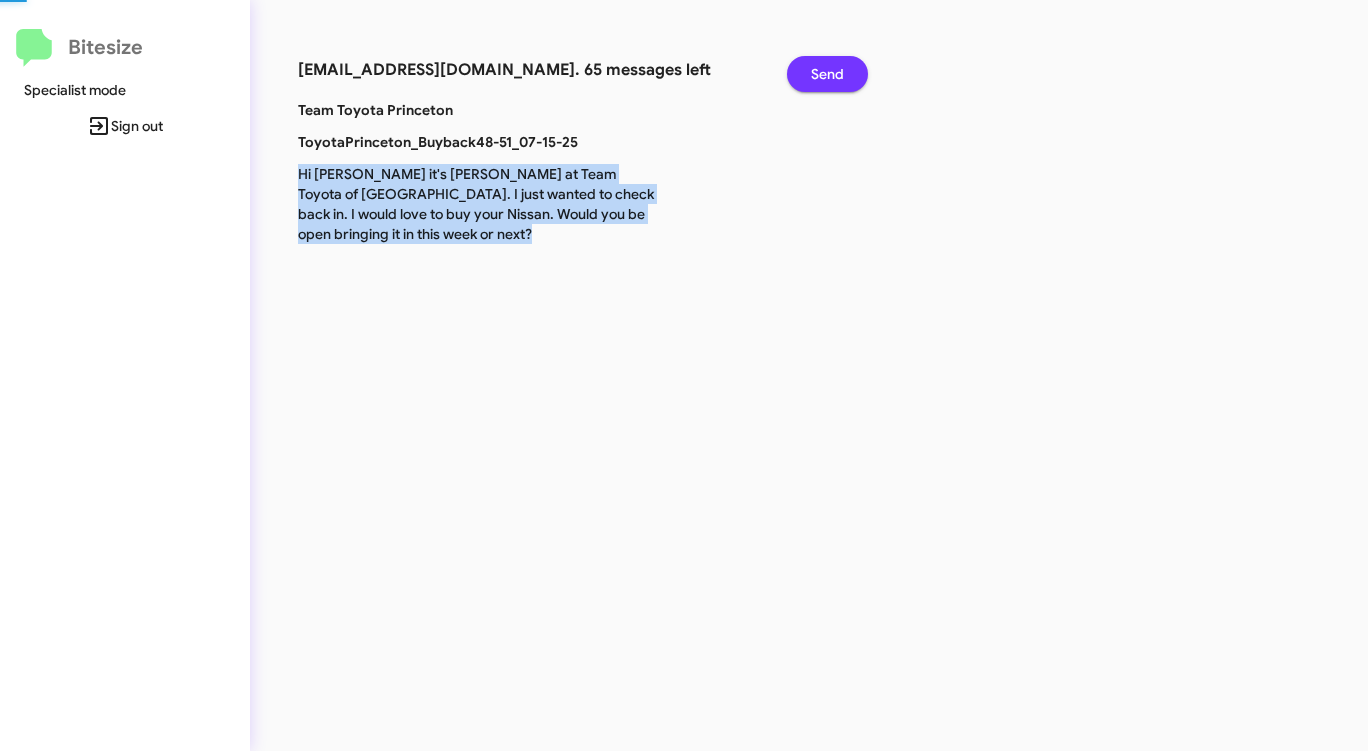 click on "Send" 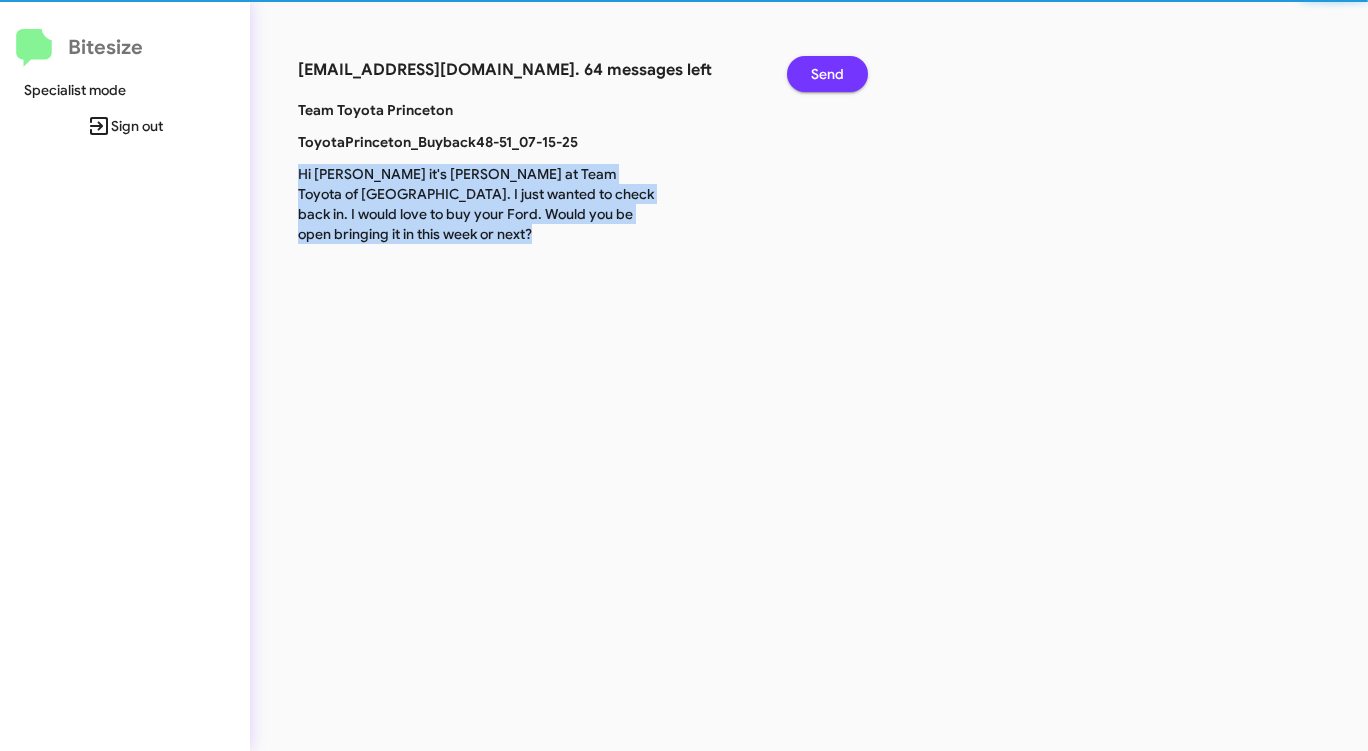 click on "Send" 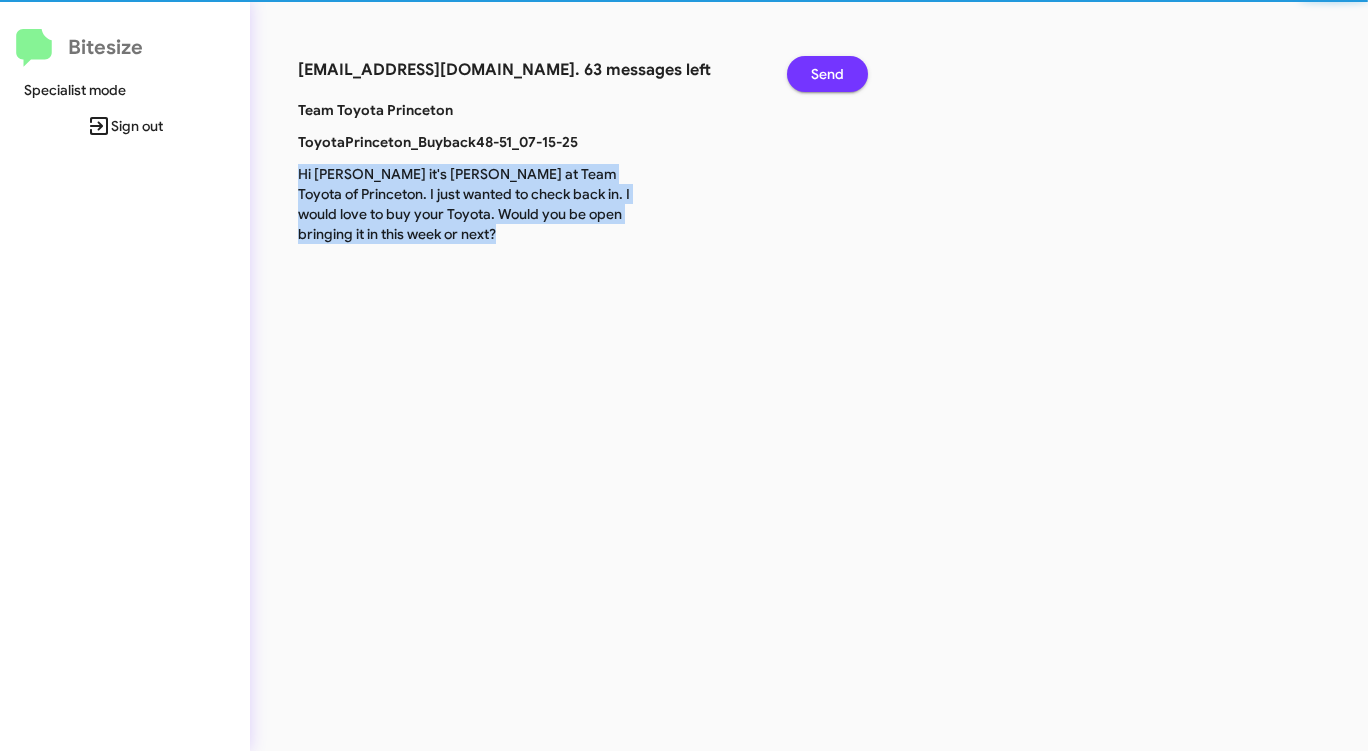click on "Send" 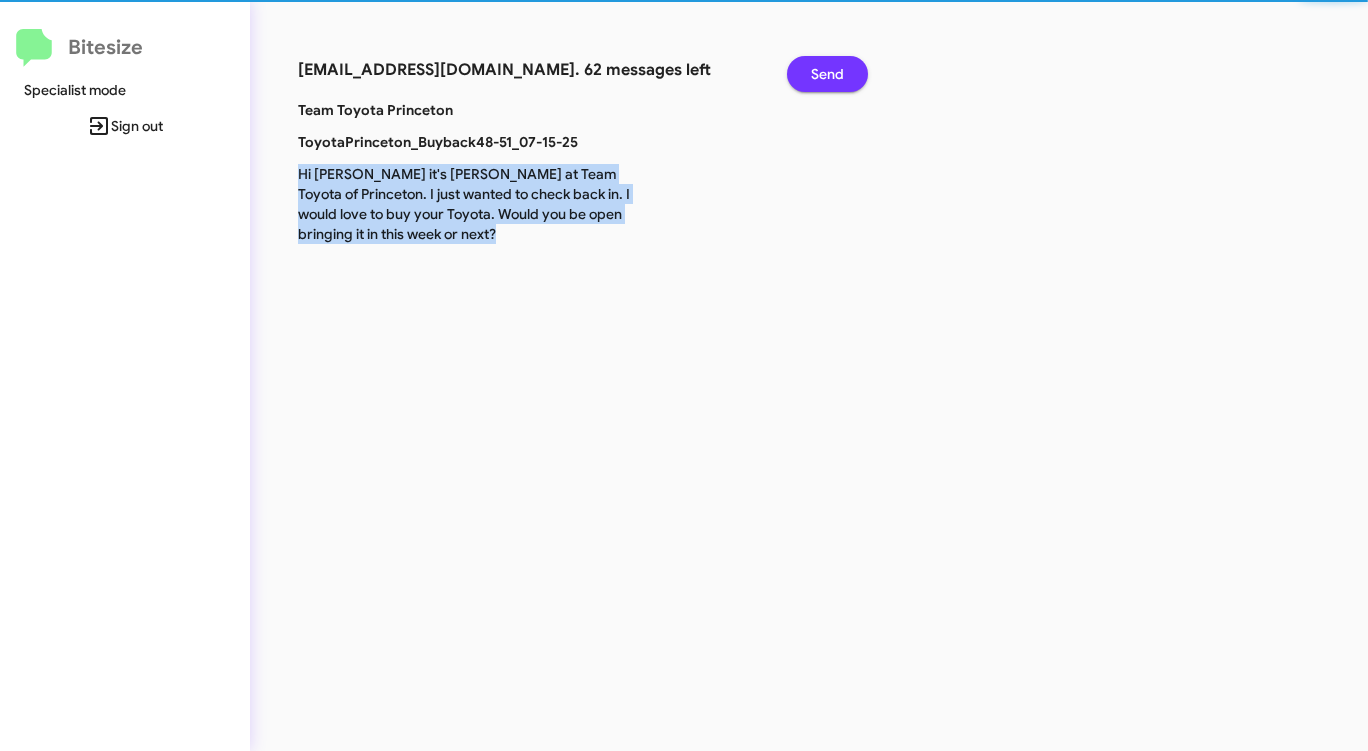 click on "Send" 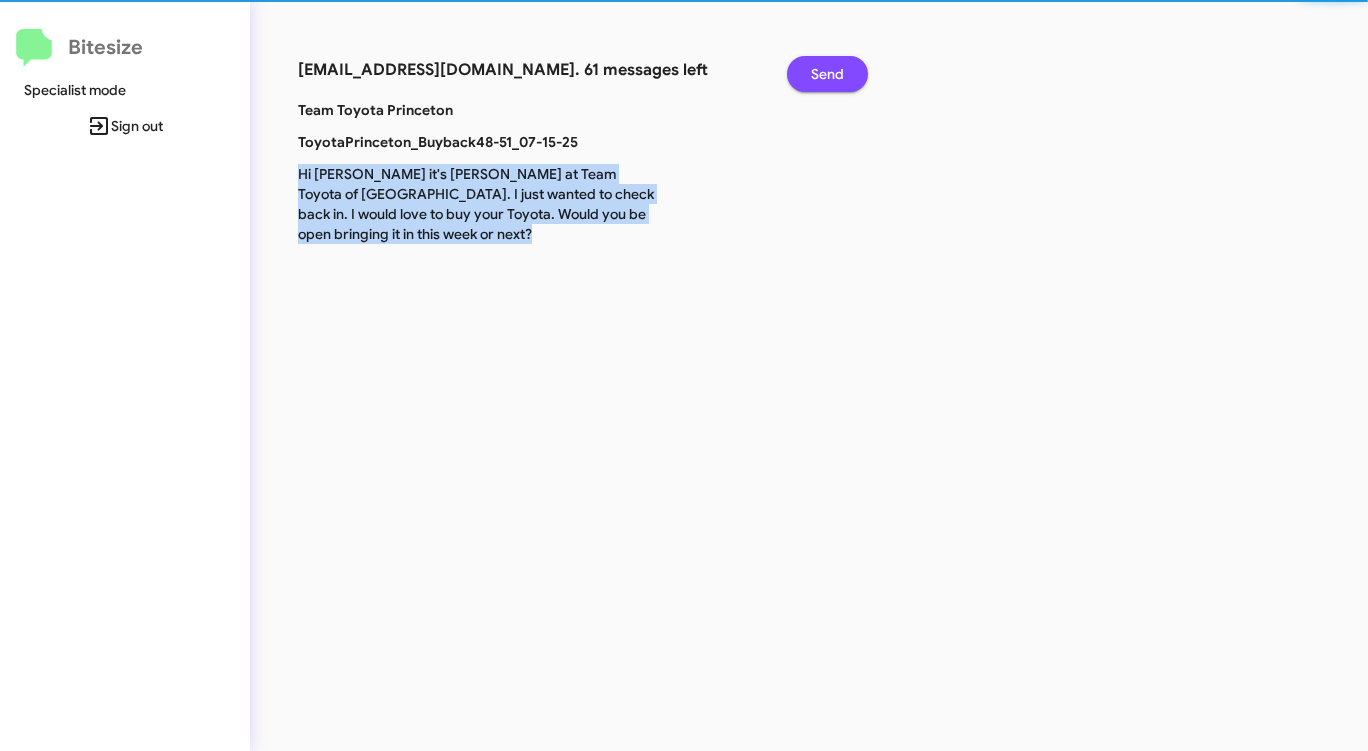 click on "Send" 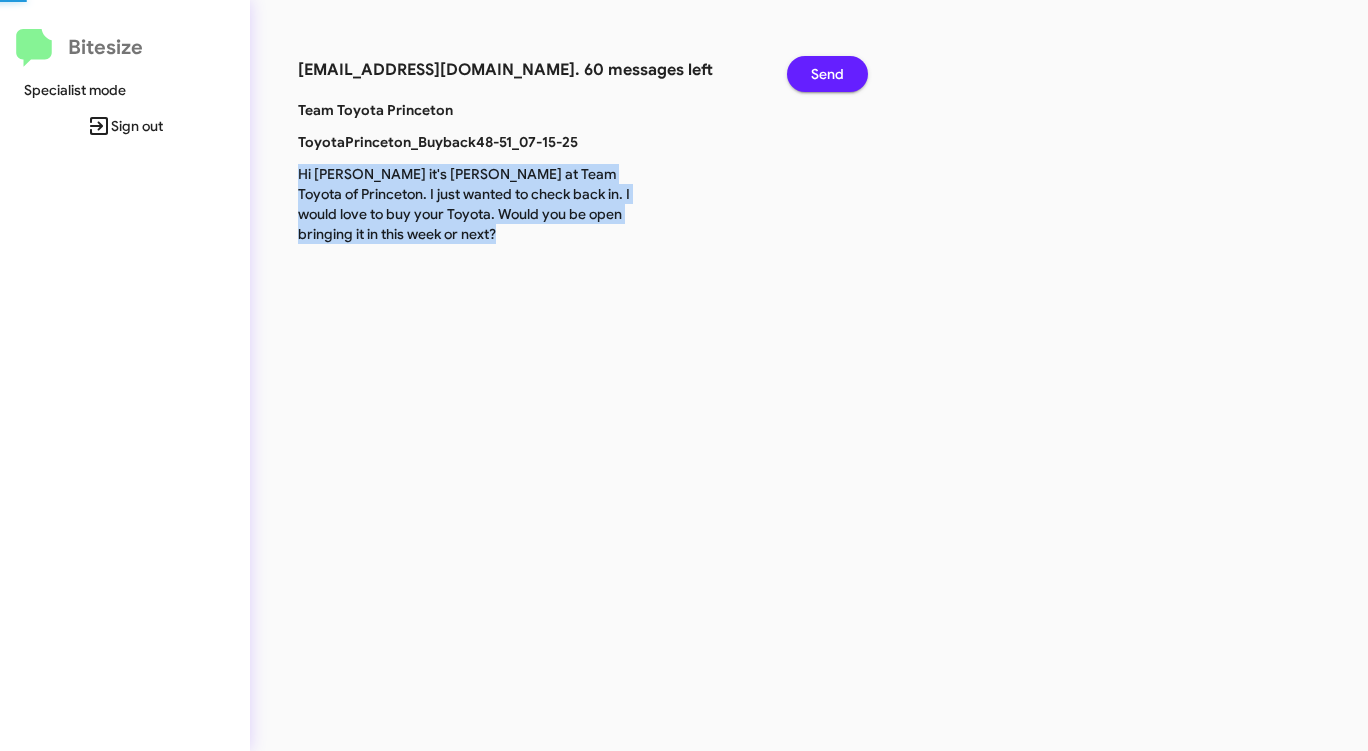 click on "Send" 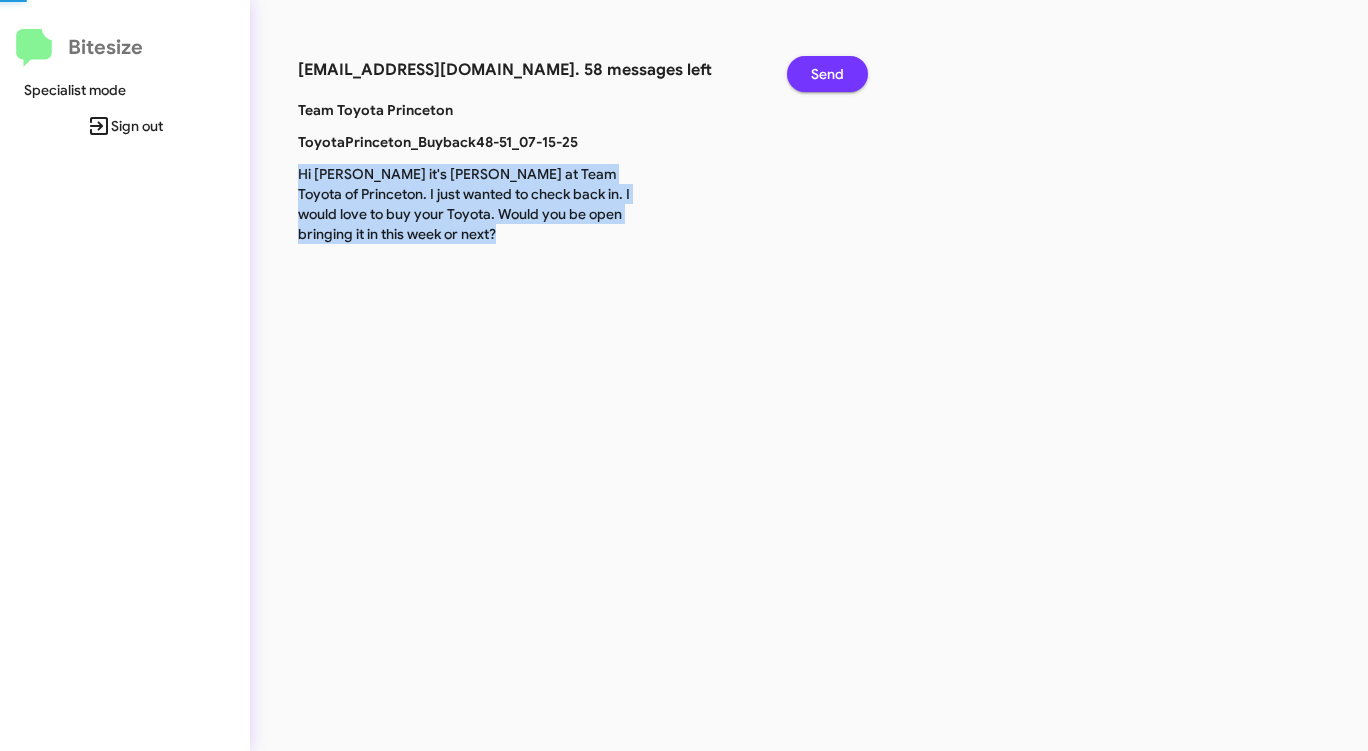 click on "Send" 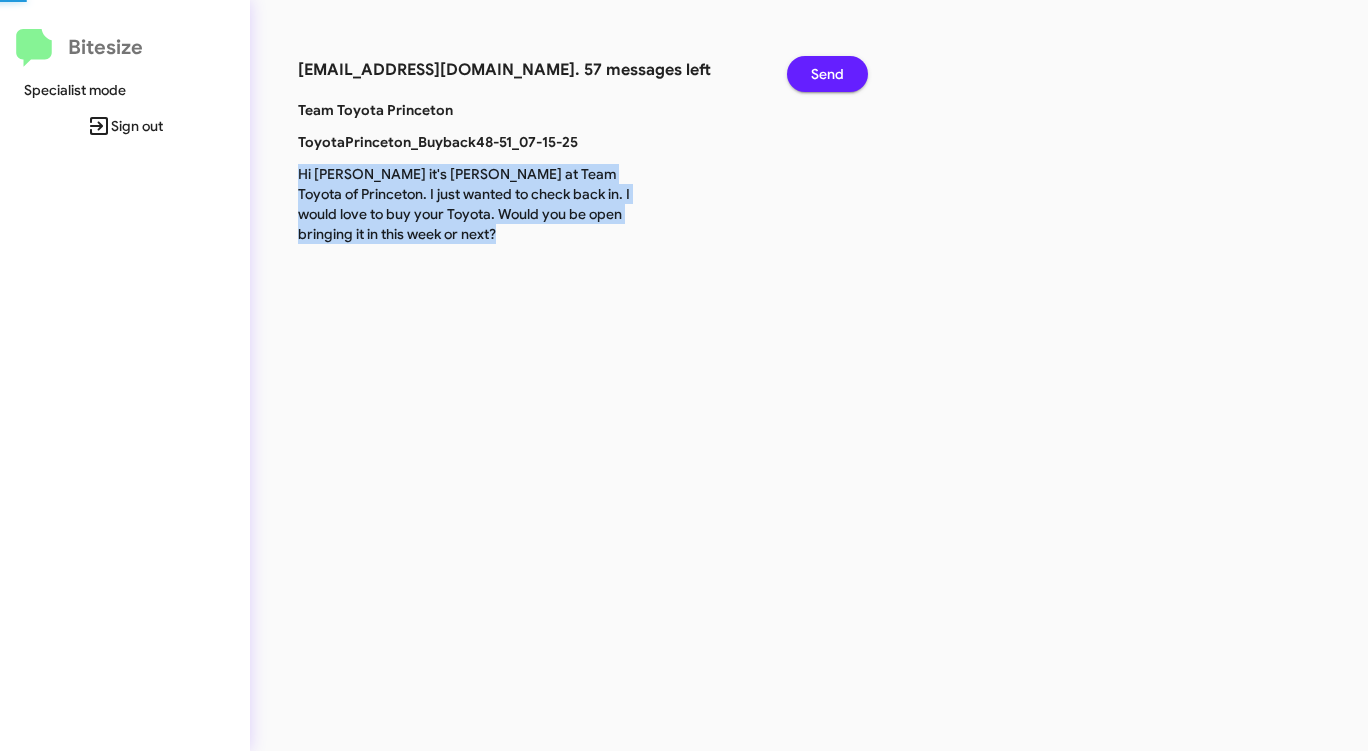 click on "Send" 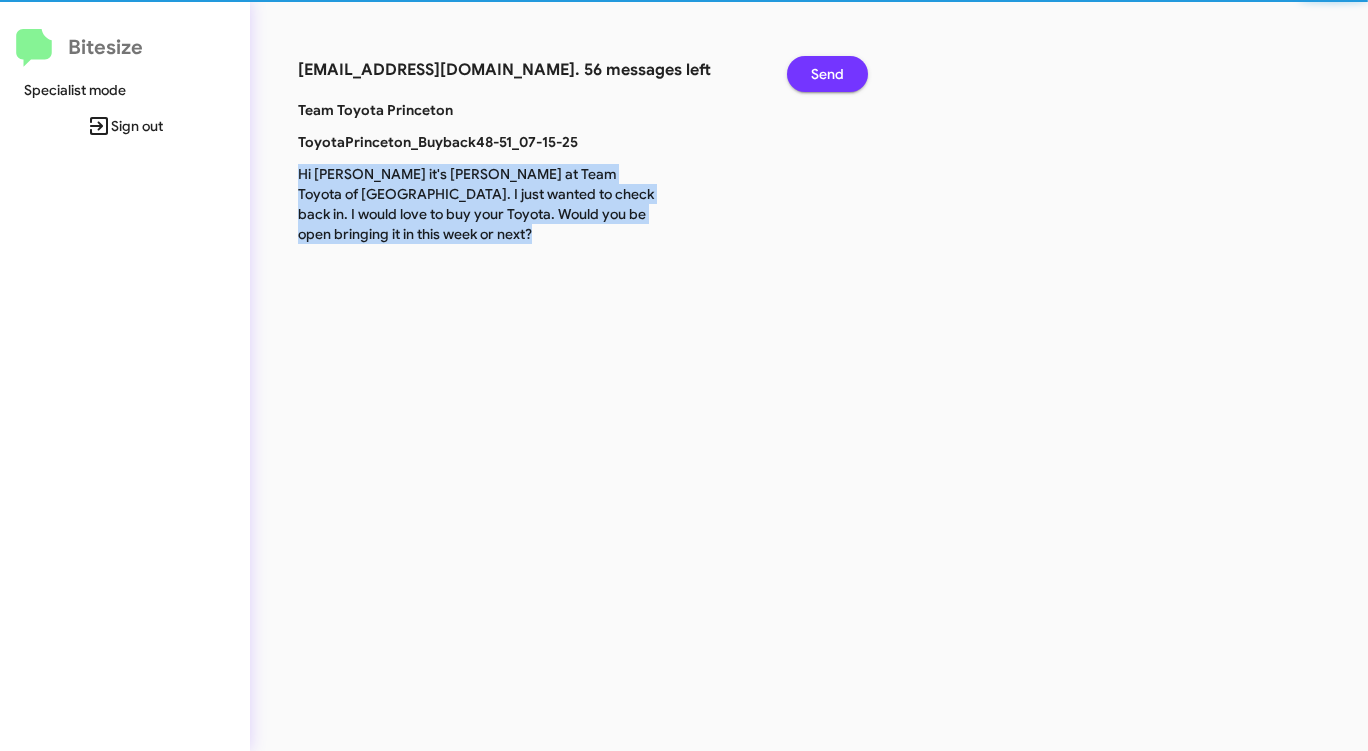 click on "Send" 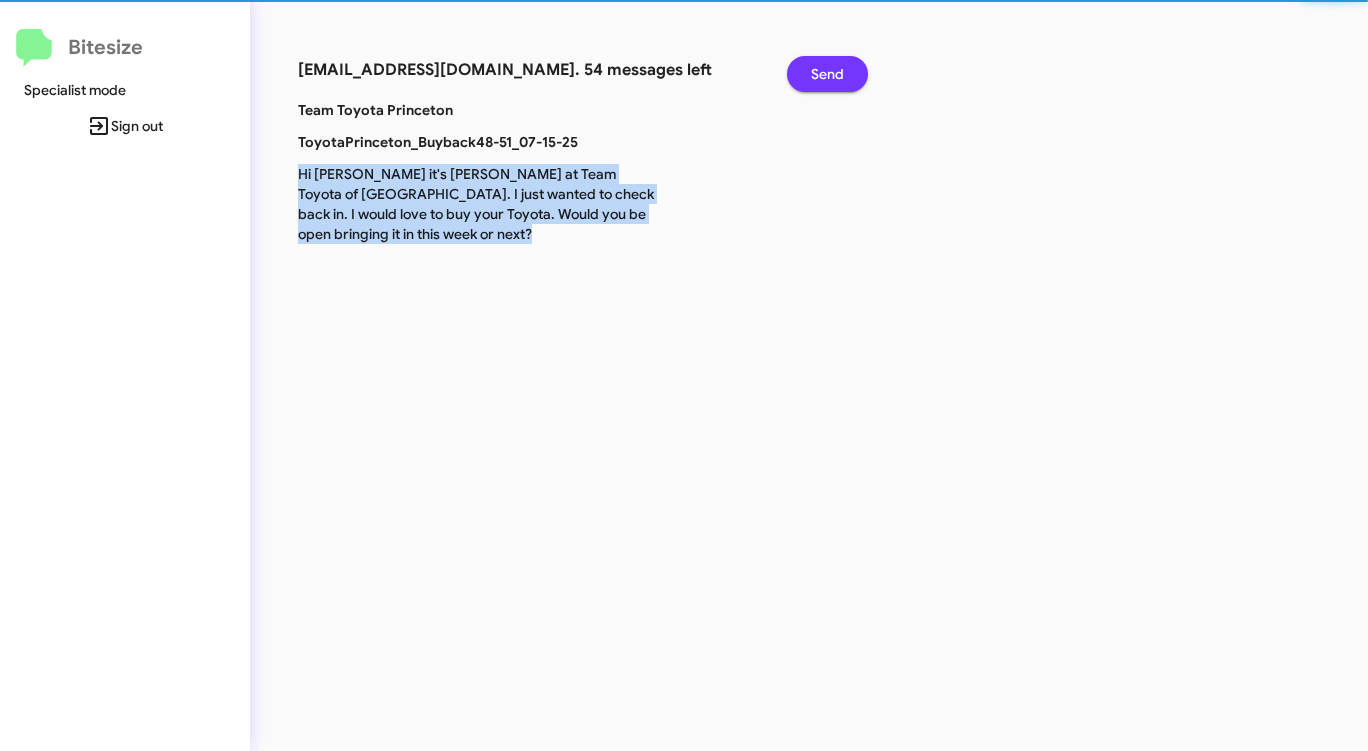 click on "Send" 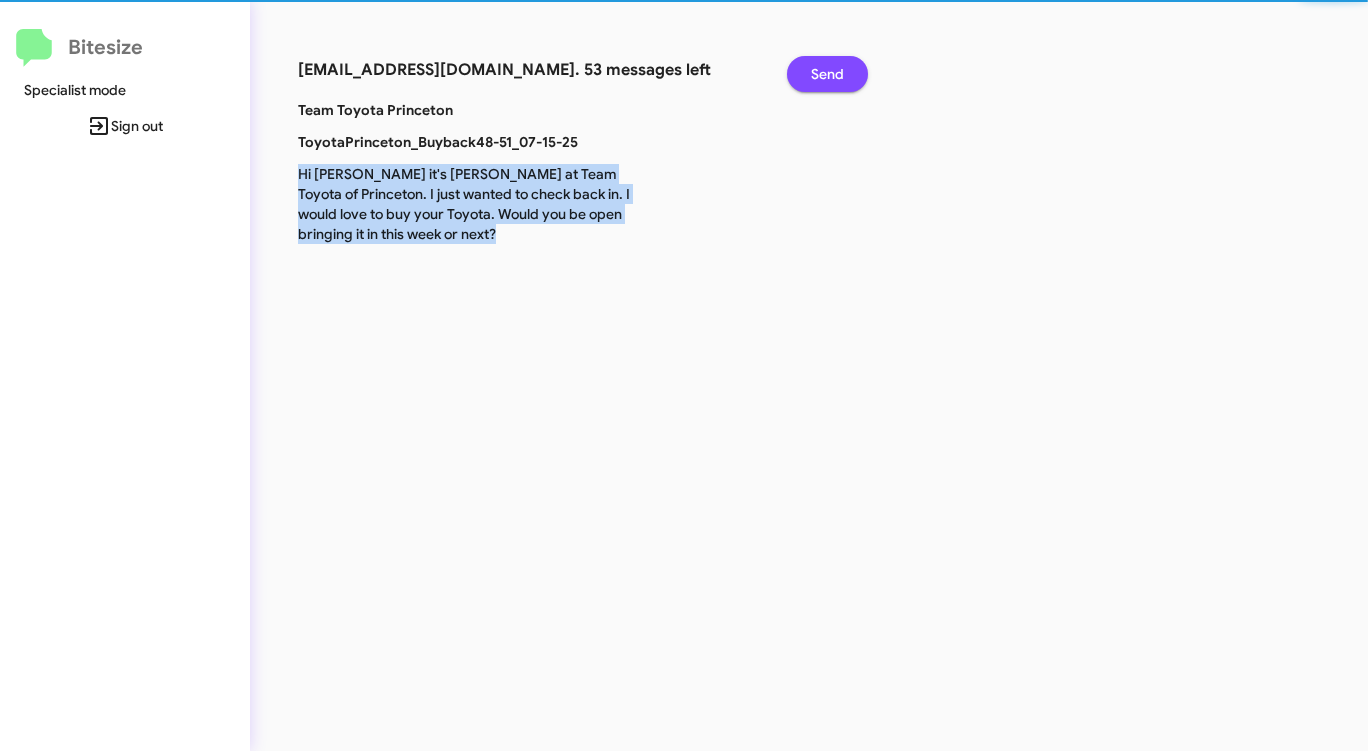 click on "Send" 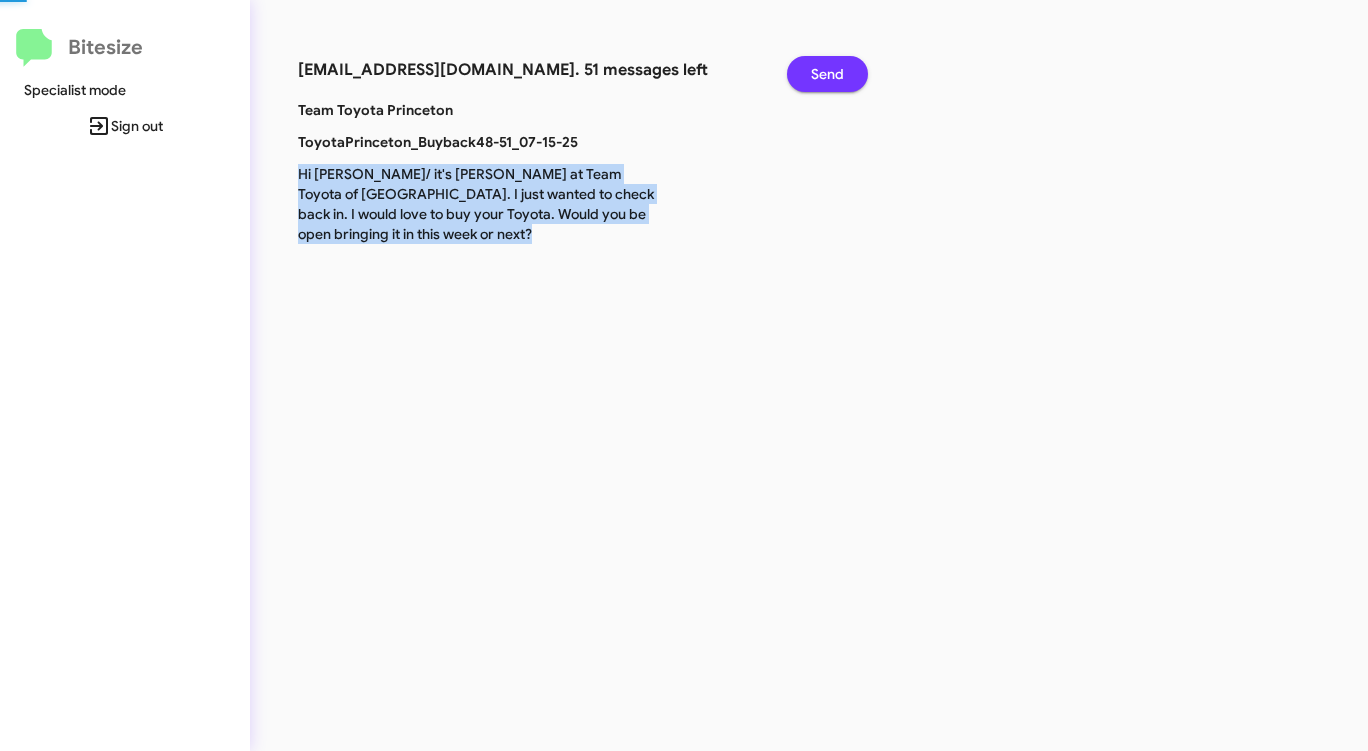 click on "Send" 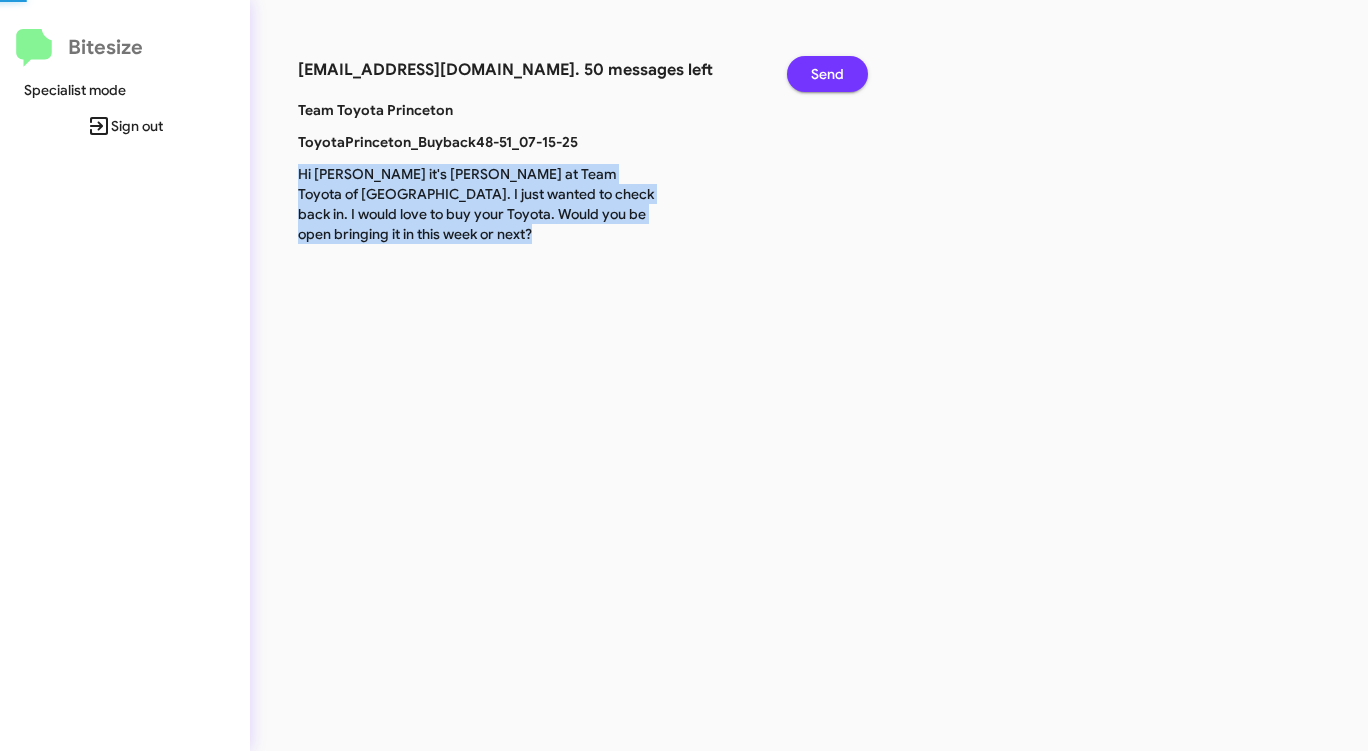 click on "Send" 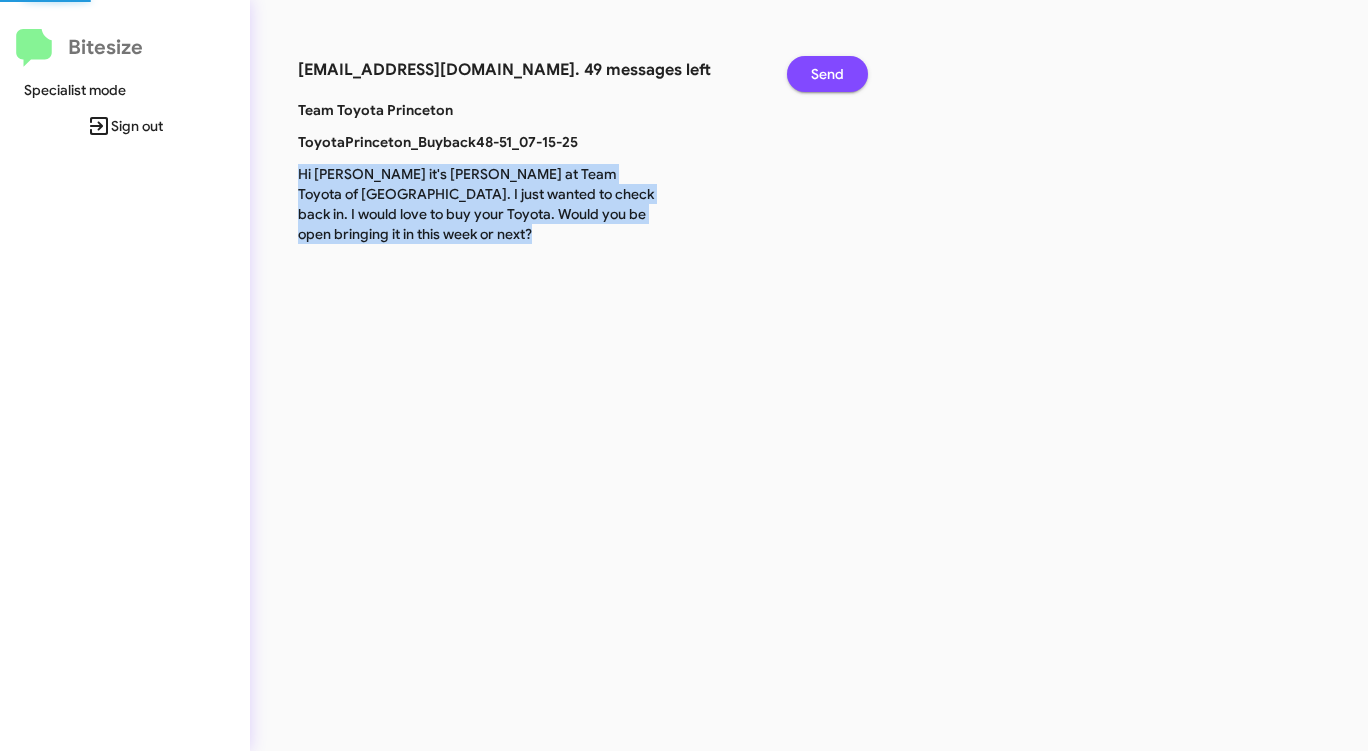 click on "Send" 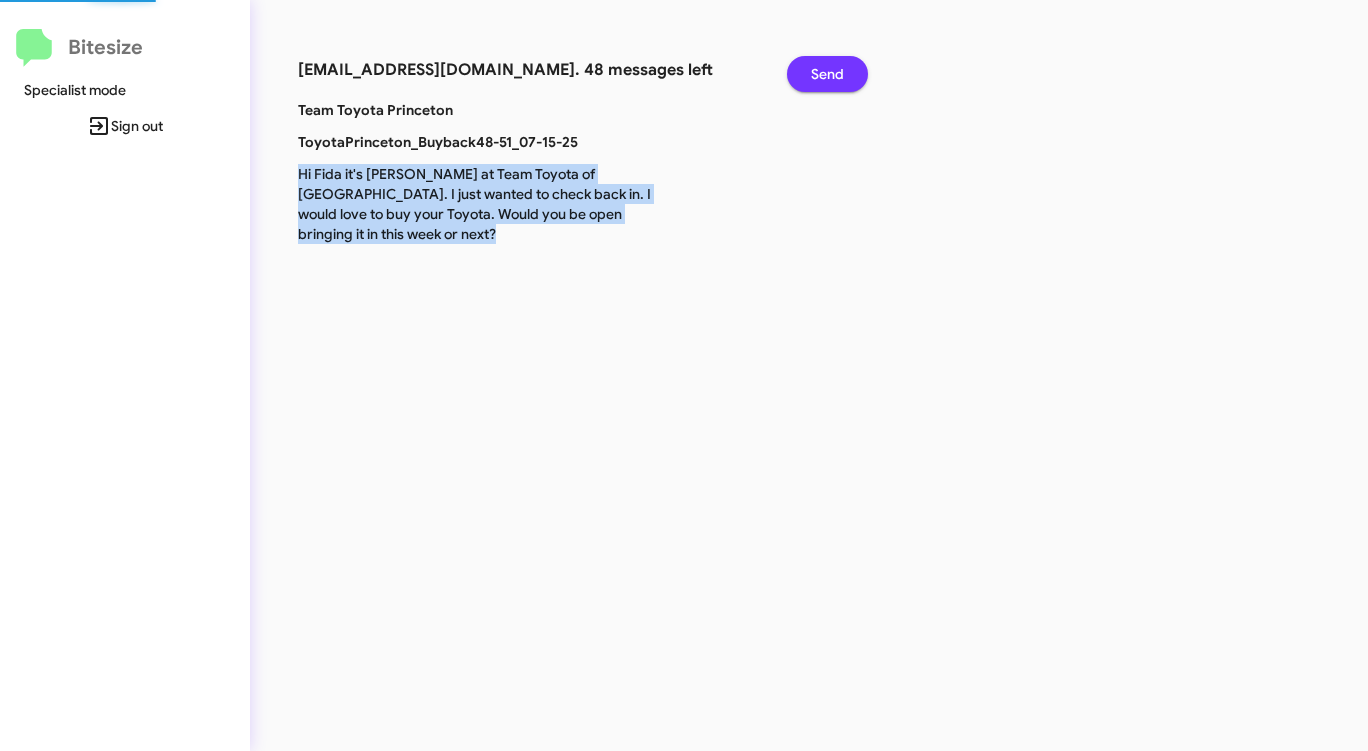 click on "Send" 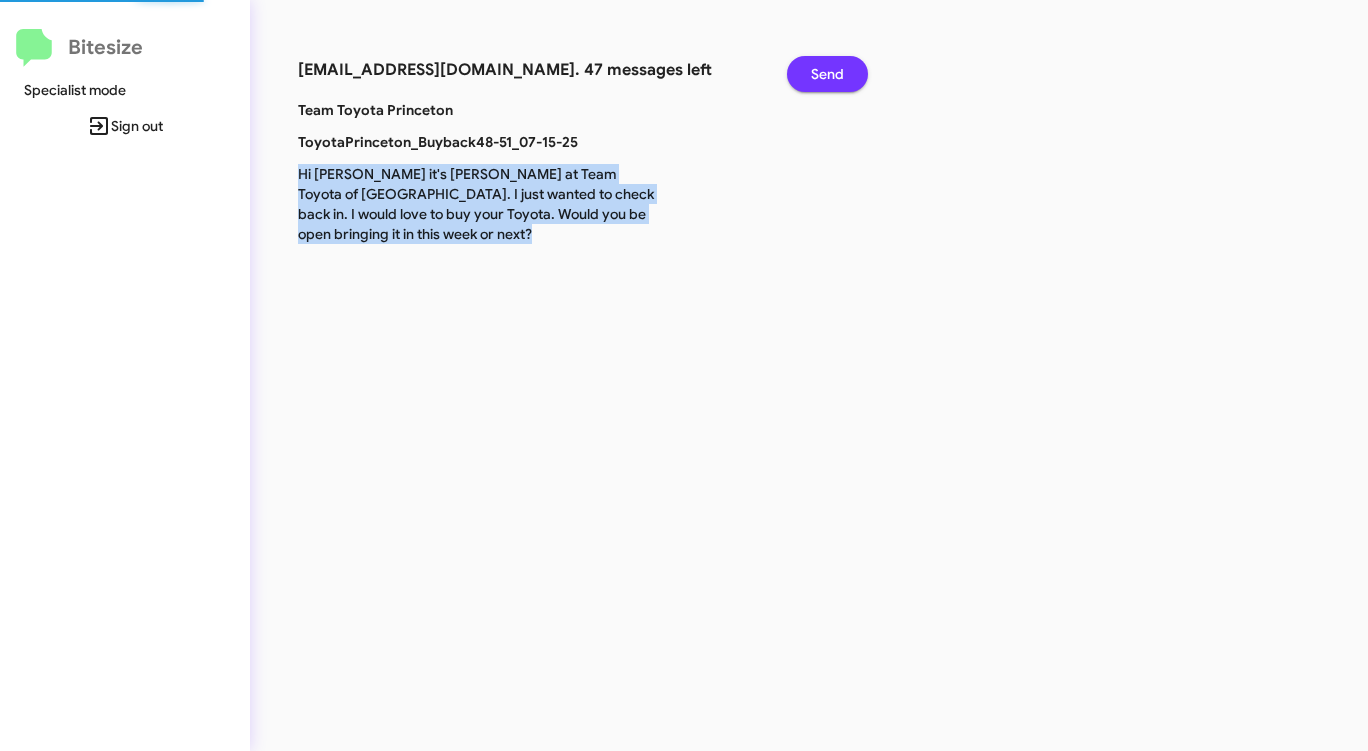click on "Send" 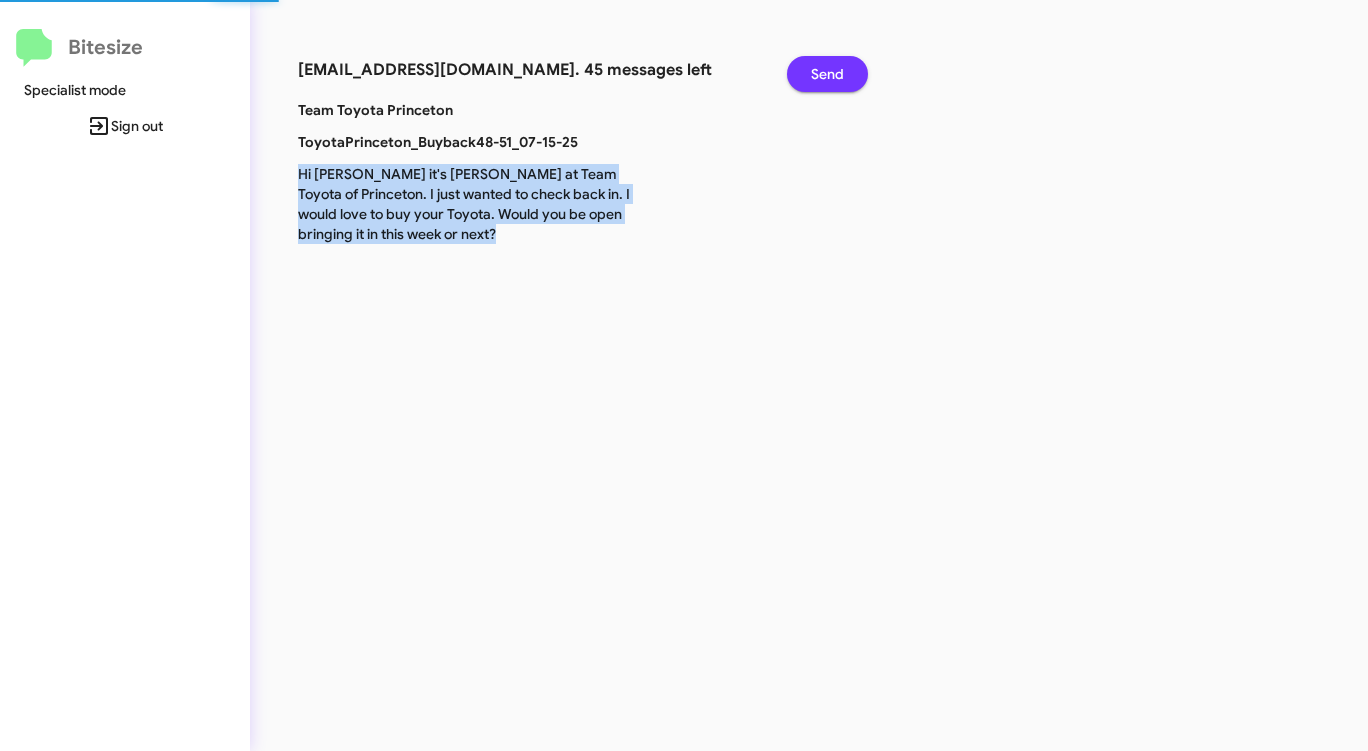 click on "Send" 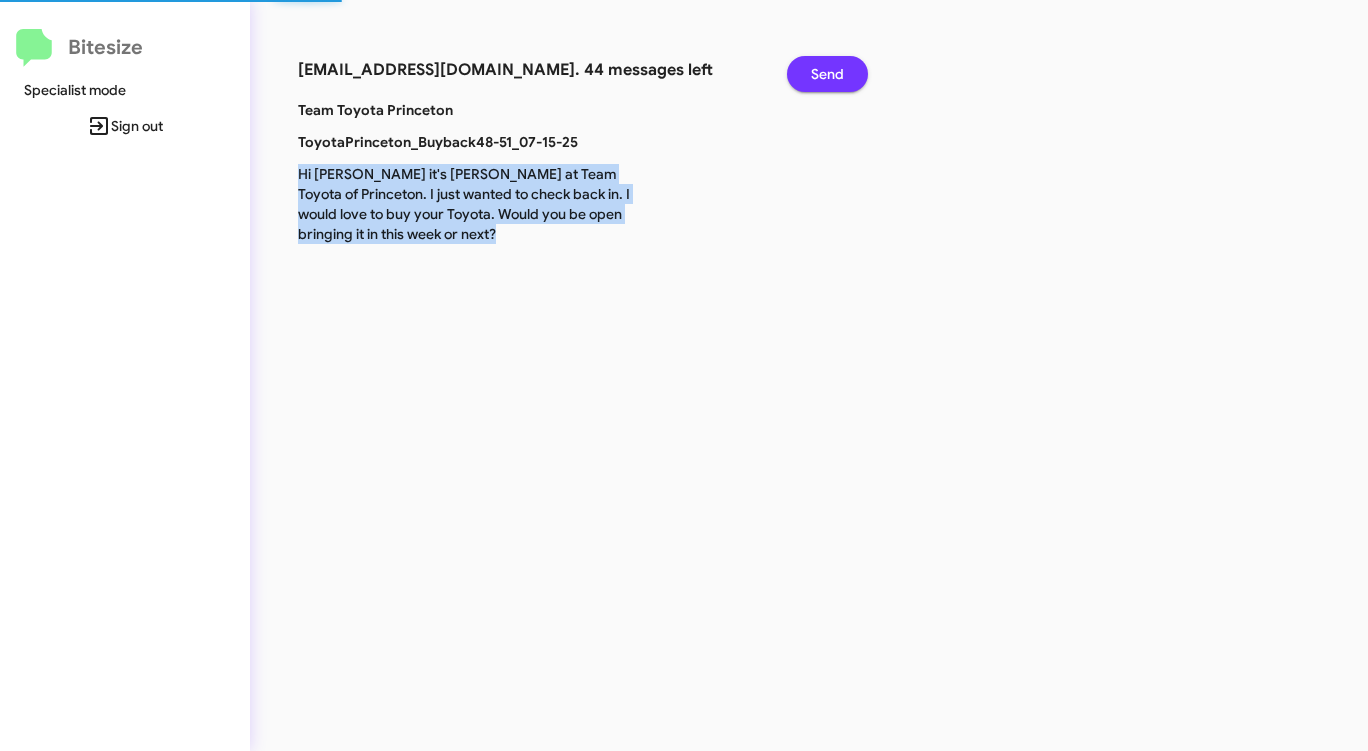 click on "Send" 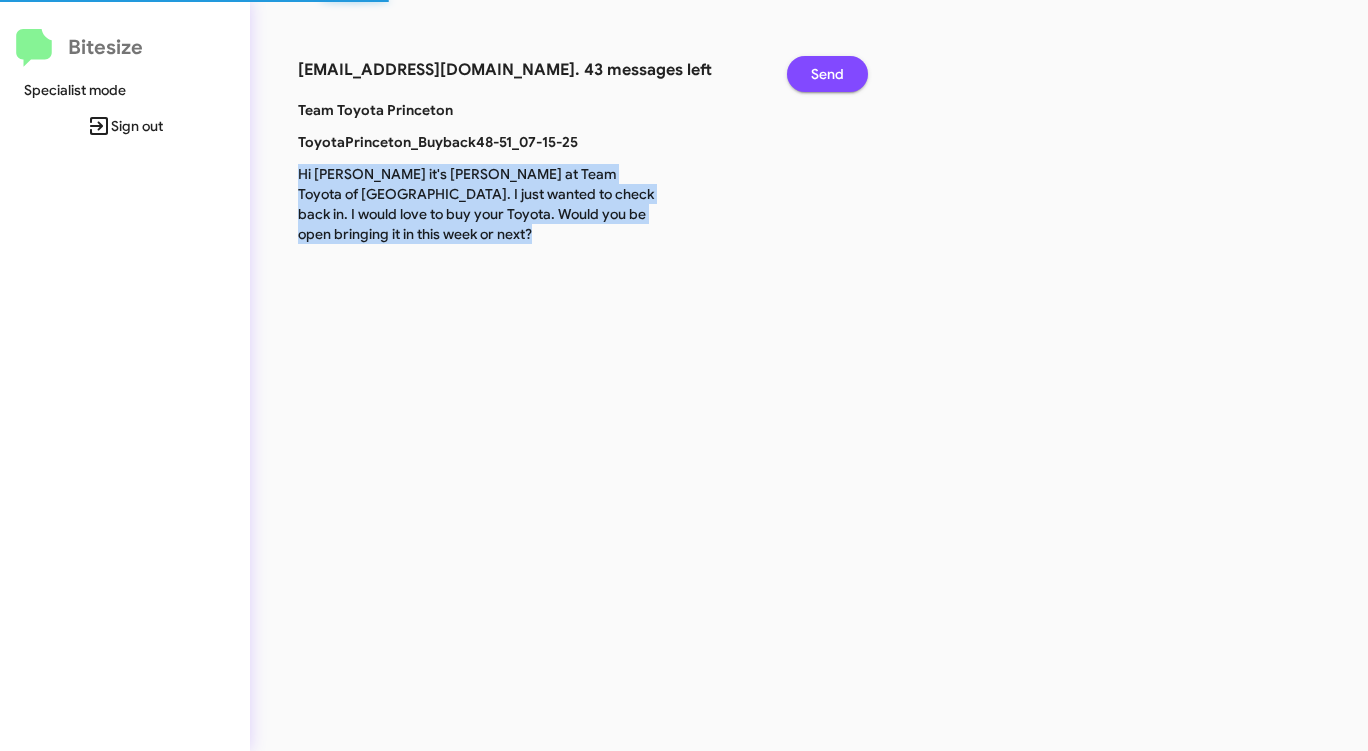 click on "Send" 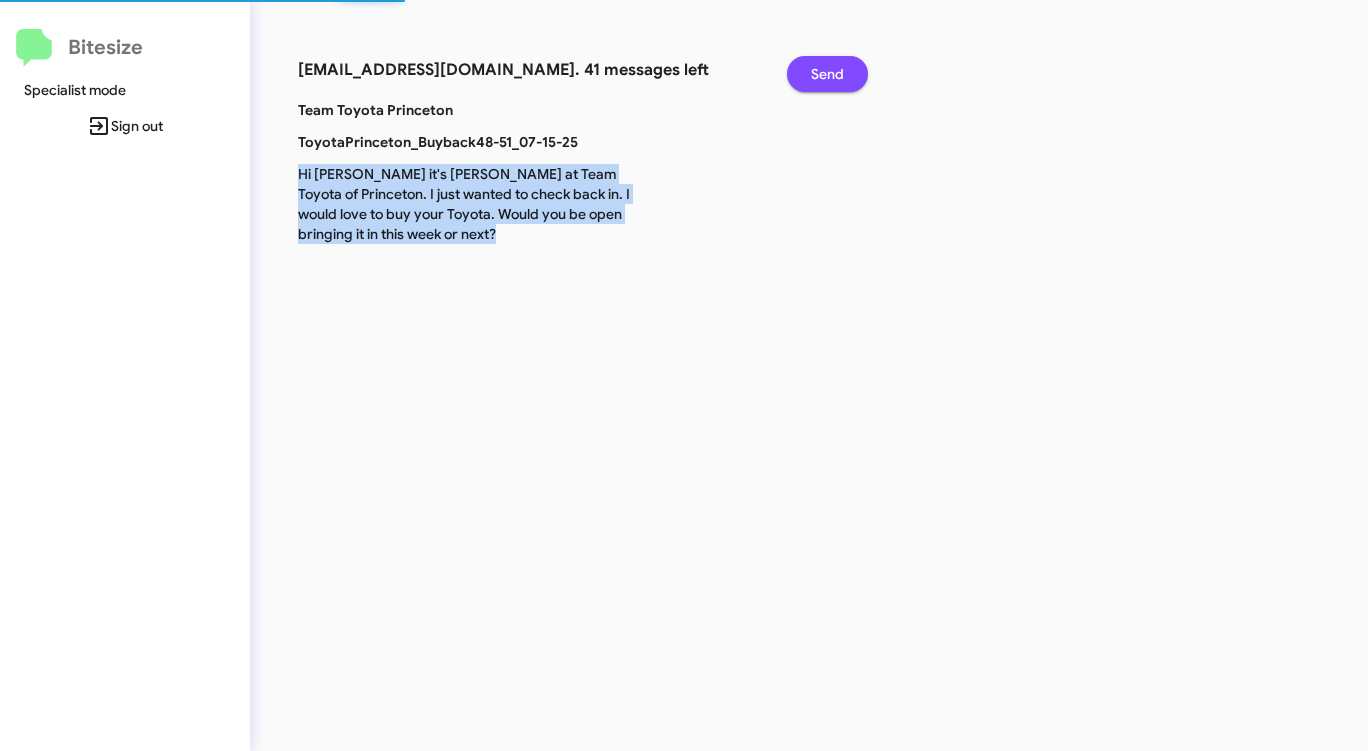 click on "Send" 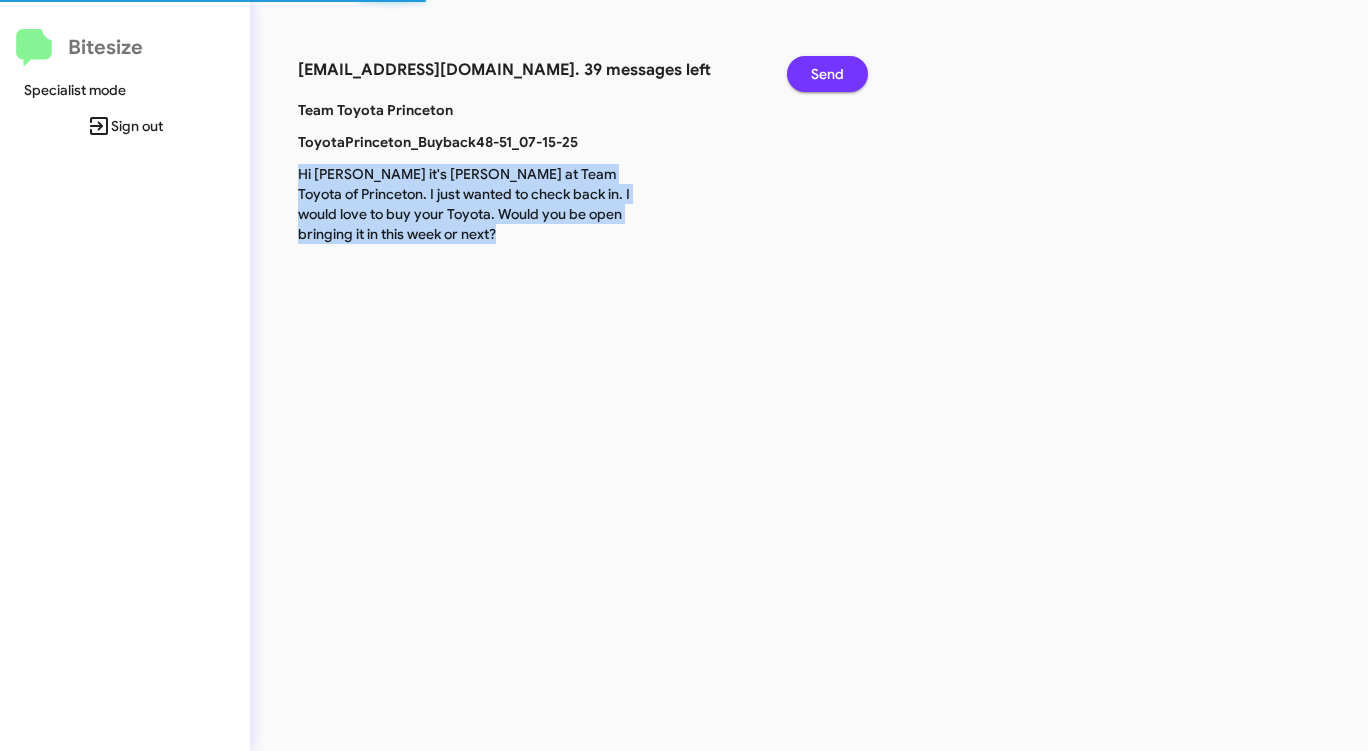 click on "Send" 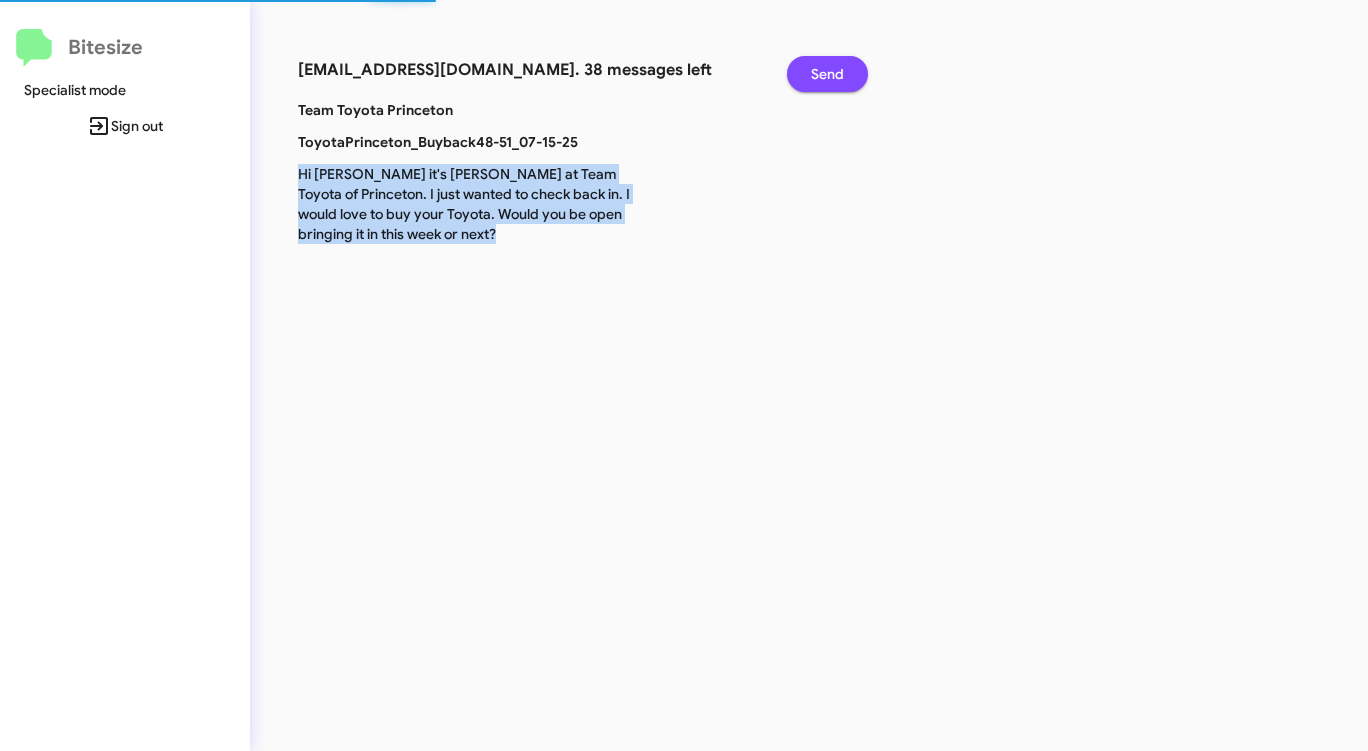 click on "Send" 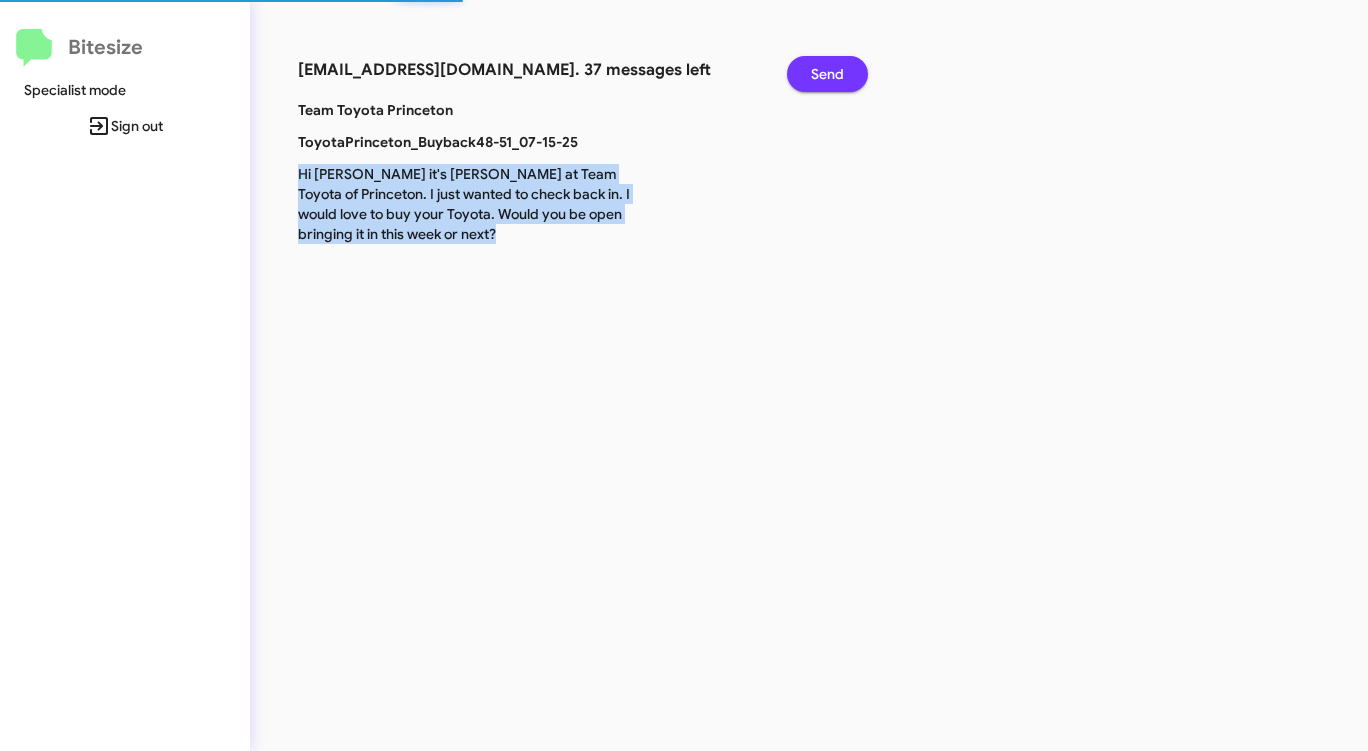 click on "Send" 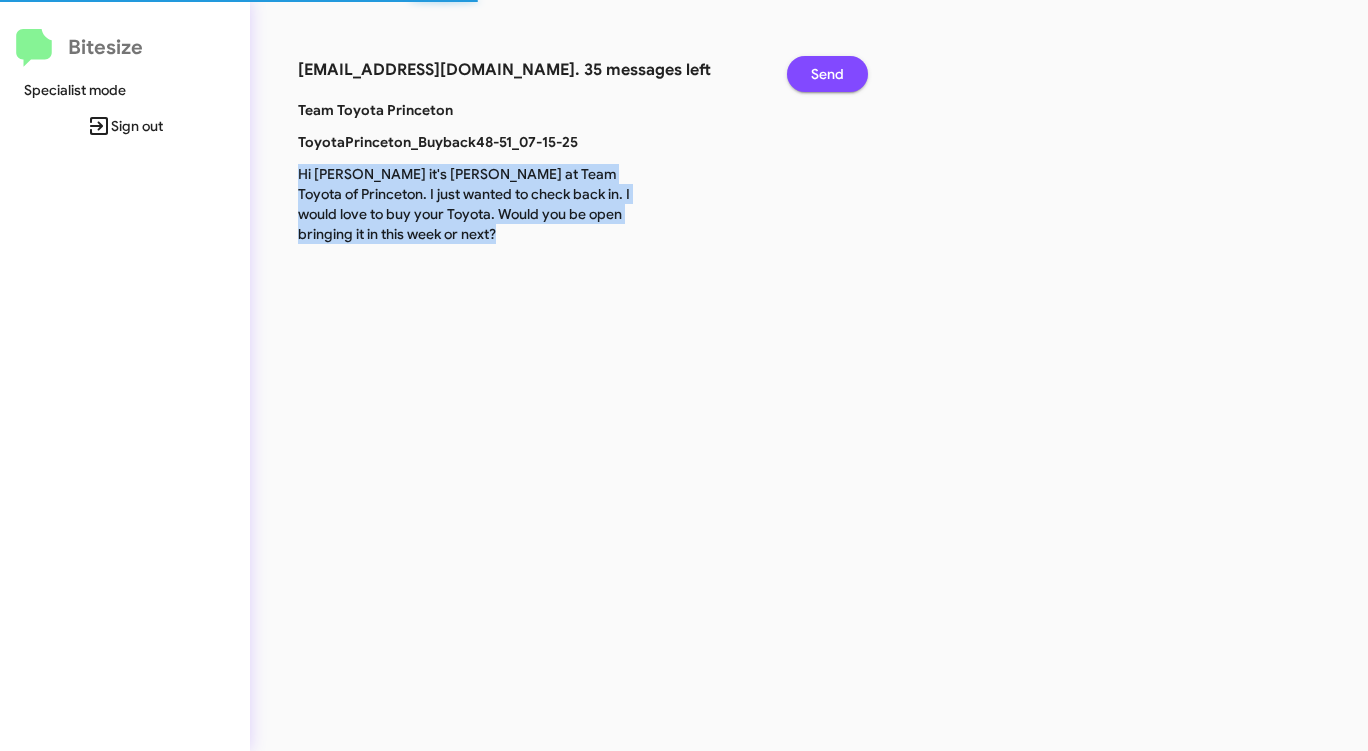 click on "Send" 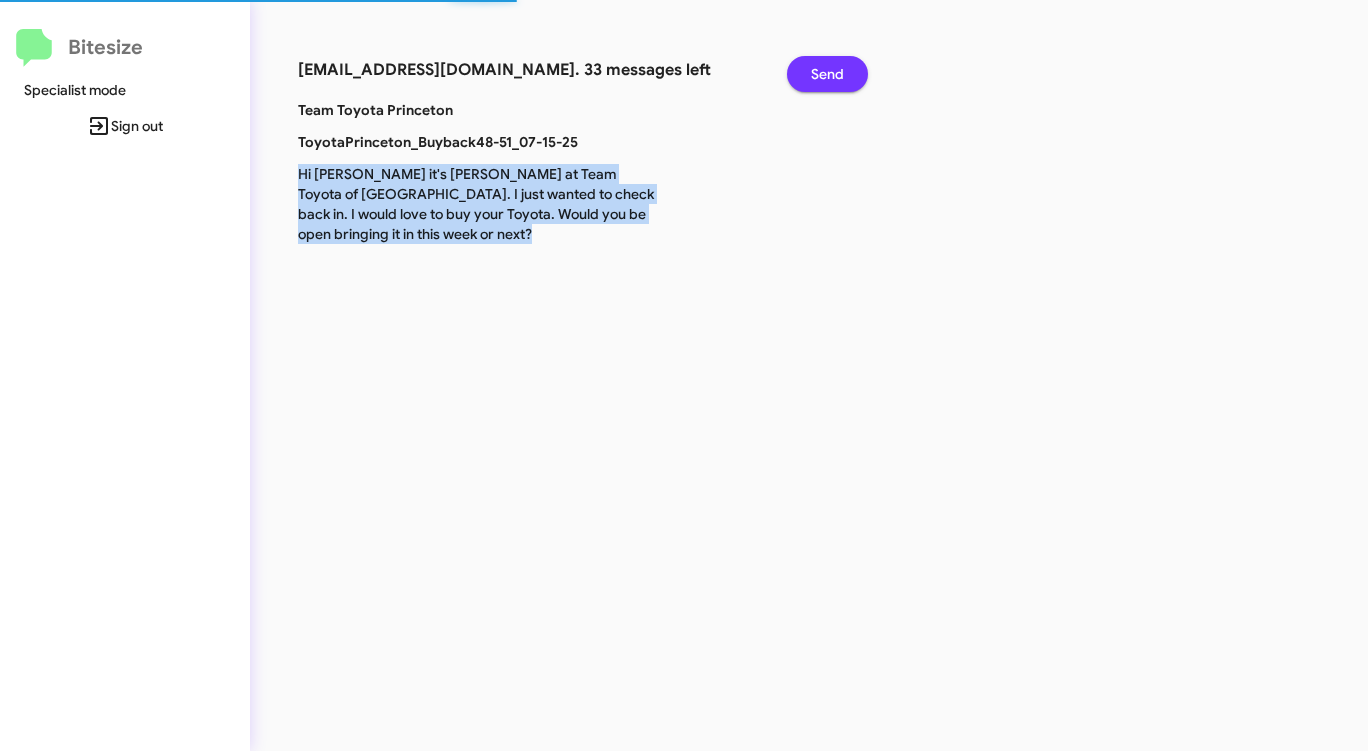 click on "Send" 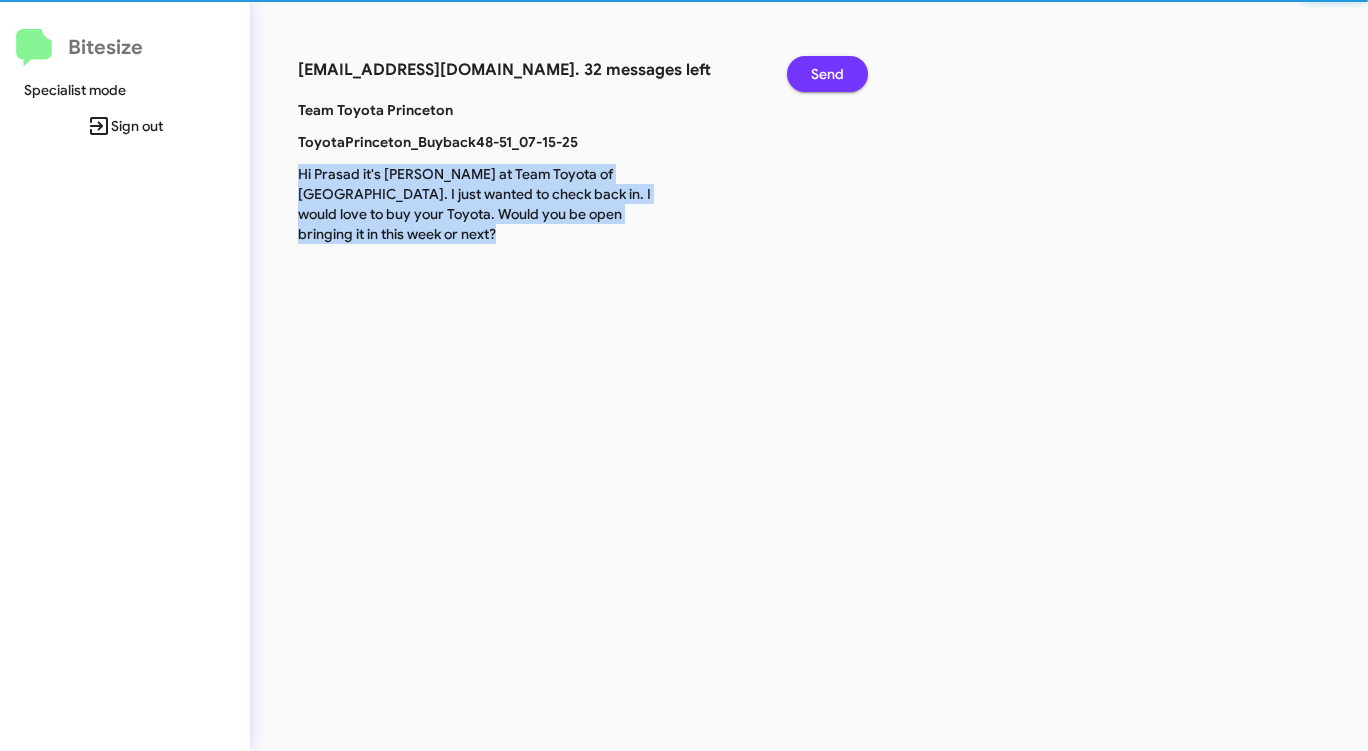 click on "Send" 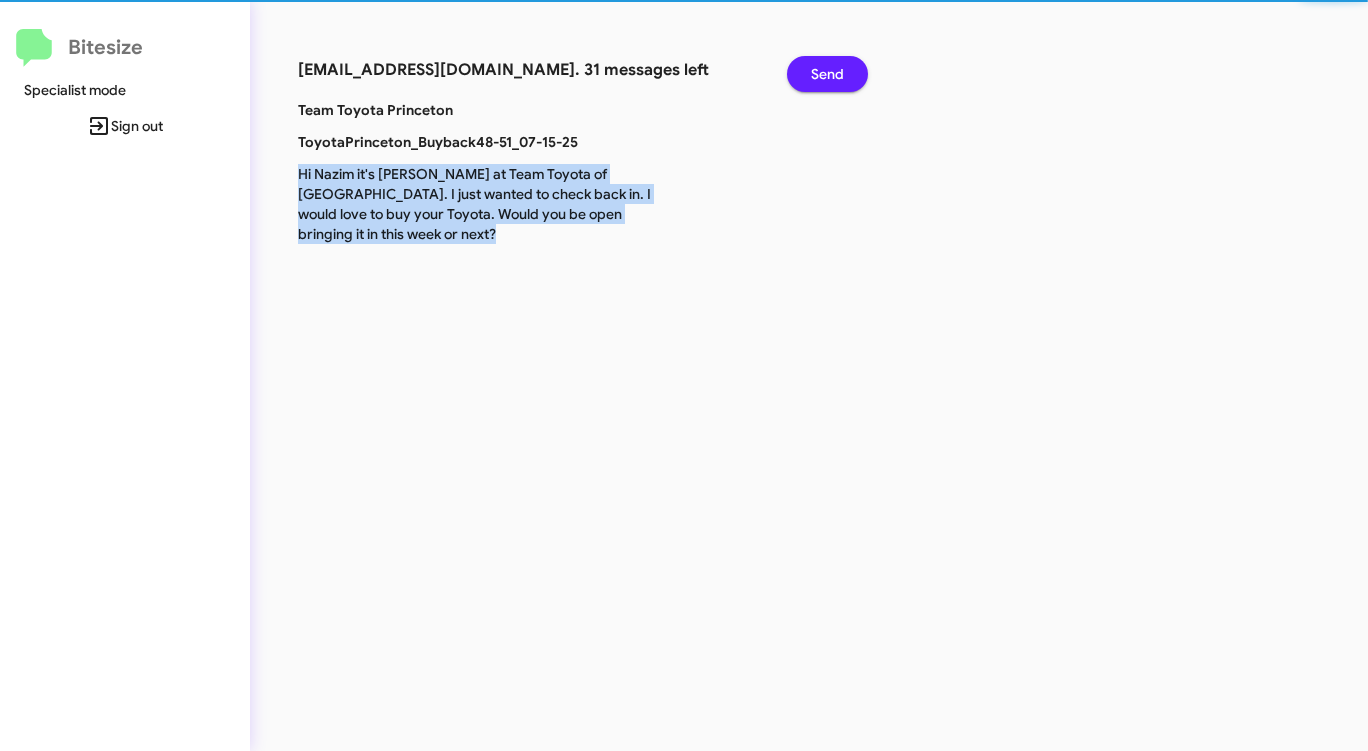 click on "Send" 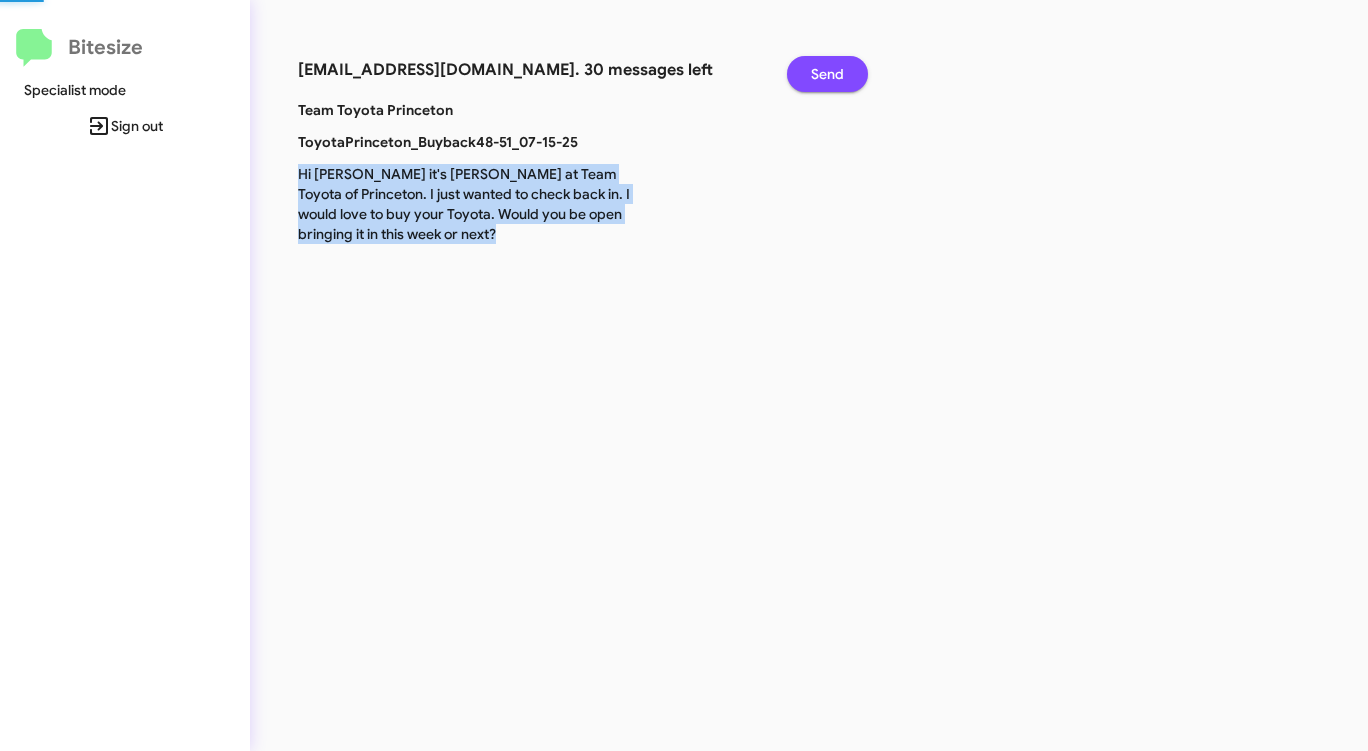 click on "Send" 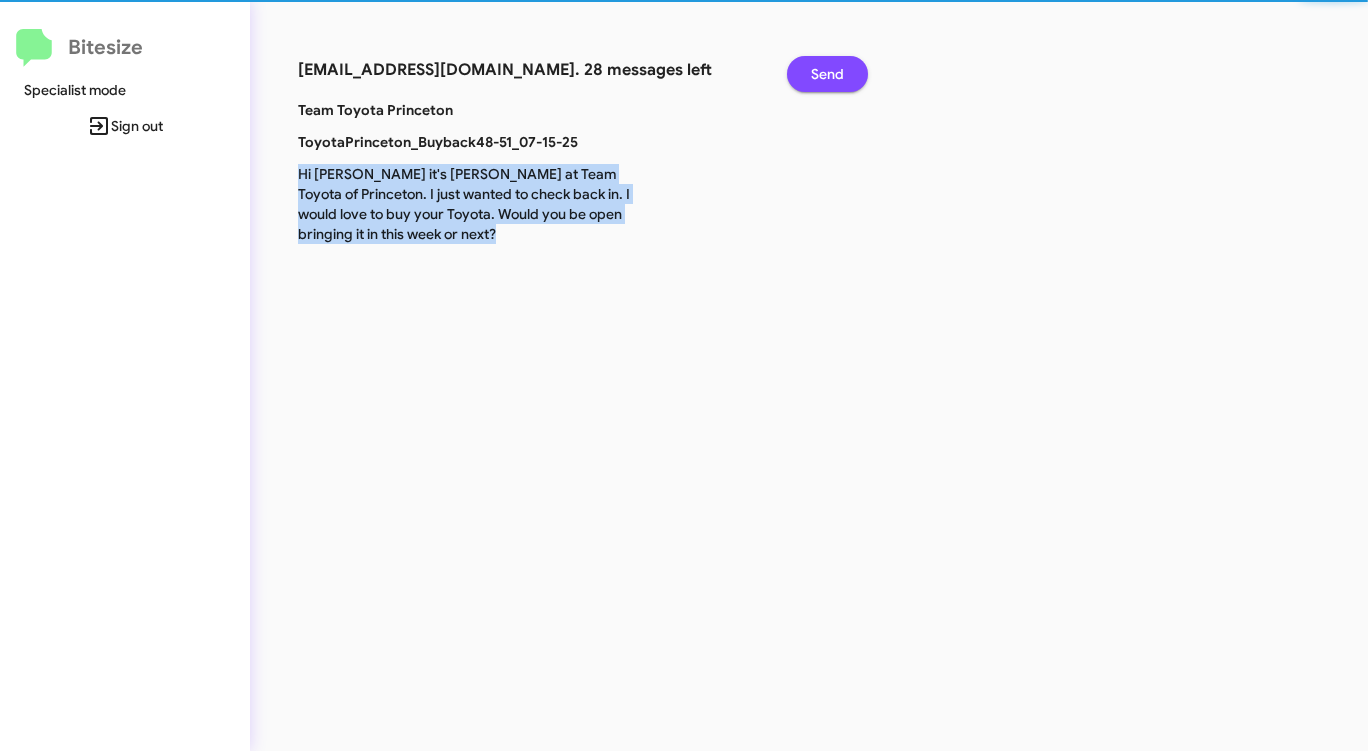 click on "Send" 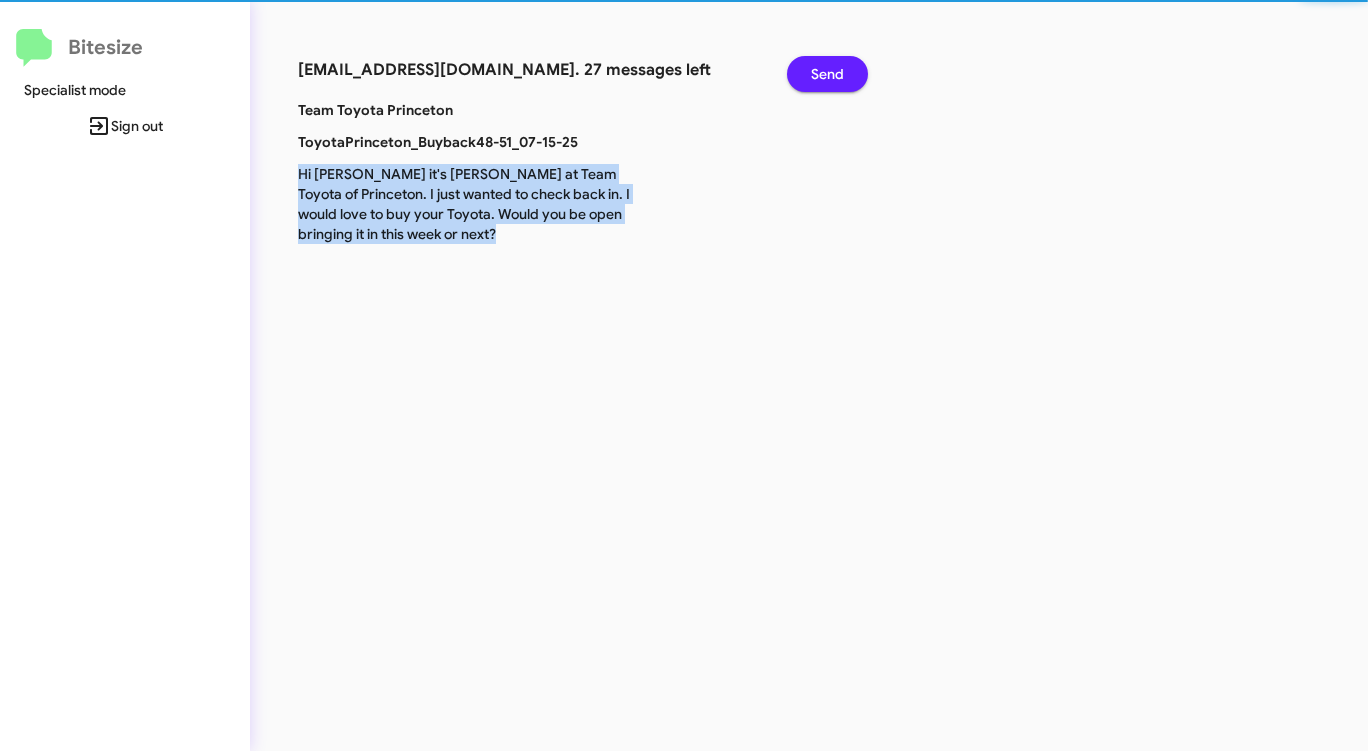 click on "Send" 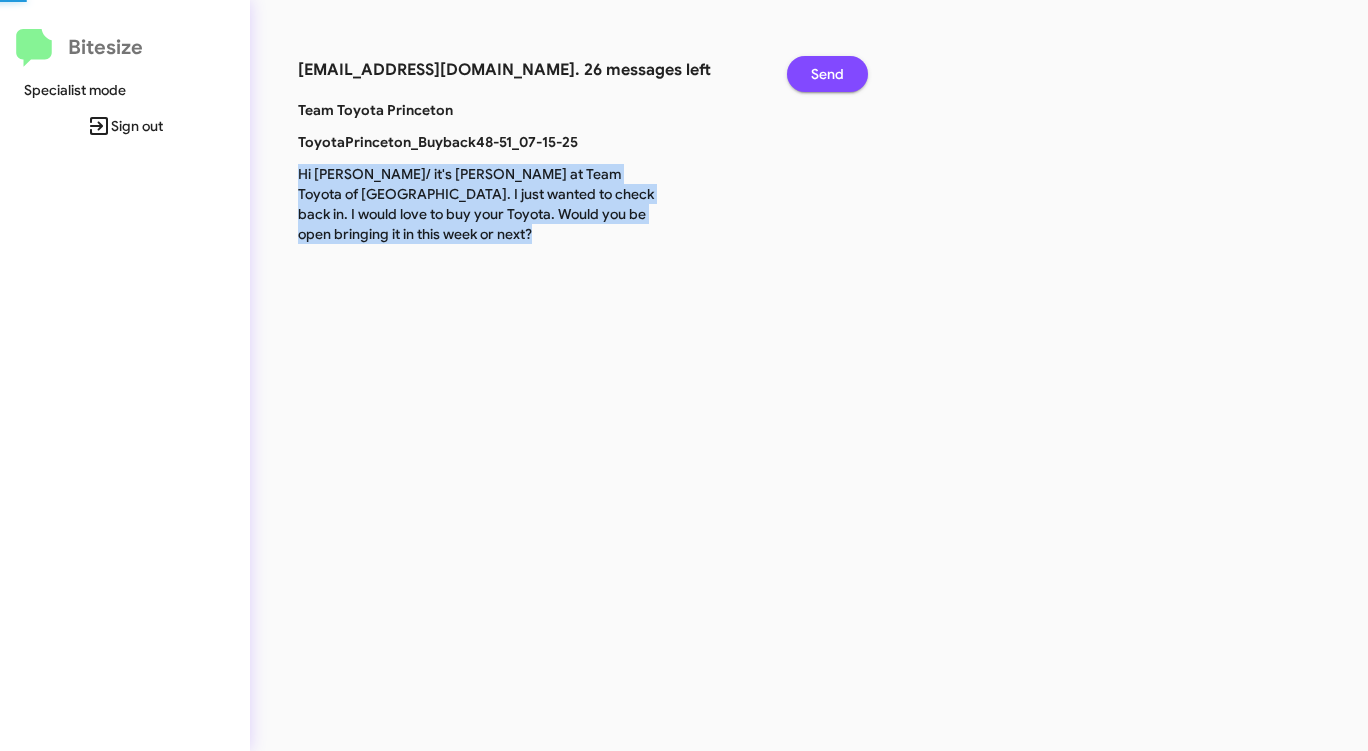 click on "Send" 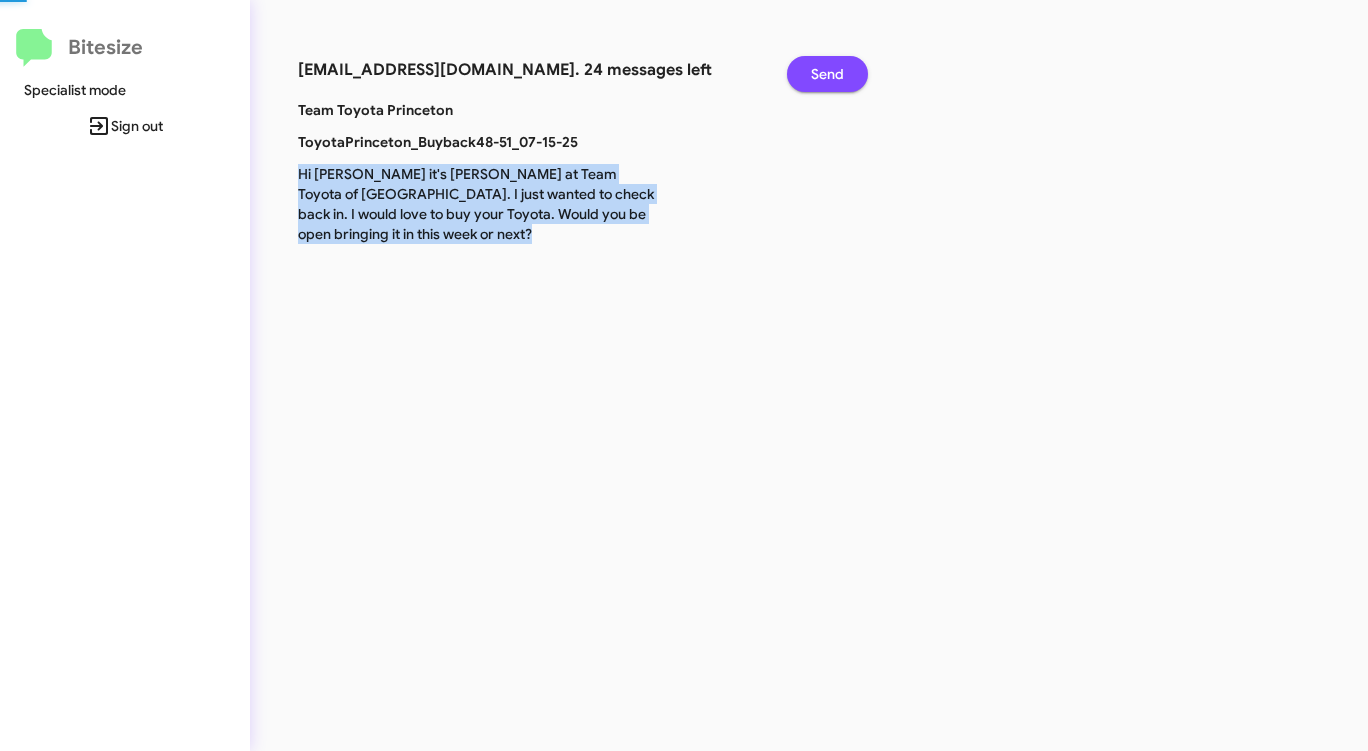 click on "Send" 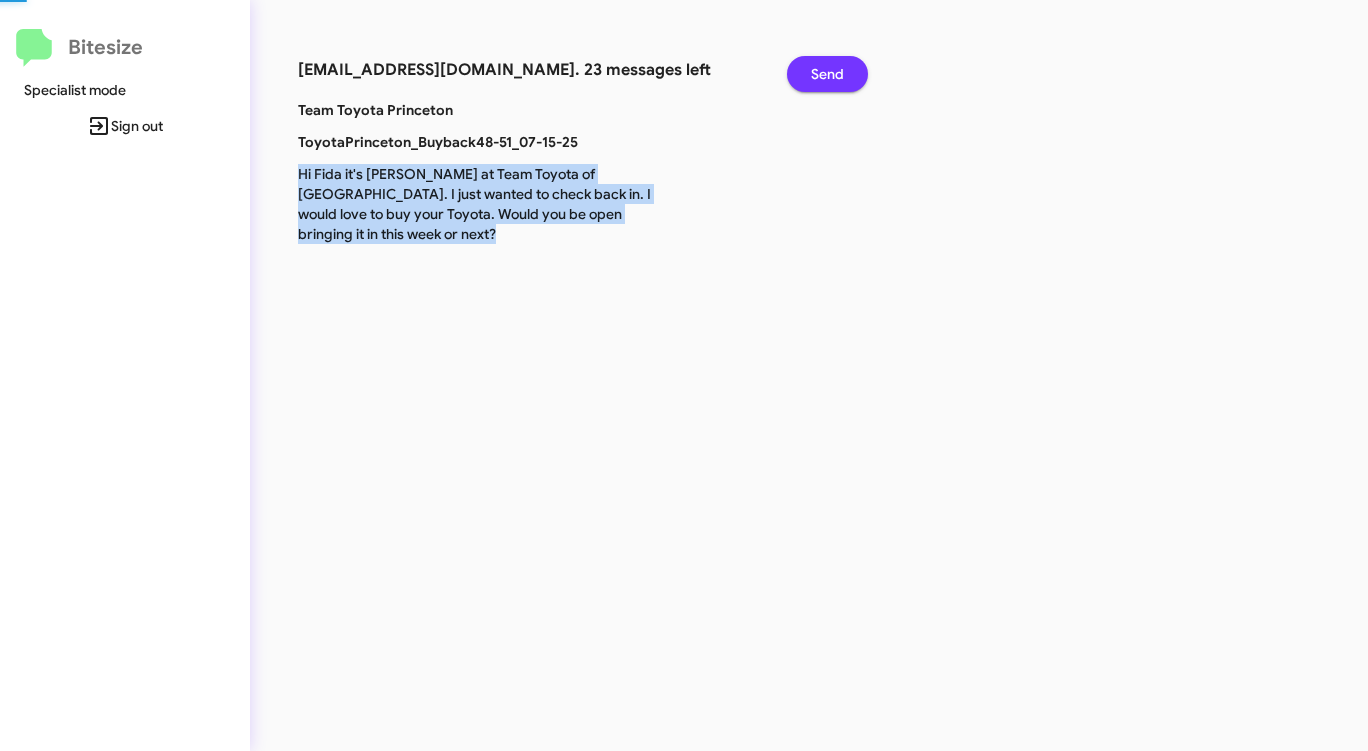 click on "Send" 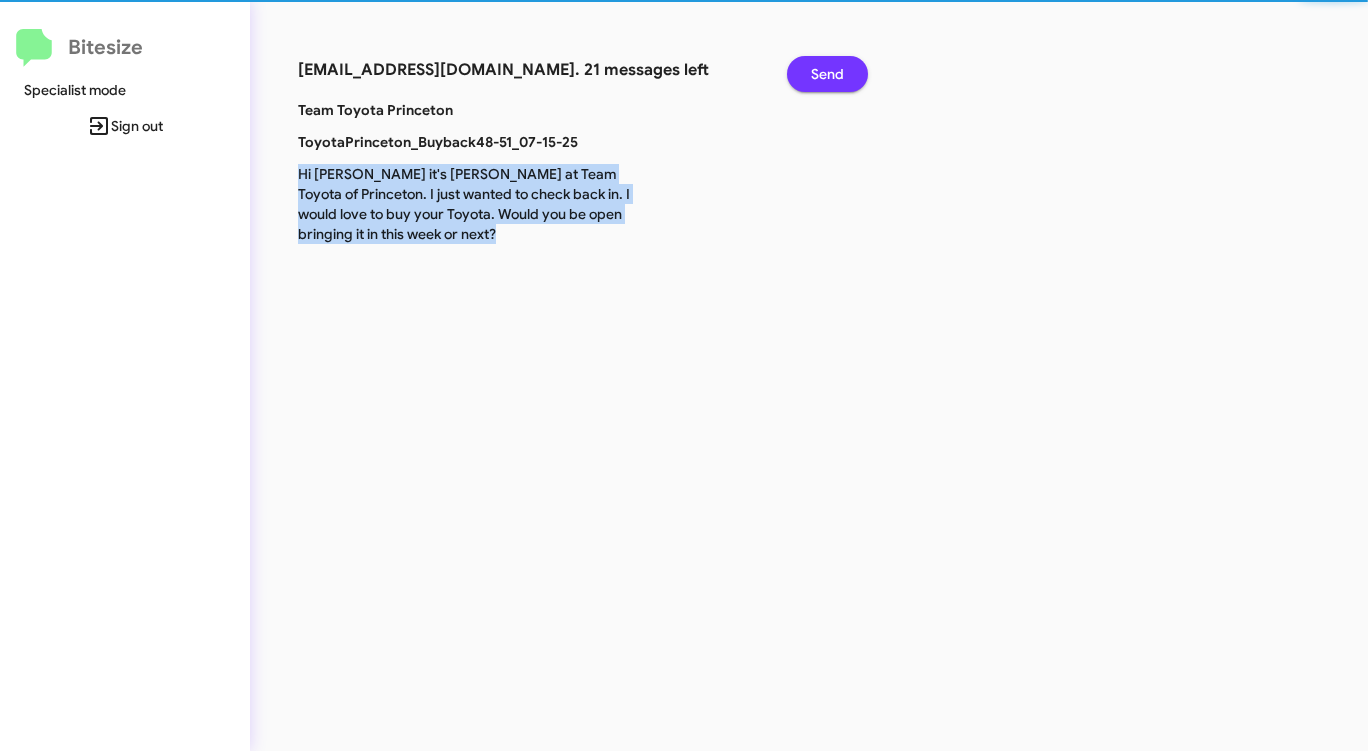 click on "Send" 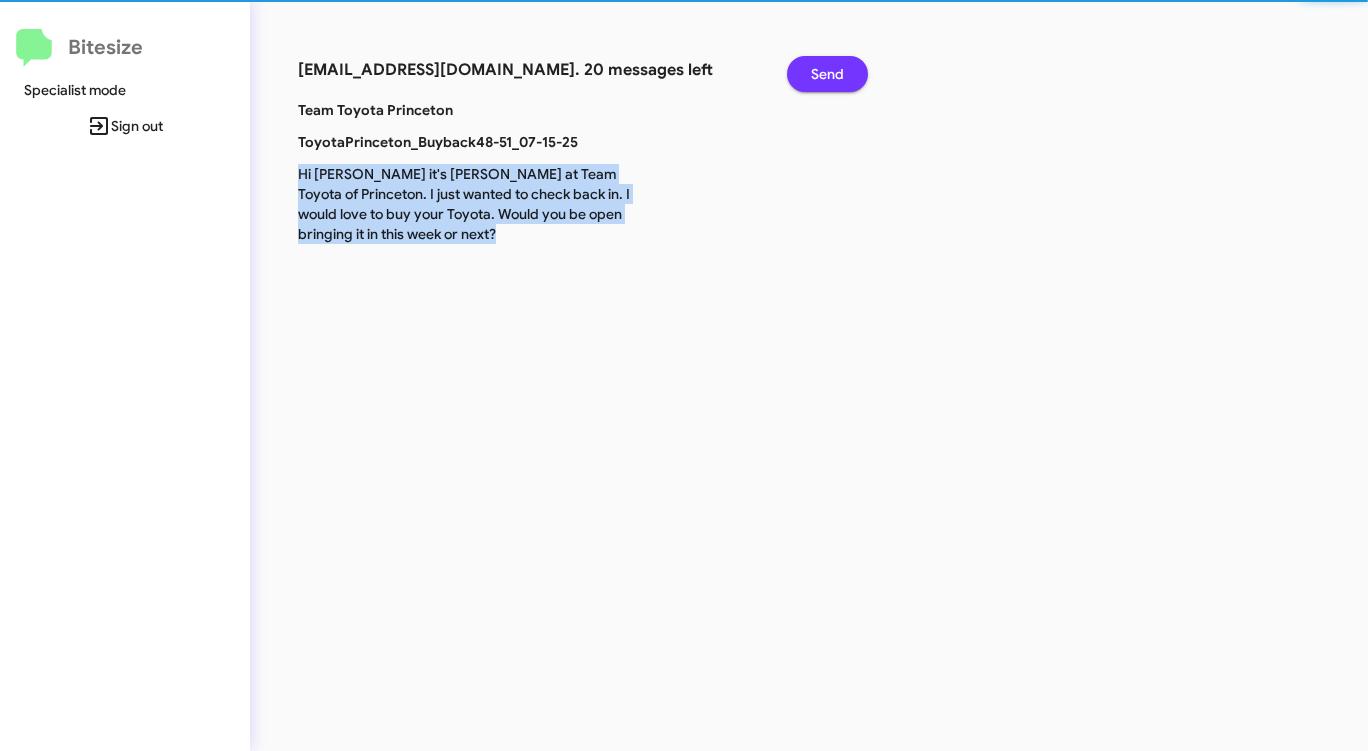 click on "Send" 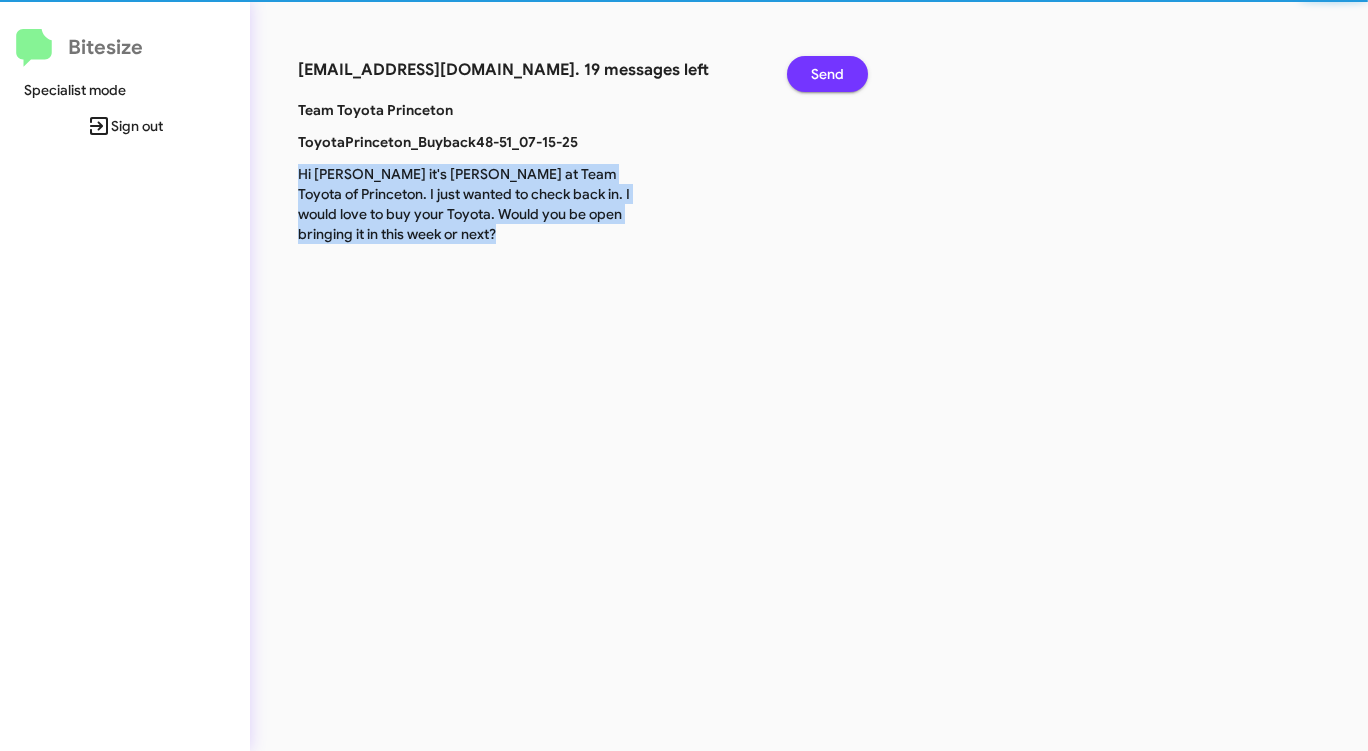 click on "Send" 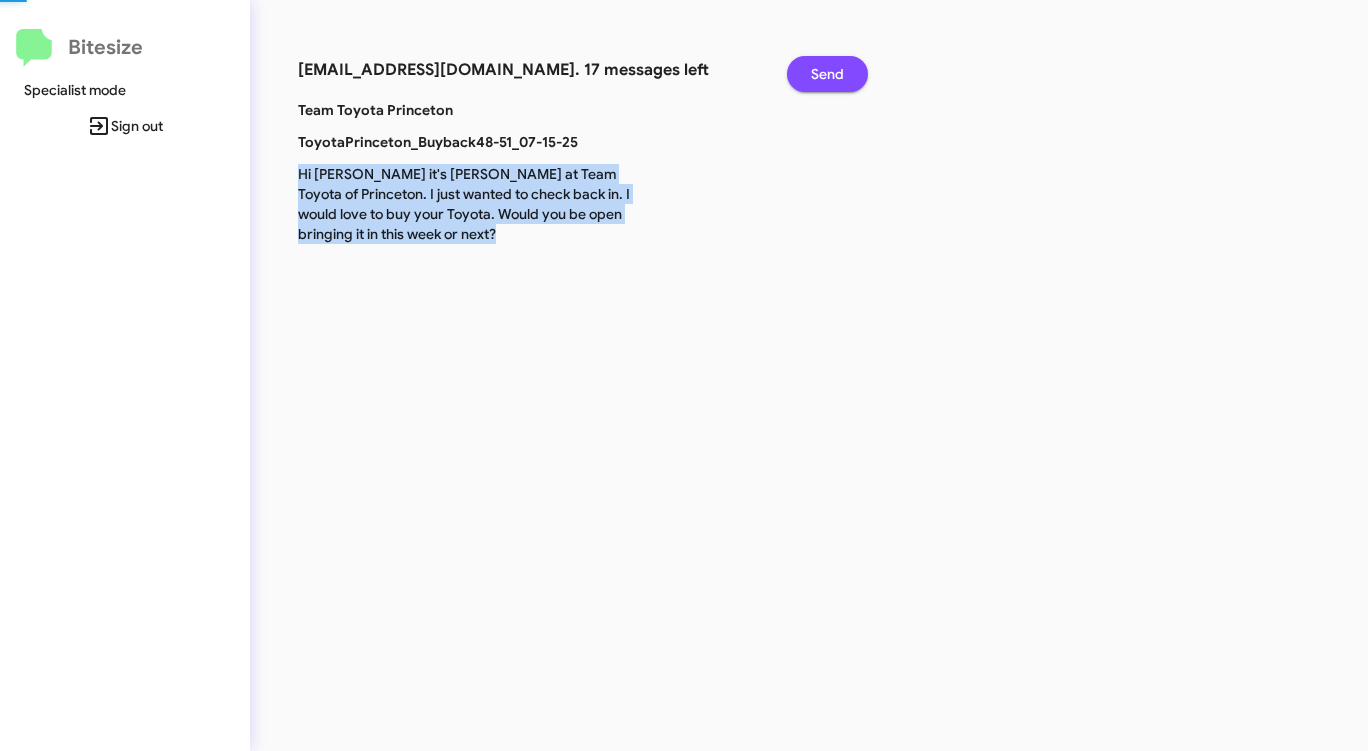 click on "Send" 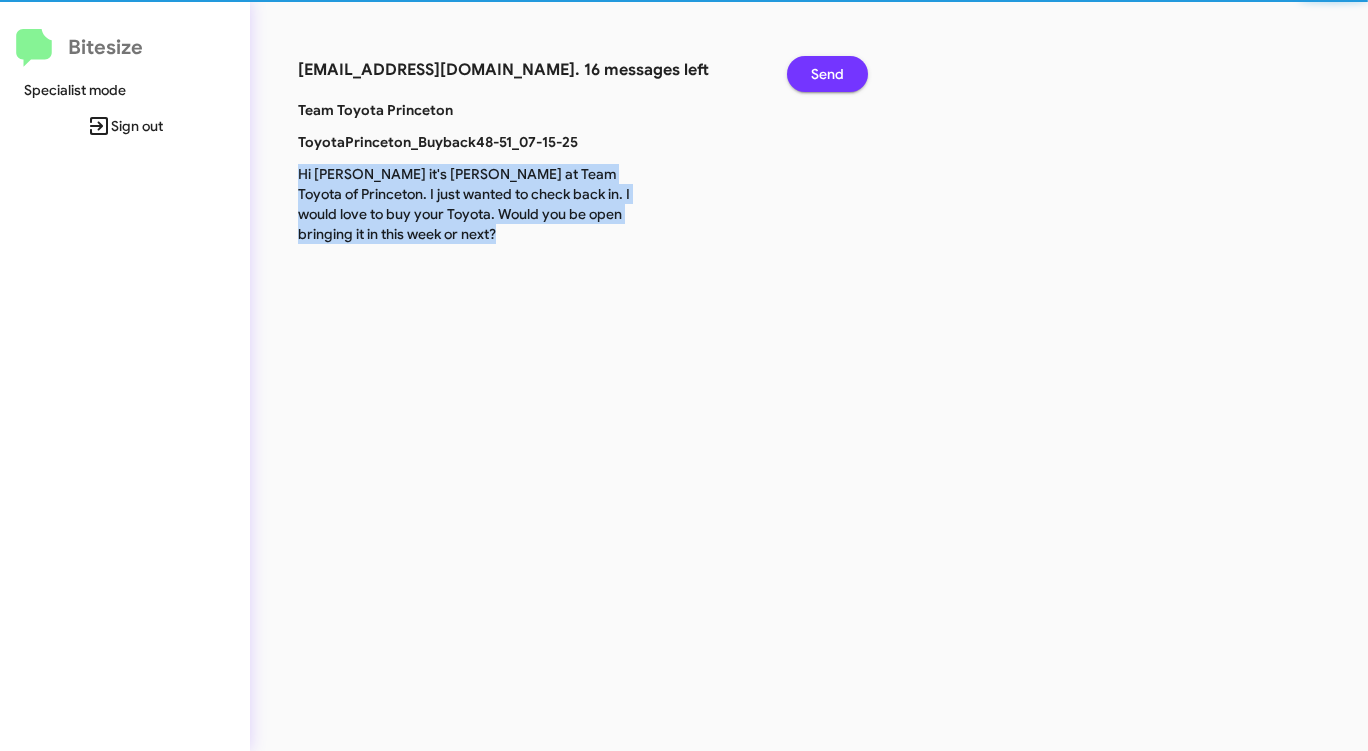 click on "Send" 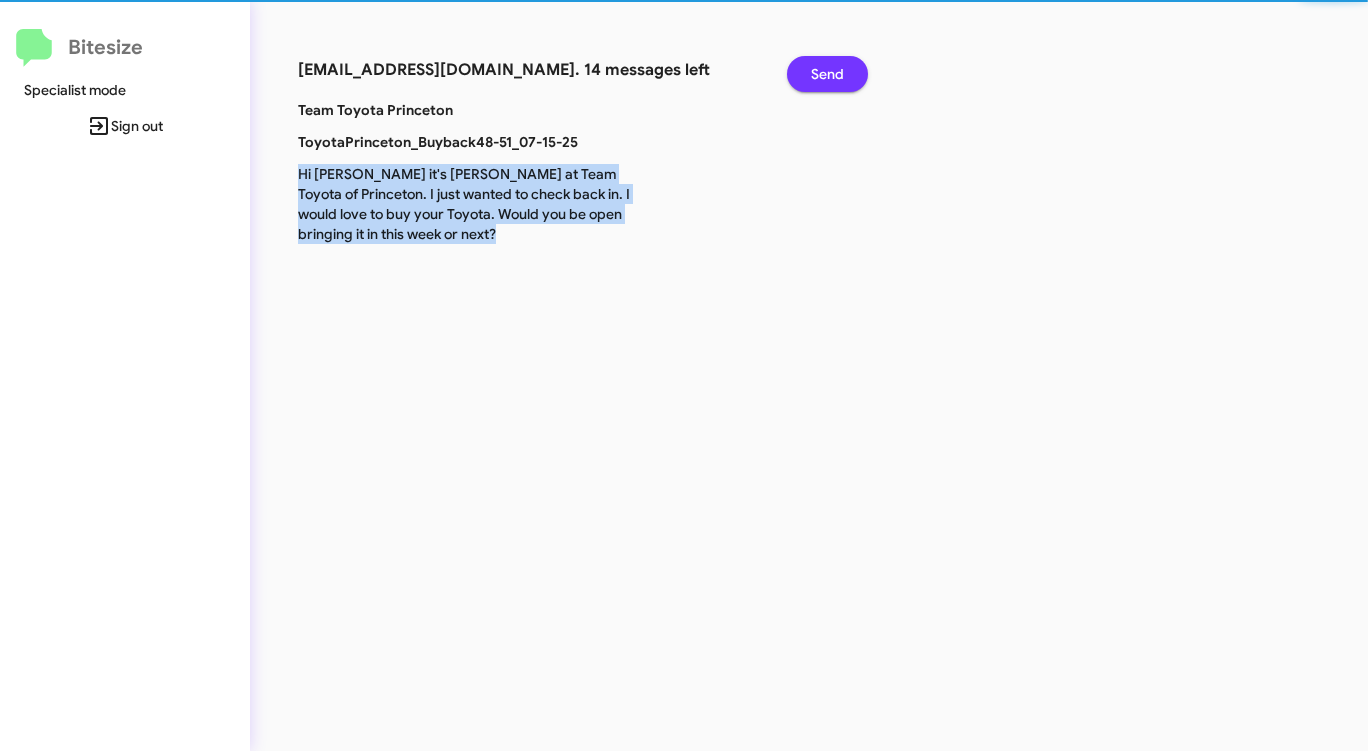click on "Send" 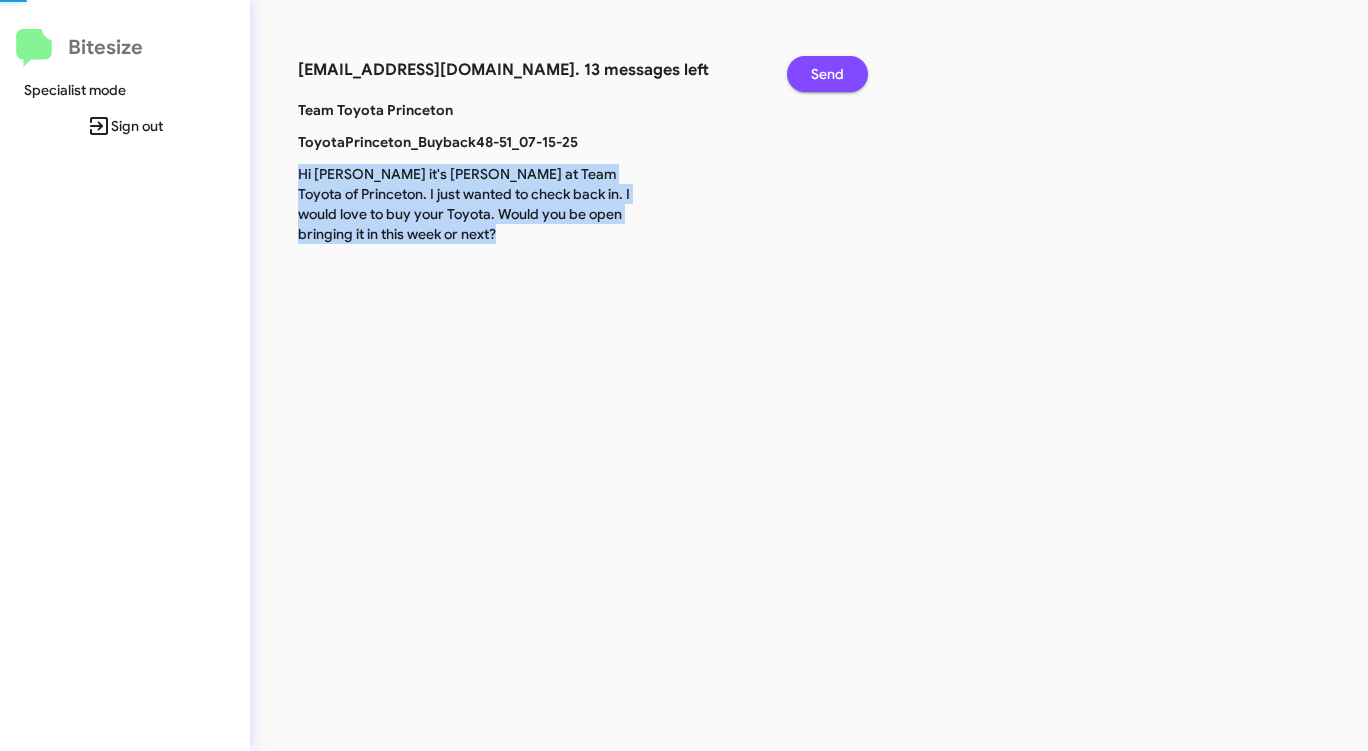 click on "Send" 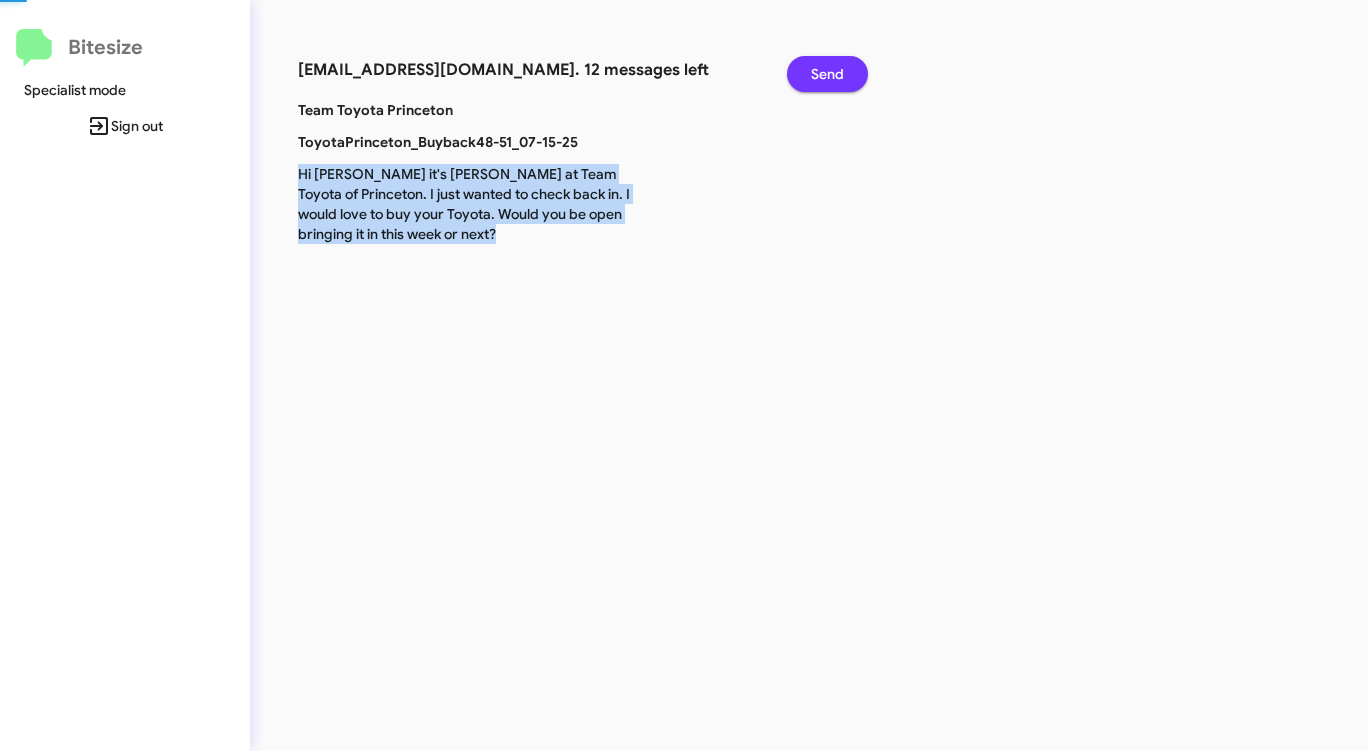 click on "Send" 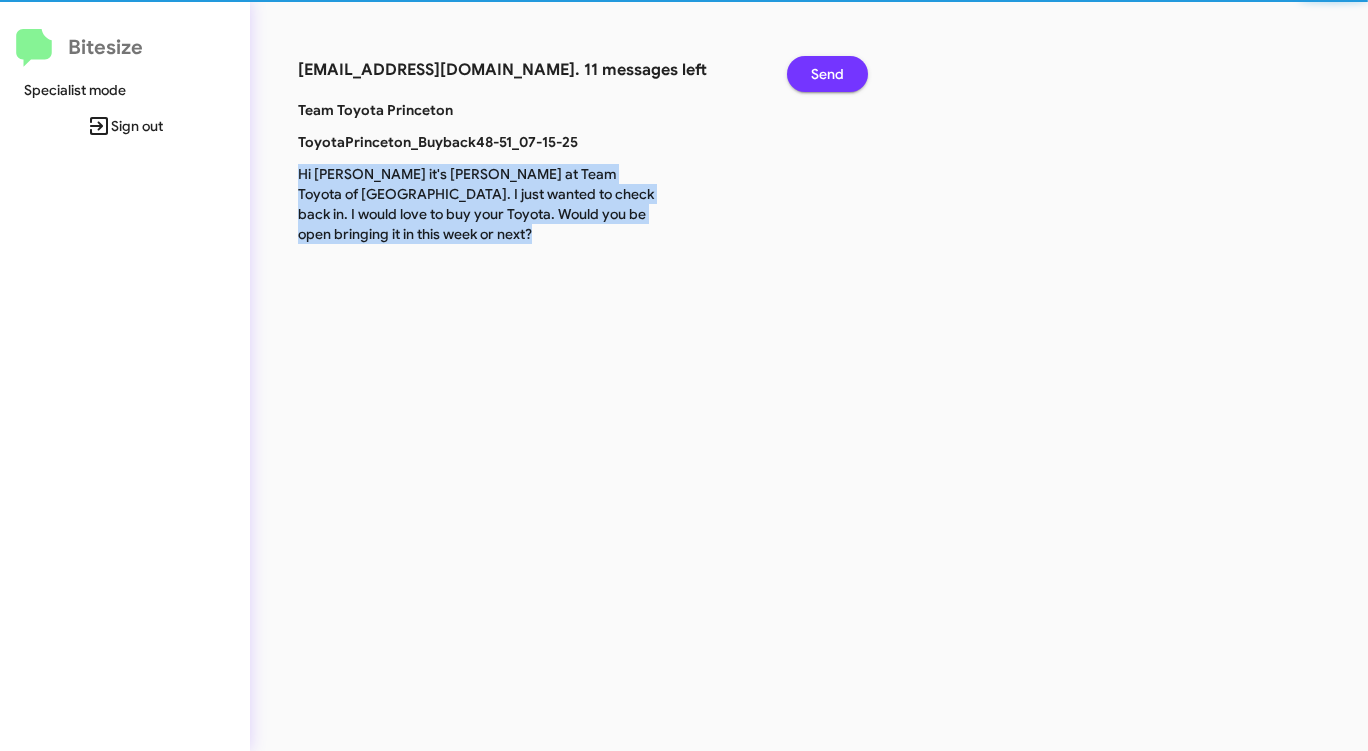 click on "Send" 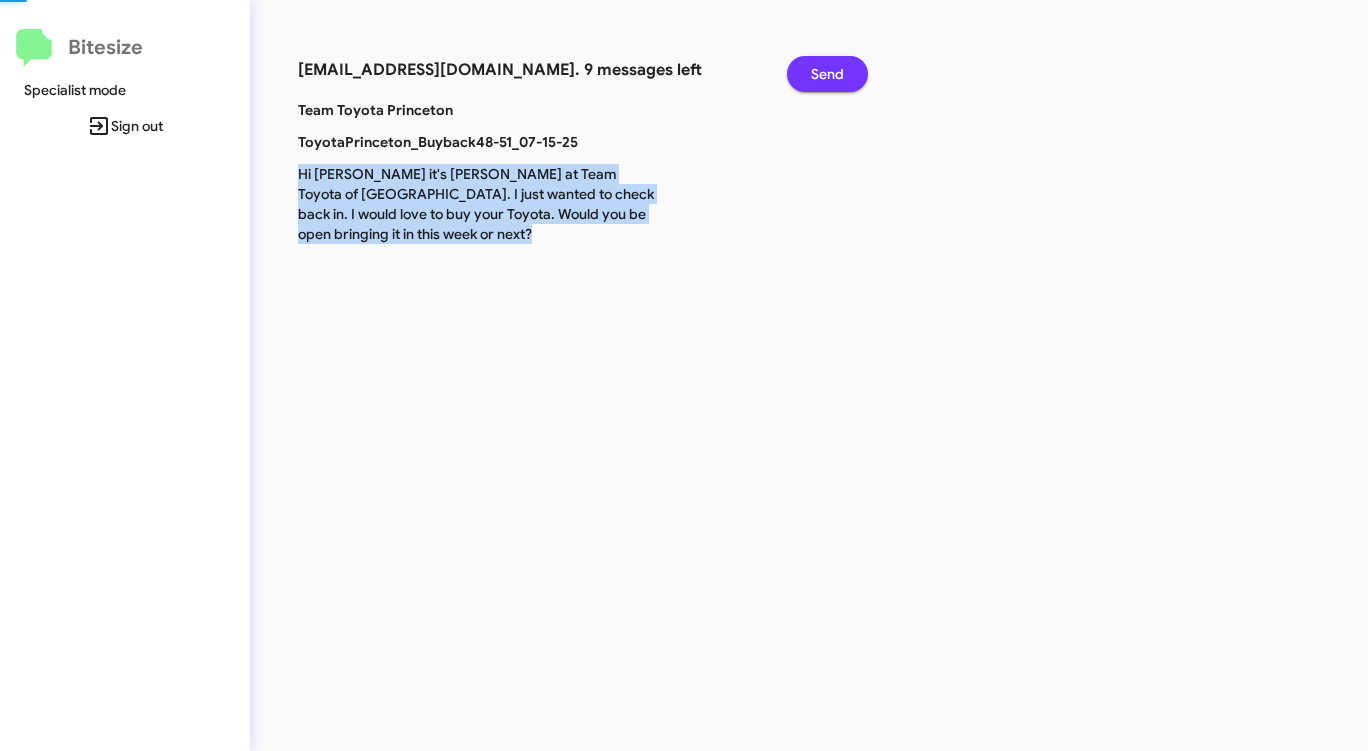 click on "Send" 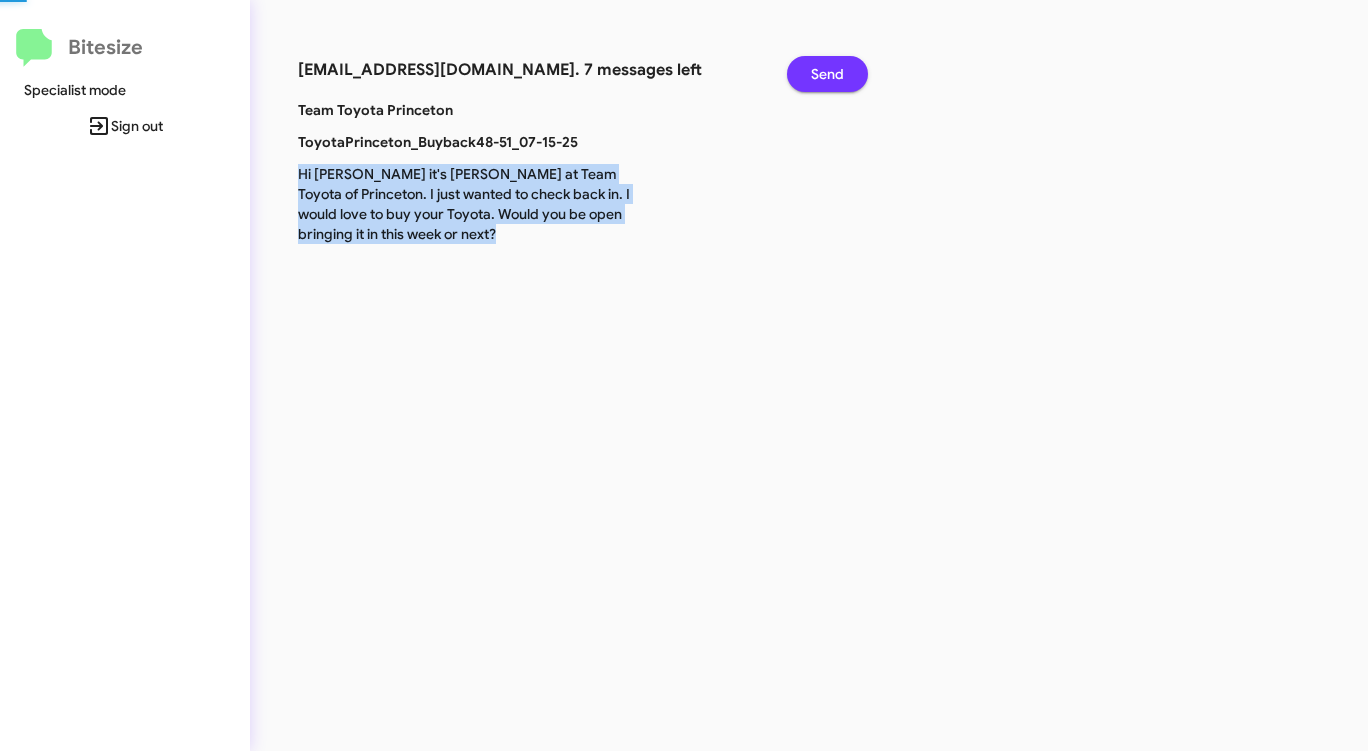 click on "Send" 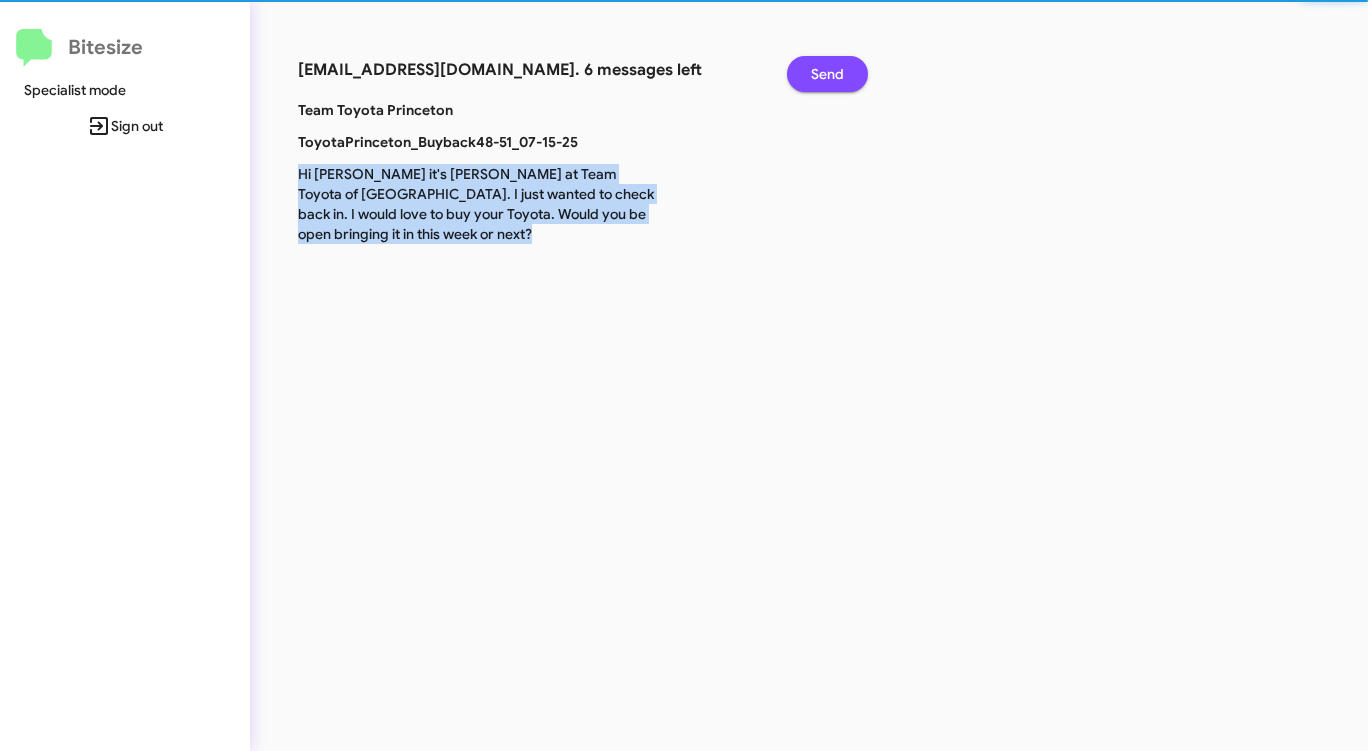 click on "Send" 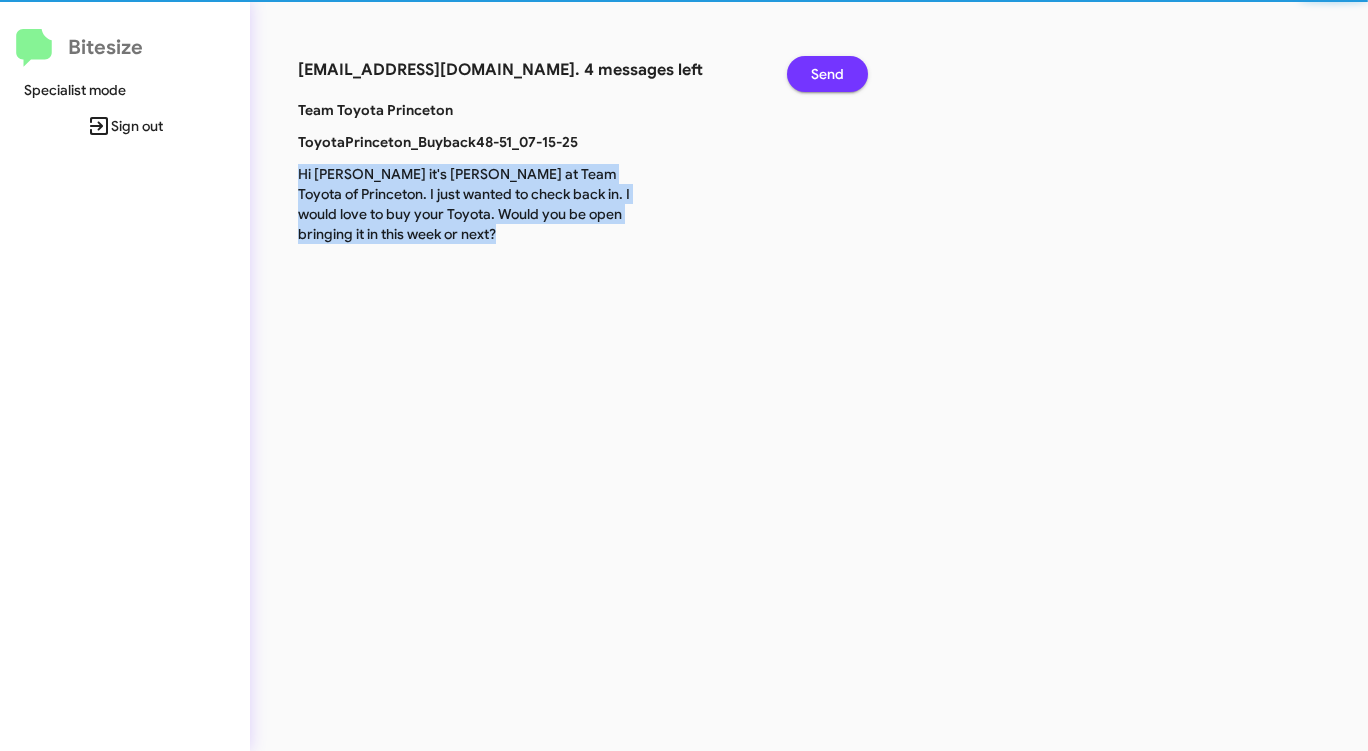 click on "Send" 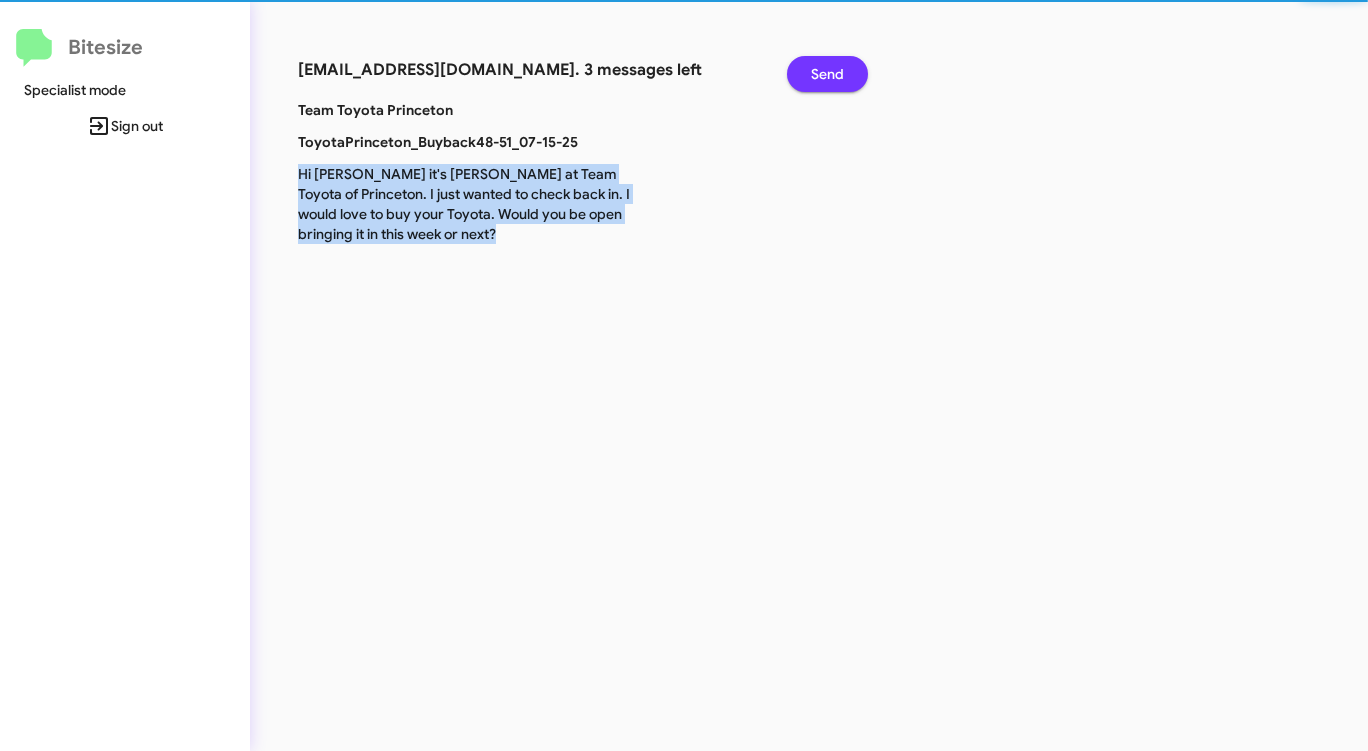 click on "Send" 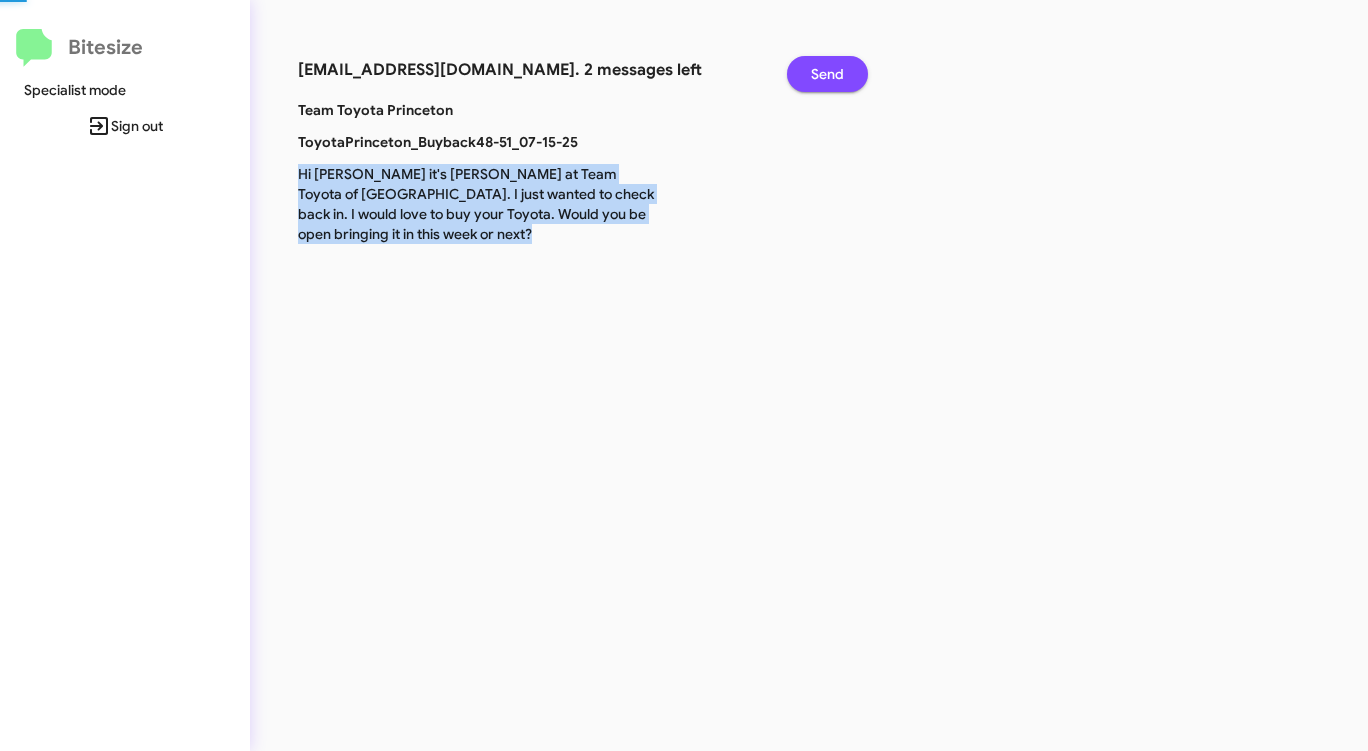 click on "Send" 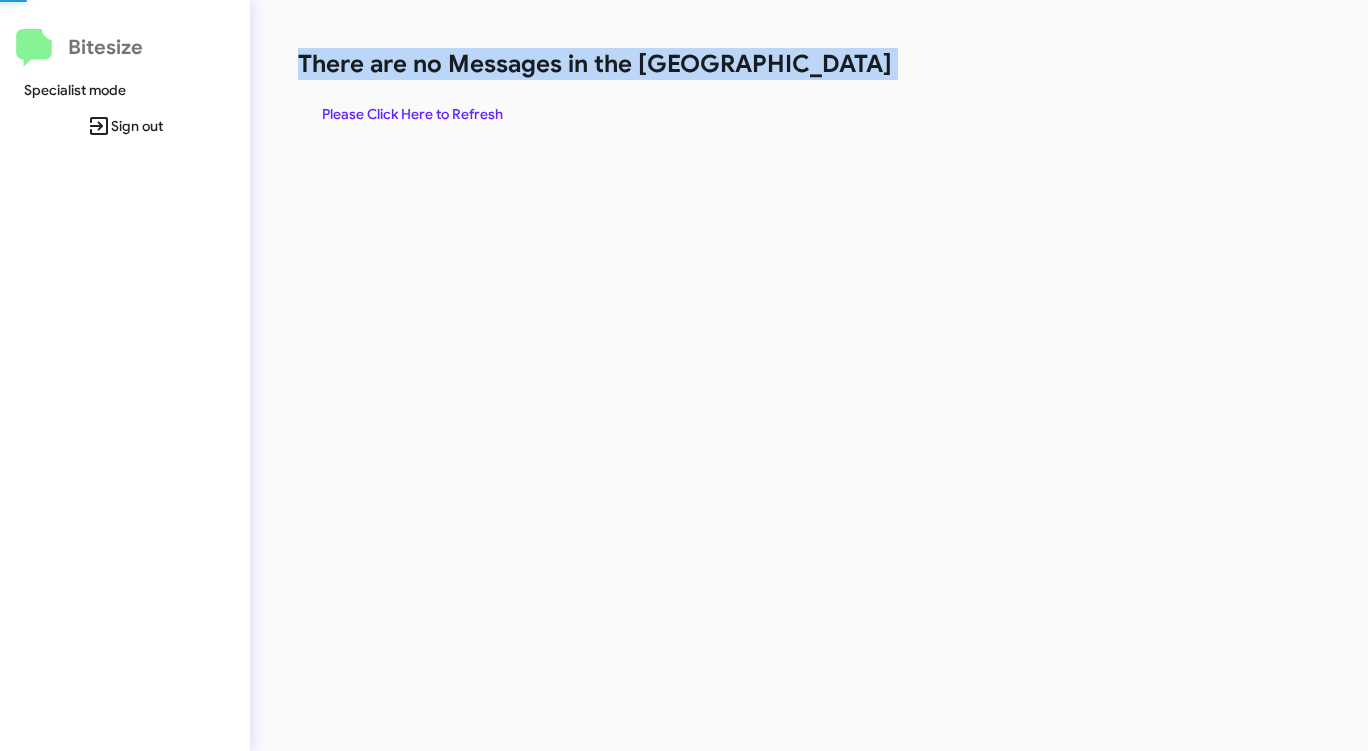 click on "There are no Messages in the [GEOGRAPHIC_DATA]" 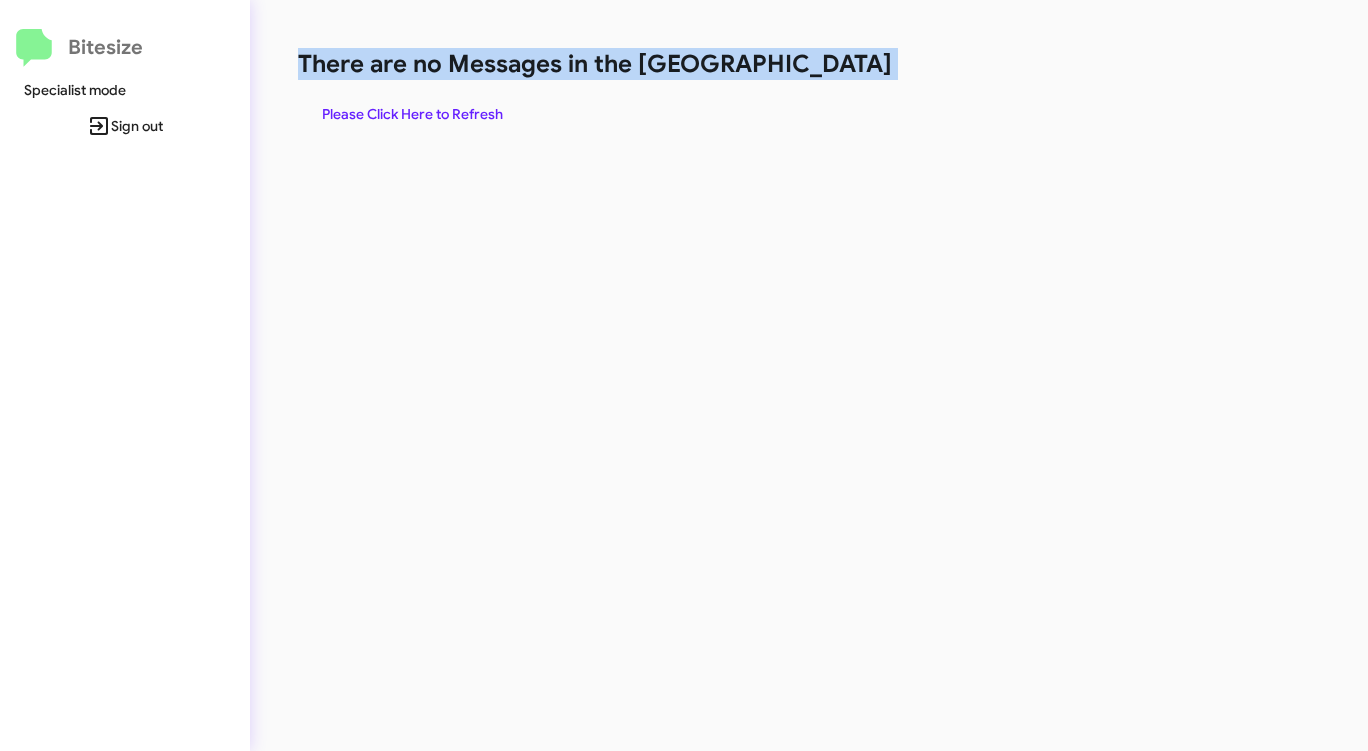 click on "There are no Messages in the [GEOGRAPHIC_DATA]" 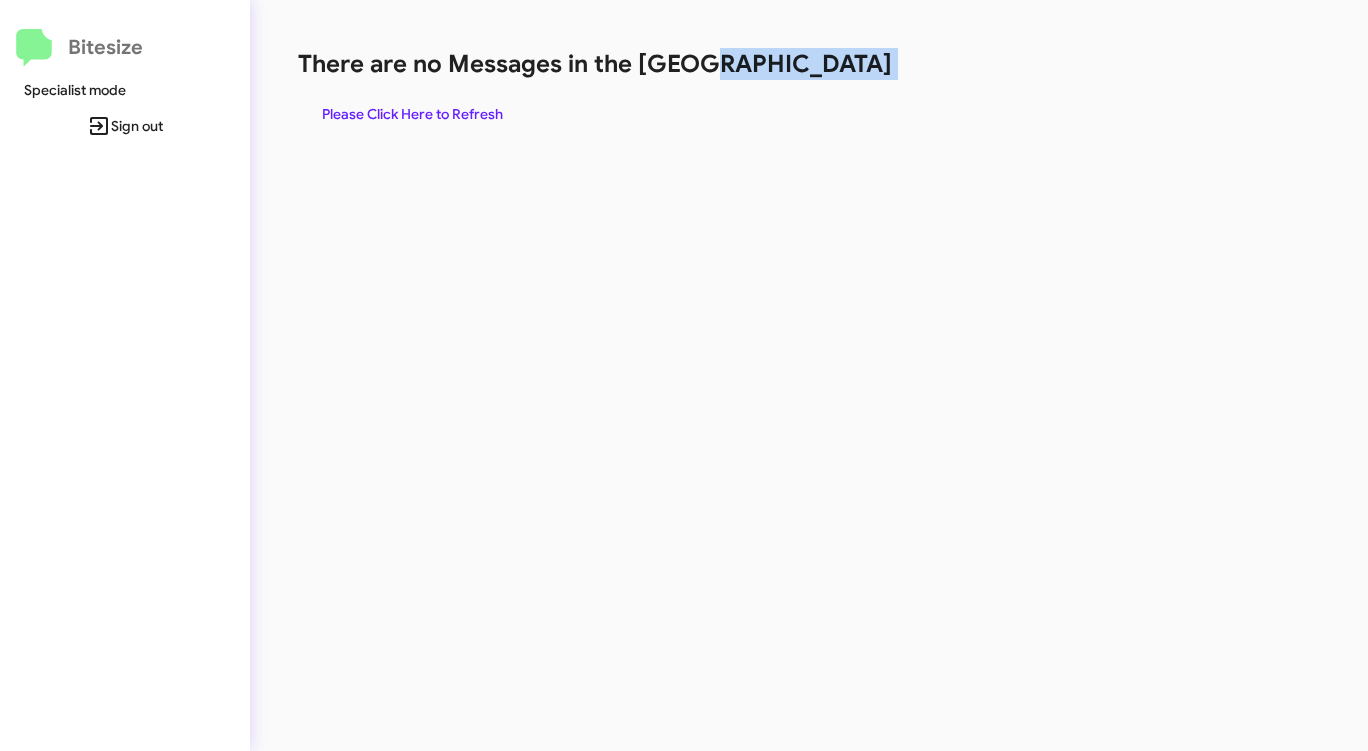 click on "There are no Messages in the [GEOGRAPHIC_DATA]" 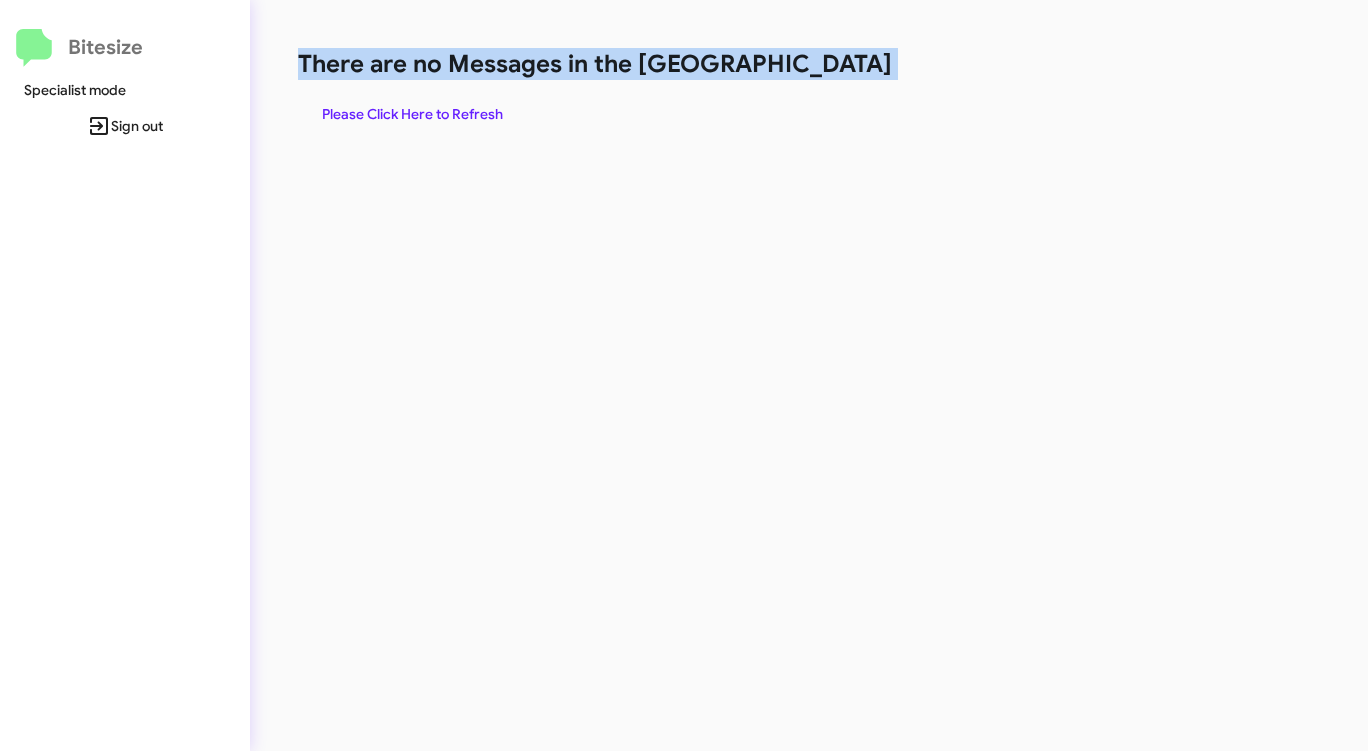 click on "There are no Messages in the [GEOGRAPHIC_DATA]" 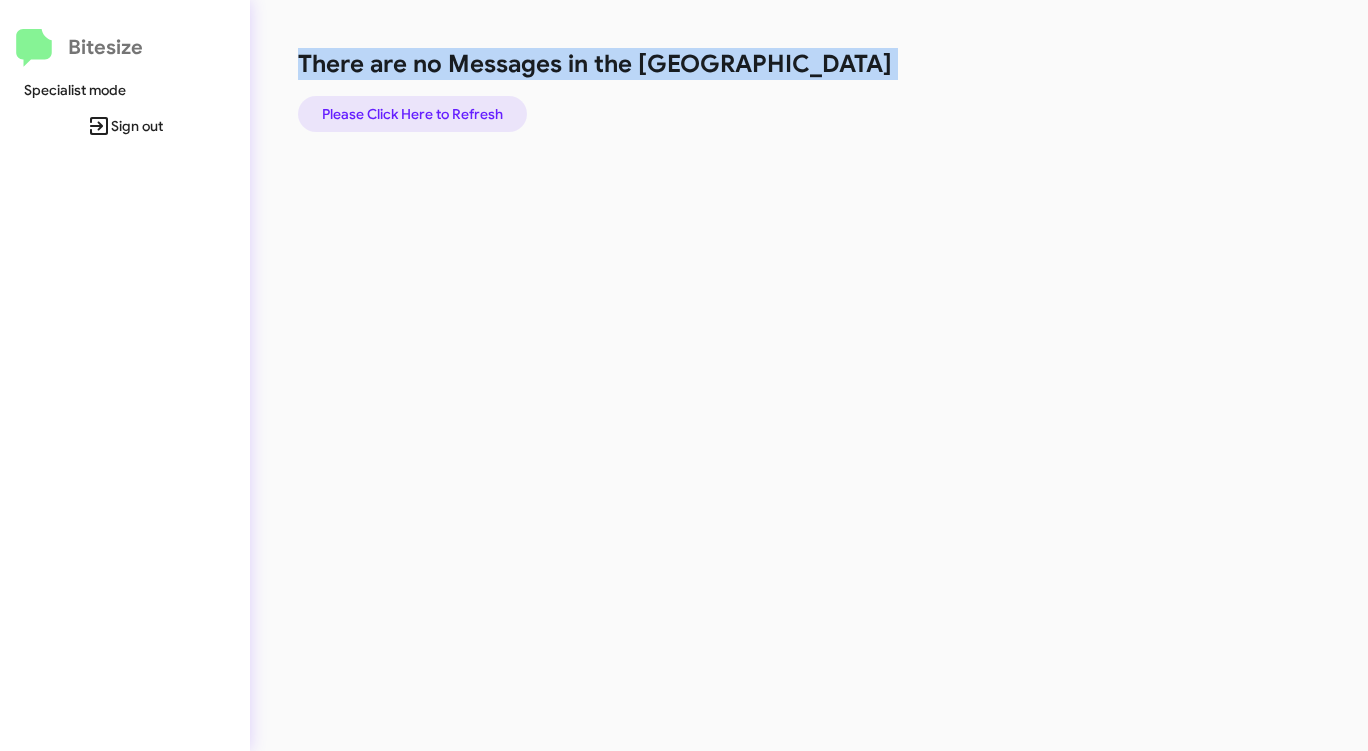 click on "Please Click Here to Refresh" 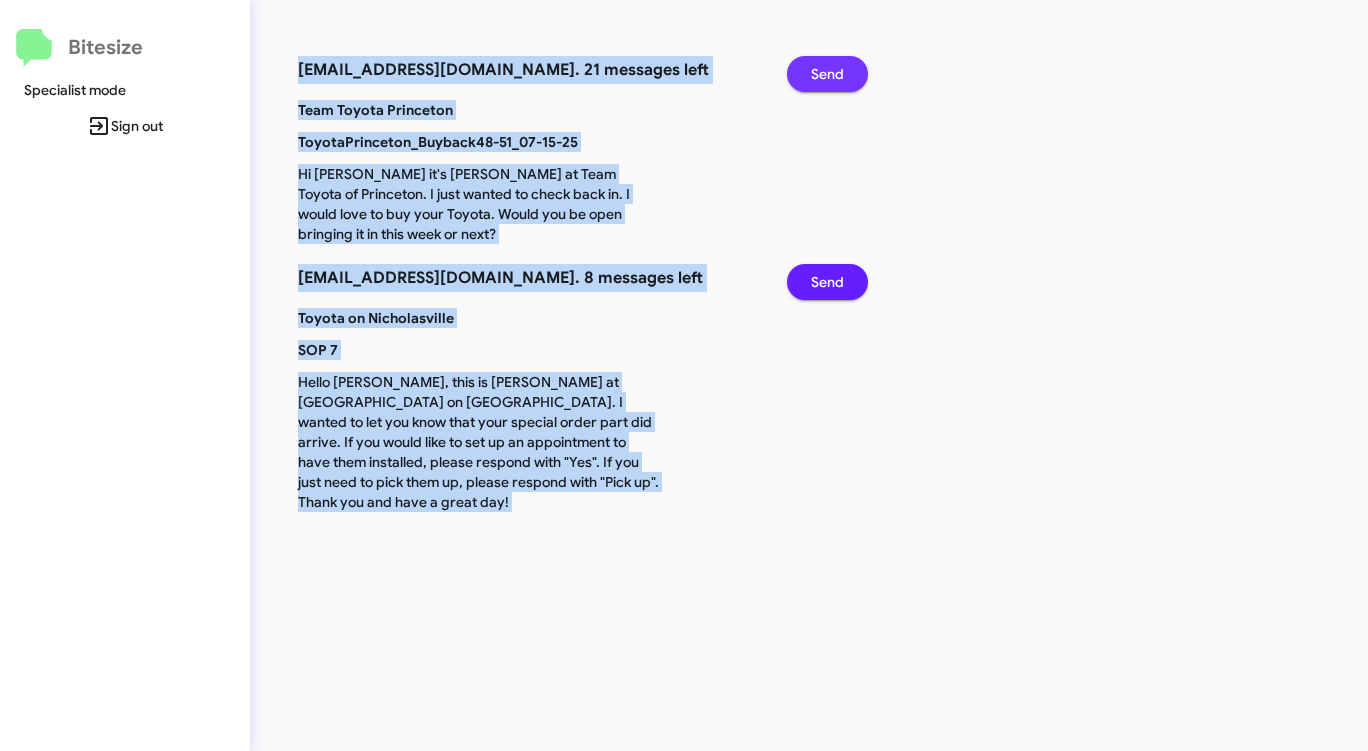 click on "Send" 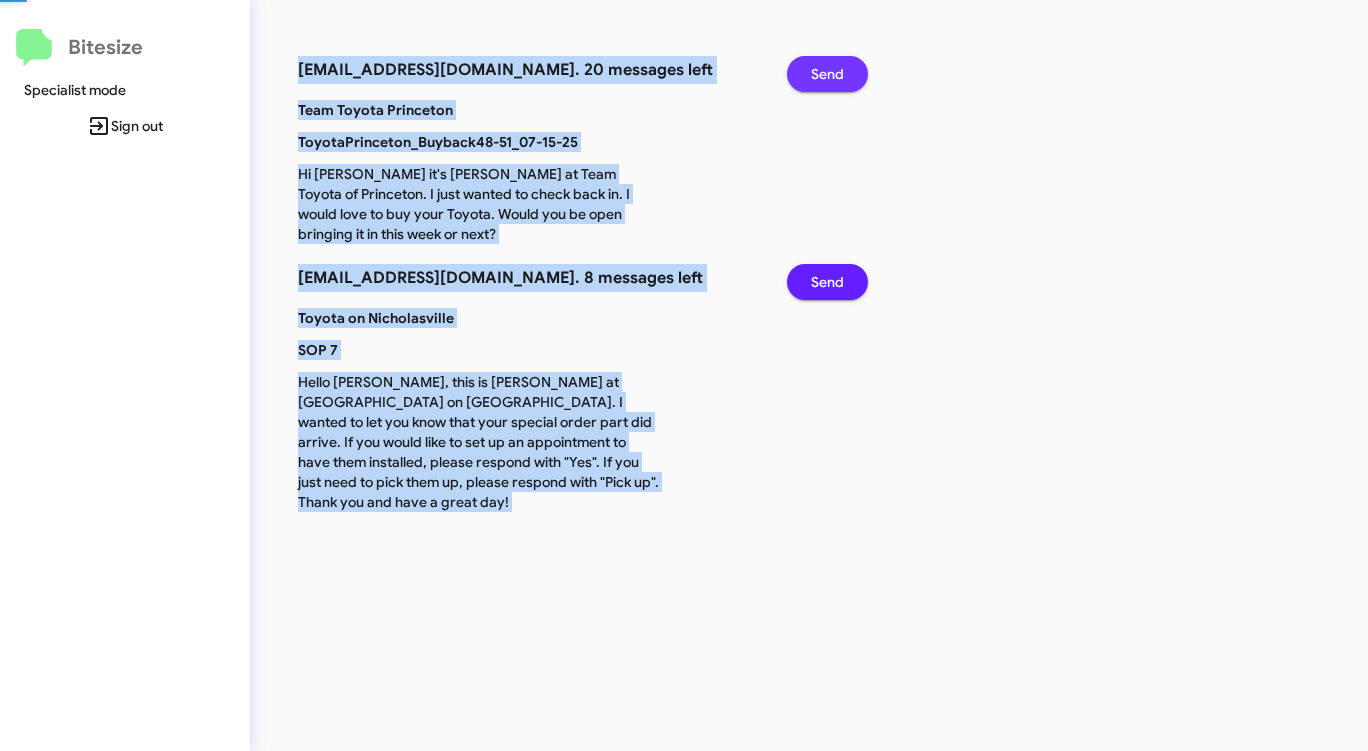 click on "Send" 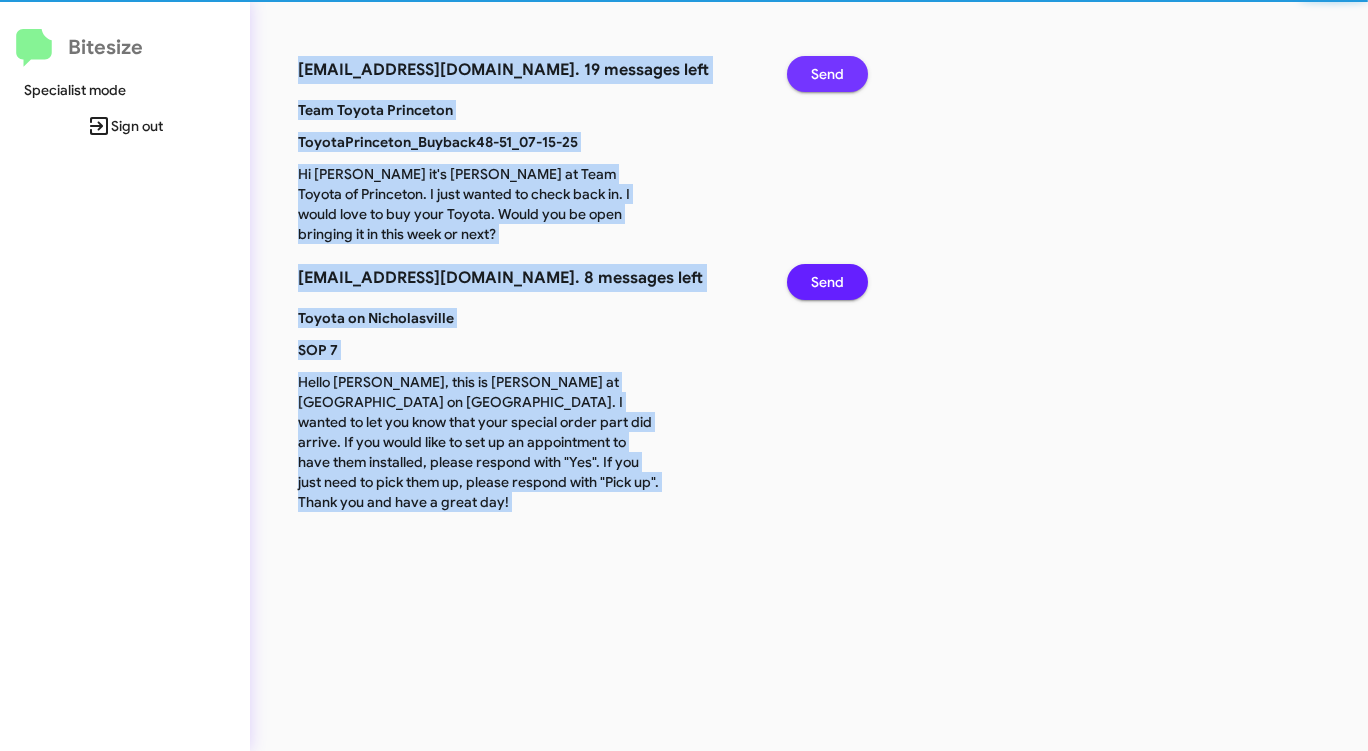 click on "Send" 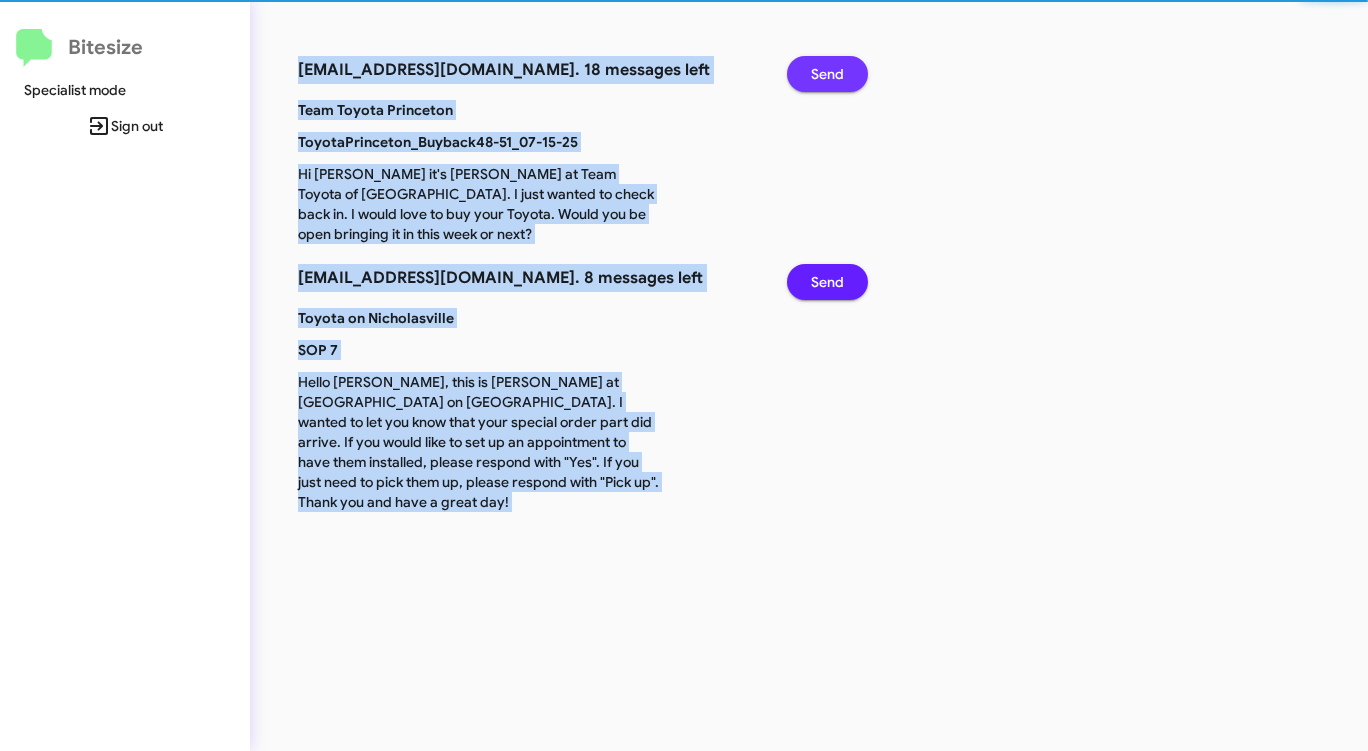 click on "Send" 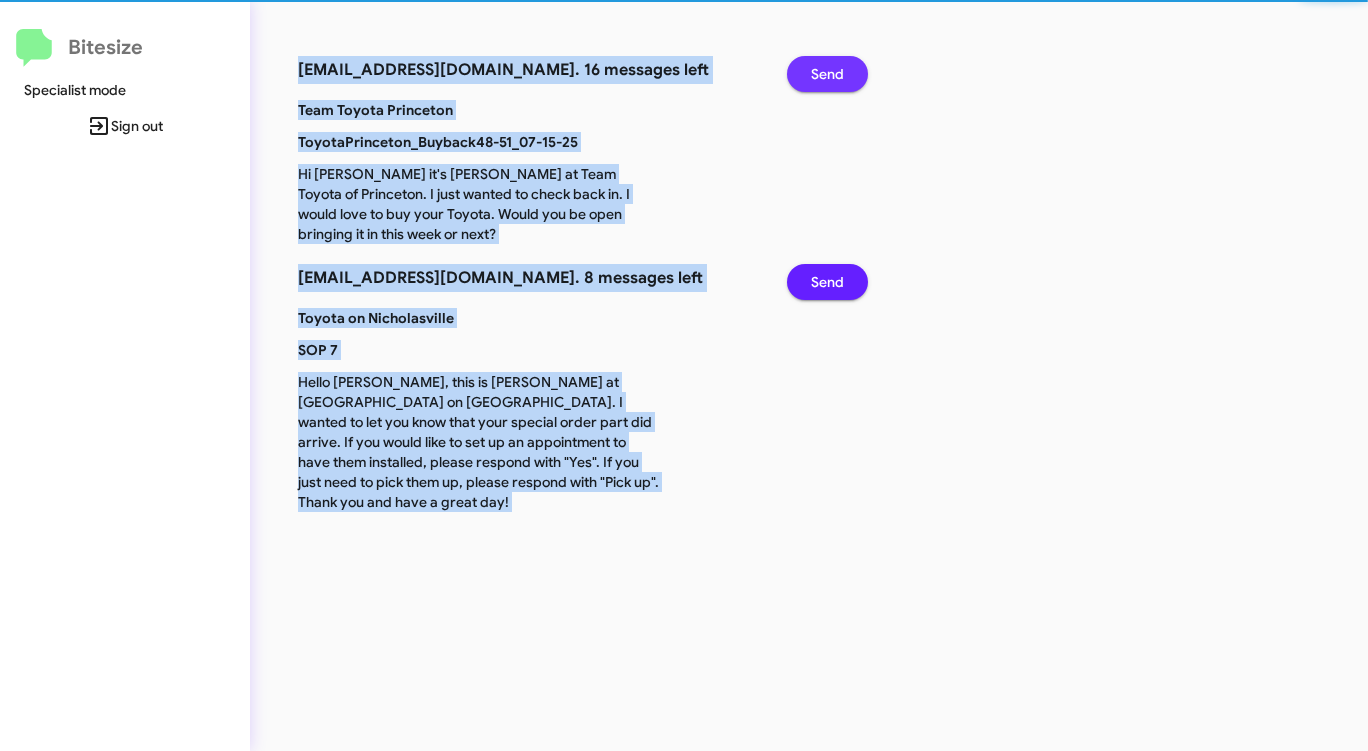 click on "Send" 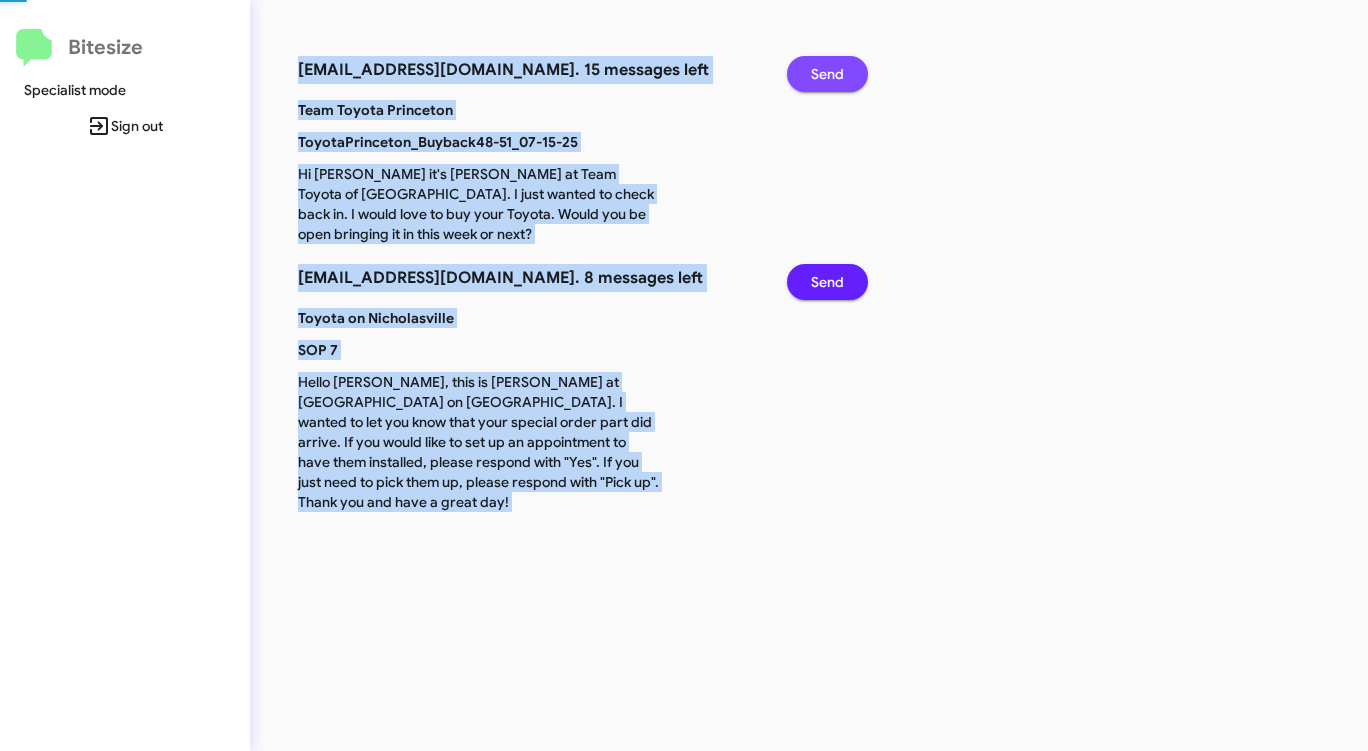 click on "Send" 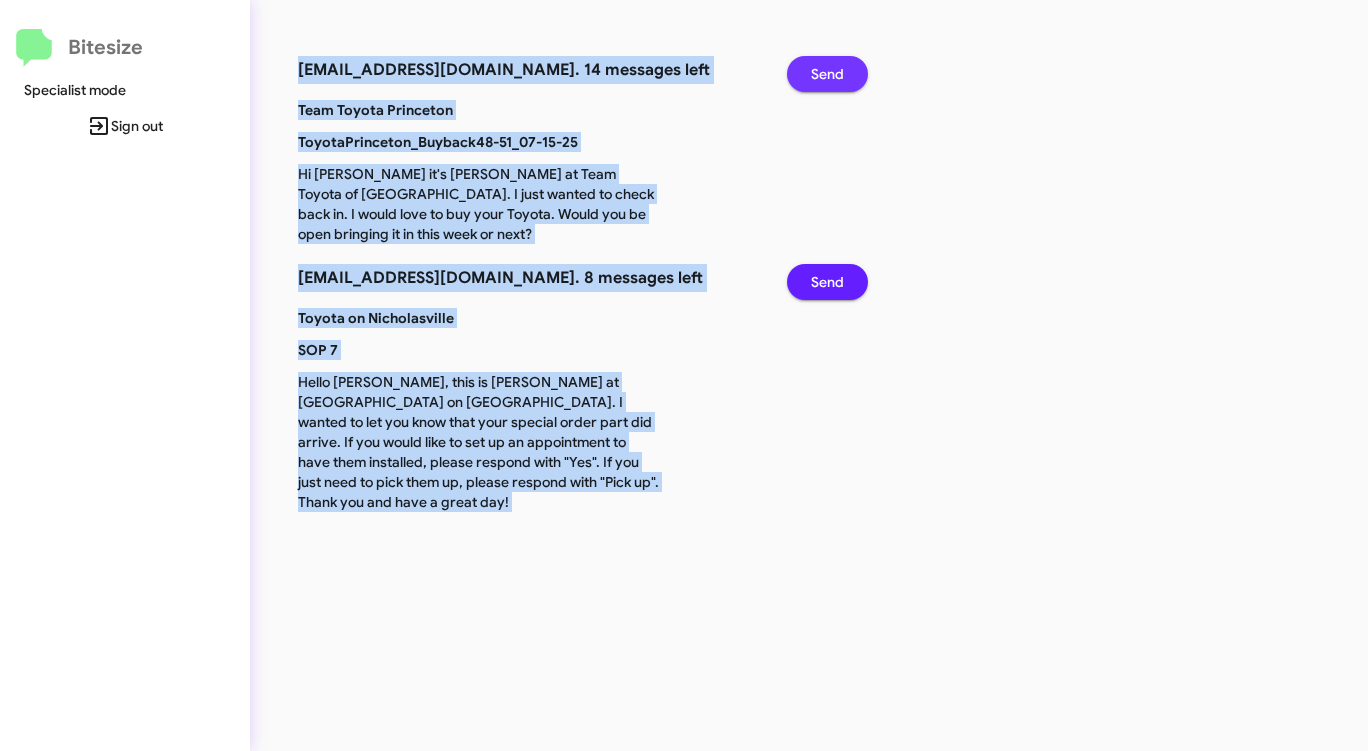 click on "Send" 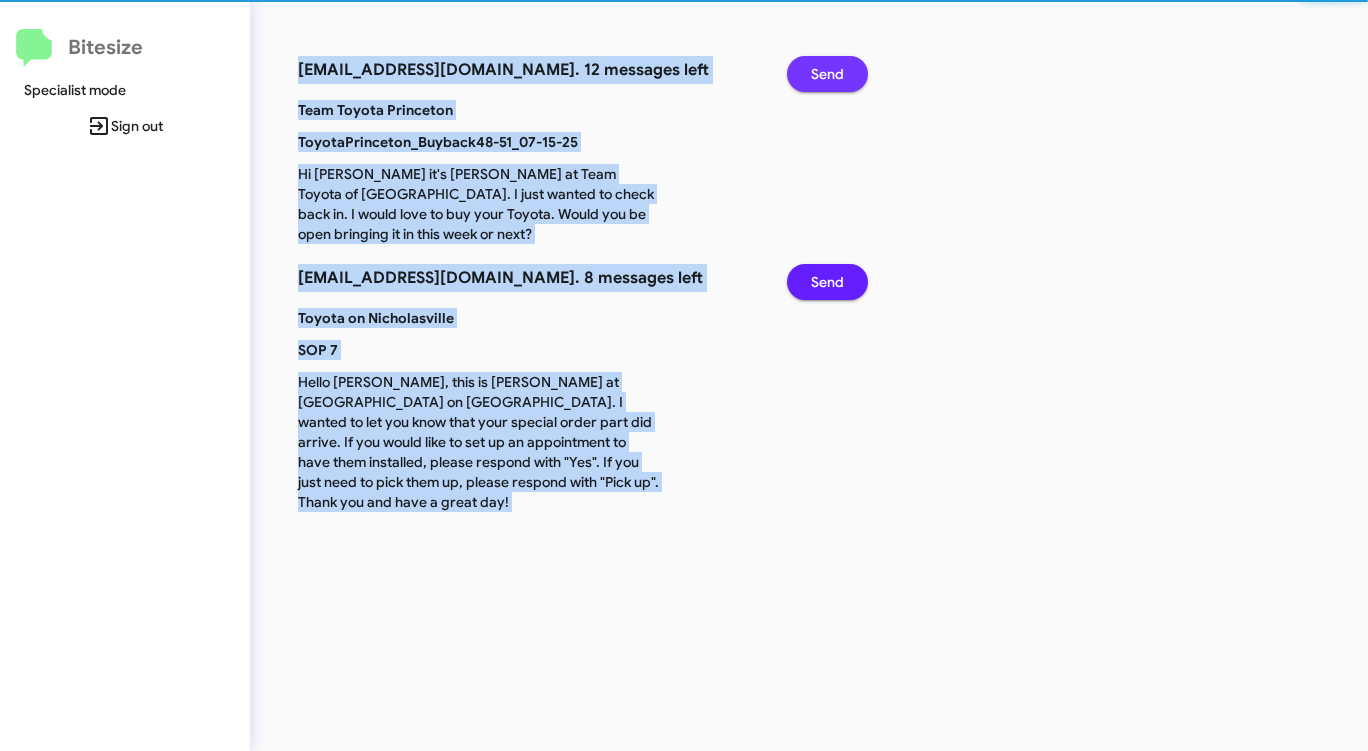 click on "Send" 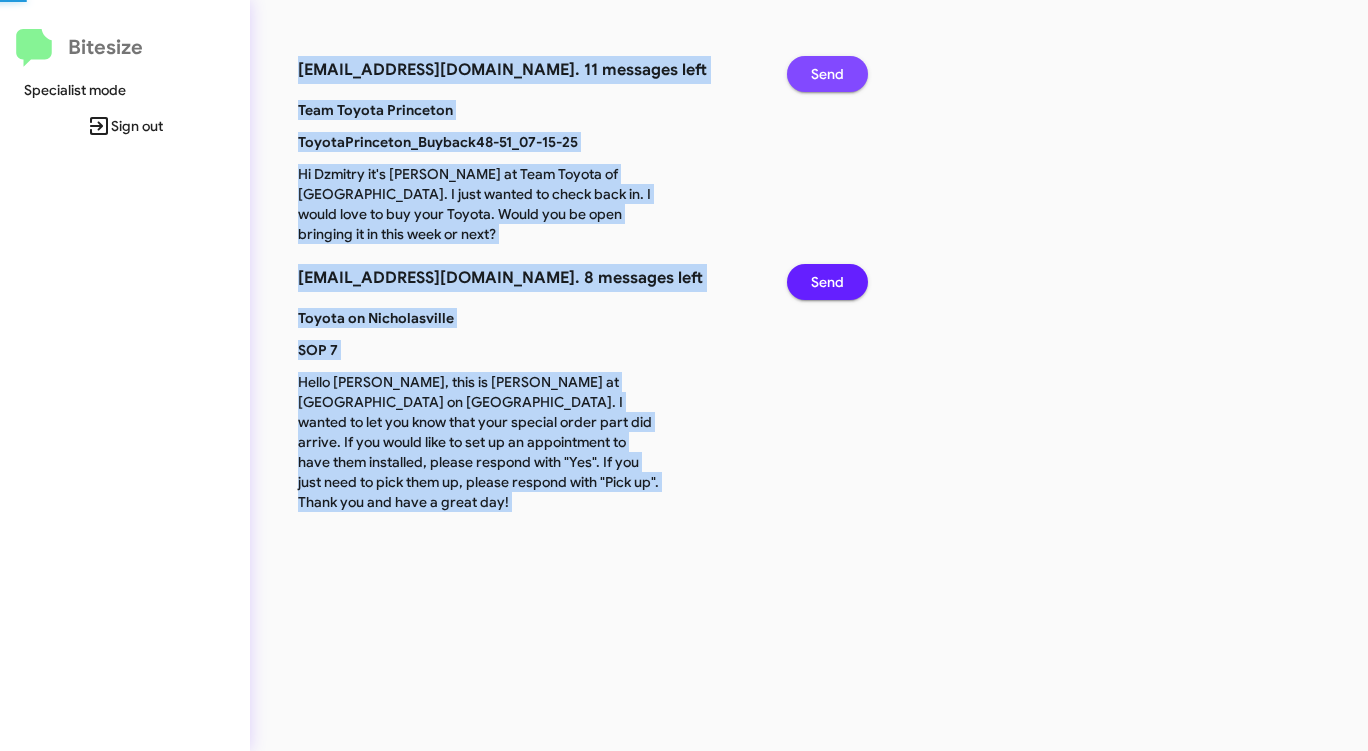 click on "Send" 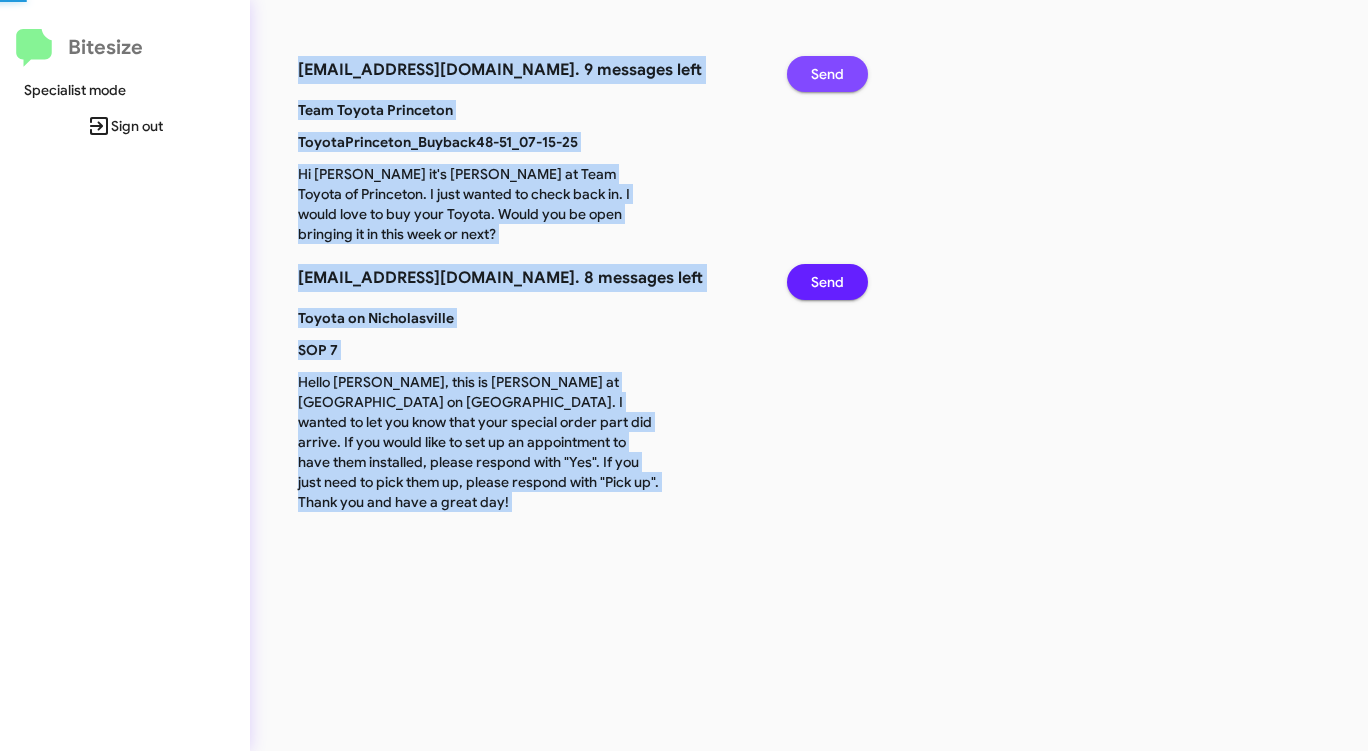 click on "Send" 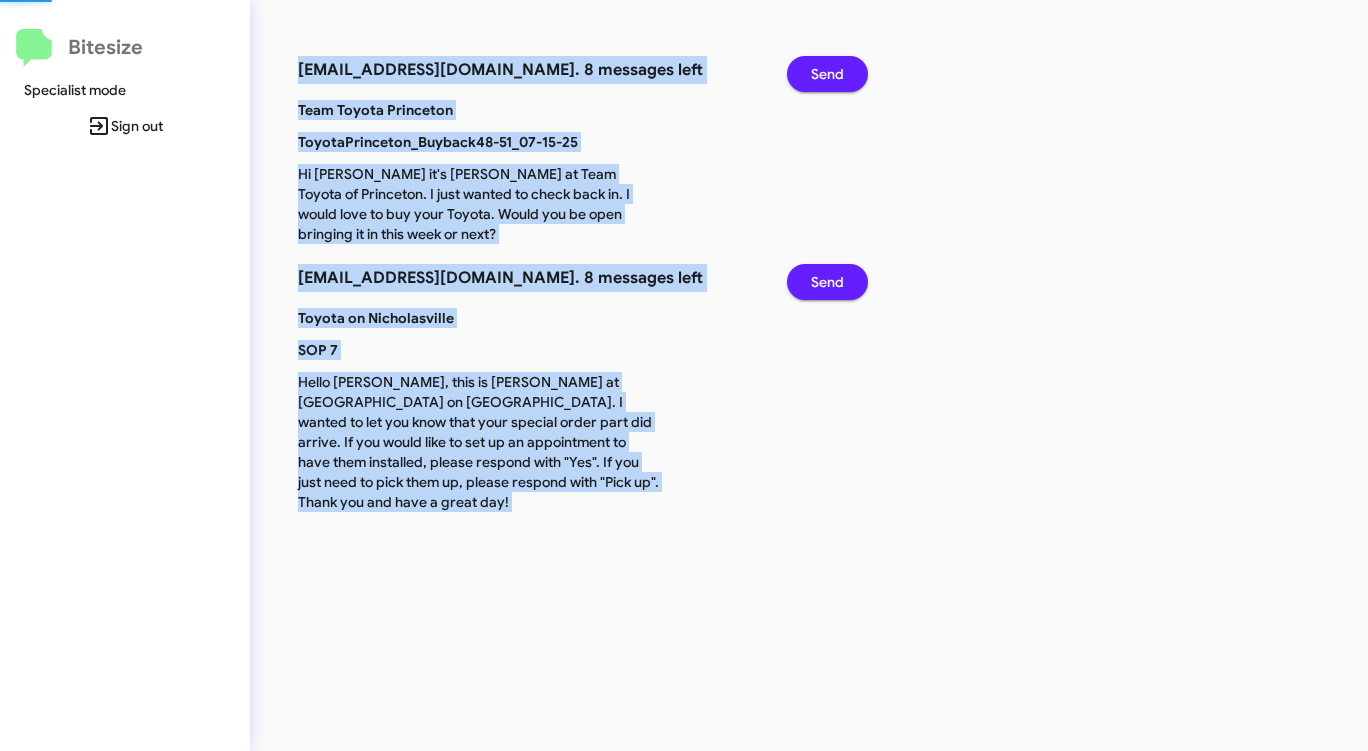 click on "Send" 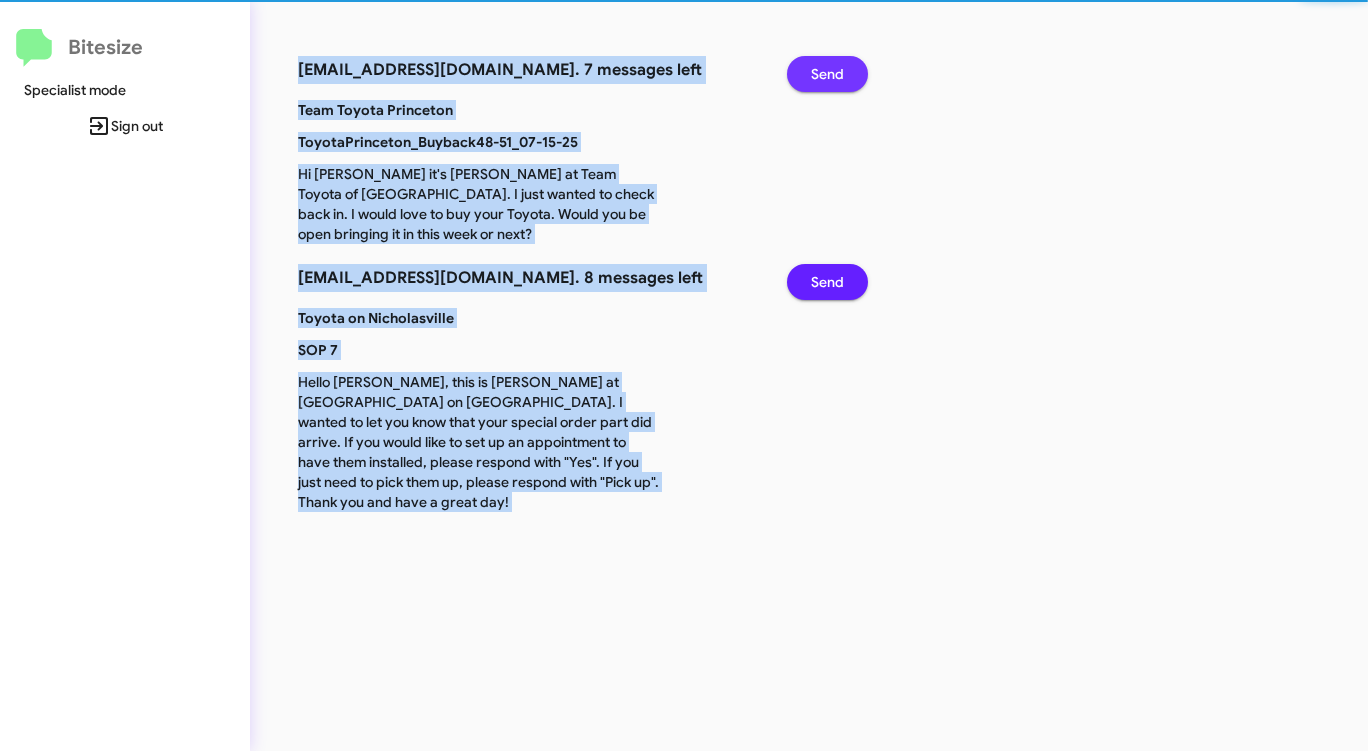 click on "Send" 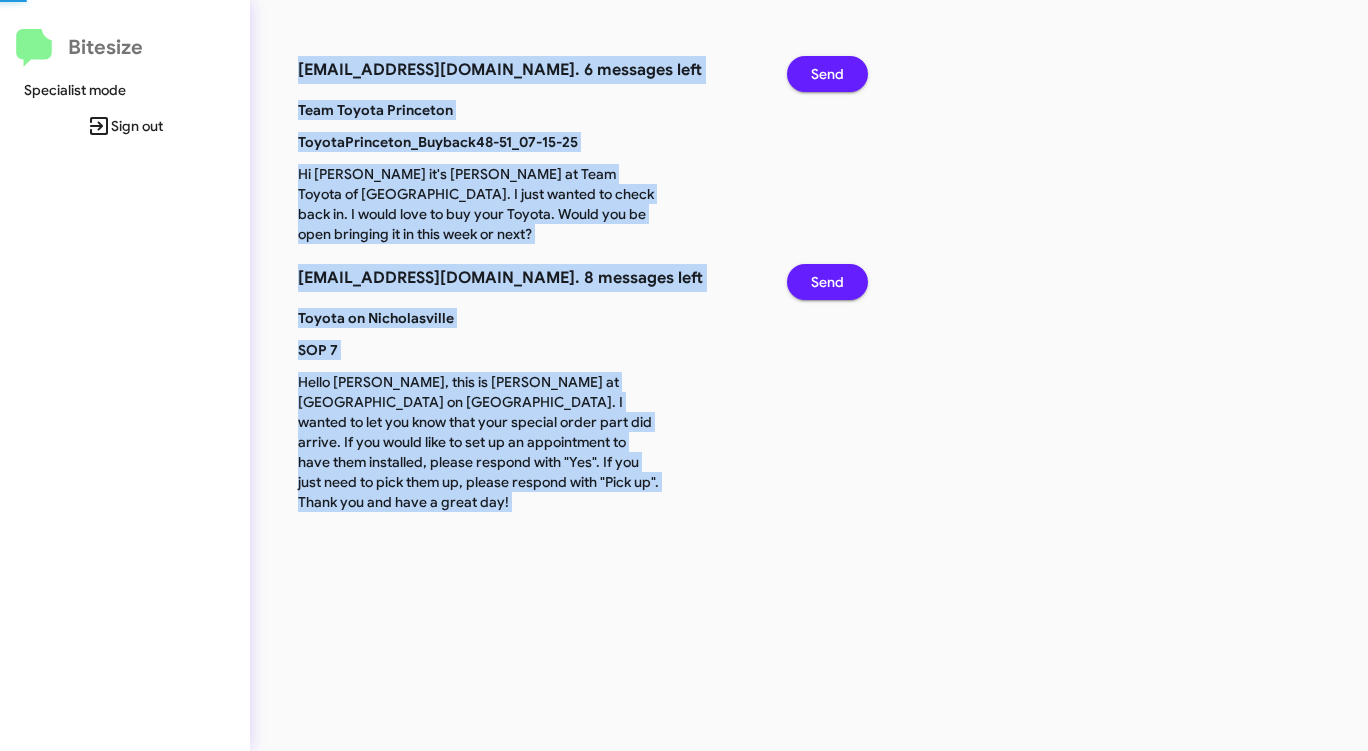 click on "Send" 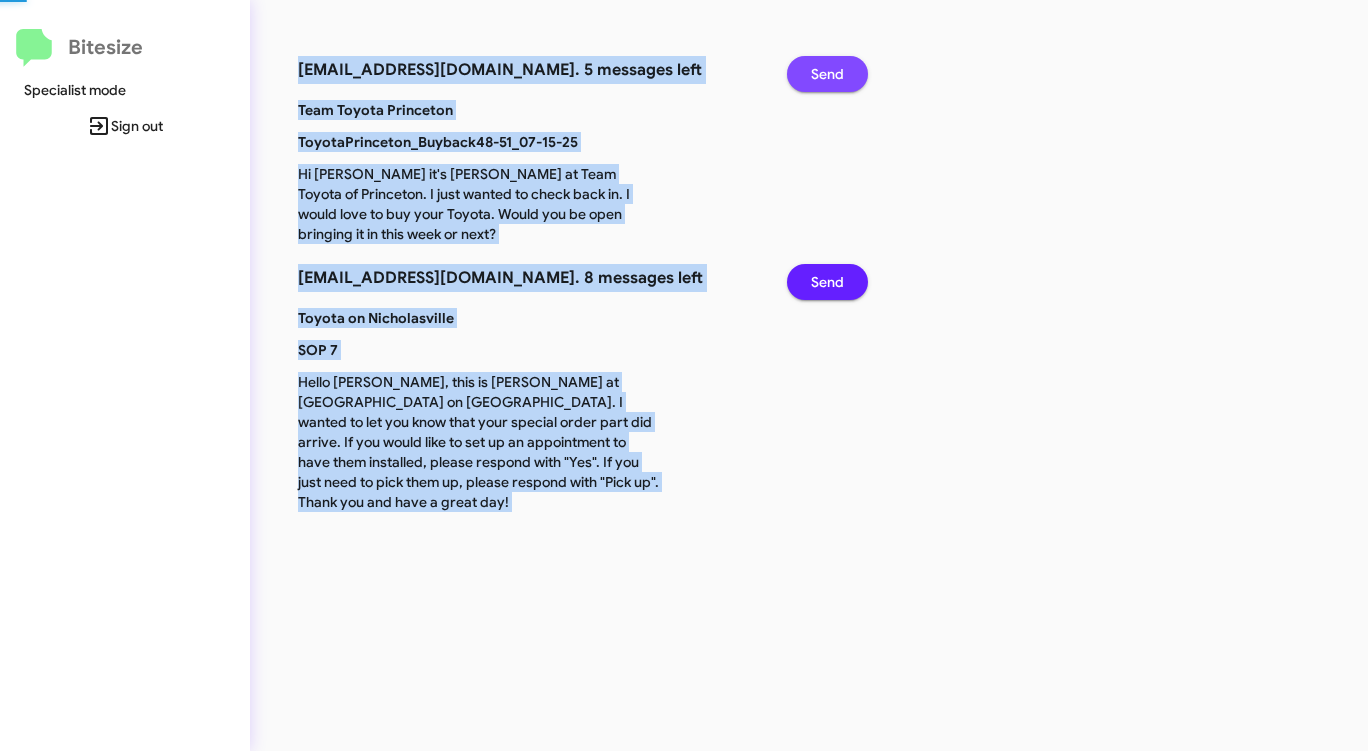 click on "Send" 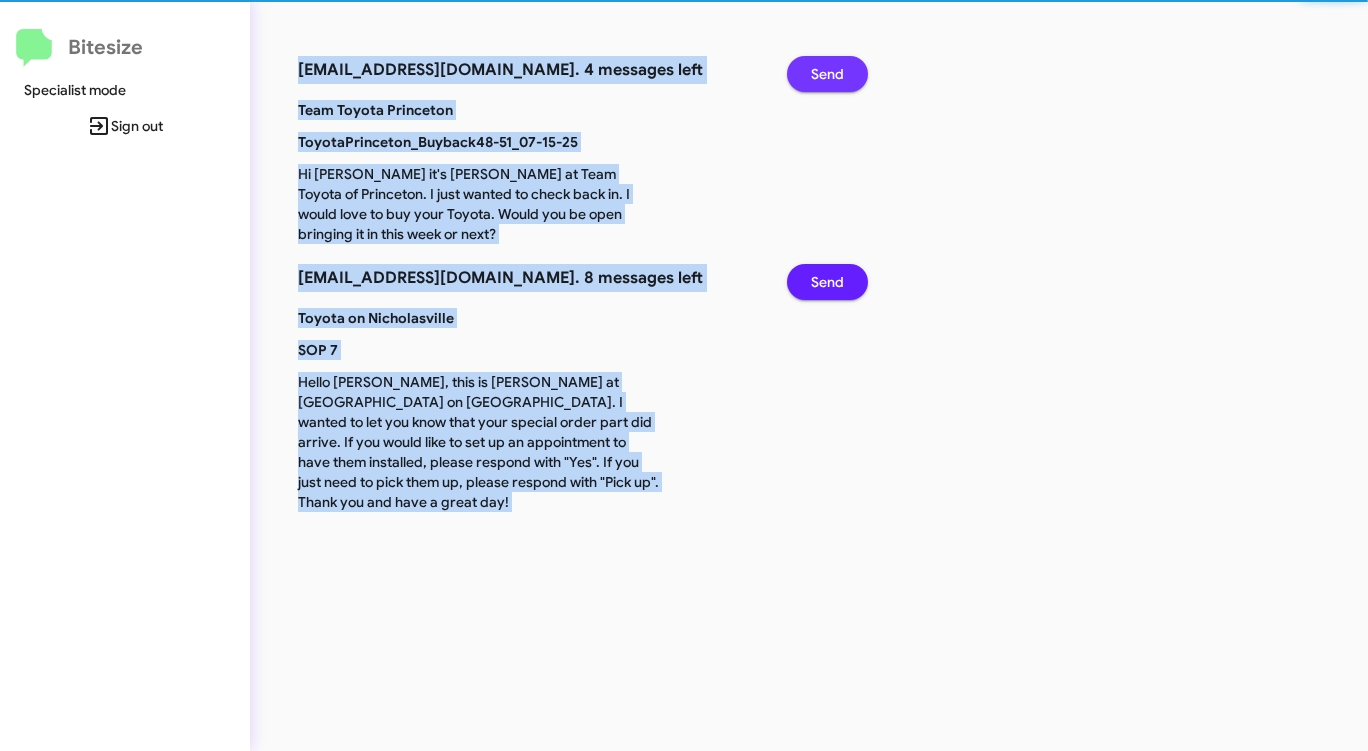 click on "Send" 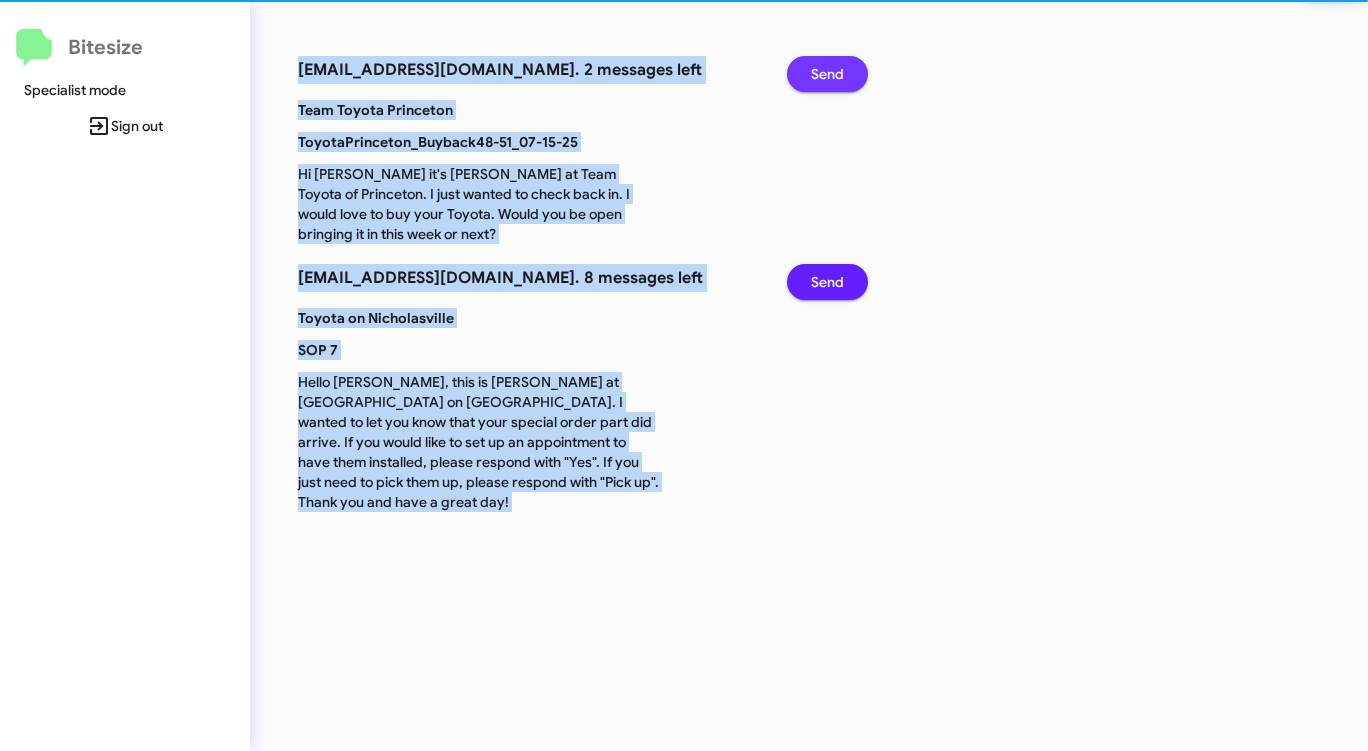 click on "Send" 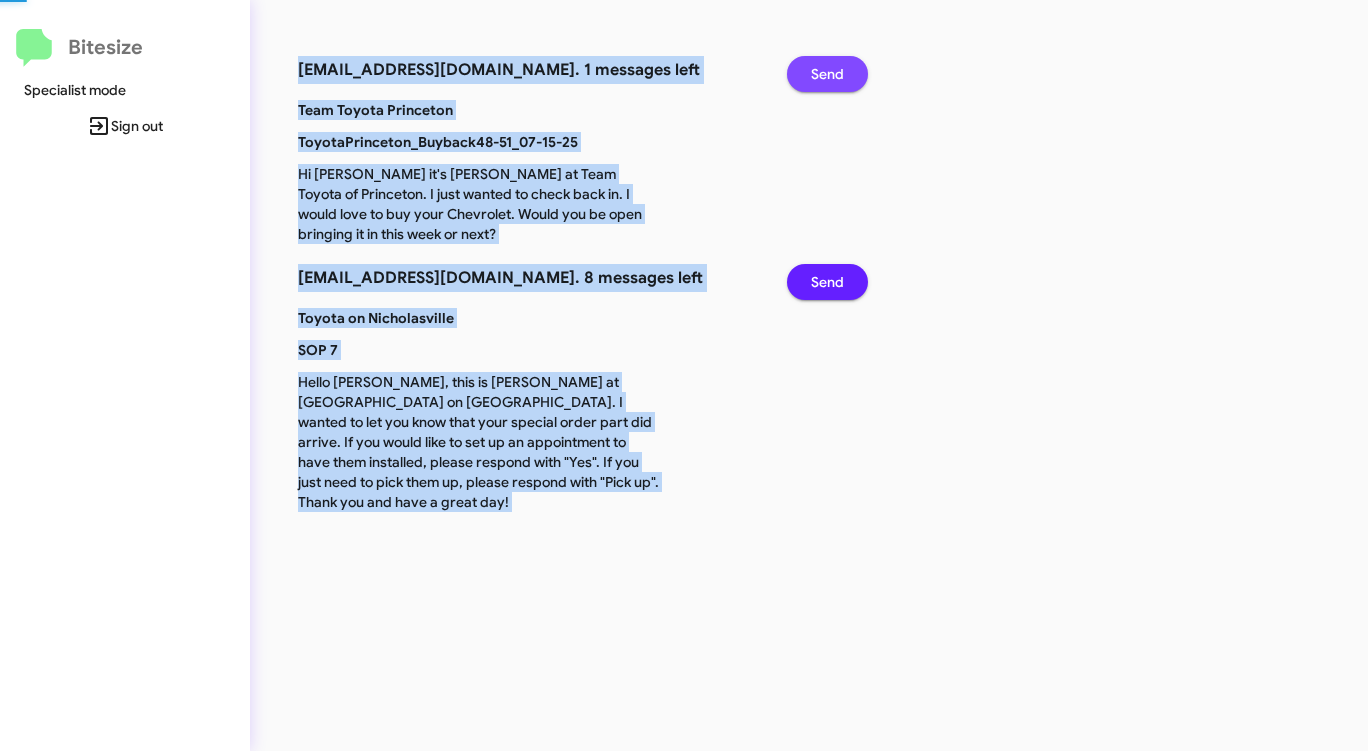 click on "Send" 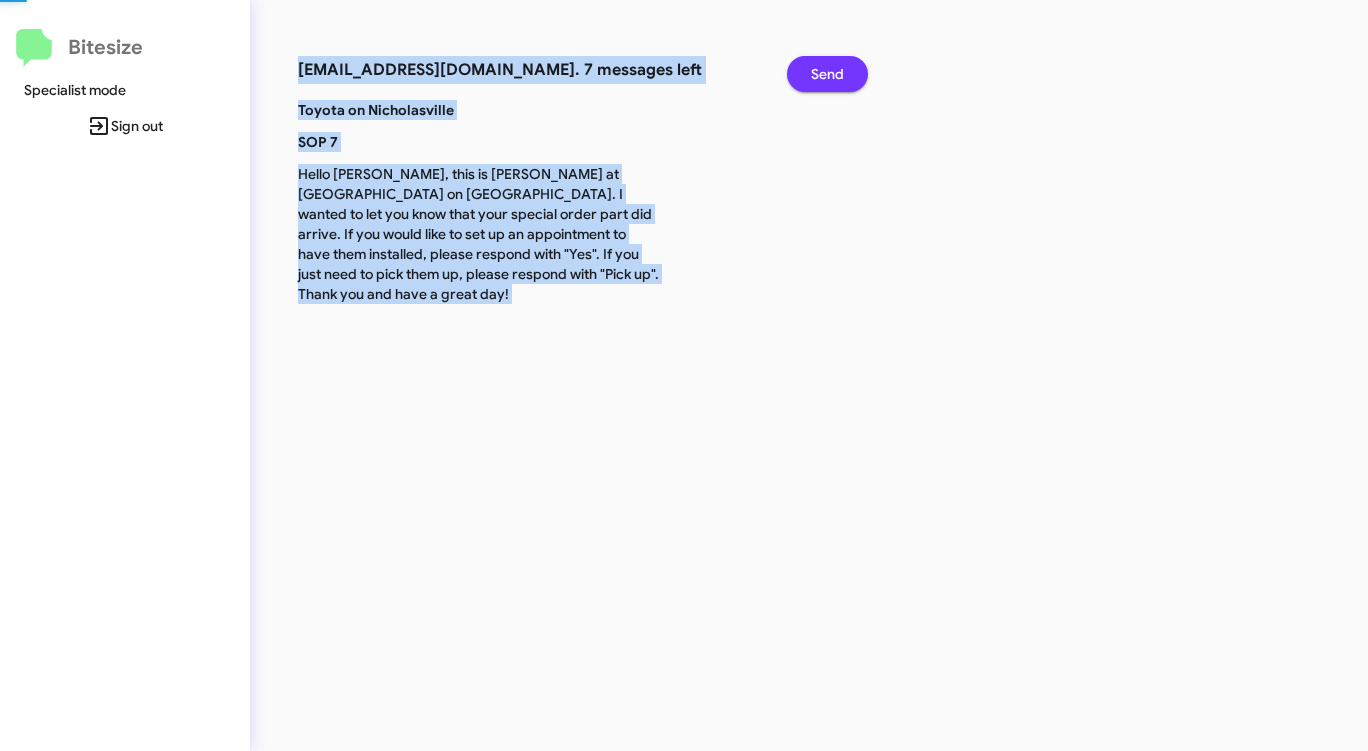 click on "Send" 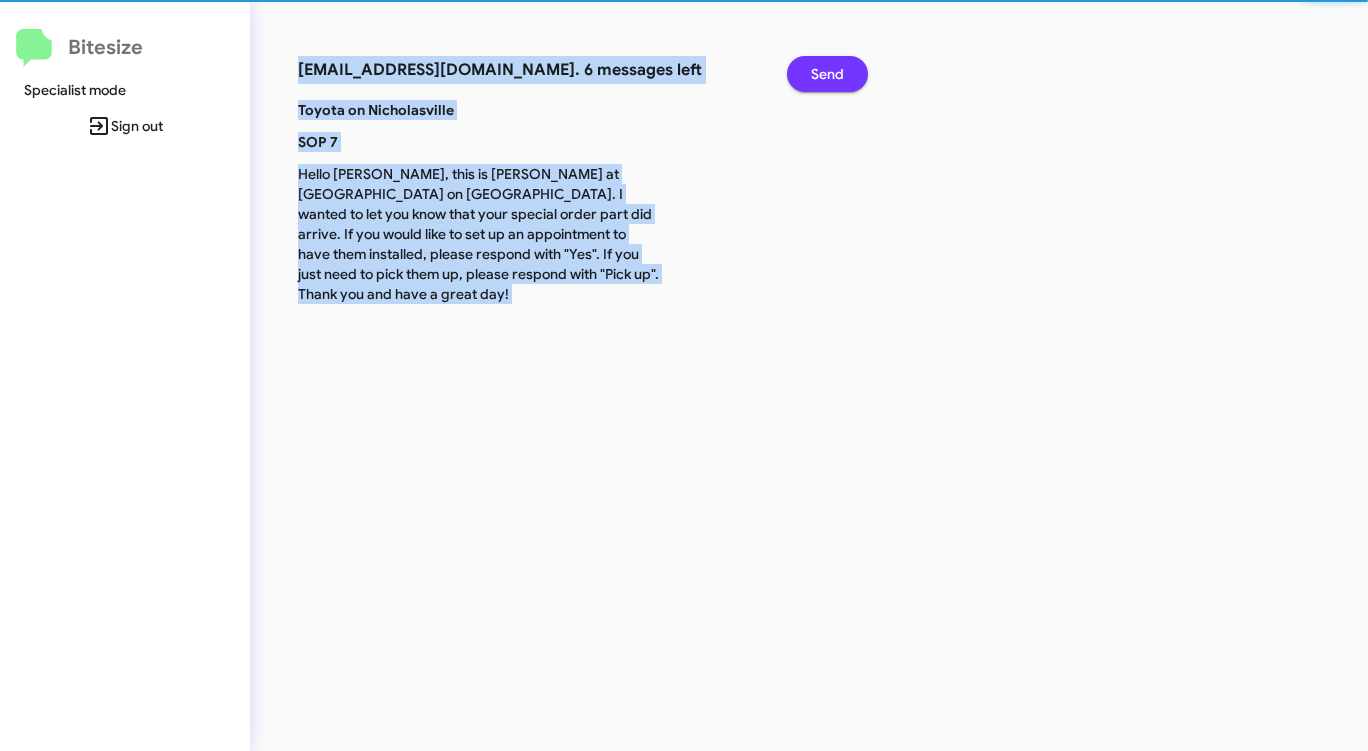 click on "Send" 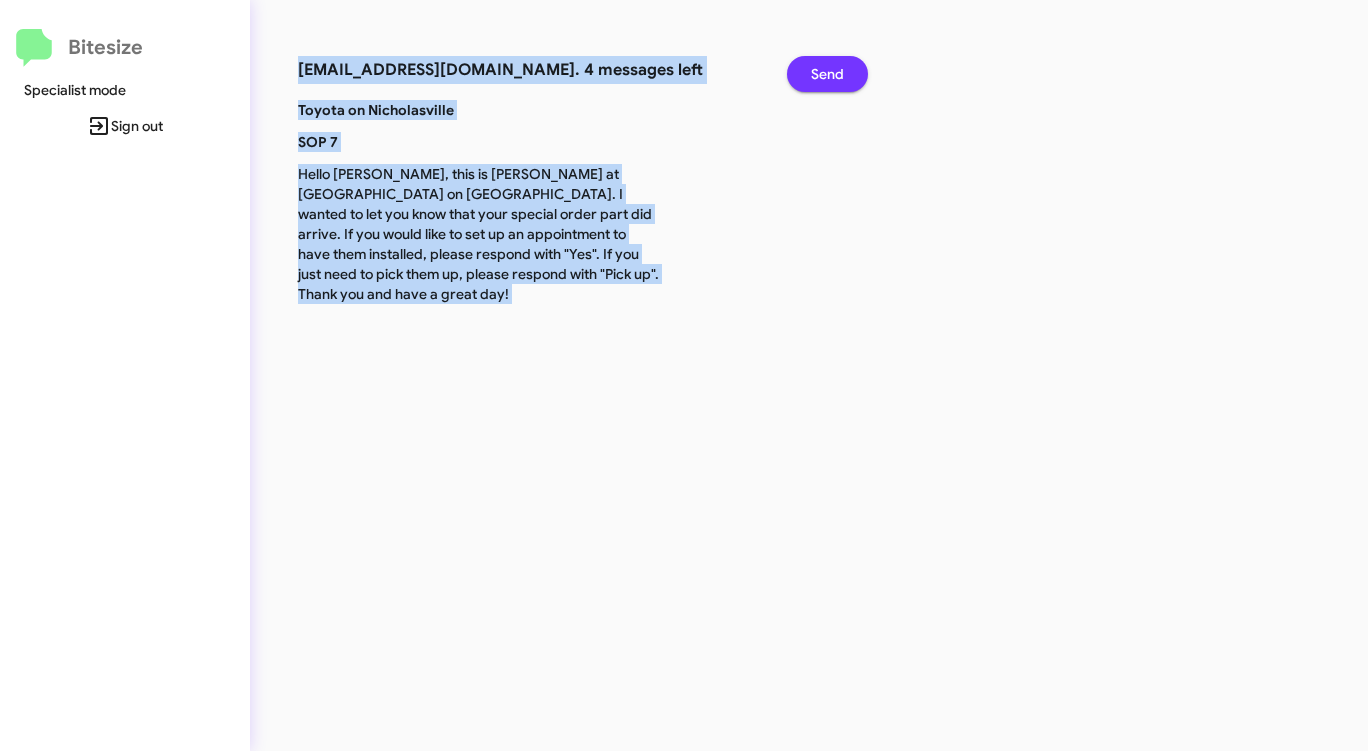 click on "Send" 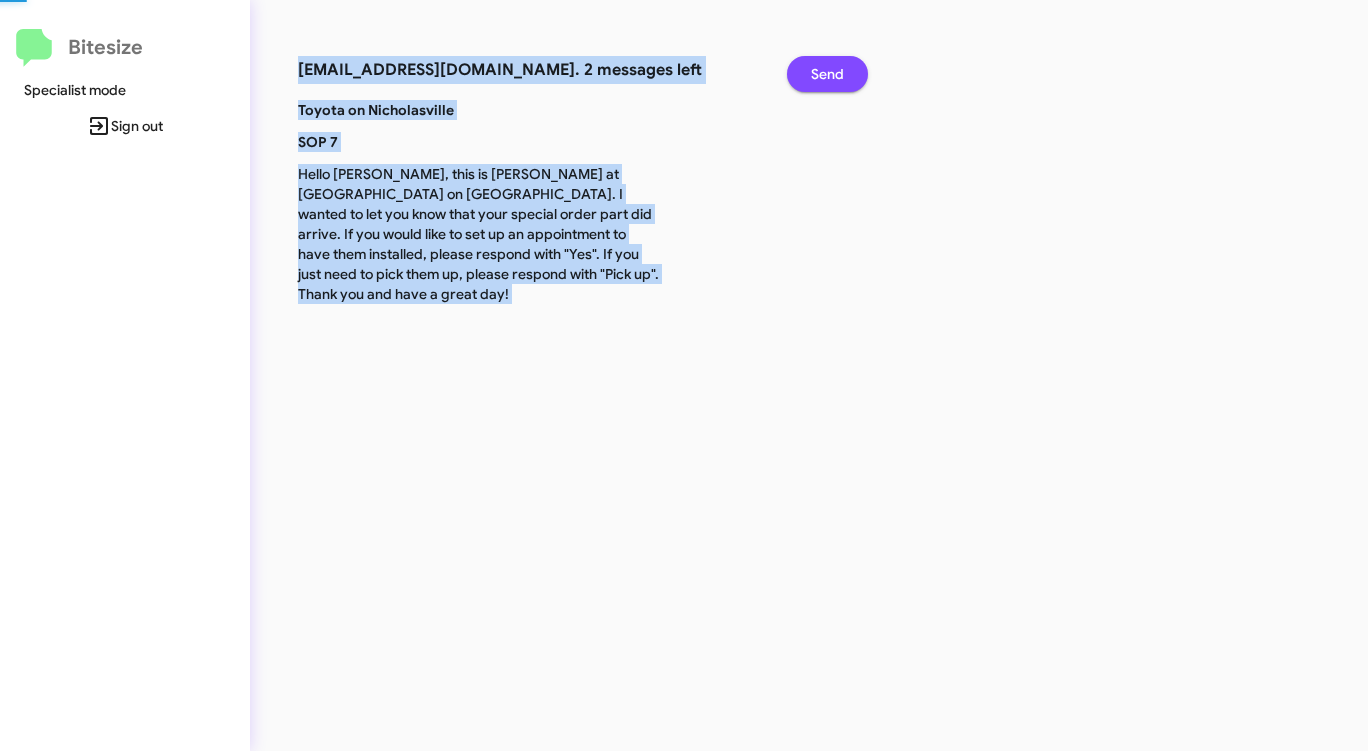 click on "Send" 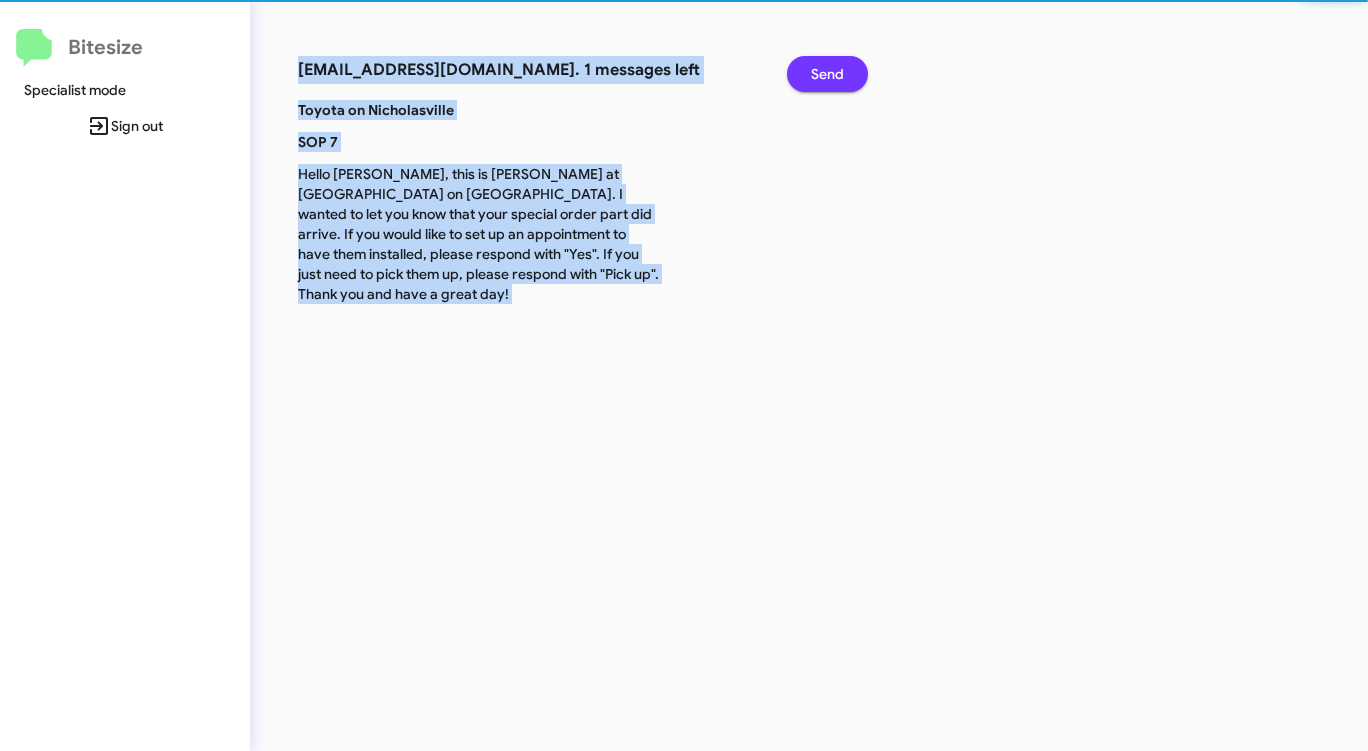 click on "Send" 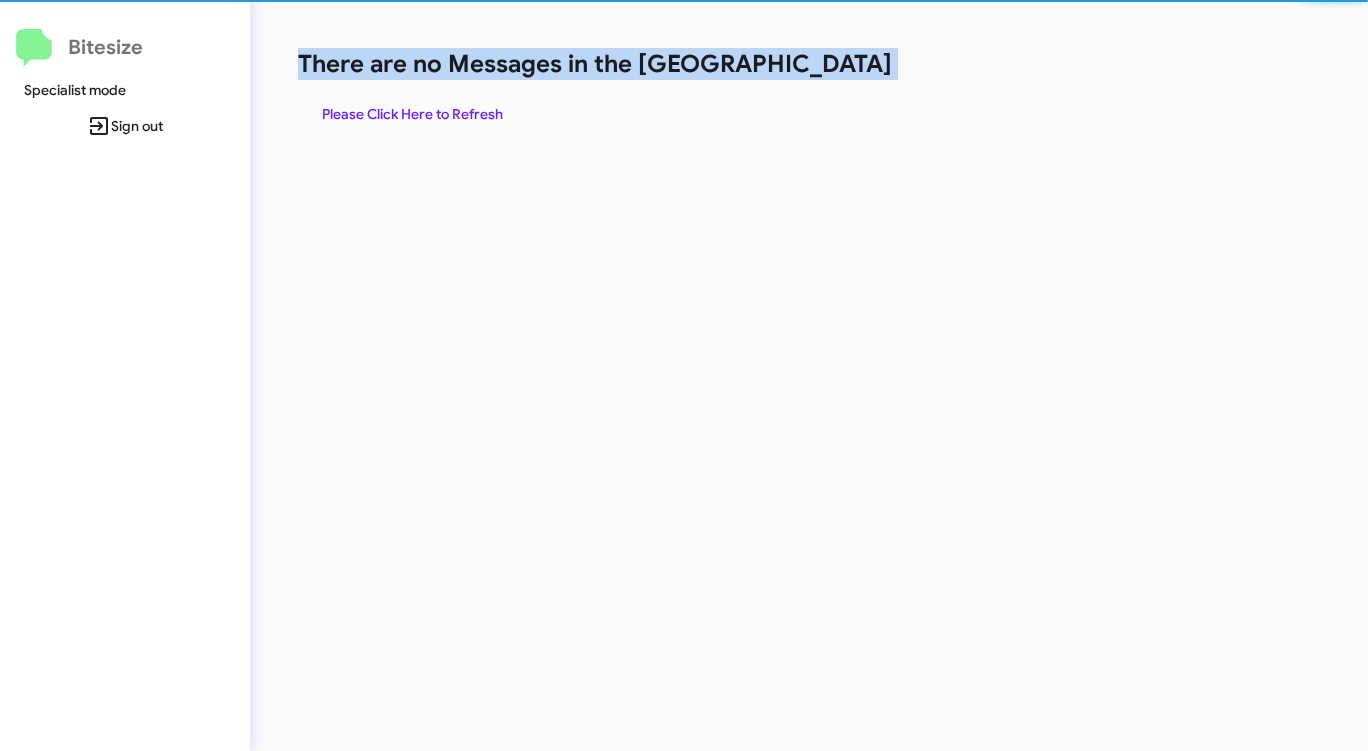 click on "There are no Messages in the [GEOGRAPHIC_DATA]" 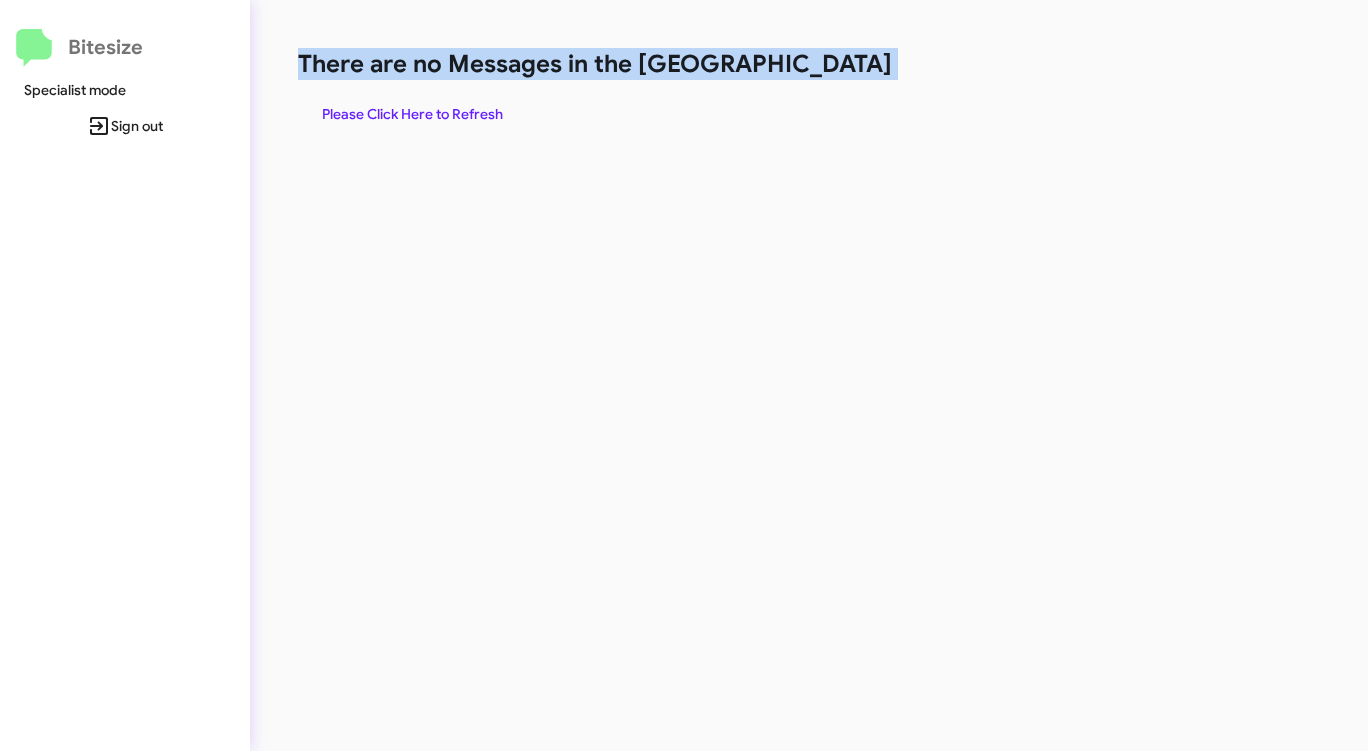 click on "There are no Messages in the [GEOGRAPHIC_DATA]" 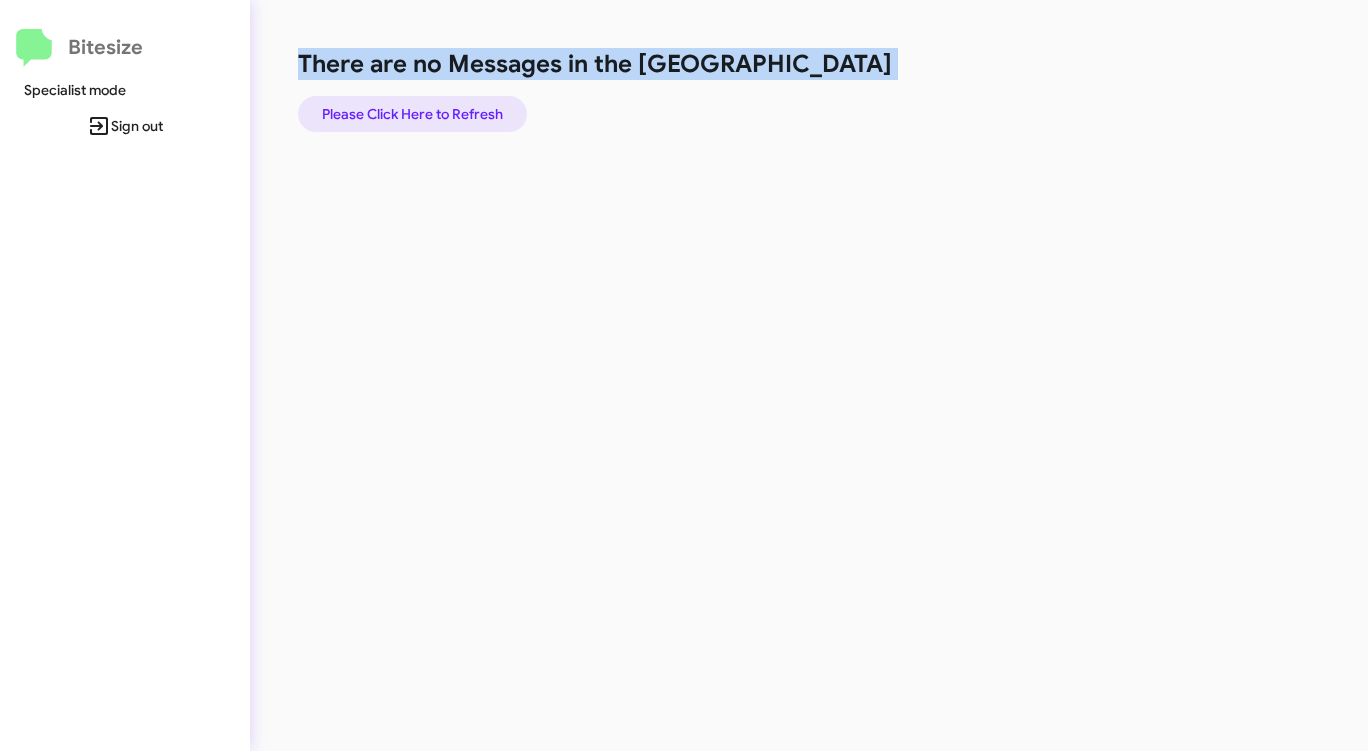 click on "Please Click Here to Refresh" 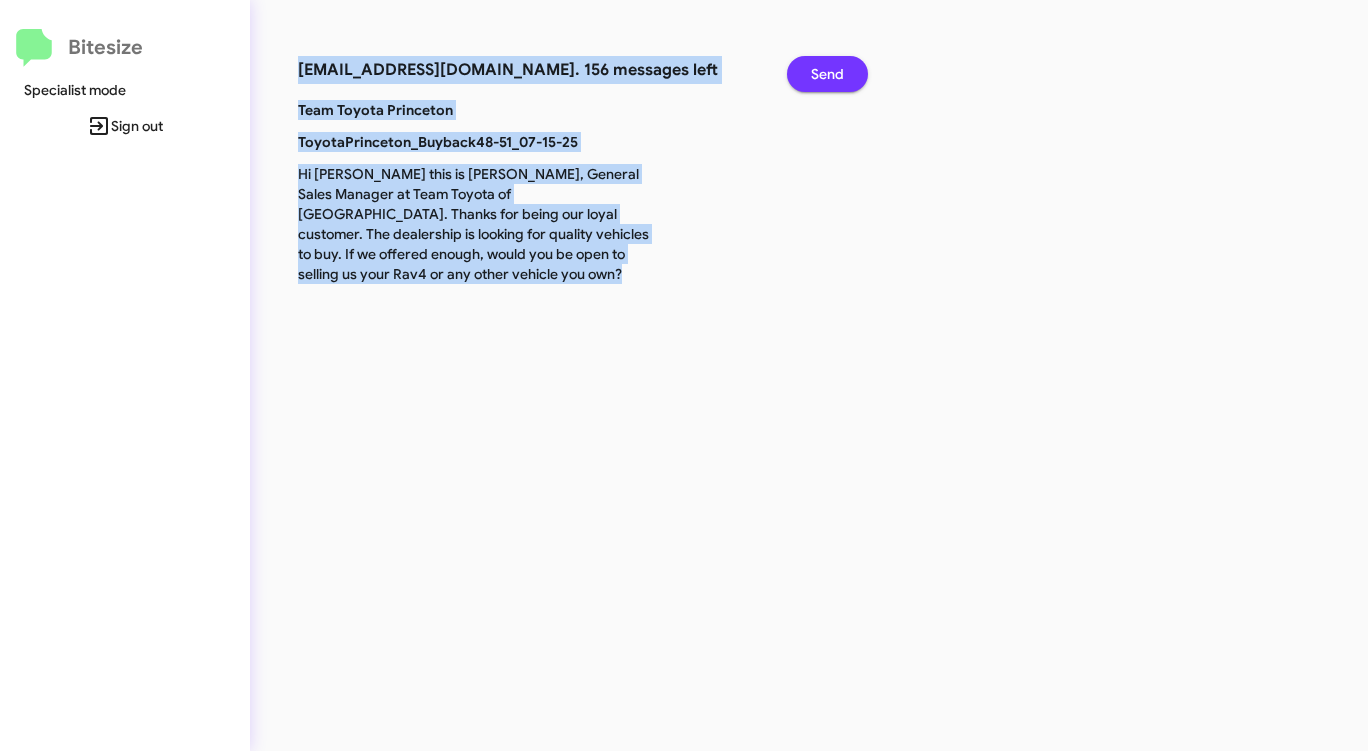 click on "Send" 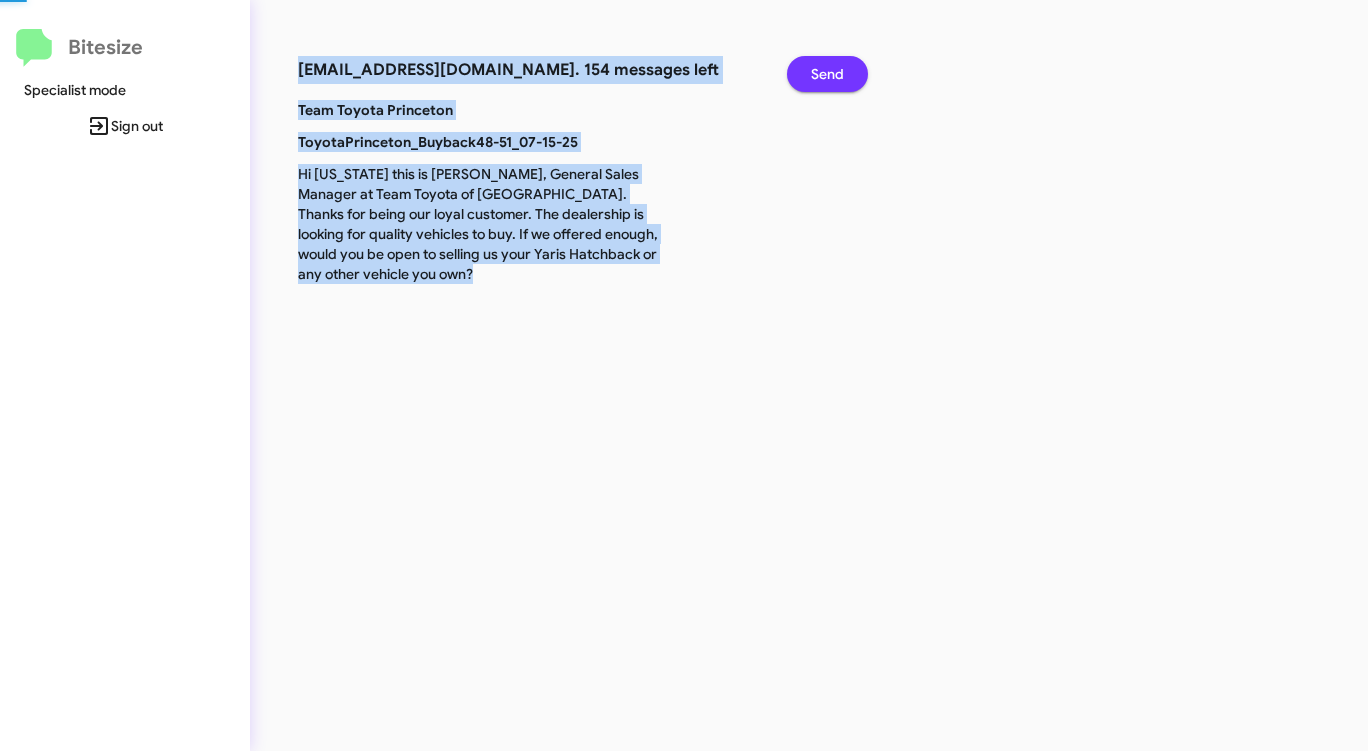 click on "Send" 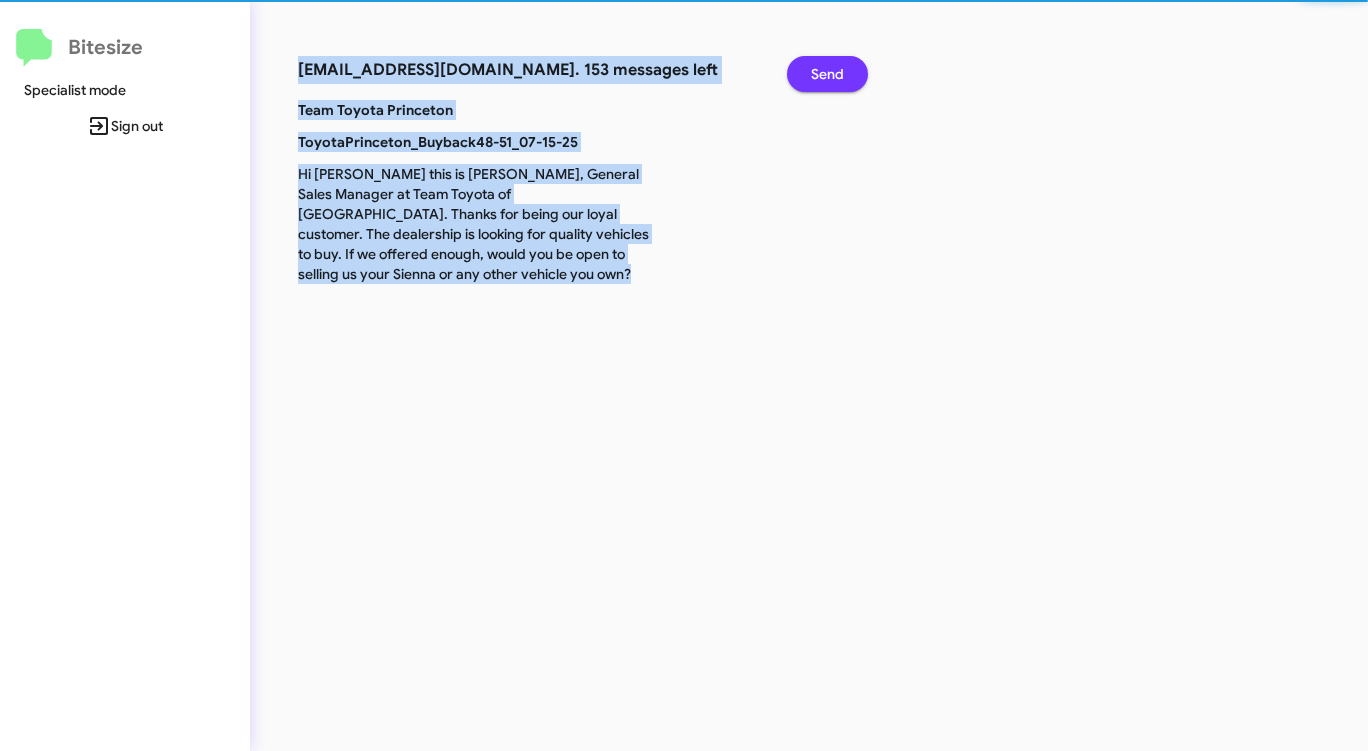 click on "Send" 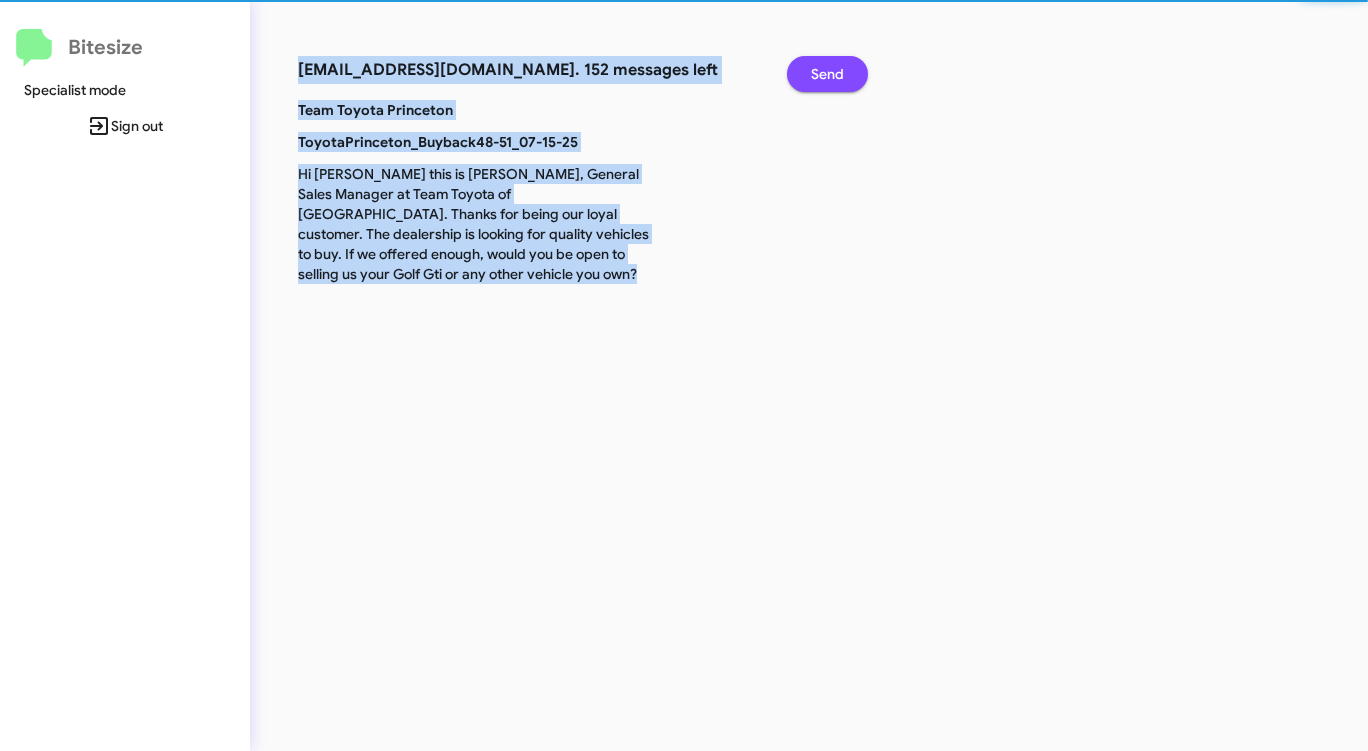 click on "Send" 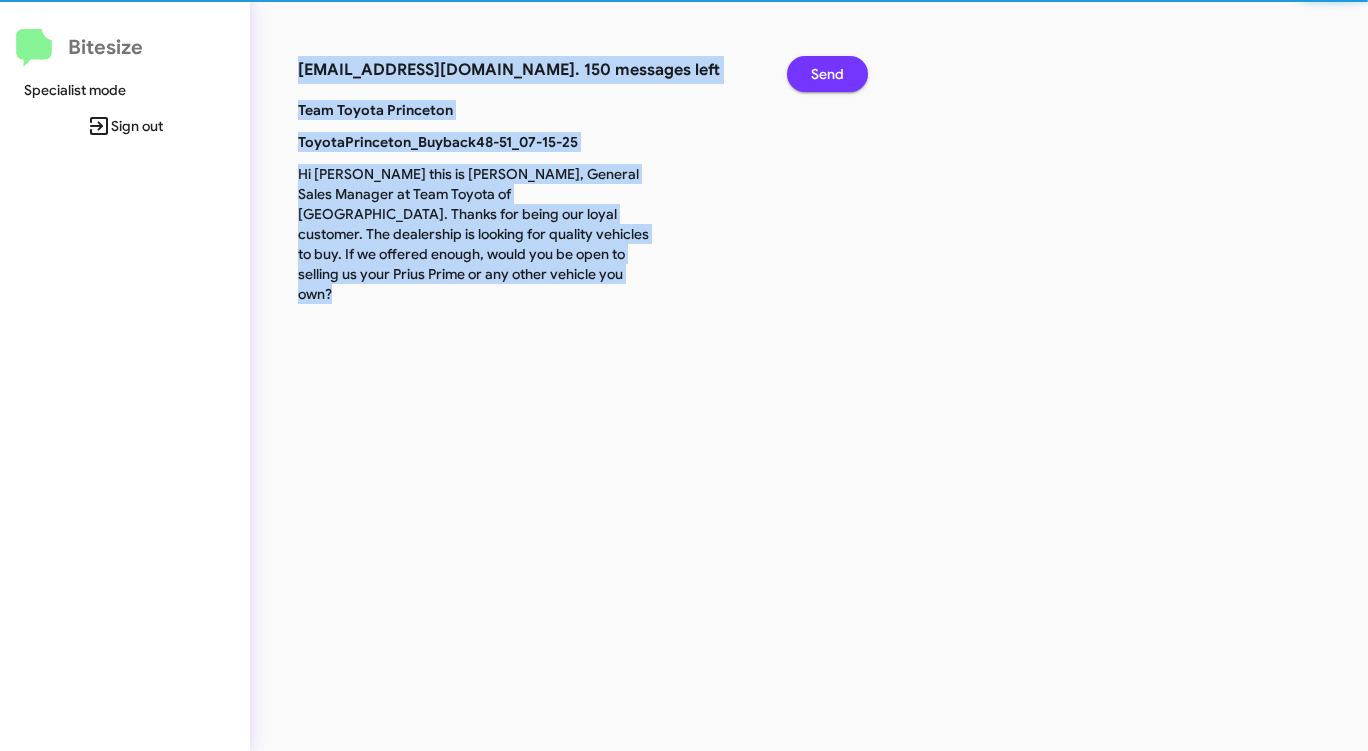 click on "Send" 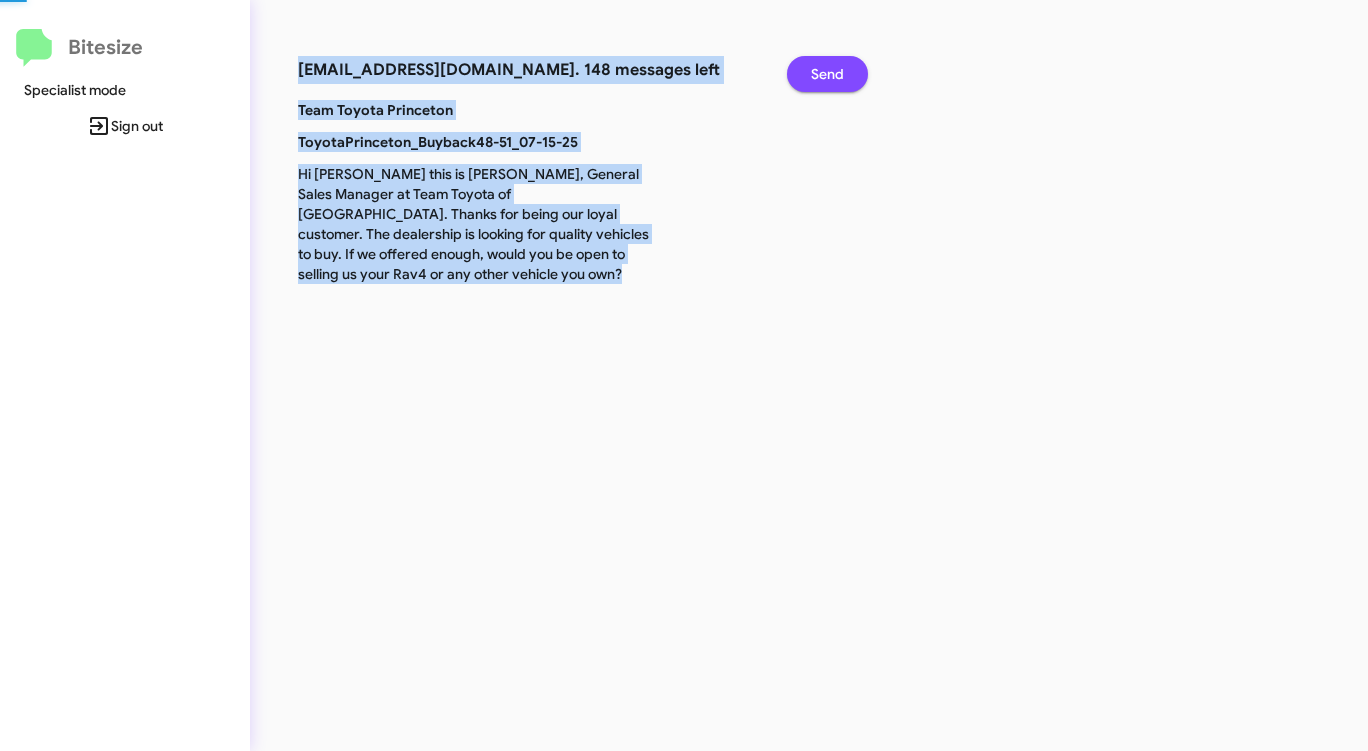 click on "Send" 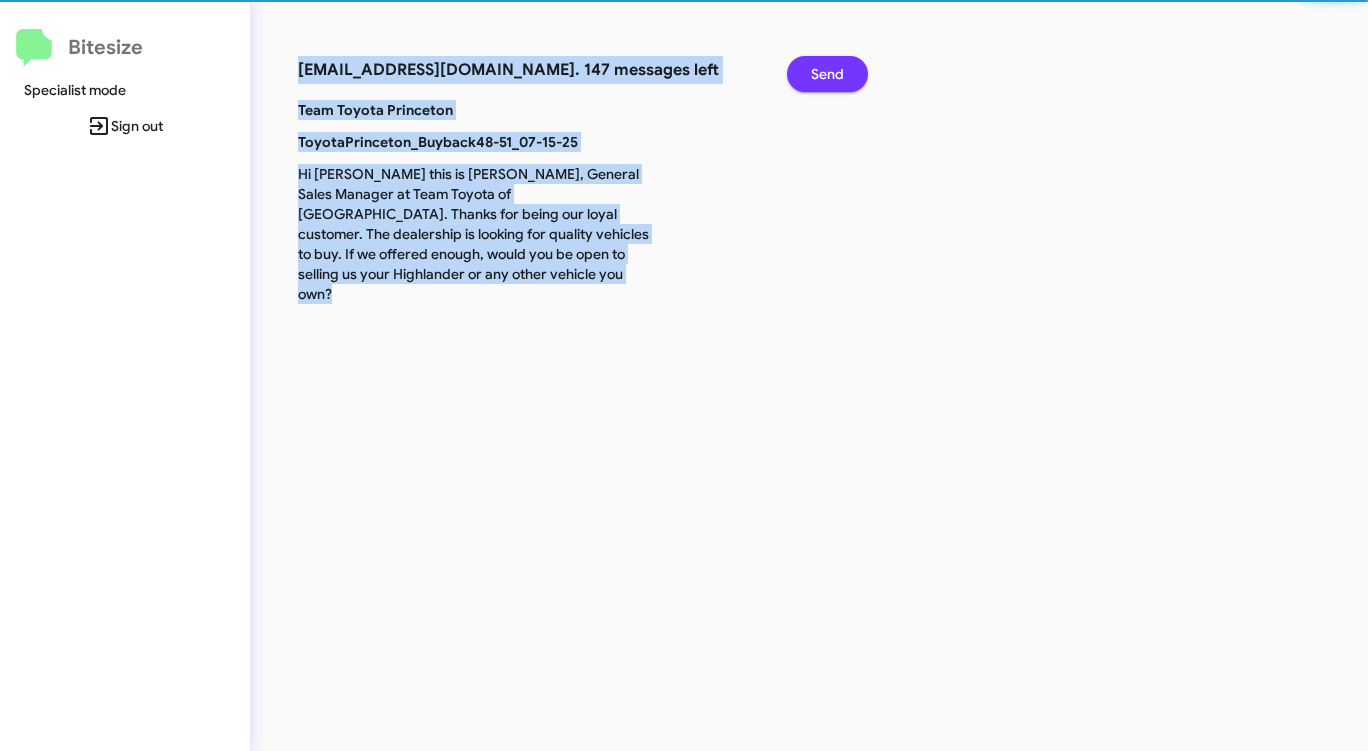 click on "Send" 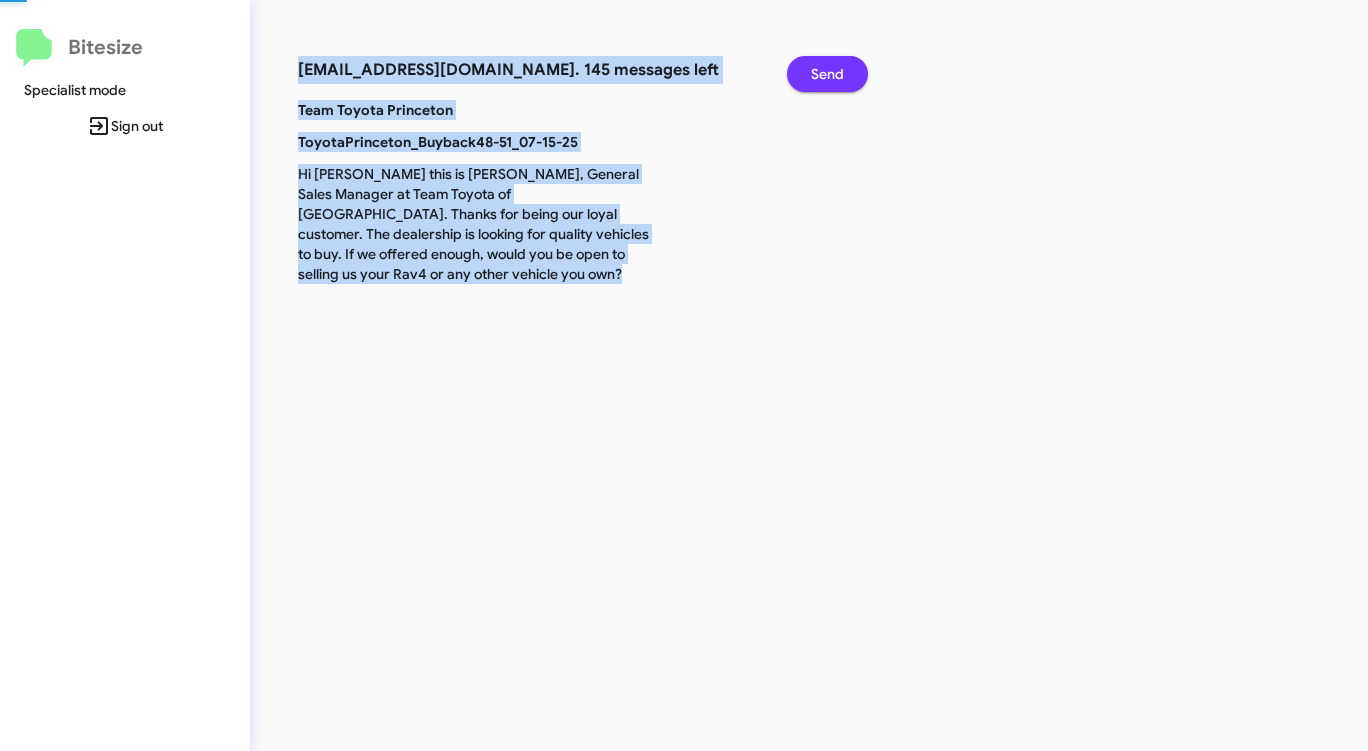 click on "Send" 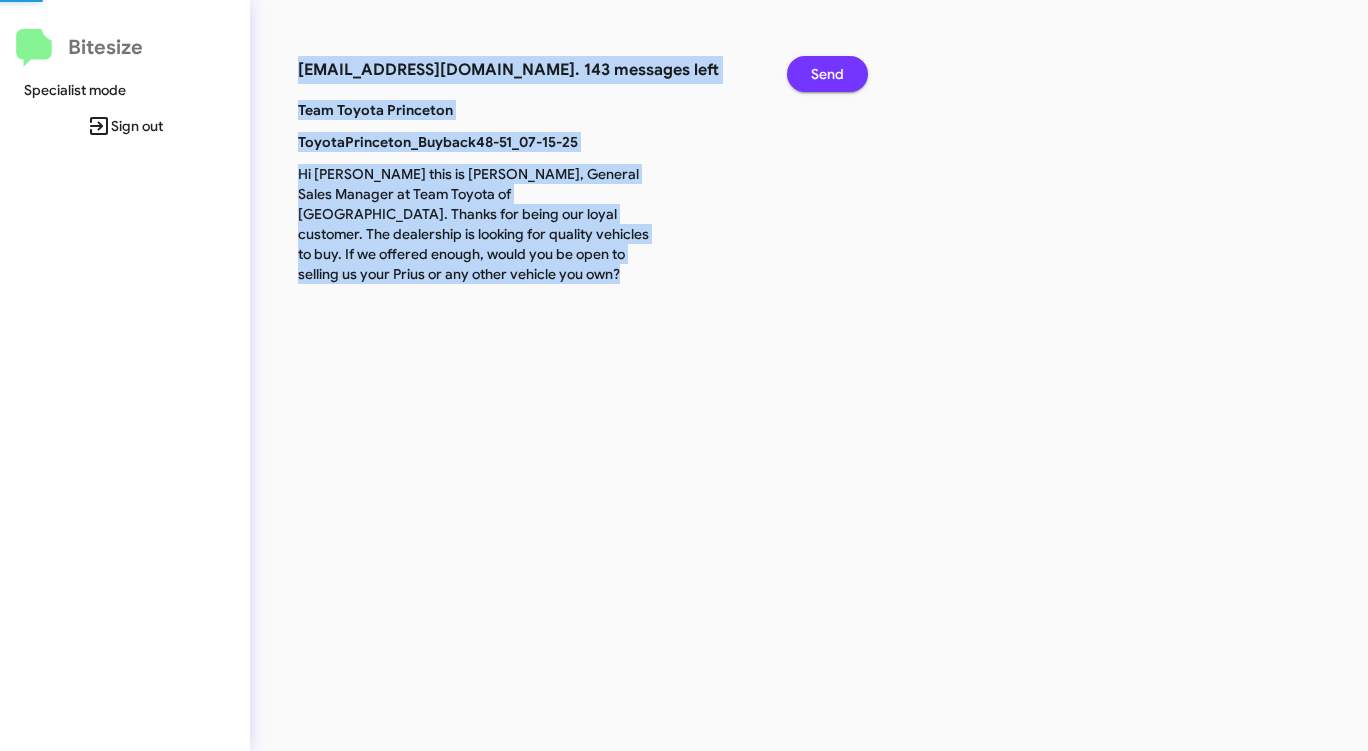 click on "Send" 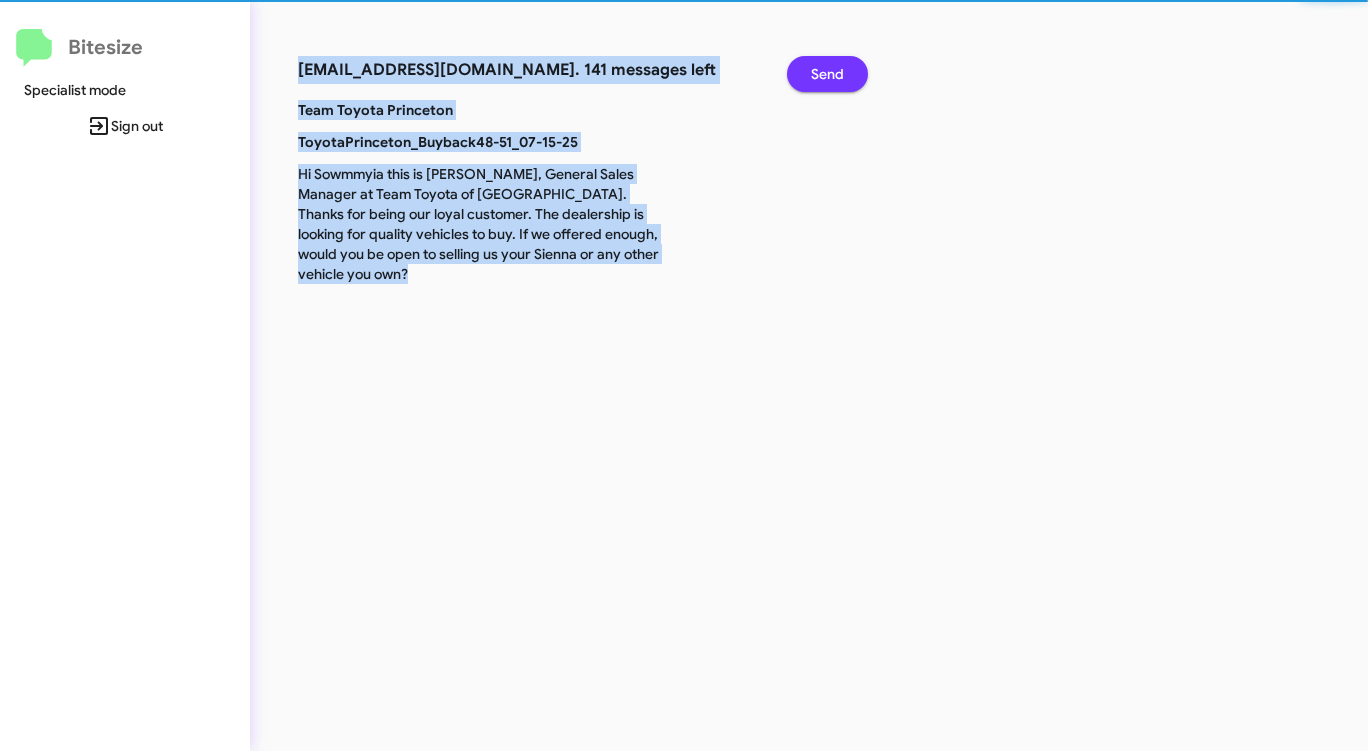 click on "Send" 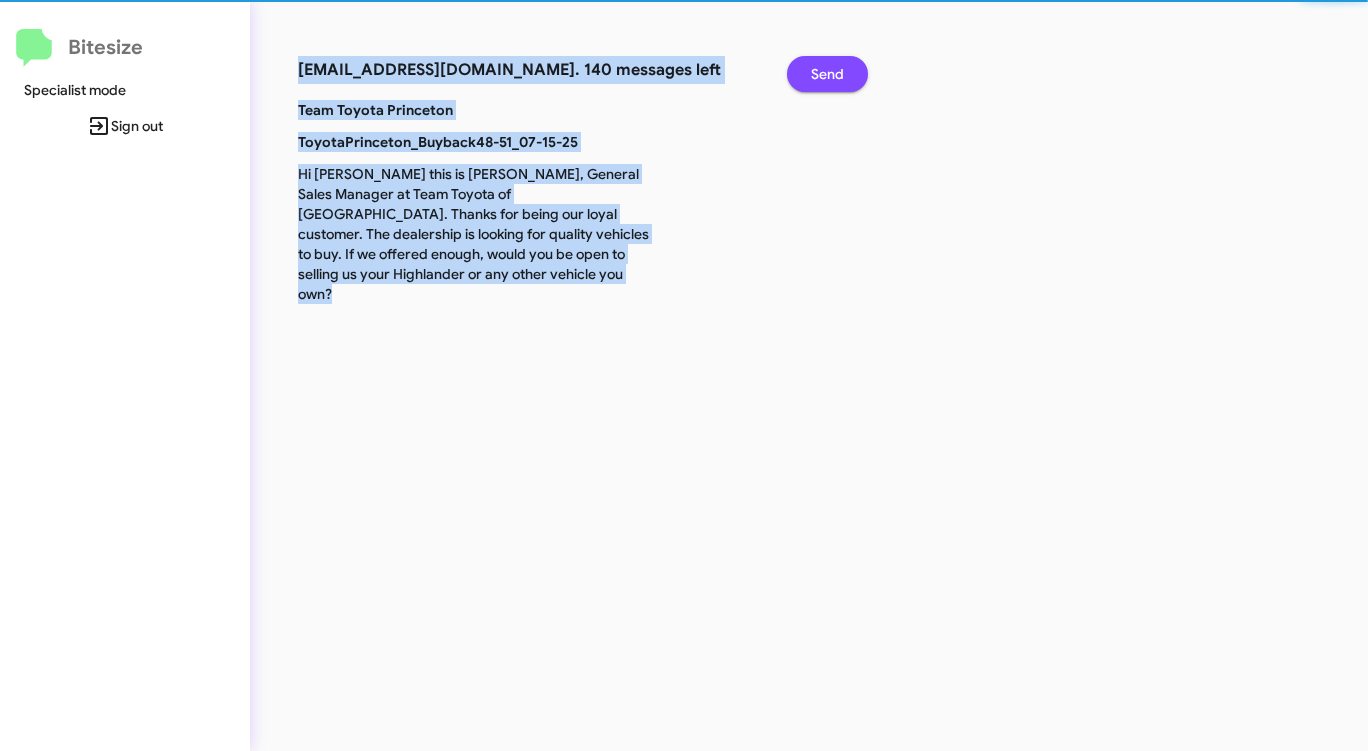 click on "Send" 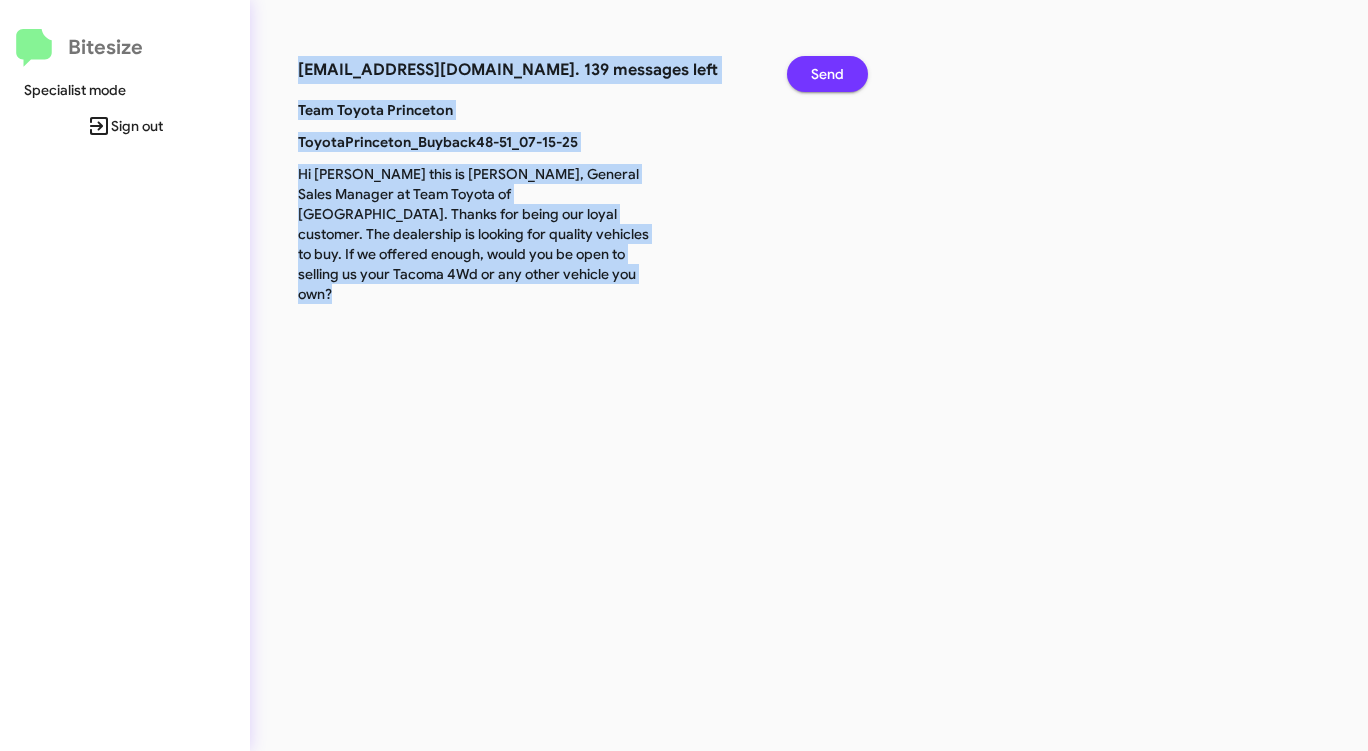 click on "Send" 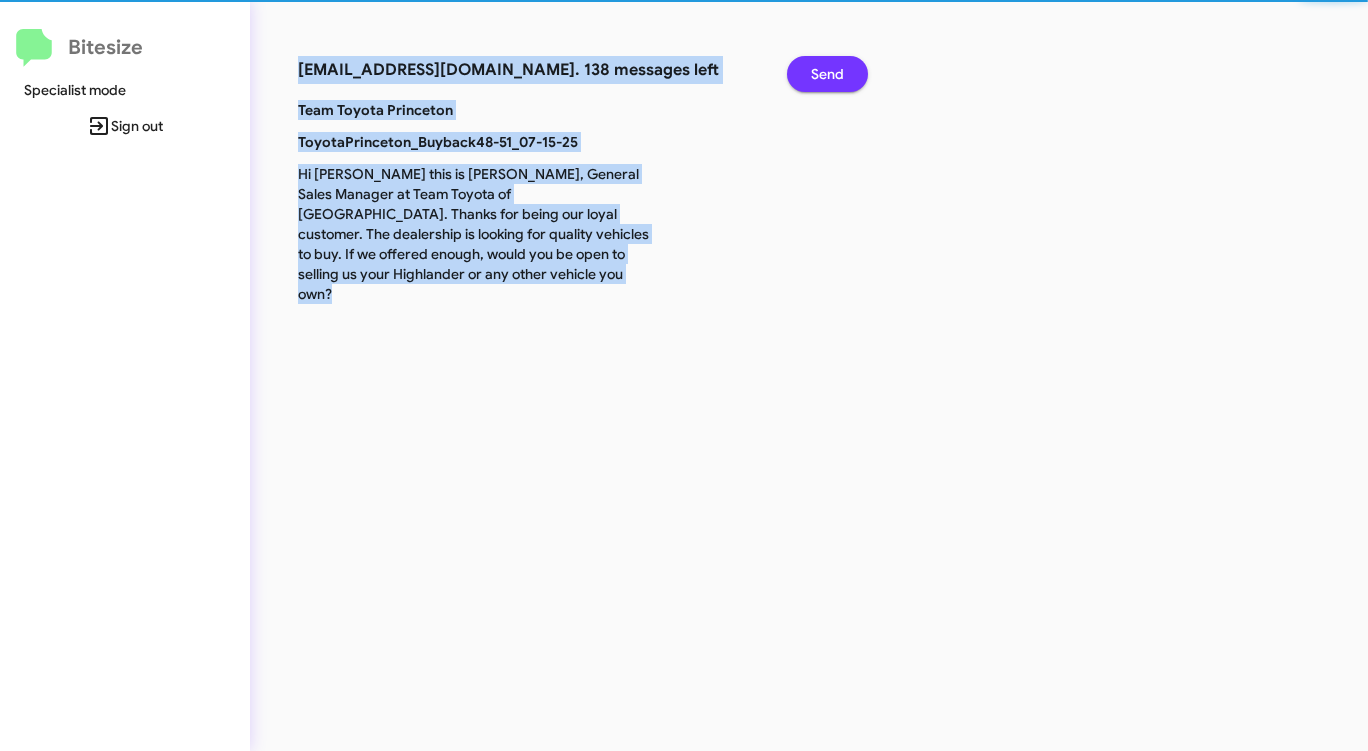 click on "Send" 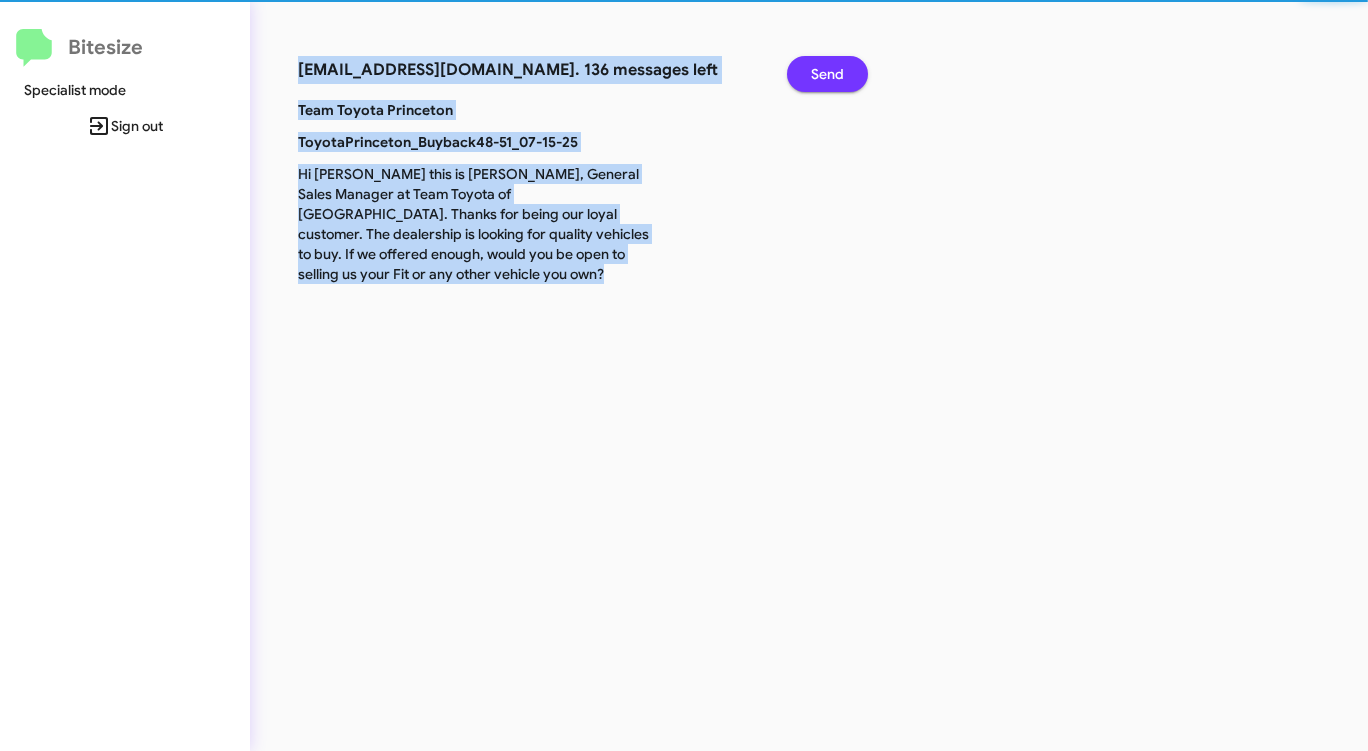 click on "Send" 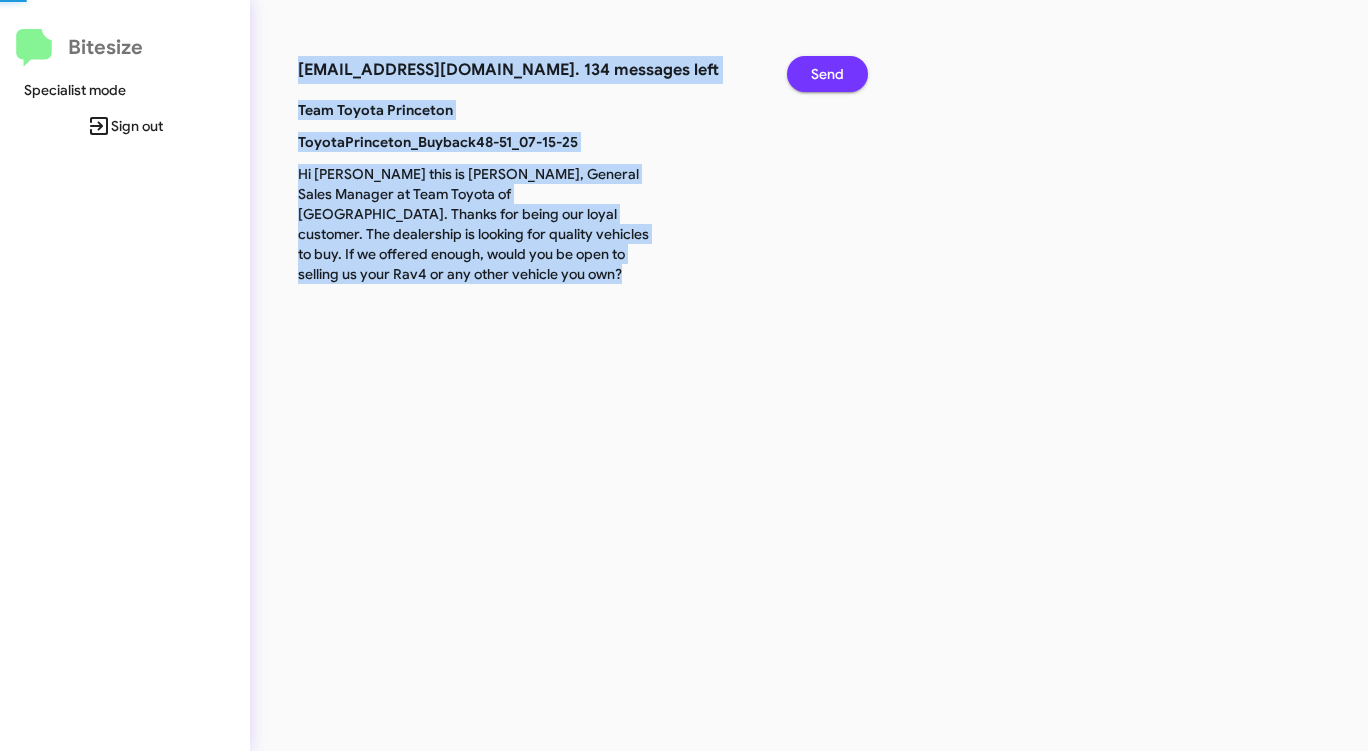 click on "Send" 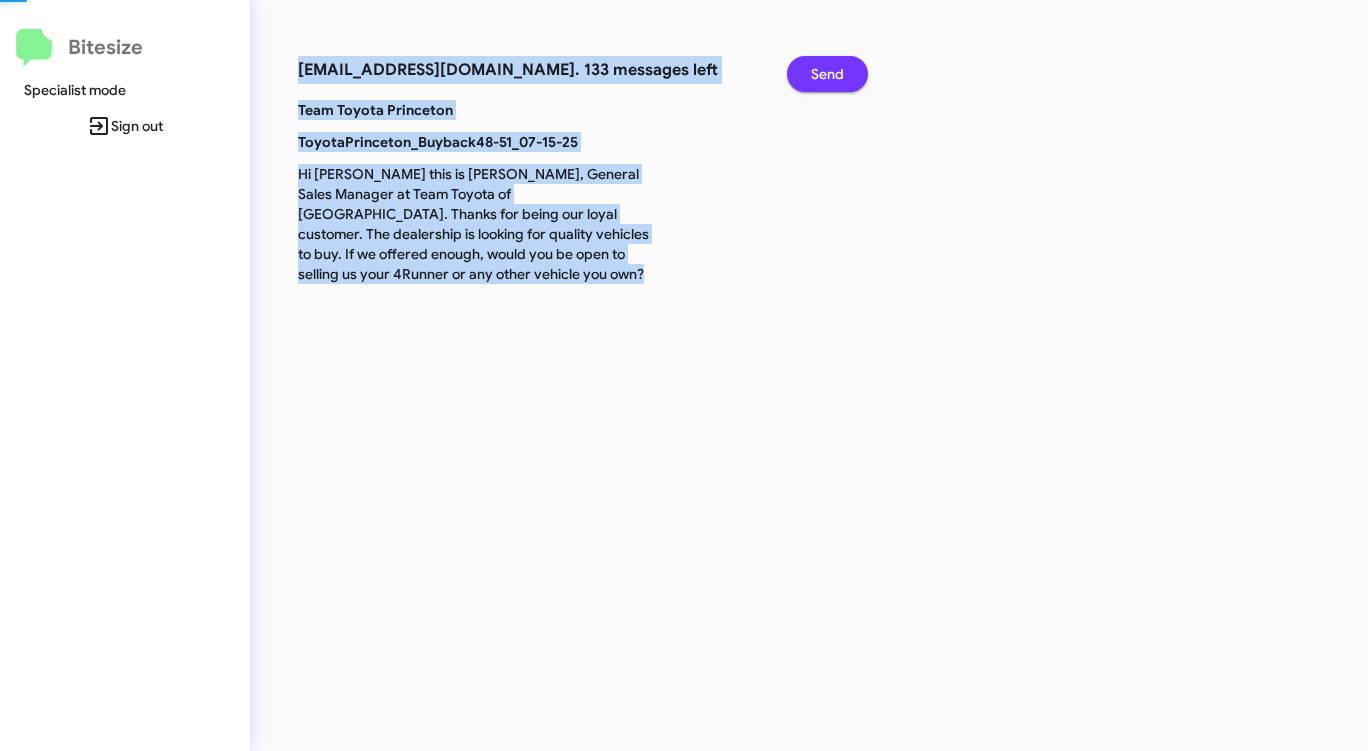 click on "Send" 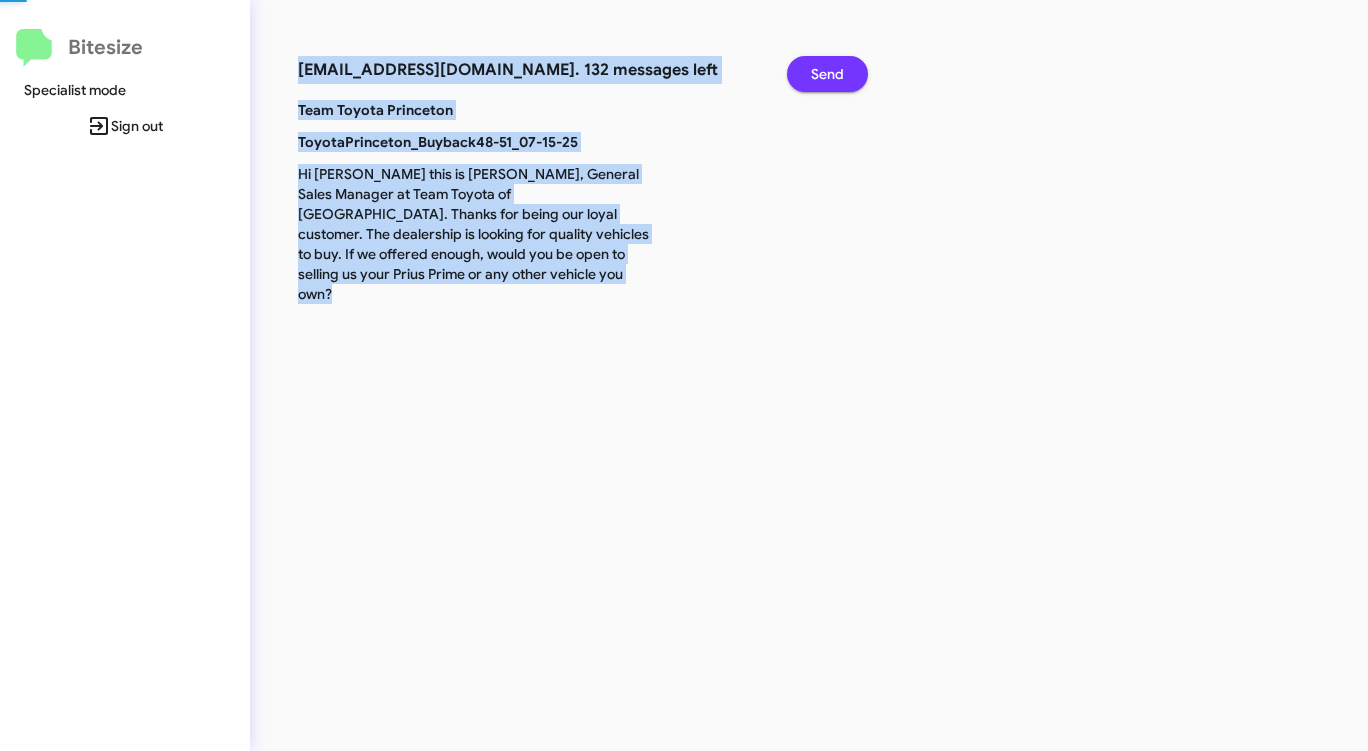 click on "Send" 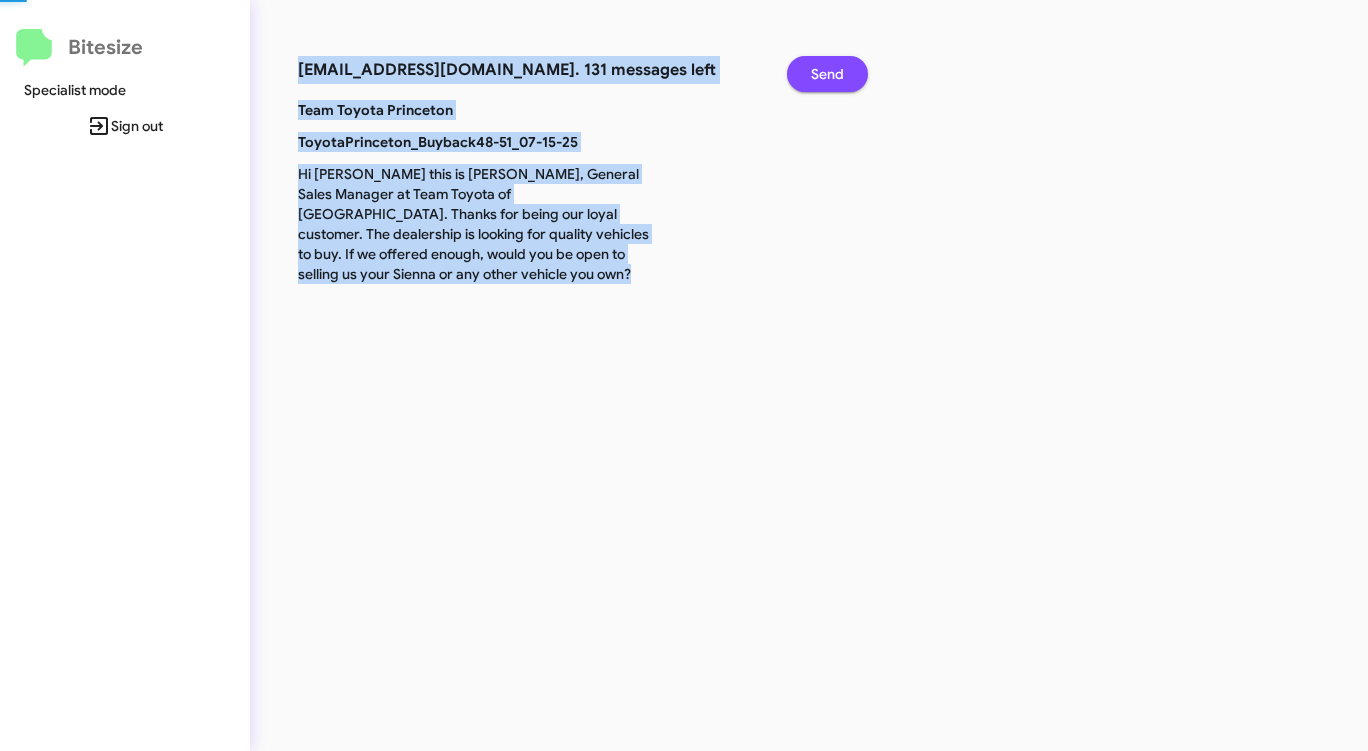 click on "Send" 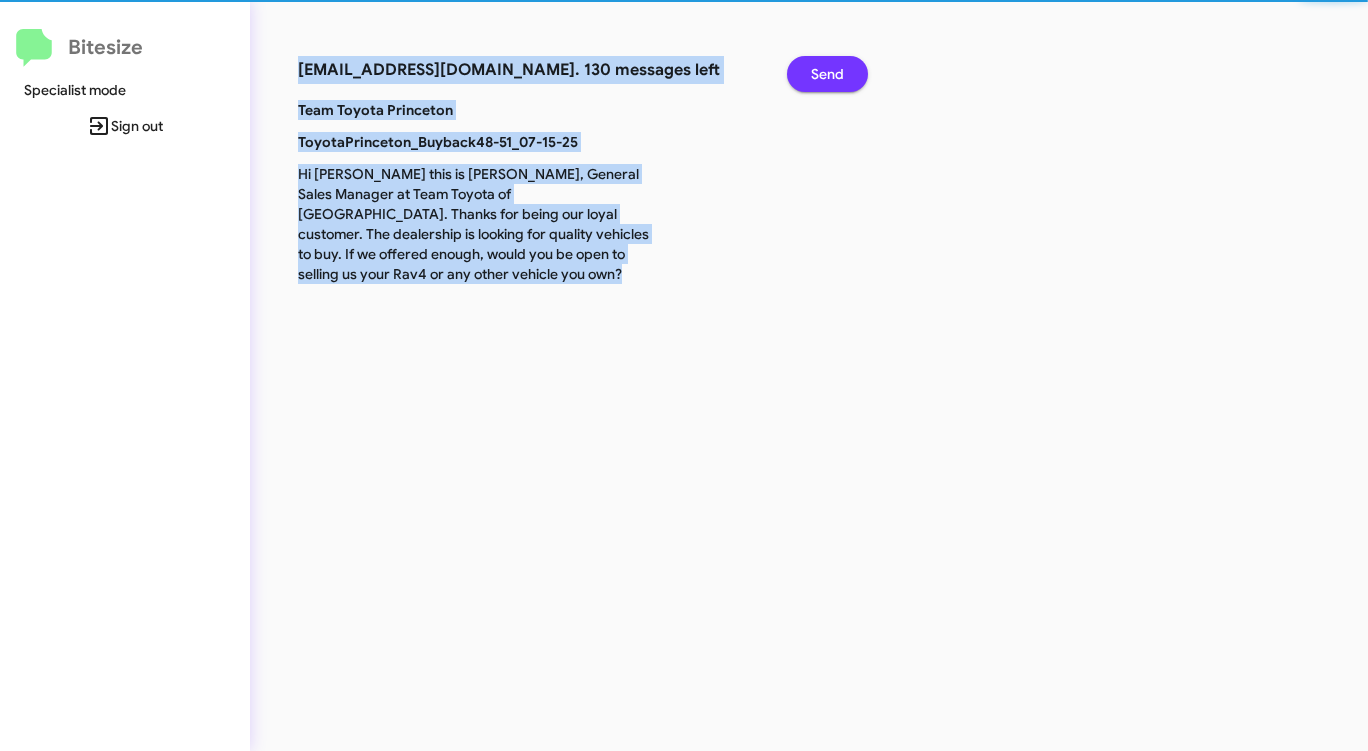 click on "Send" 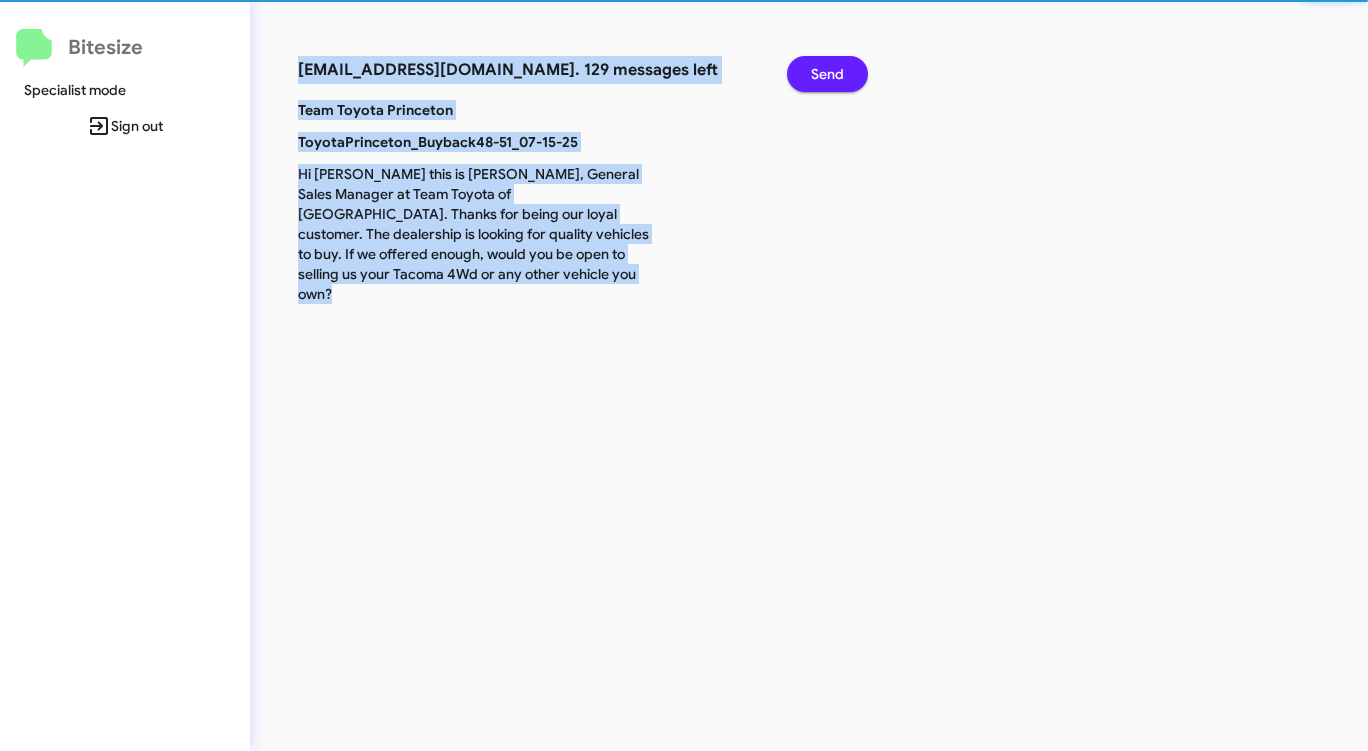 click on "Send" 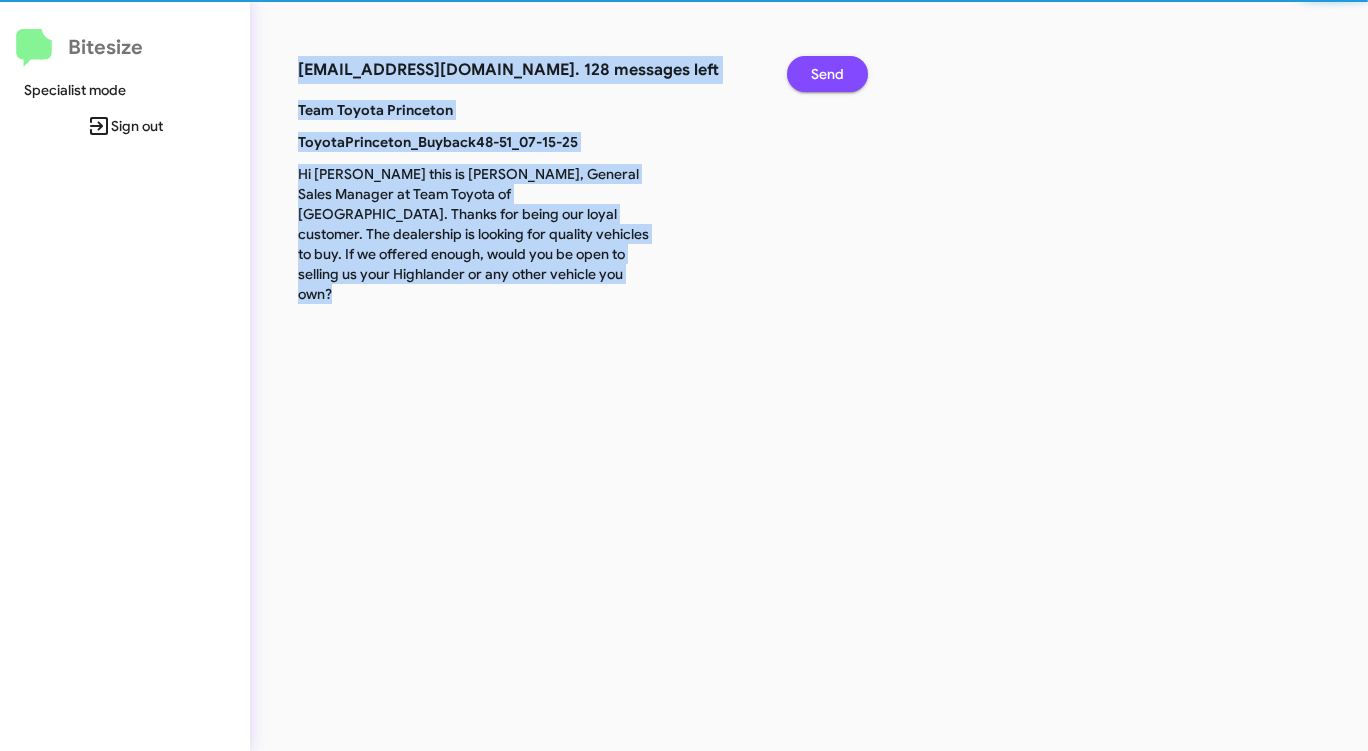 click on "Send" 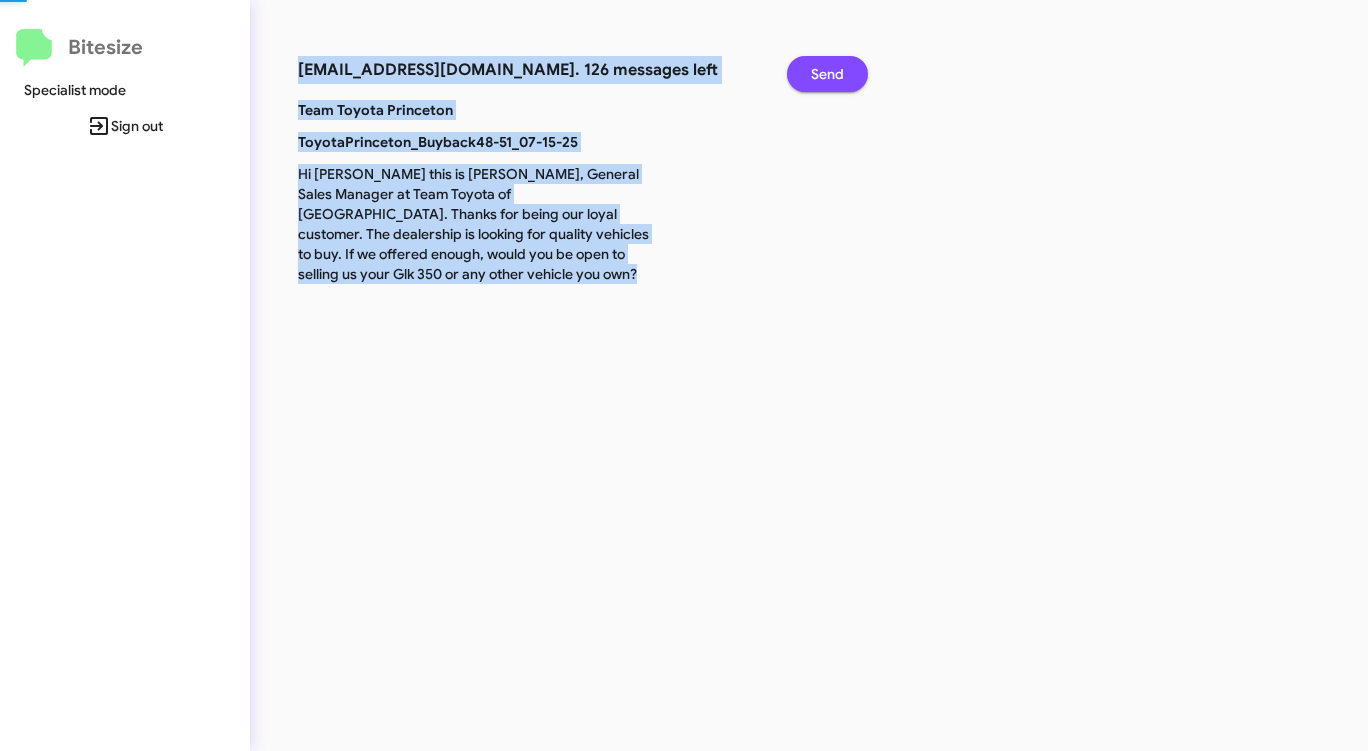 click on "Send" 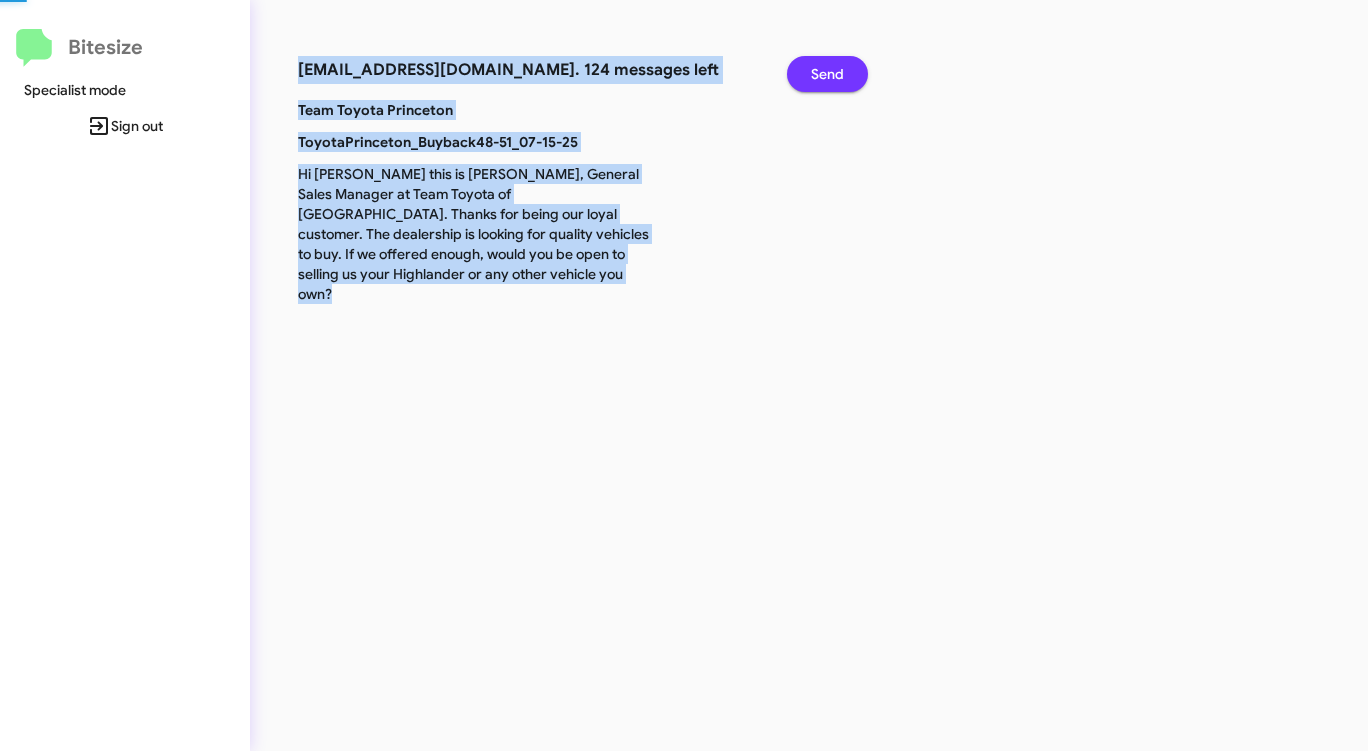 click on "Send" 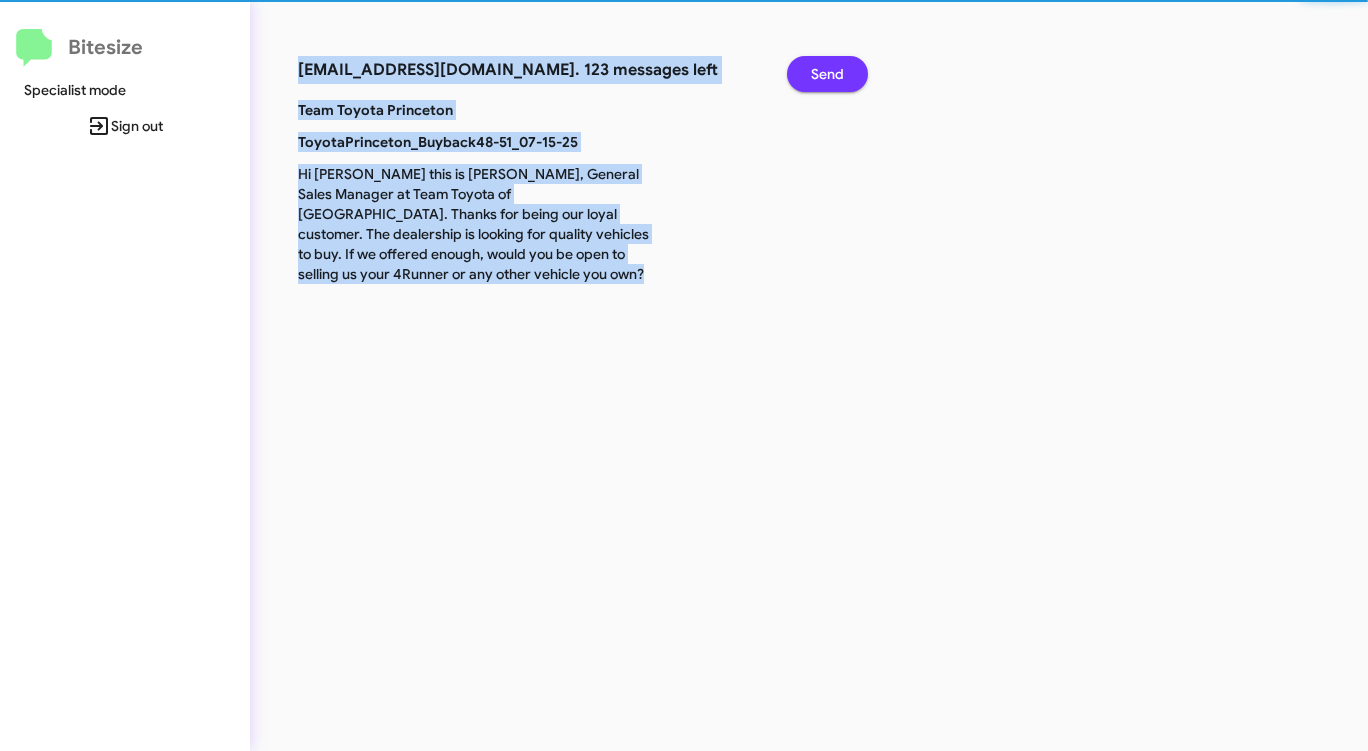 click on "Send" 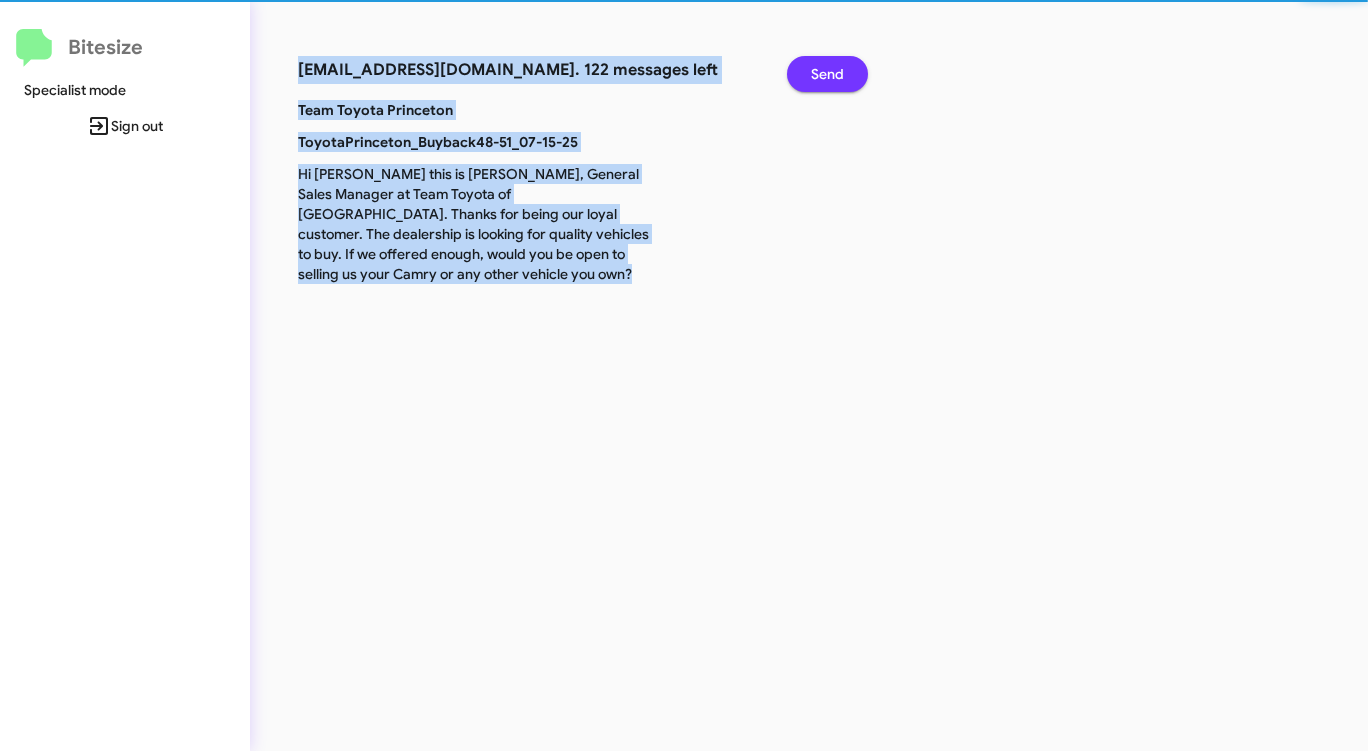 click on "Send" 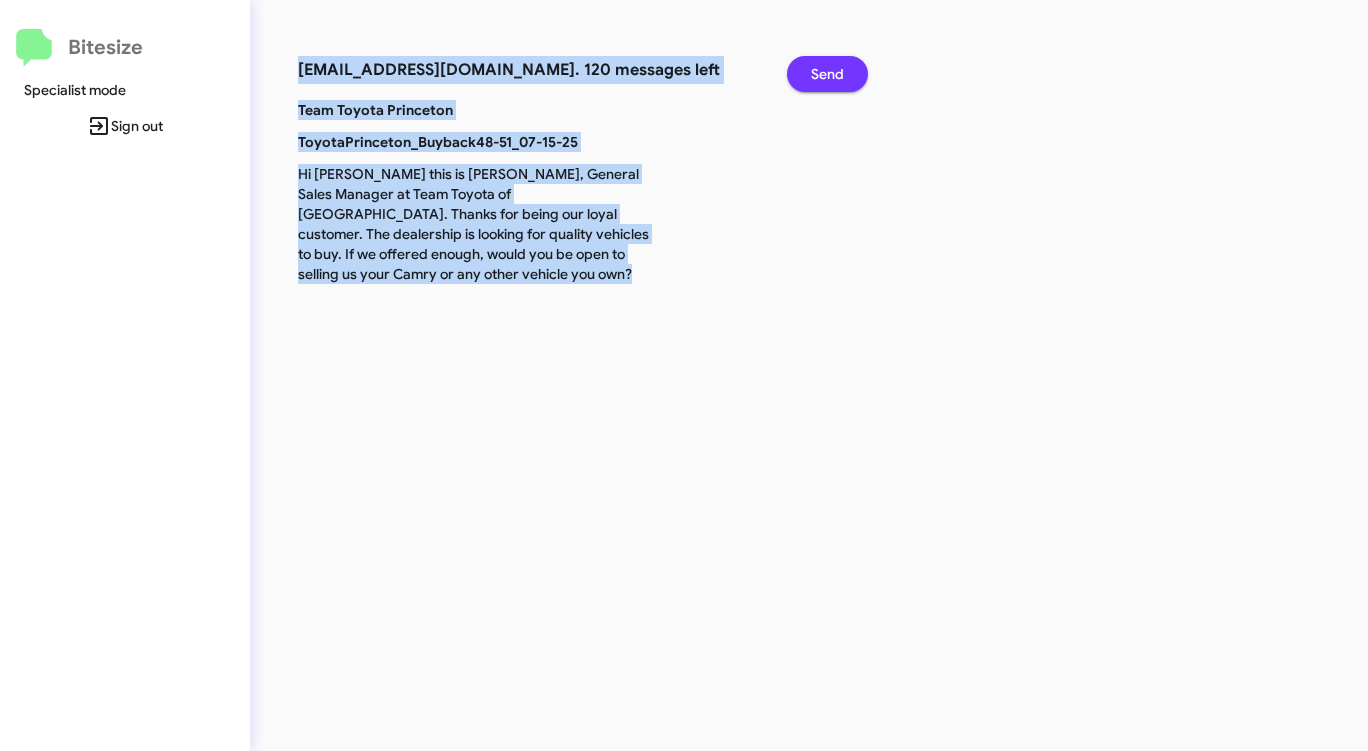 click on "Send" 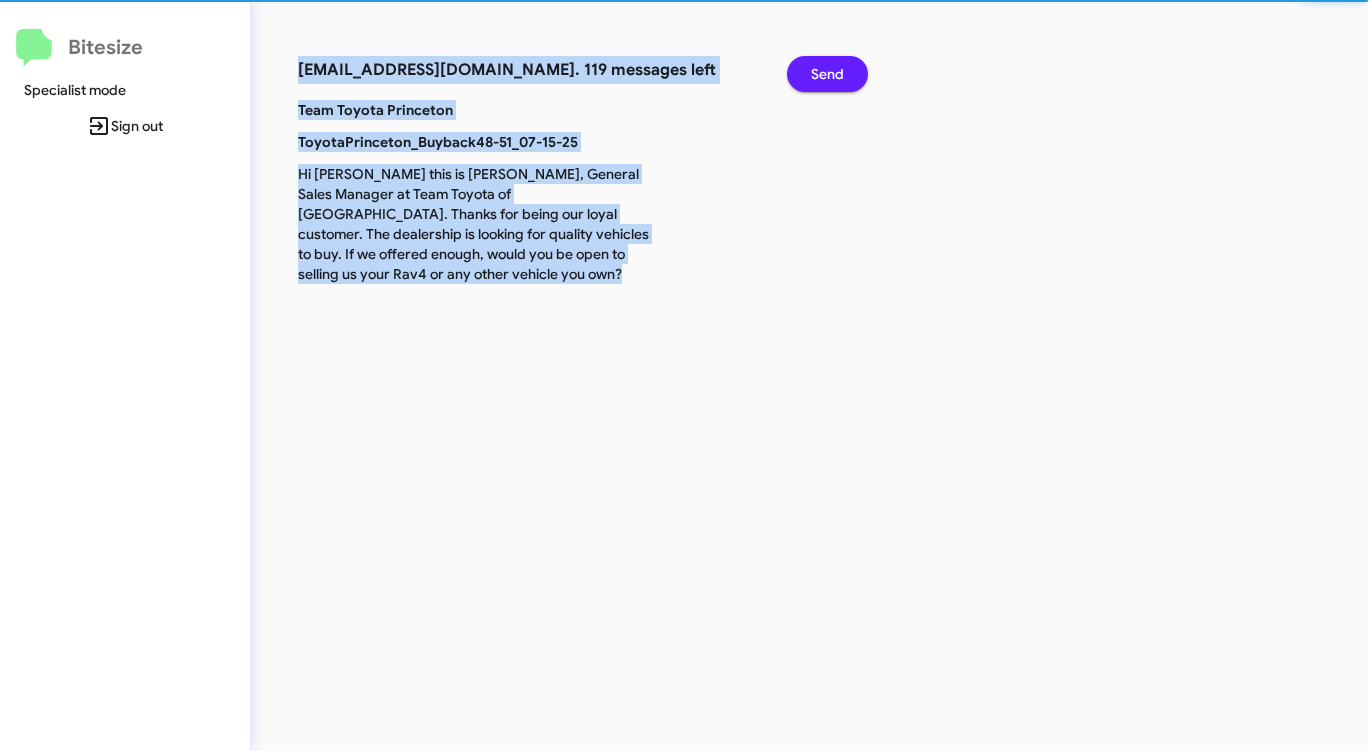click on "Send" 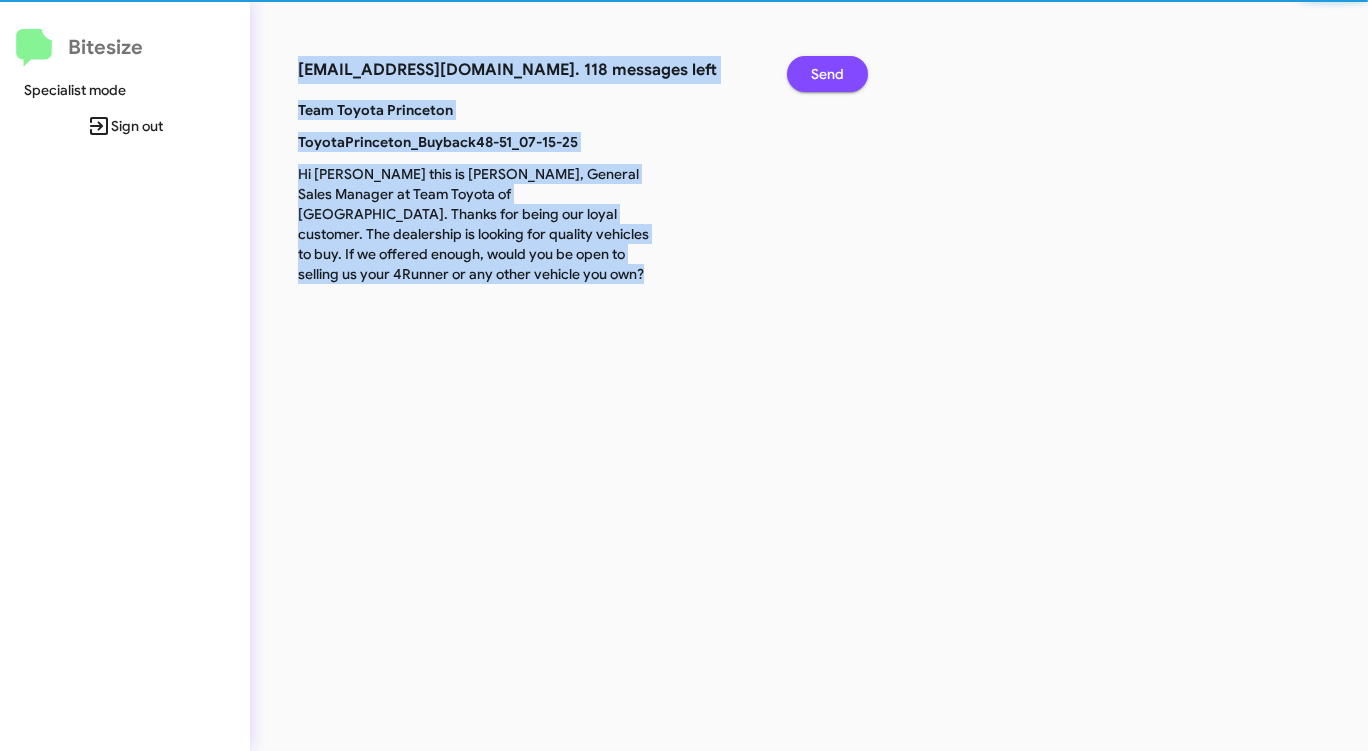click on "Send" 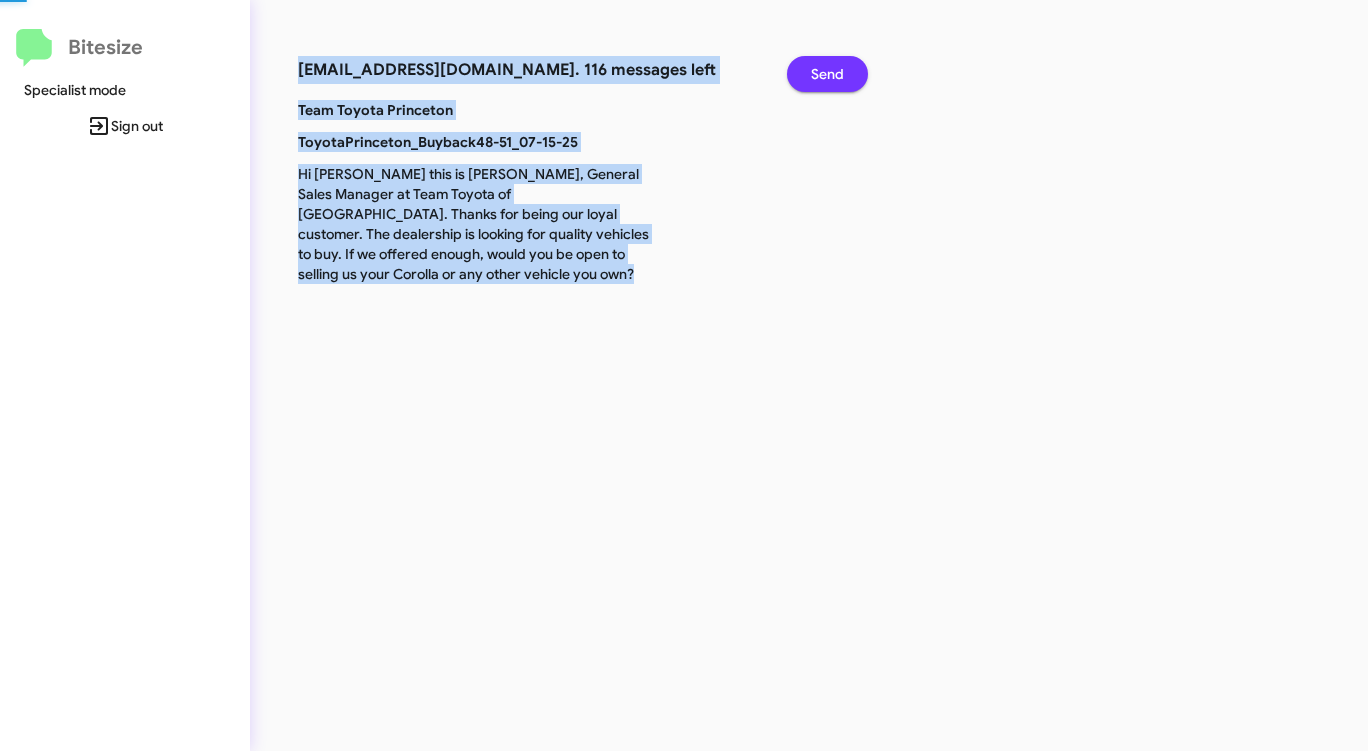 click on "Send" 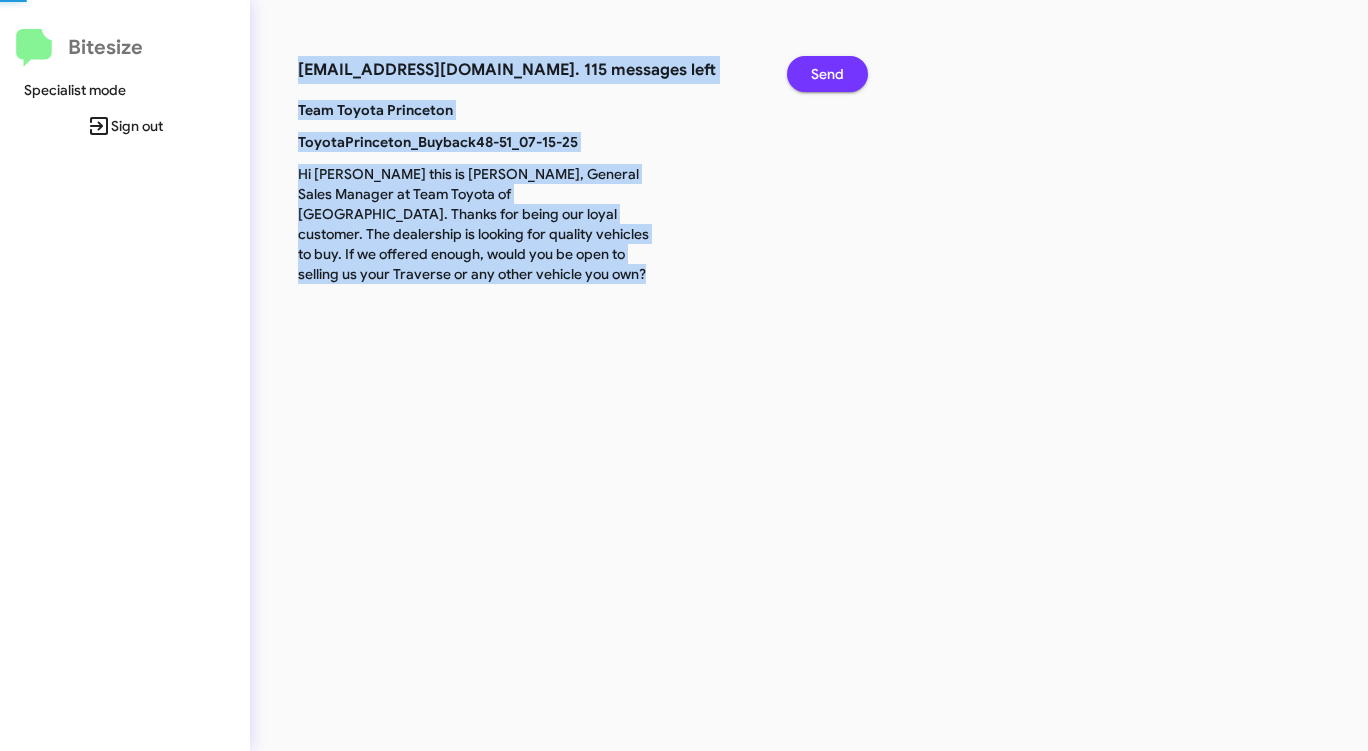 click on "Send" 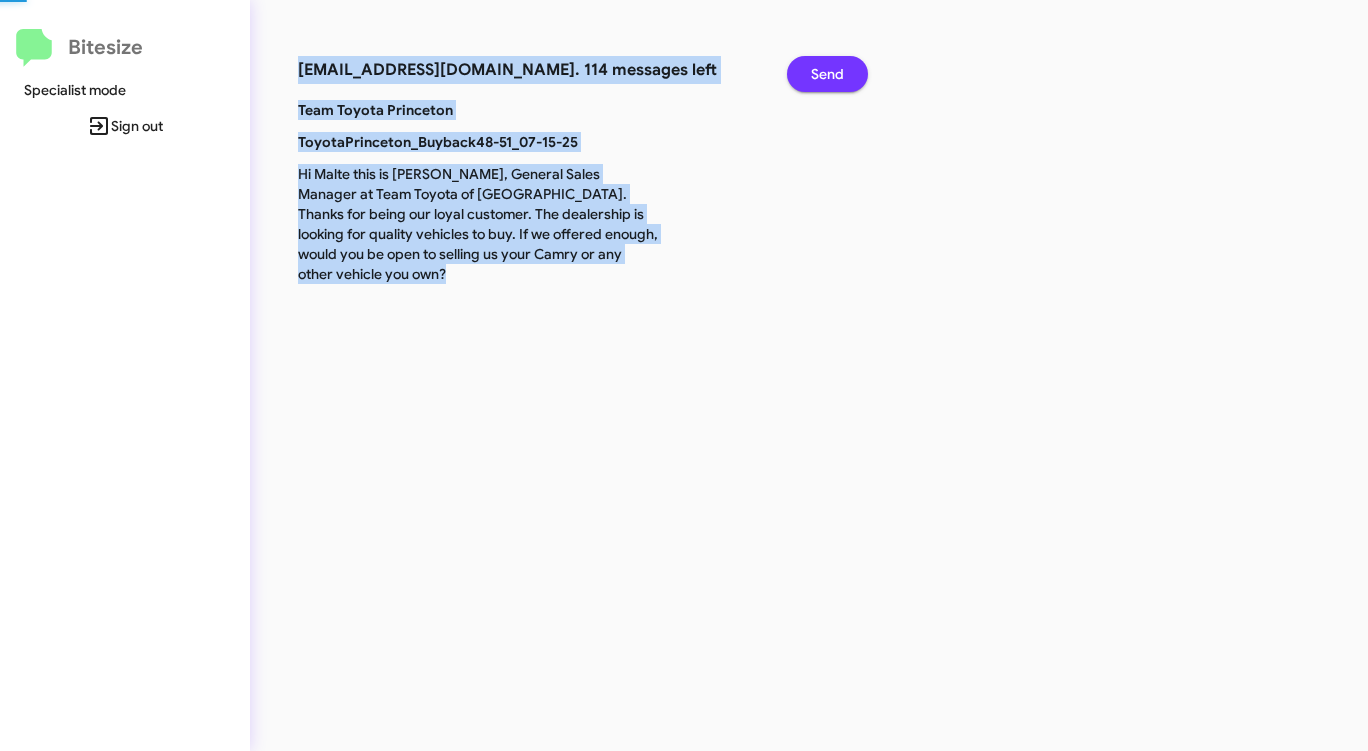 click on "Send" 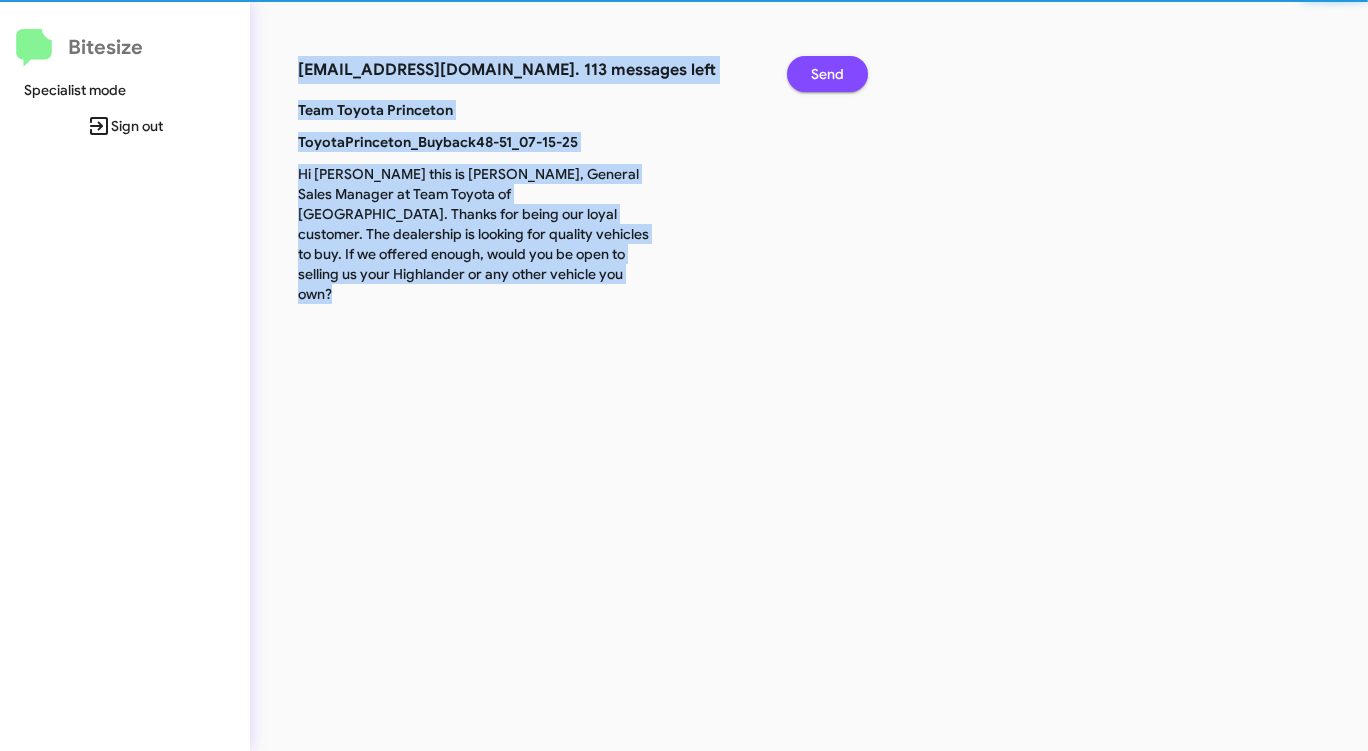 click on "Send" 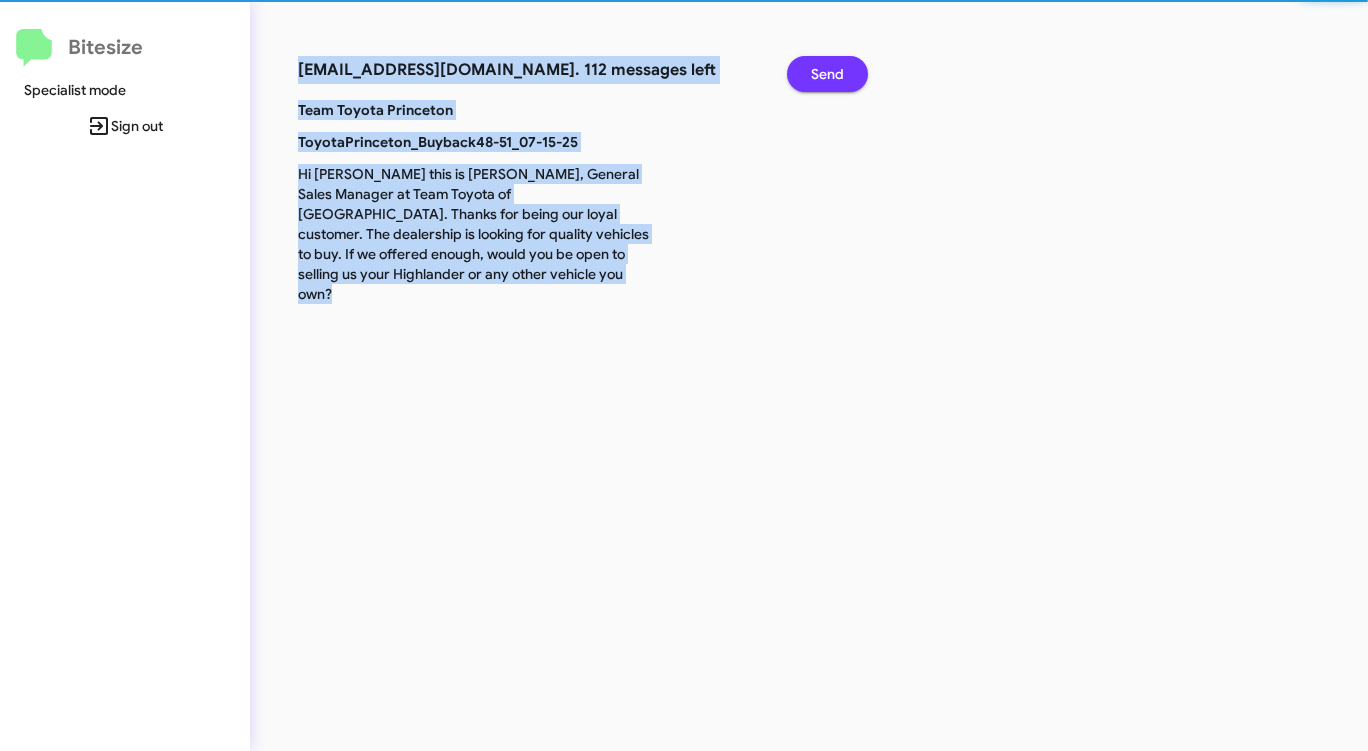 click on "Send" 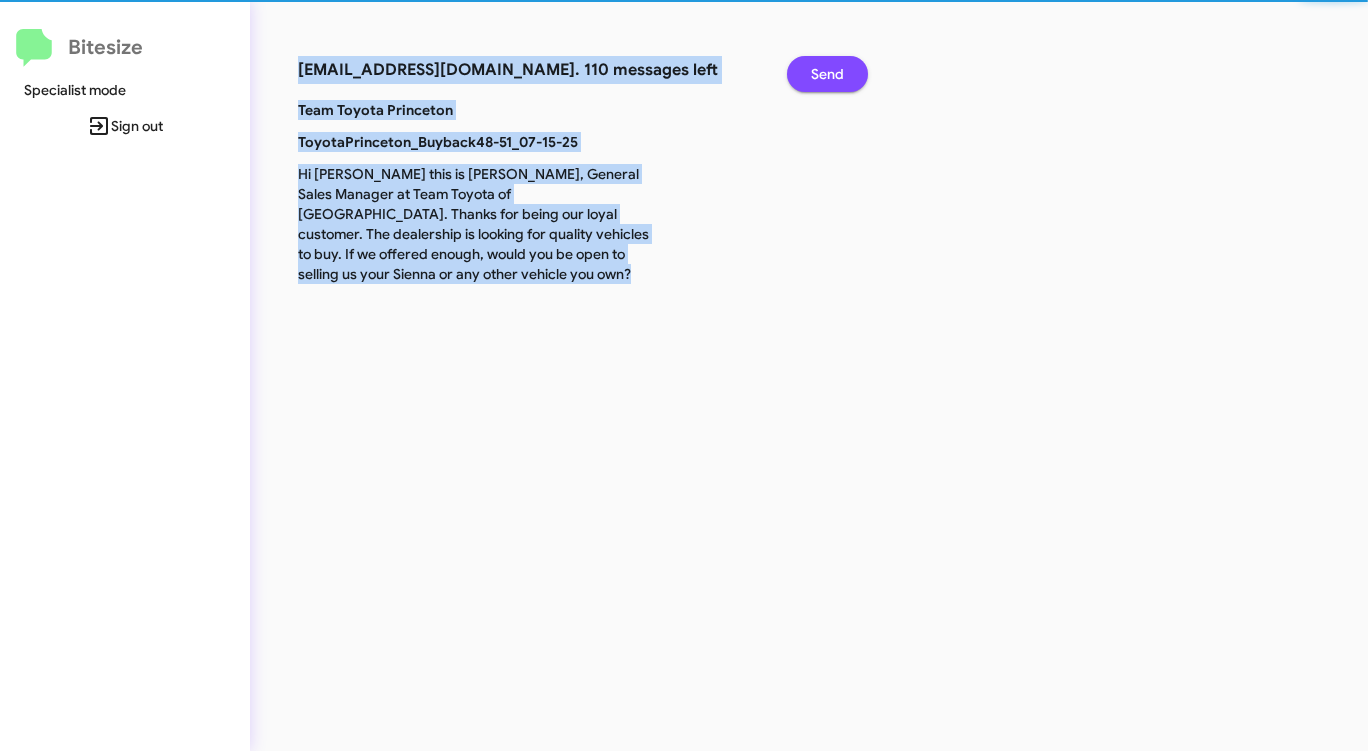 click on "Send" 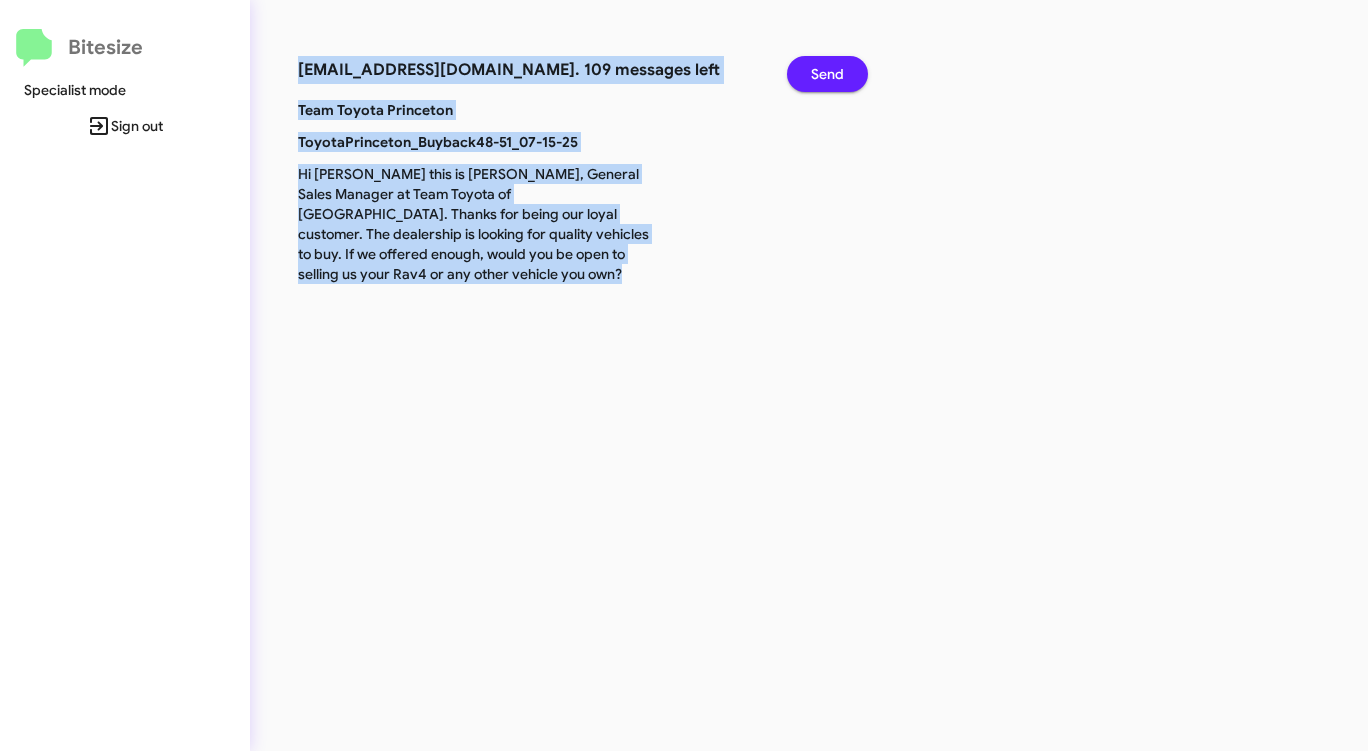 click on "Send" 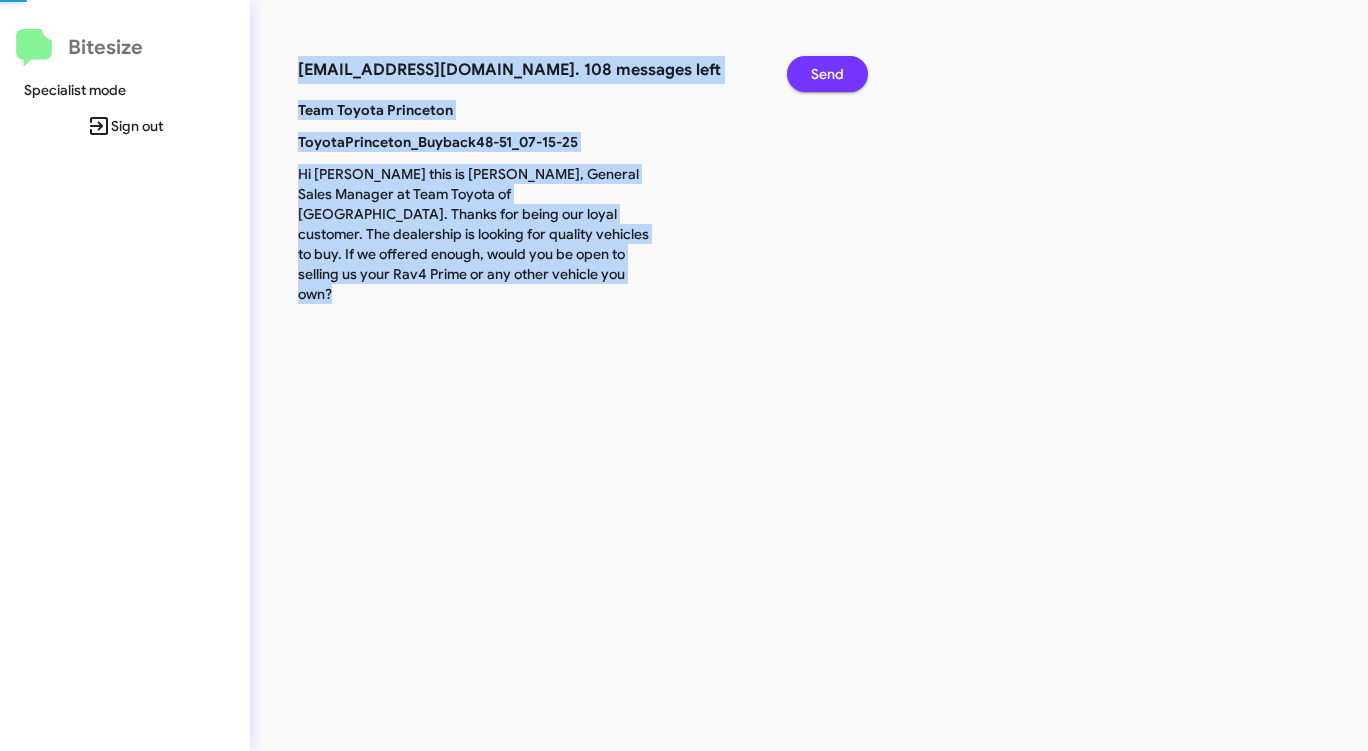 click on "Send" 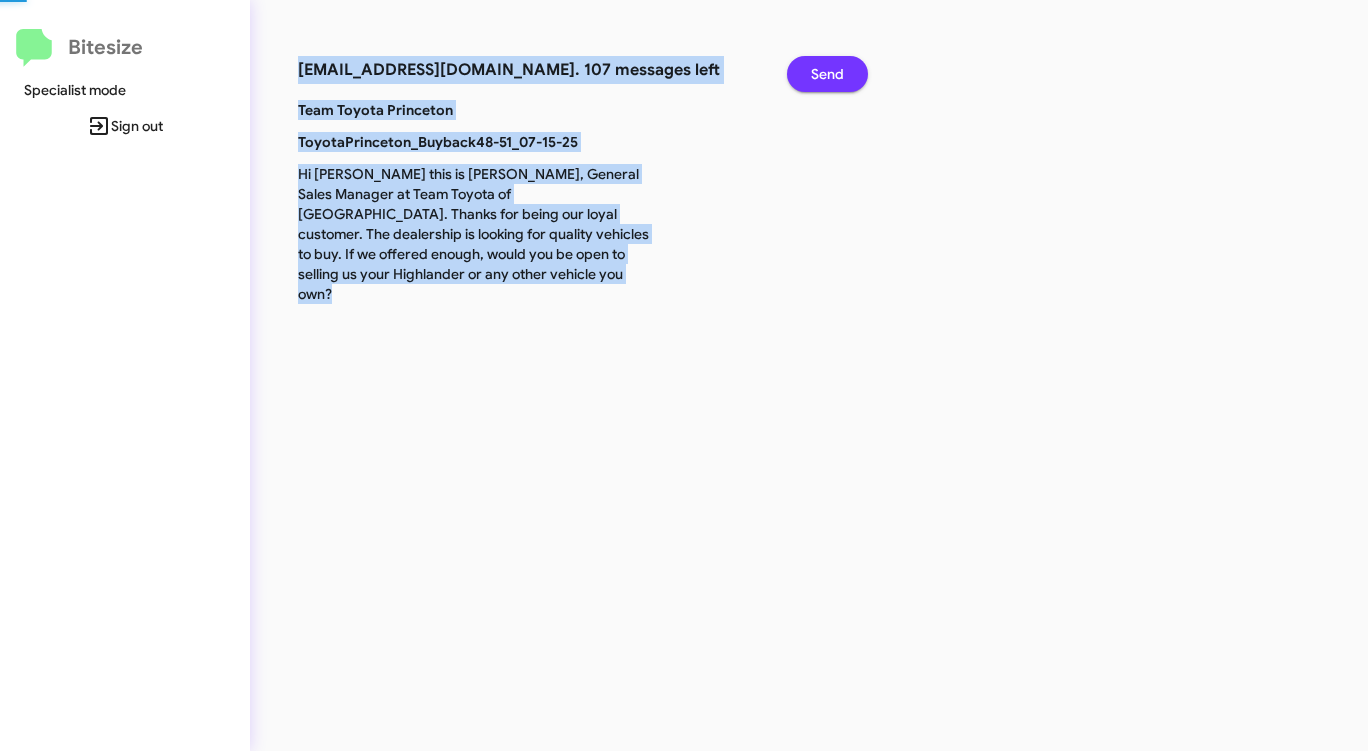 click on "Send" 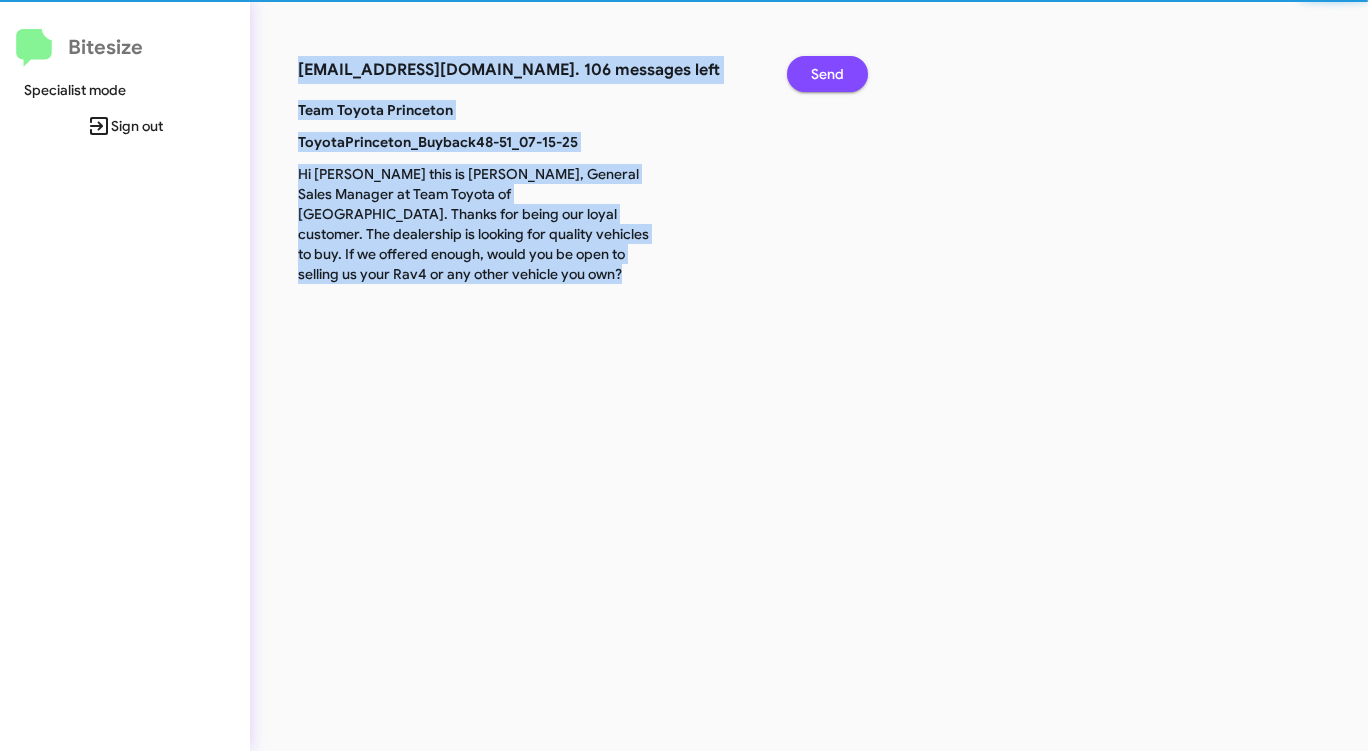 click on "Send" 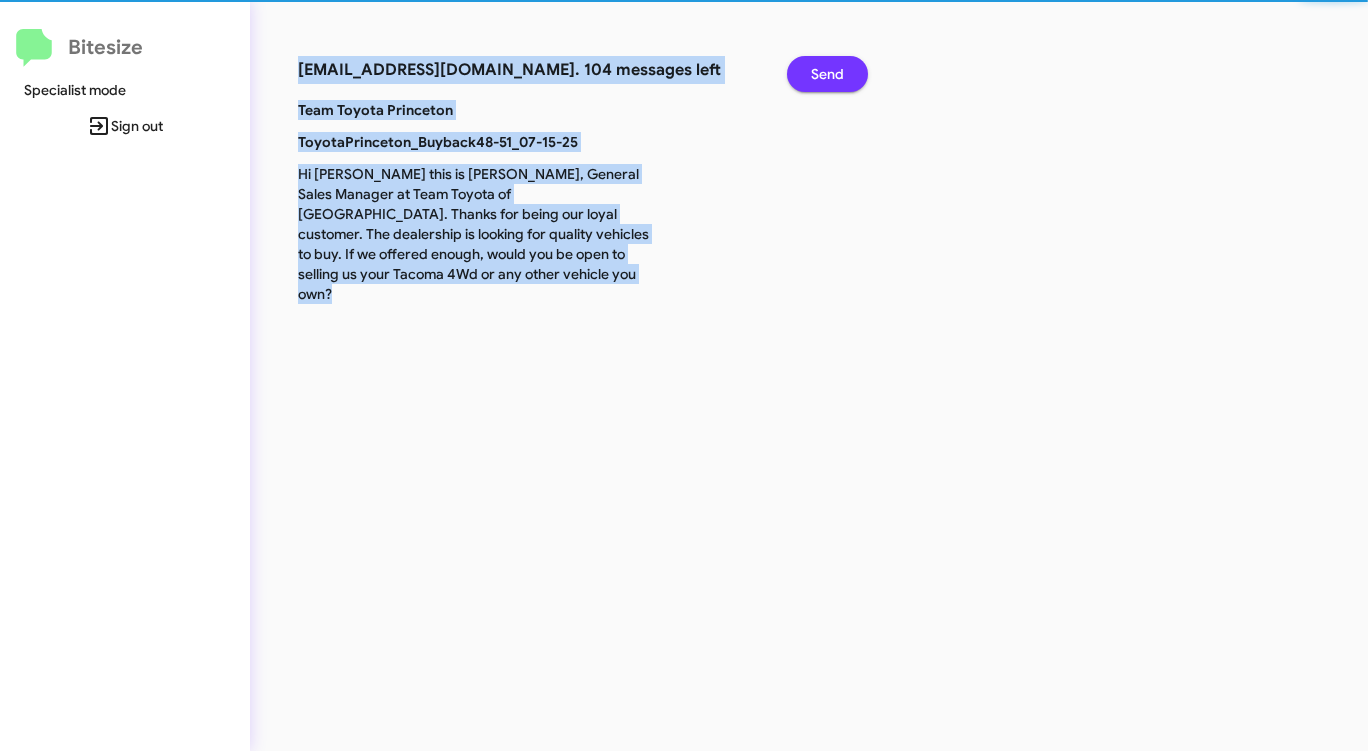 click on "Send" 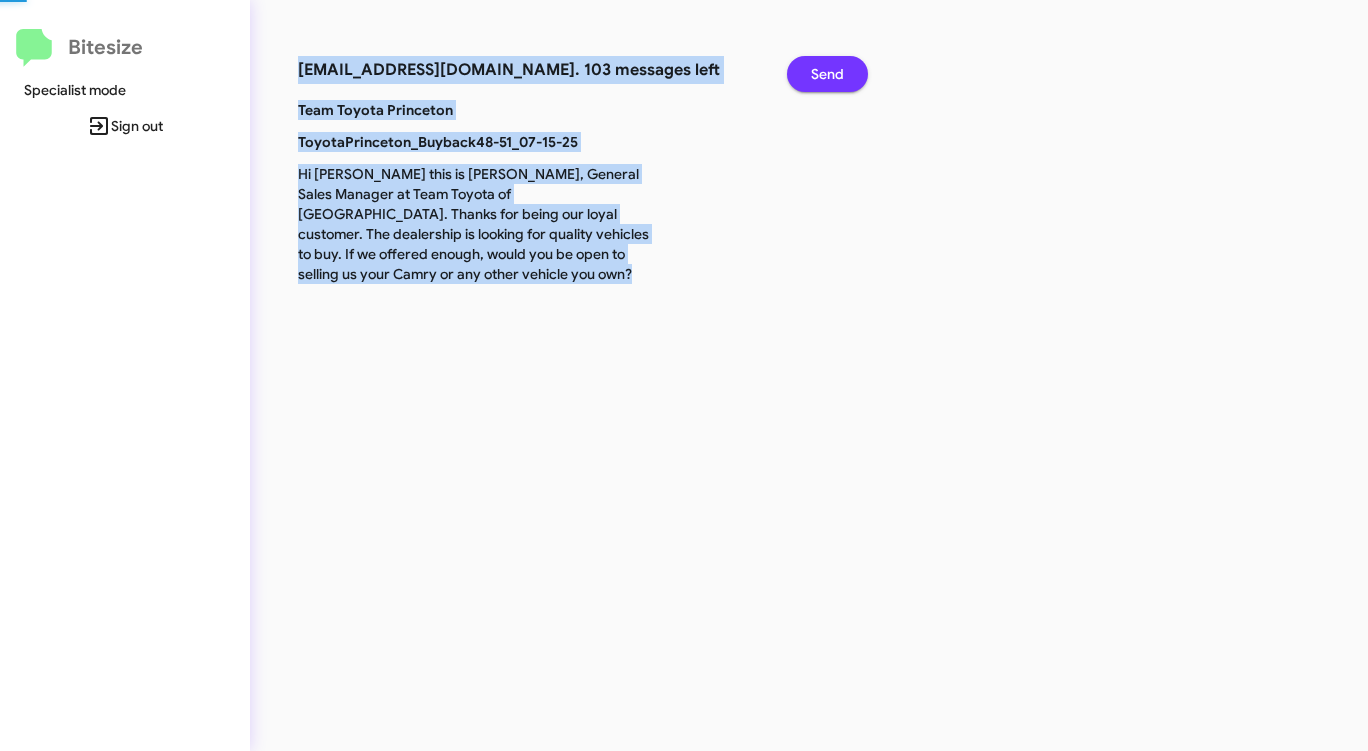 click on "Send" 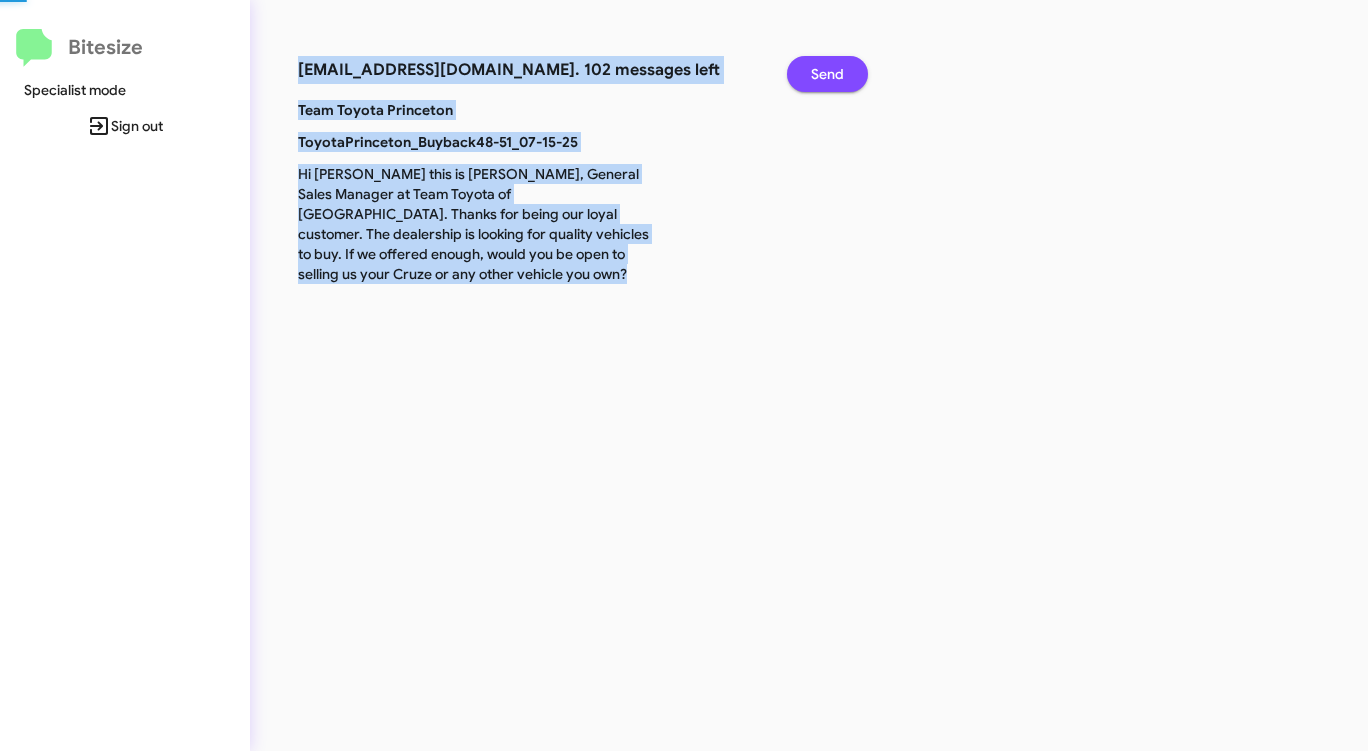 click on "Send" 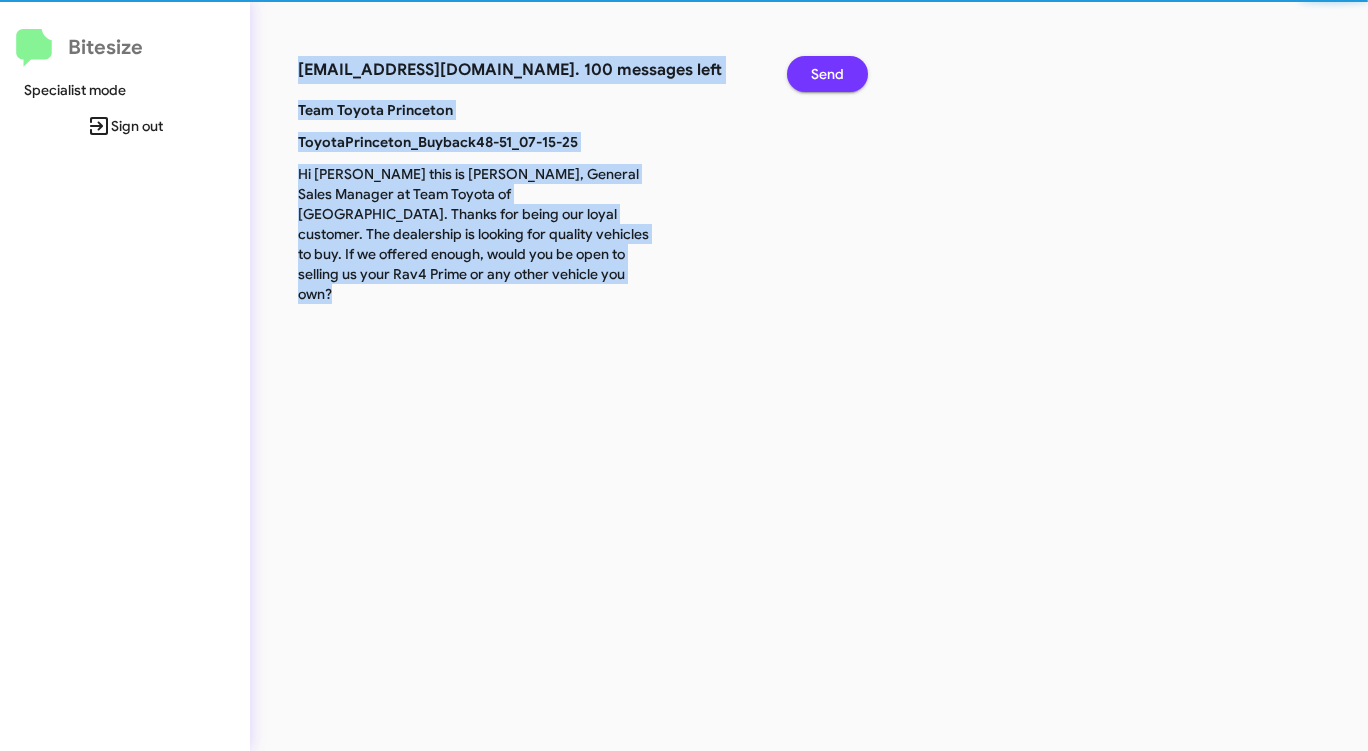 click on "Send" 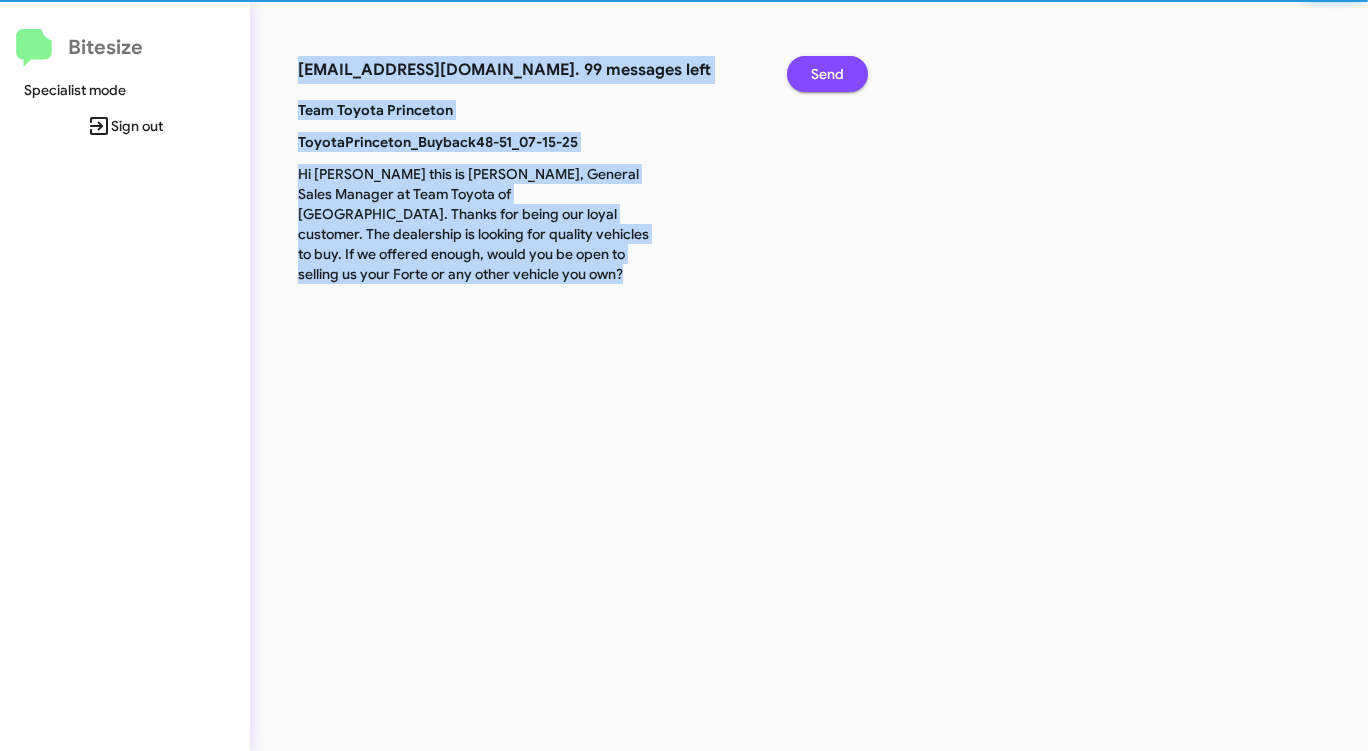 click on "Send" 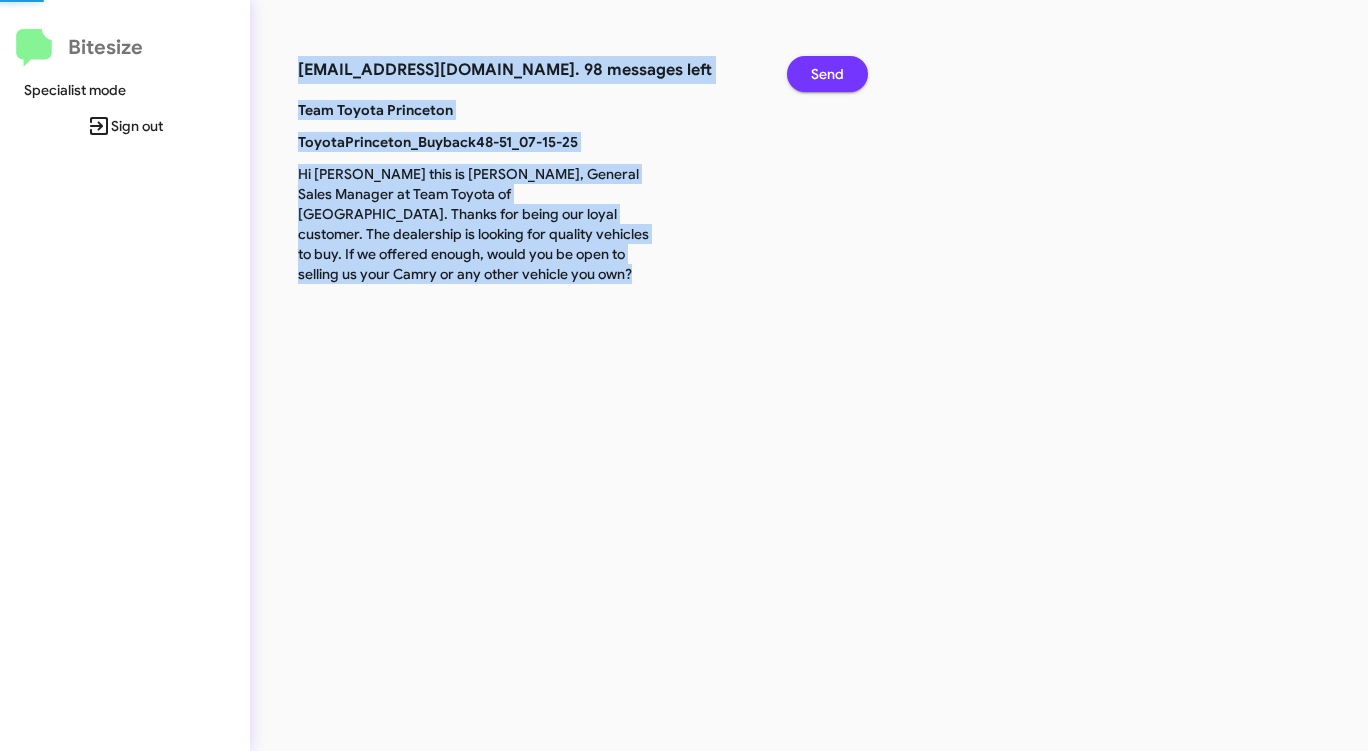 click on "Send" 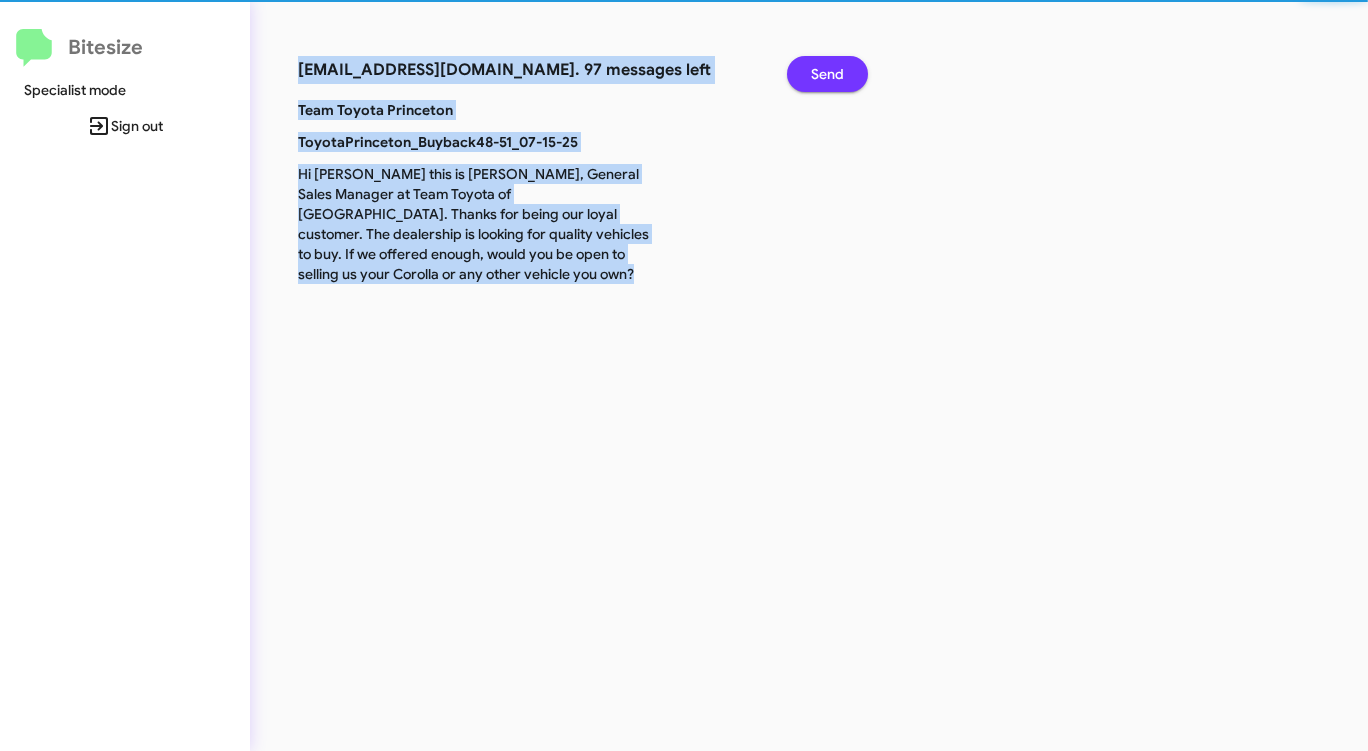 click on "Send" 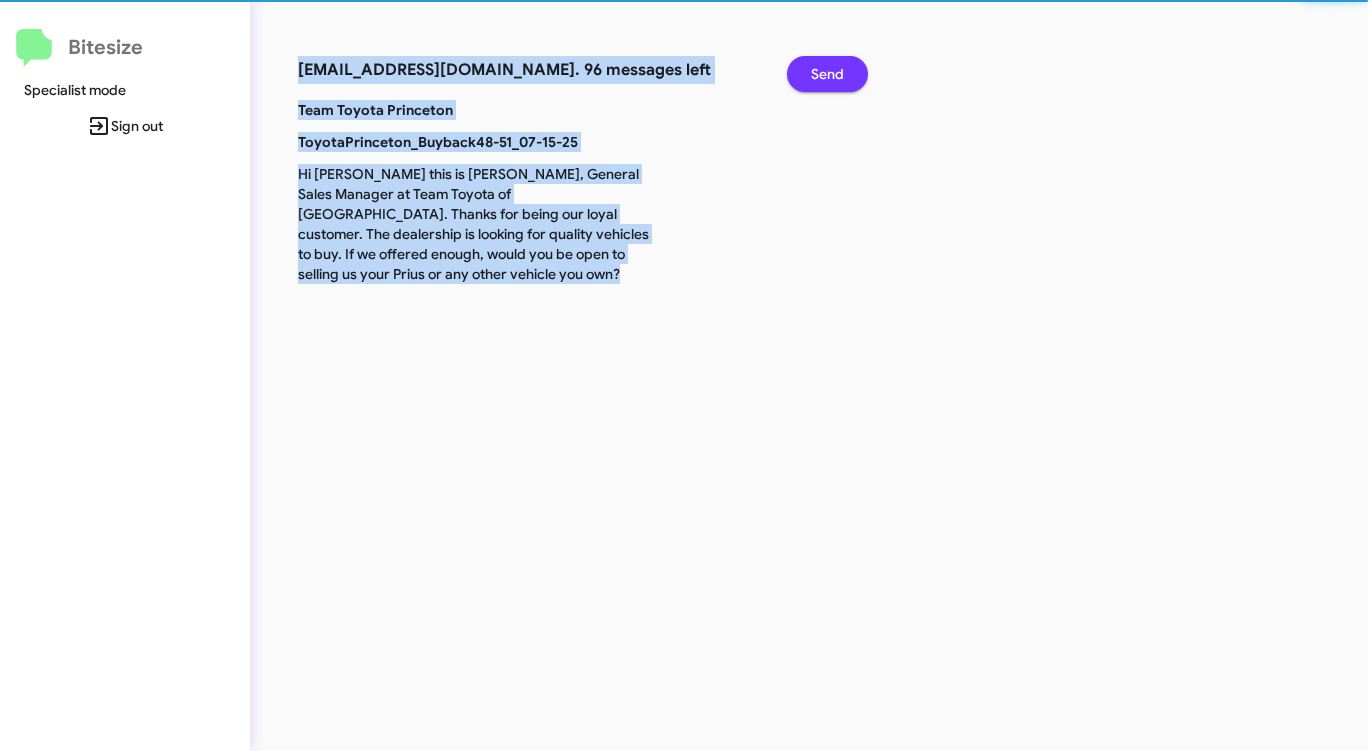 click on "Send" 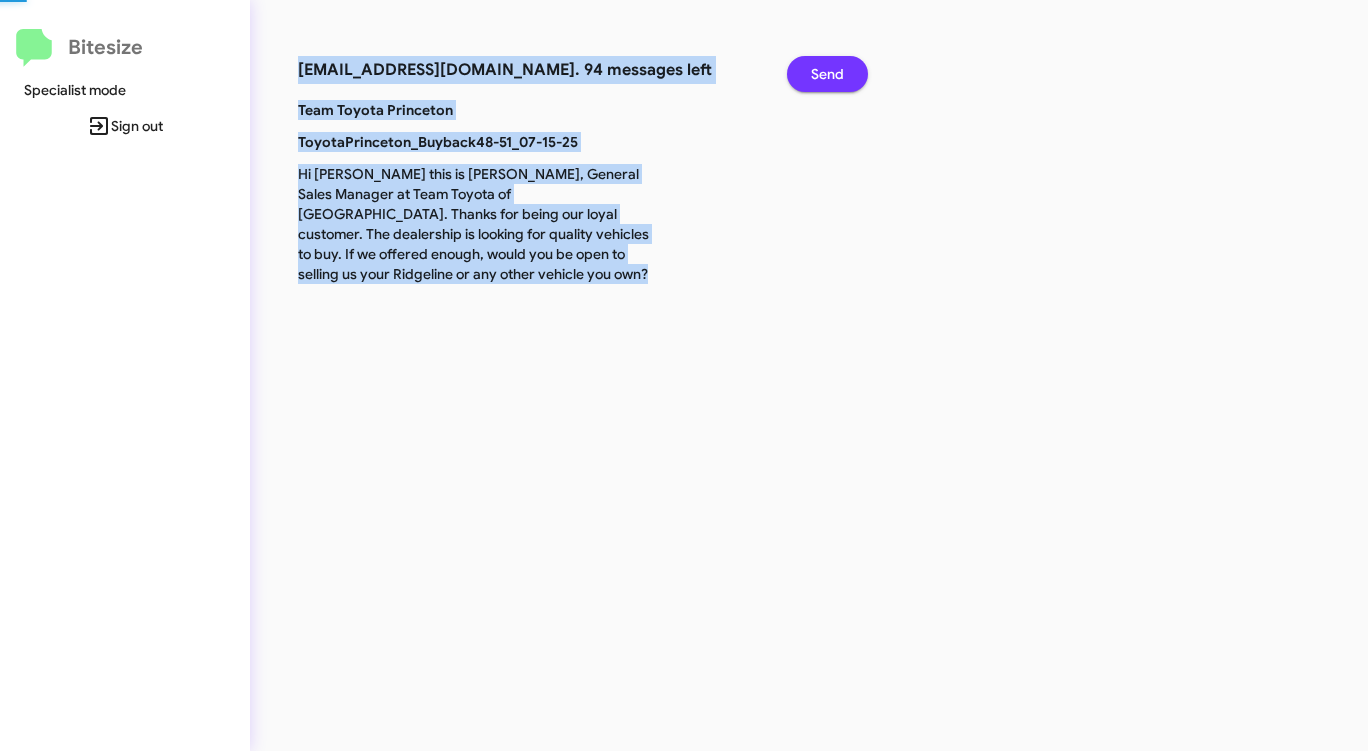 click on "Send" 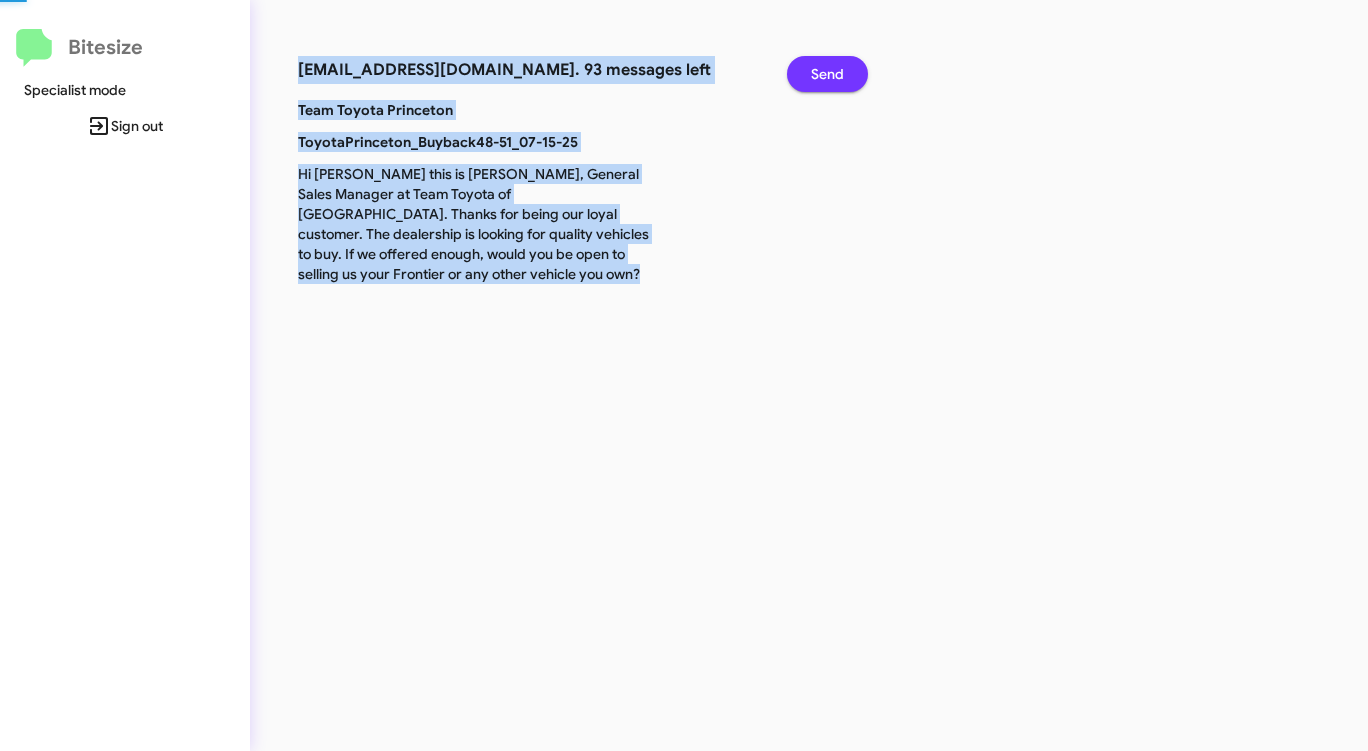 click on "Send" 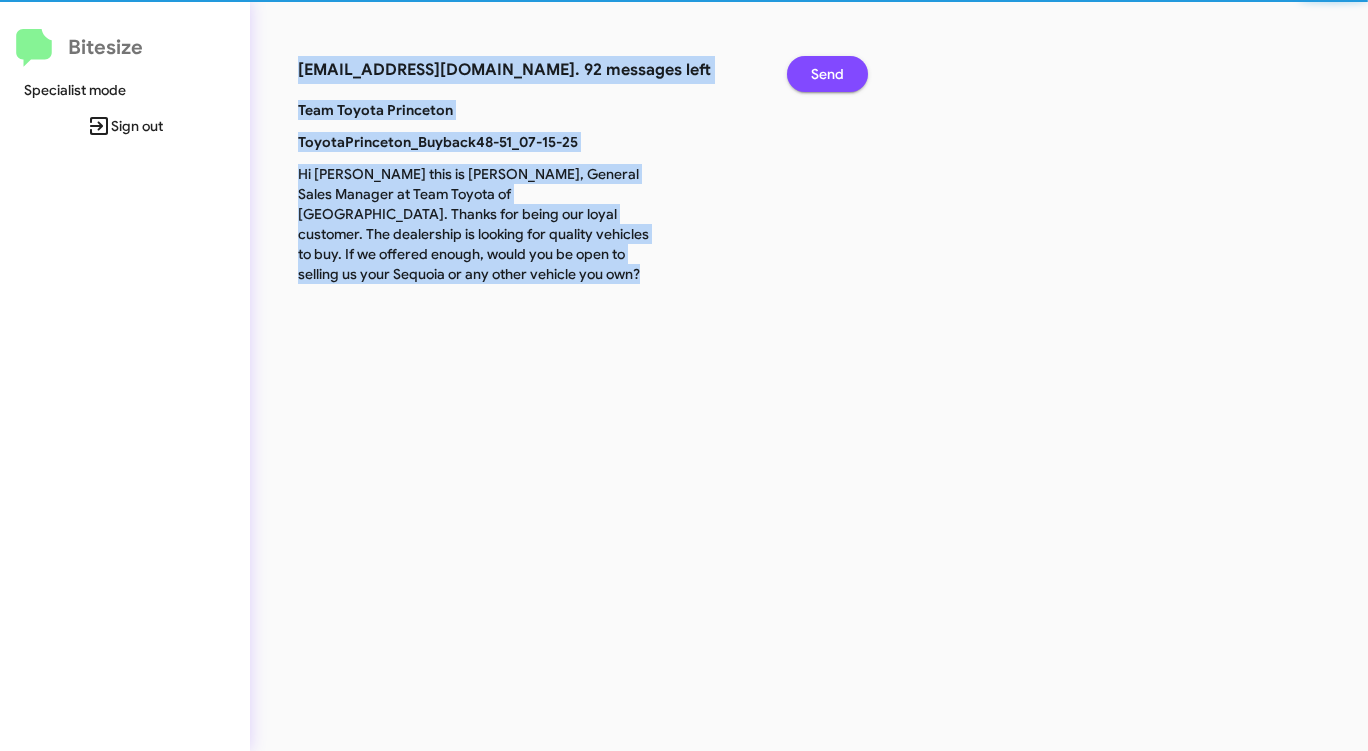 click on "Send" 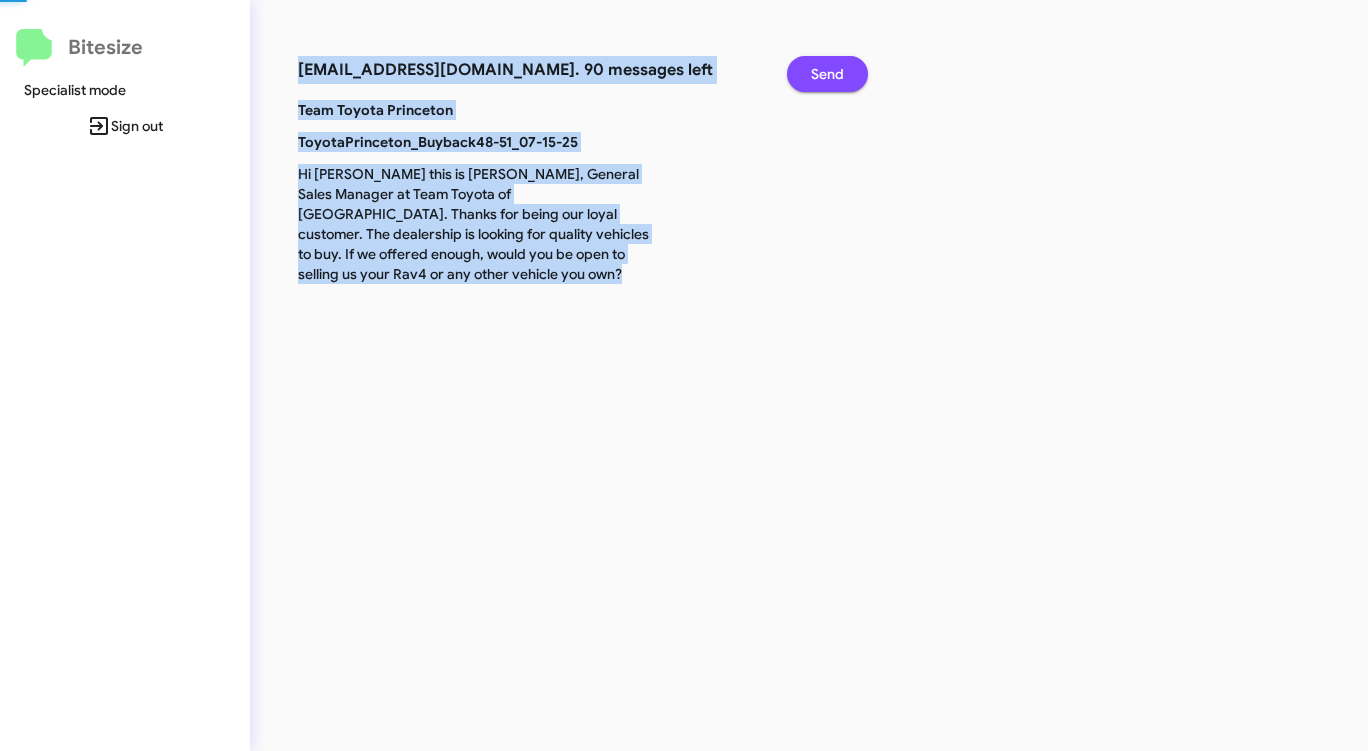 click on "Send" 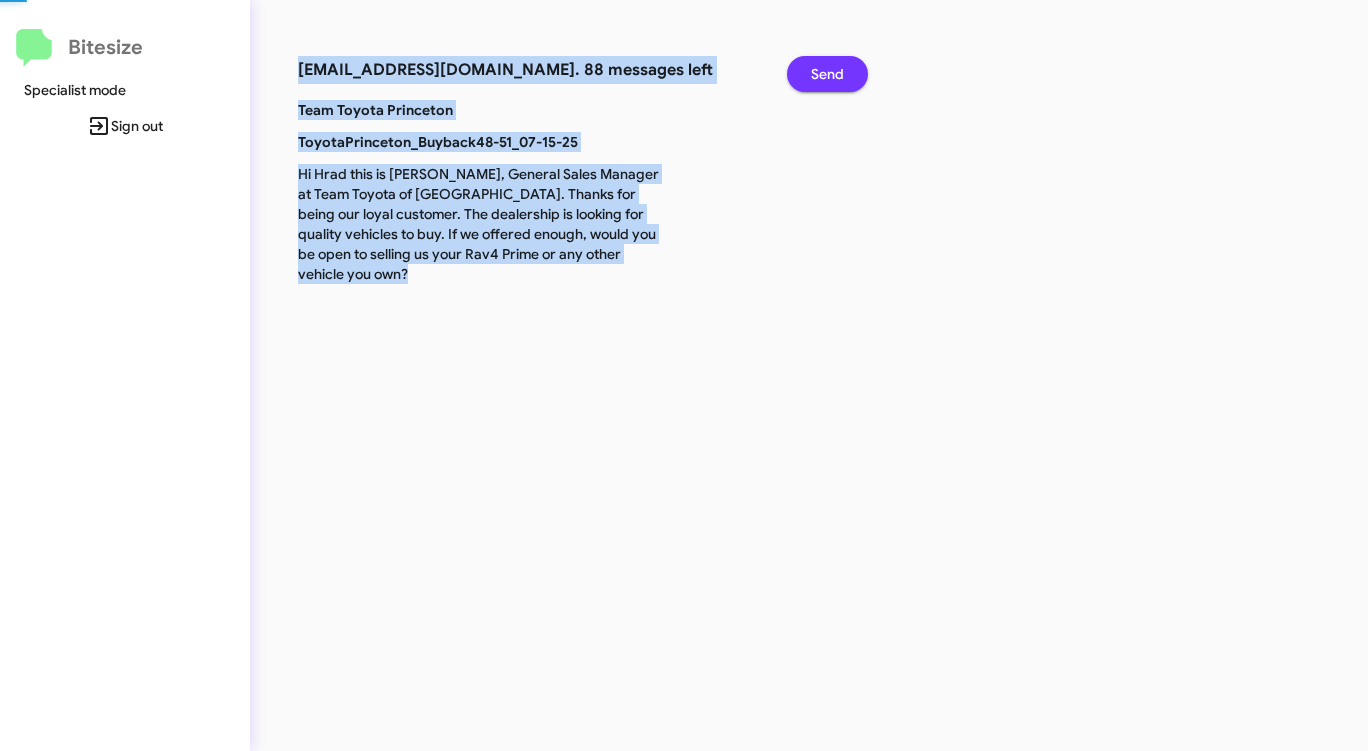 click on "Send" 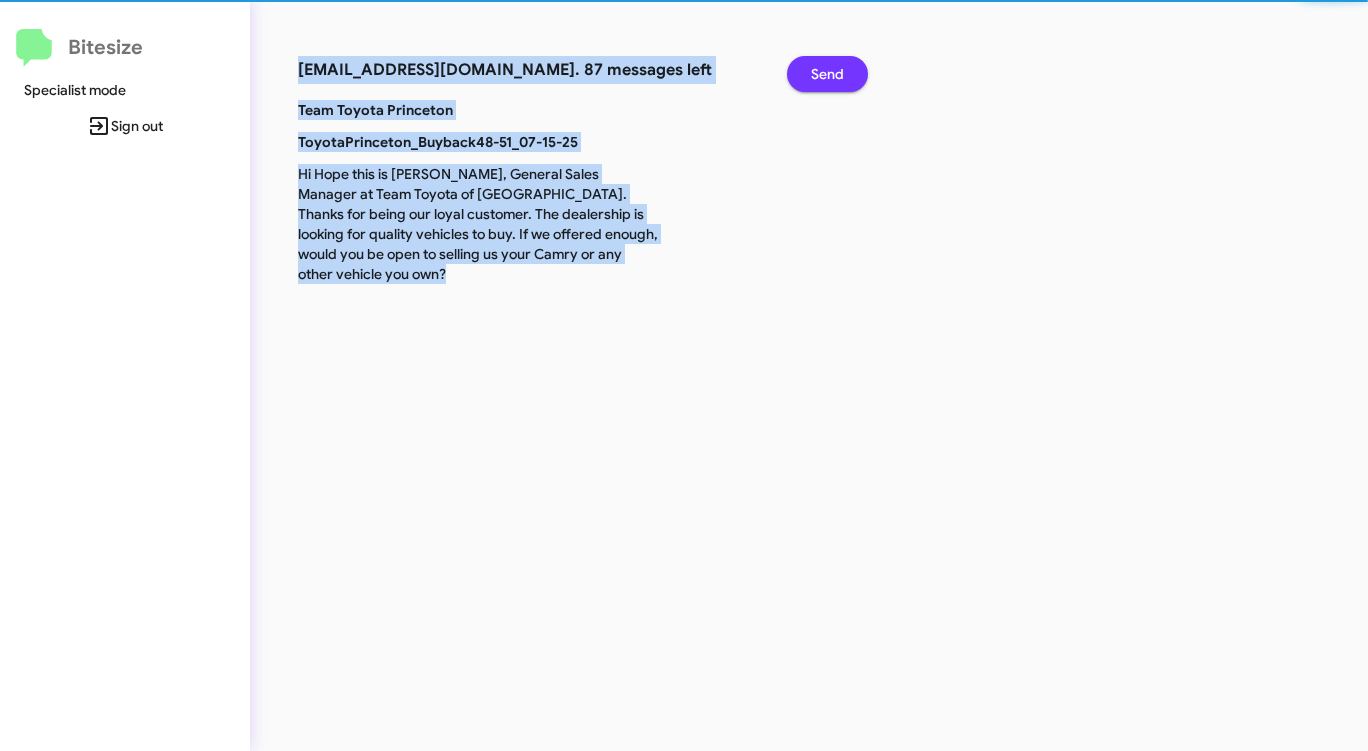 click on "Send" 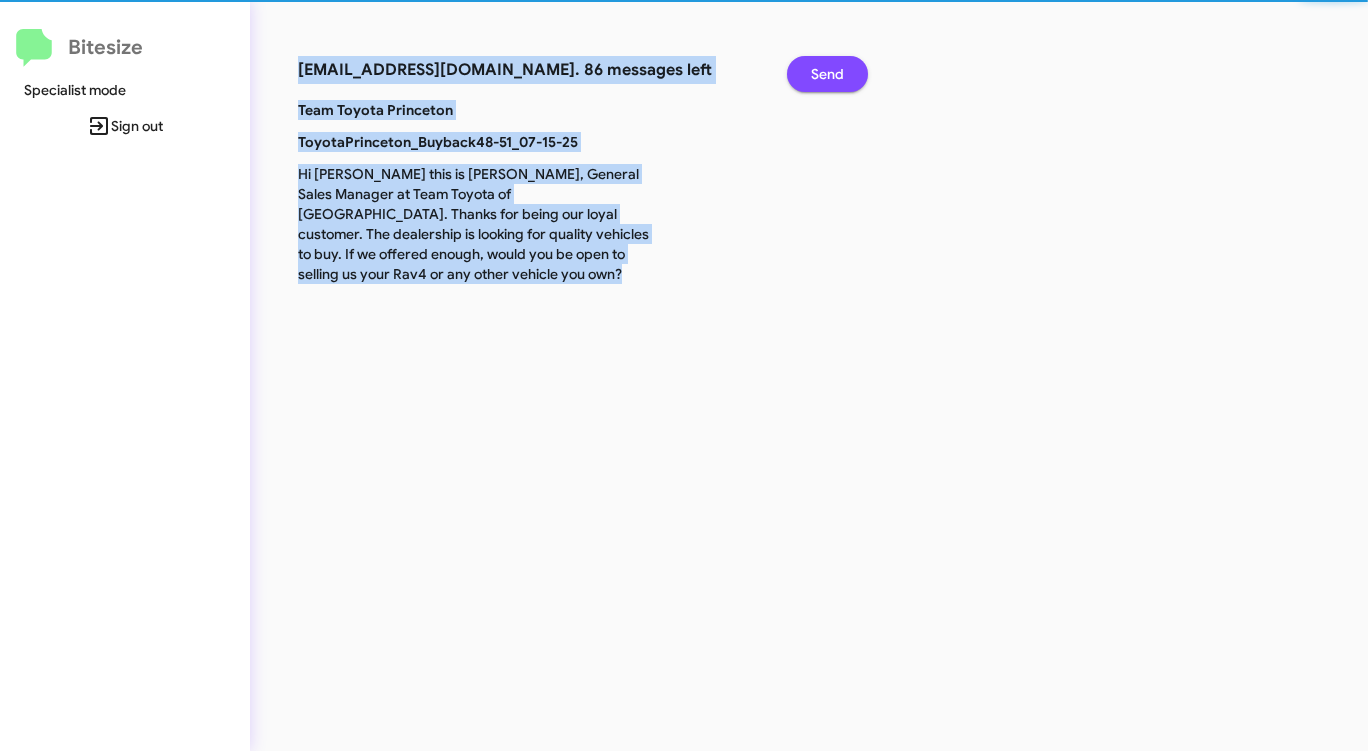 click on "Send" 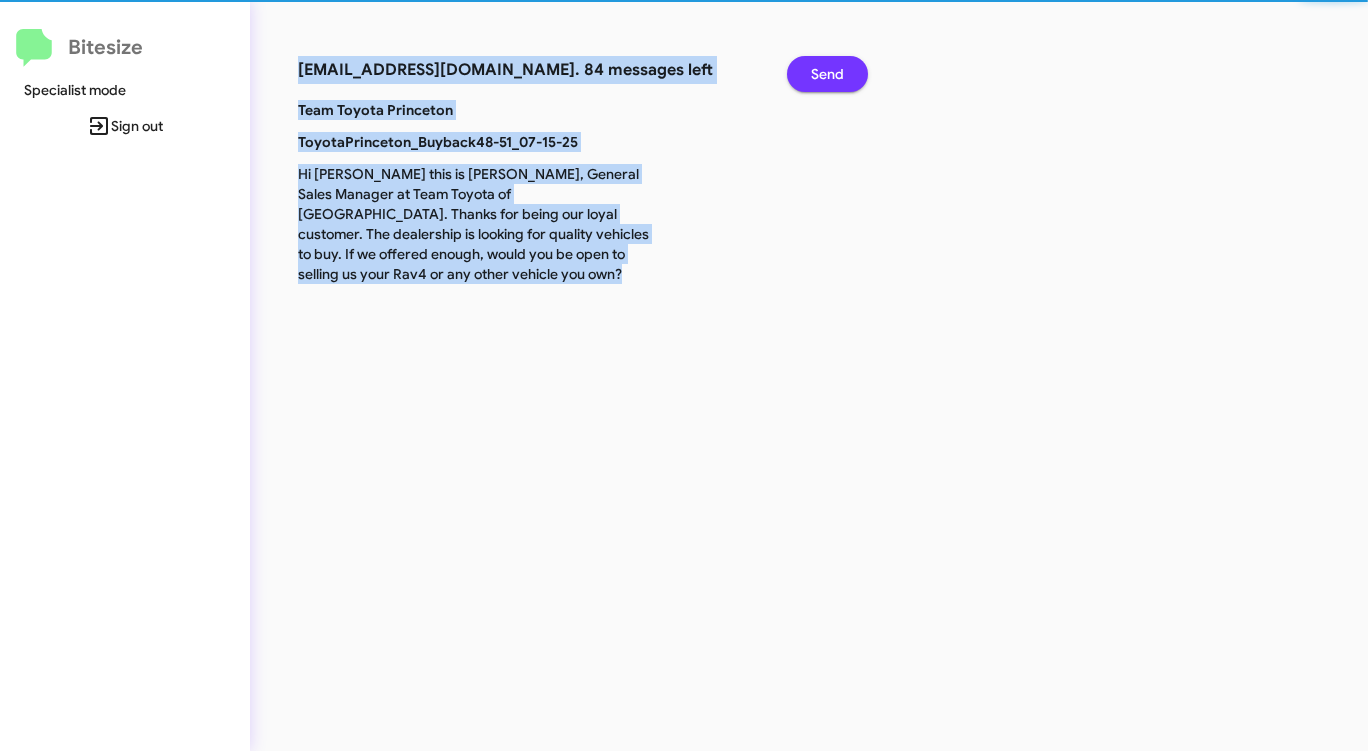 click on "Send" 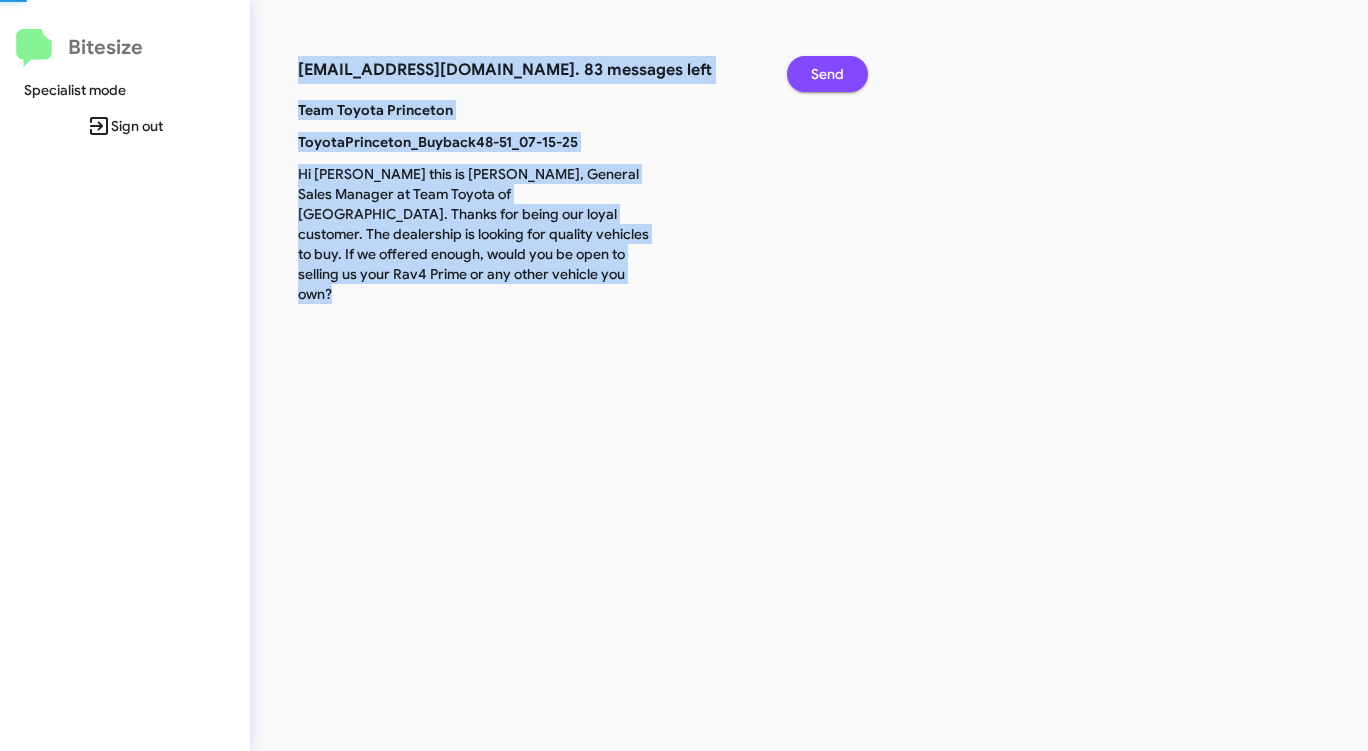 click on "Send" 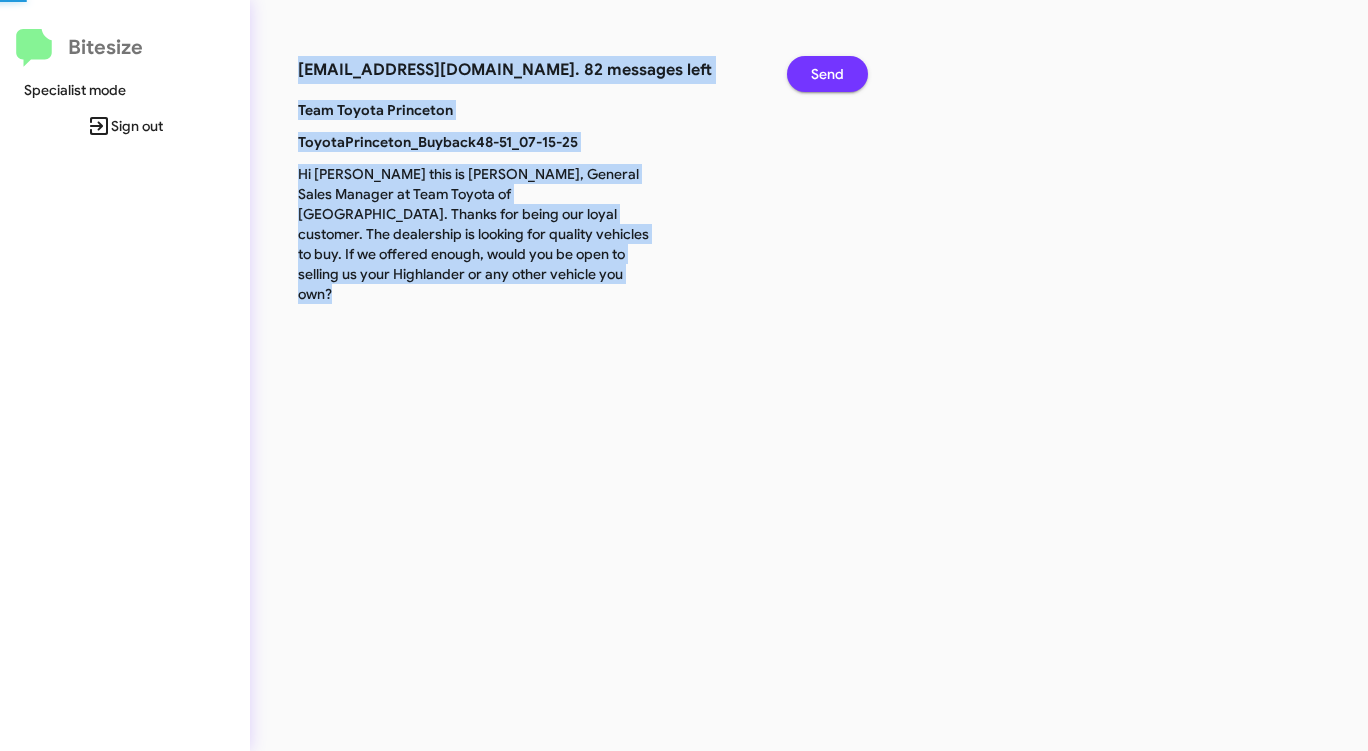click on "Send" 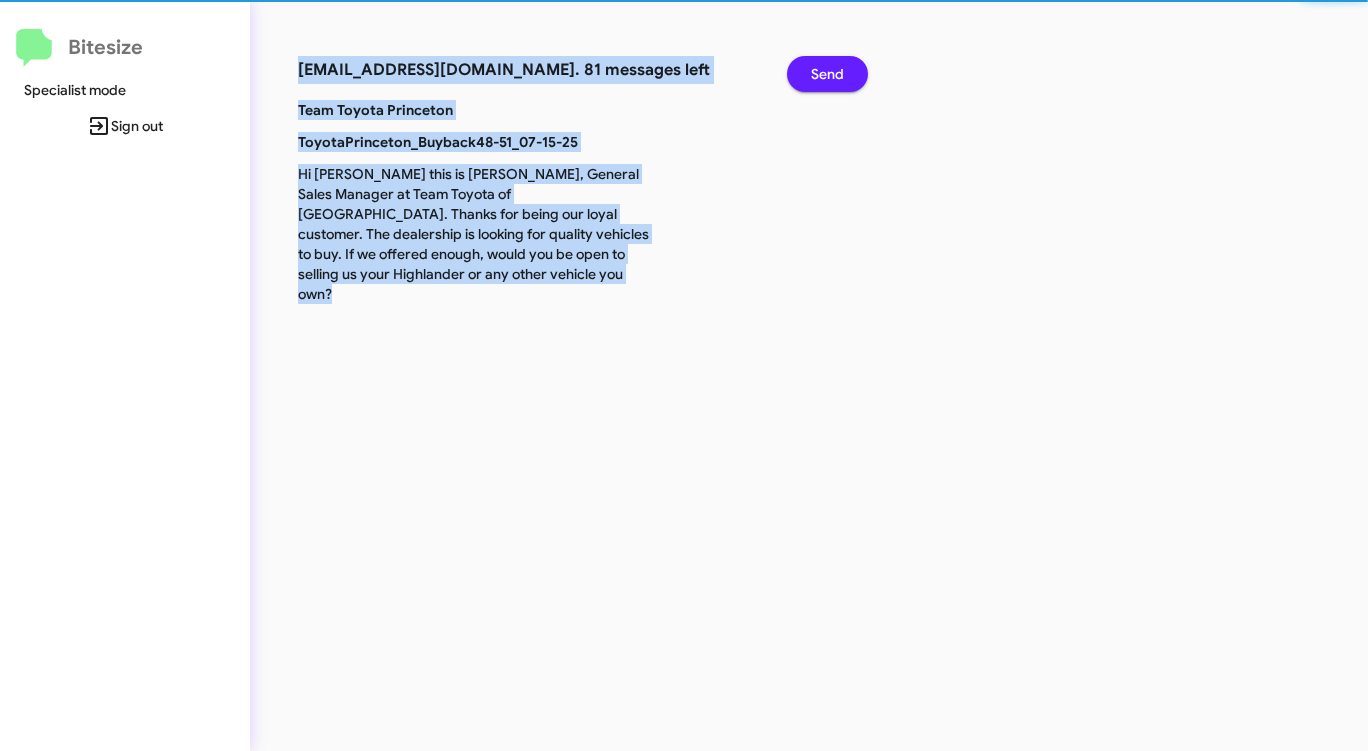 click on "Send" 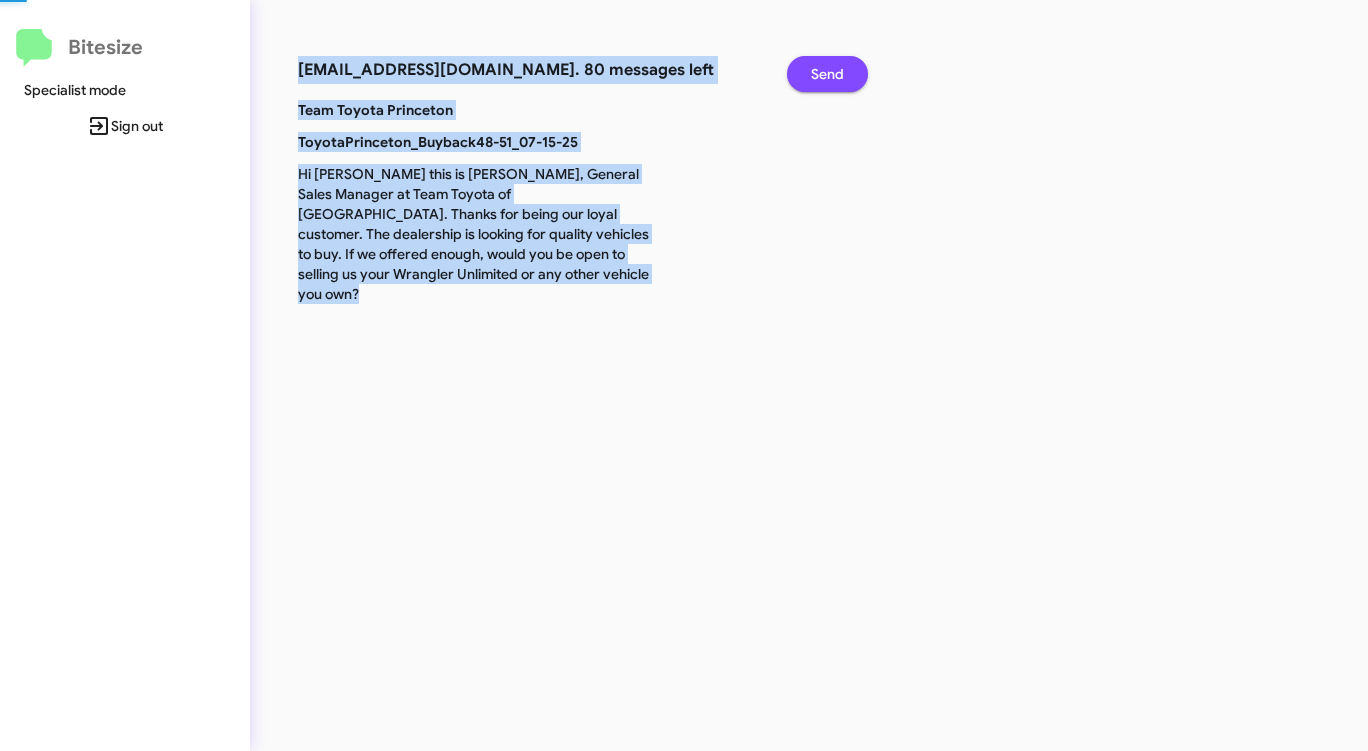 click on "Send" 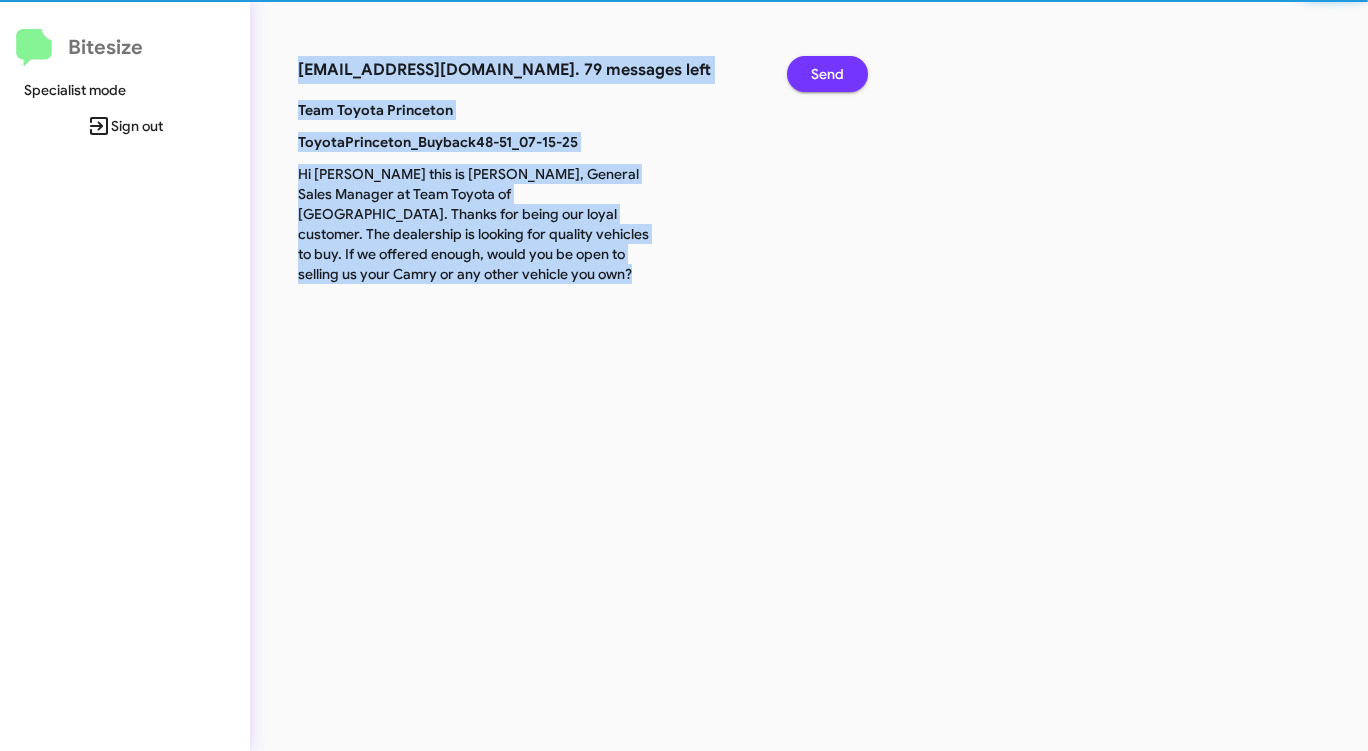 click on "Send" 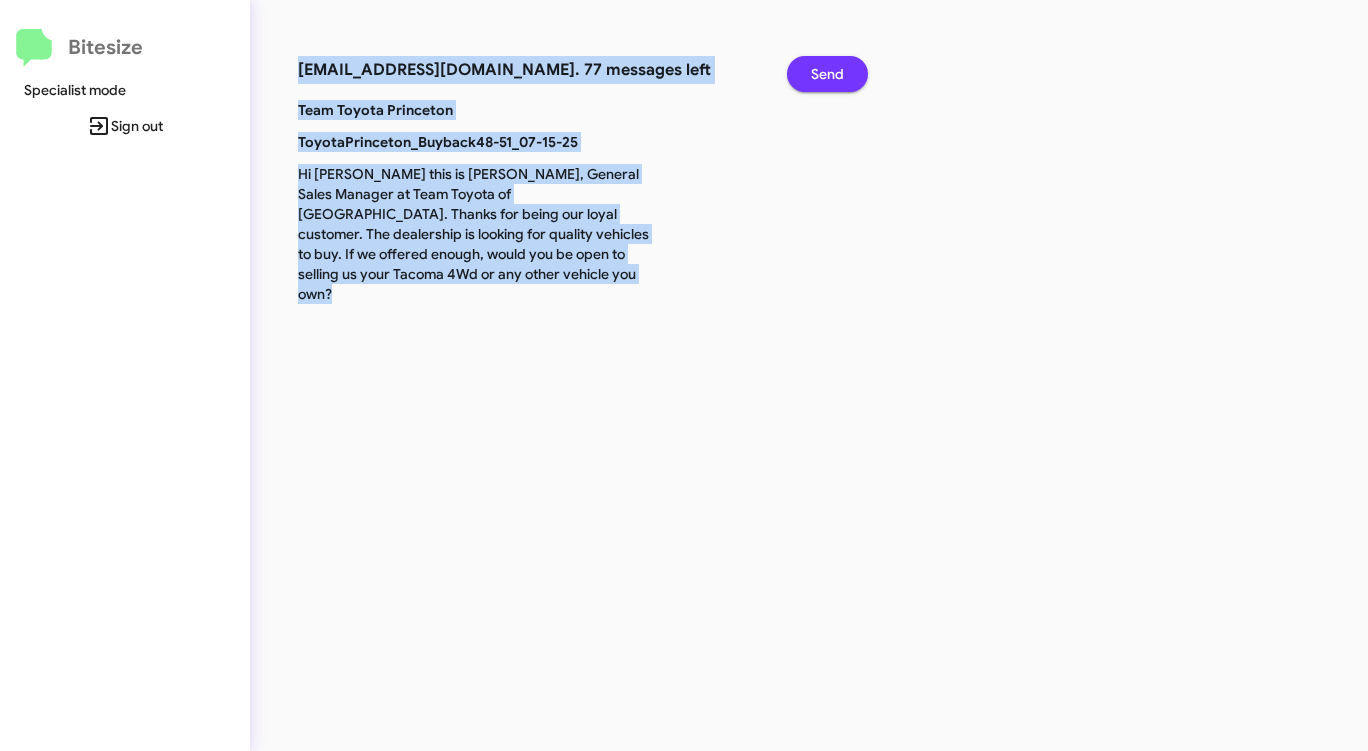 click on "Send" 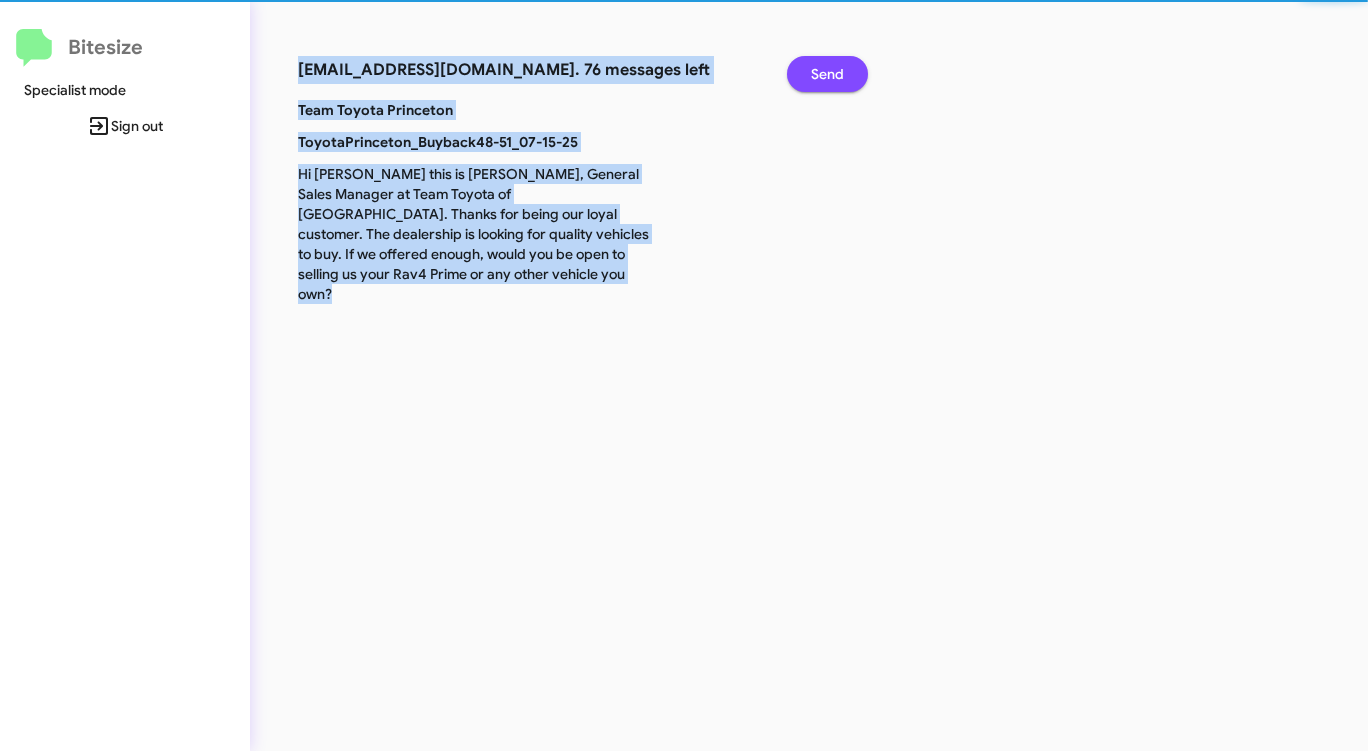 click on "Send" 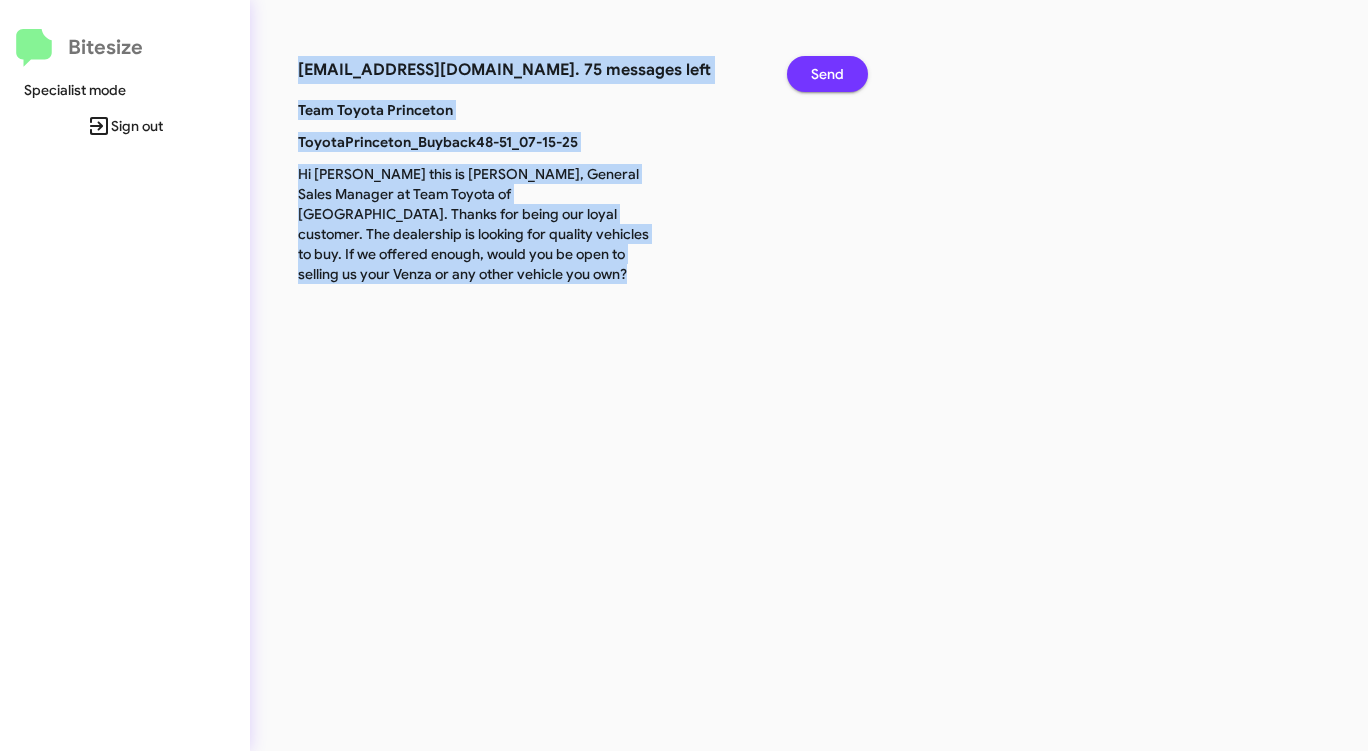 click on "Send" 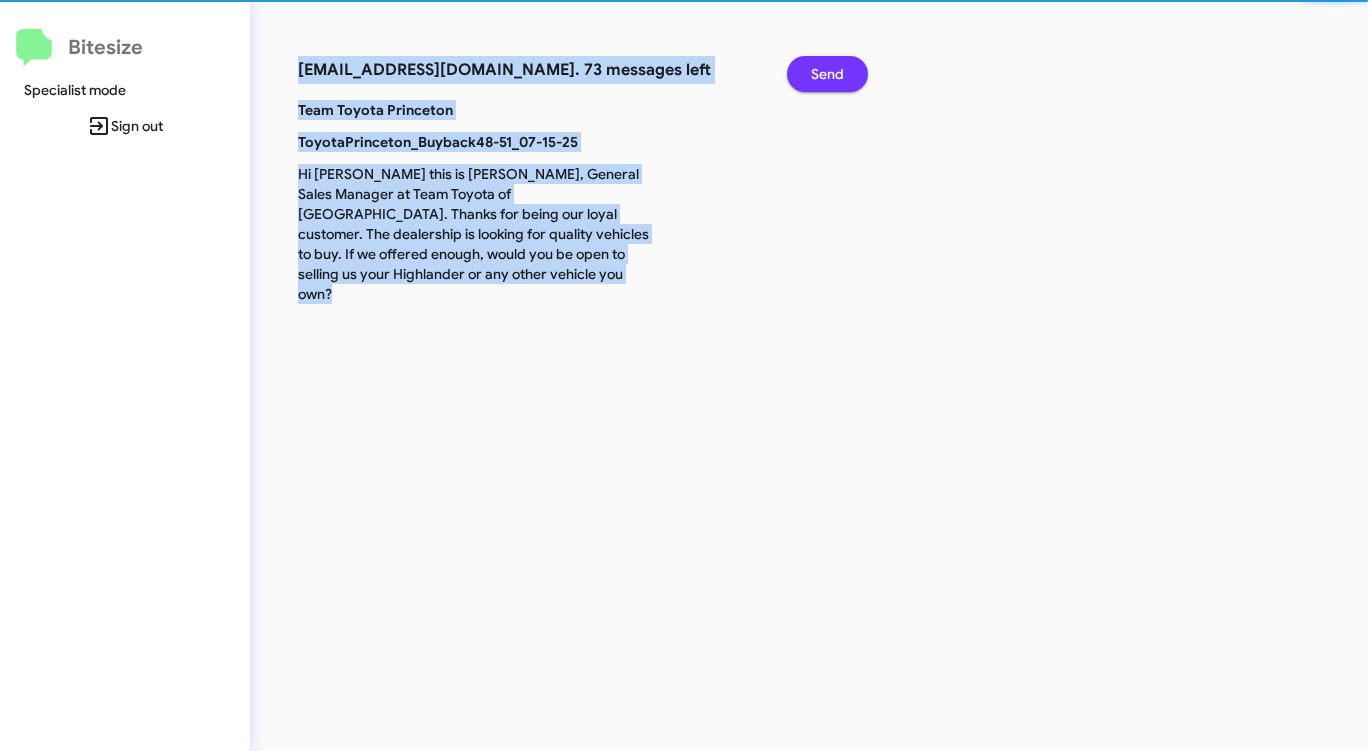 click on "Send" 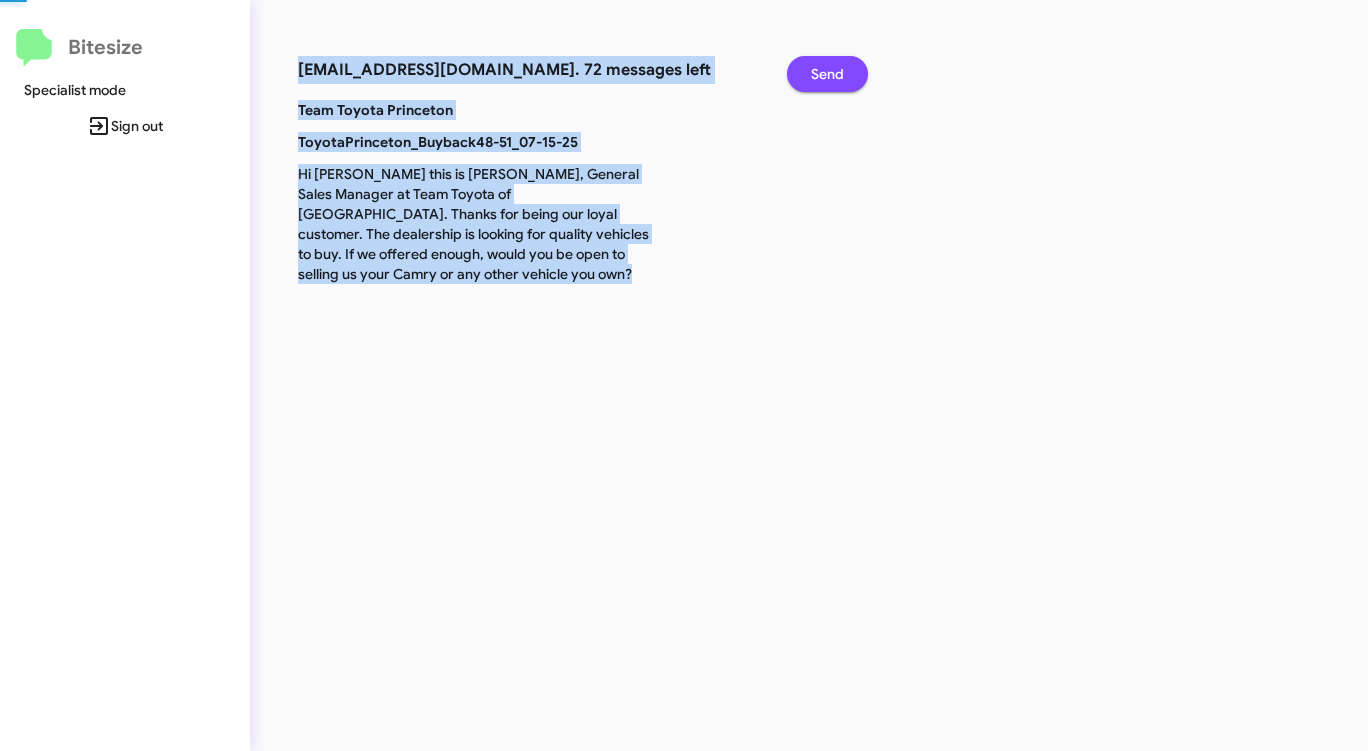 click on "Send" 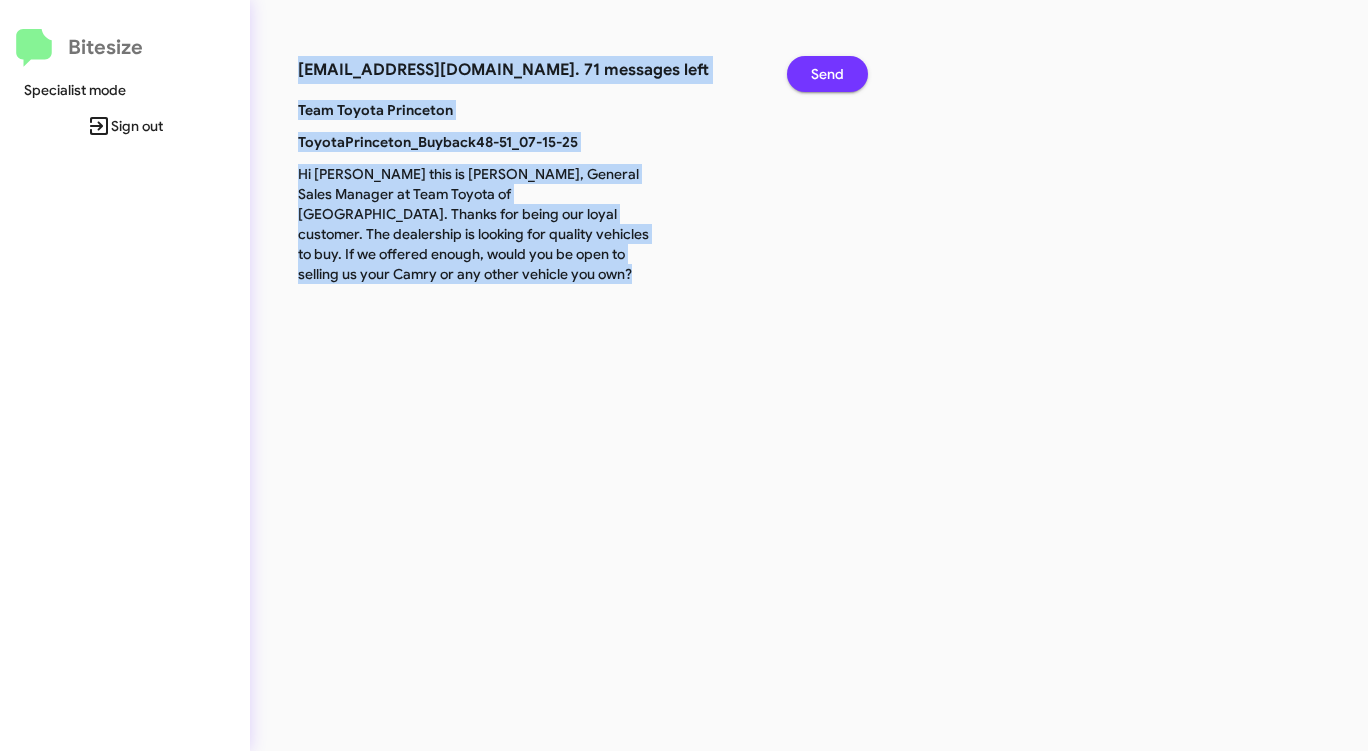 click on "Send" 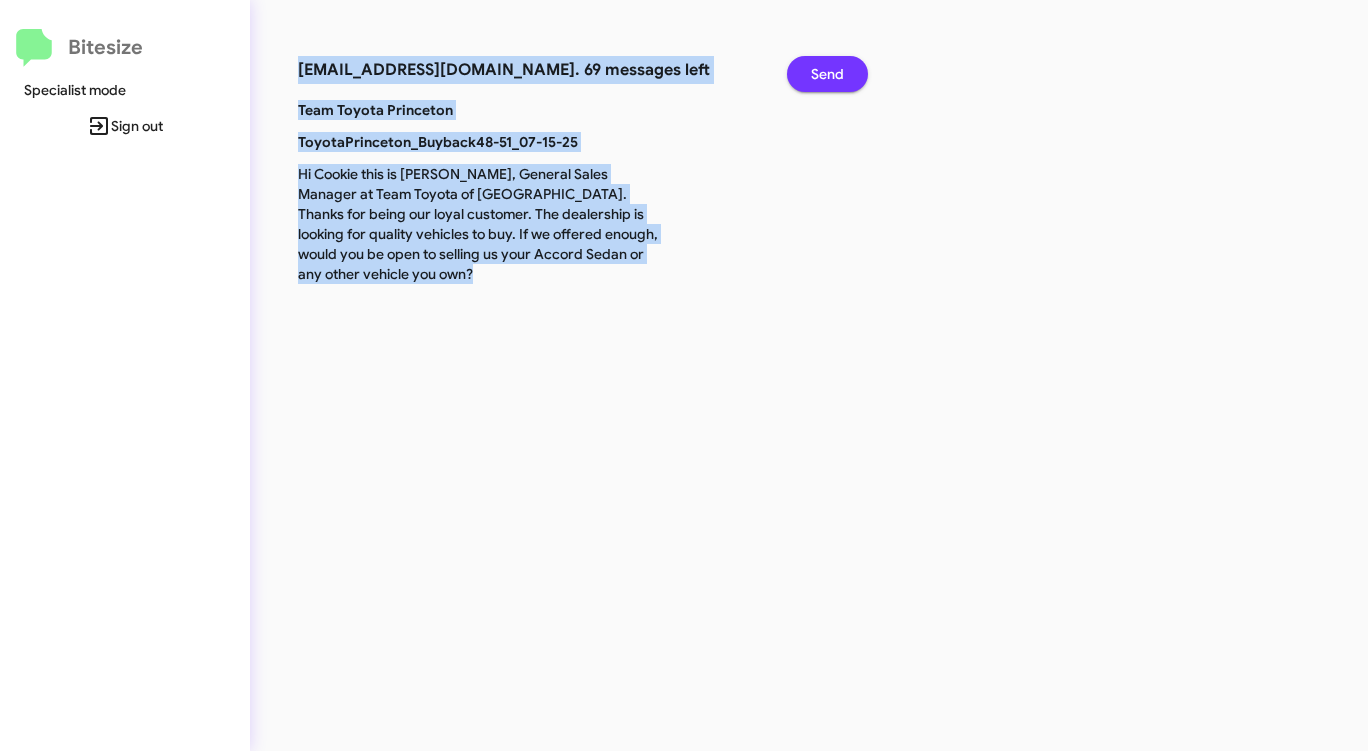 click on "Send" 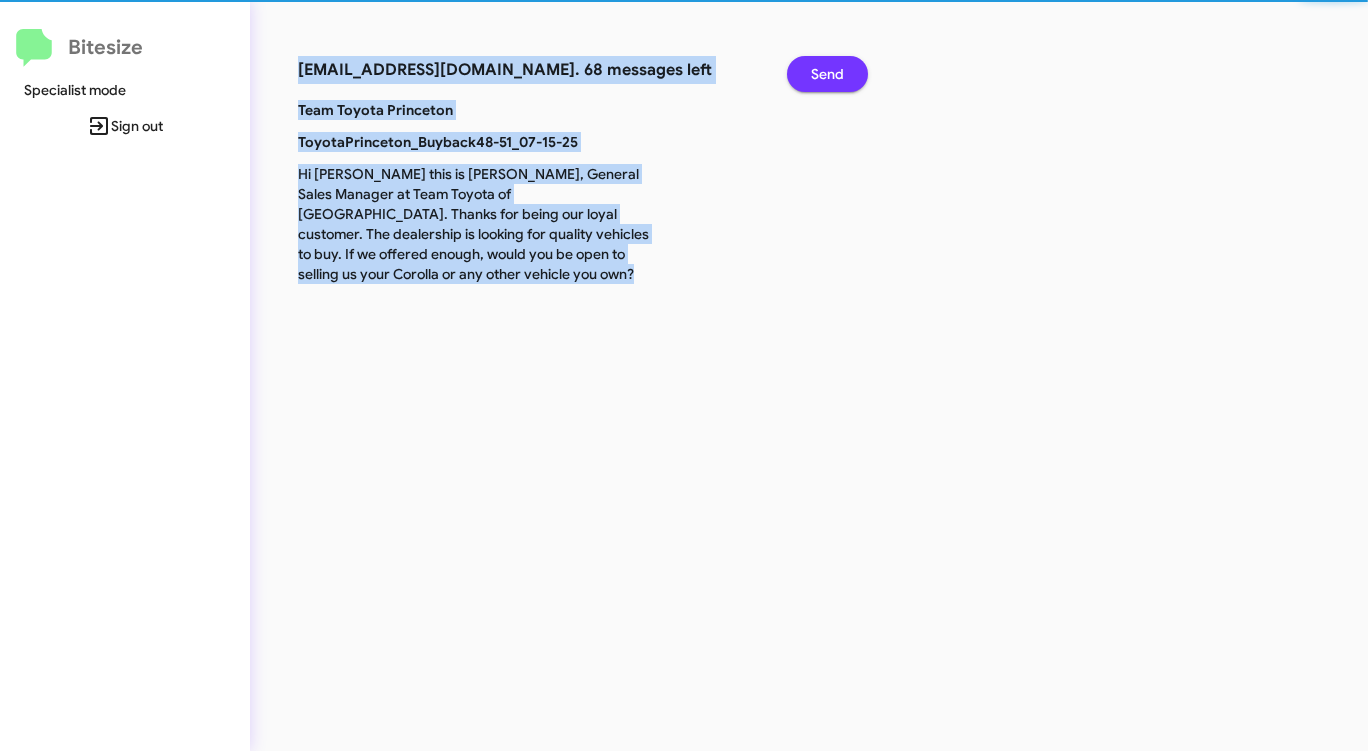click on "Send" 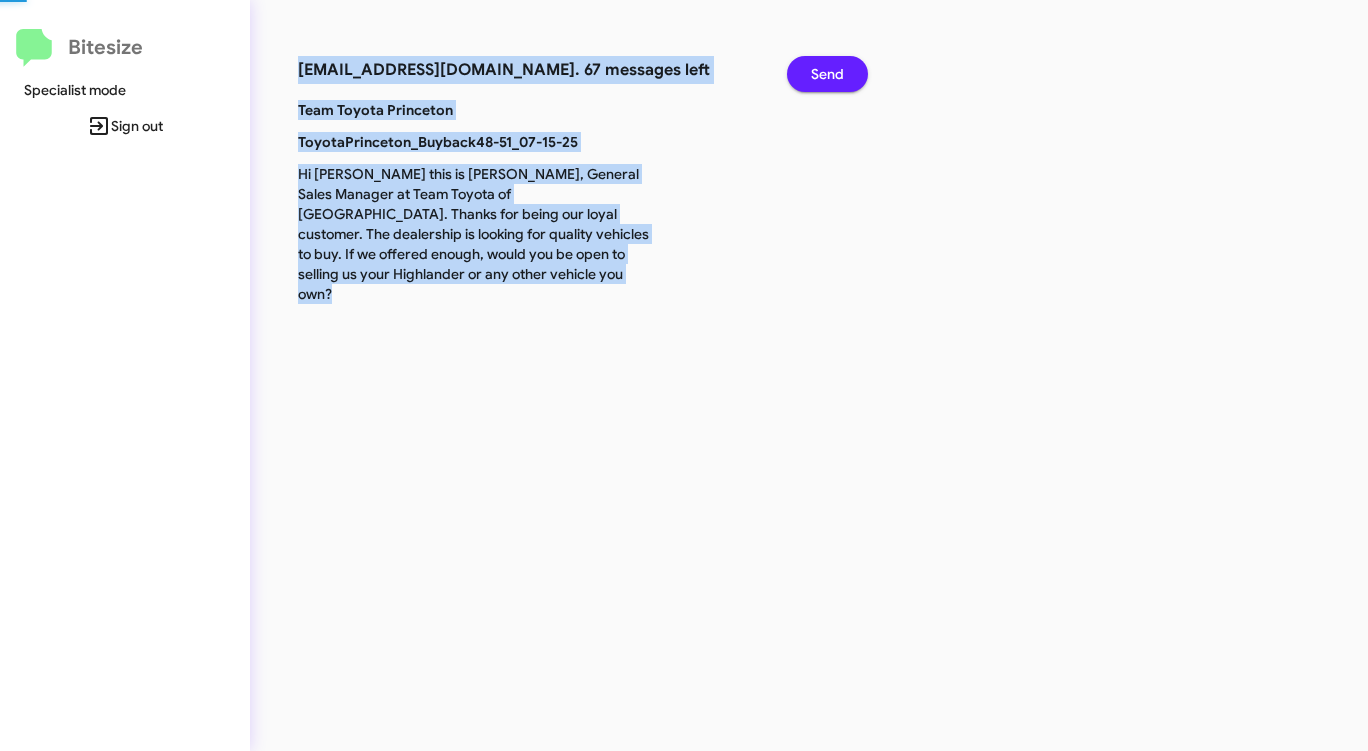 click on "Send" 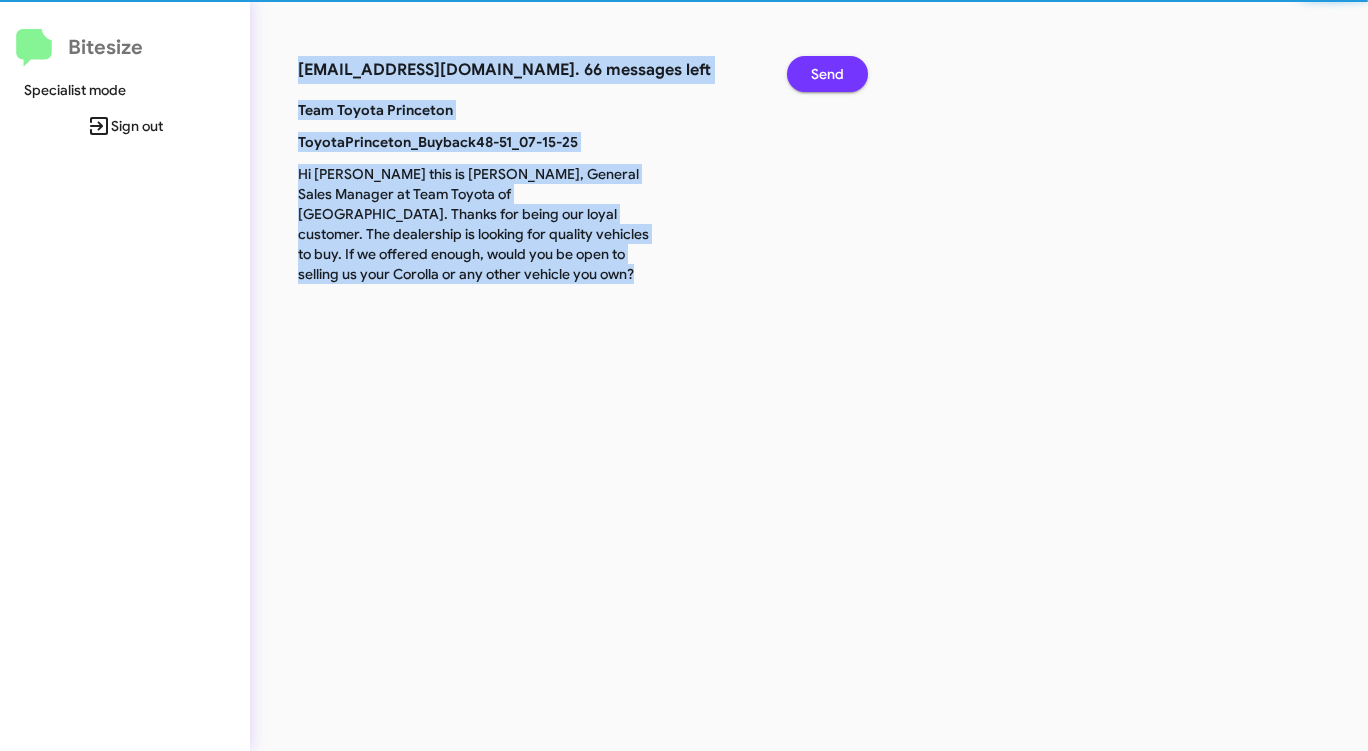 click on "Send" 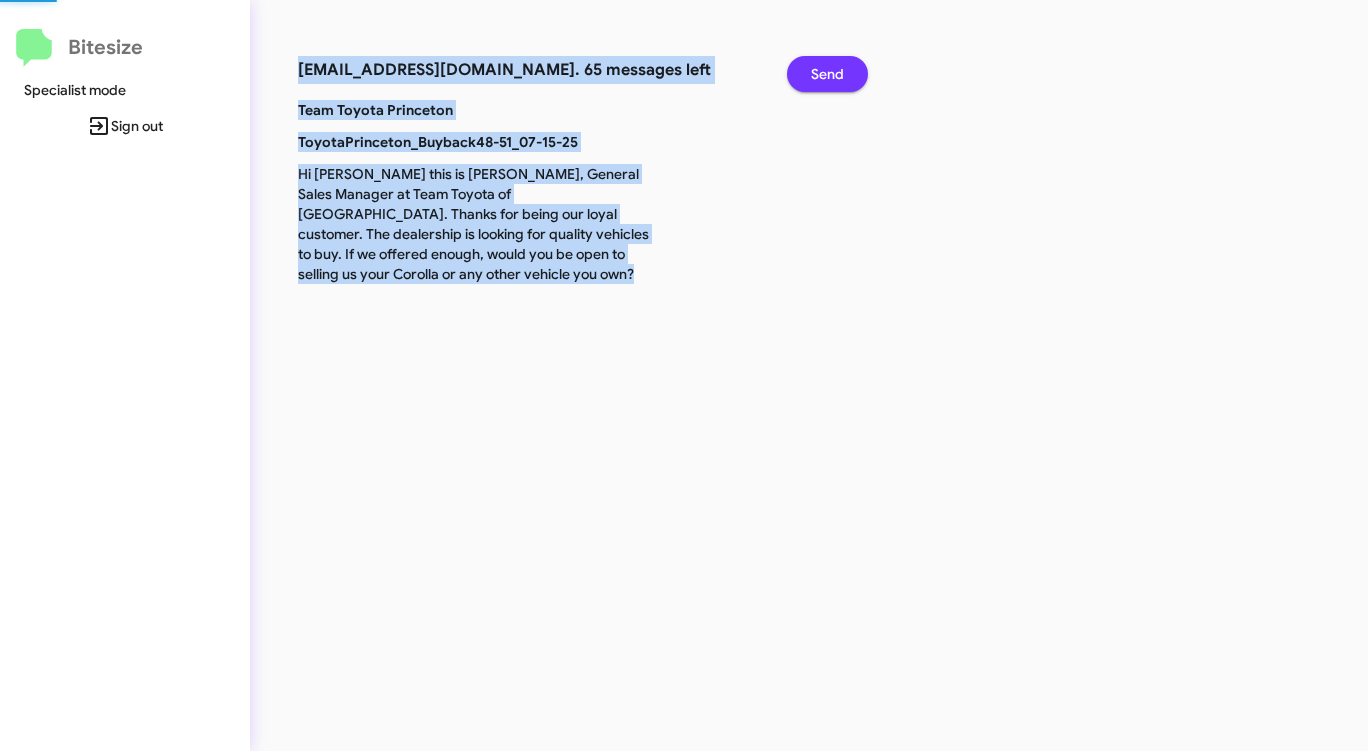 click on "Send" 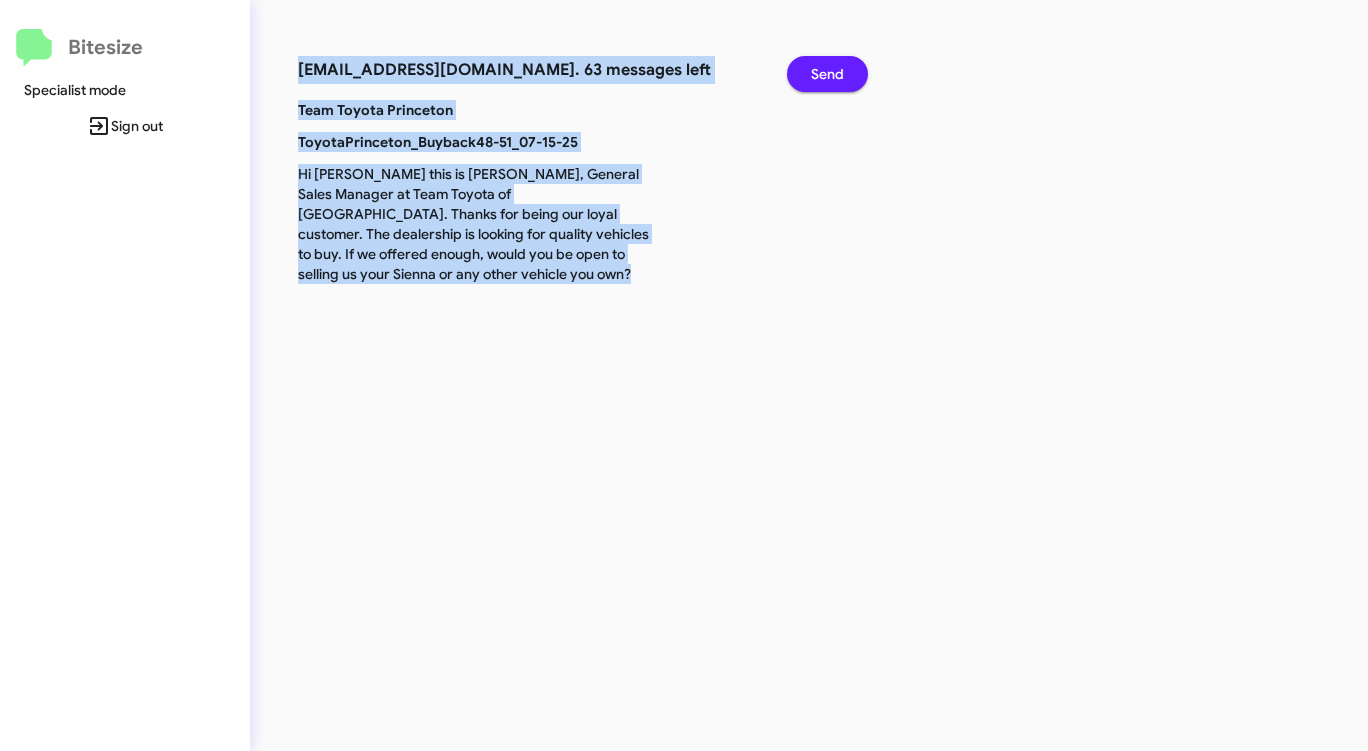 click on "Send" 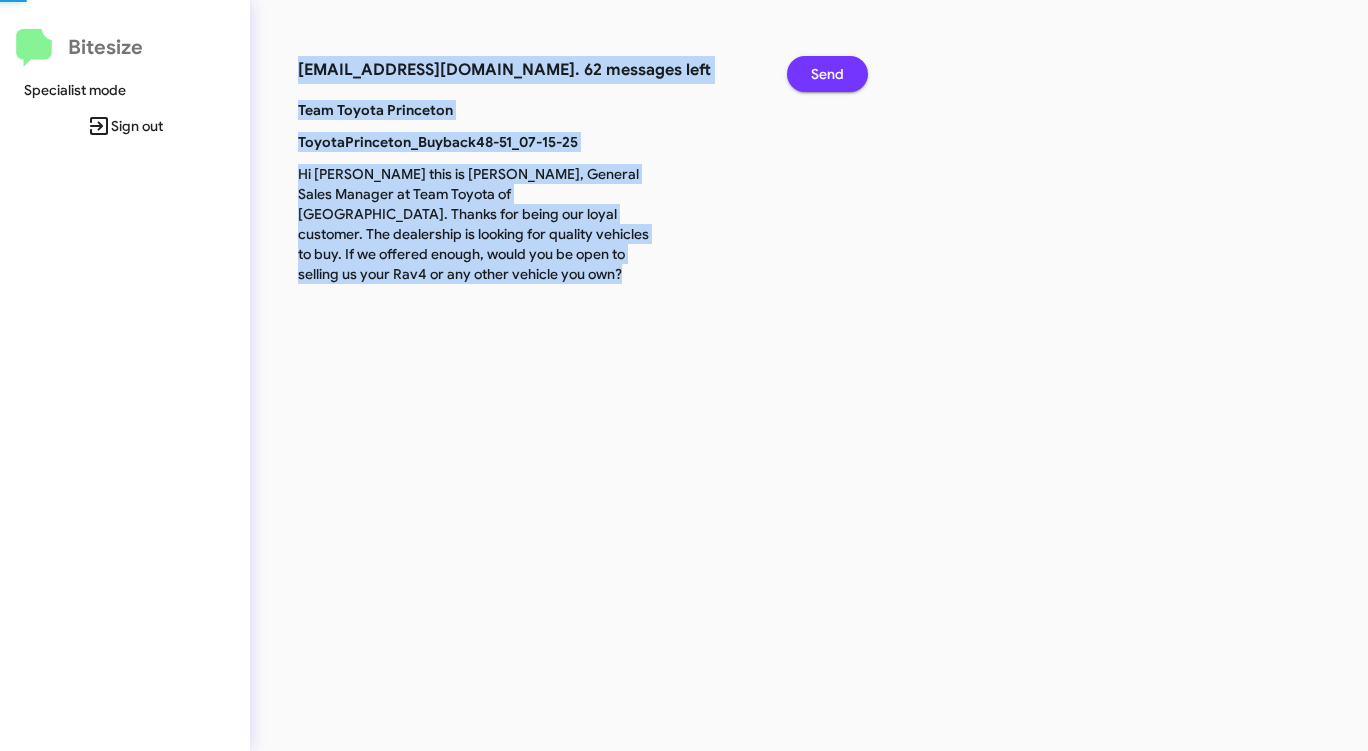 click on "Send" 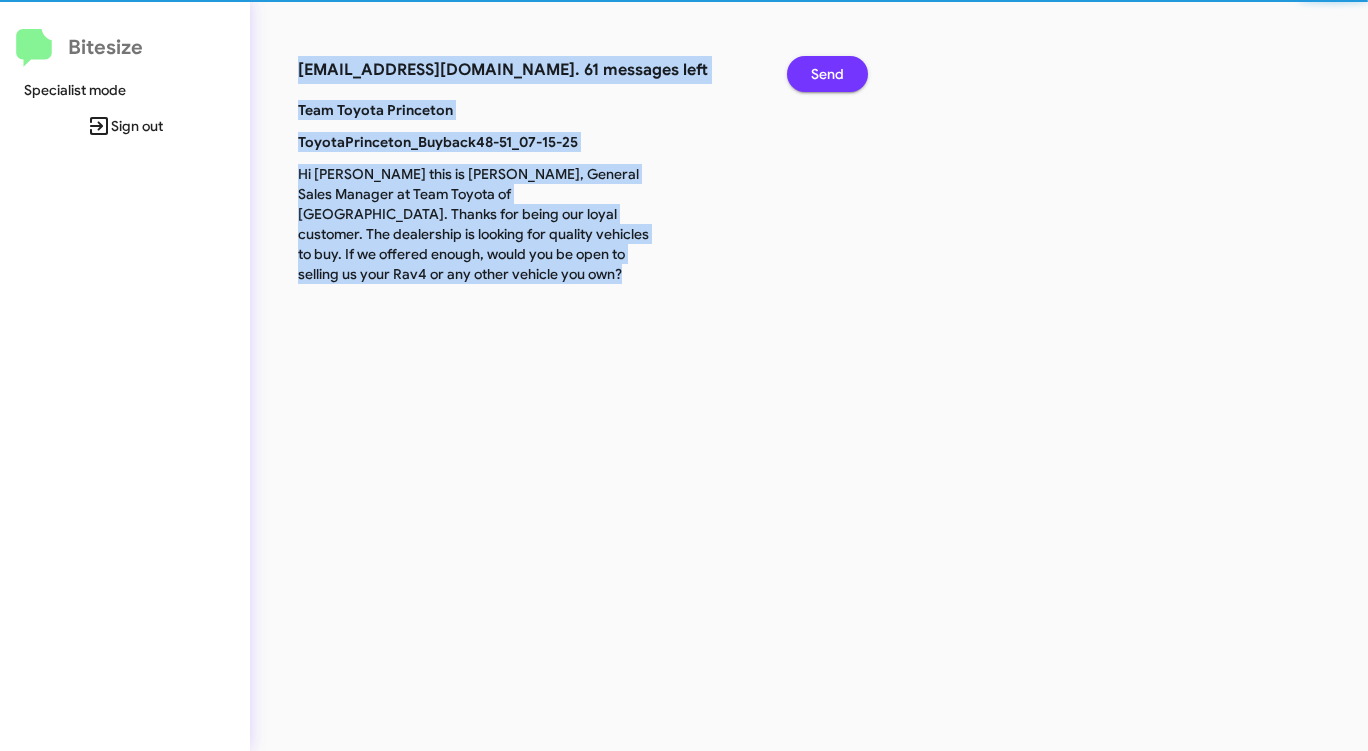 click on "Send" 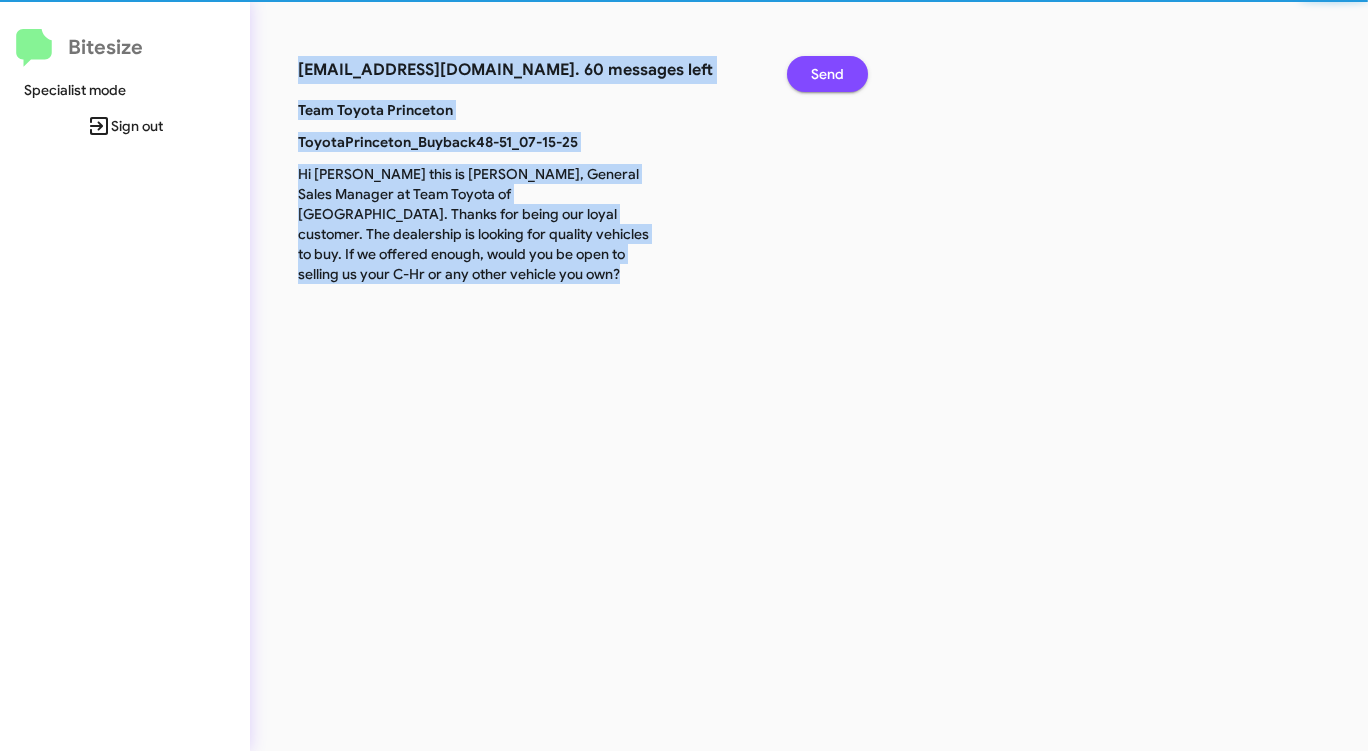 click on "Send" 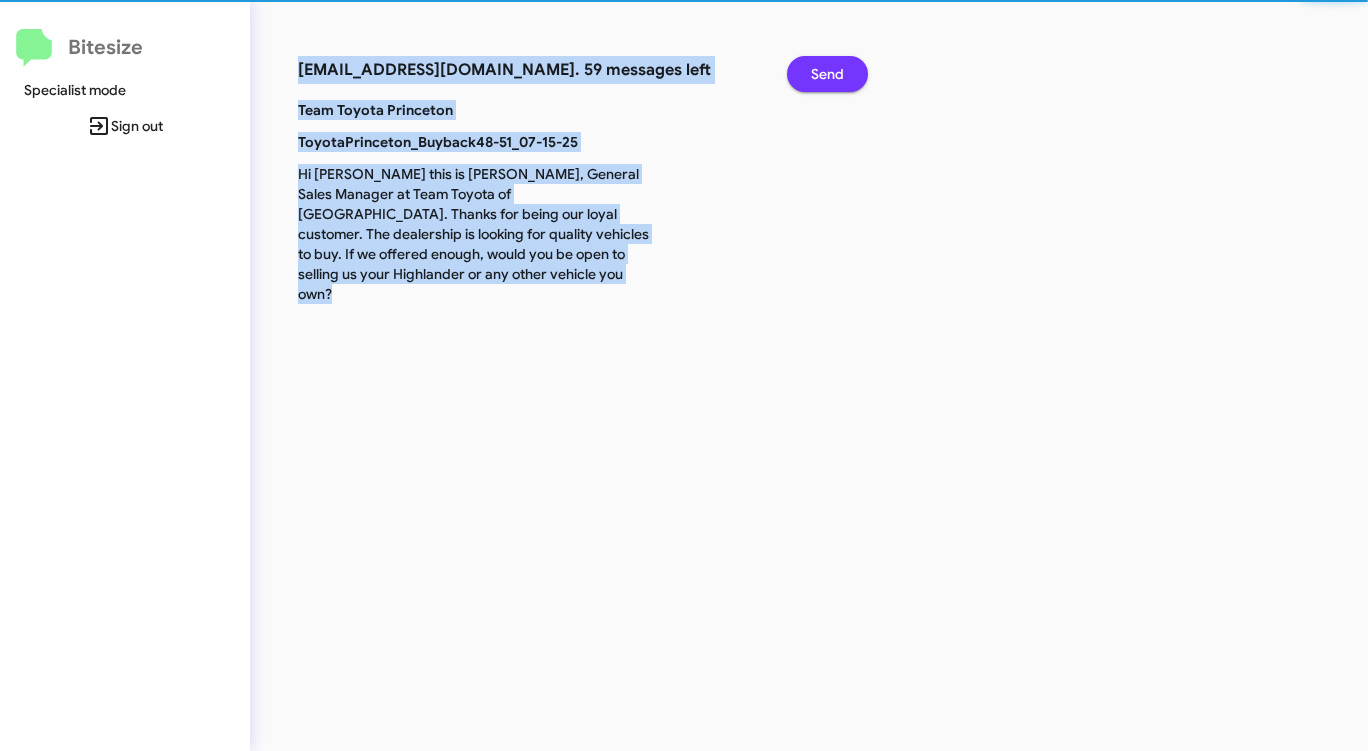 click on "Send" 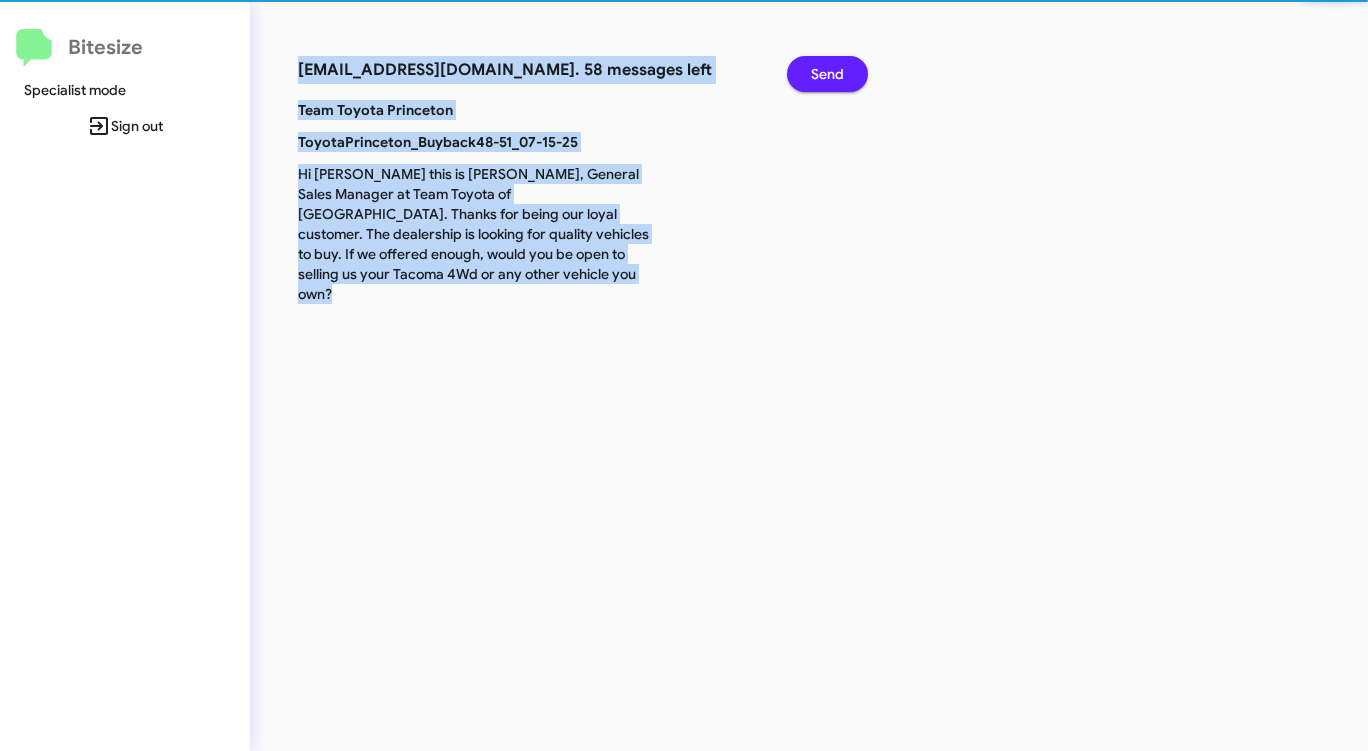 click on "Send" 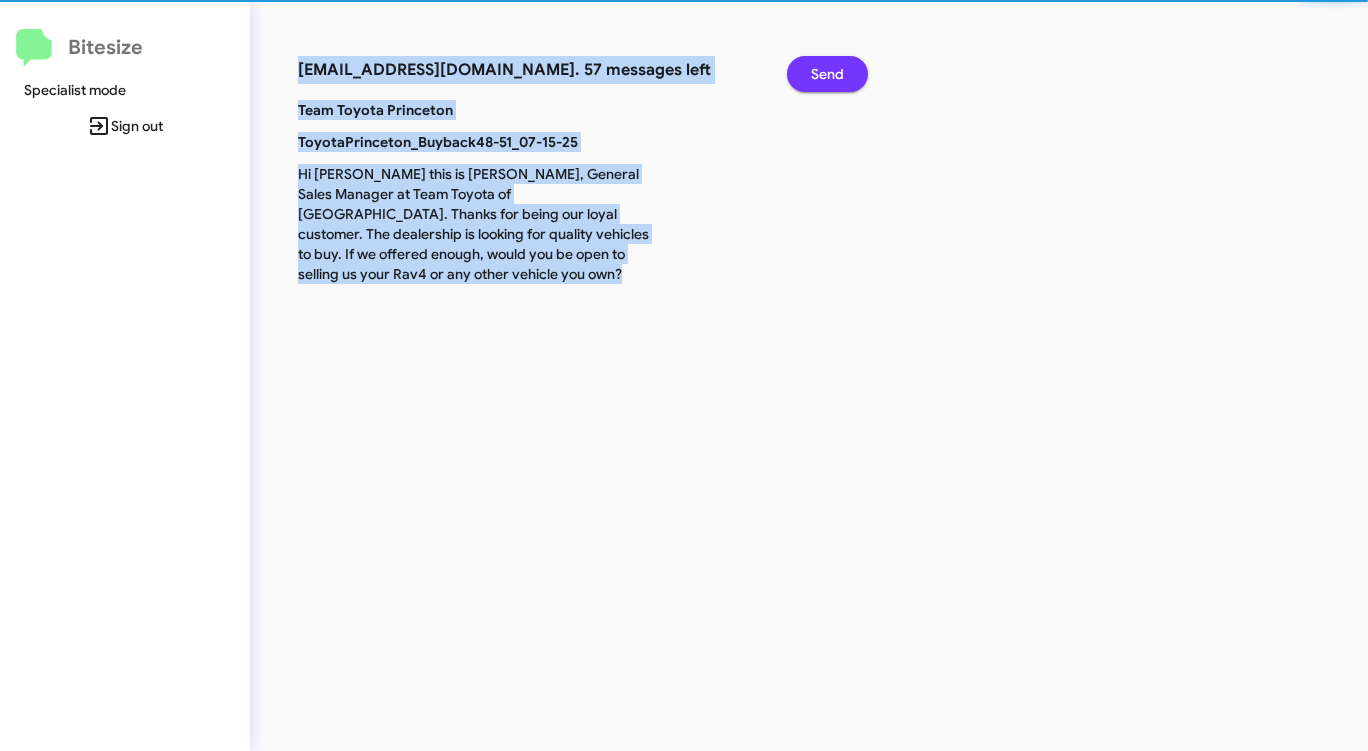 click on "Send" 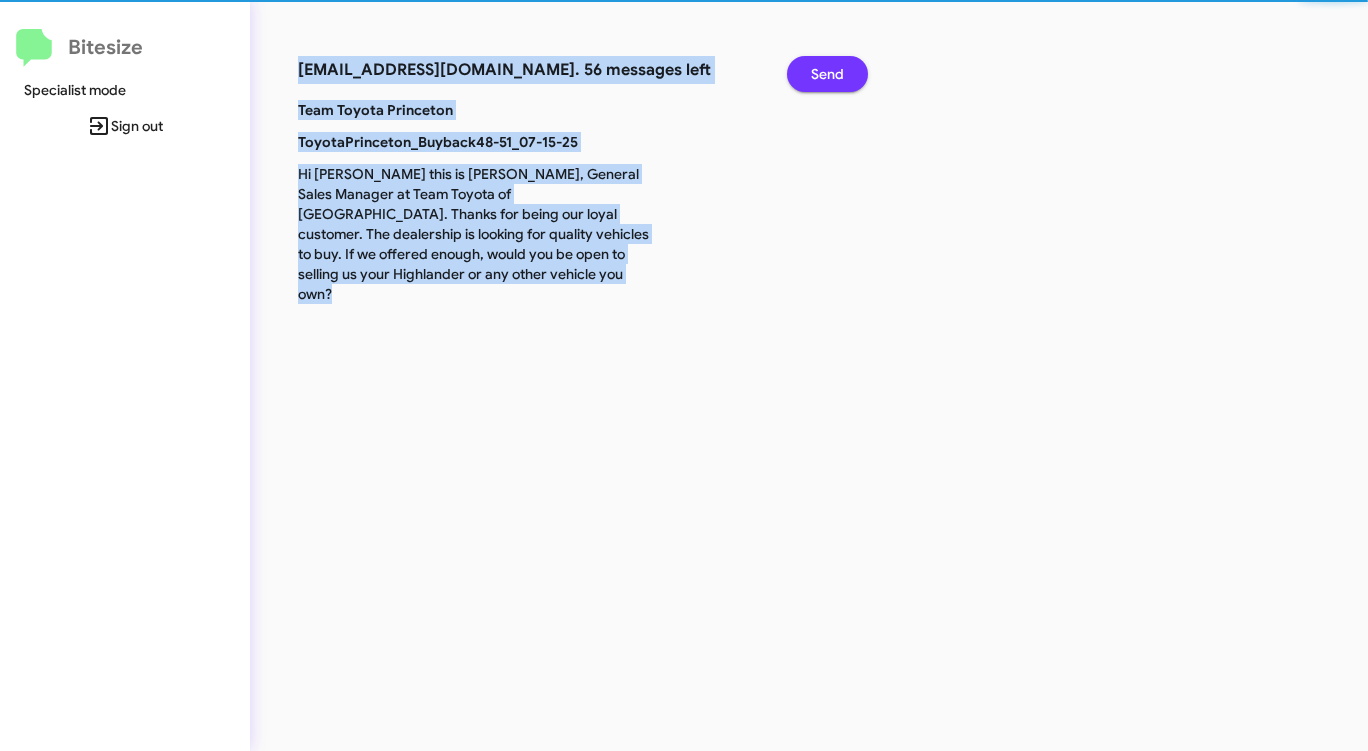 click on "Send" 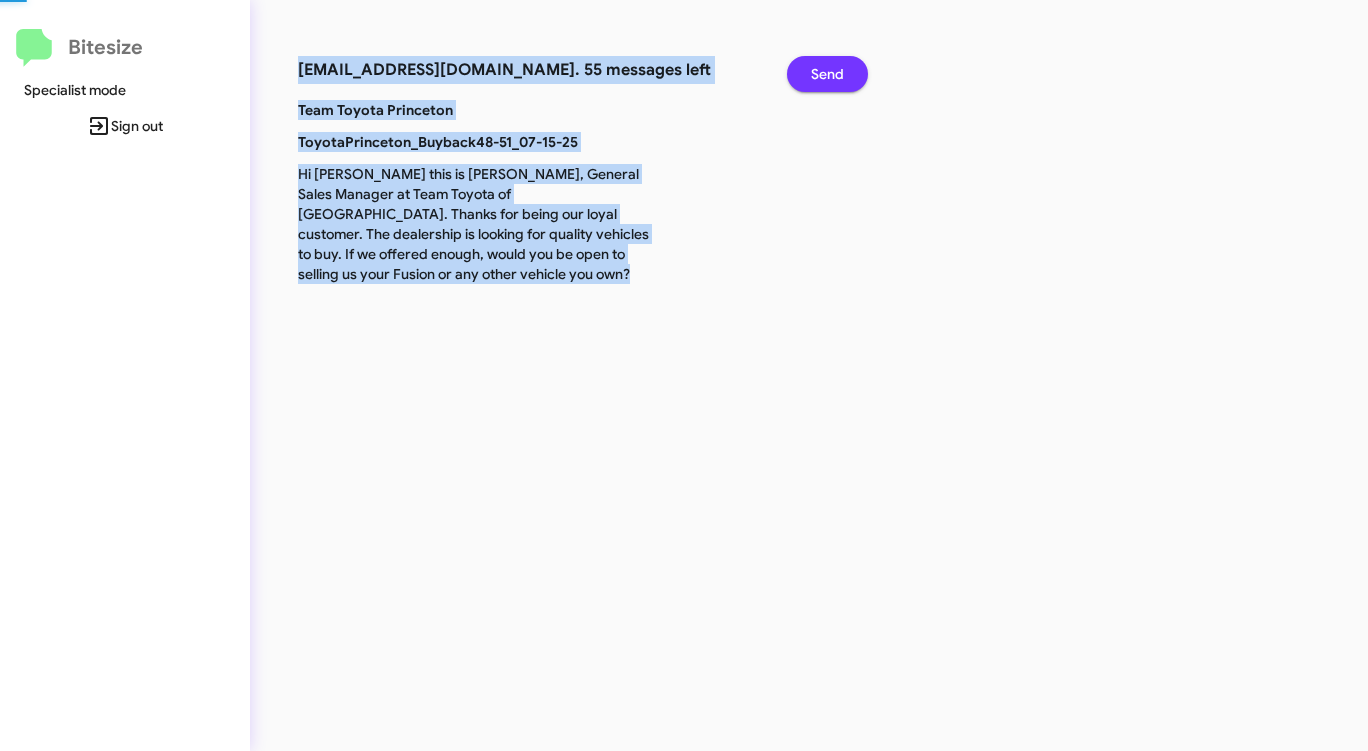 click on "Send" 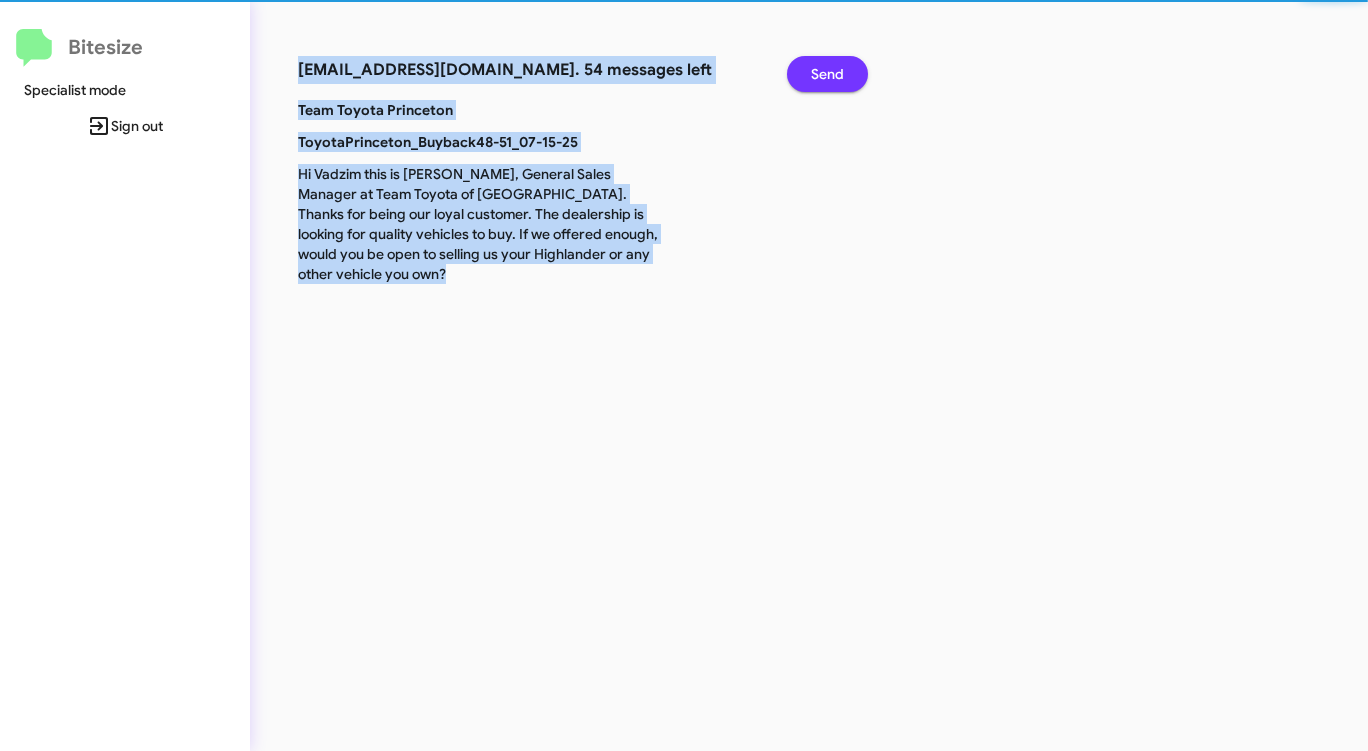 click on "Send" 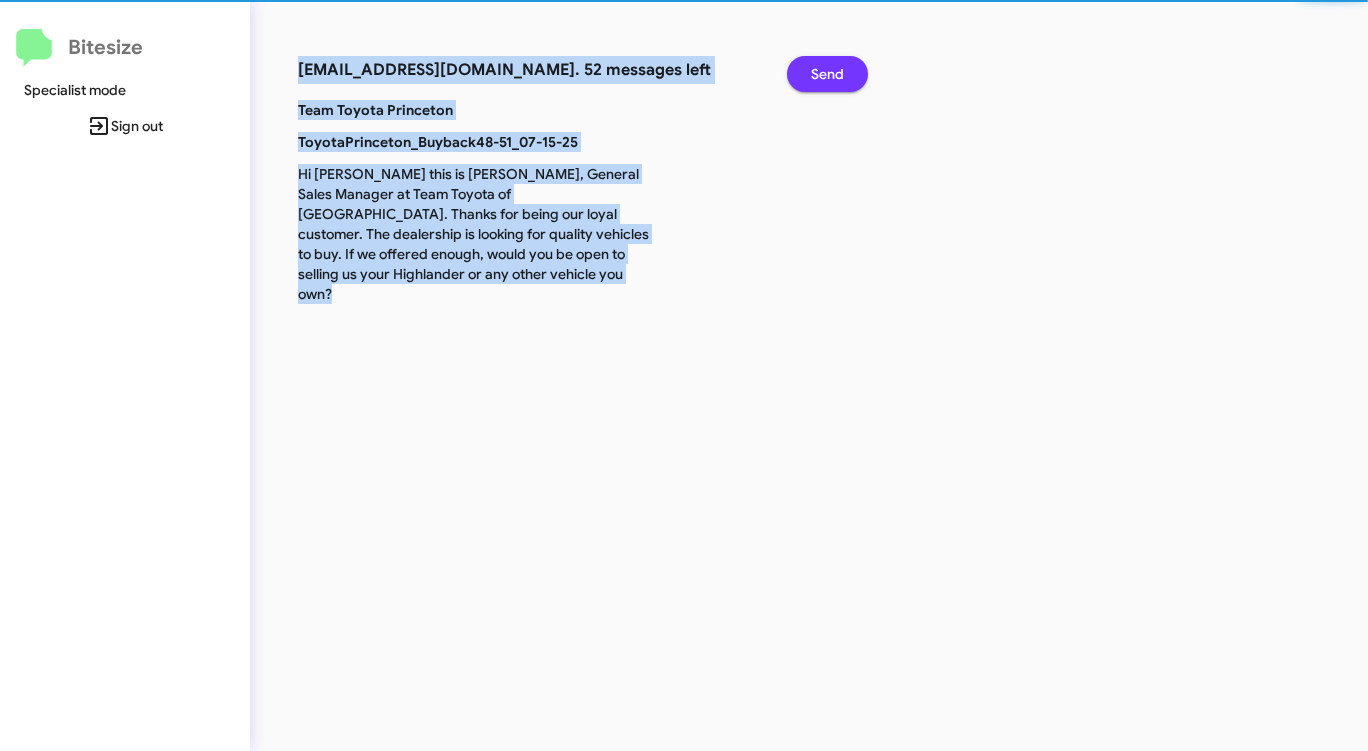 click on "Send" 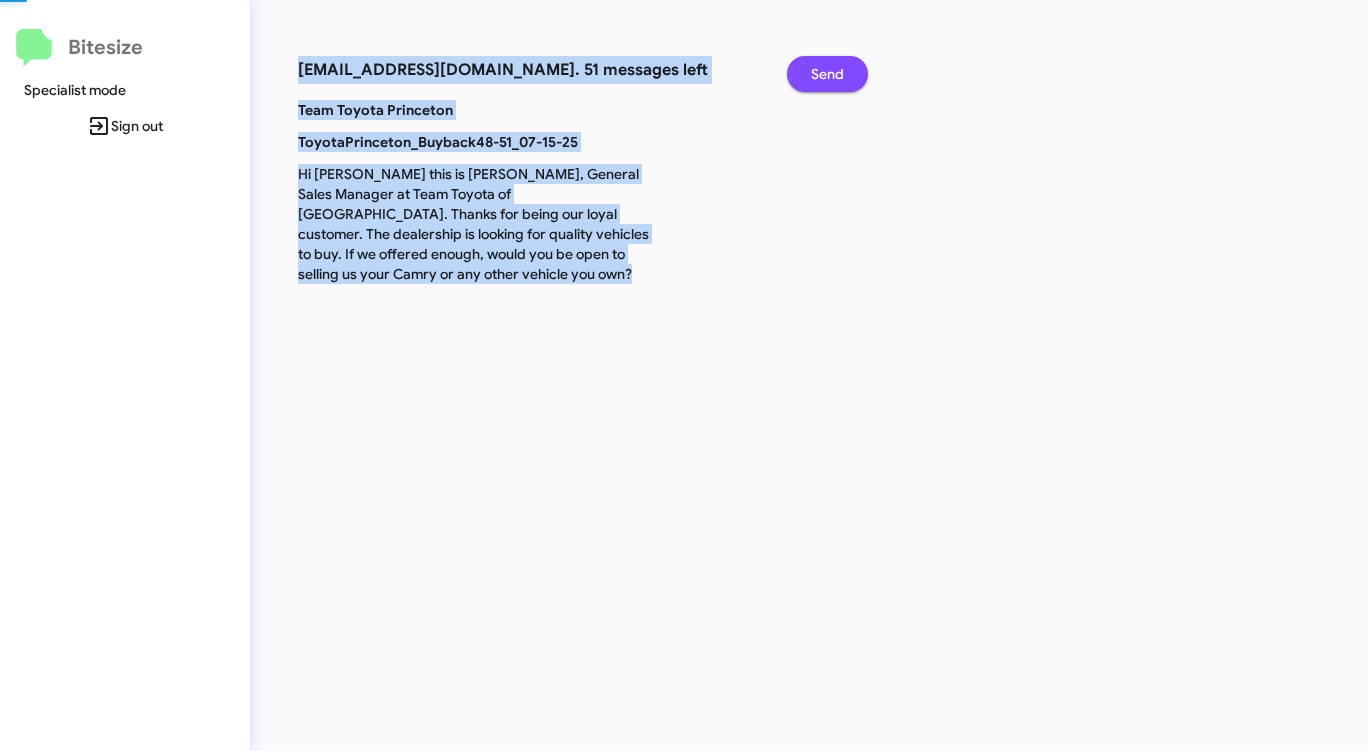 click on "Send" 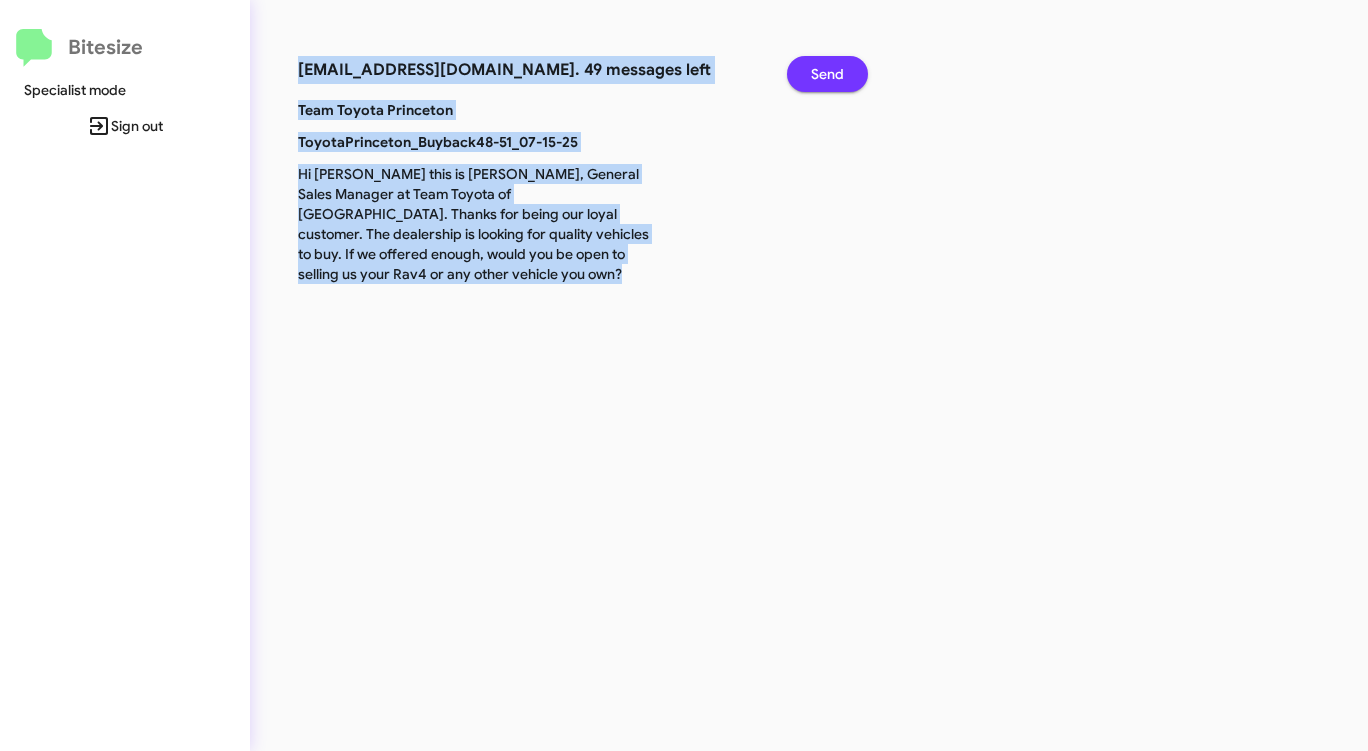 click on "Send" 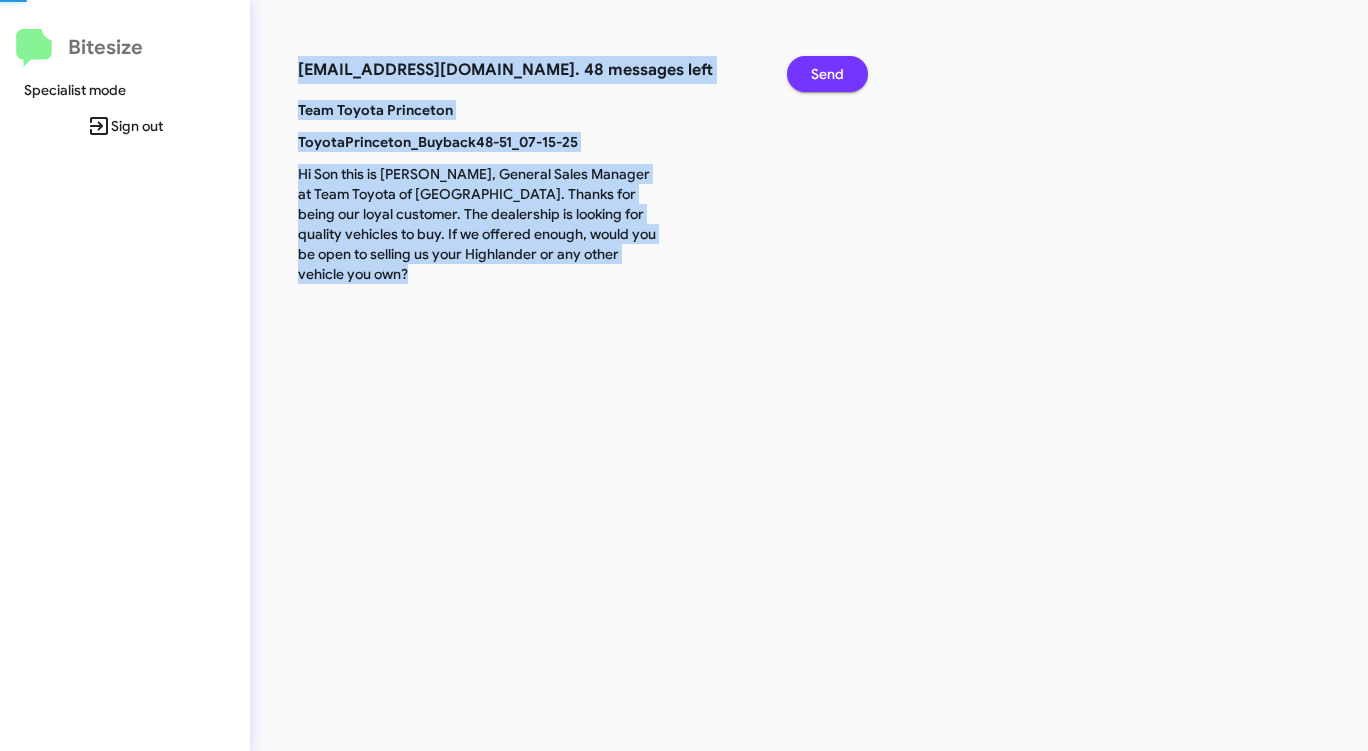 click on "Send" 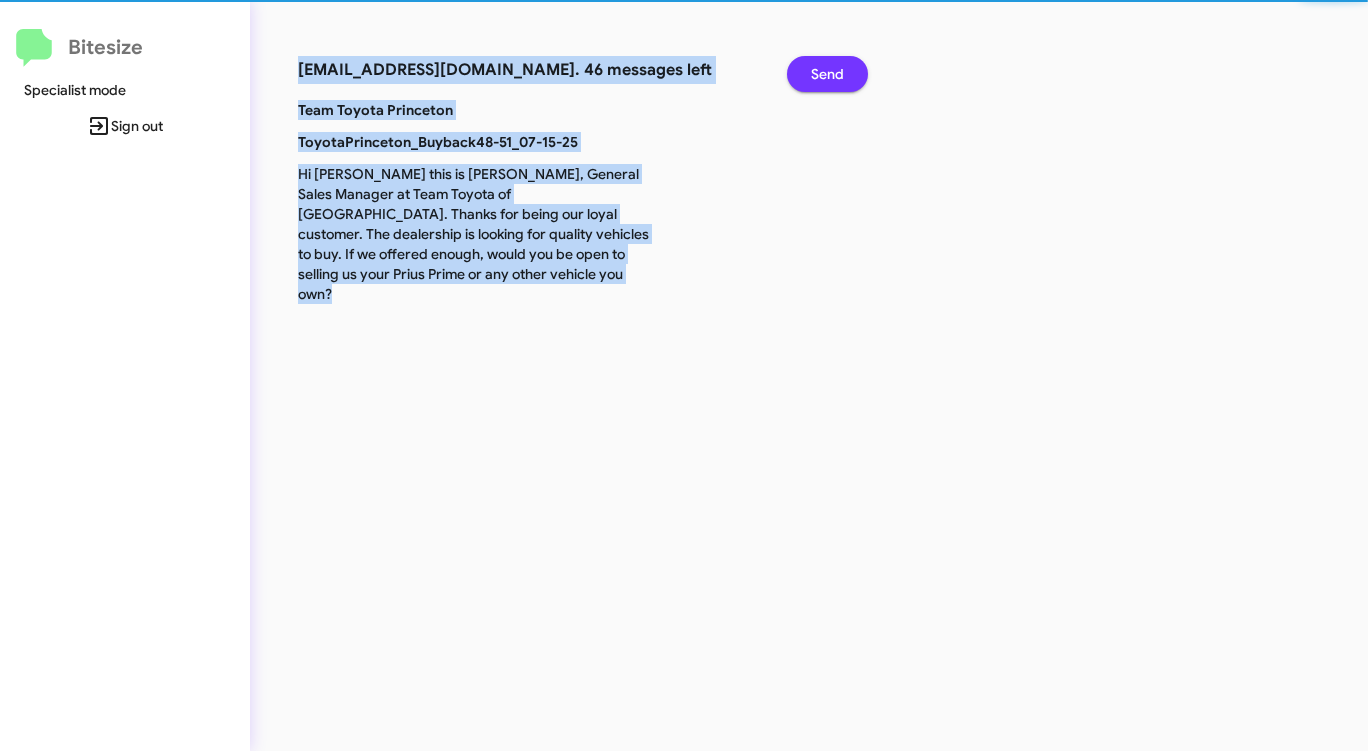 click on "Send" 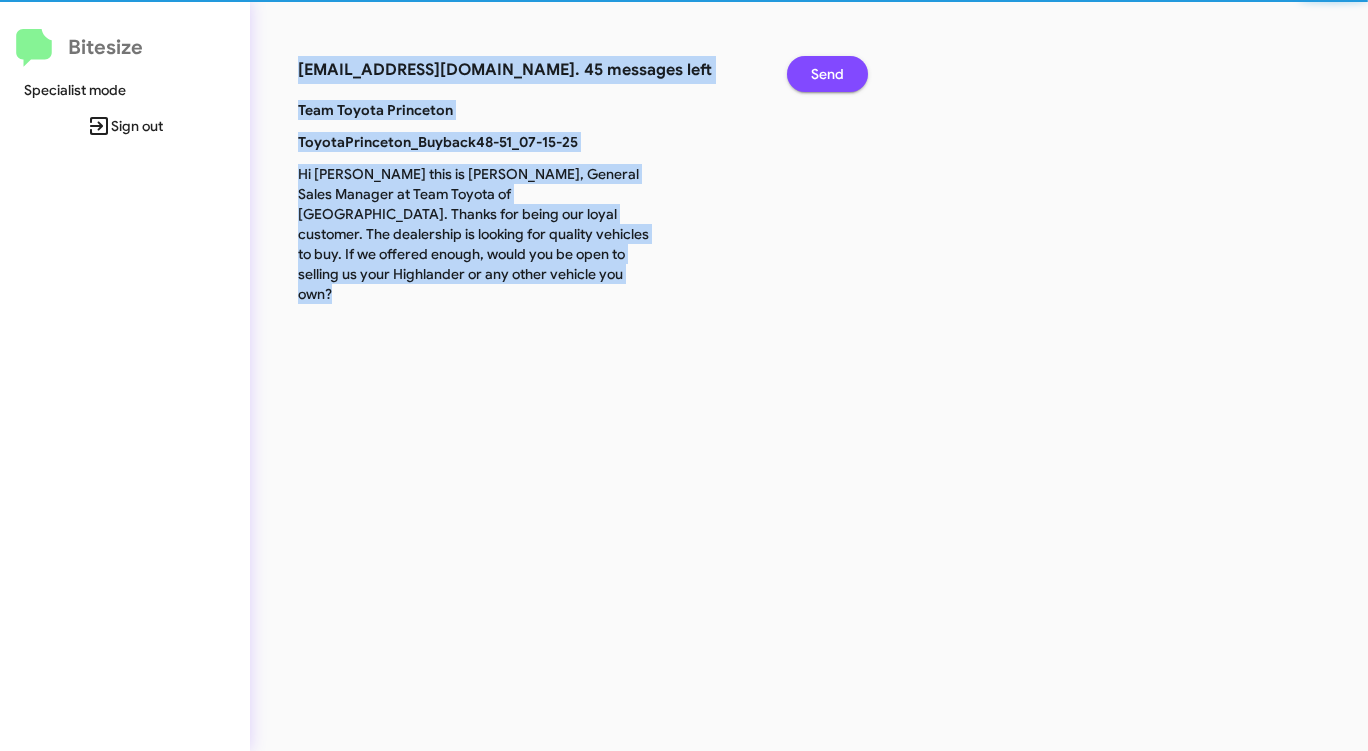 click on "Send" 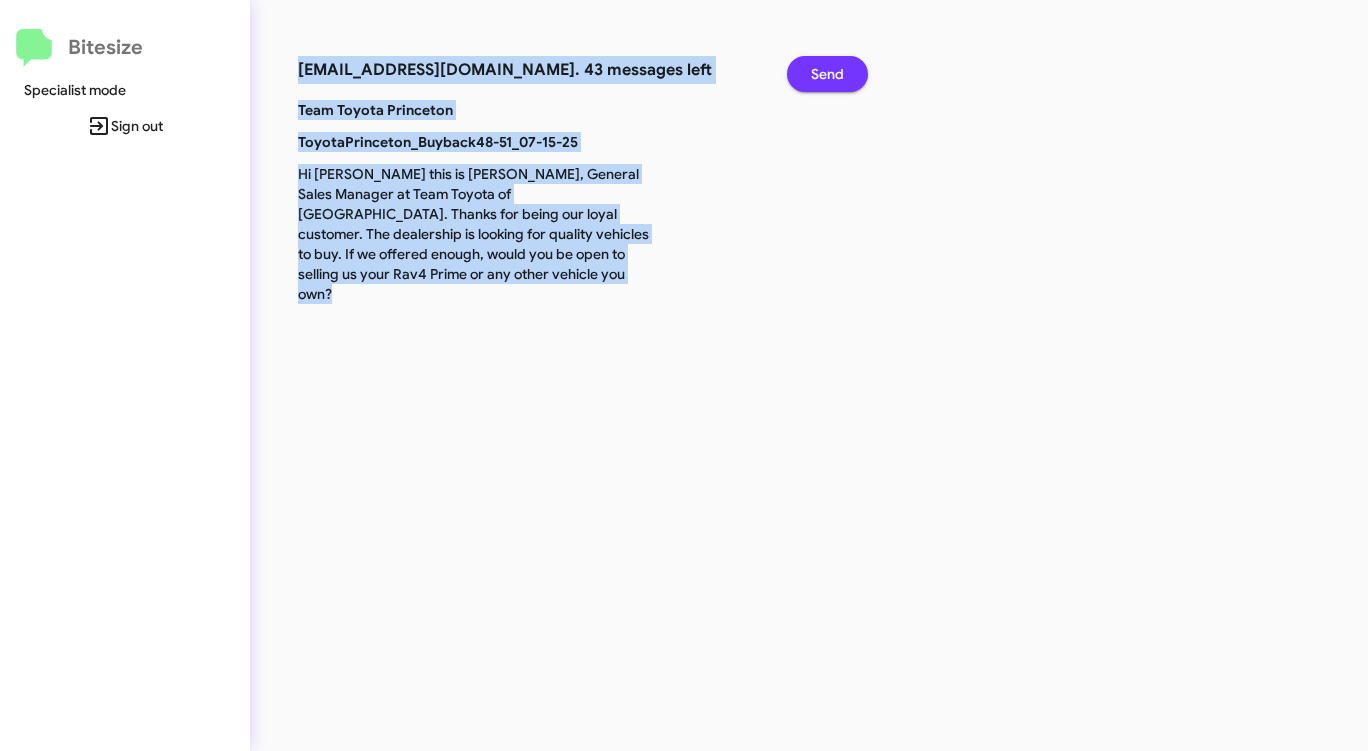 click on "Send" 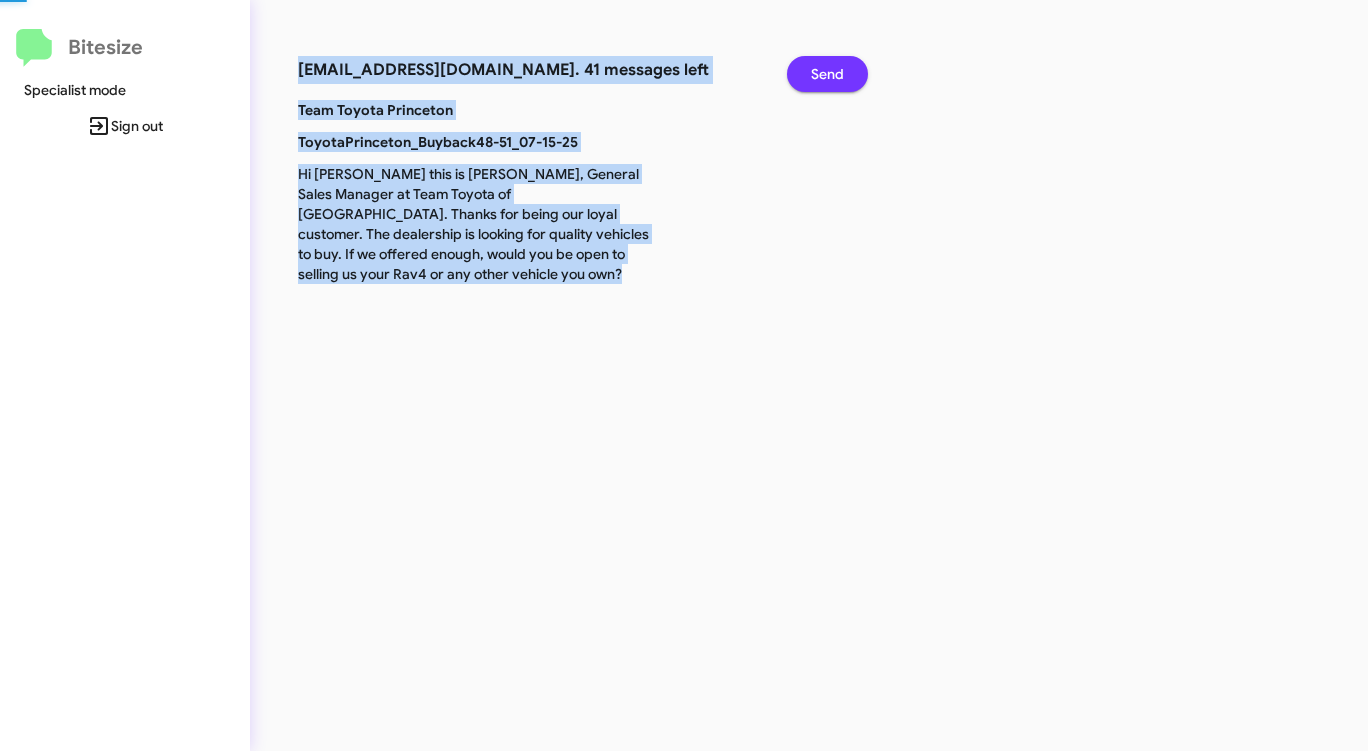 click on "Send" 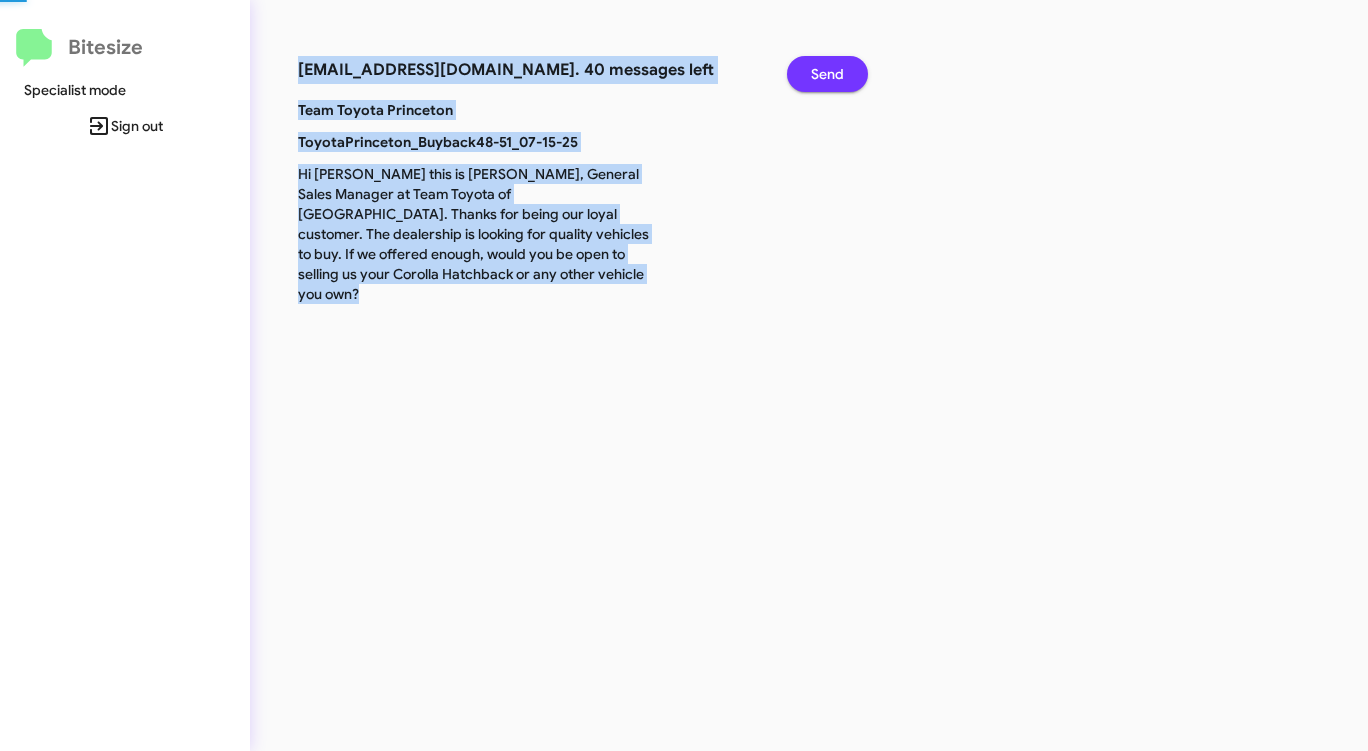 click on "Send" 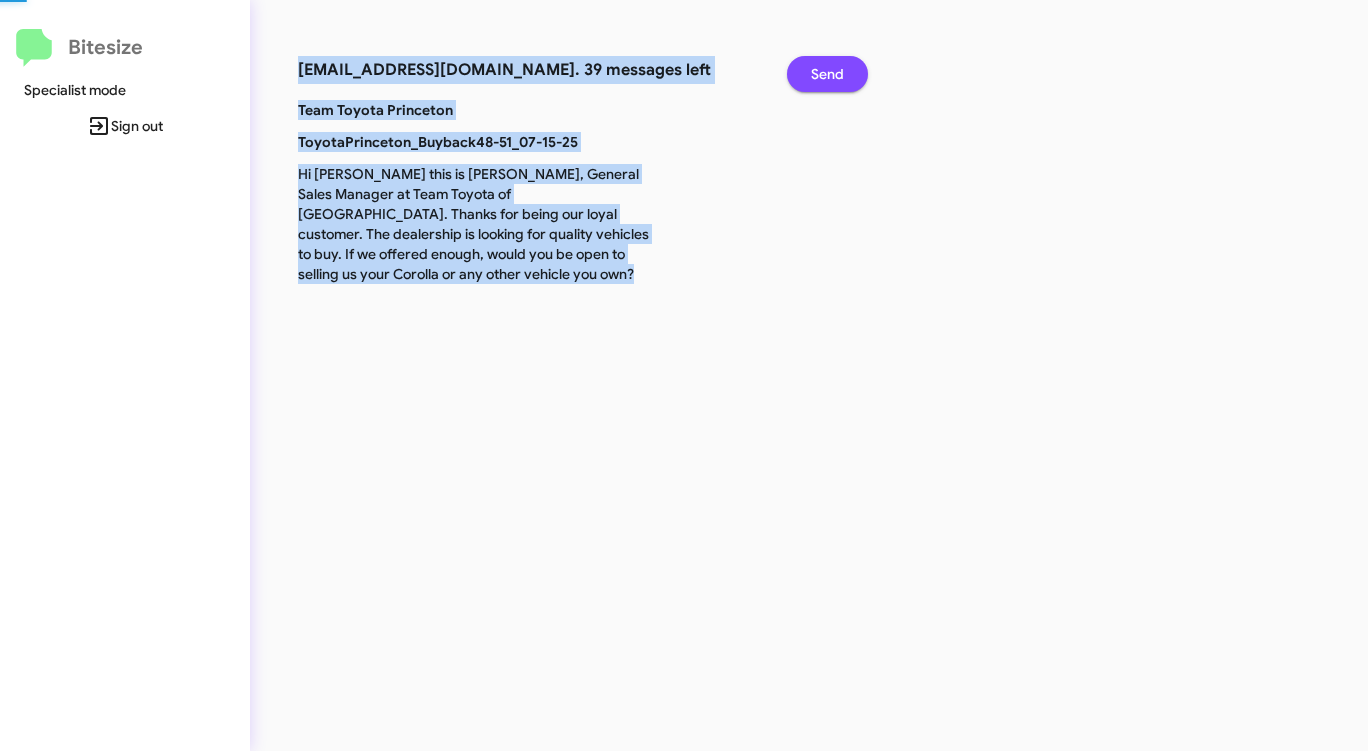 click on "Send" 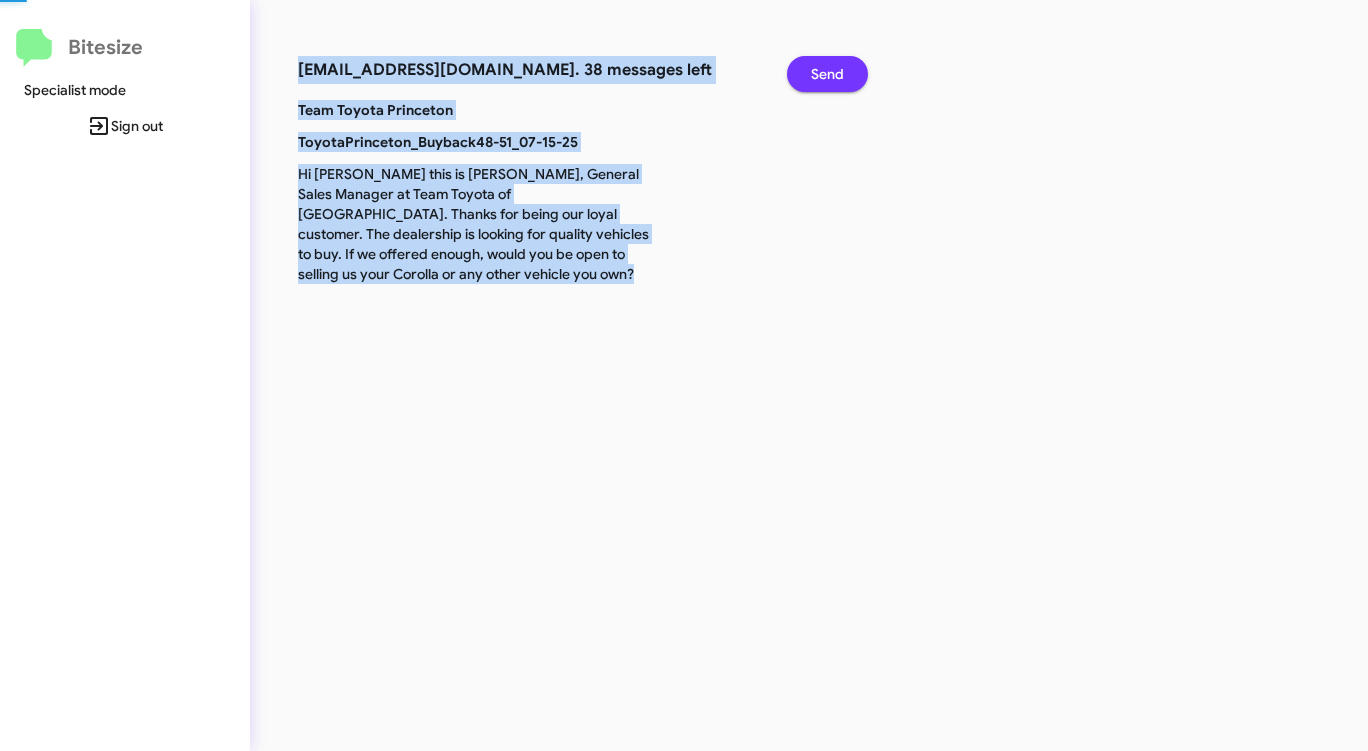 click on "Send" 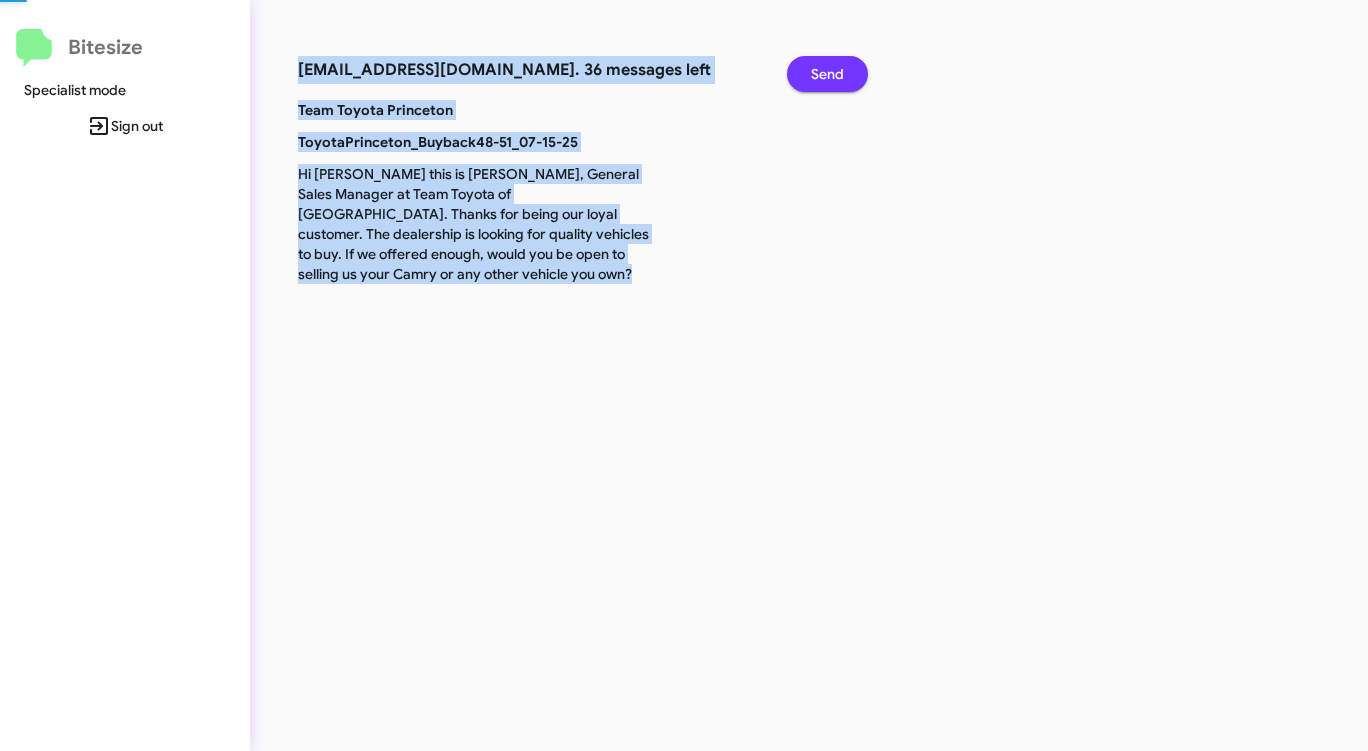 click on "Send" 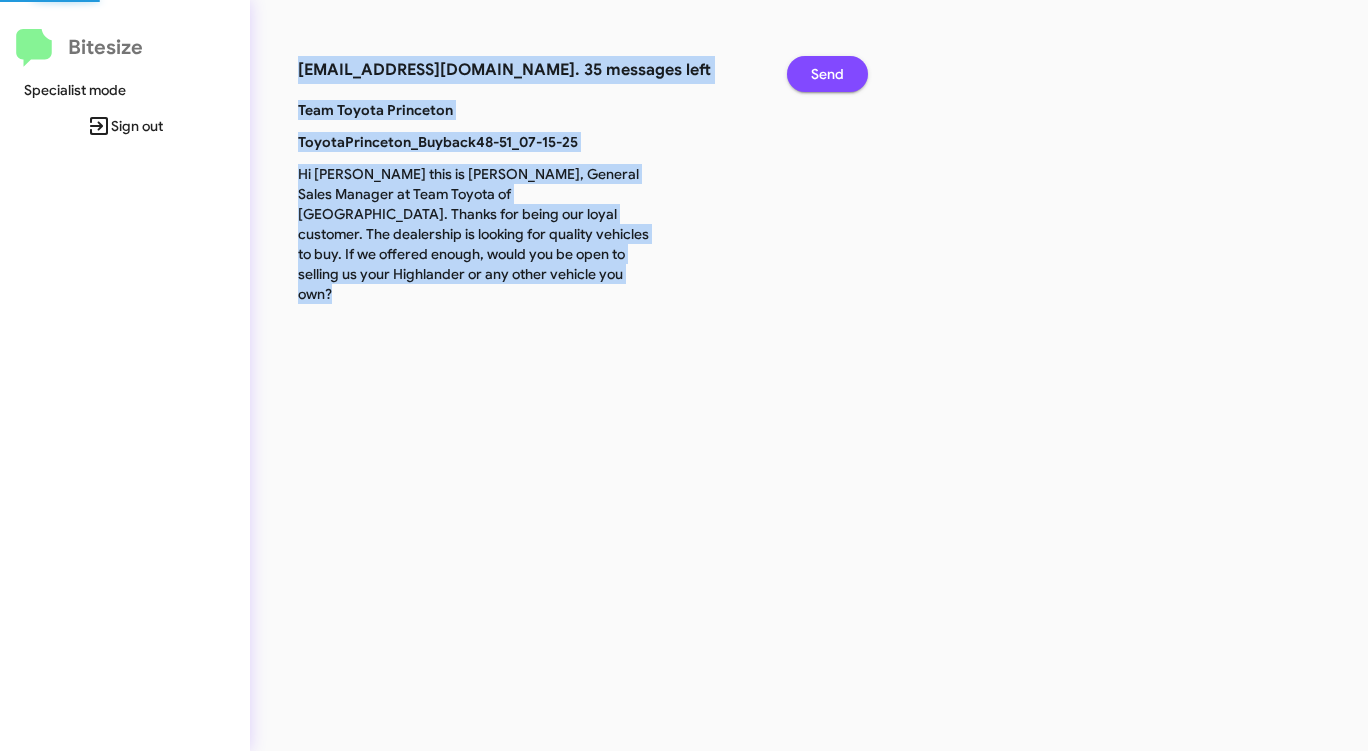 click on "Send" 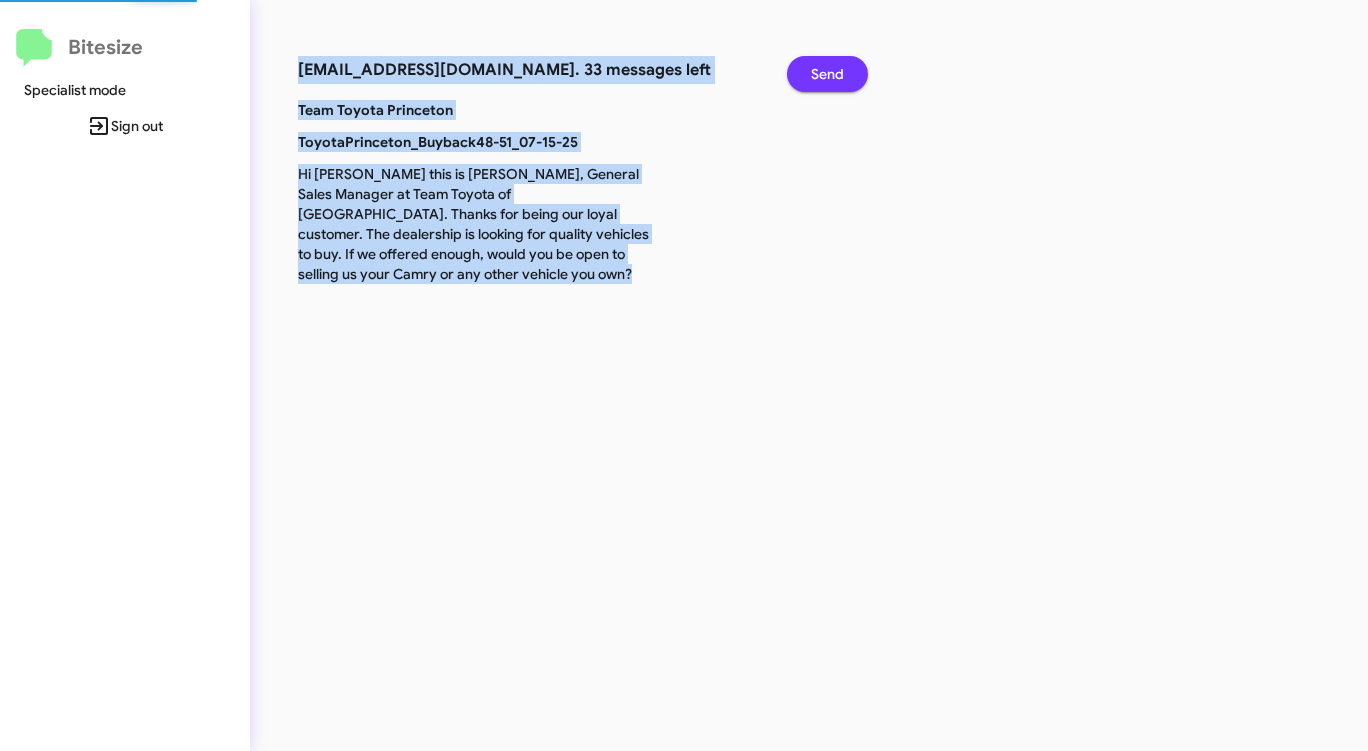 click on "Send" 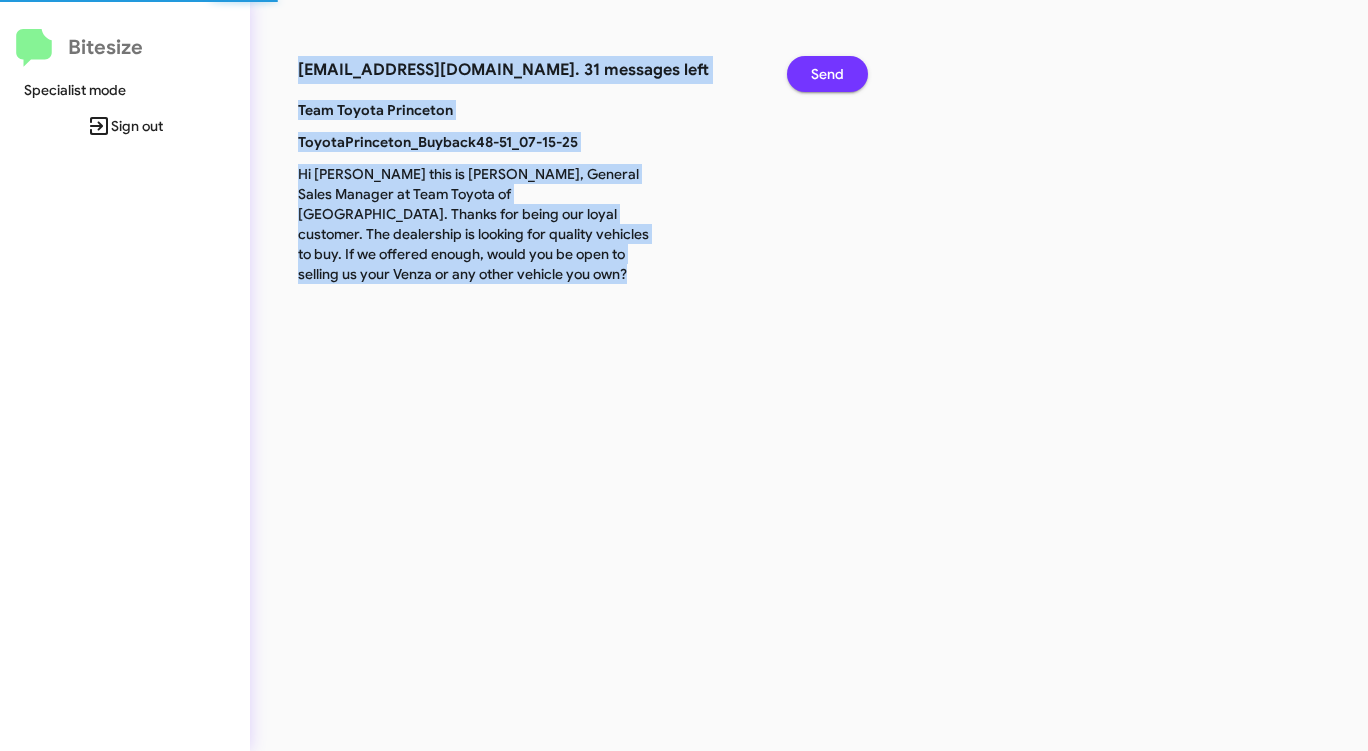 click on "Send" 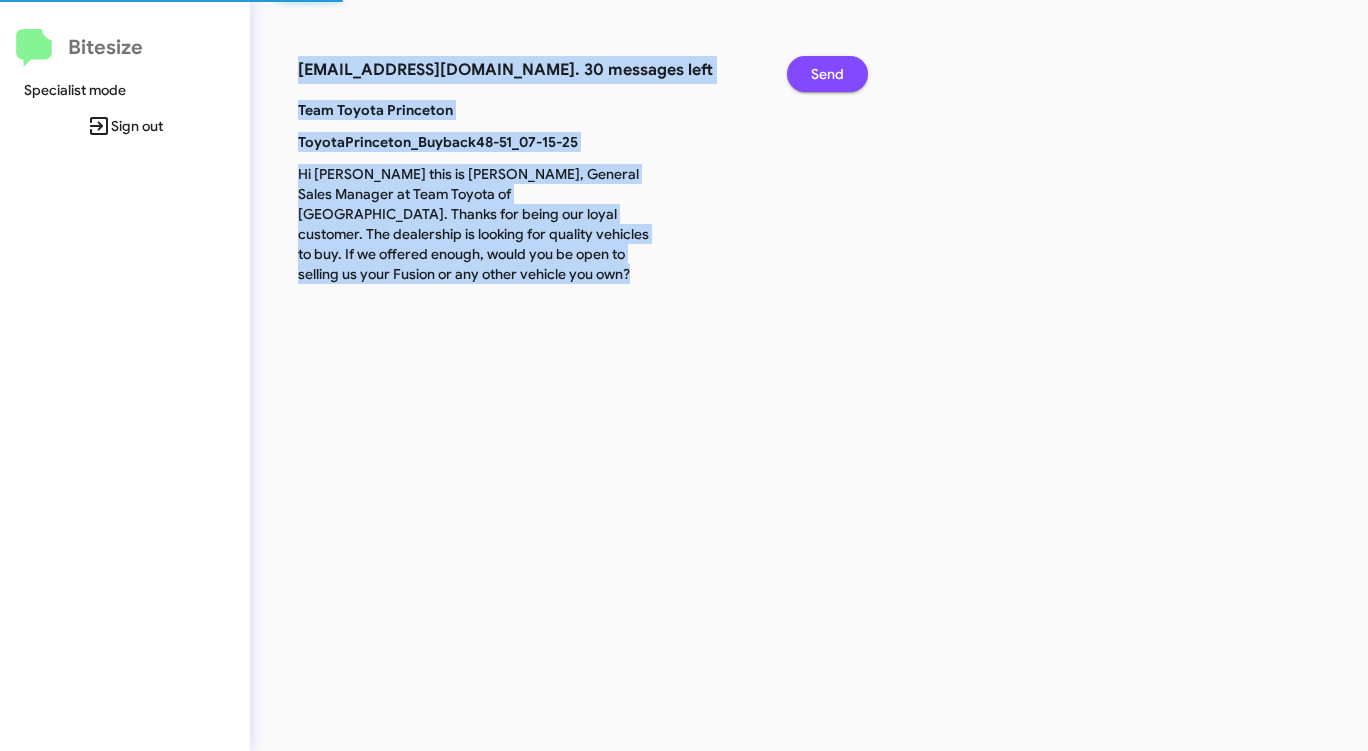 click on "Send" 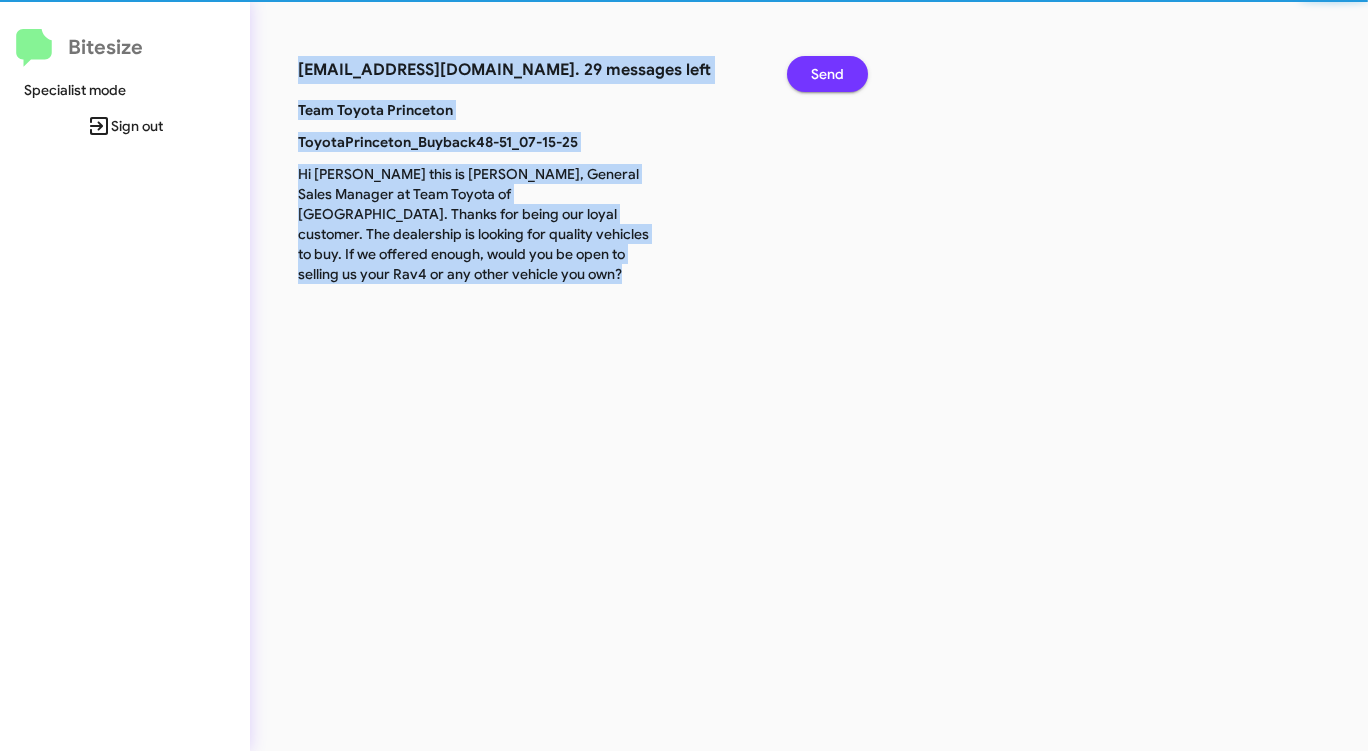 click on "Send" 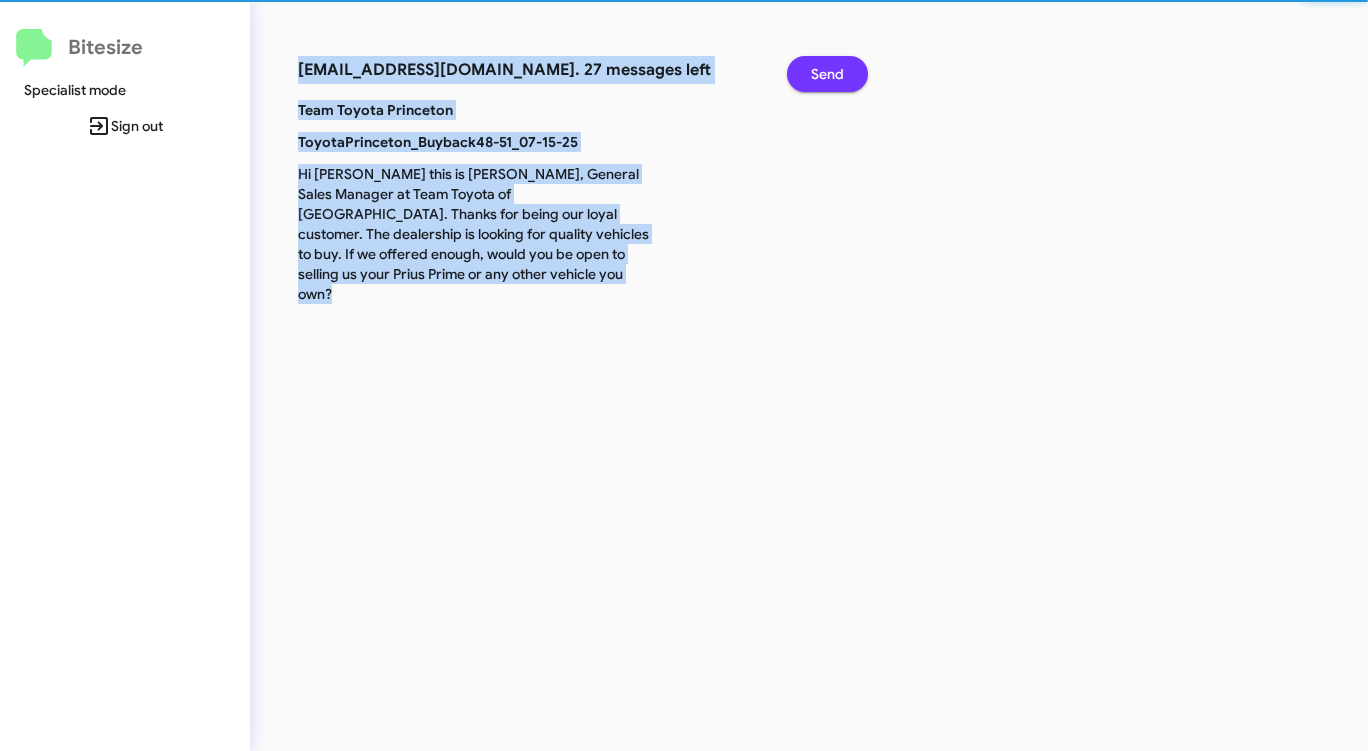 click on "Send" 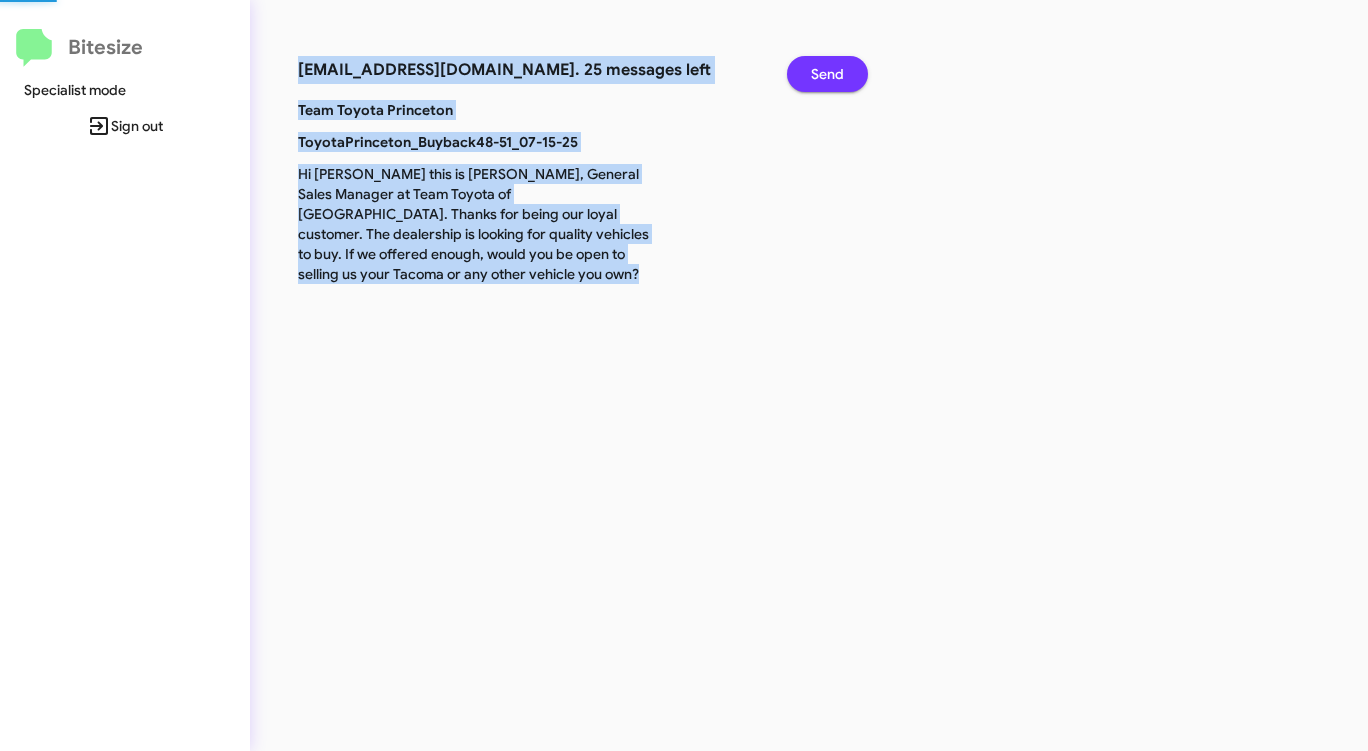 click on "Send" 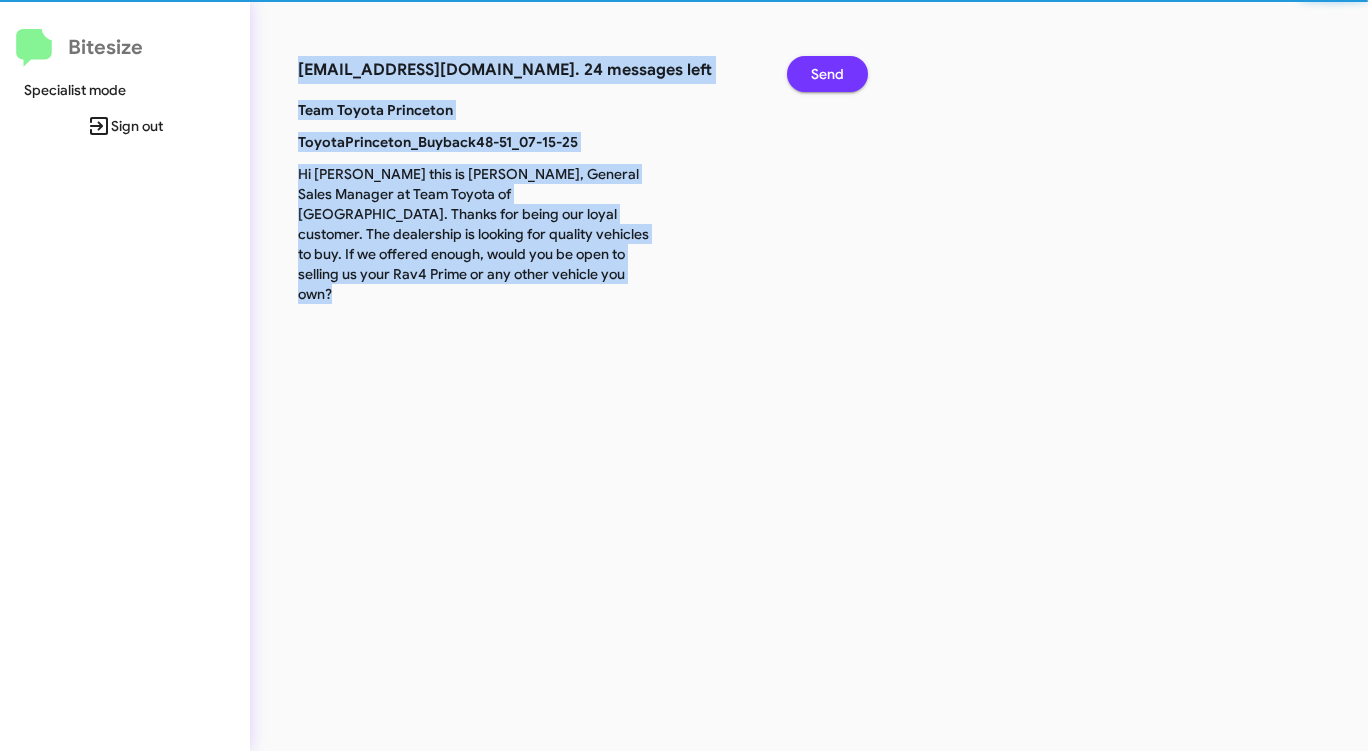 click on "Send" 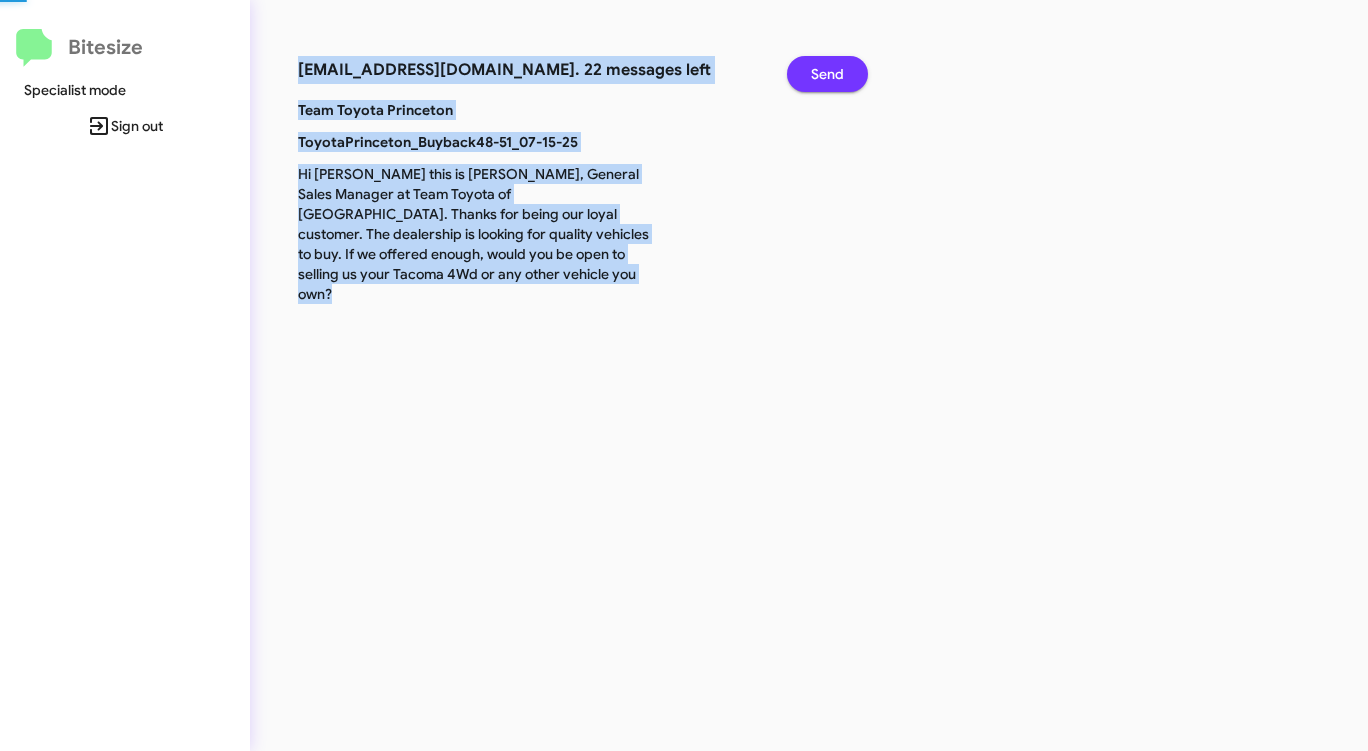 click on "Send" 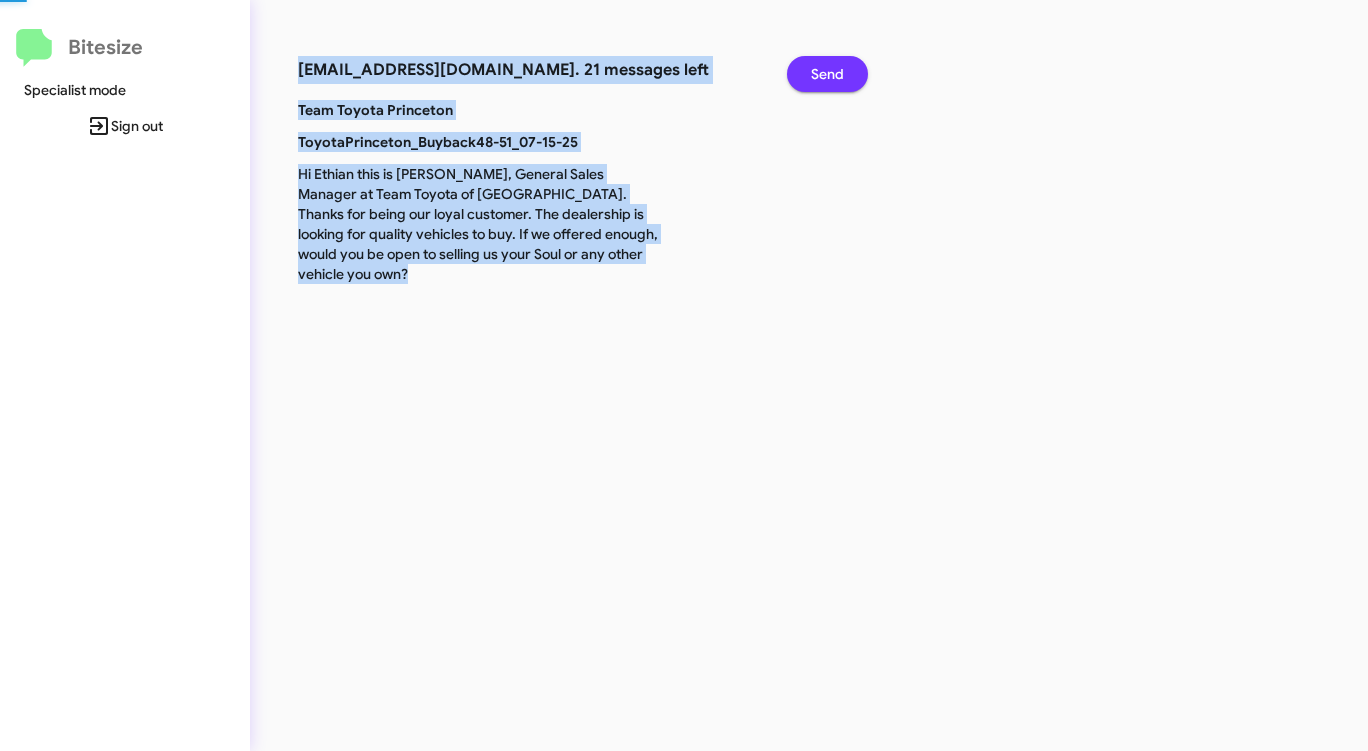 click on "Send" 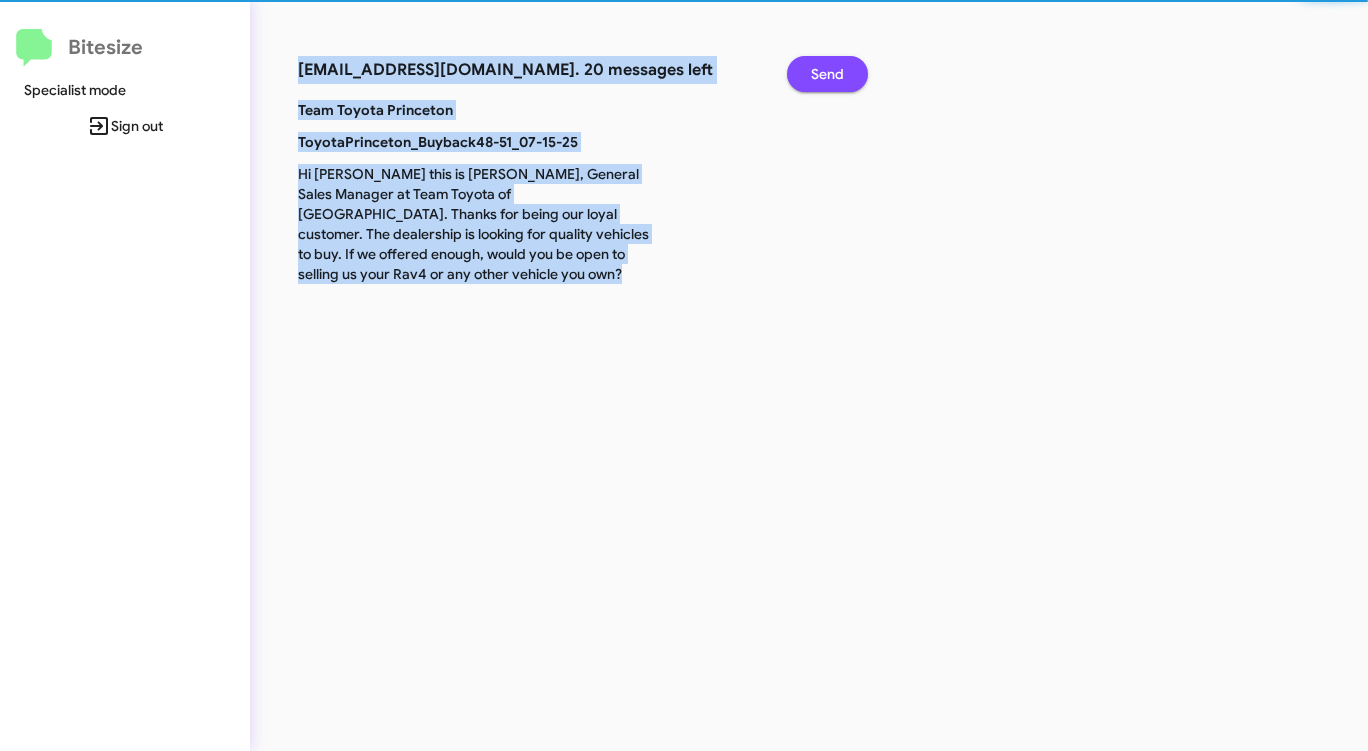click on "Send" 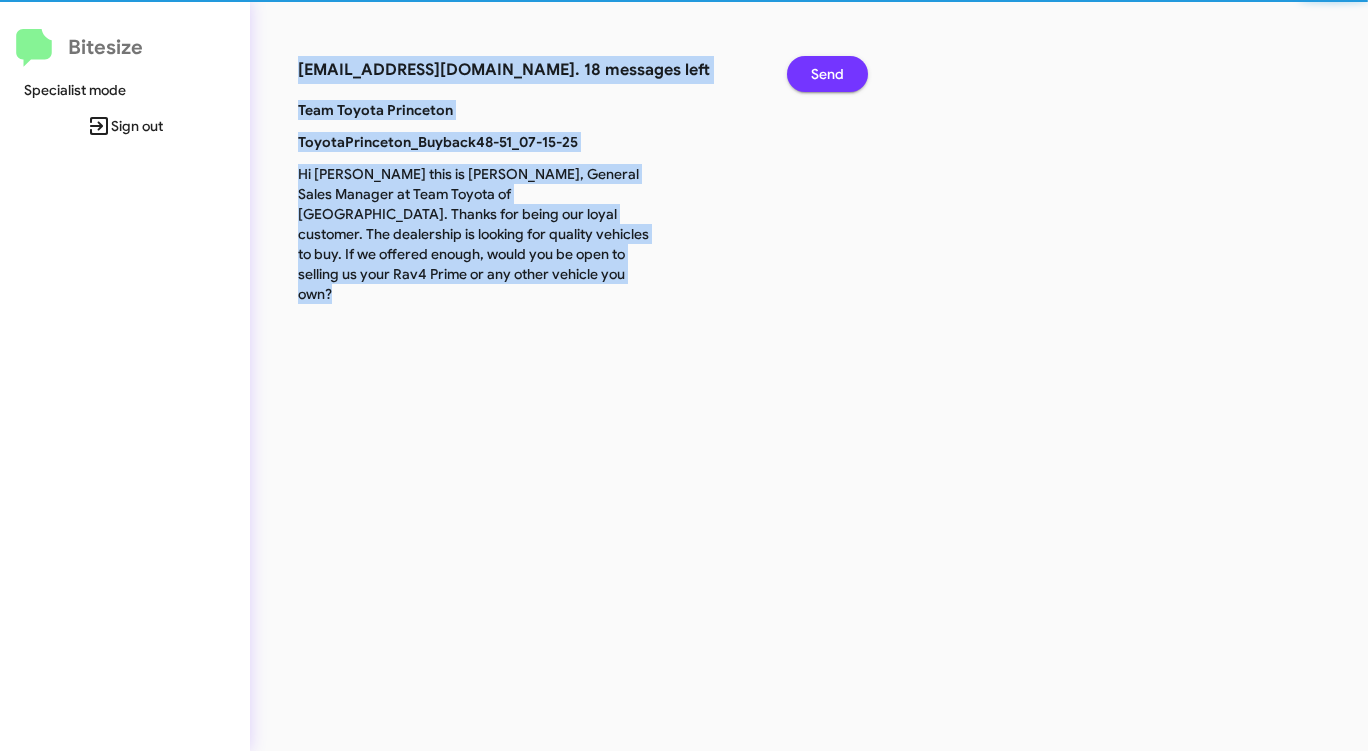 click on "Send" 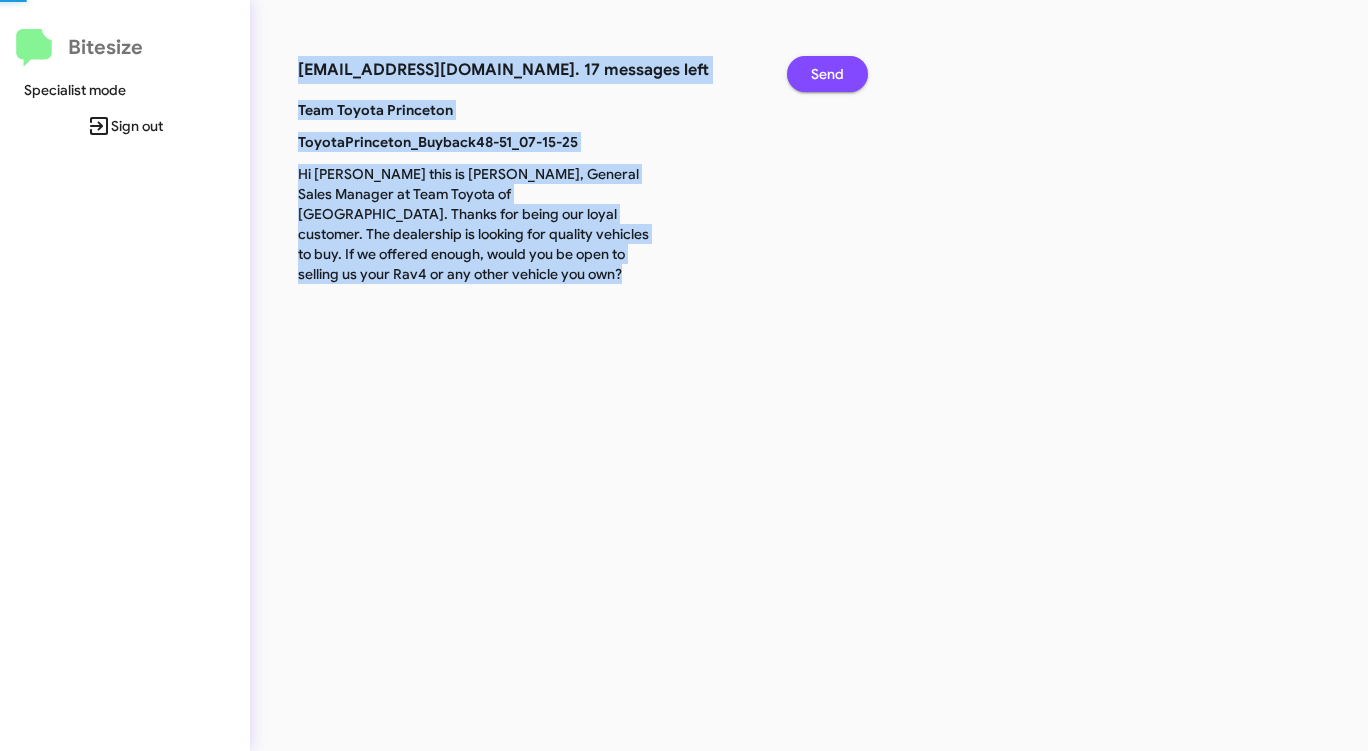 click on "Send" 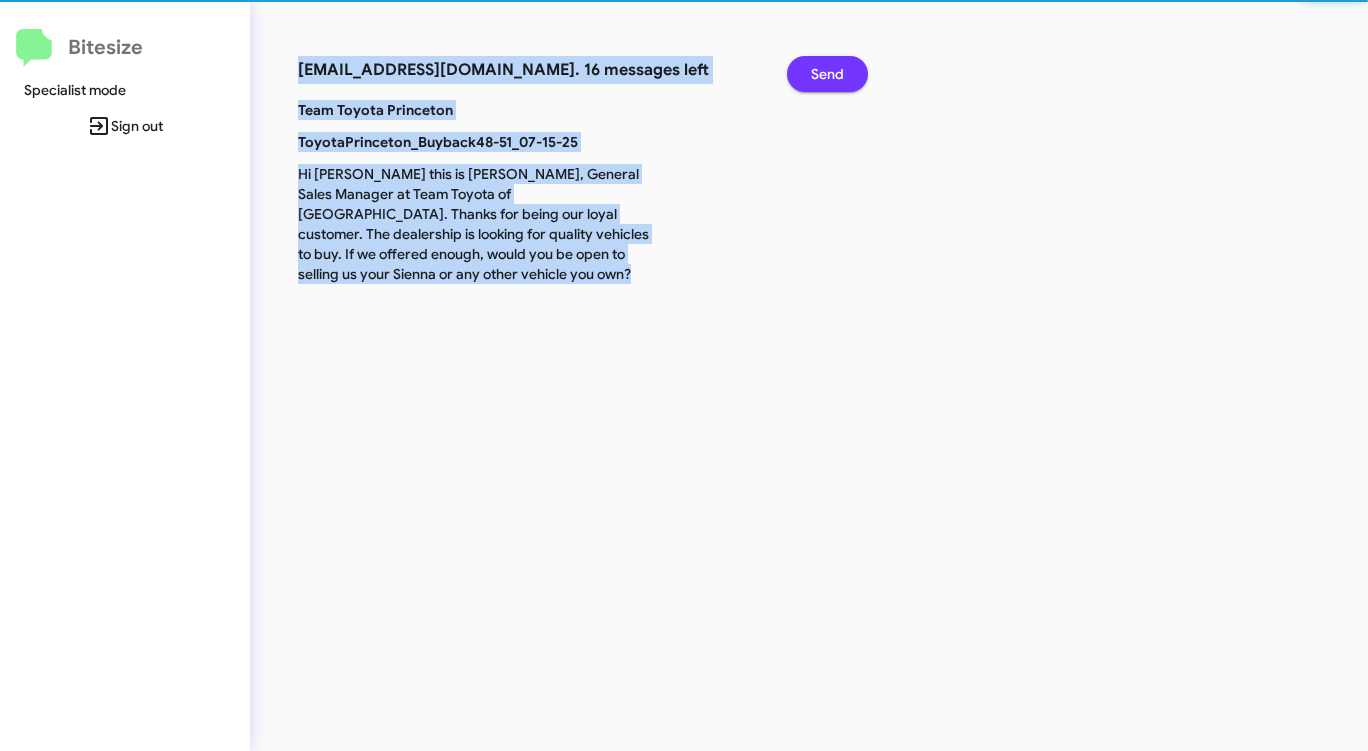 click on "Send" 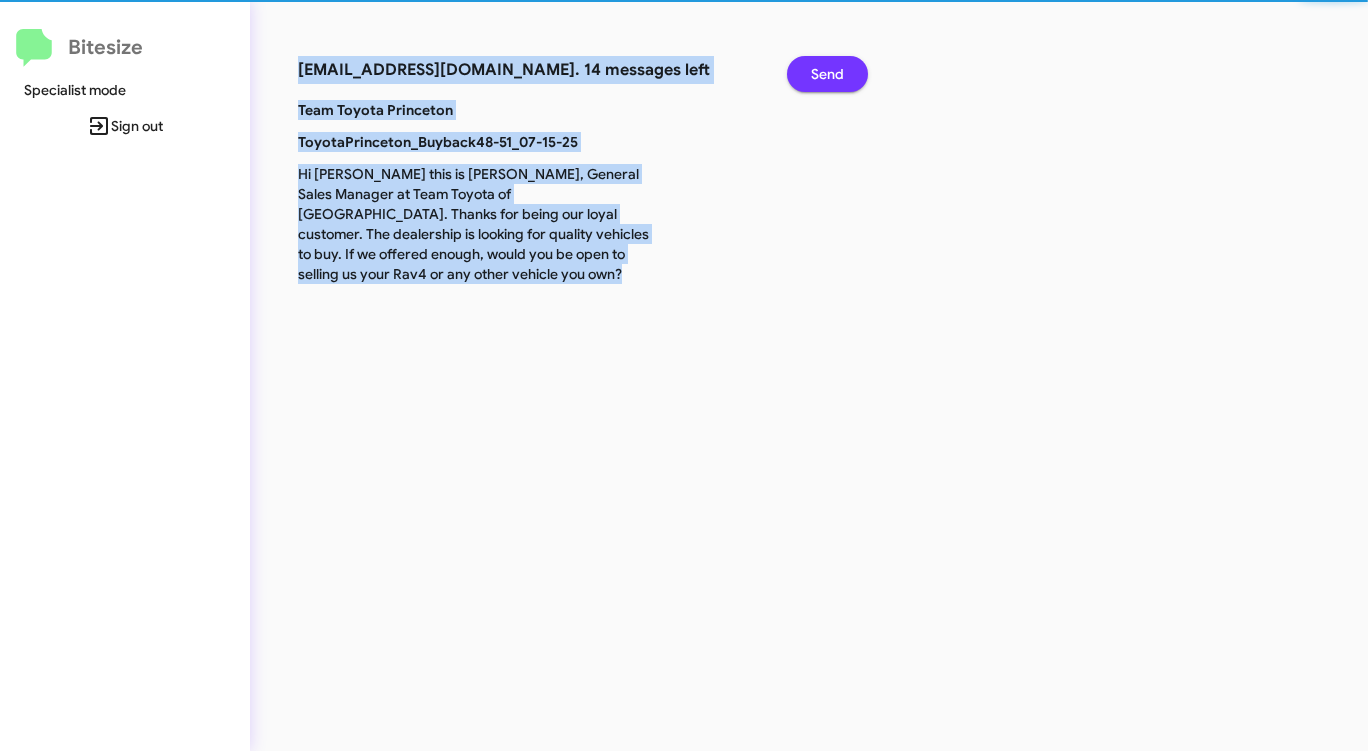 click on "Send" 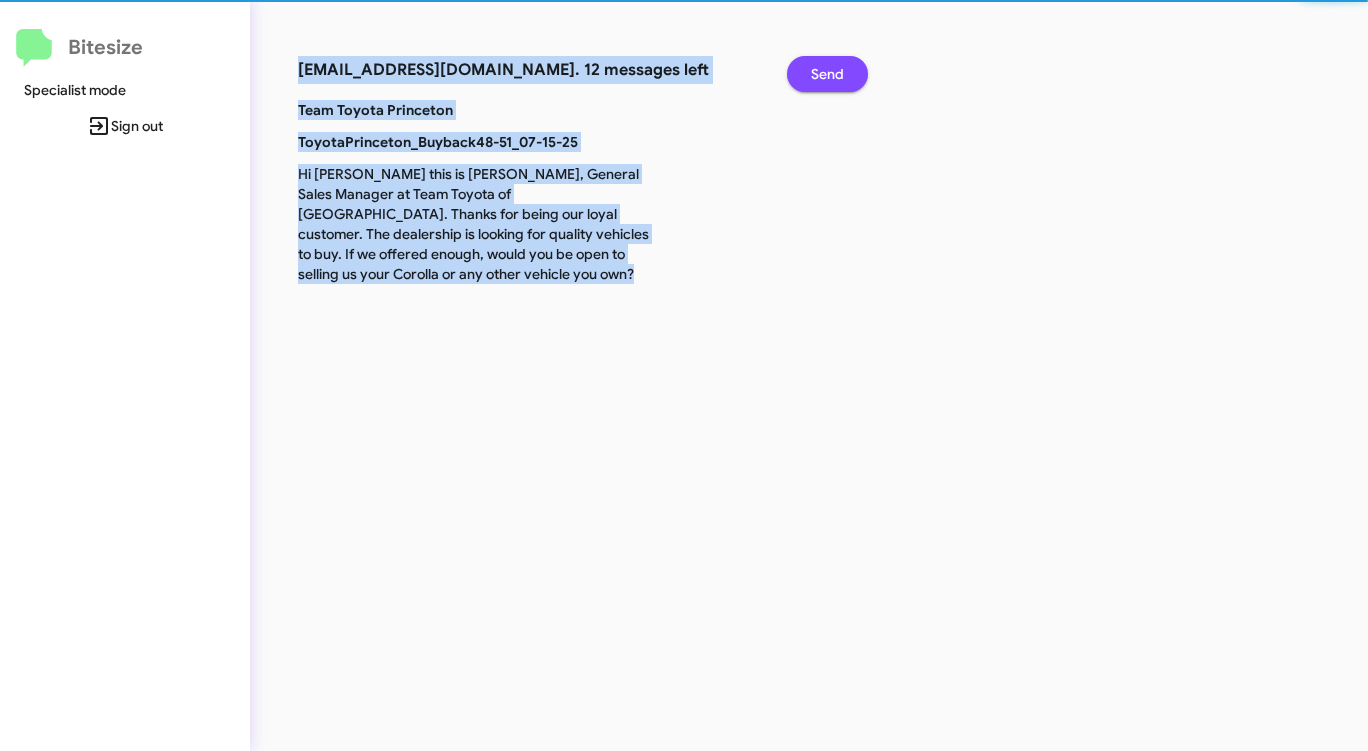 click on "Send" 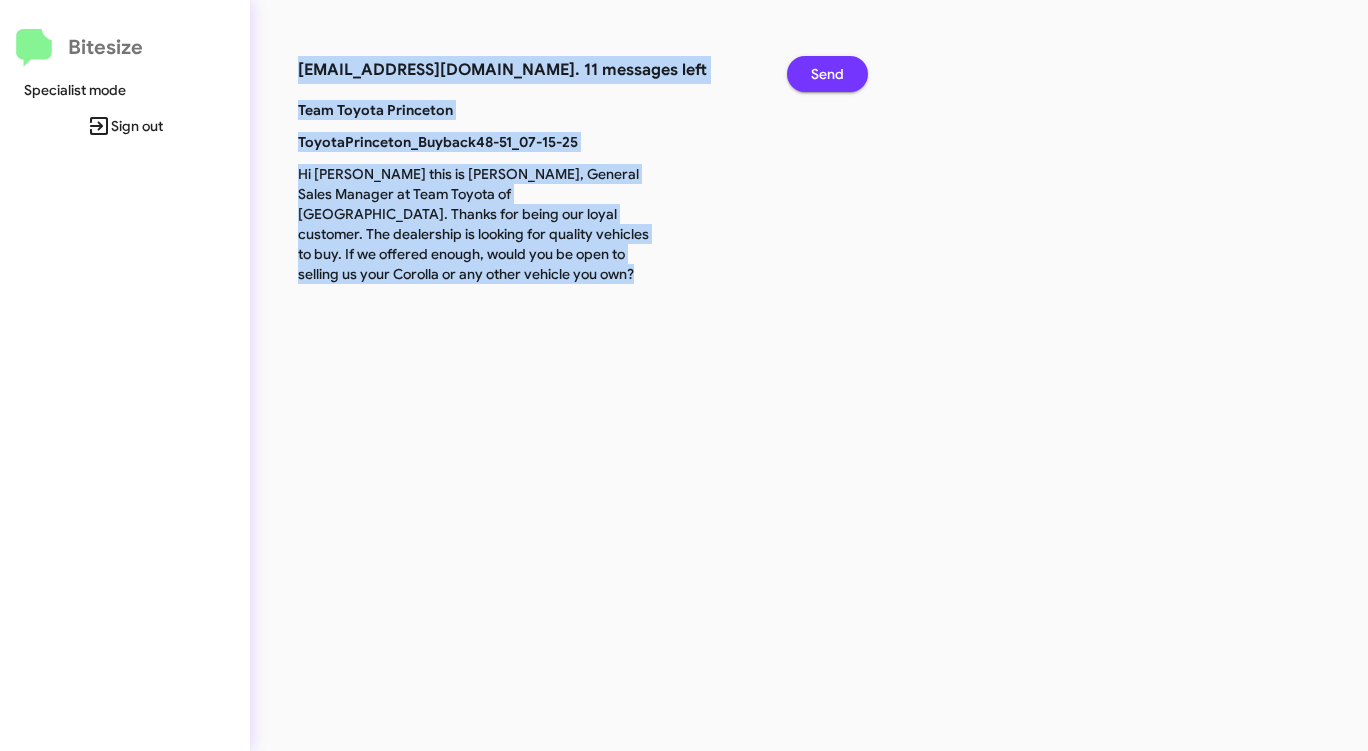 click on "Send" 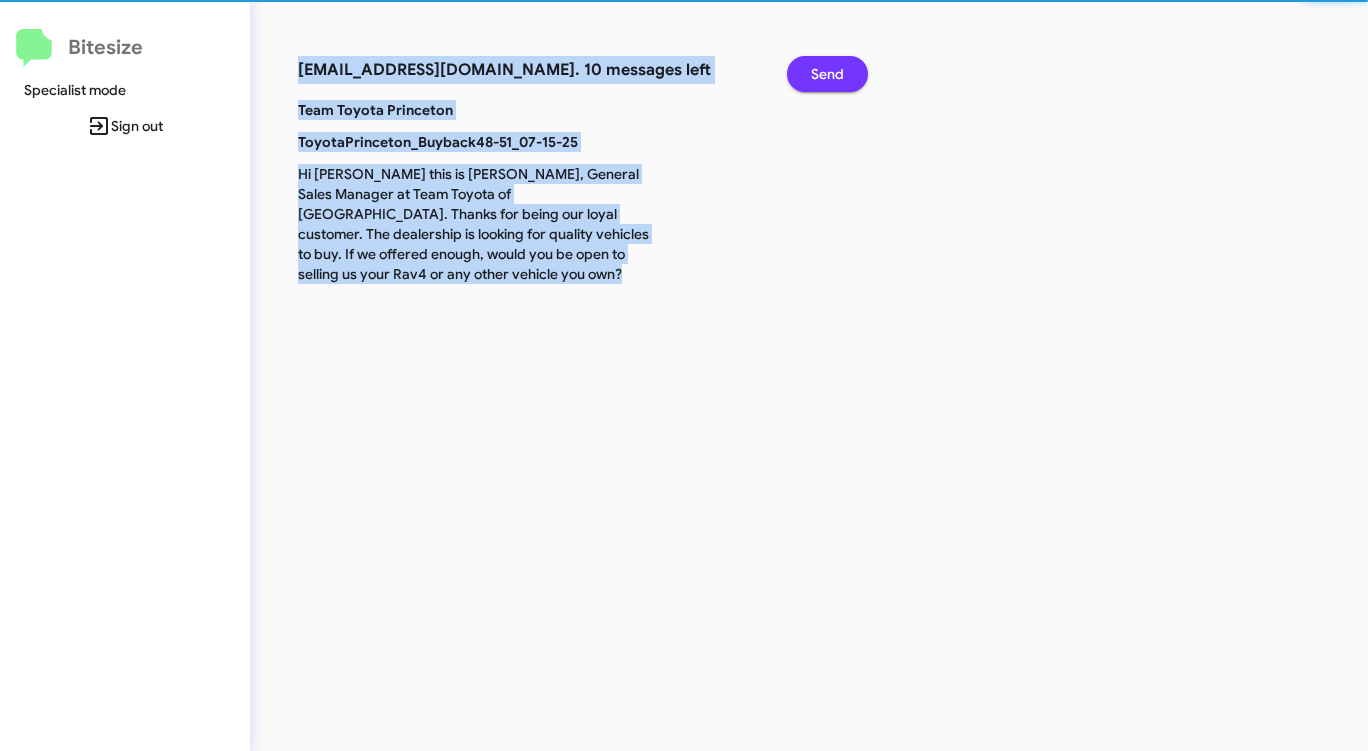 click on "Send" 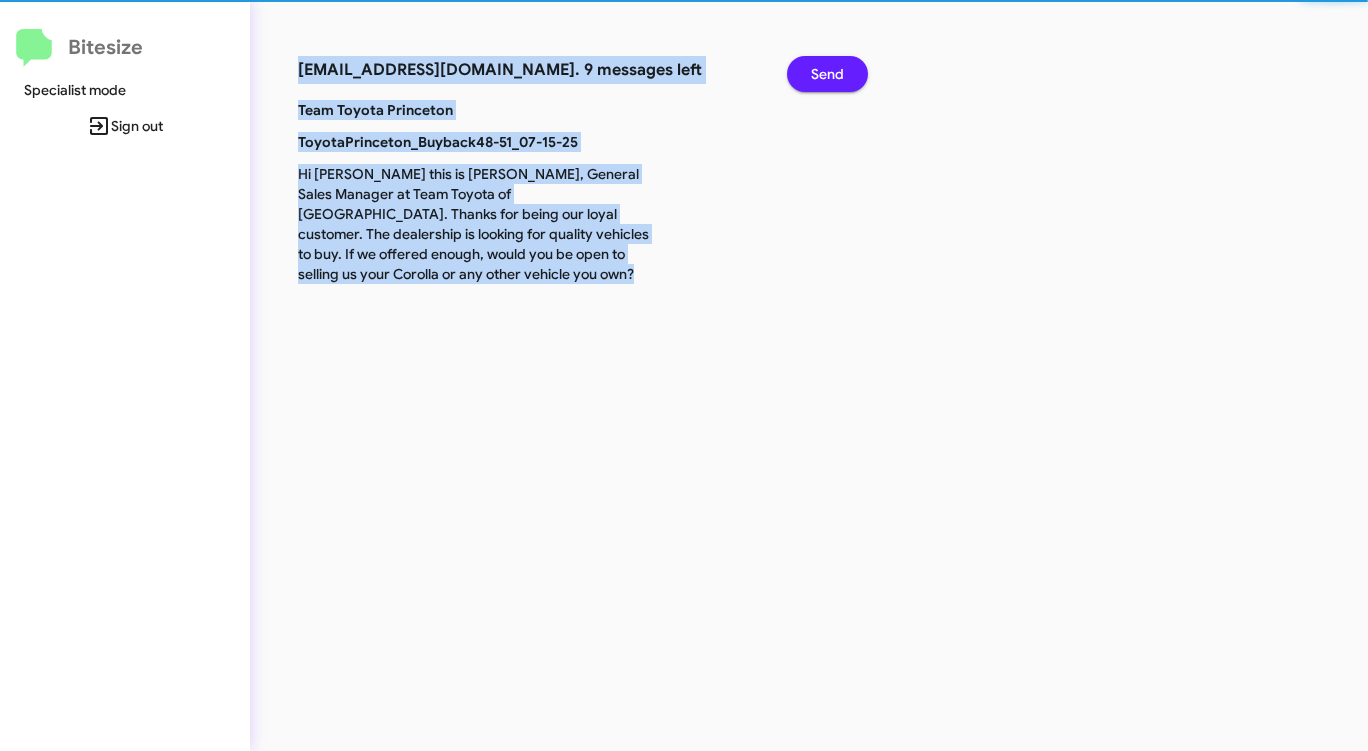 click on "Send" 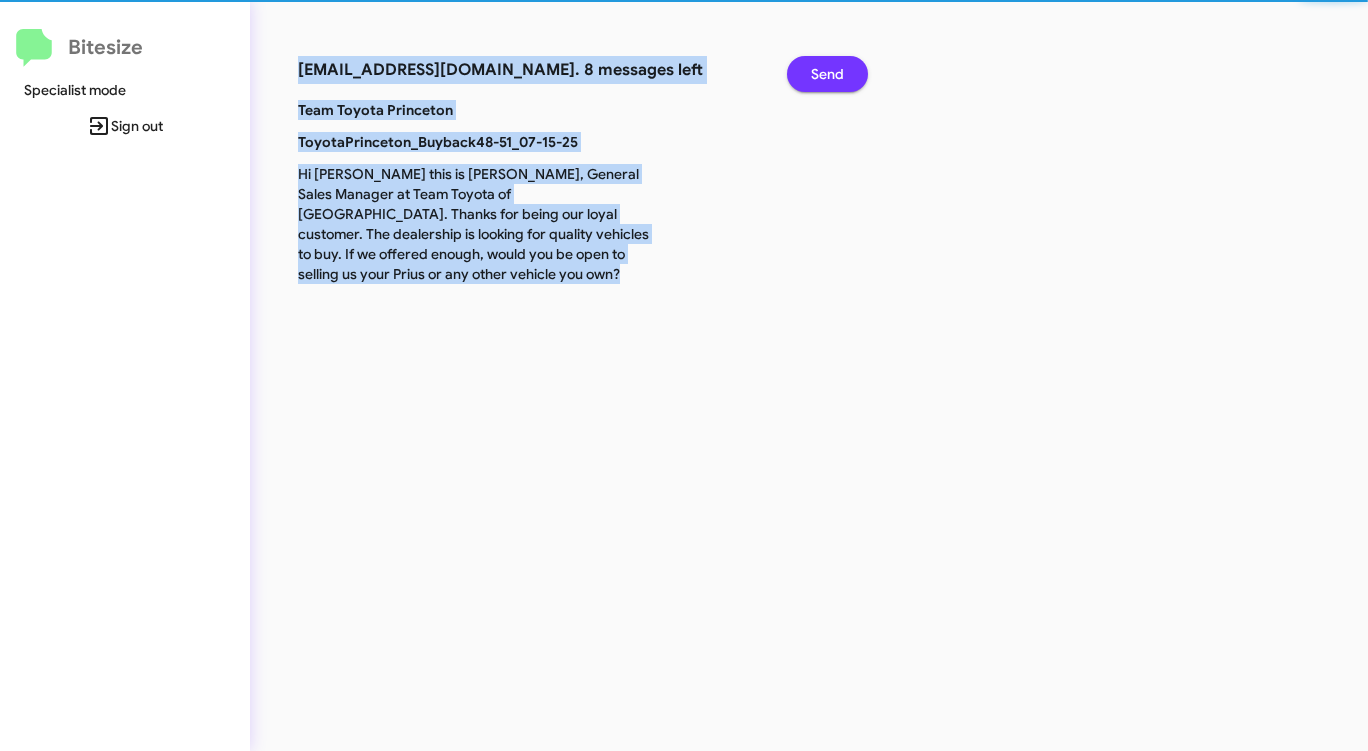 click on "Send" 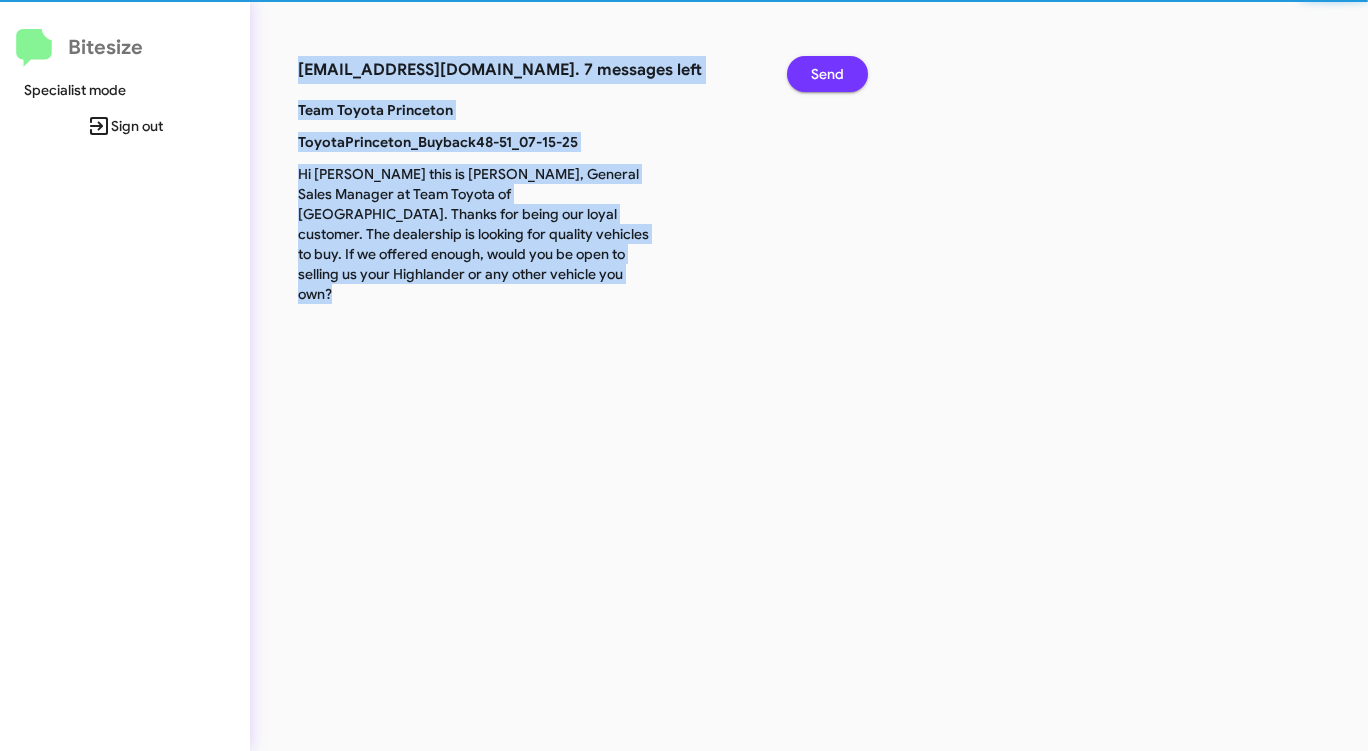 click on "Send" 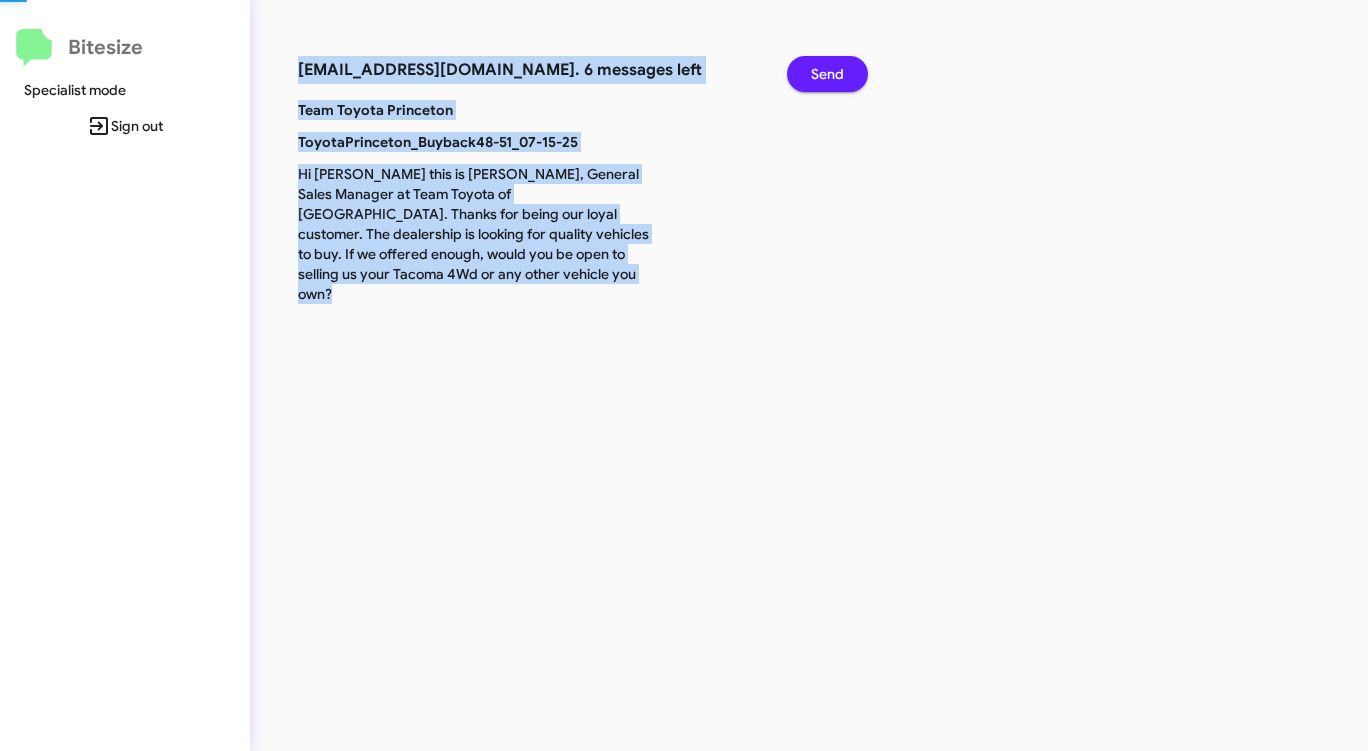 click on "Send" 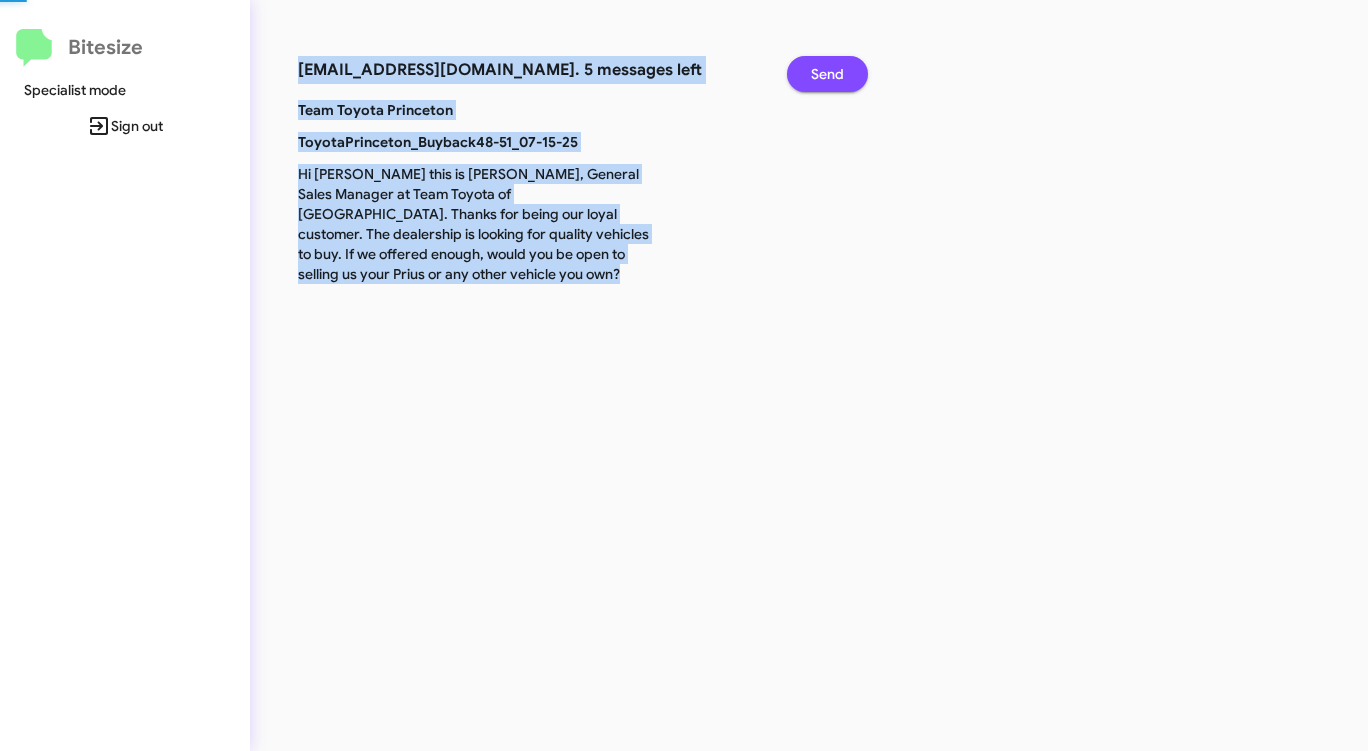 click on "Send" 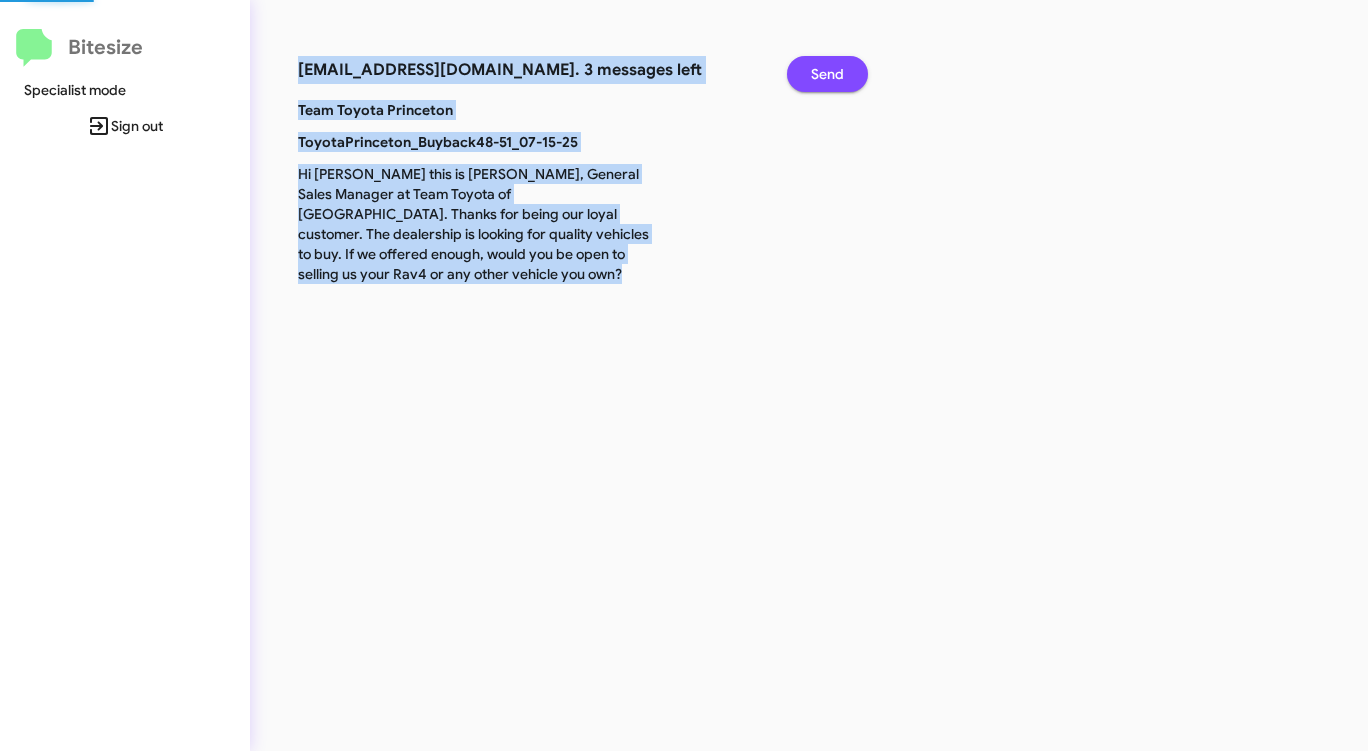 click on "Send" 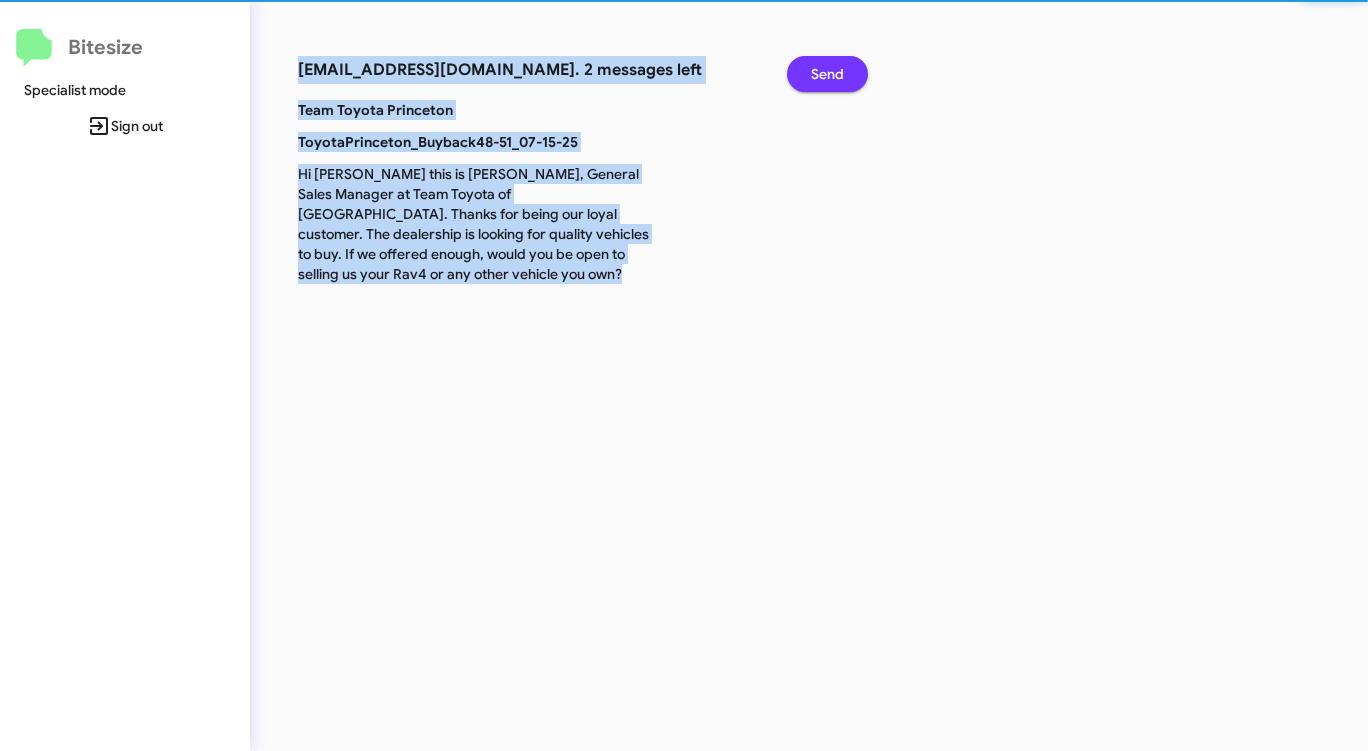 click on "Send" 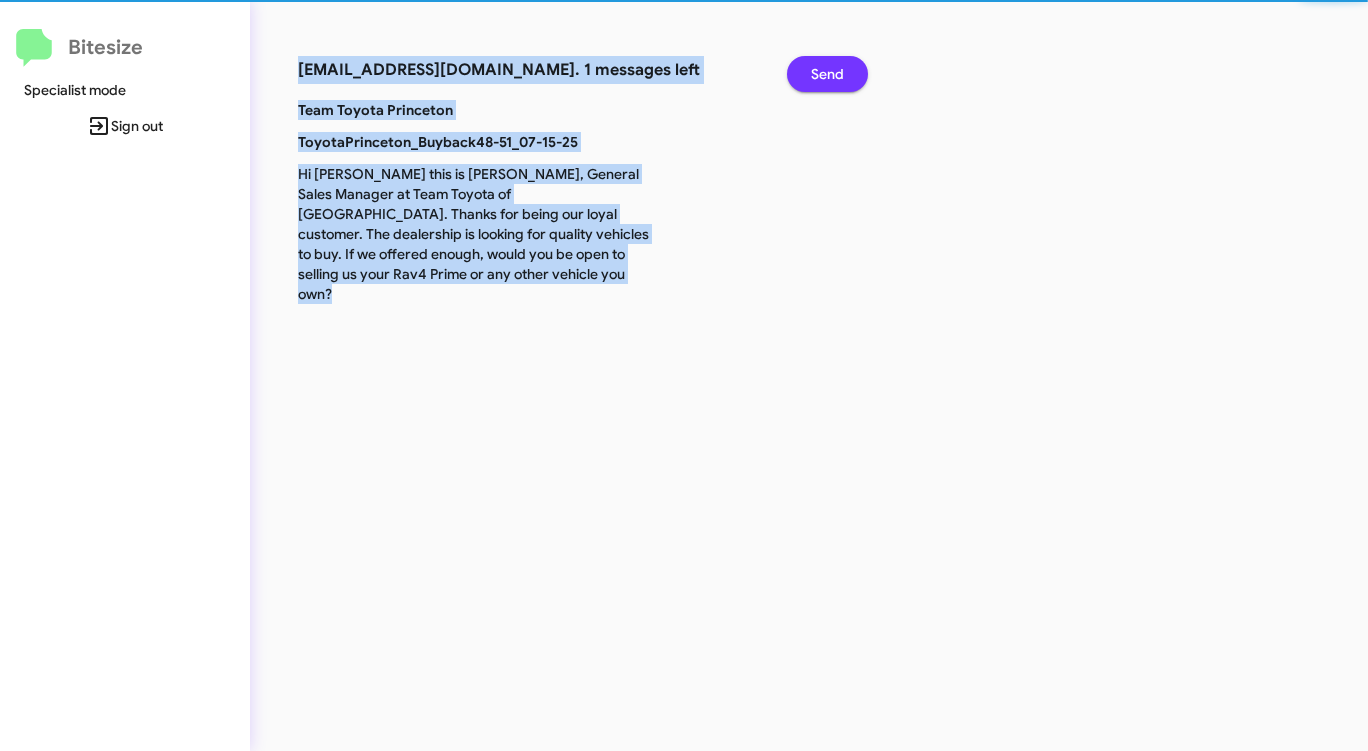 click on "Send" 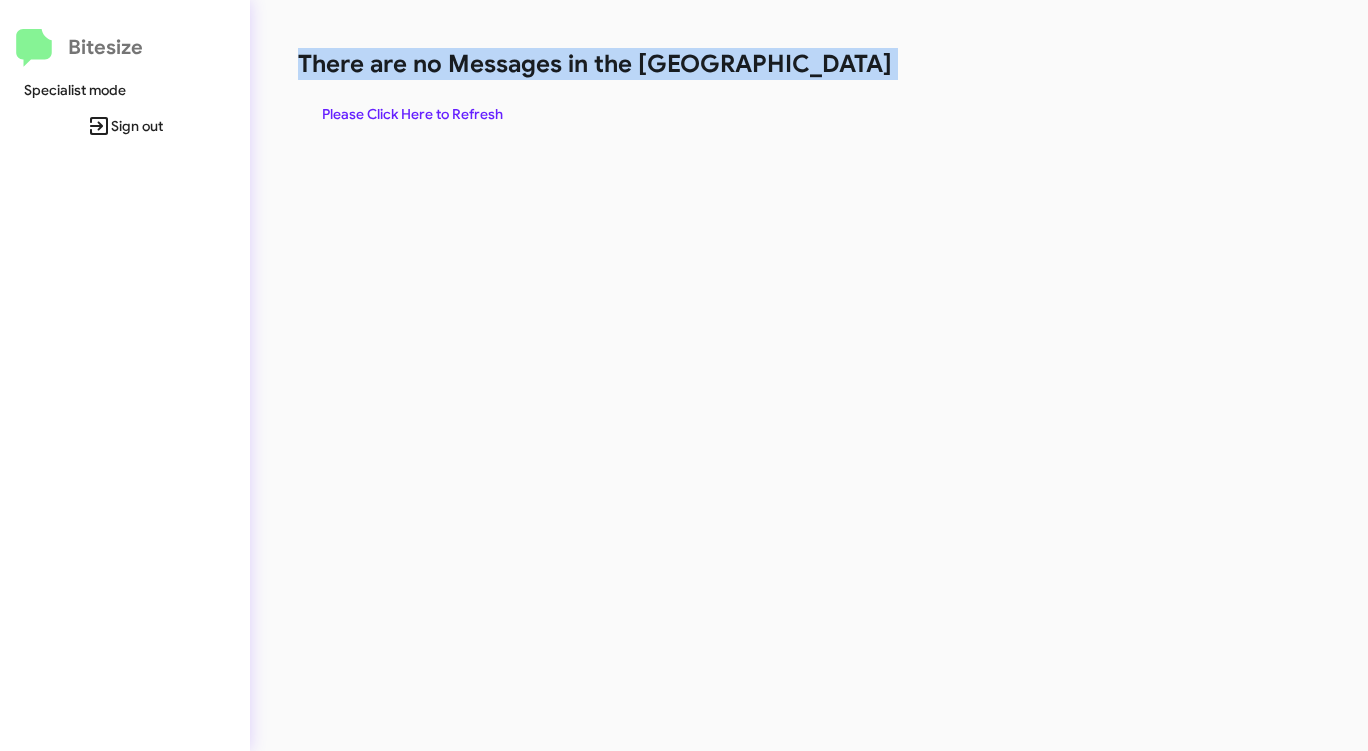 click on "There are no Messages in the [GEOGRAPHIC_DATA]" 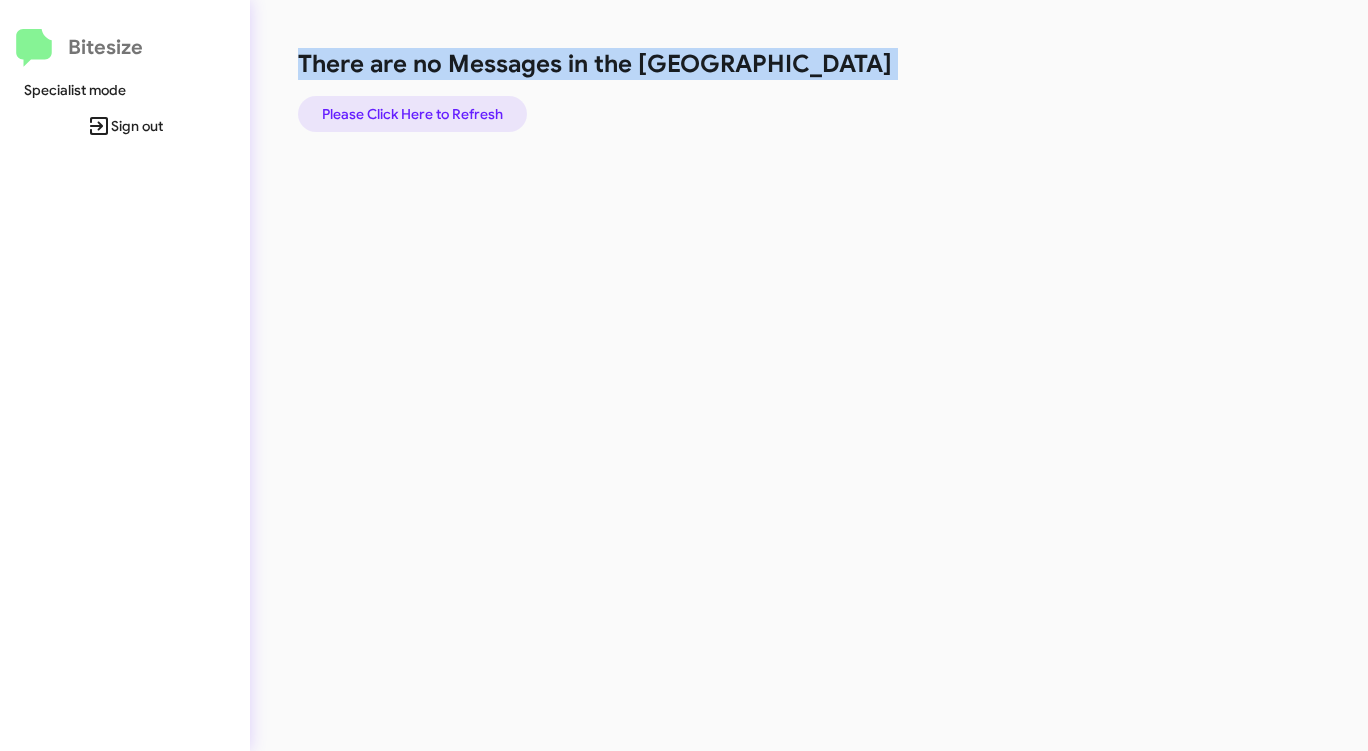 click on "Please Click Here to Refresh" 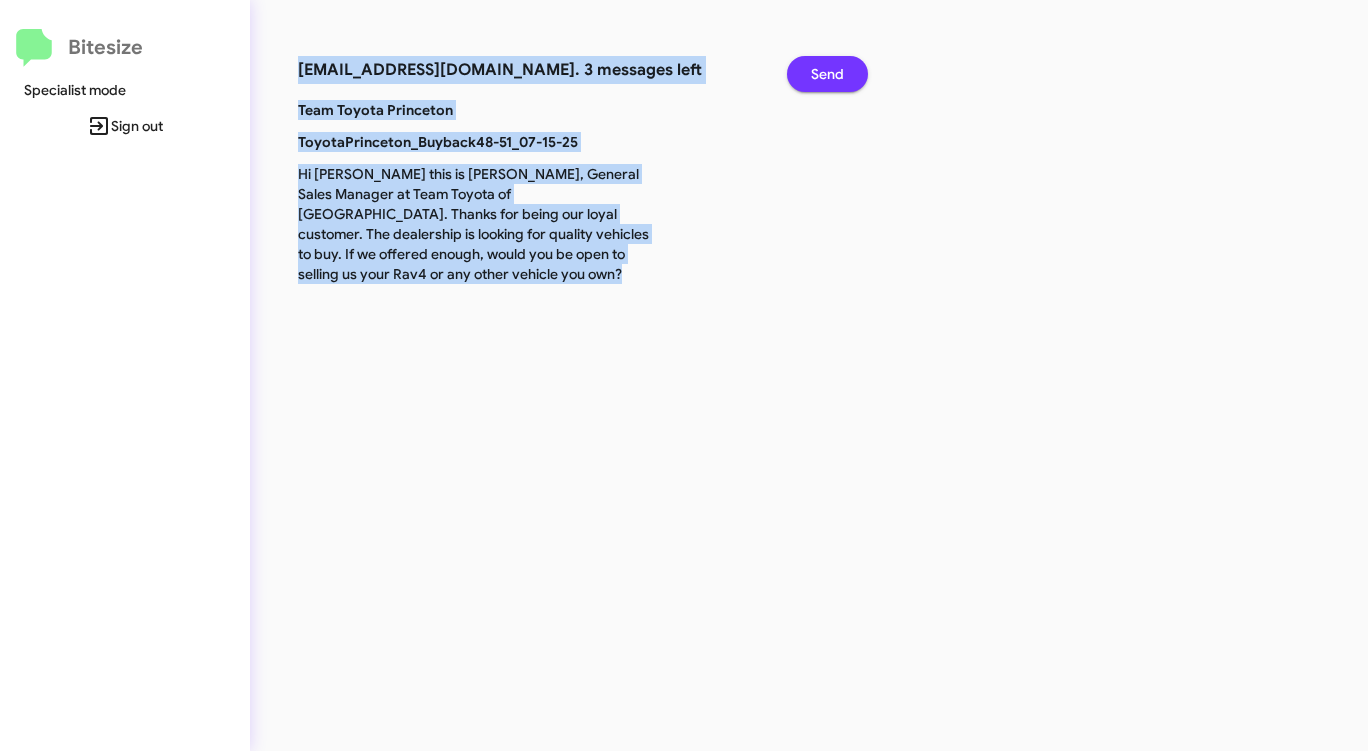 click on "Send" 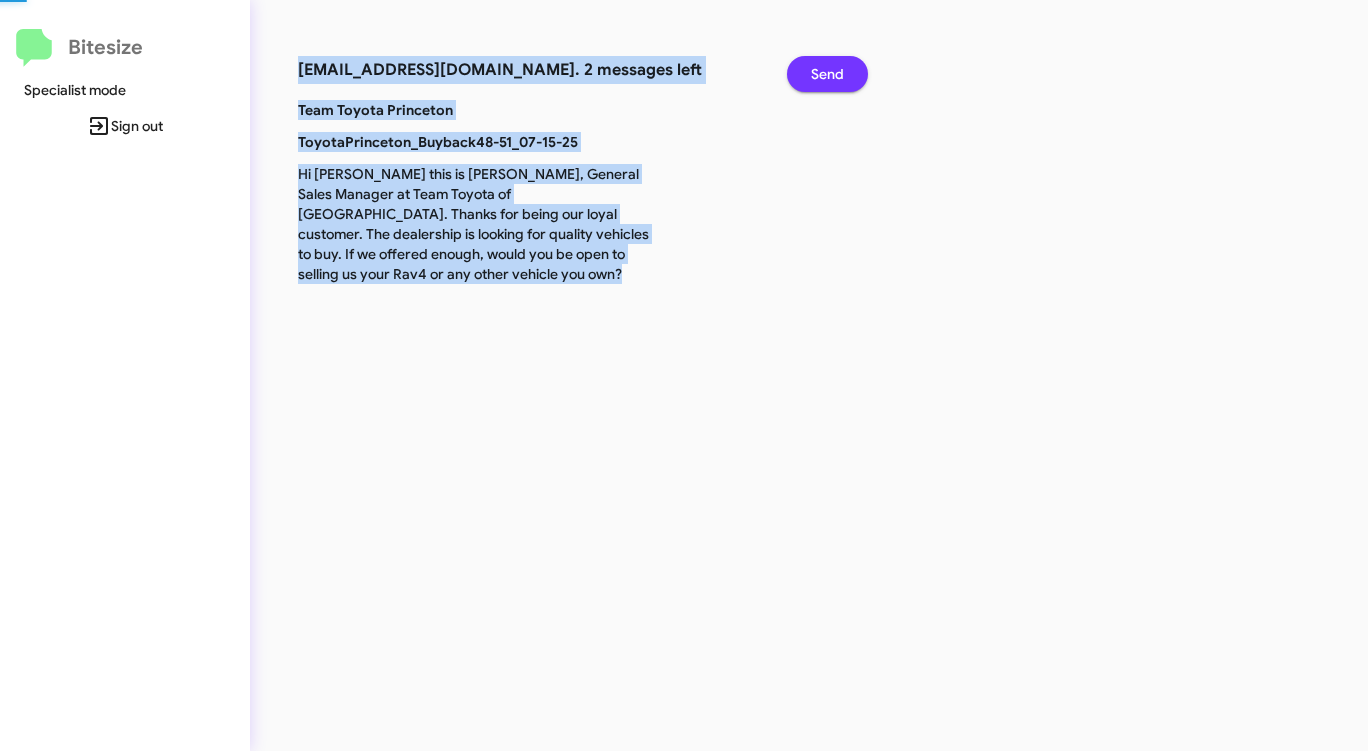 click on "Send" 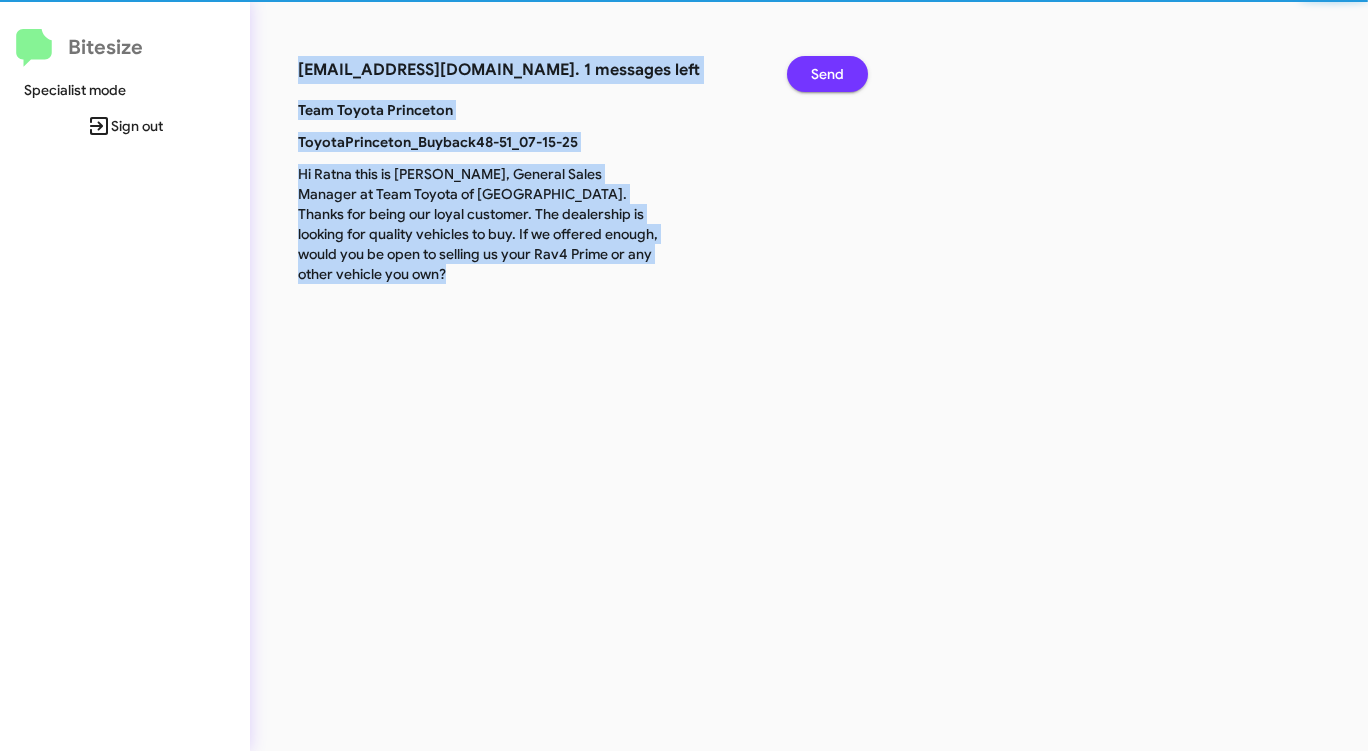 click on "Send" 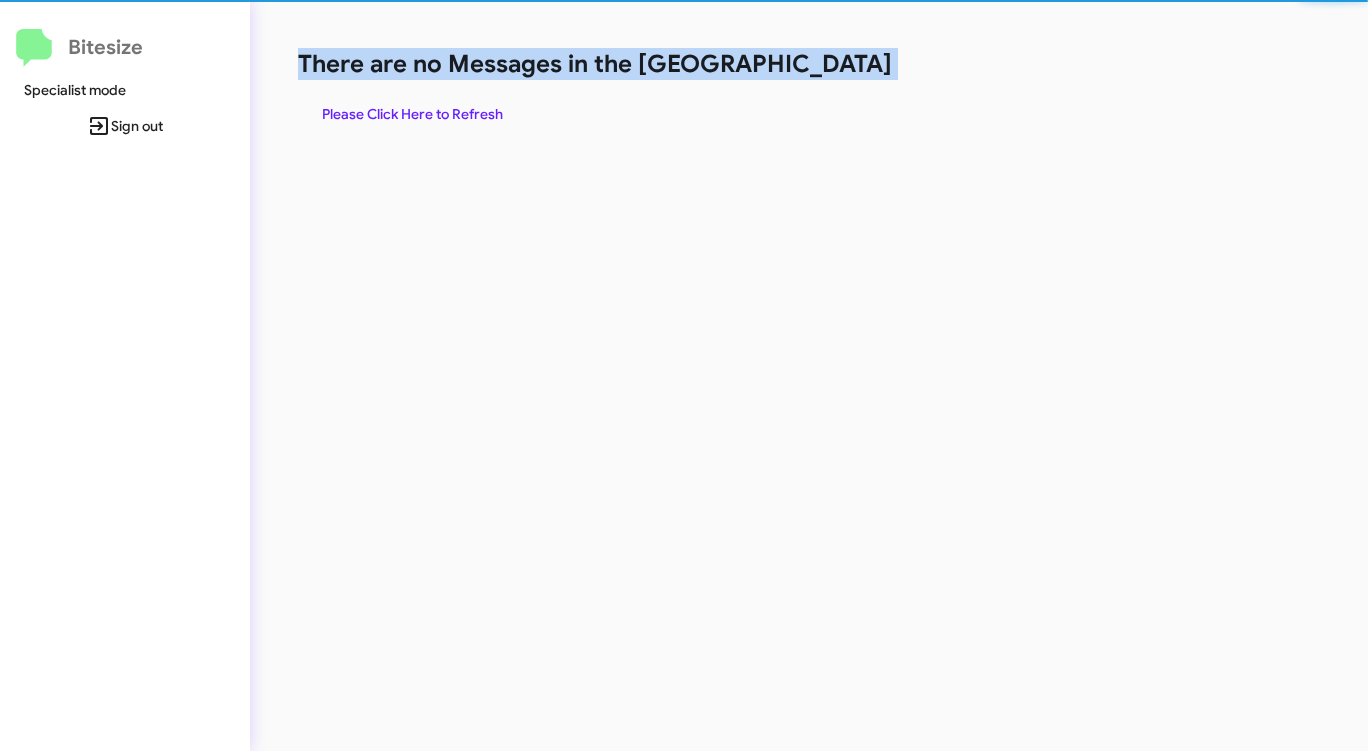 click on "There are no Messages in the [GEOGRAPHIC_DATA]" 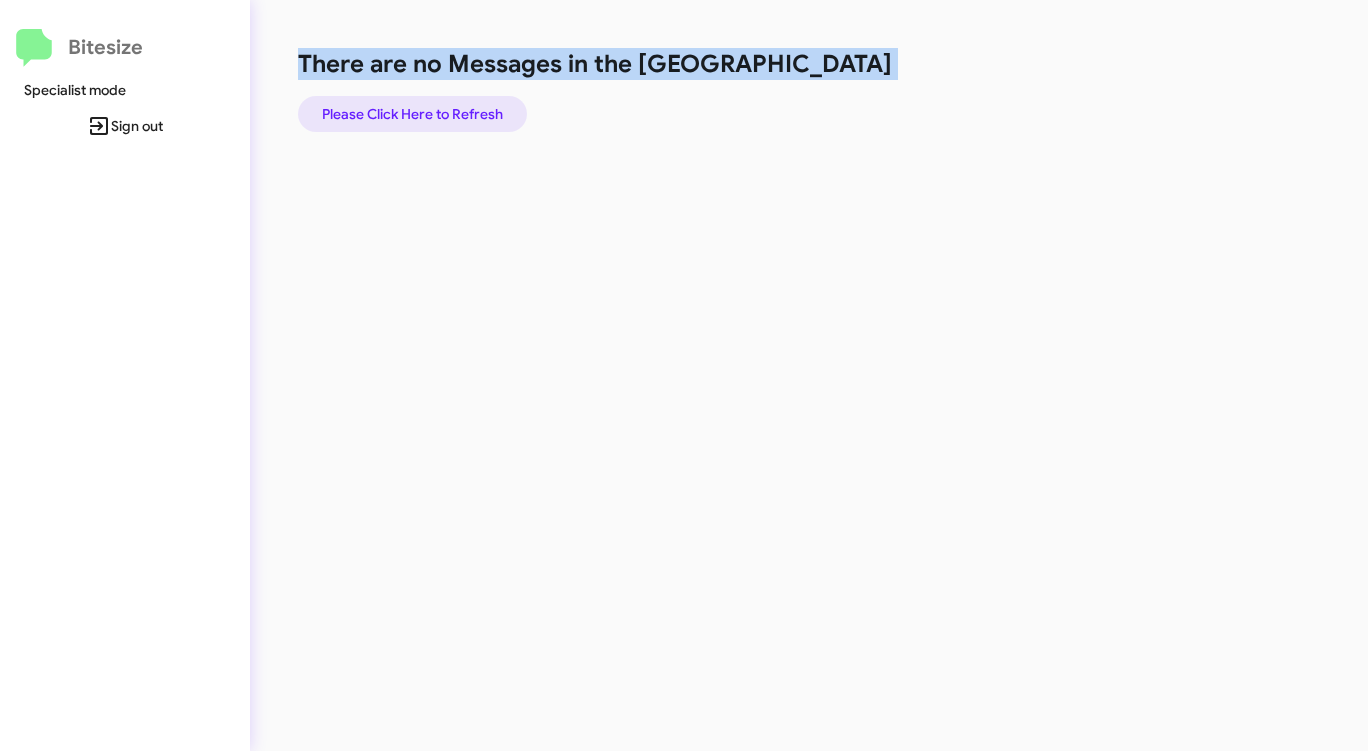 click on "Please Click Here to Refresh" 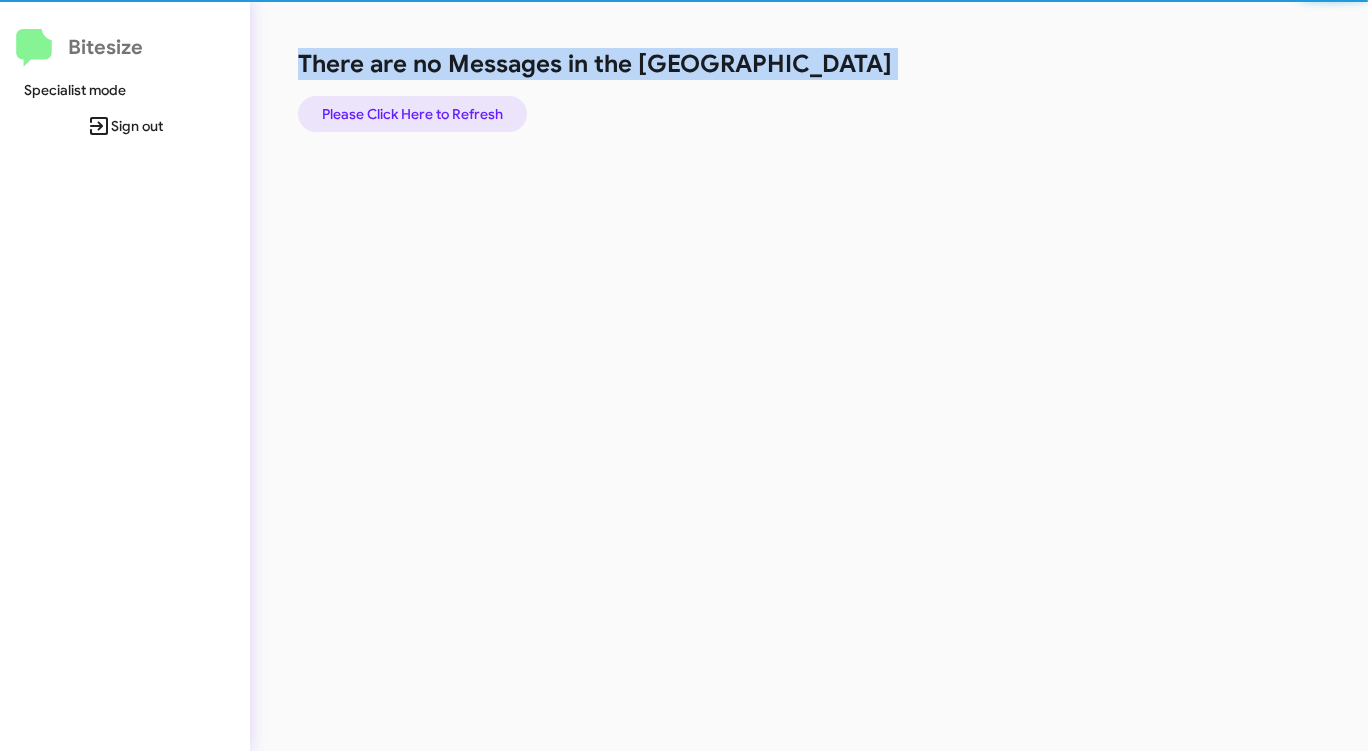 click on "Please Click Here to Refresh" 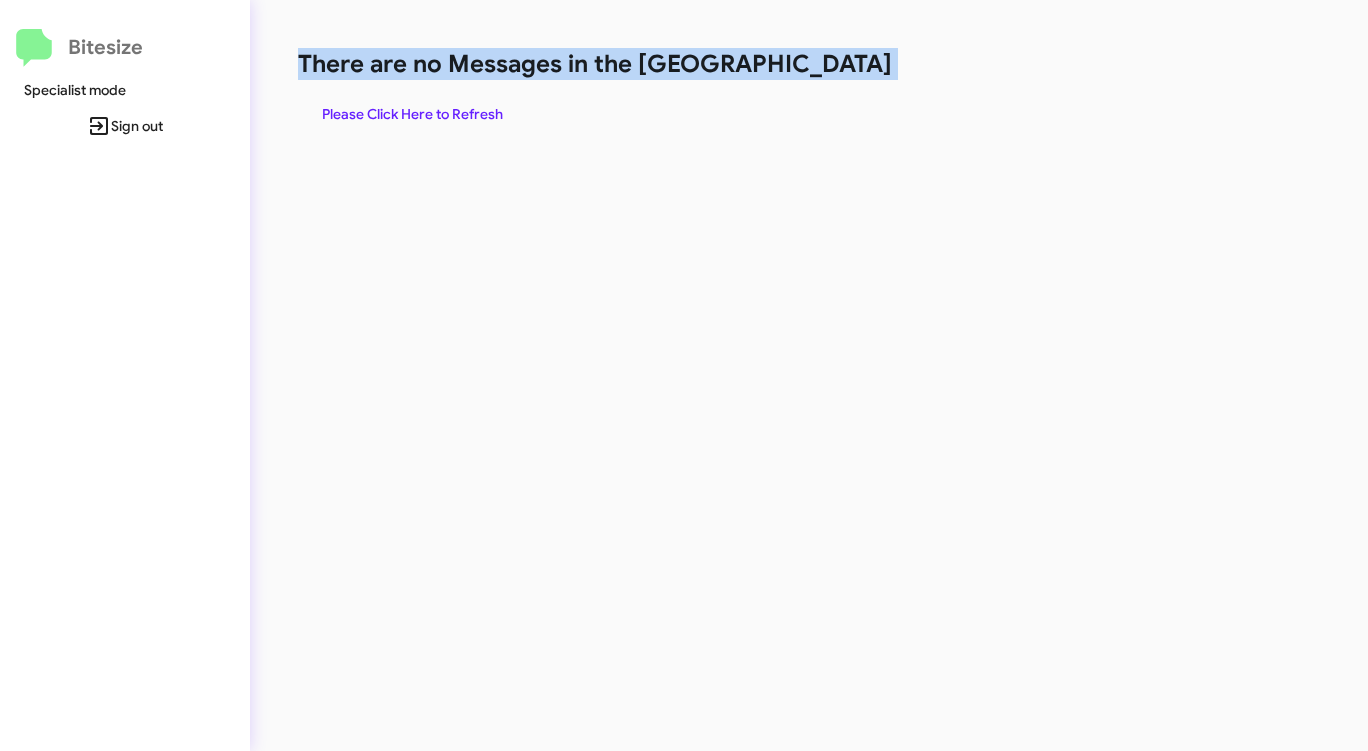 click on "Please Click Here to Refresh" 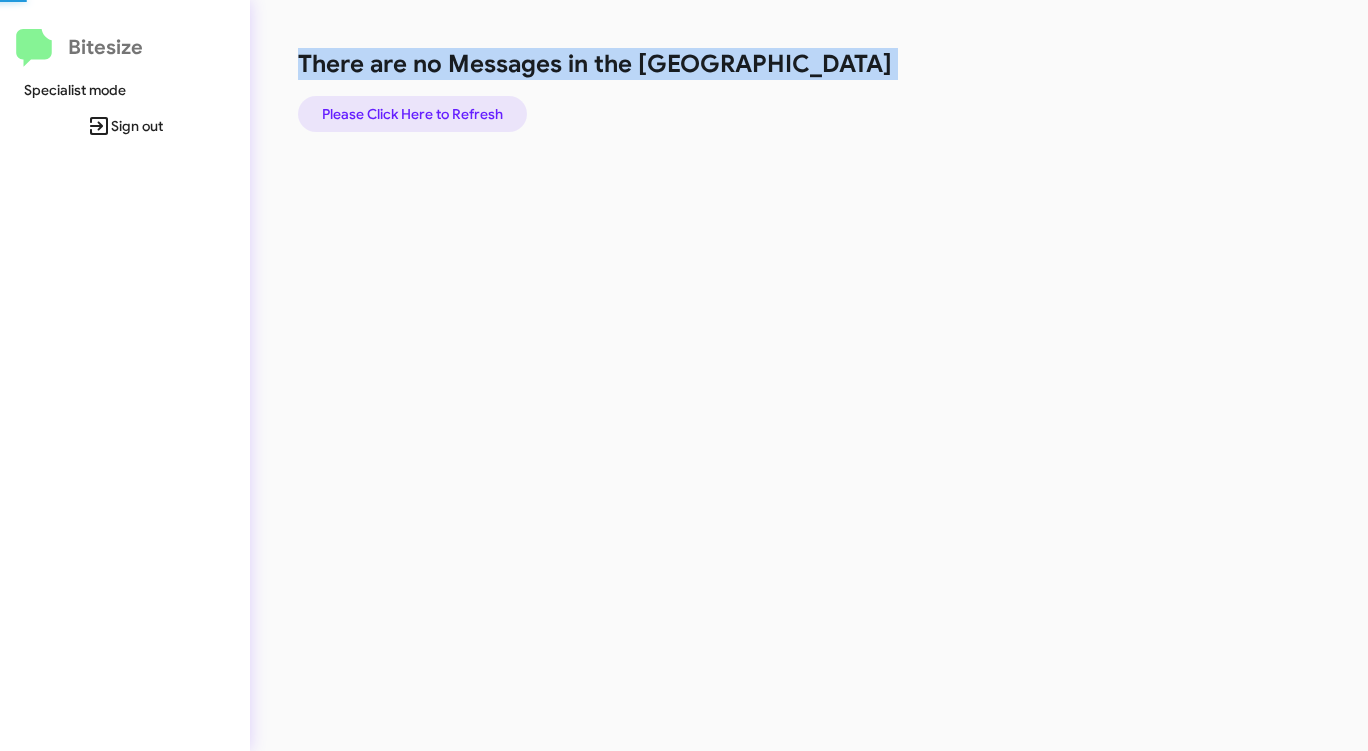 click on "Please Click Here to Refresh" 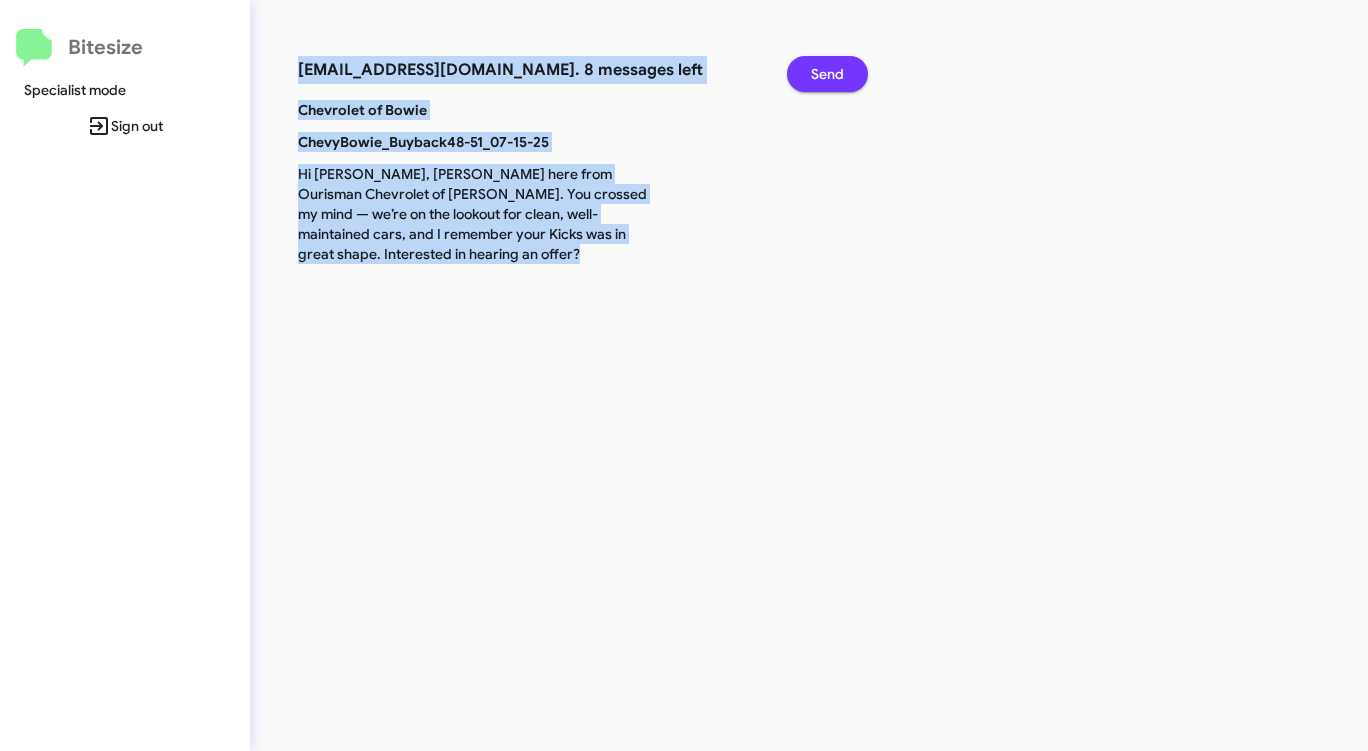 click on "Send" 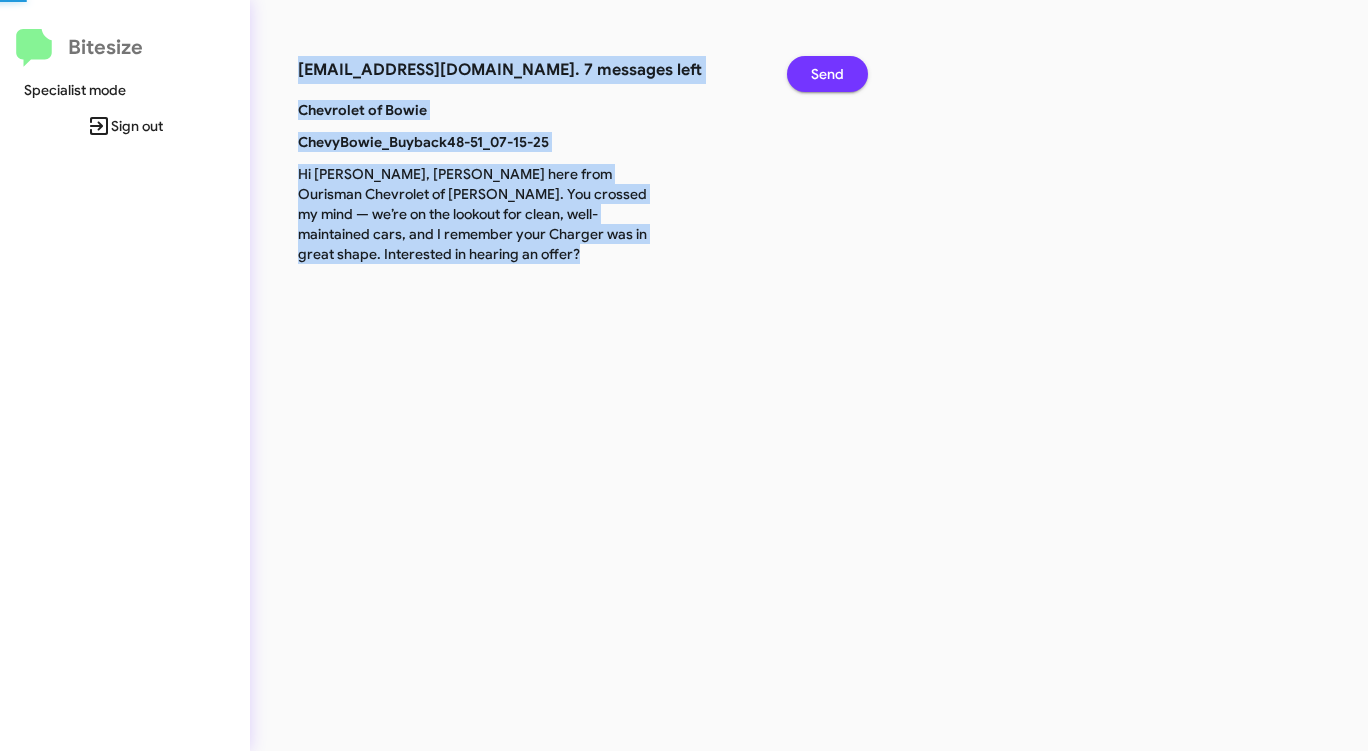 click on "Send" 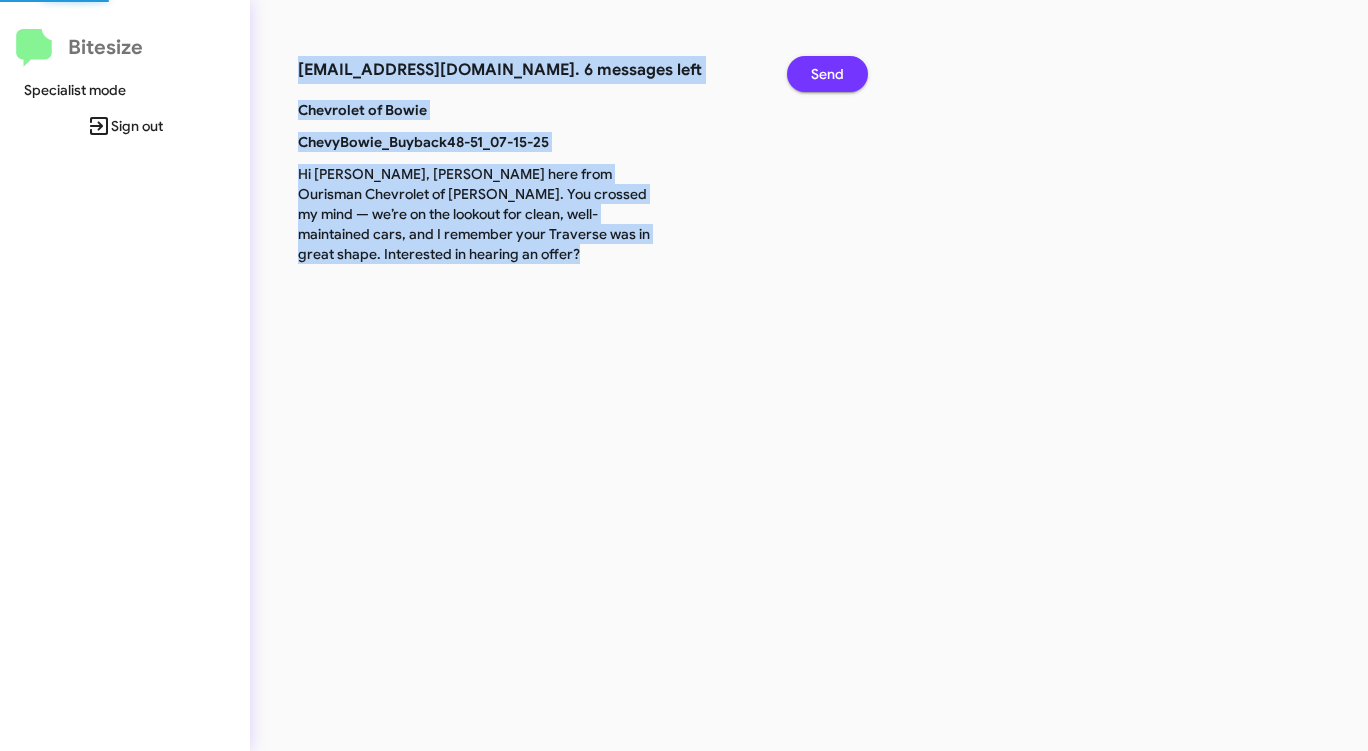 click on "Send" 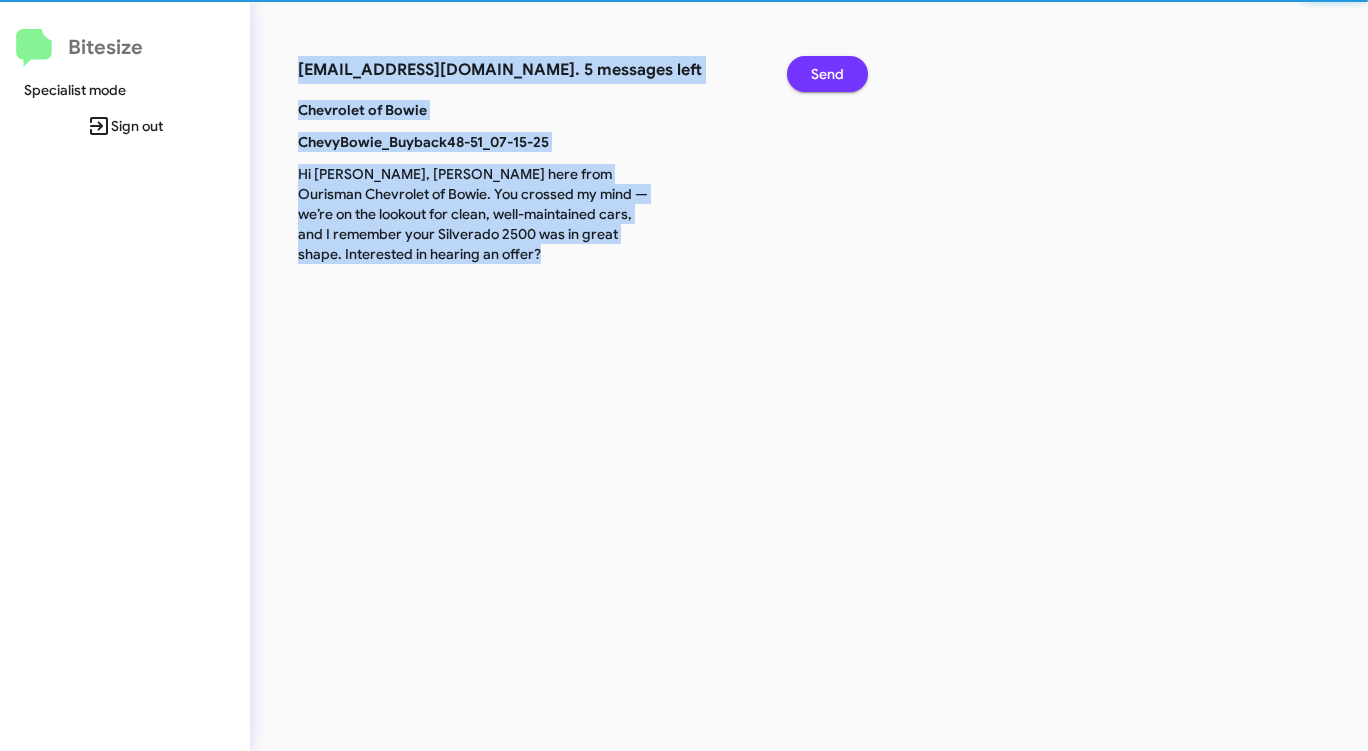click on "Send" 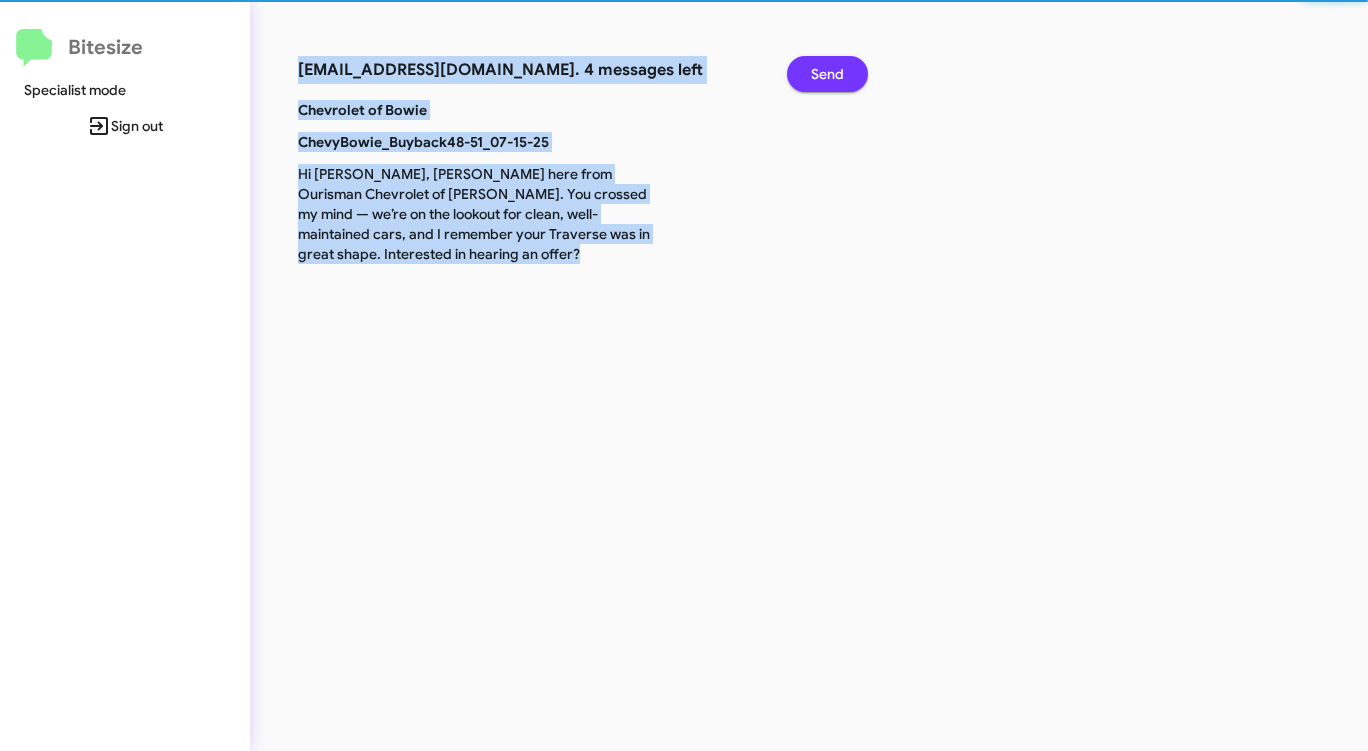 click on "Send" 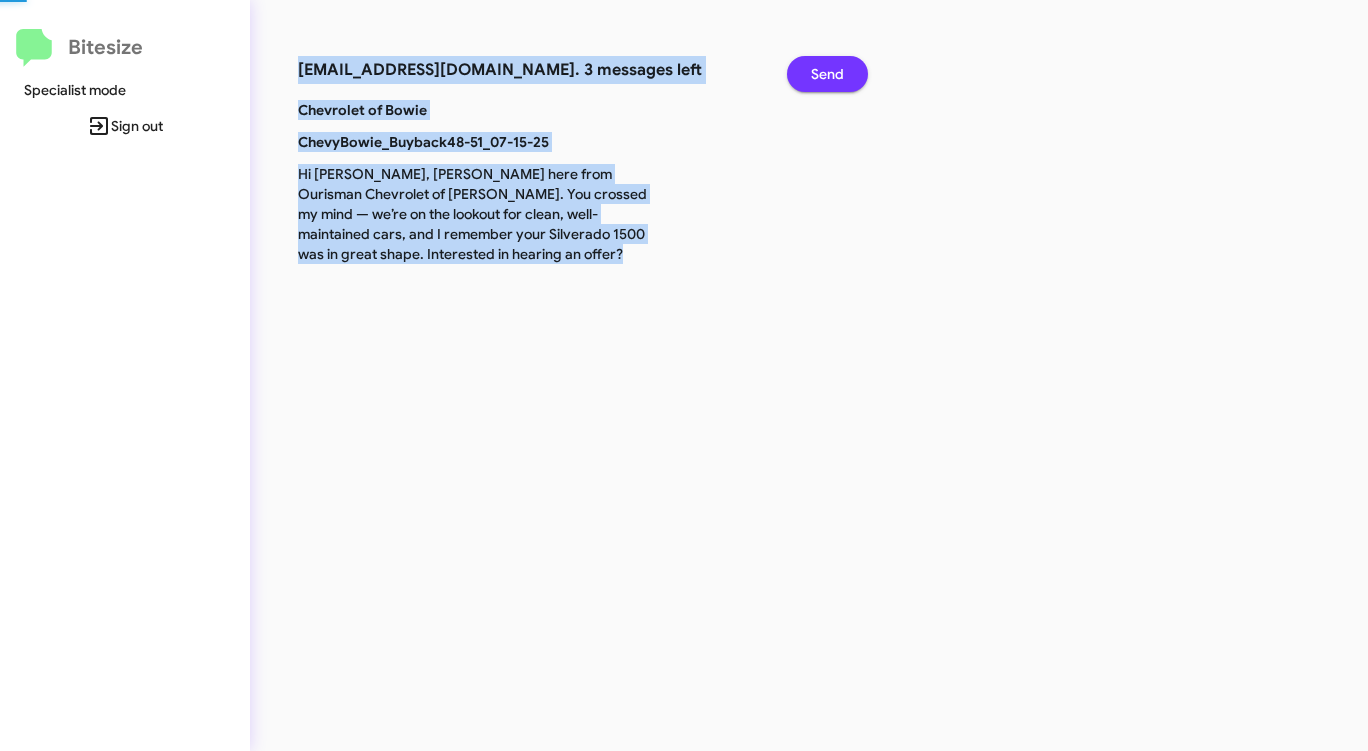 click on "Send" 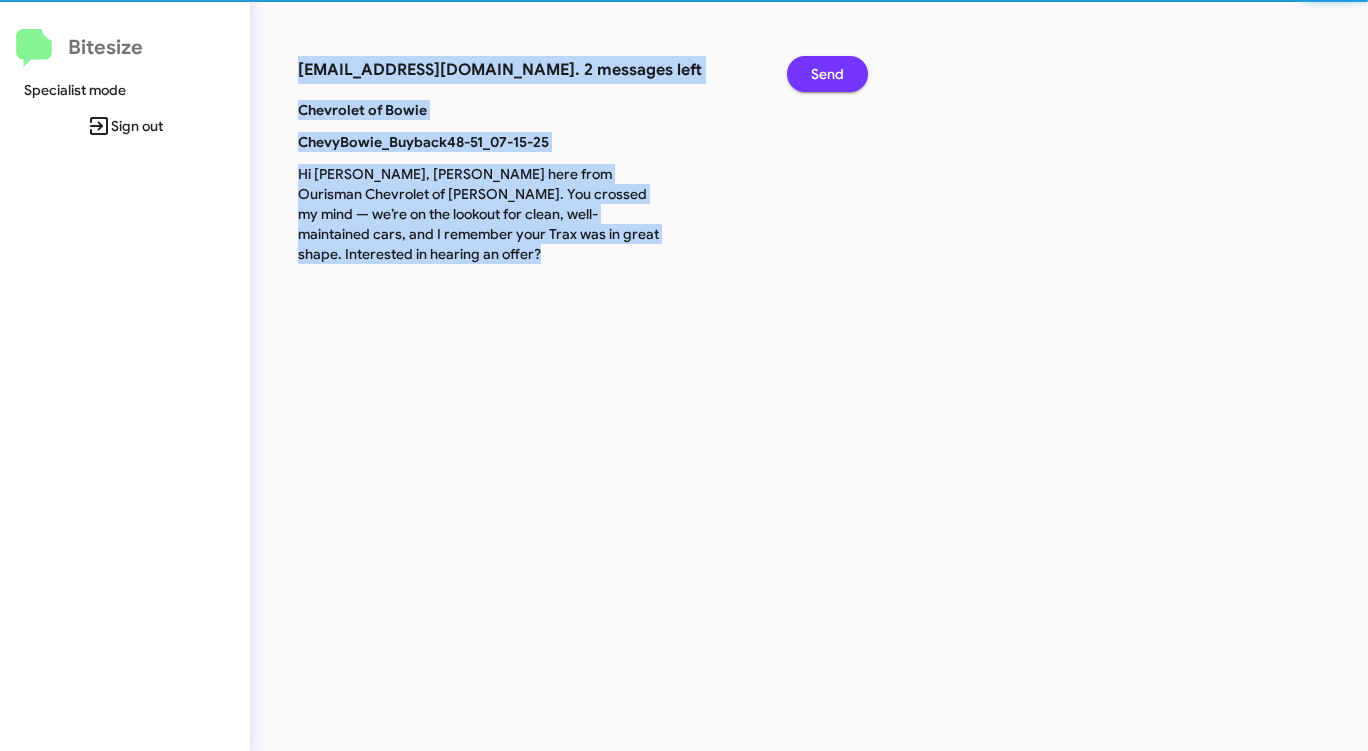 click on "Send" 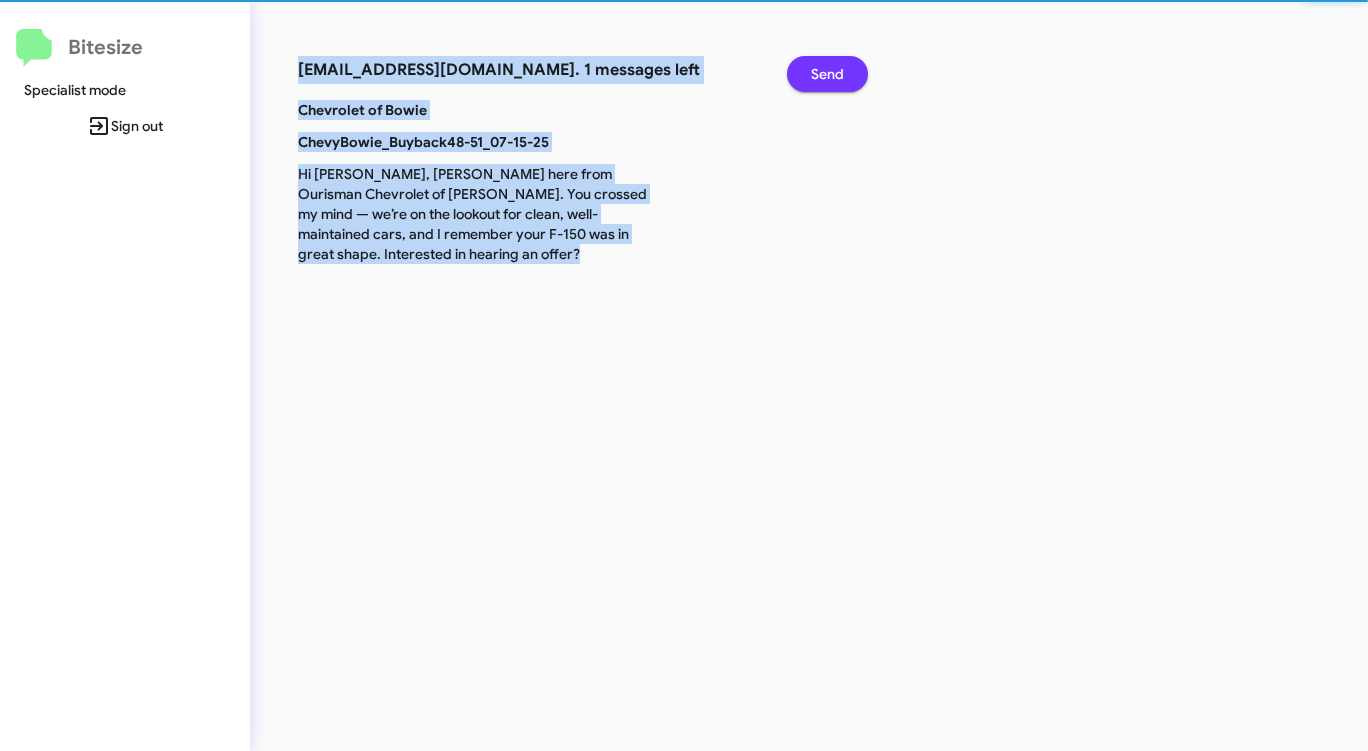 click on "Send" 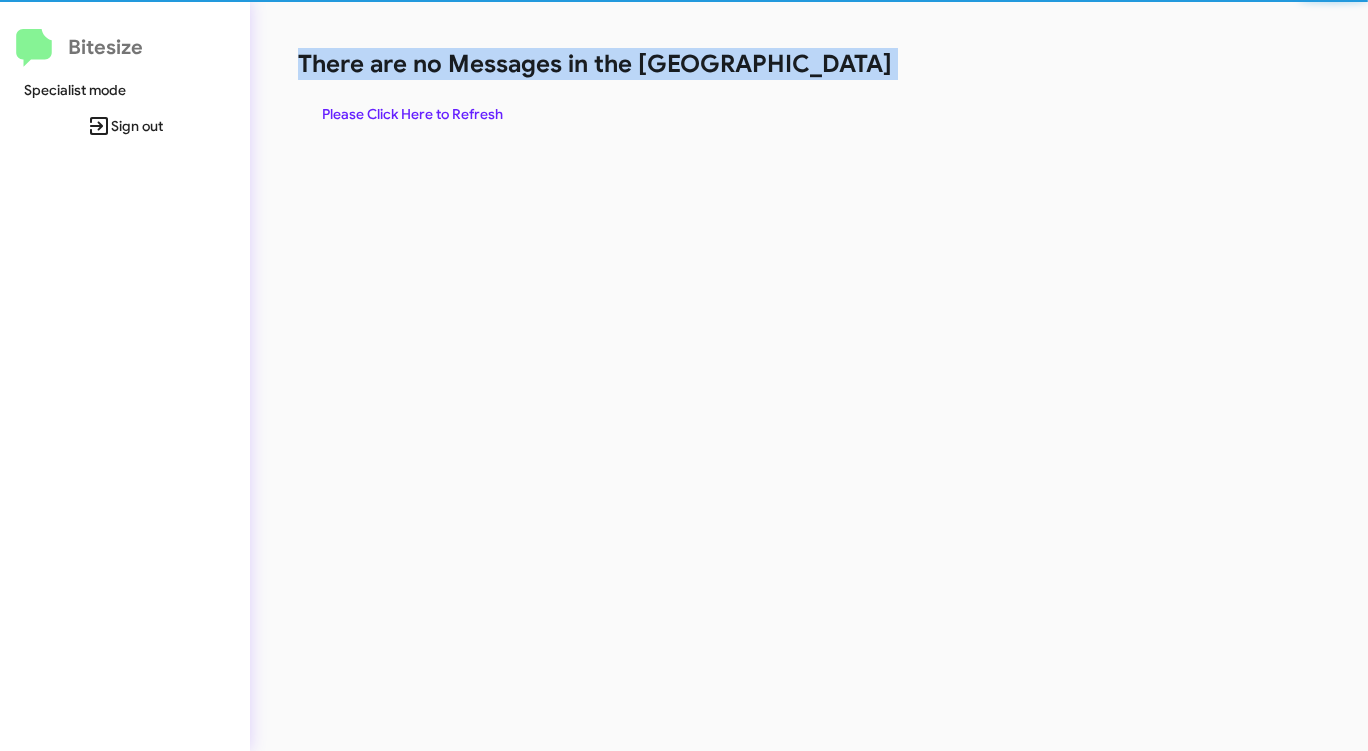 click on "There are no Messages in the [GEOGRAPHIC_DATA]" 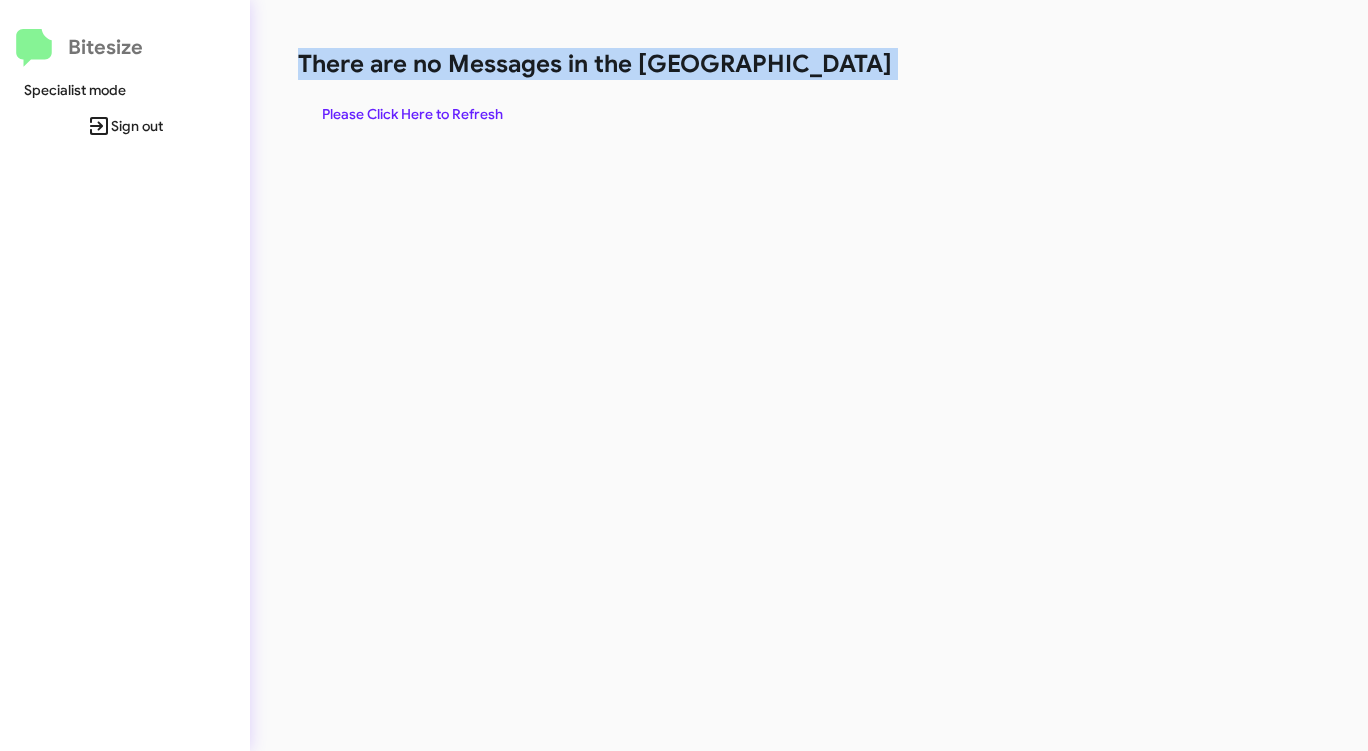 click on "There are no Messages in the [GEOGRAPHIC_DATA]" 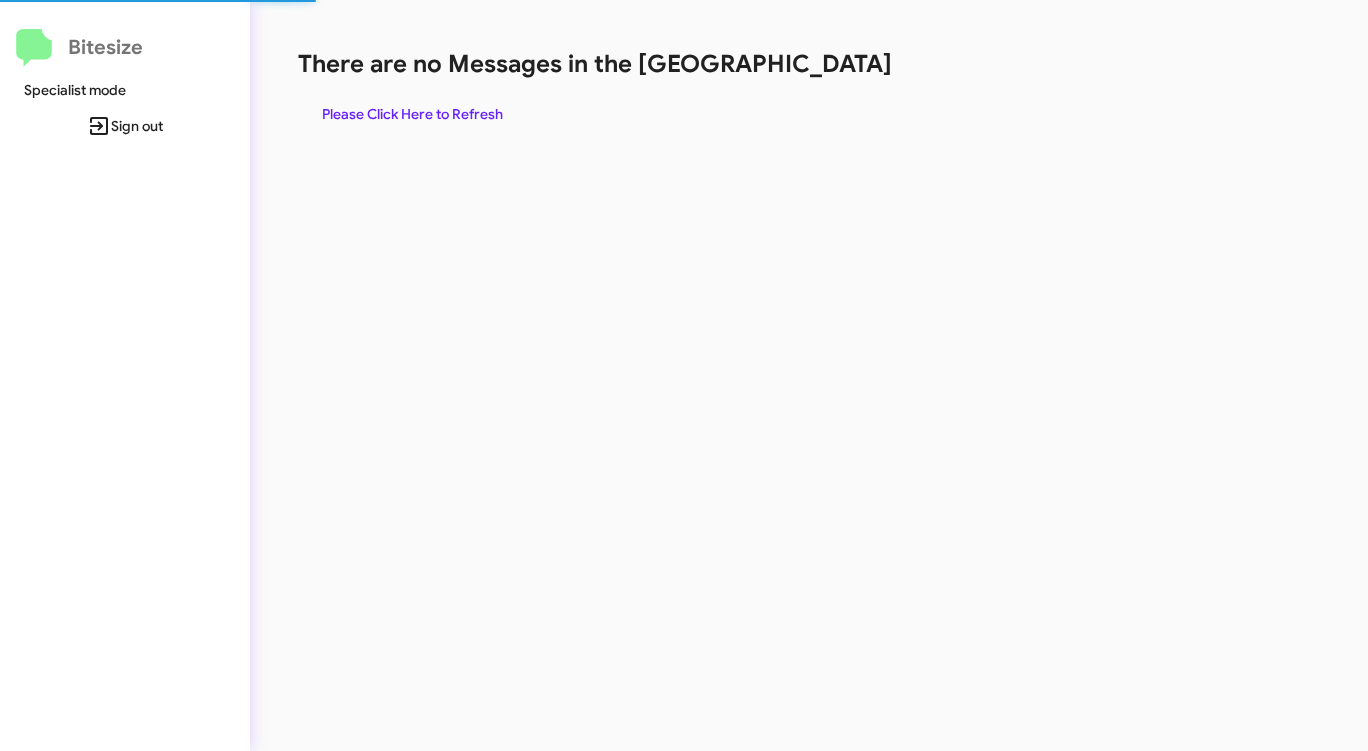 scroll, scrollTop: 0, scrollLeft: 0, axis: both 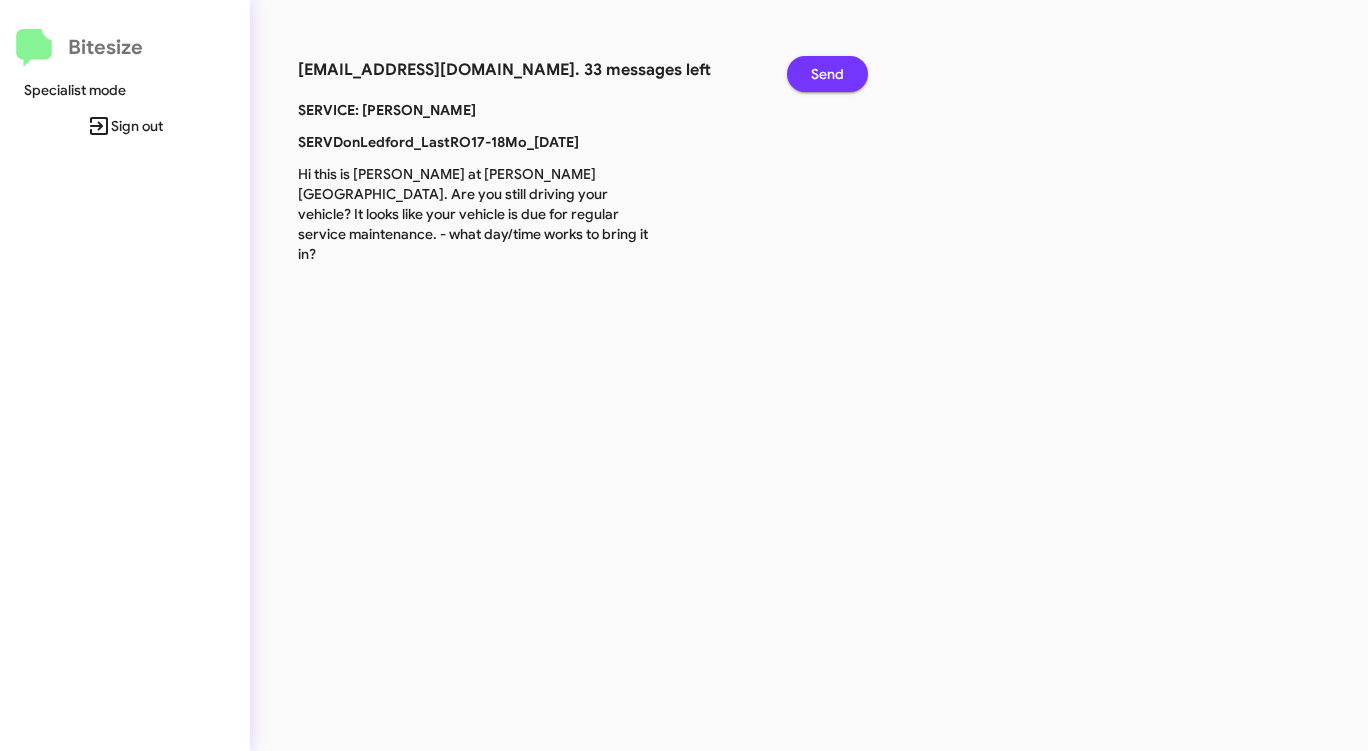 click on "Send" 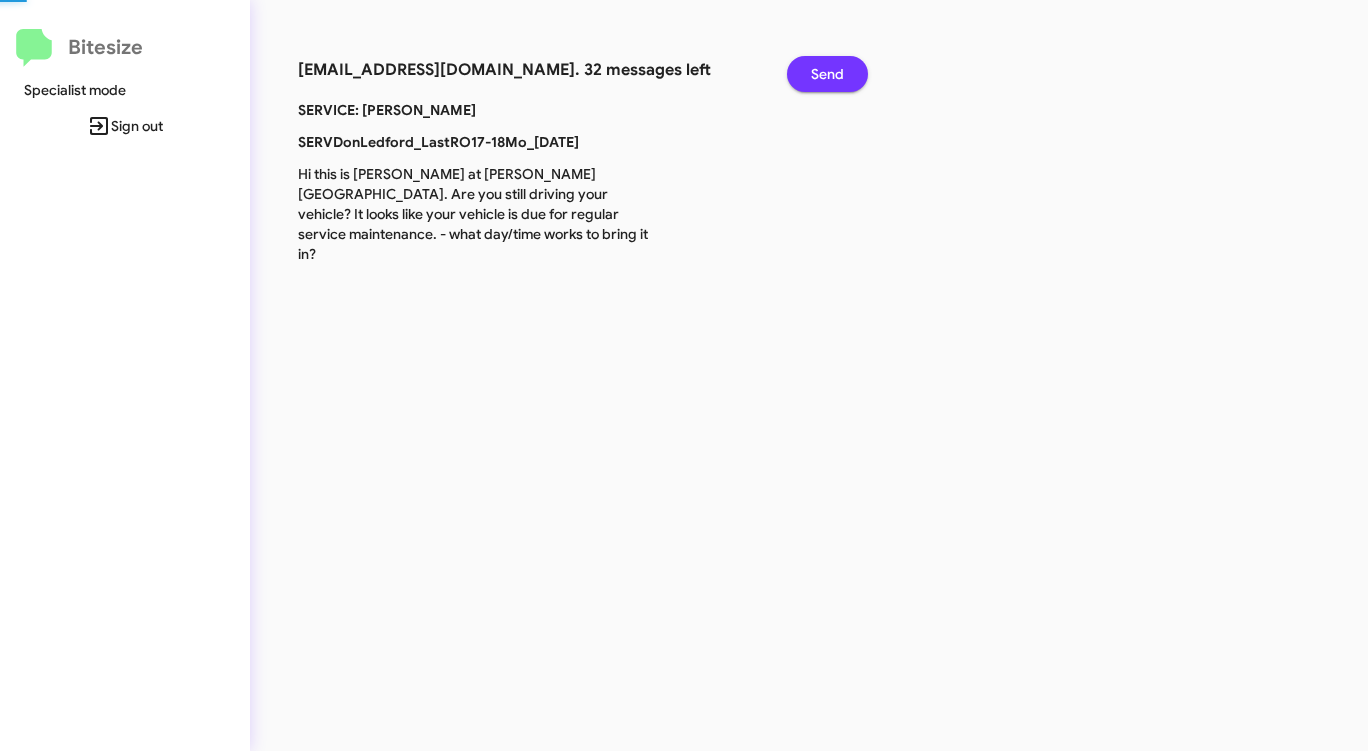 click on "Send" 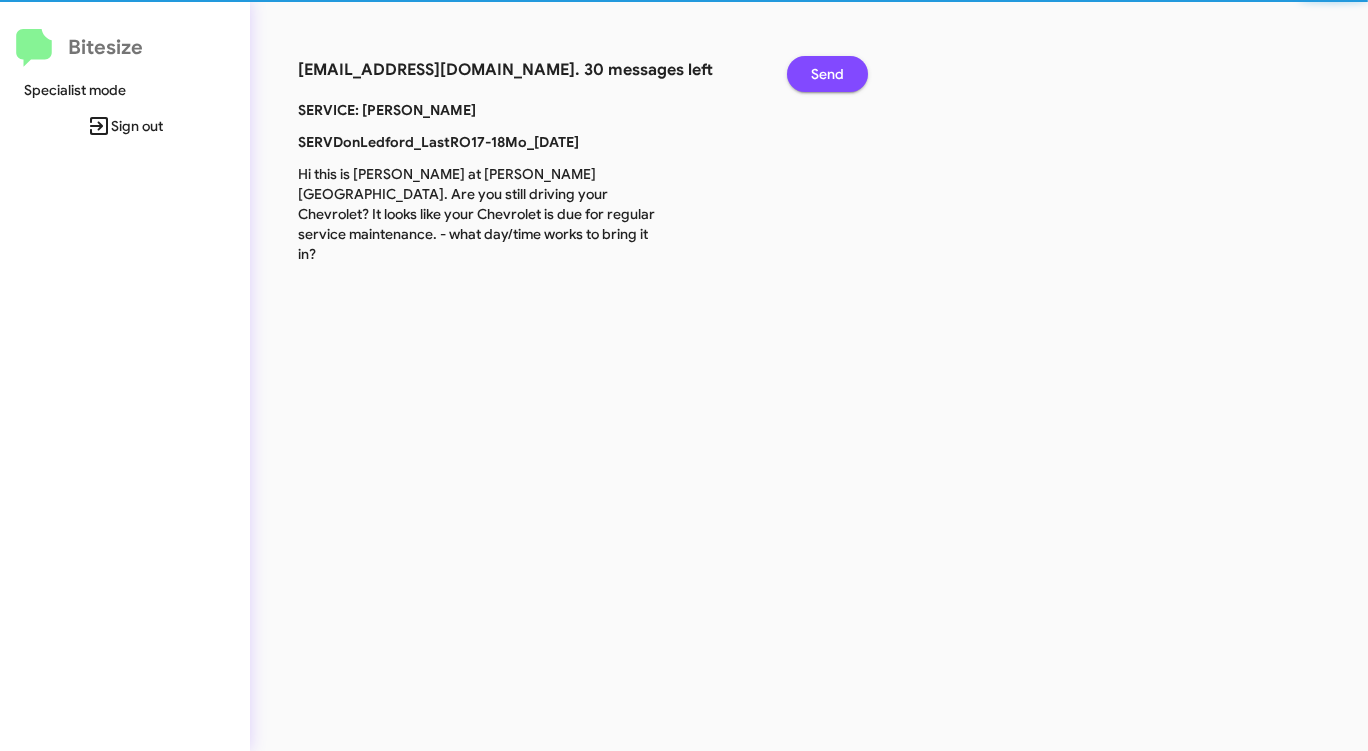 click on "Send" 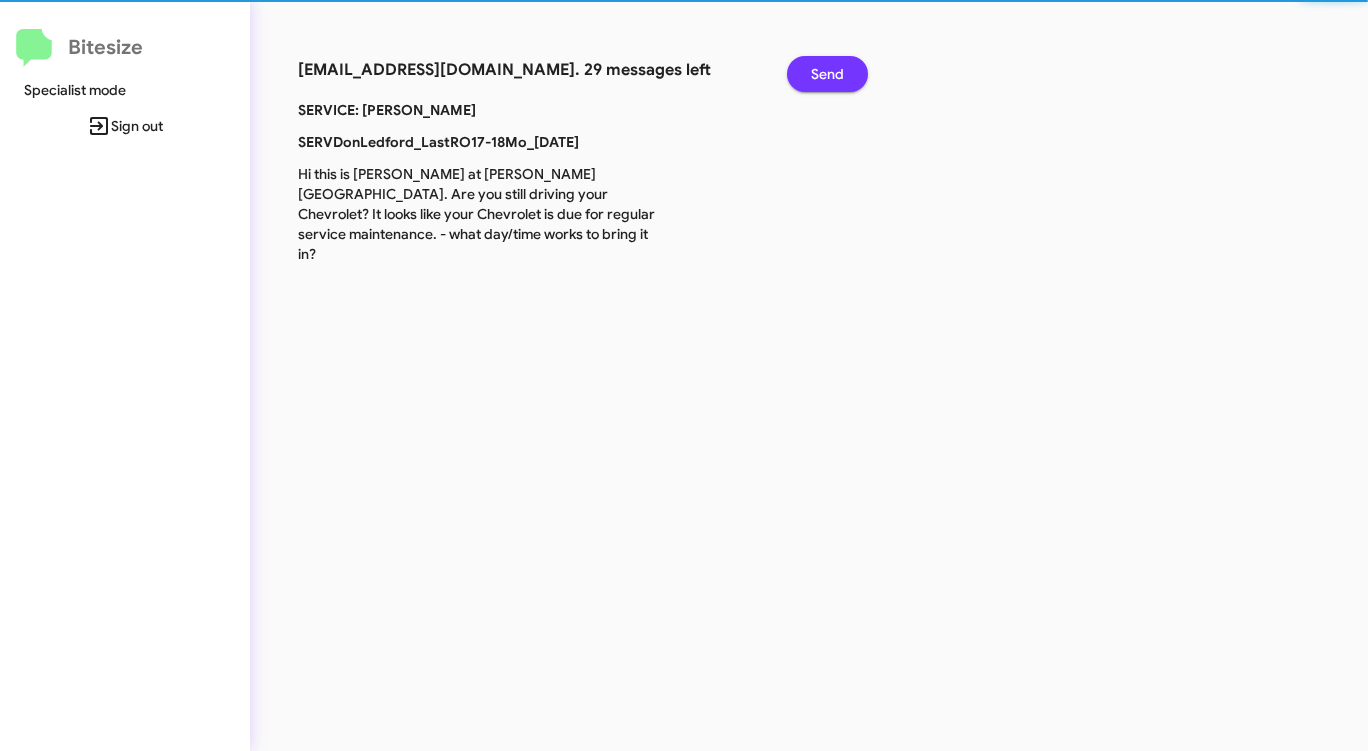 click on "Send" 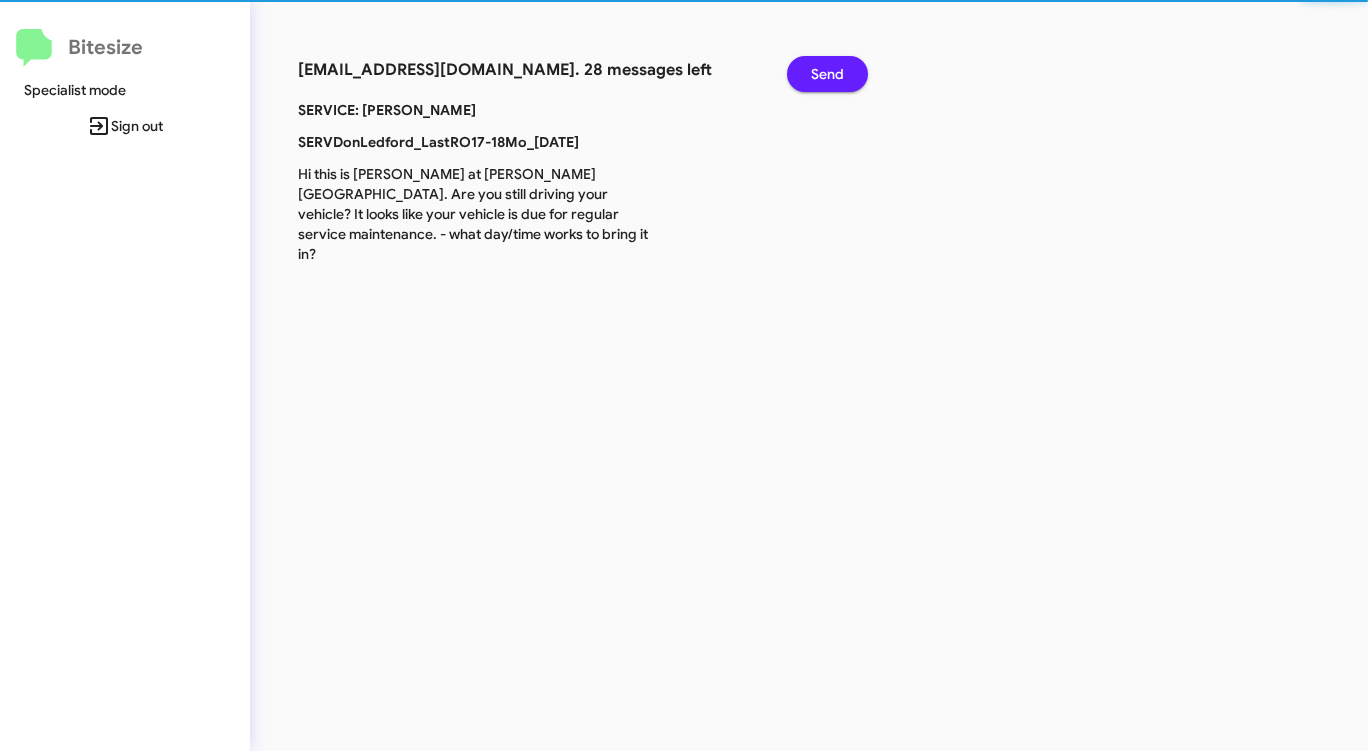 click on "Send" 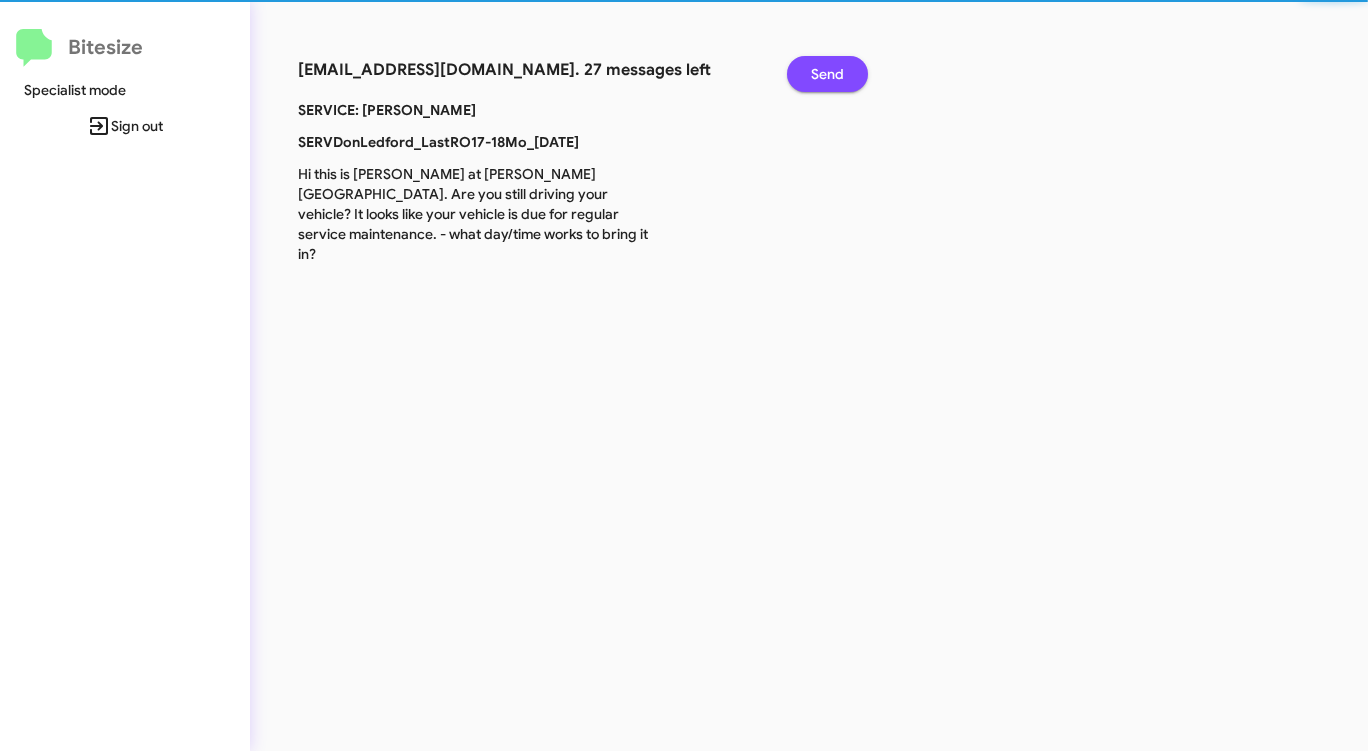 click on "Send" 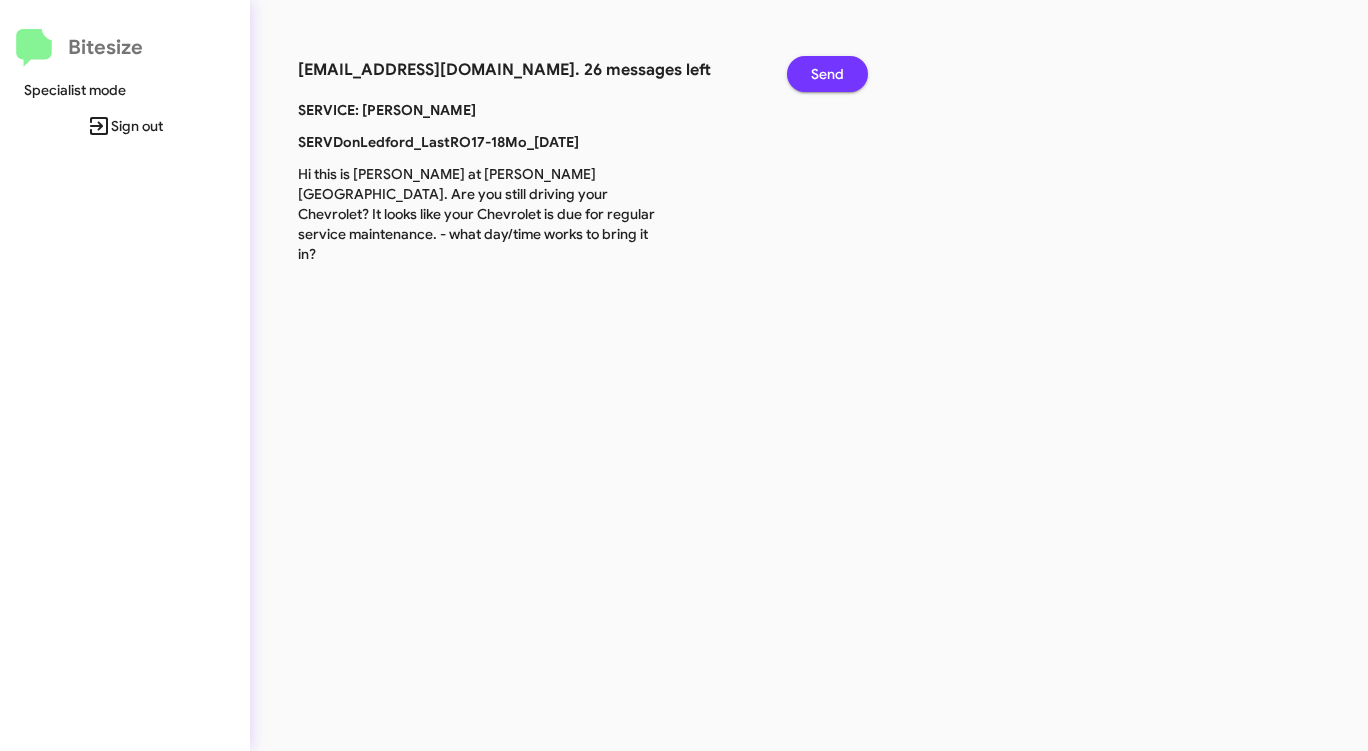 click on "Send" 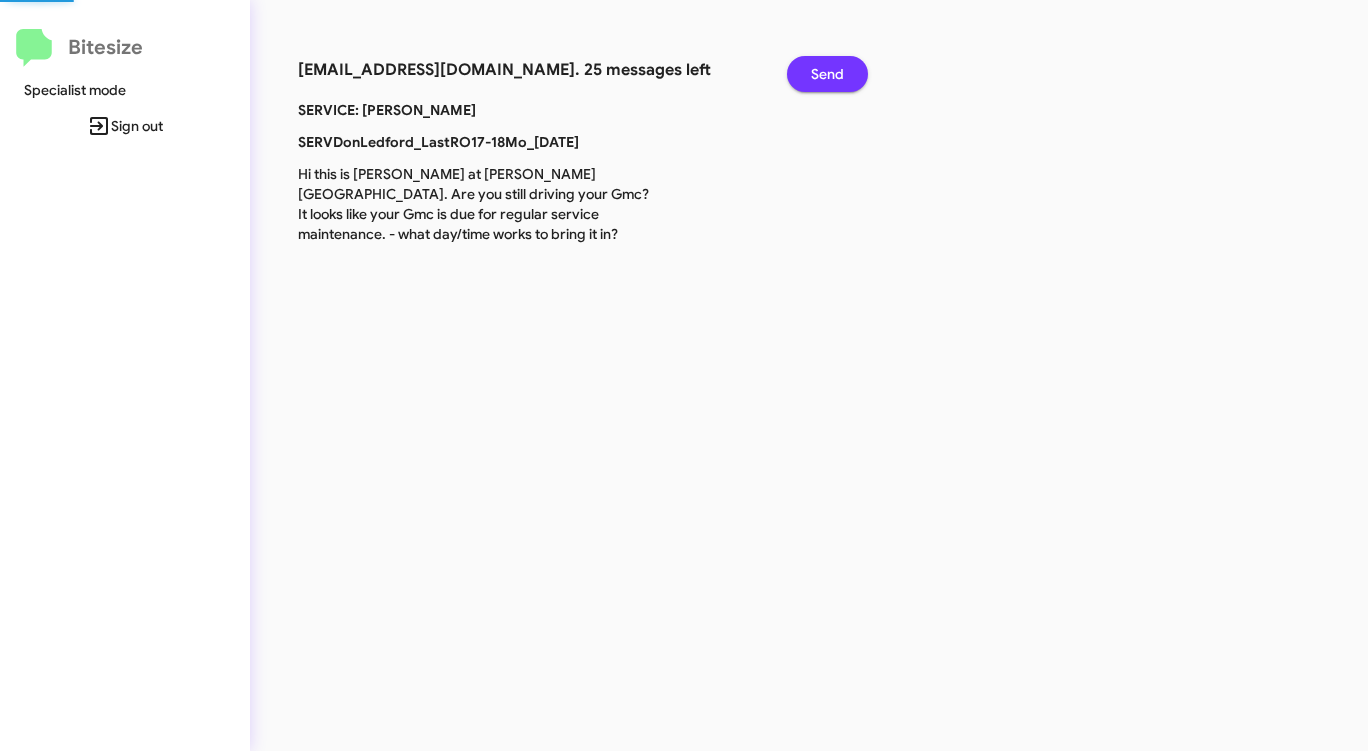 click on "Send" 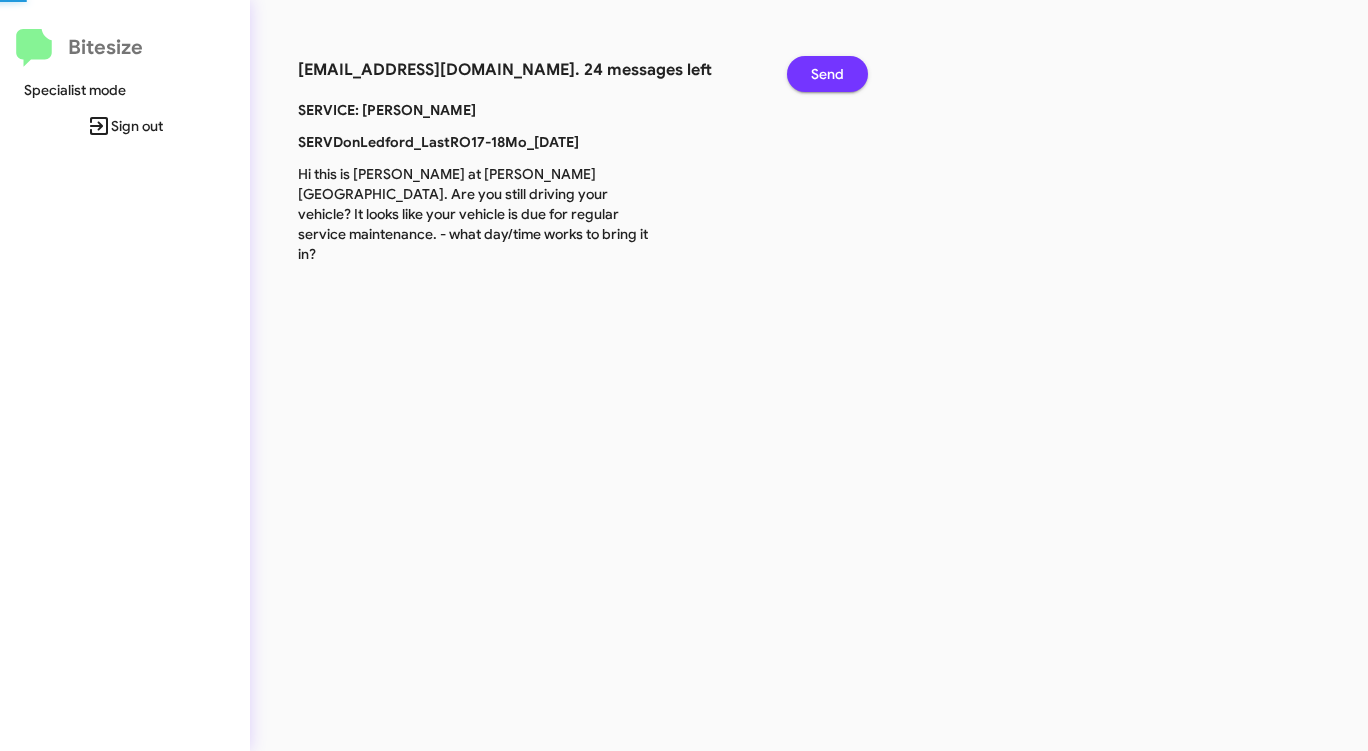 click on "Send" 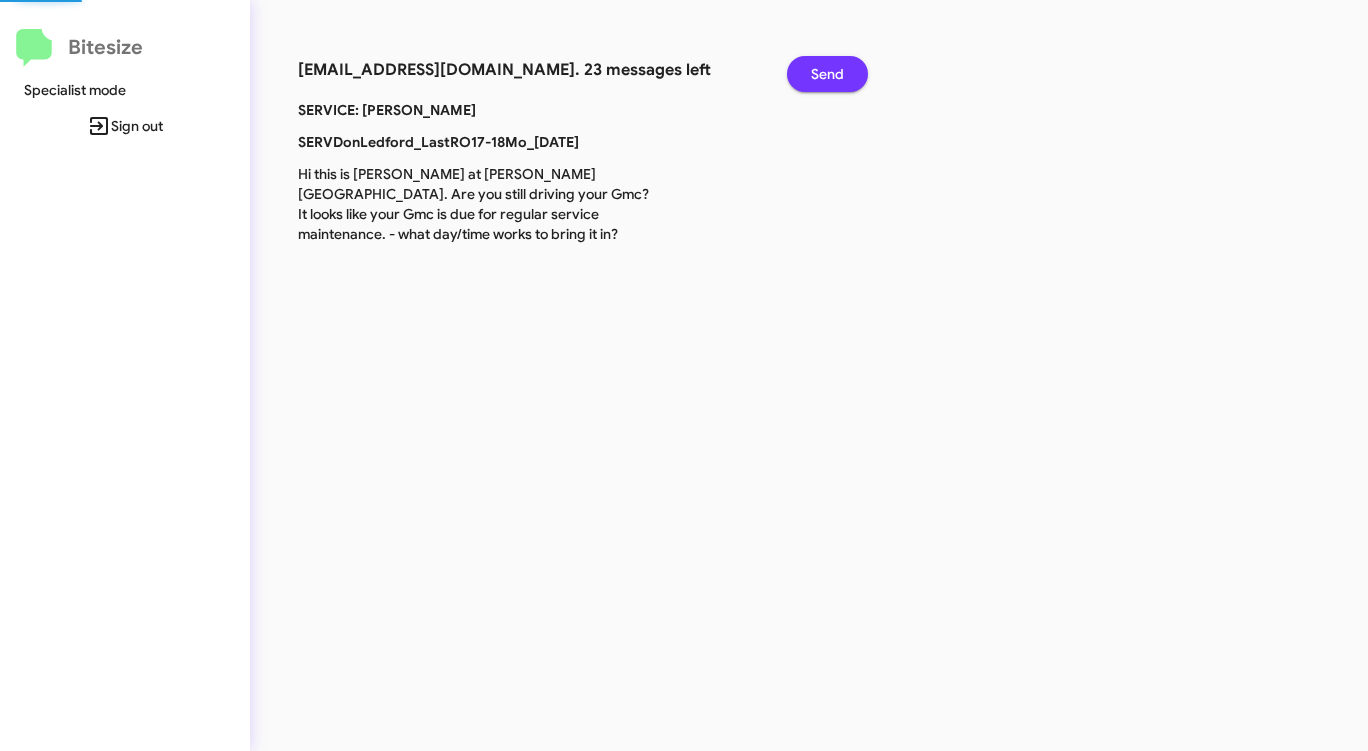 click on "Send" 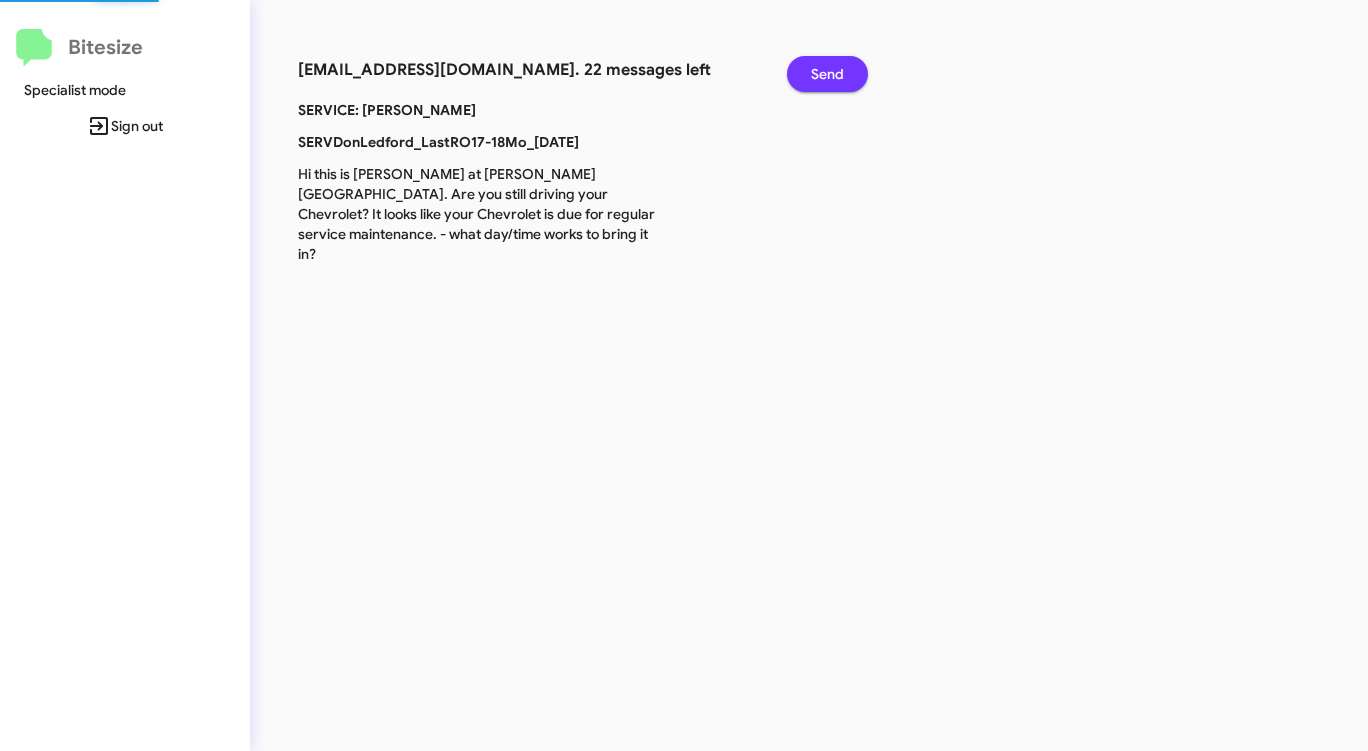 click on "Send" 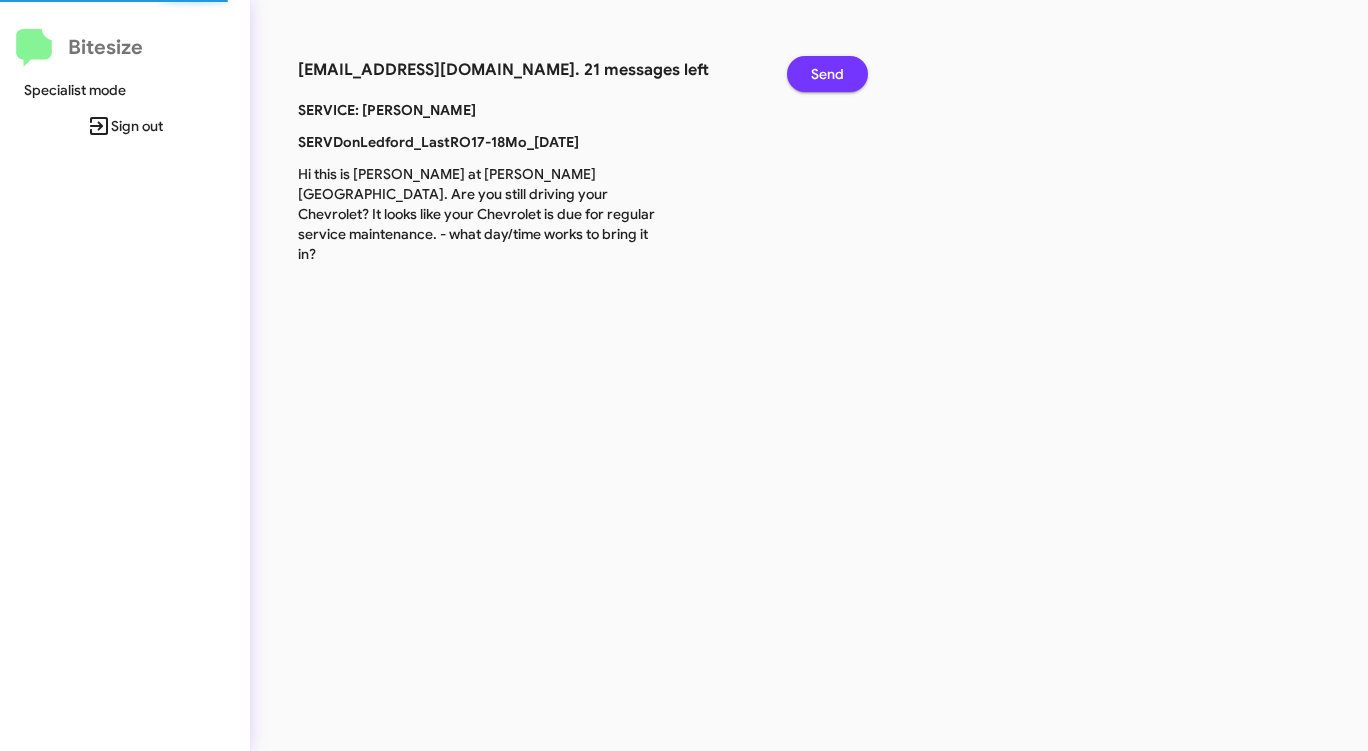 click on "Send" 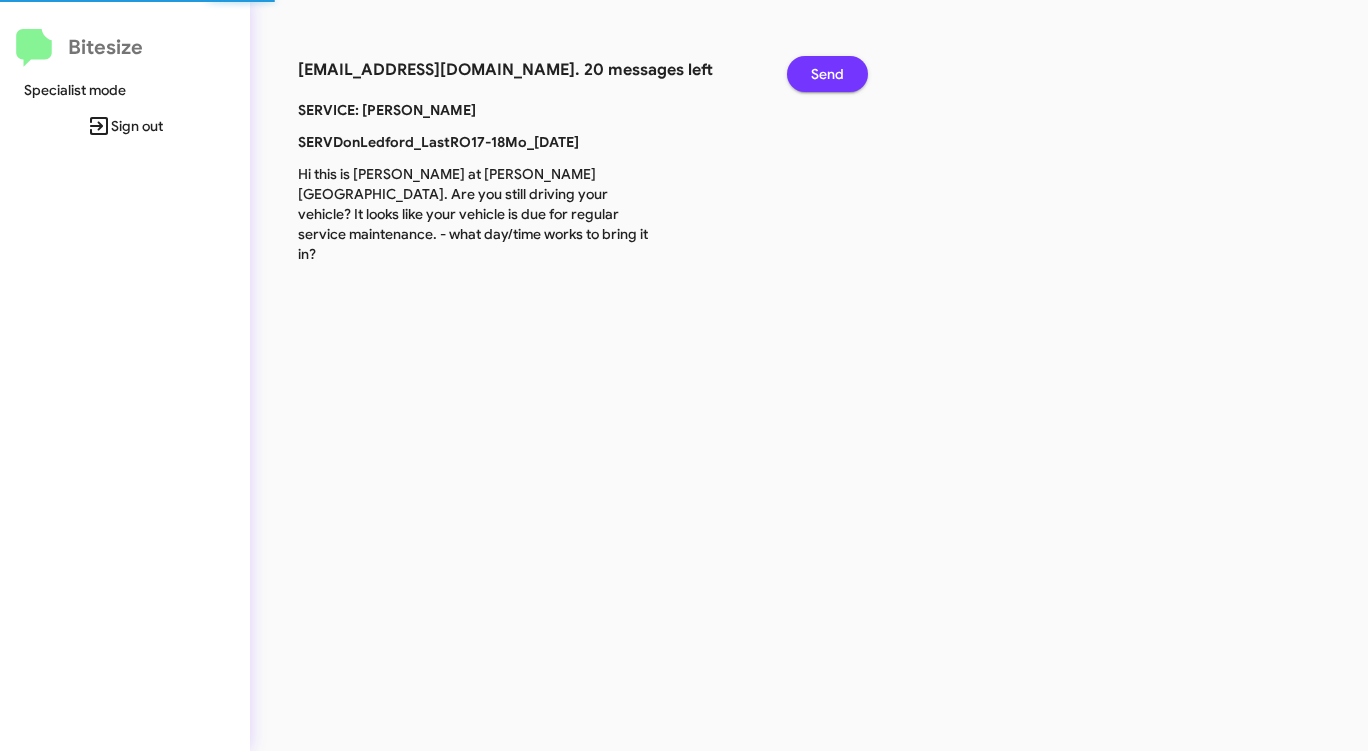 click on "Send" 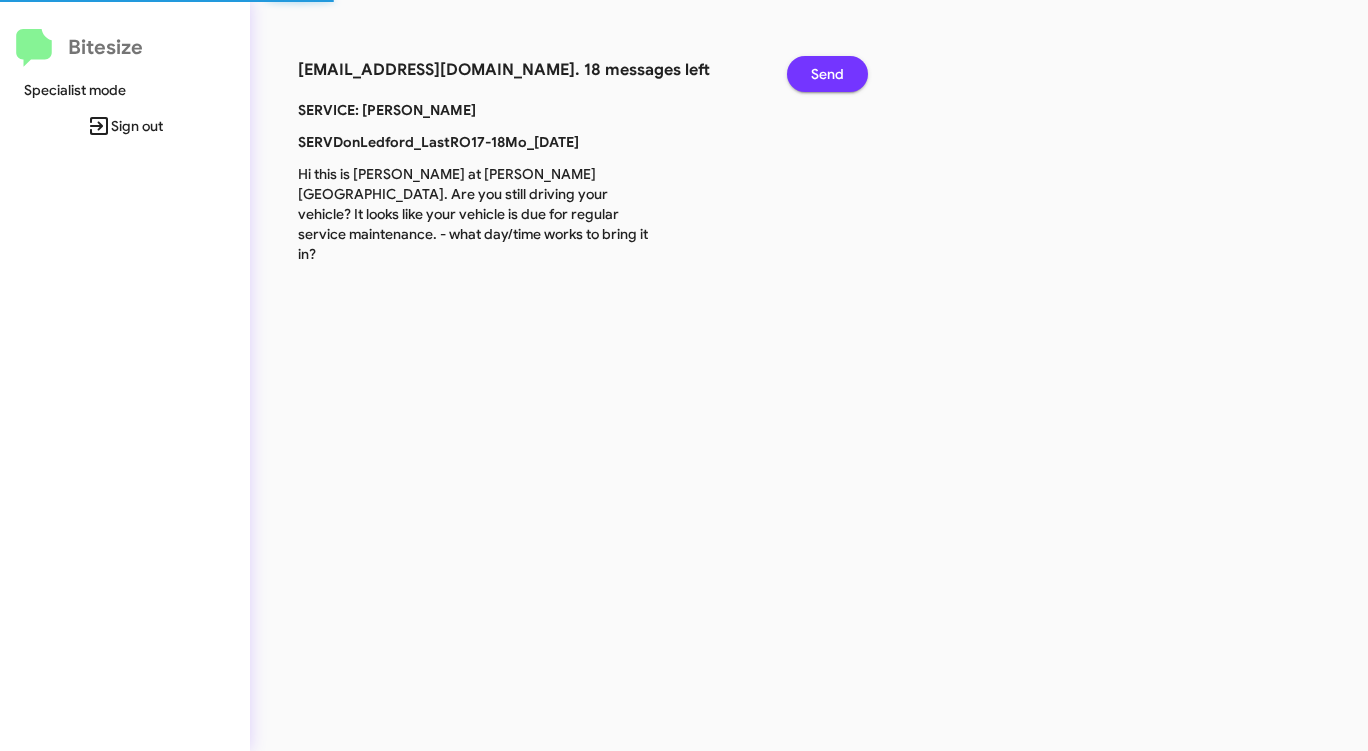 click on "Send" 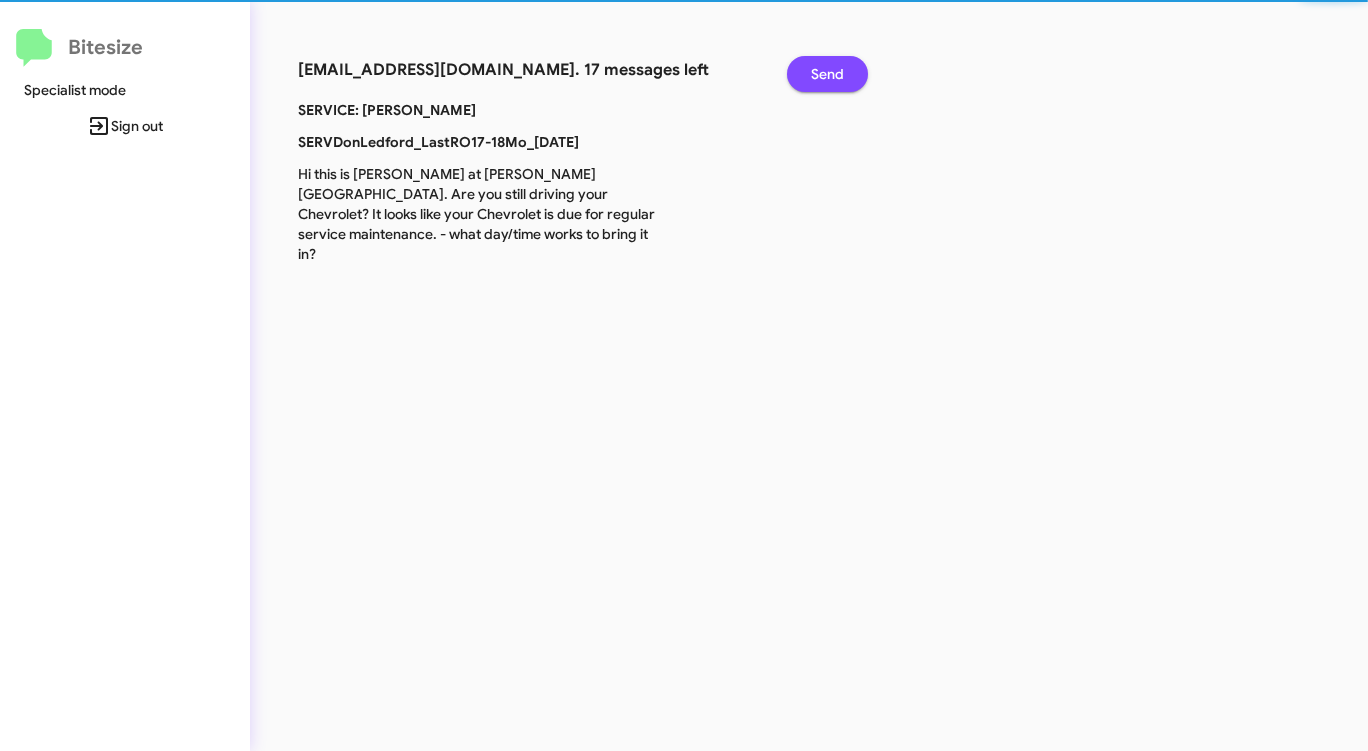 click on "Send" 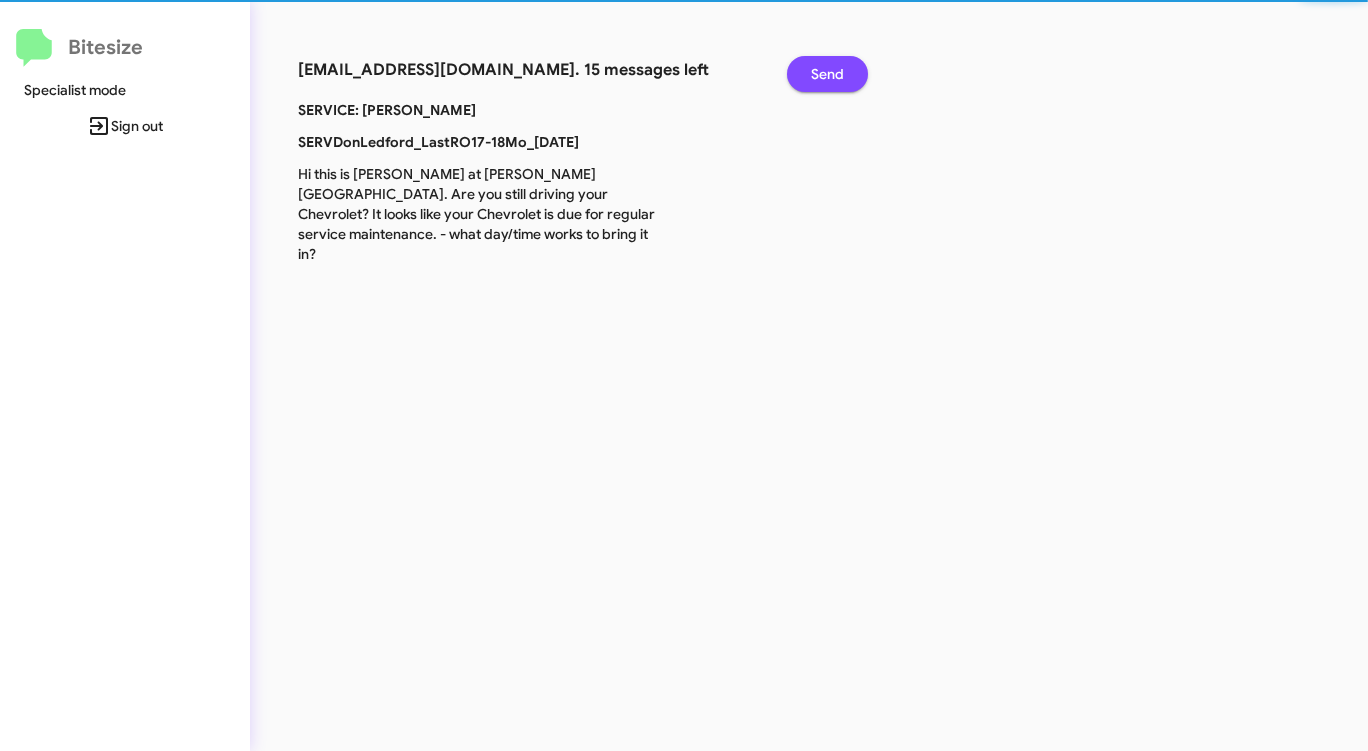 click on "Send" 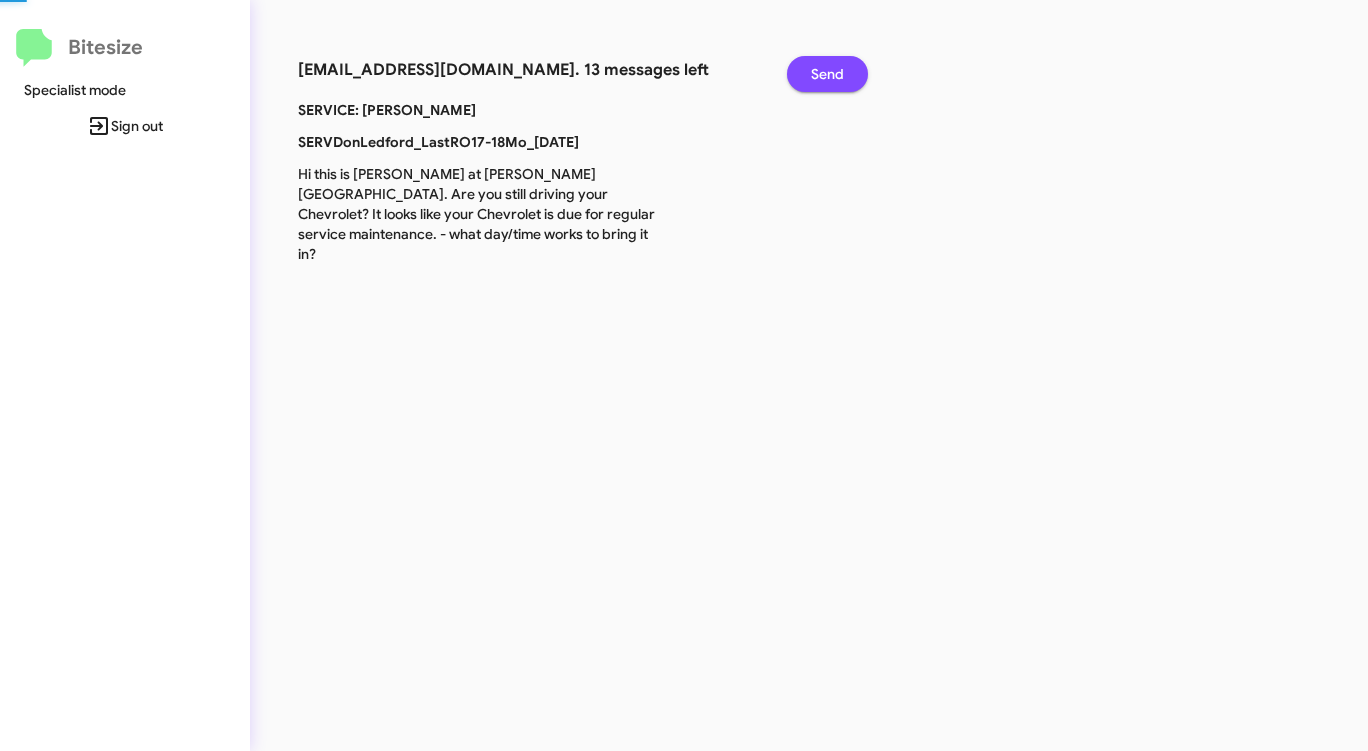 click on "Send" 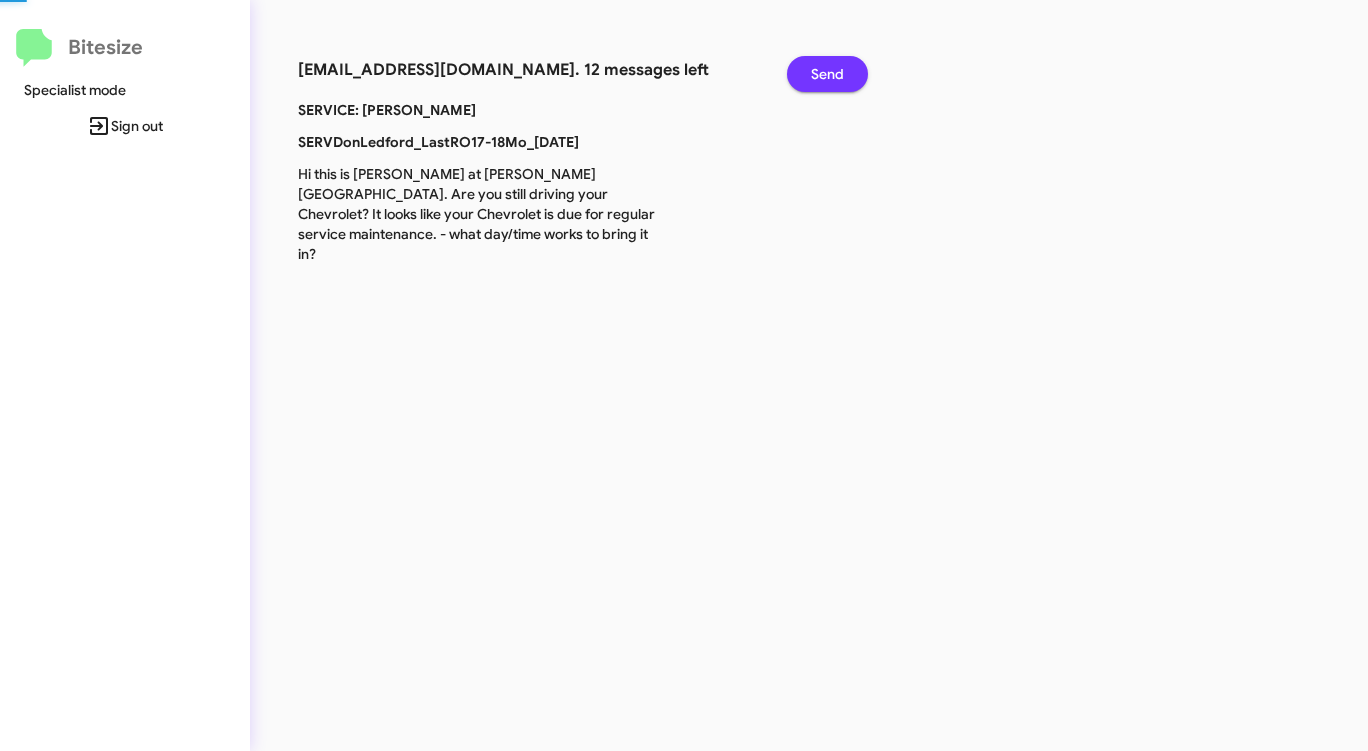 click on "Send" 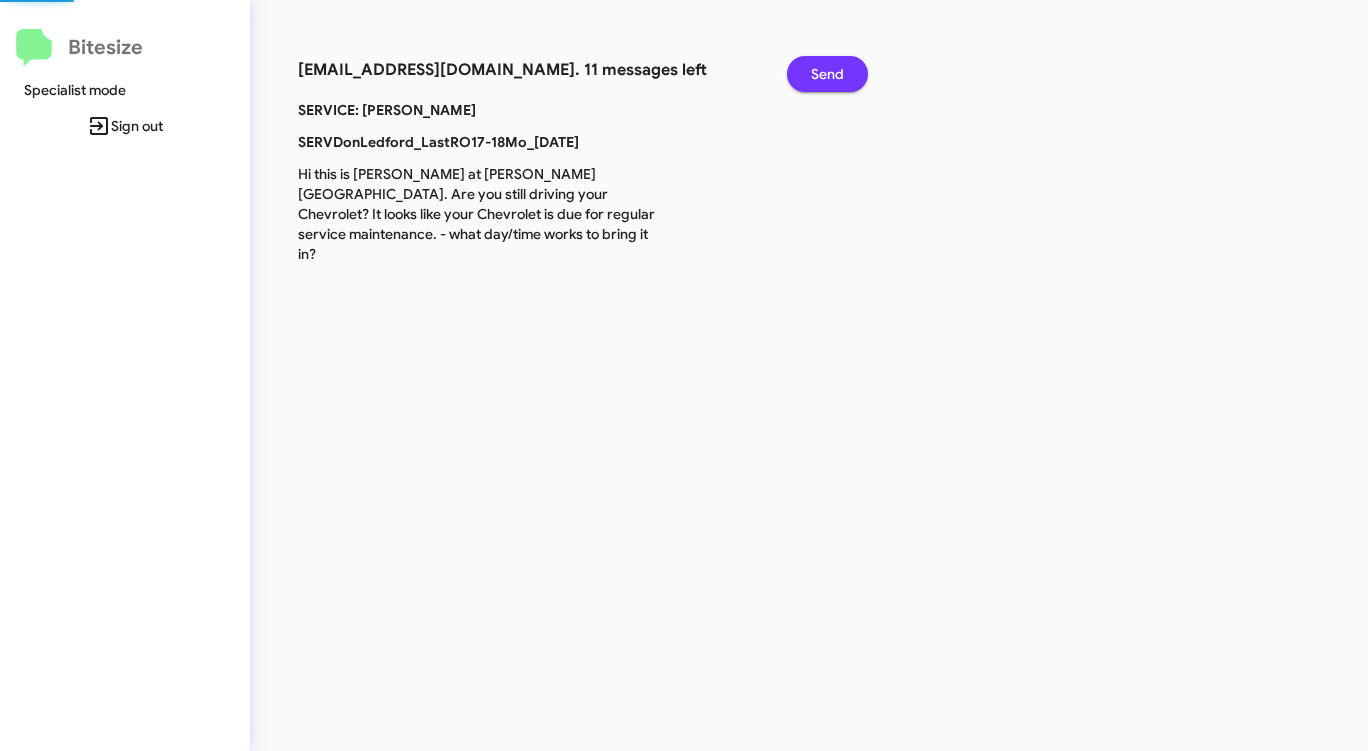 click on "Send" 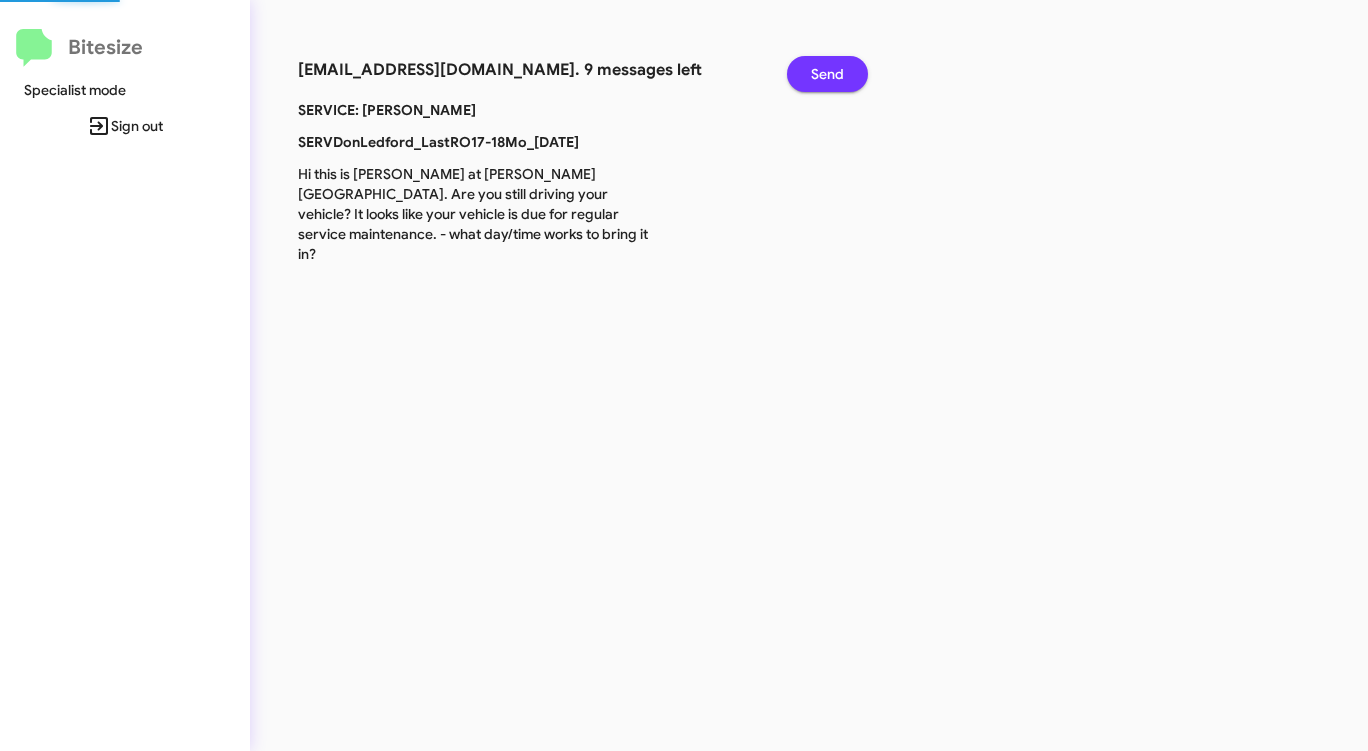 click on "Send" 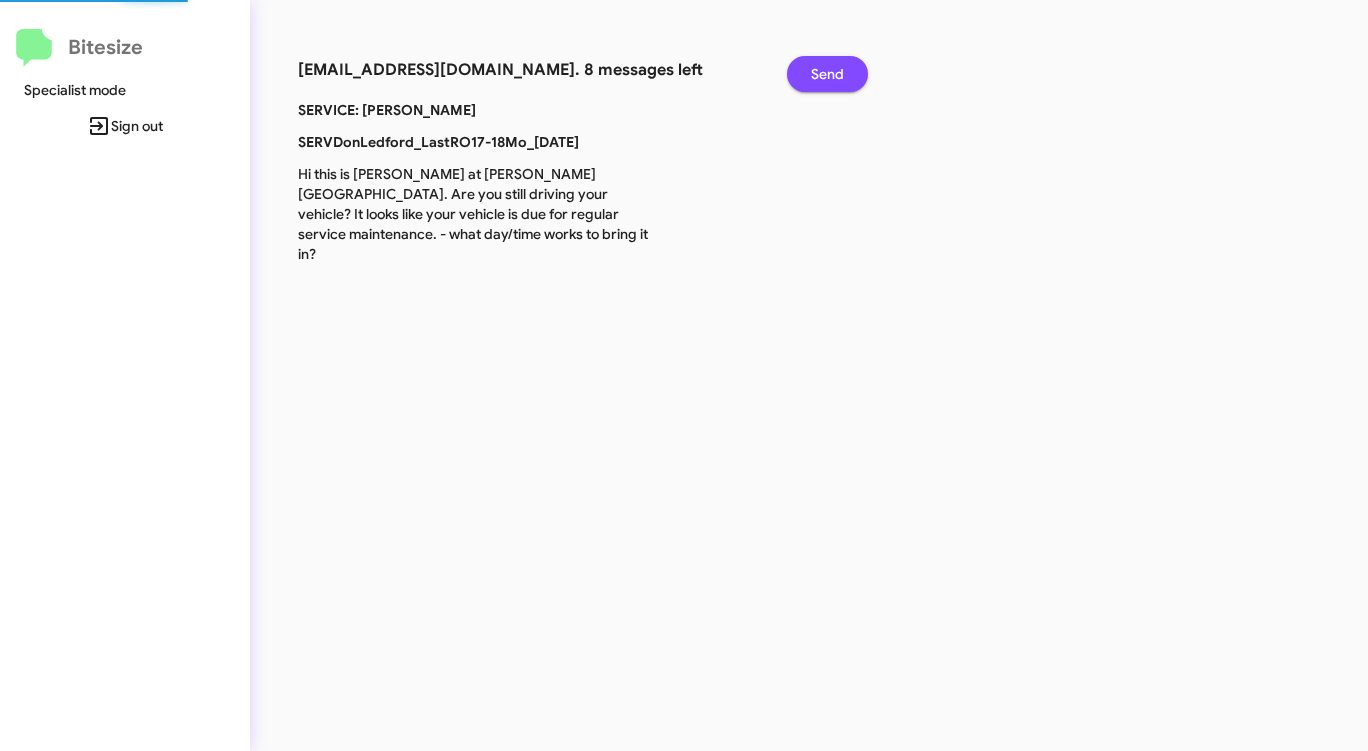 click on "Send" 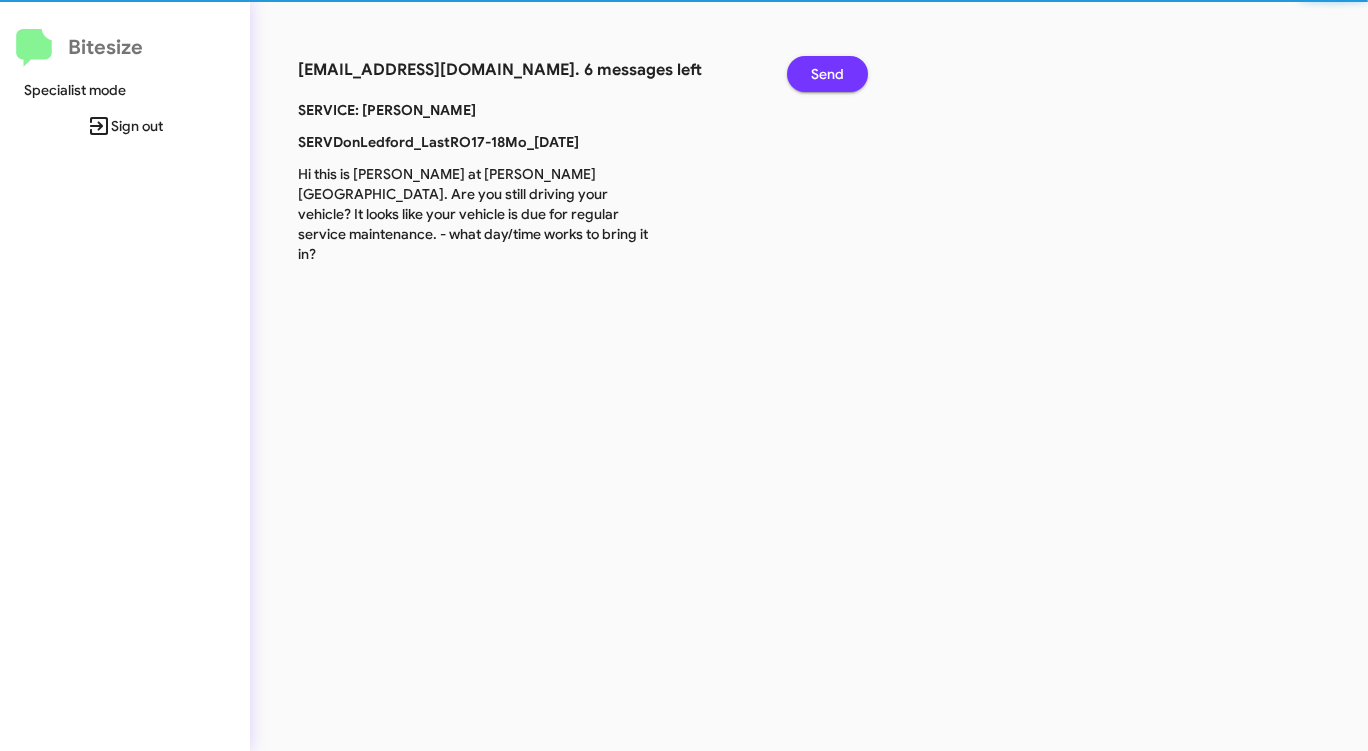 click on "Send" 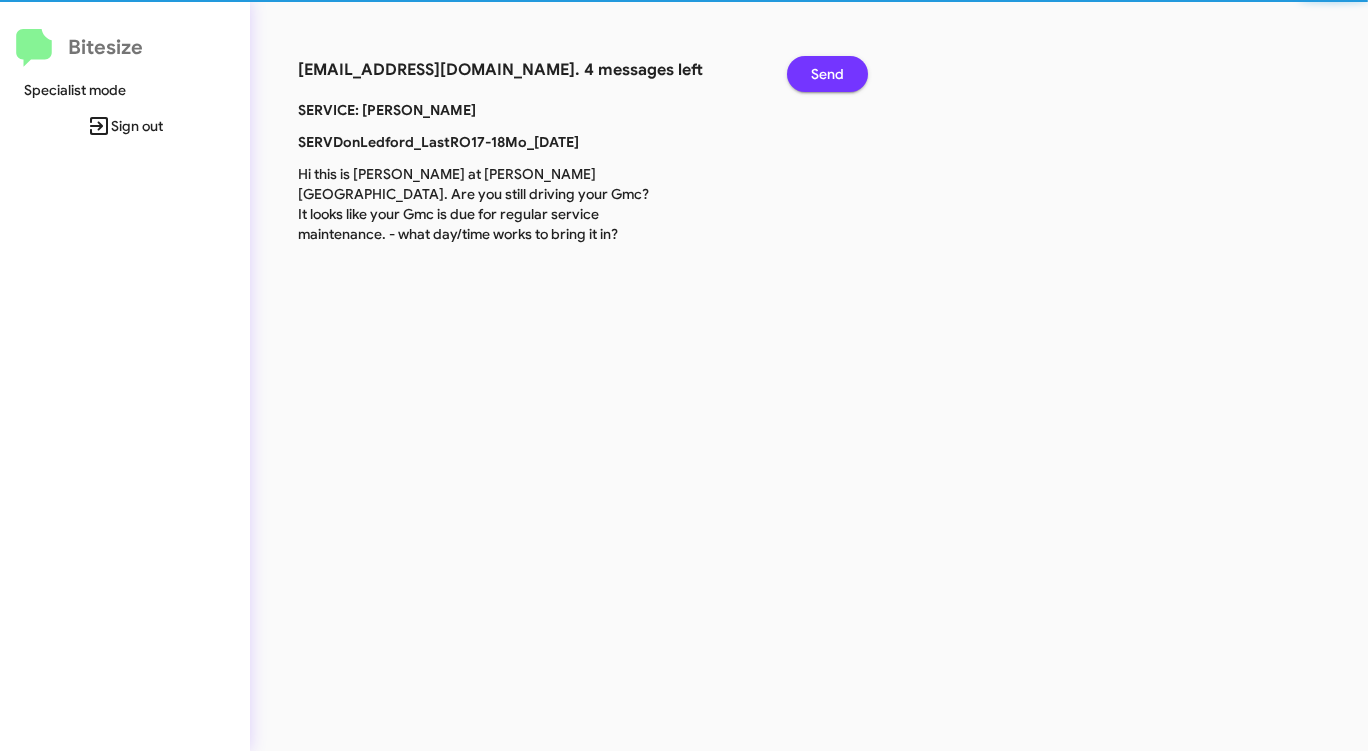click on "Send" 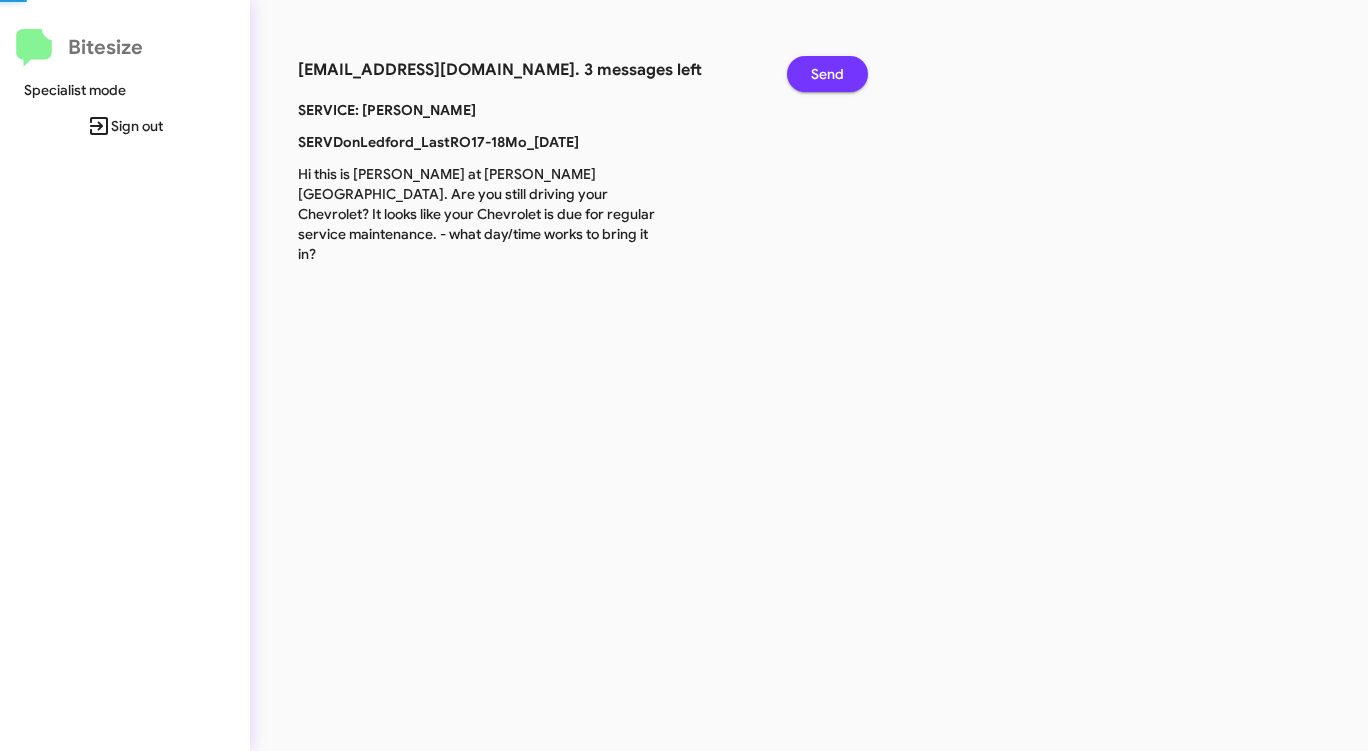 click on "Send" 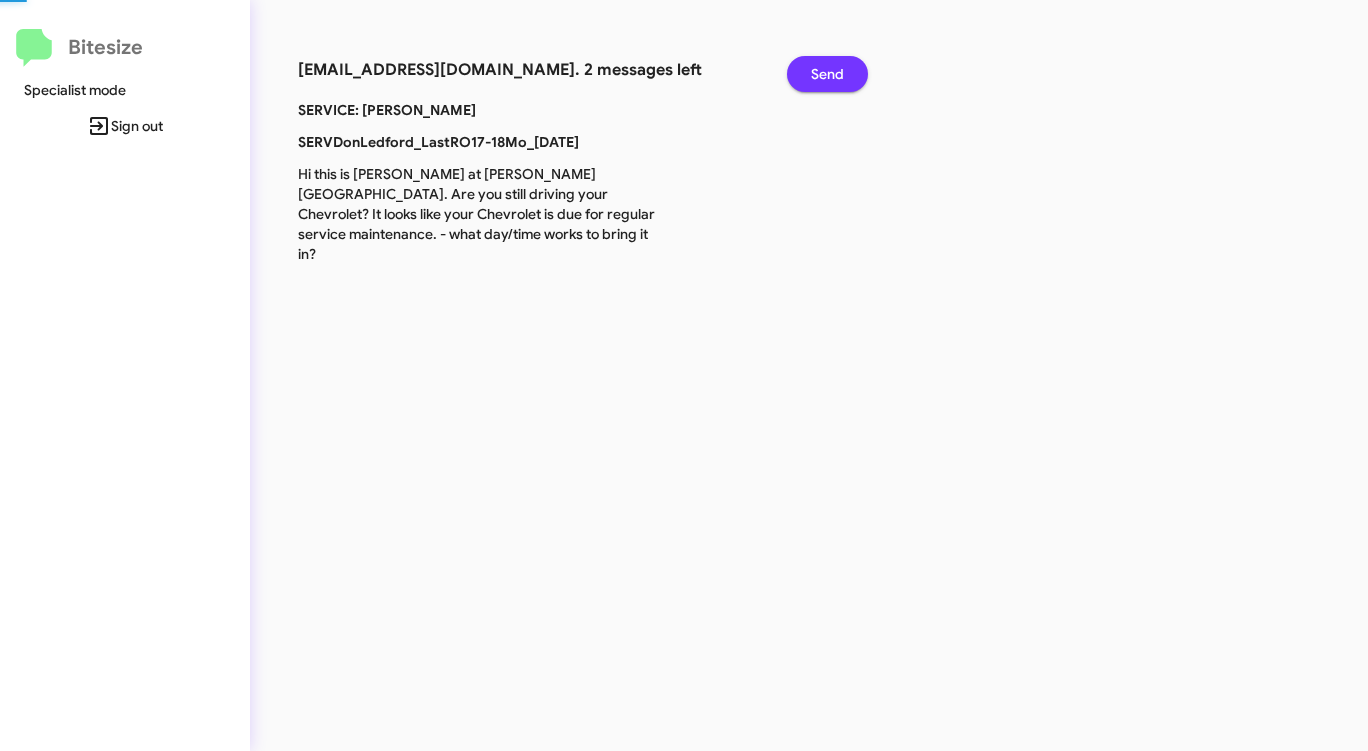 click on "Send" 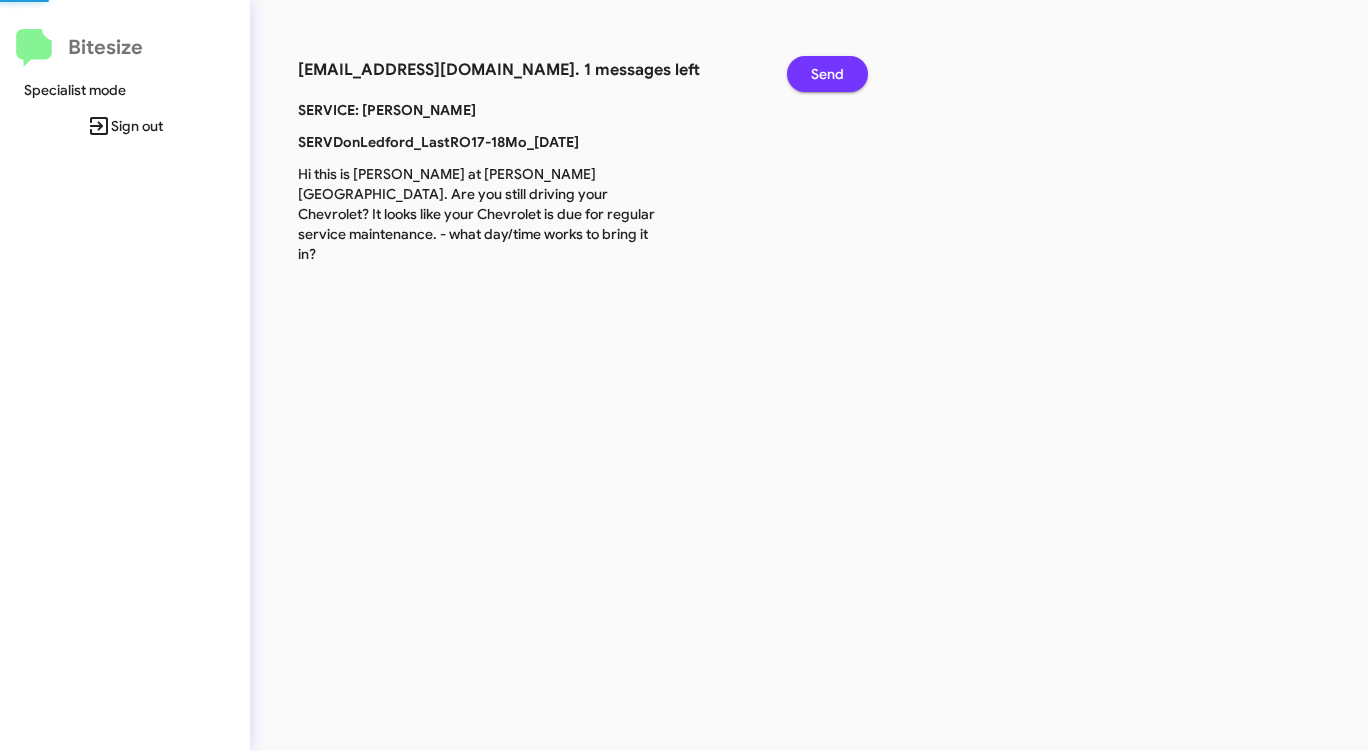 click on "Send" 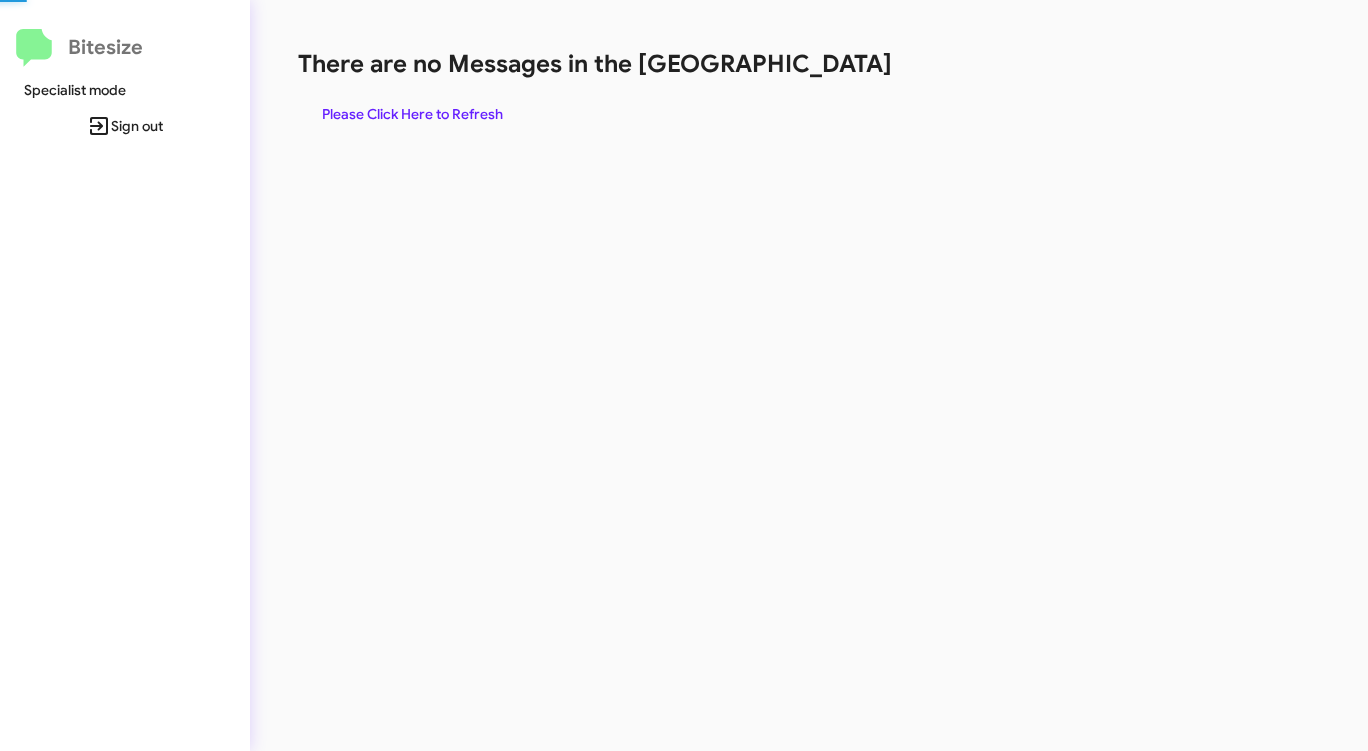 click on "There are no Messages in the [GEOGRAPHIC_DATA]" 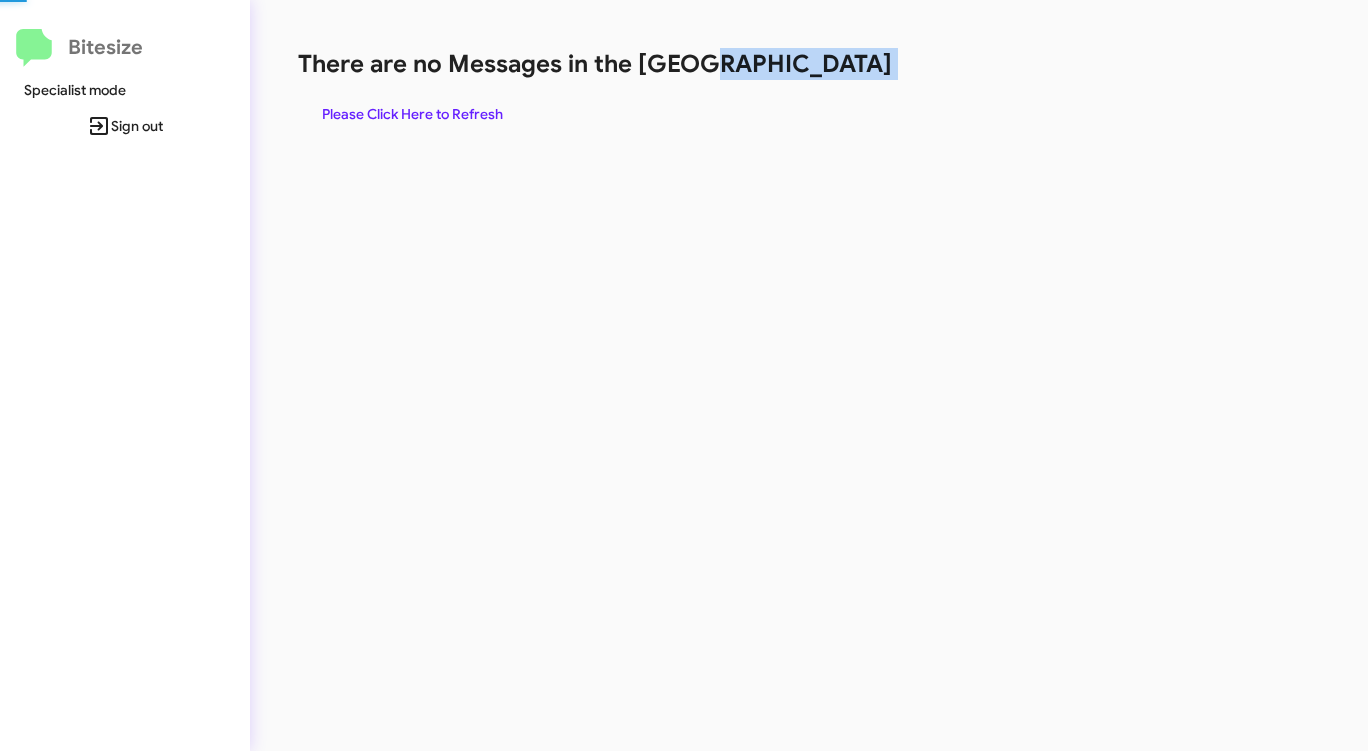 click on "There are no Messages in the [GEOGRAPHIC_DATA]" 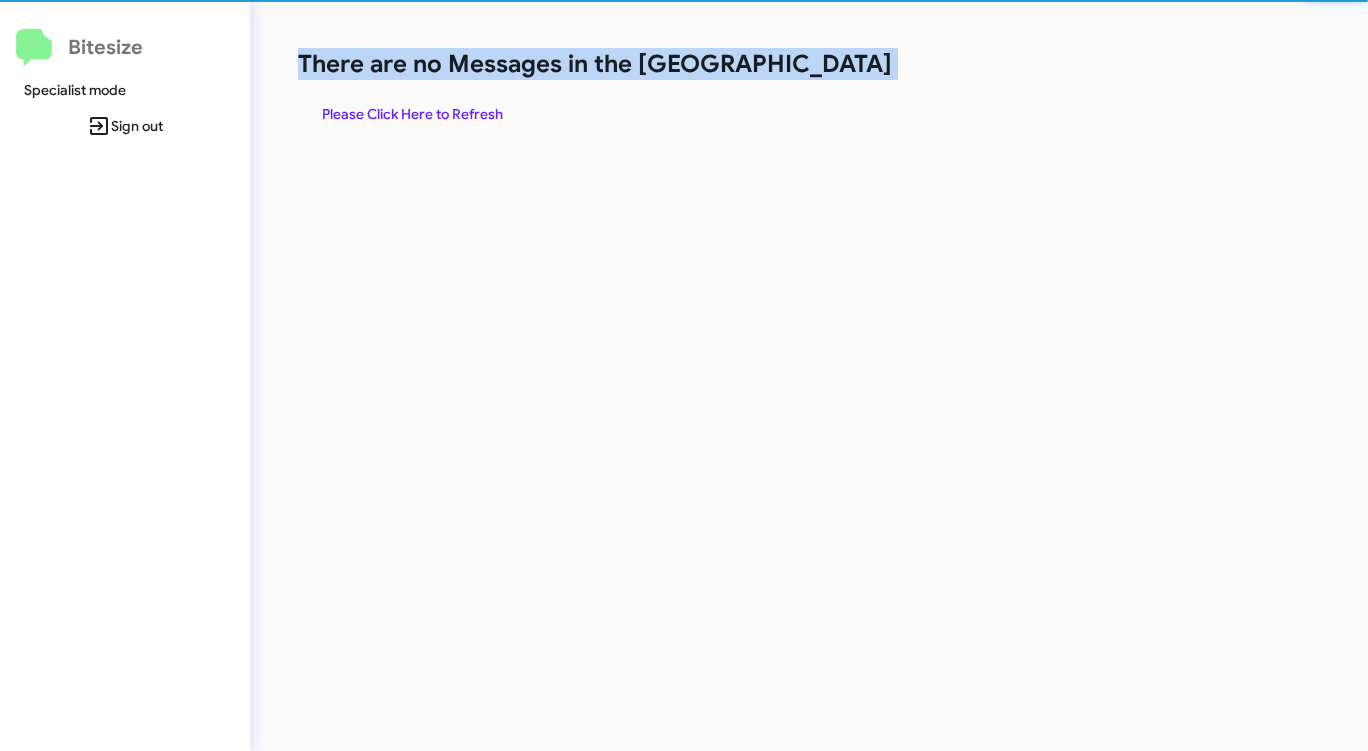 click on "There are no Messages in the [GEOGRAPHIC_DATA]" 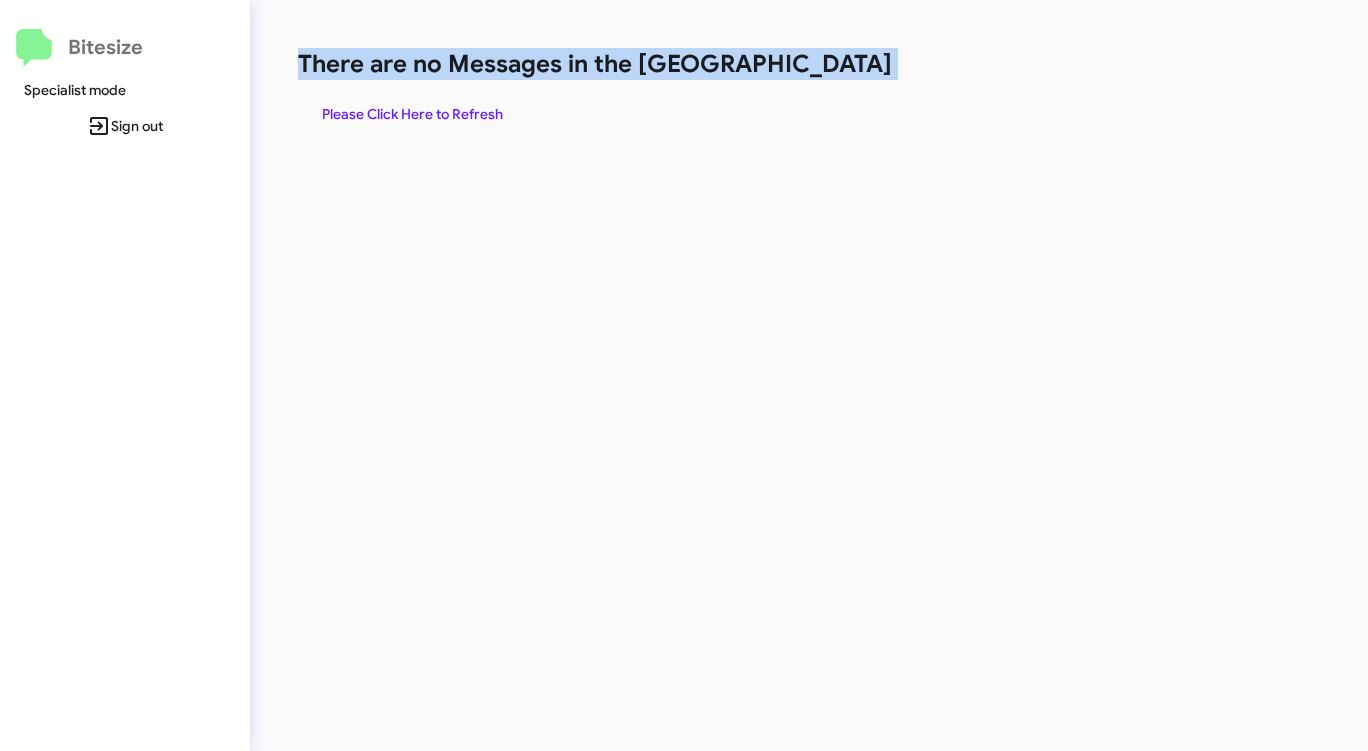 click on "There are no Messages in the [GEOGRAPHIC_DATA]" 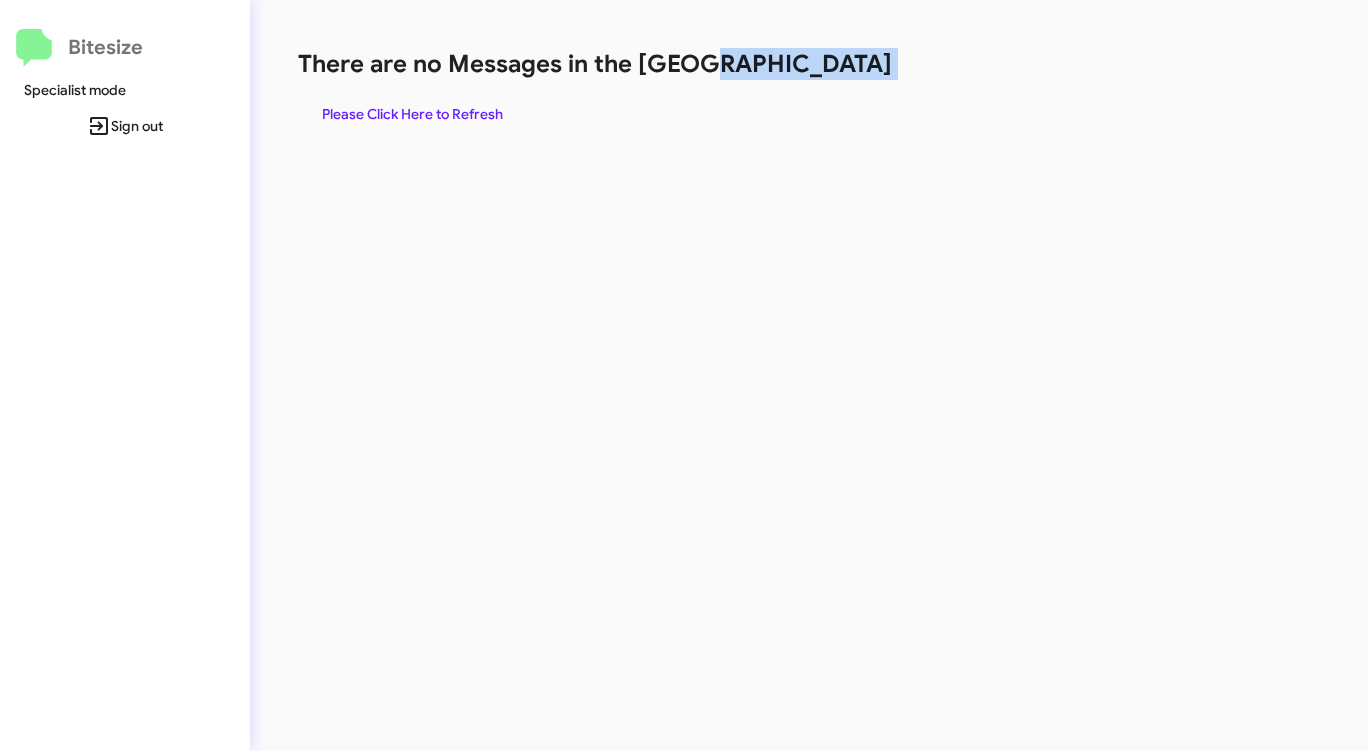 click on "There are no Messages in the [GEOGRAPHIC_DATA]" 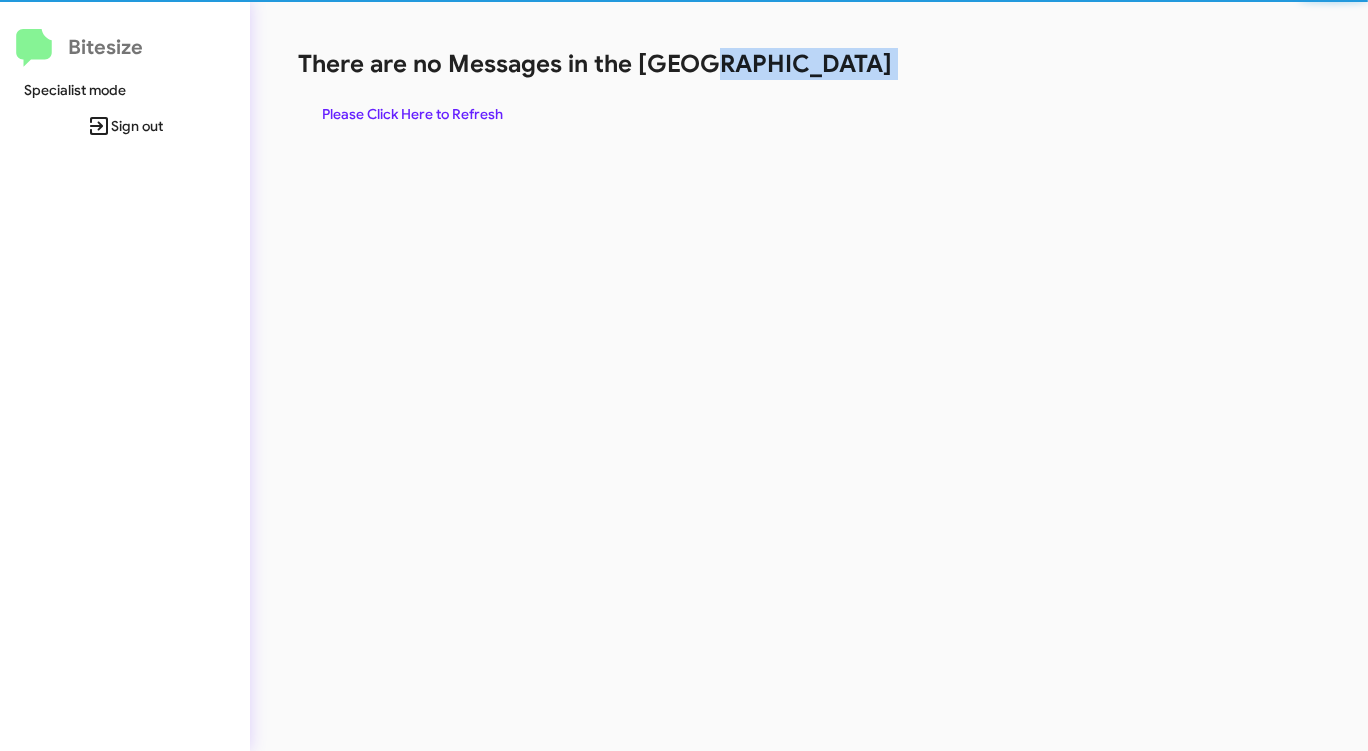 click on "Please Click Here to Refresh" 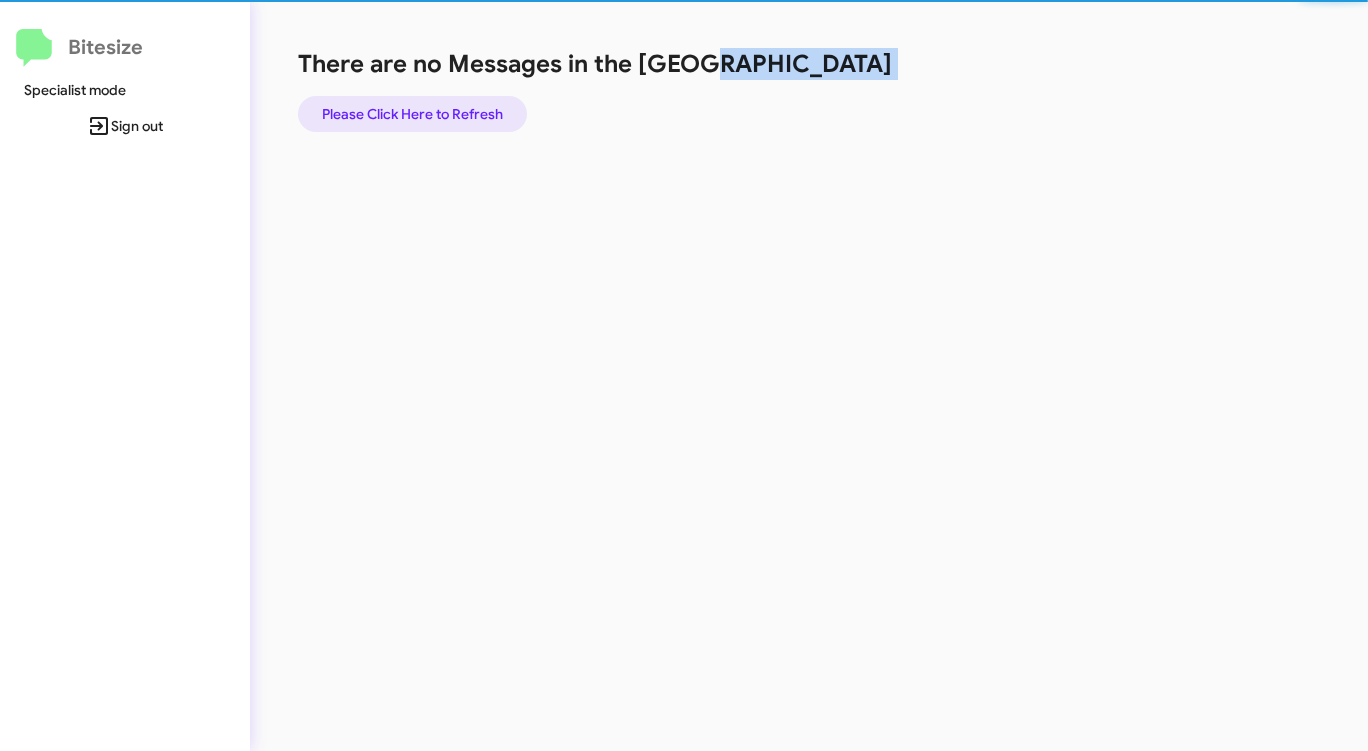 click on "Please Click Here to Refresh" 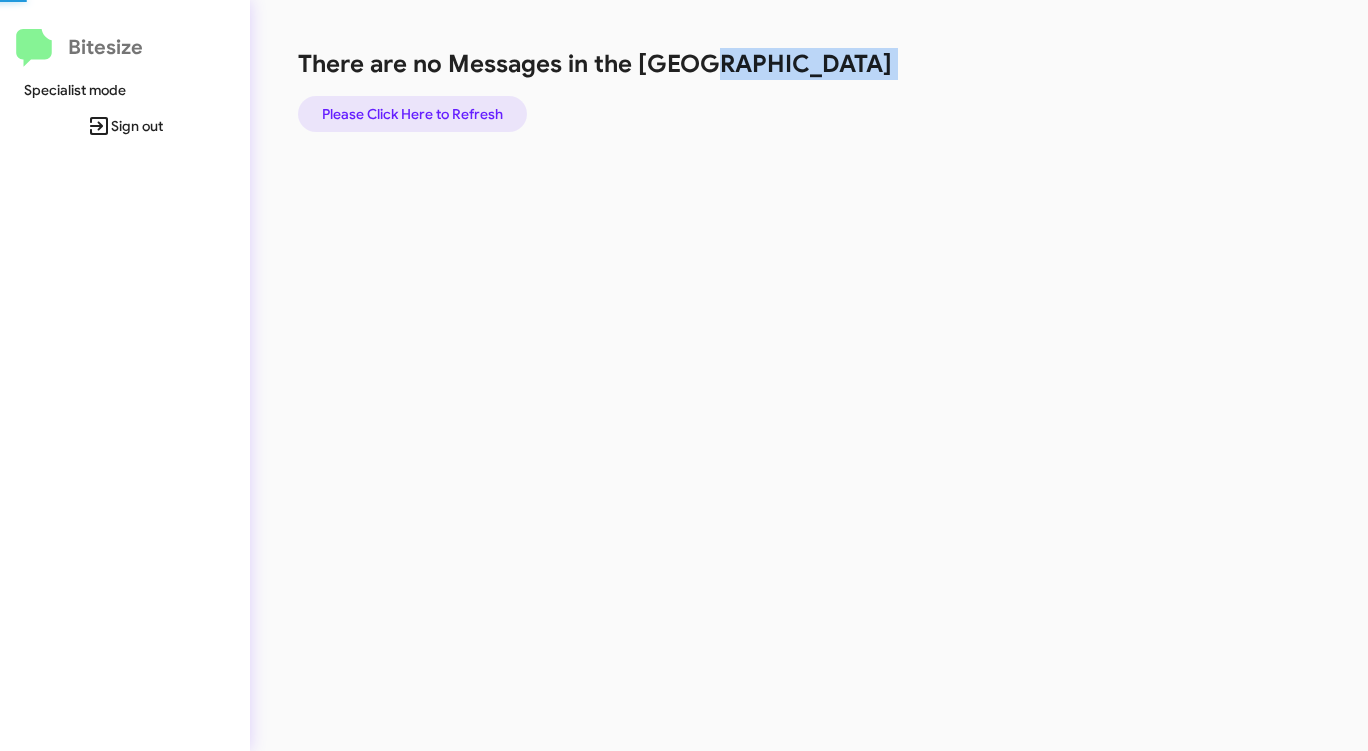click on "Please Click Here to Refresh" 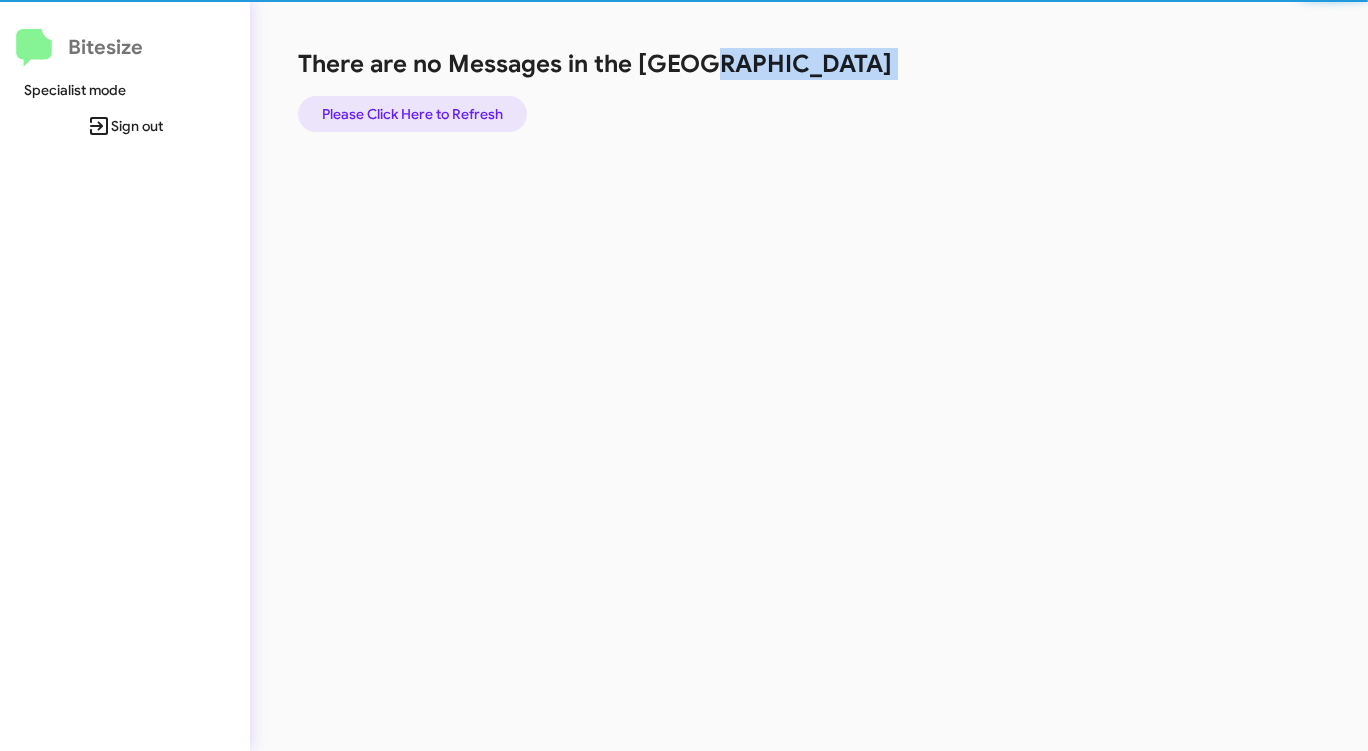click on "Please Click Here to Refresh" 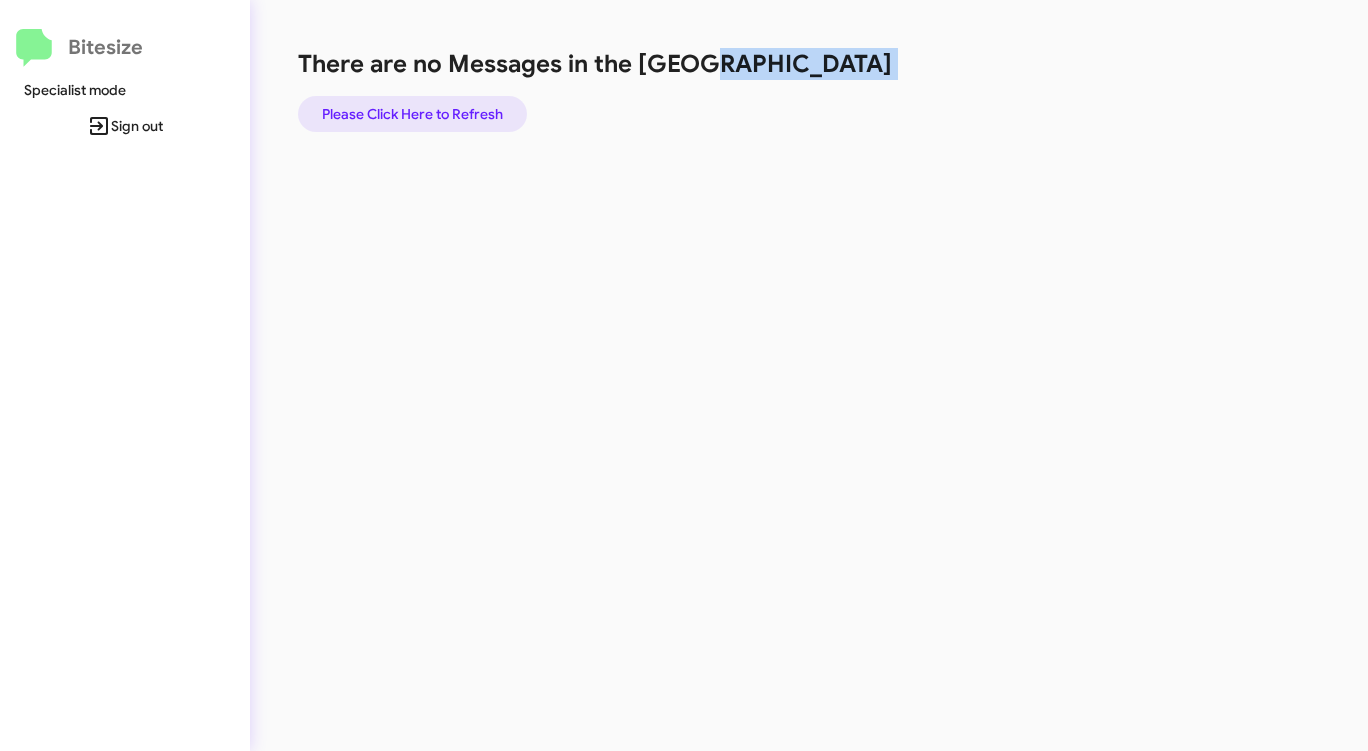 click on "Please Click Here to Refresh" 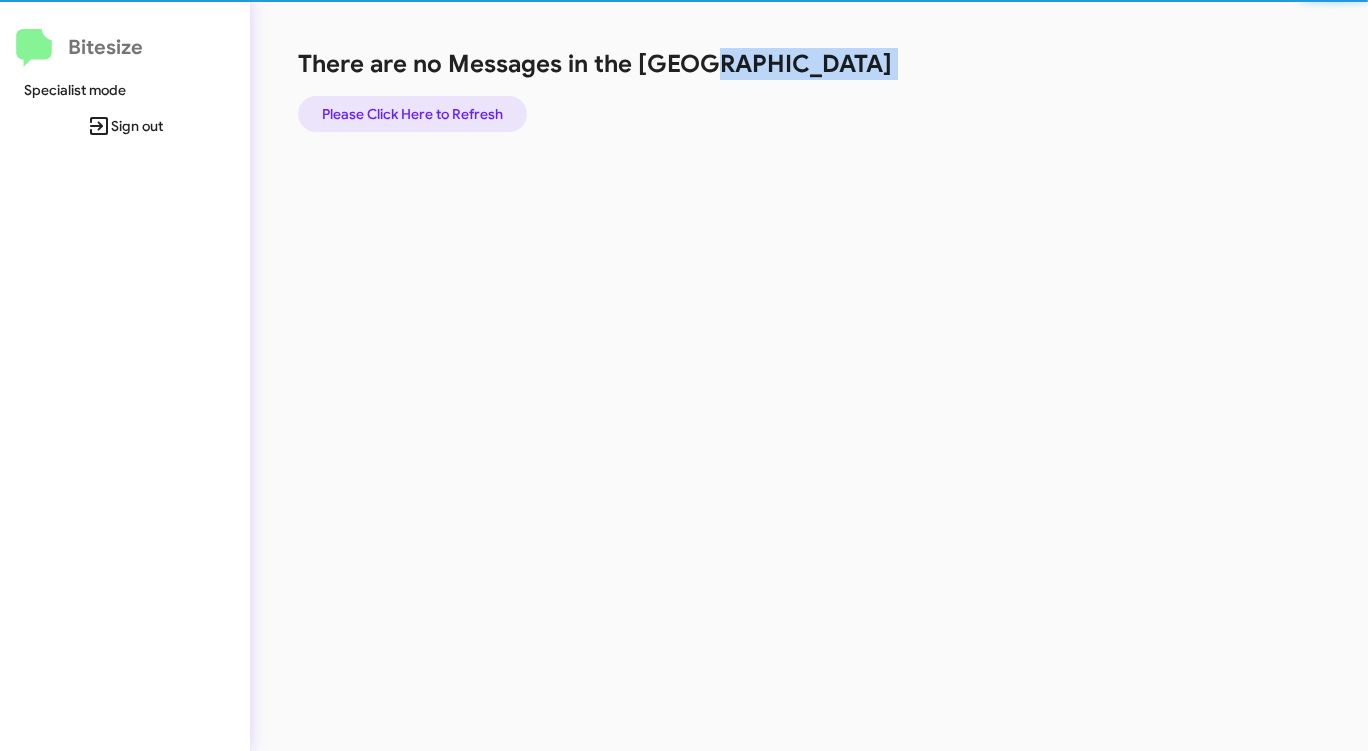 click on "Please Click Here to Refresh" 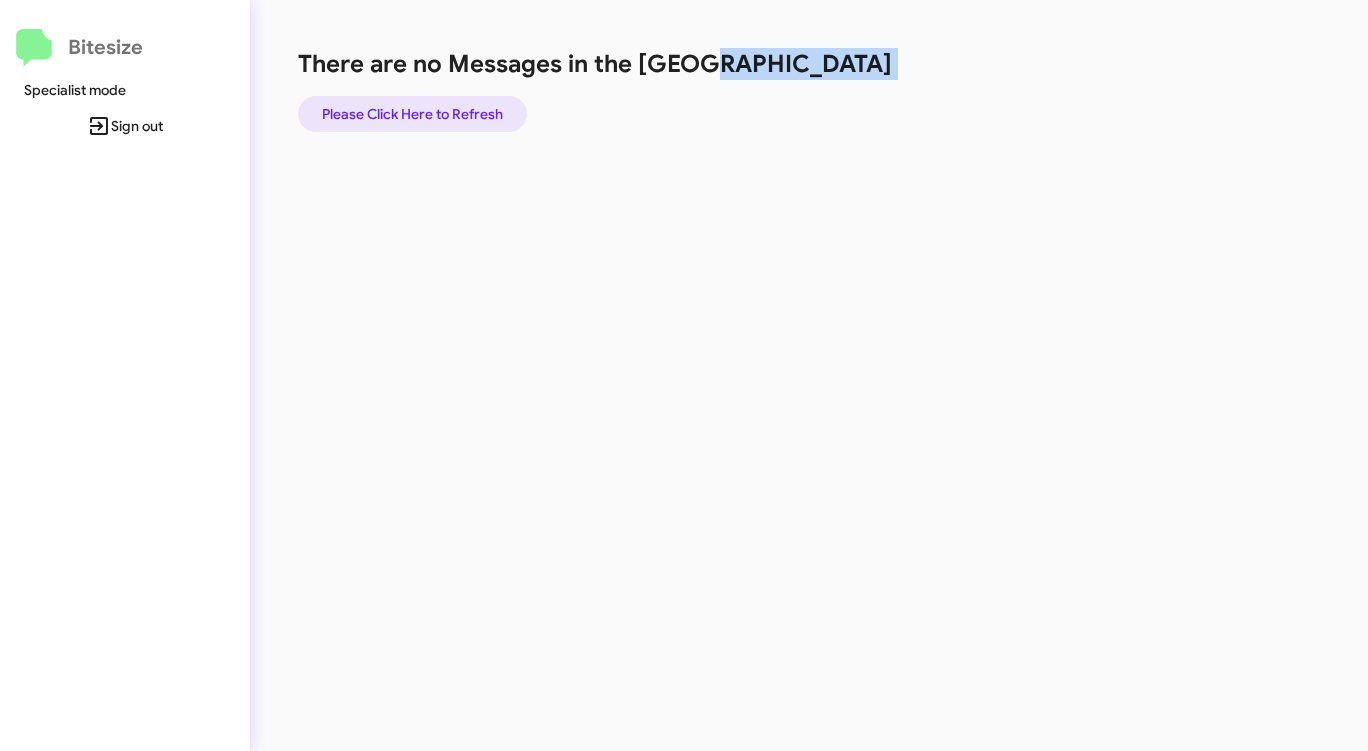 click on "Please Click Here to Refresh" 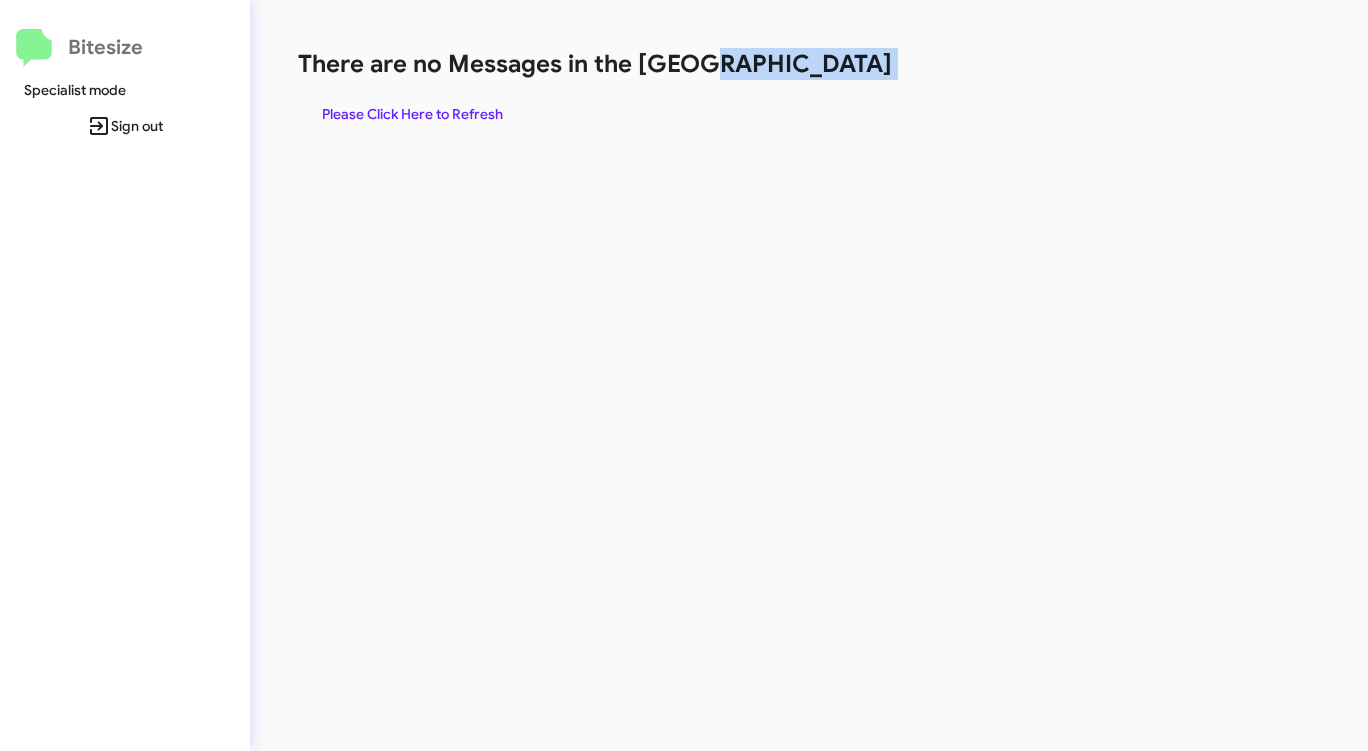 click on "Please Click Here to Refresh" 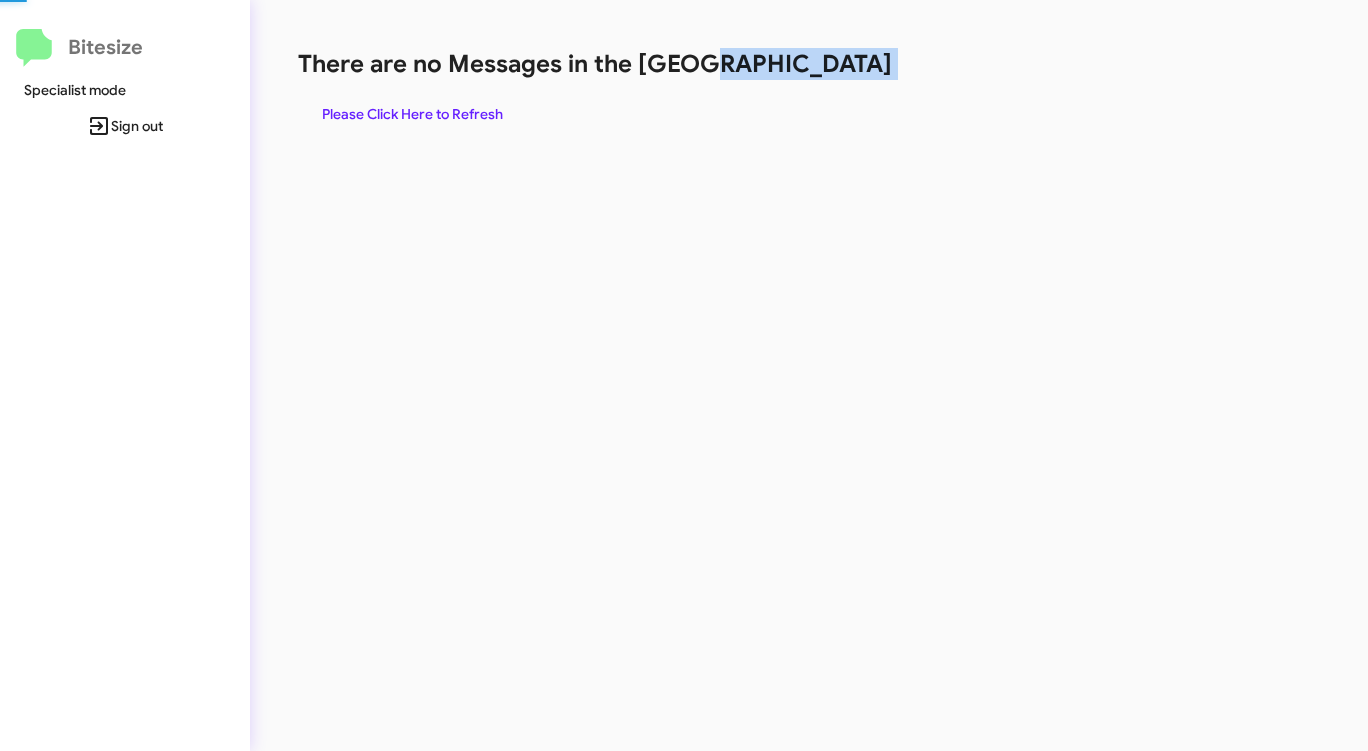 click on "Please Click Here to Refresh" 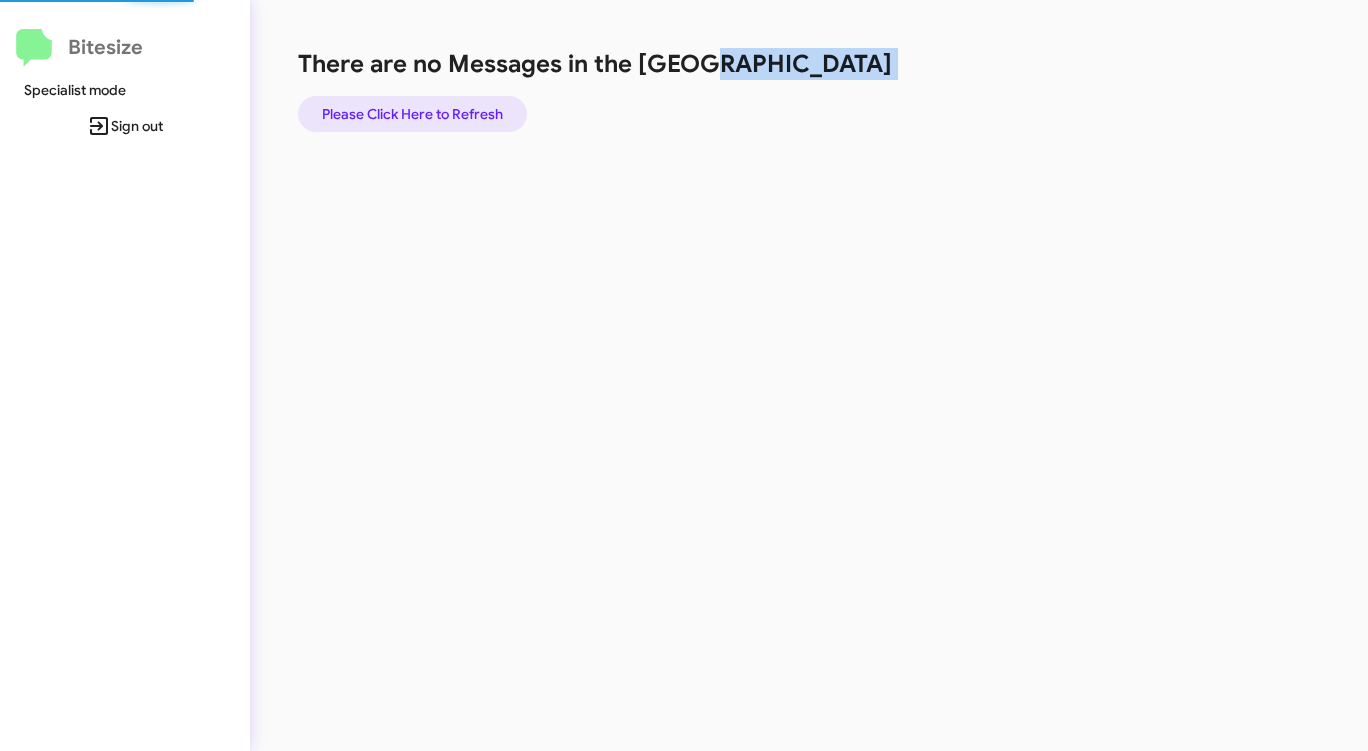 click on "Please Click Here to Refresh" 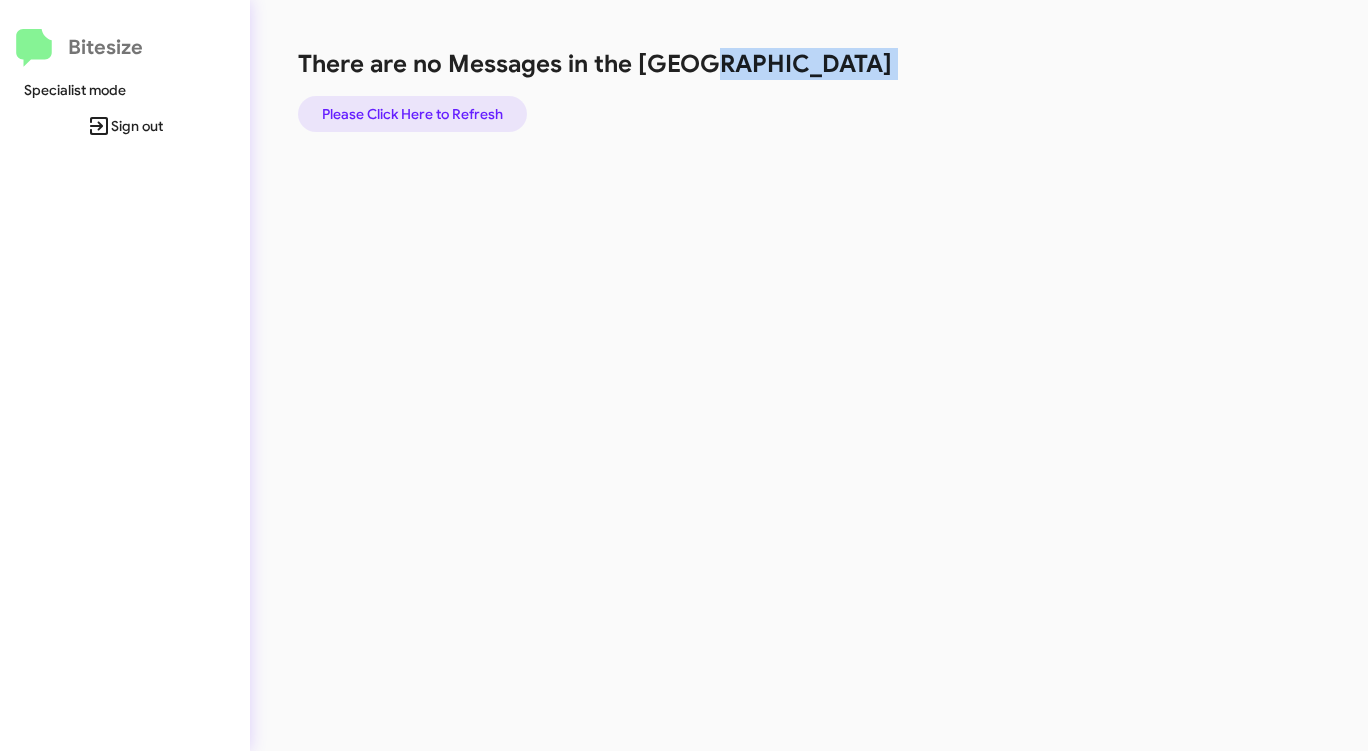 click on "Please Click Here to Refresh" 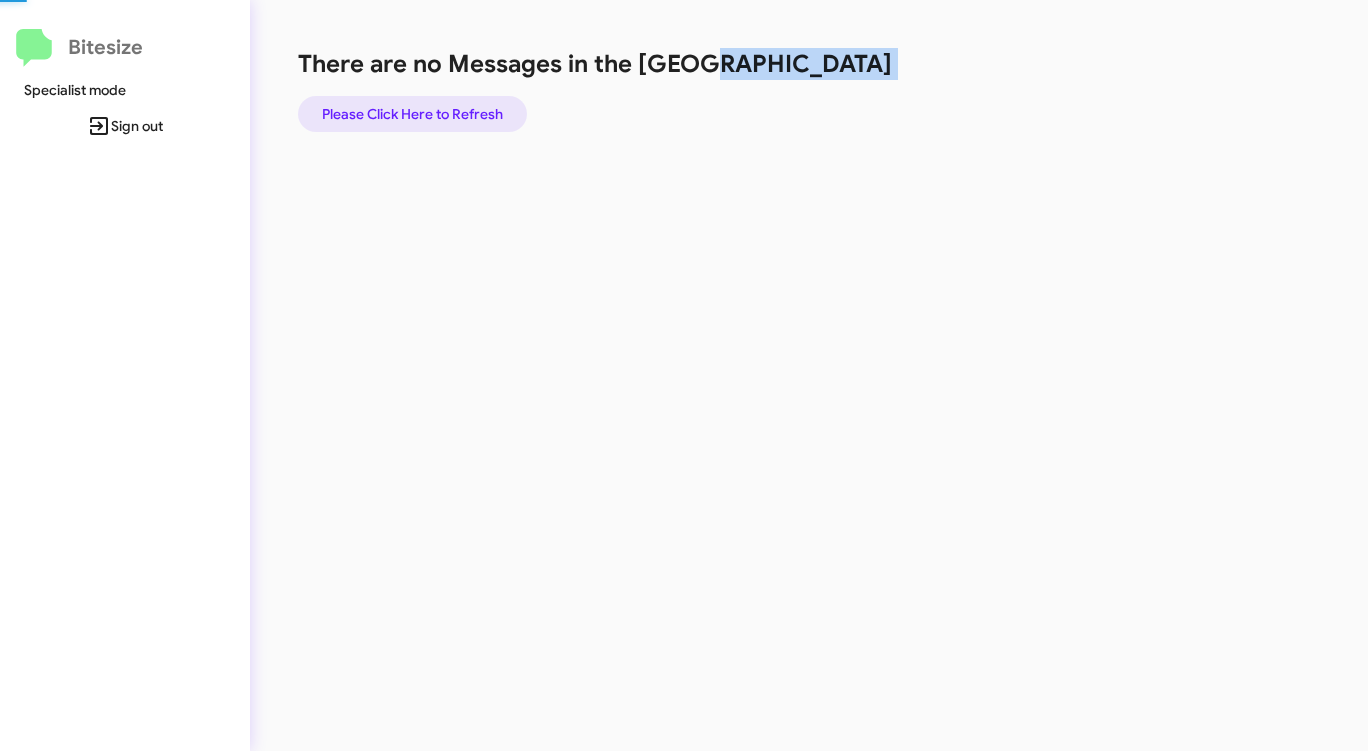 click on "Please Click Here to Refresh" 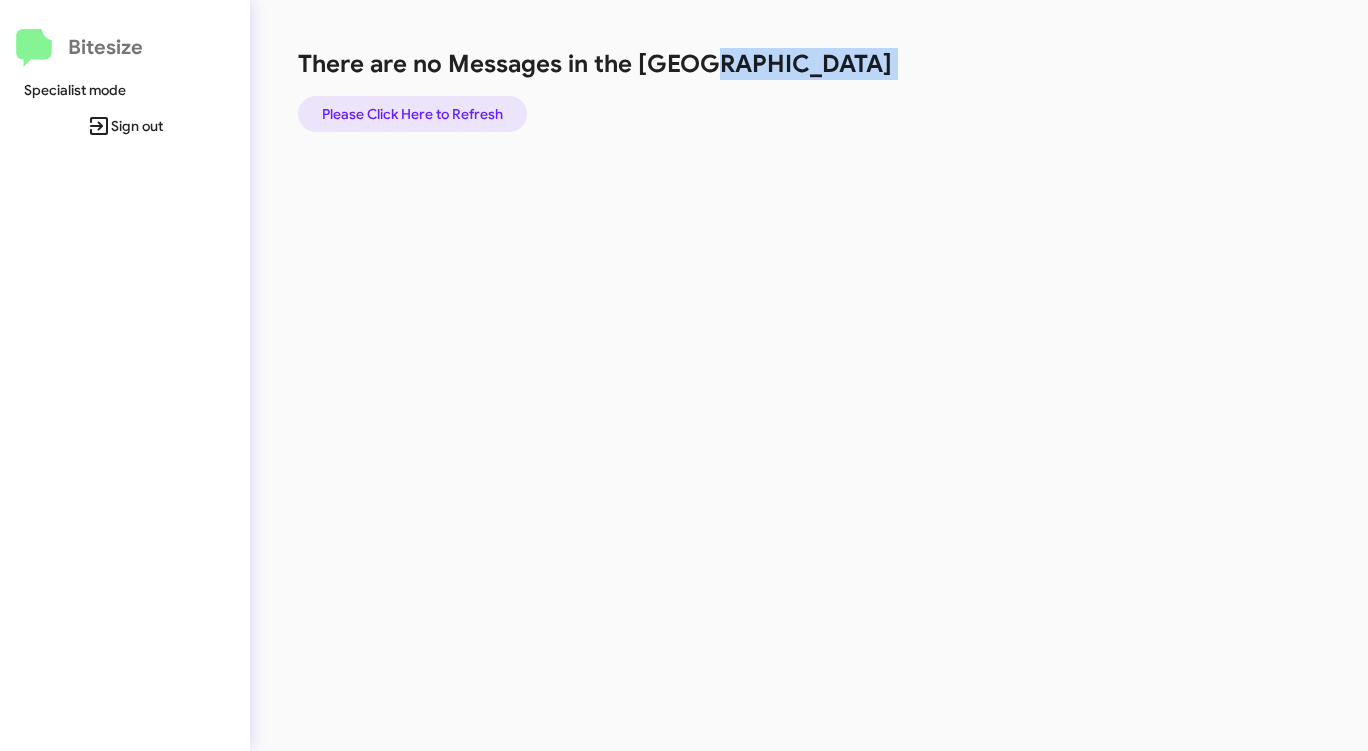 click on "Please Click Here to Refresh" 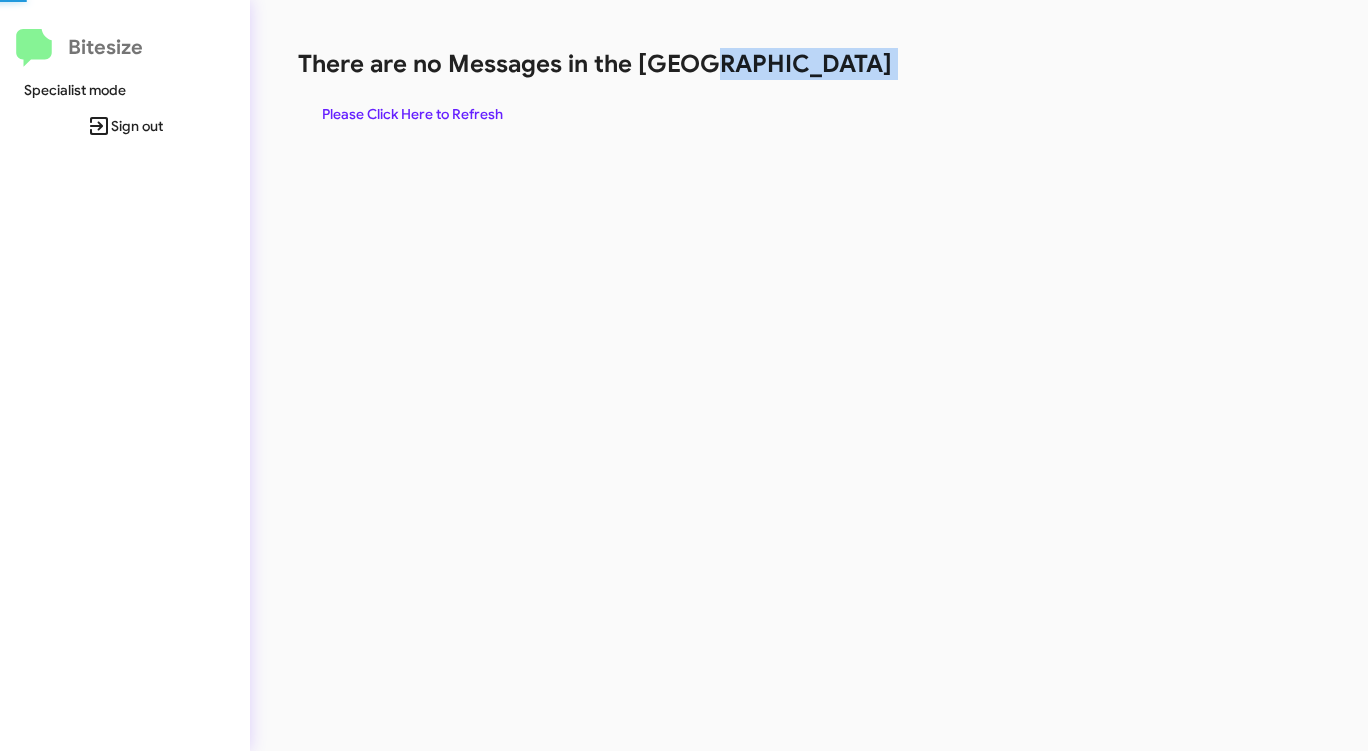 click on "Please Click Here to Refresh" 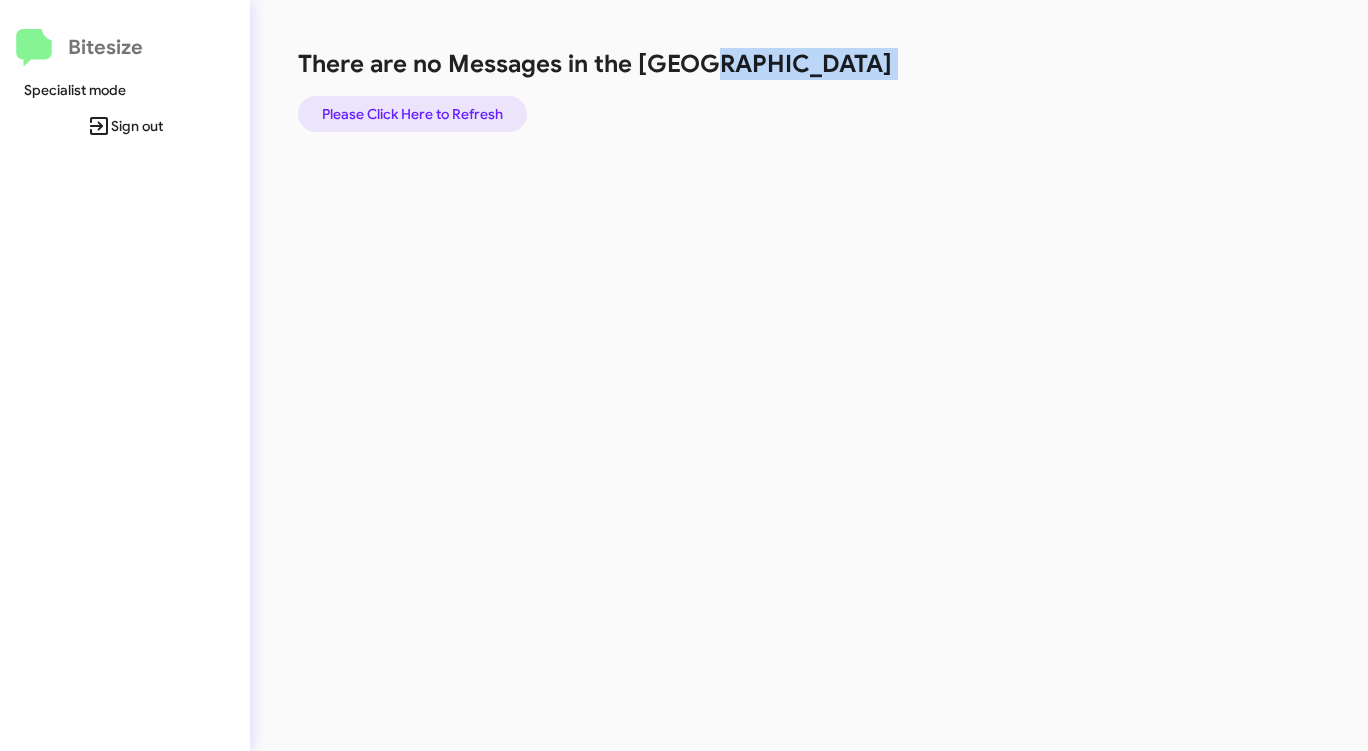 click on "Please Click Here to Refresh" 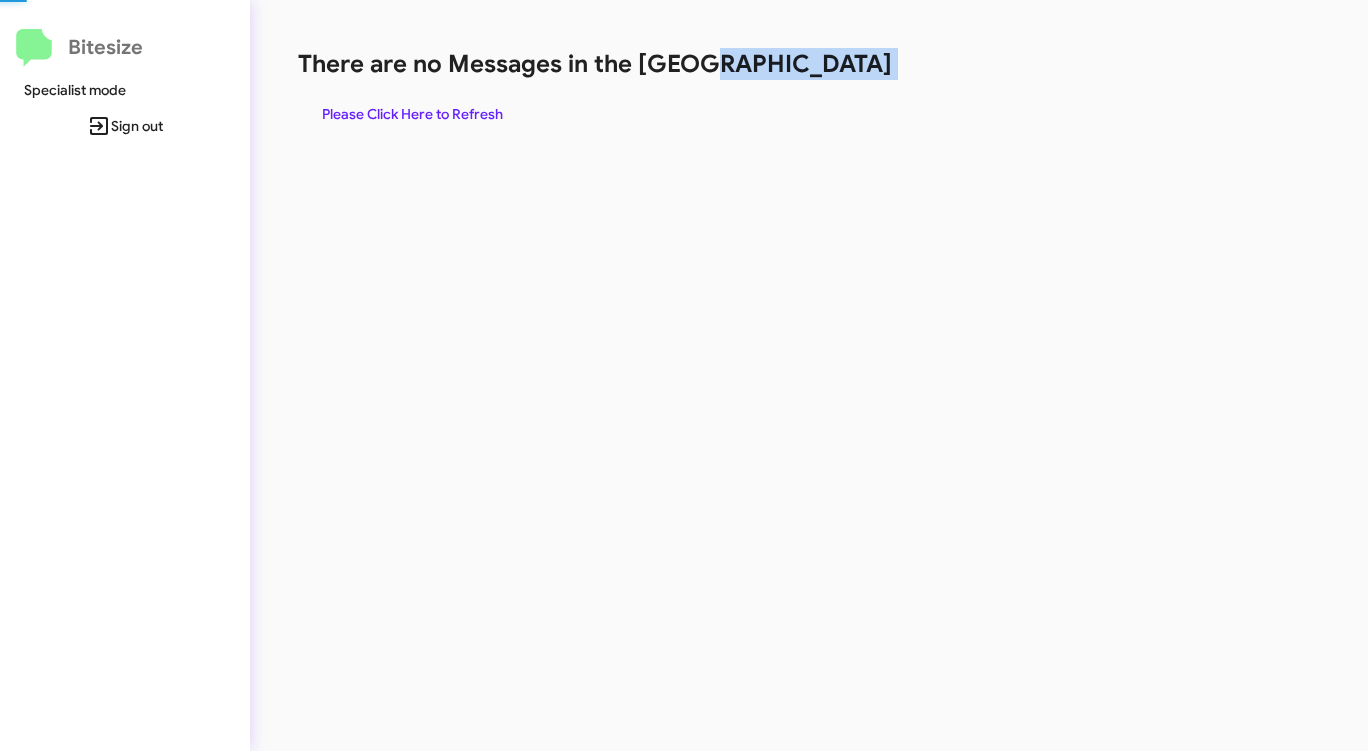 click on "Please Click Here to Refresh" 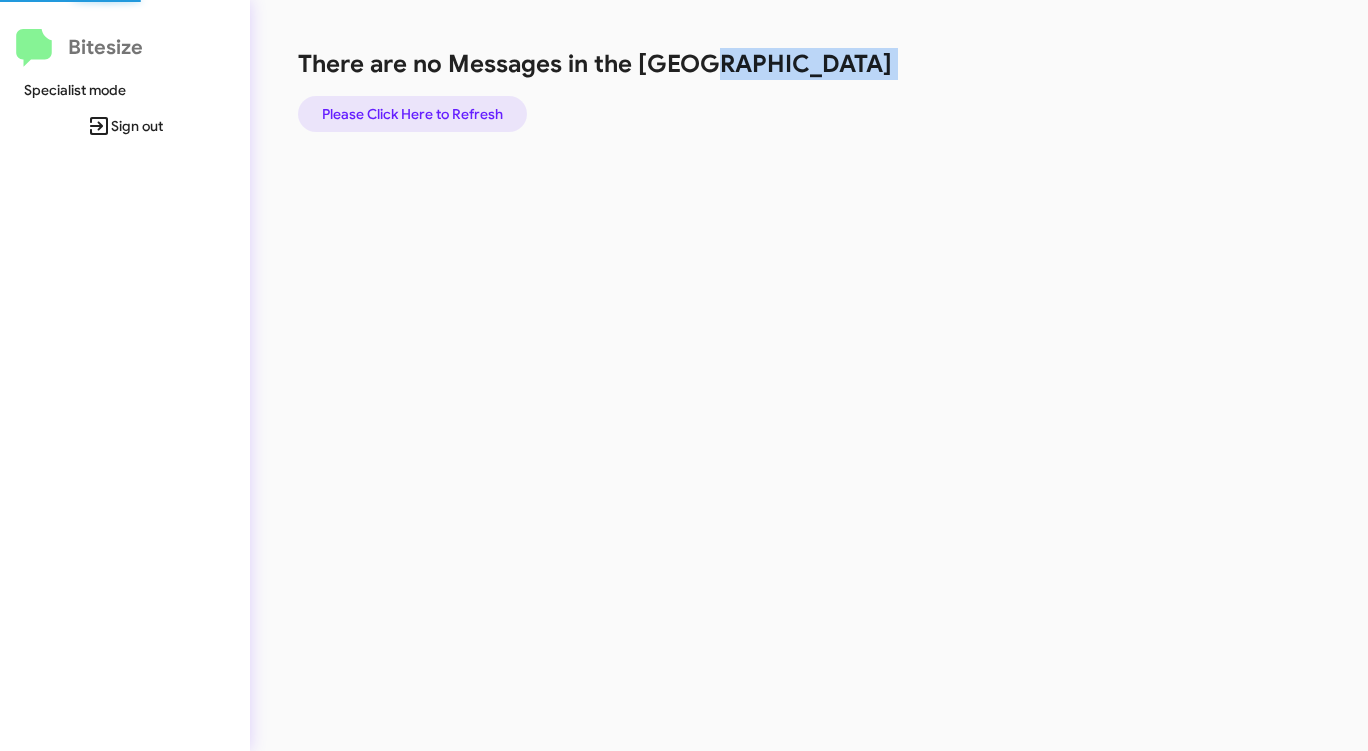 click on "Please Click Here to Refresh" 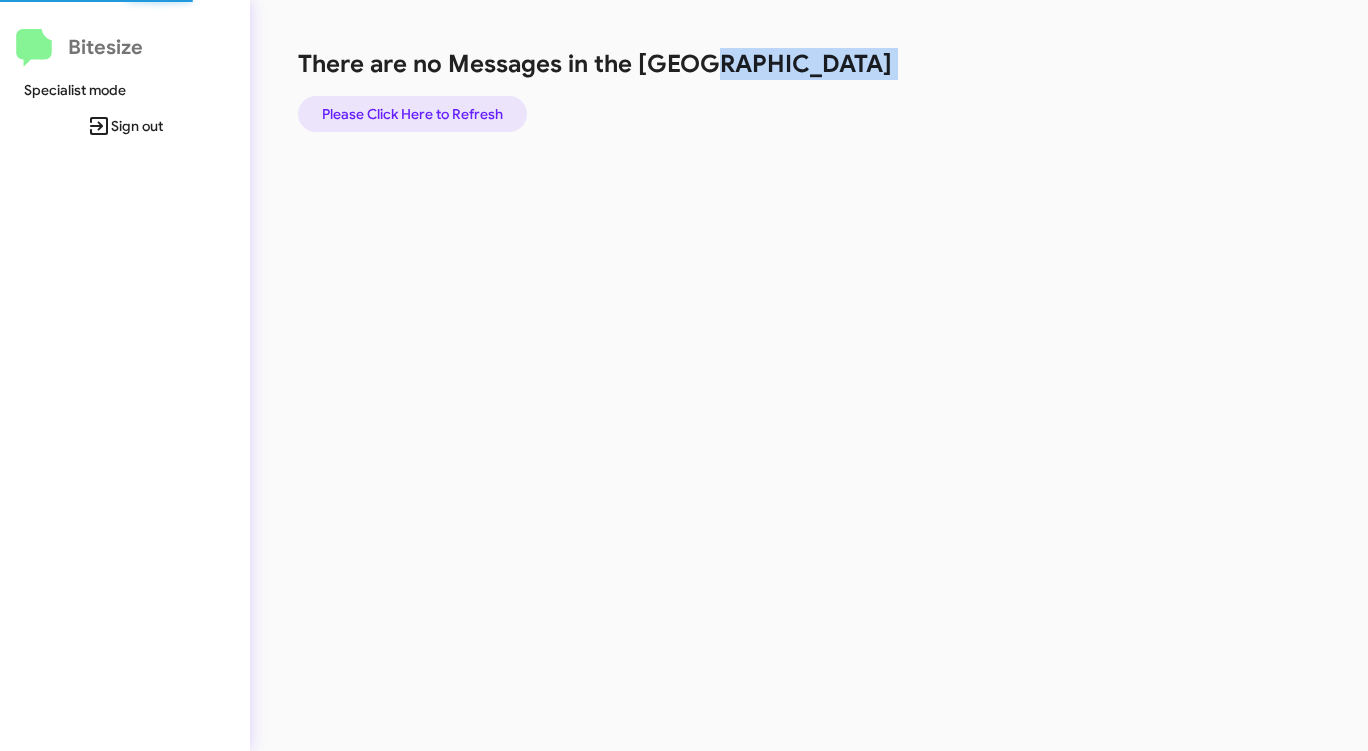 click on "Please Click Here to Refresh" 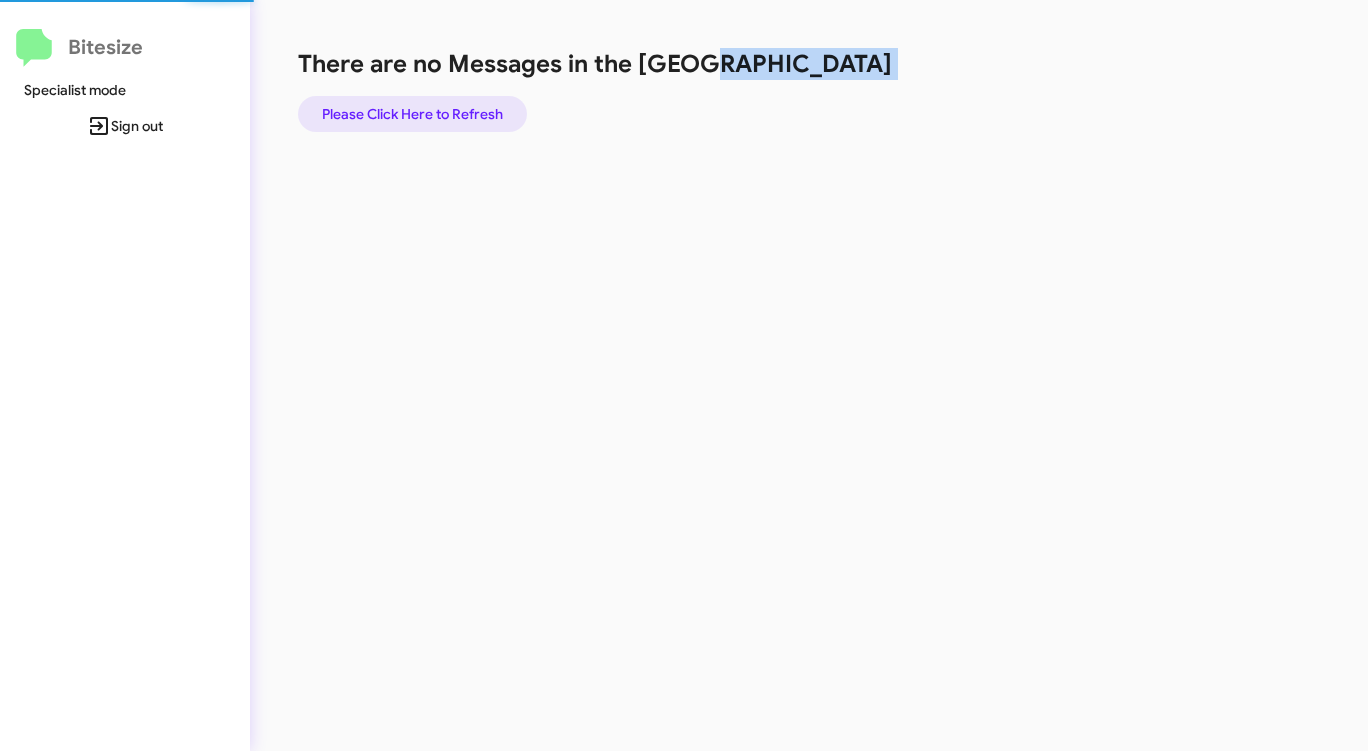 click on "Please Click Here to Refresh" 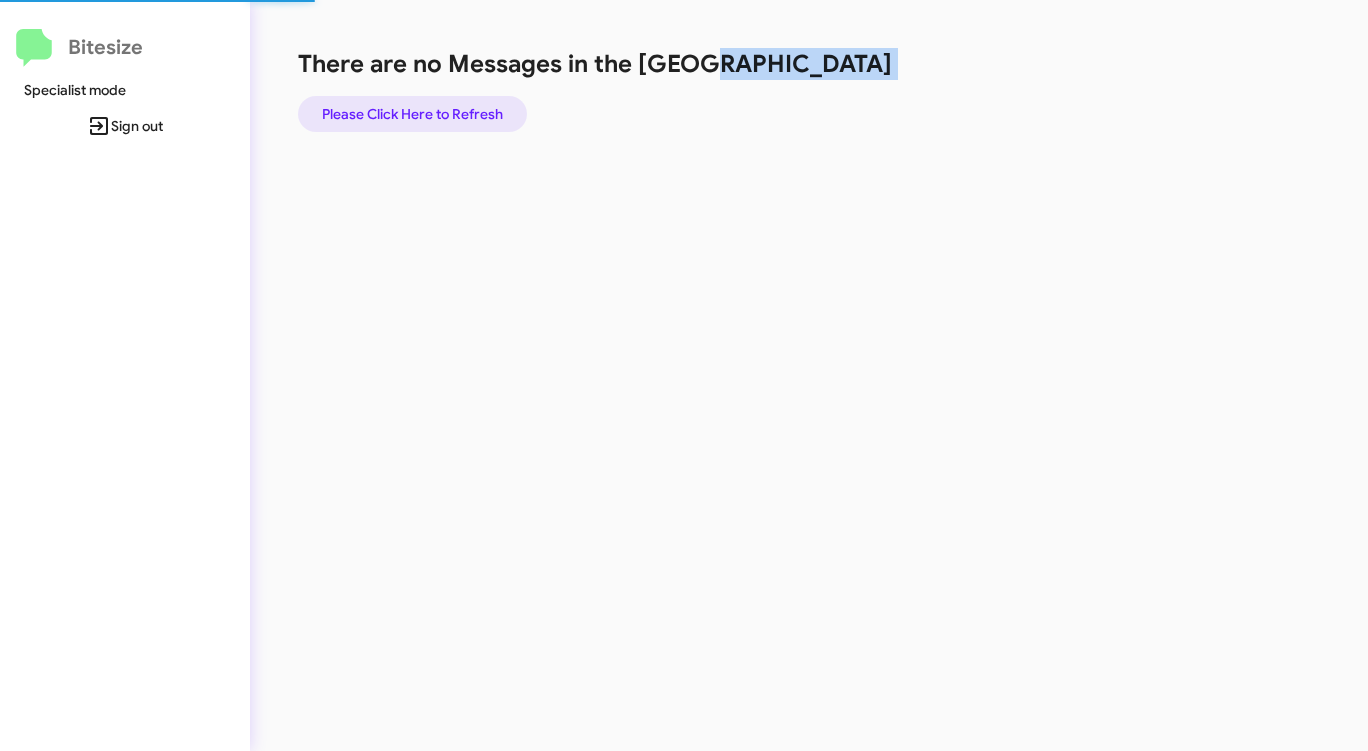 click on "Please Click Here to Refresh" 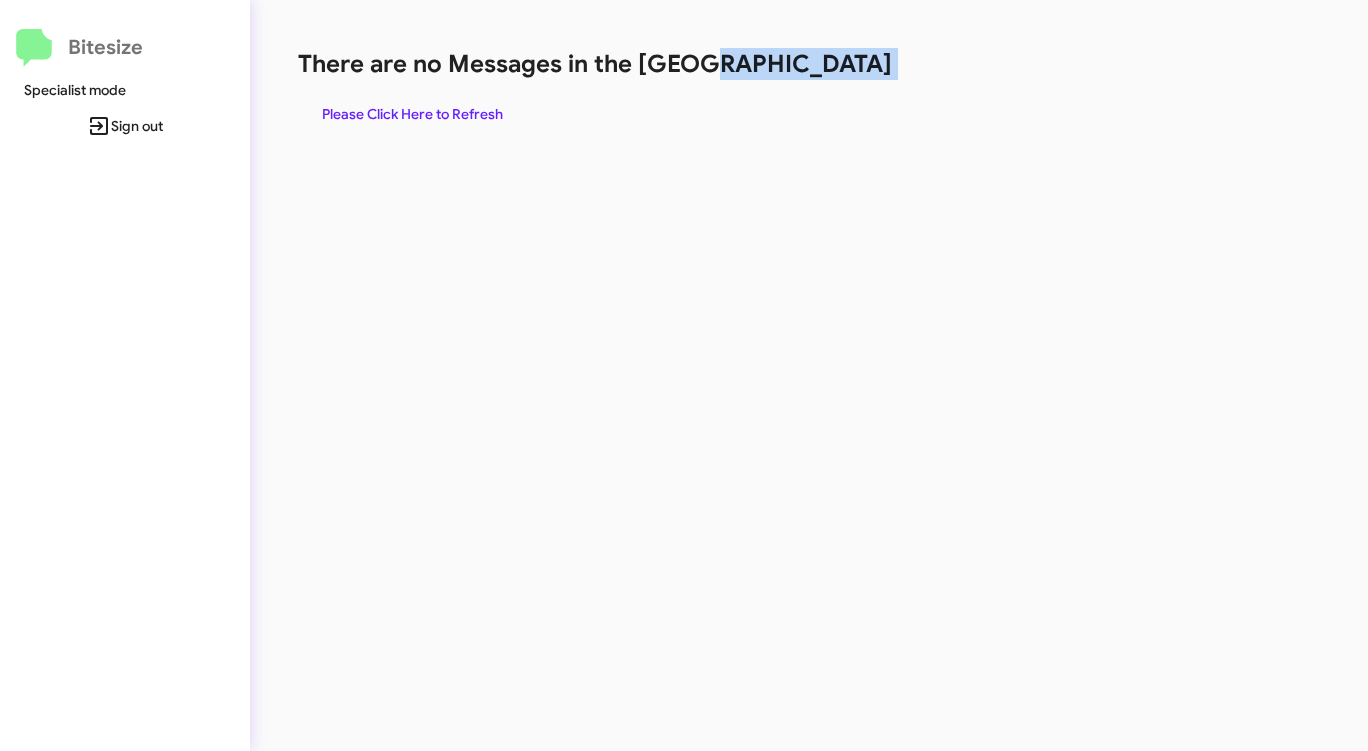 click on "Please Click Here to Refresh" 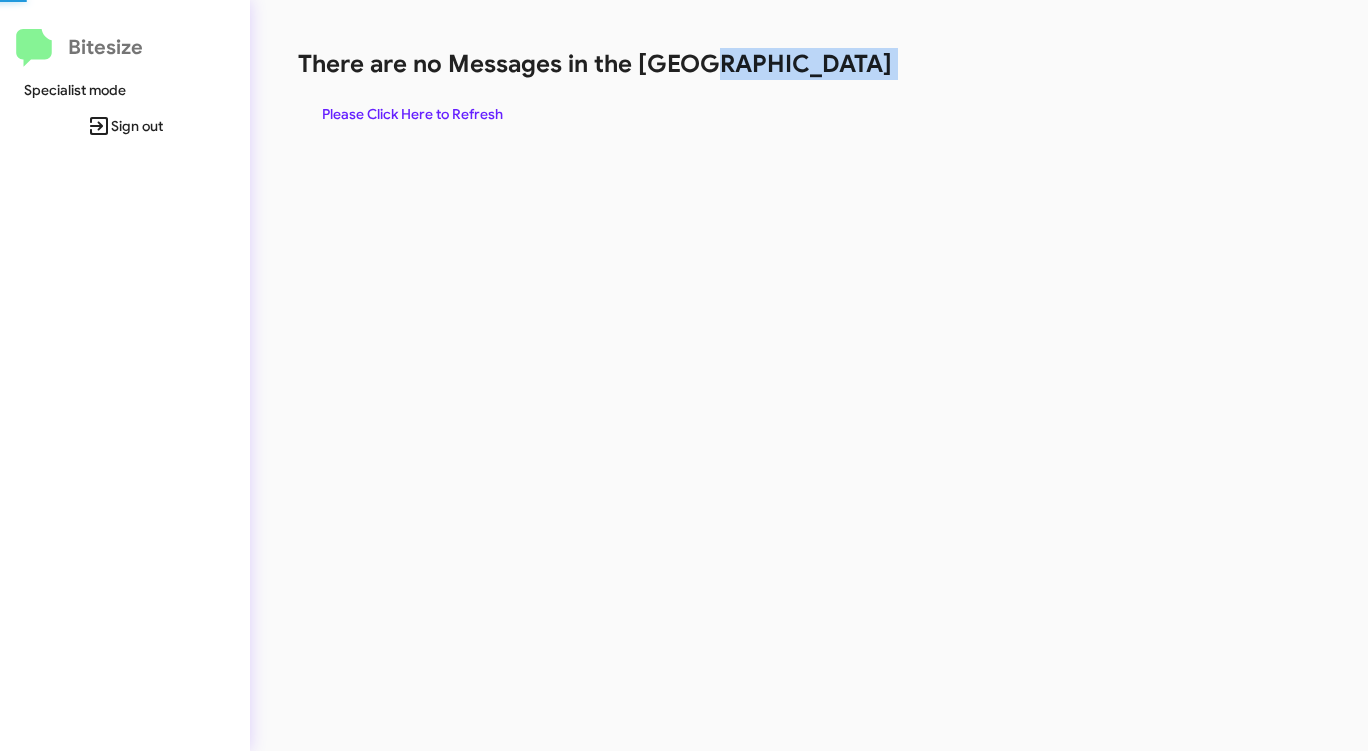 click on "Please Click Here to Refresh" 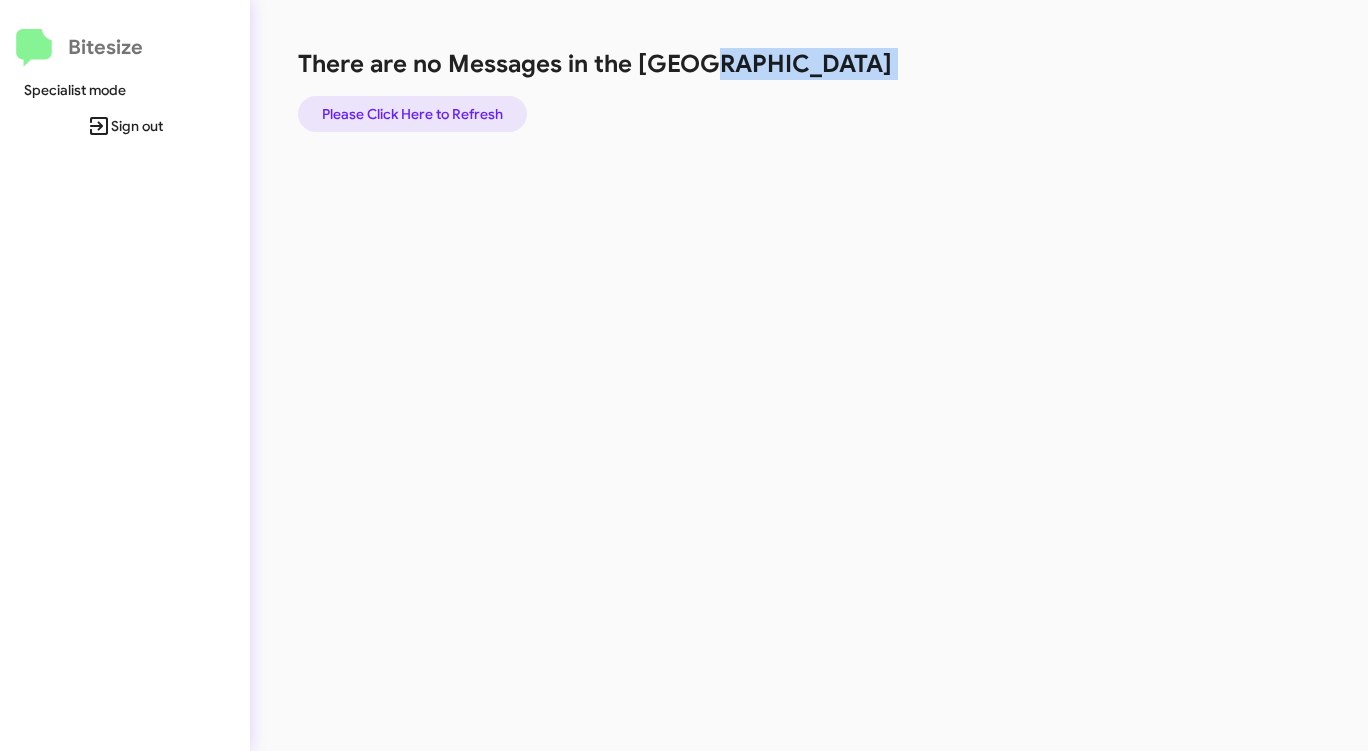 click on "Please Click Here to Refresh" 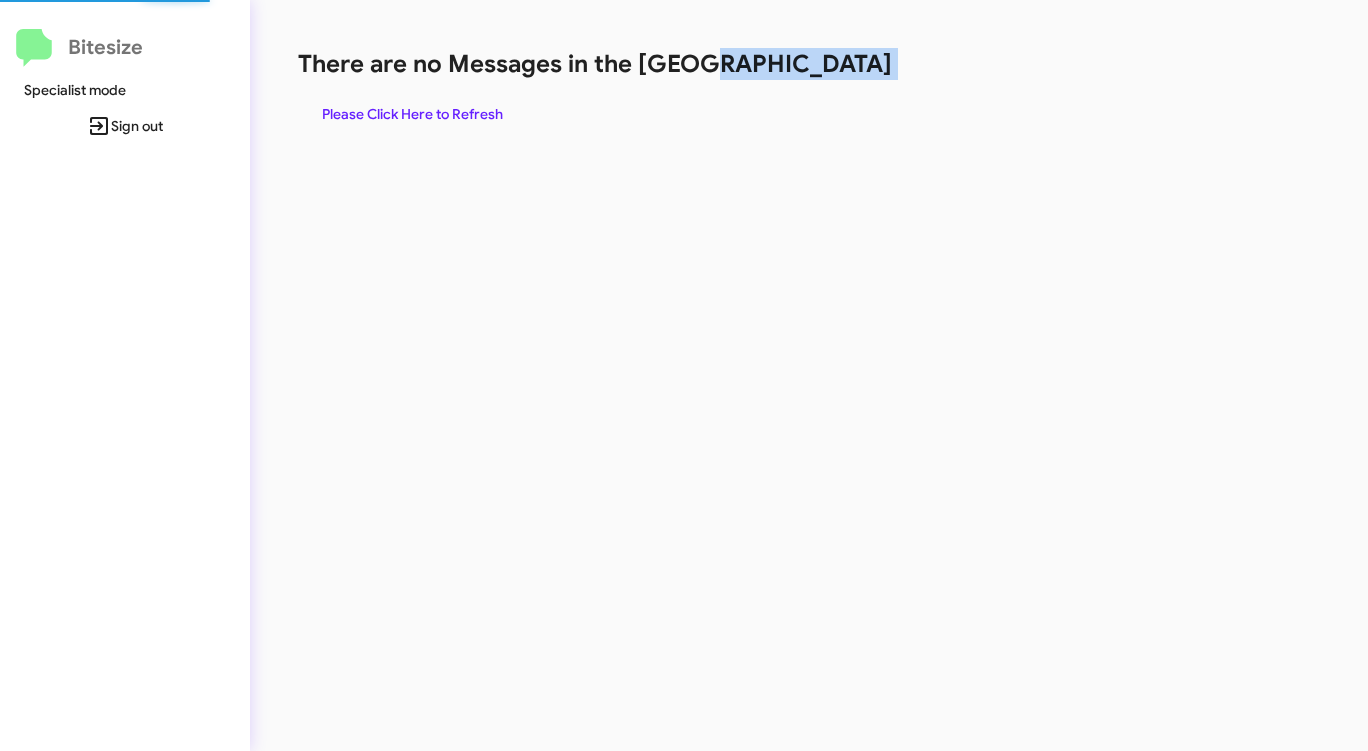 click on "Please Click Here to Refresh" 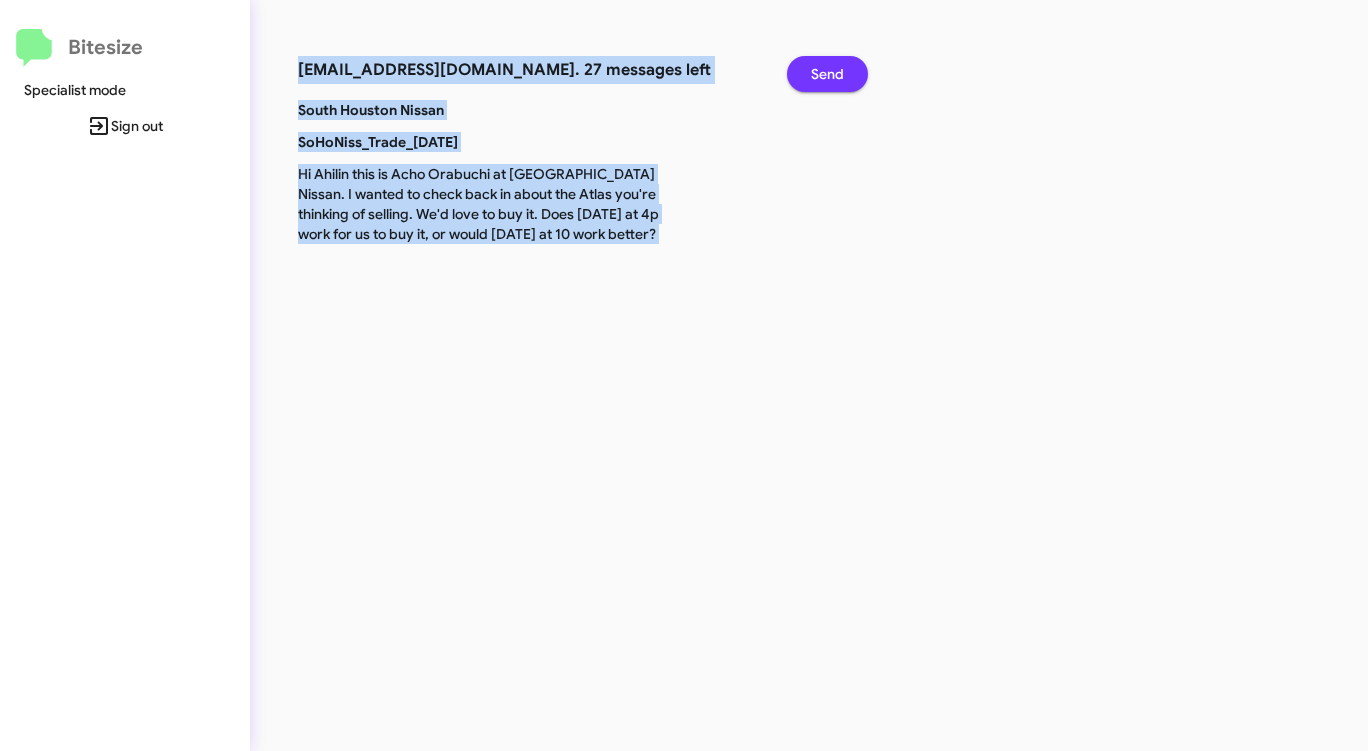 click on "Send" 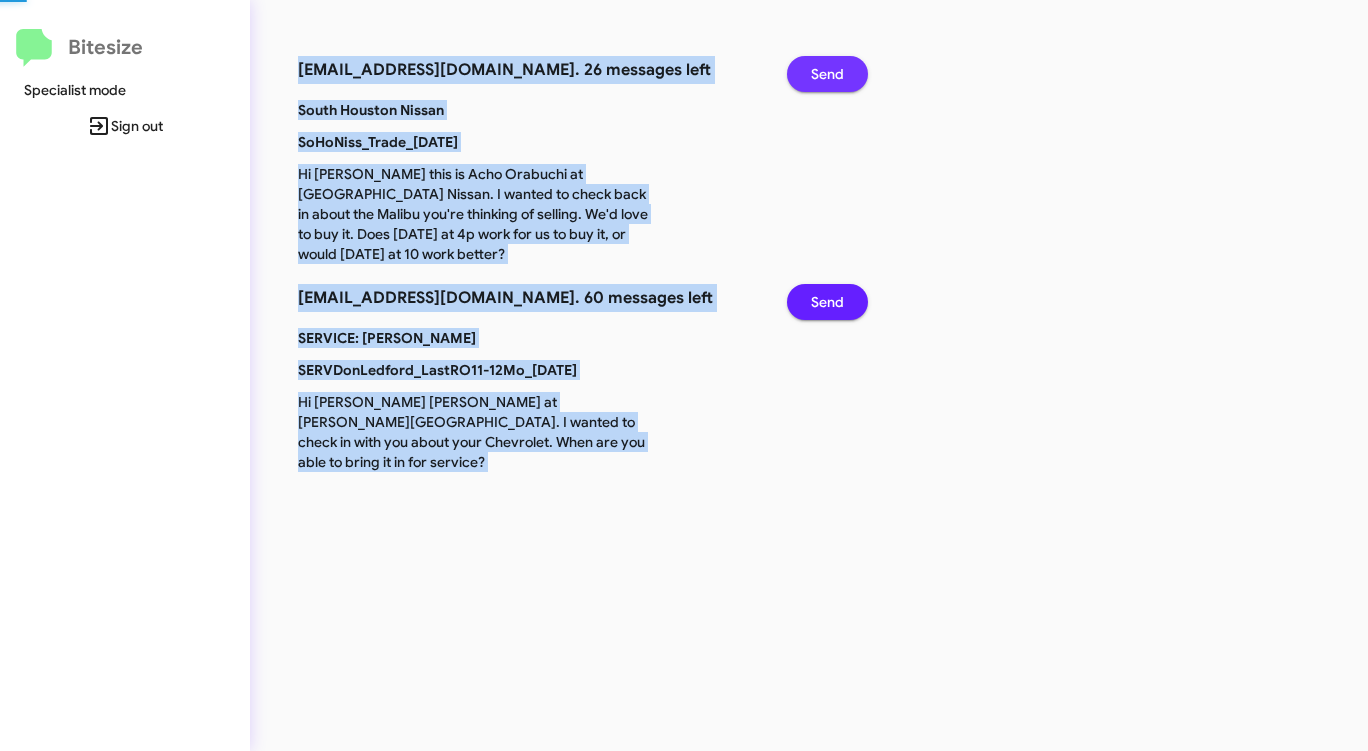 click on "Send" 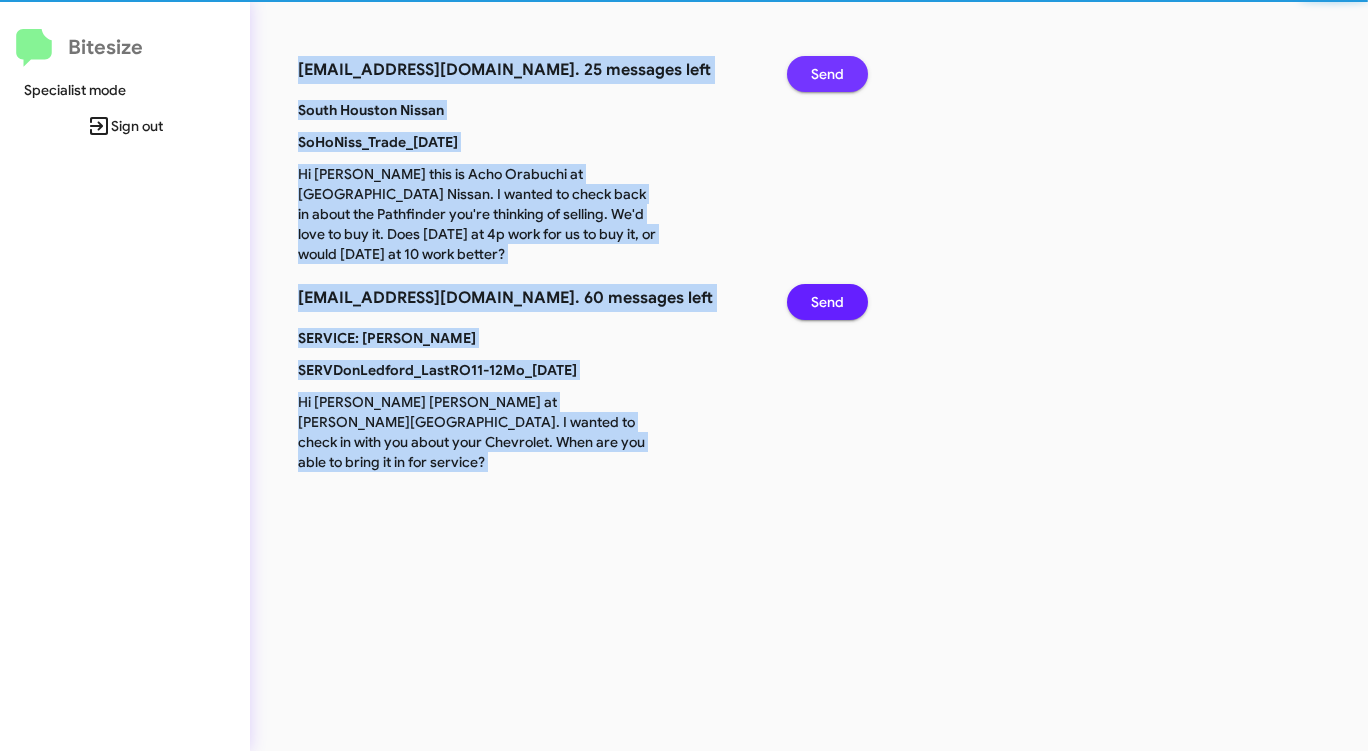 click on "Send" 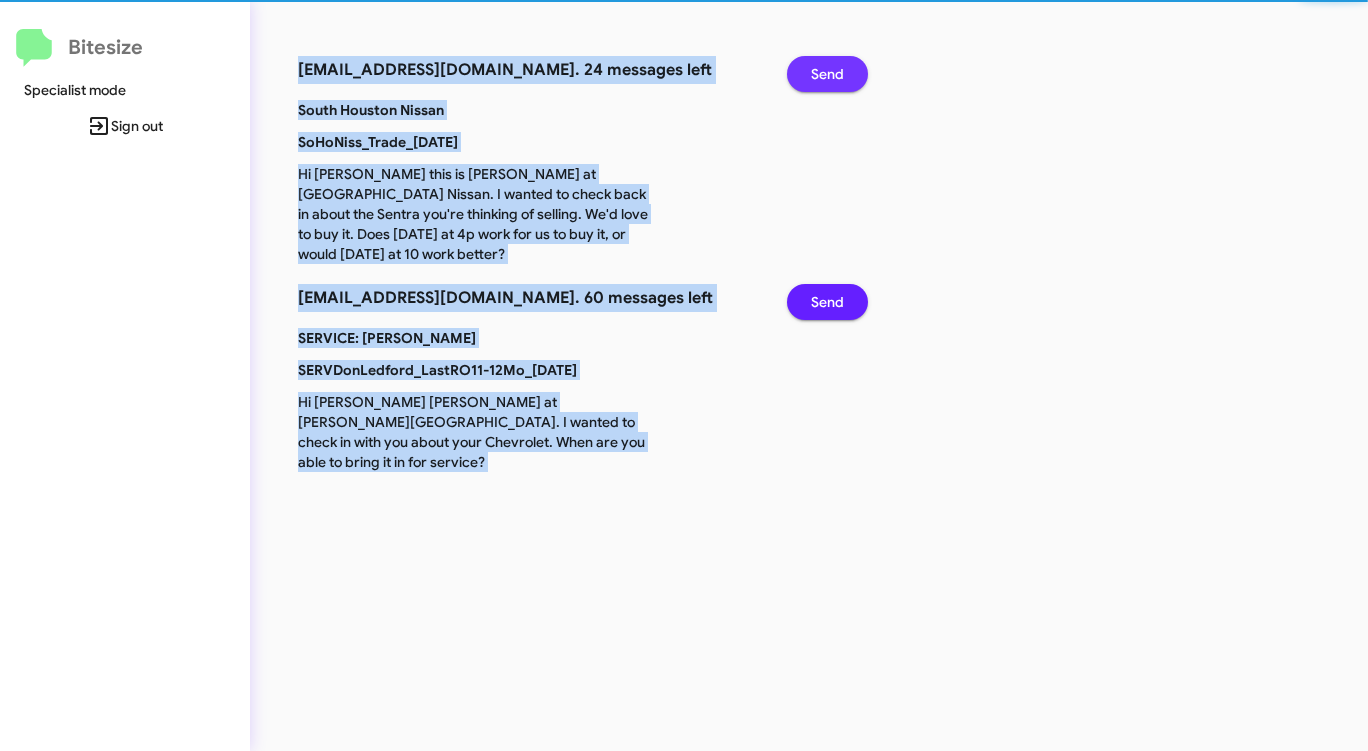 click on "Send" 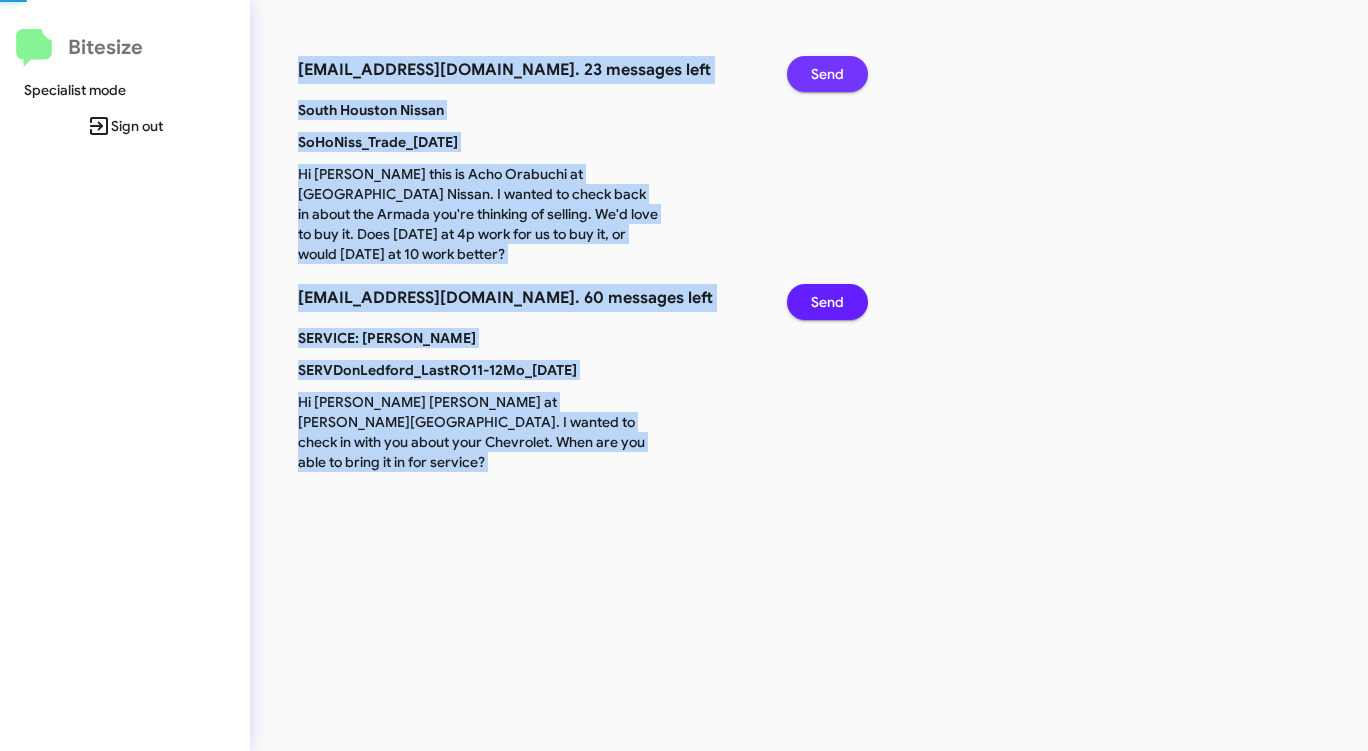 click on "Send" 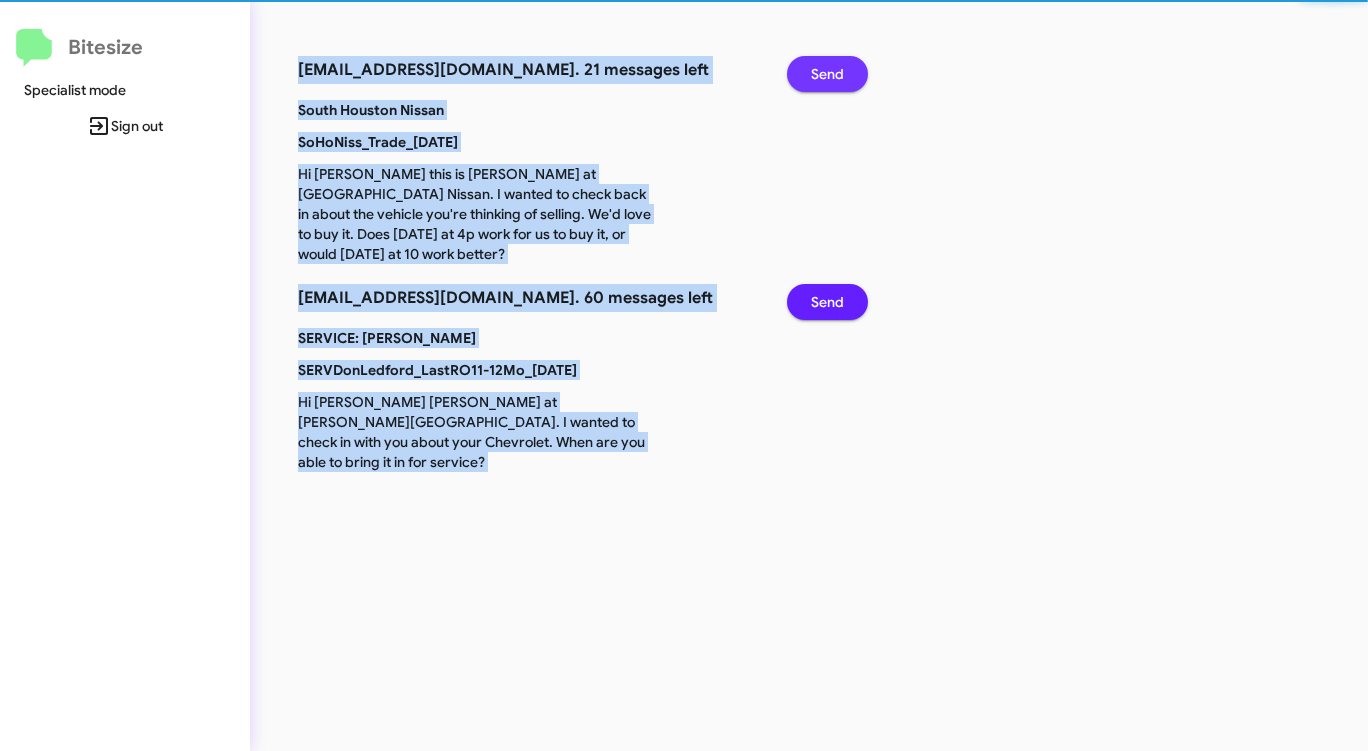click on "Send" 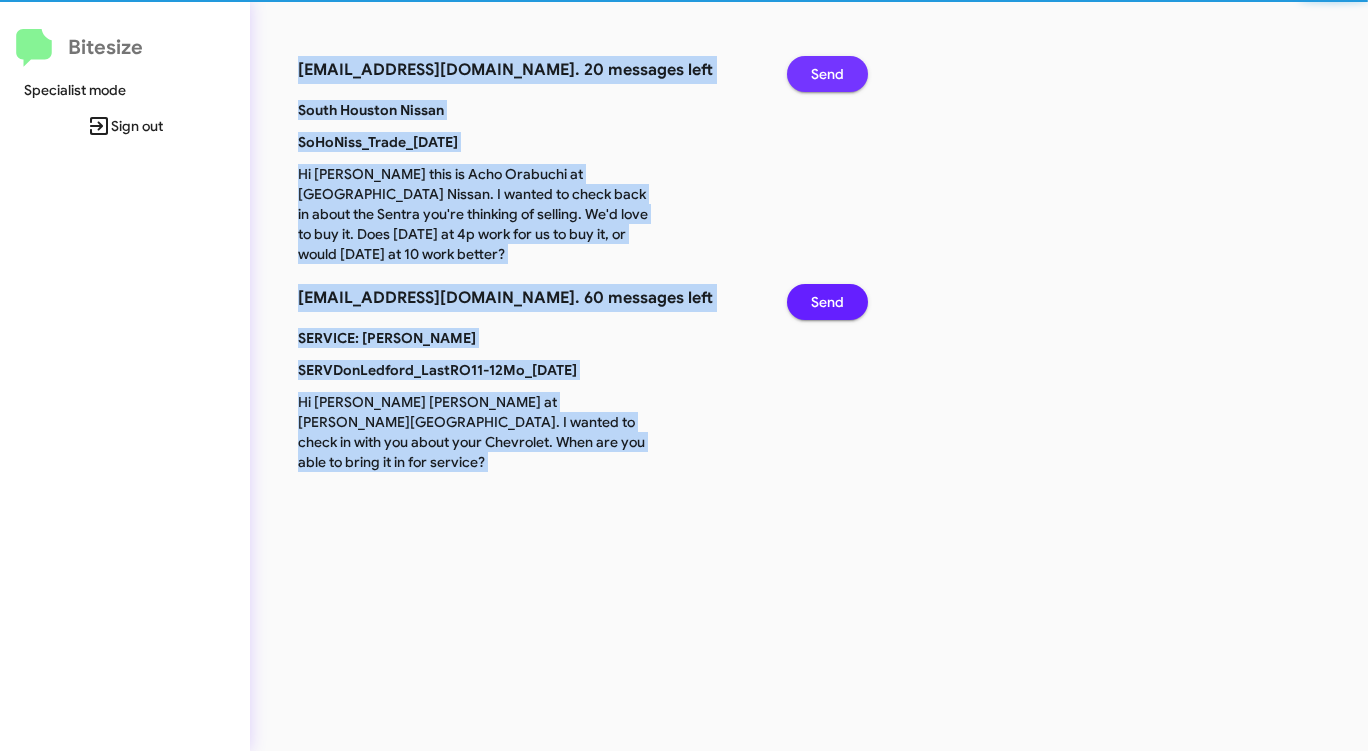 click on "Send" 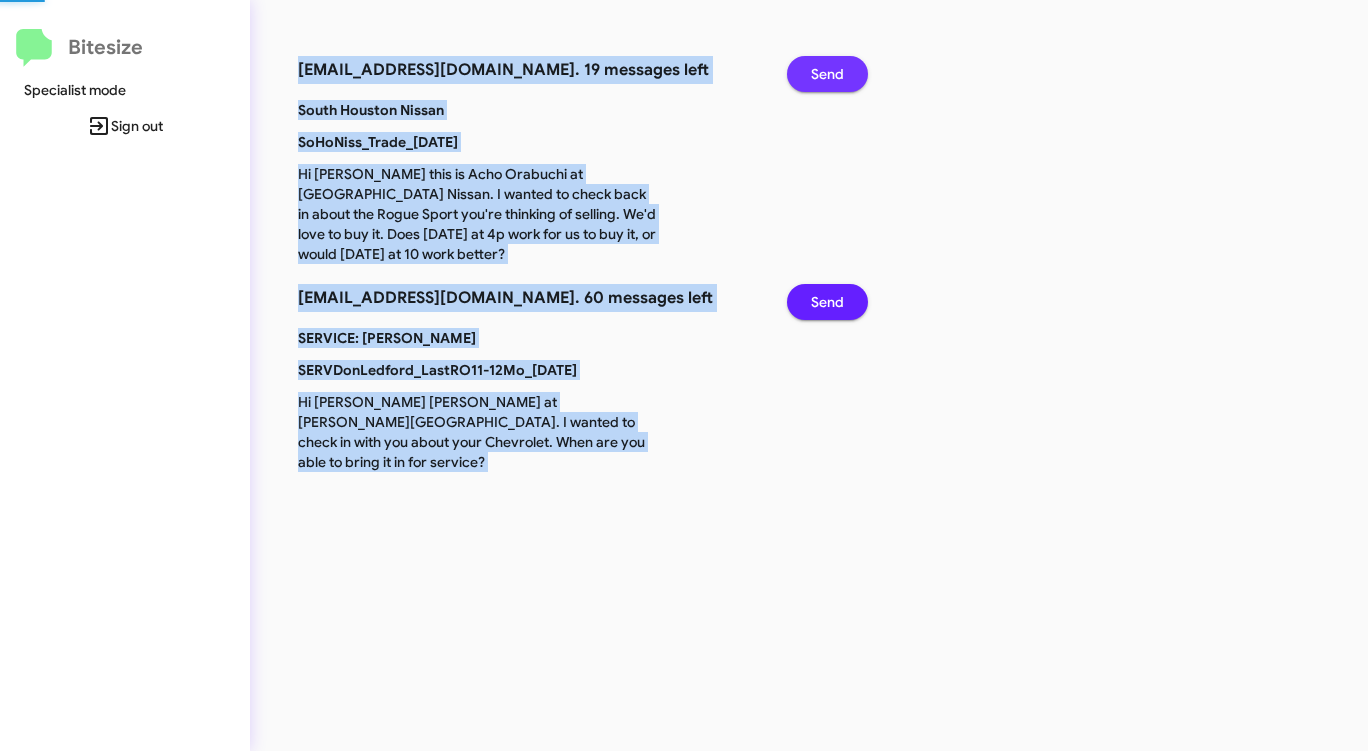 click on "Send" 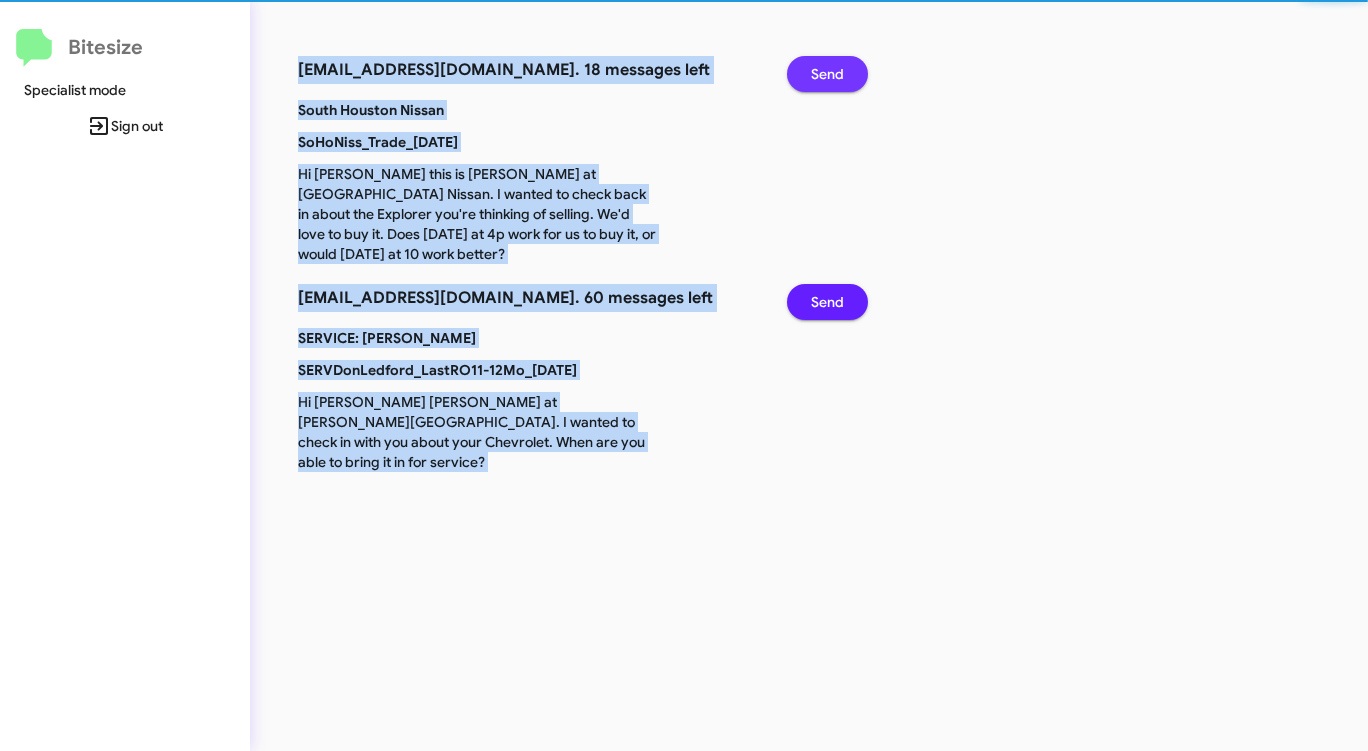 click on "Send" 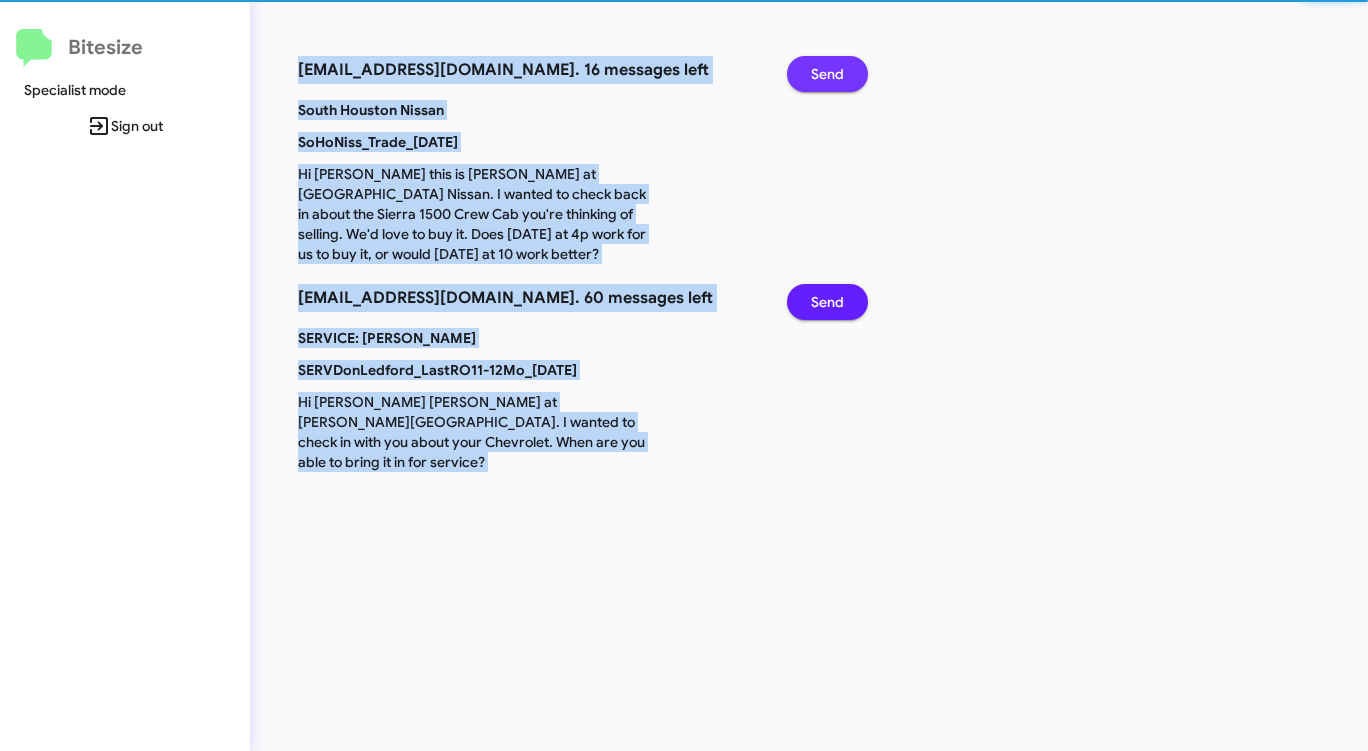 click on "Send" 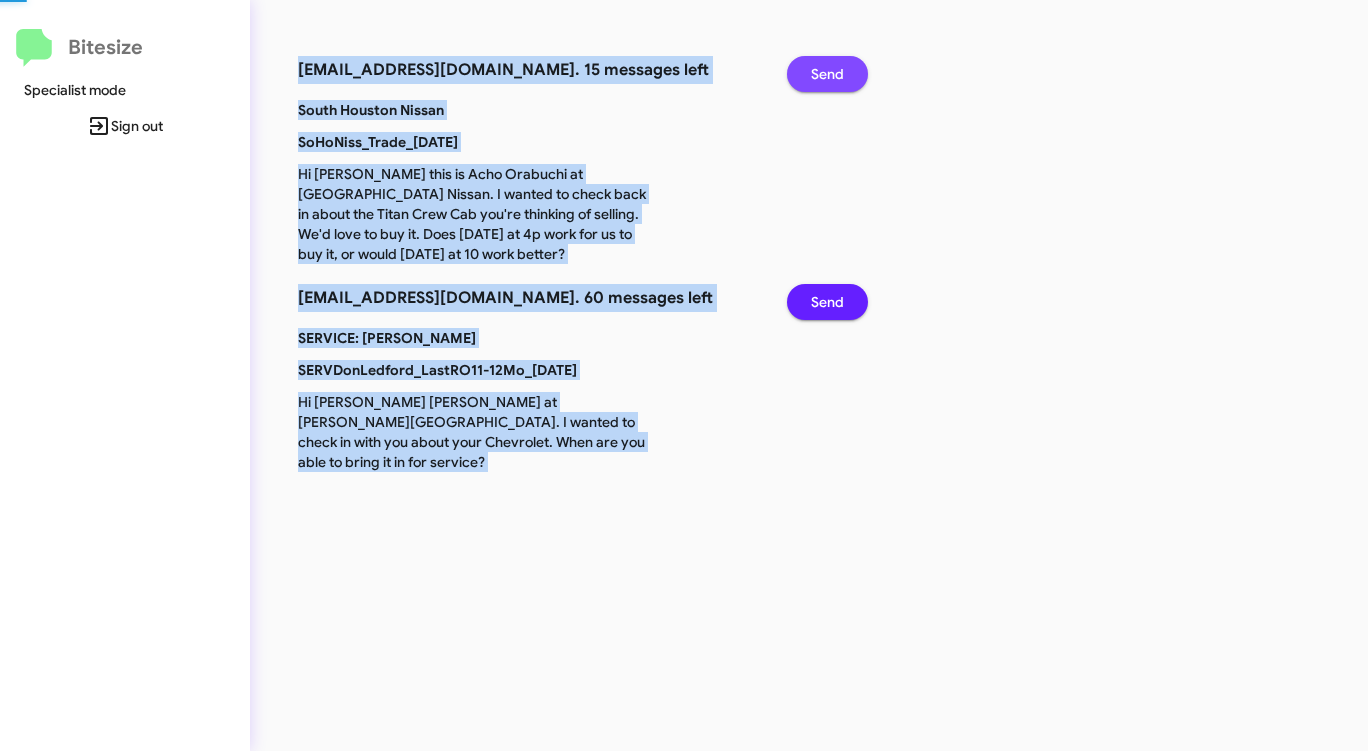 click on "Send" 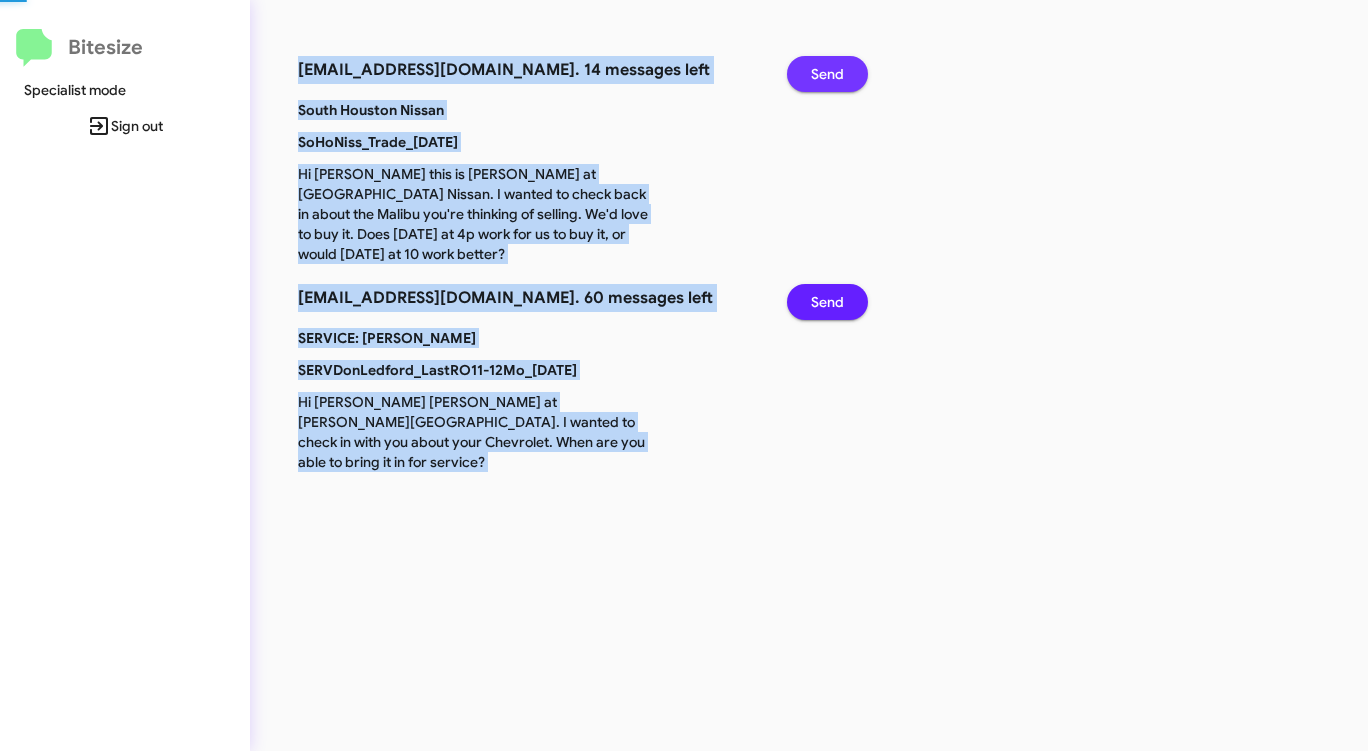 click on "Send" 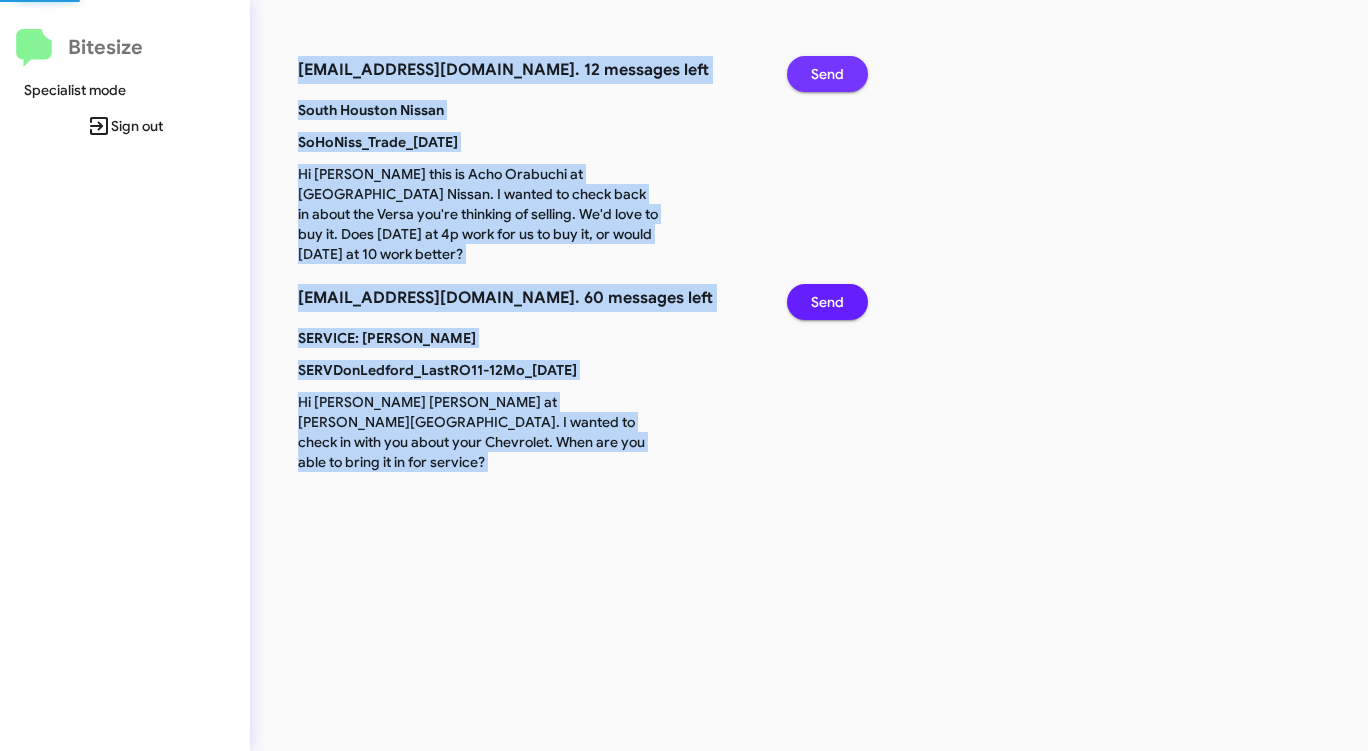 click on "Send" 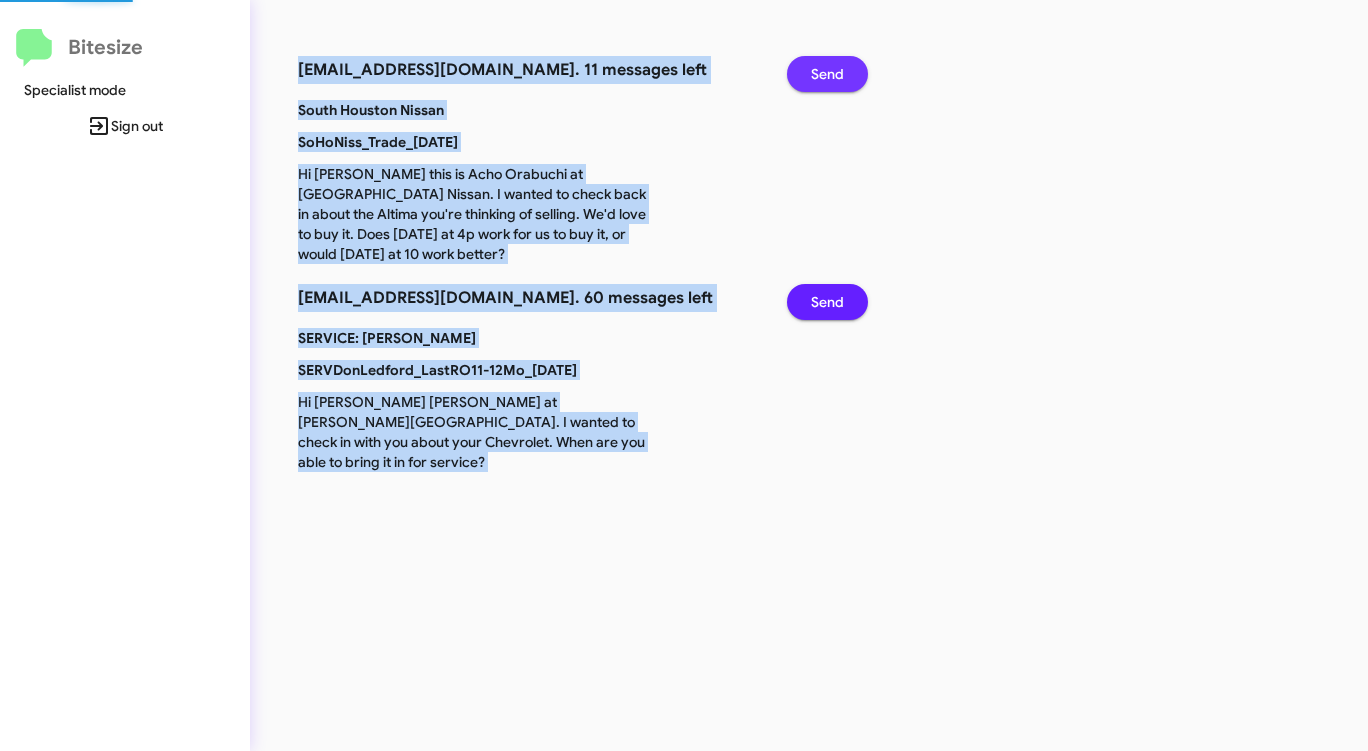 click on "Send" 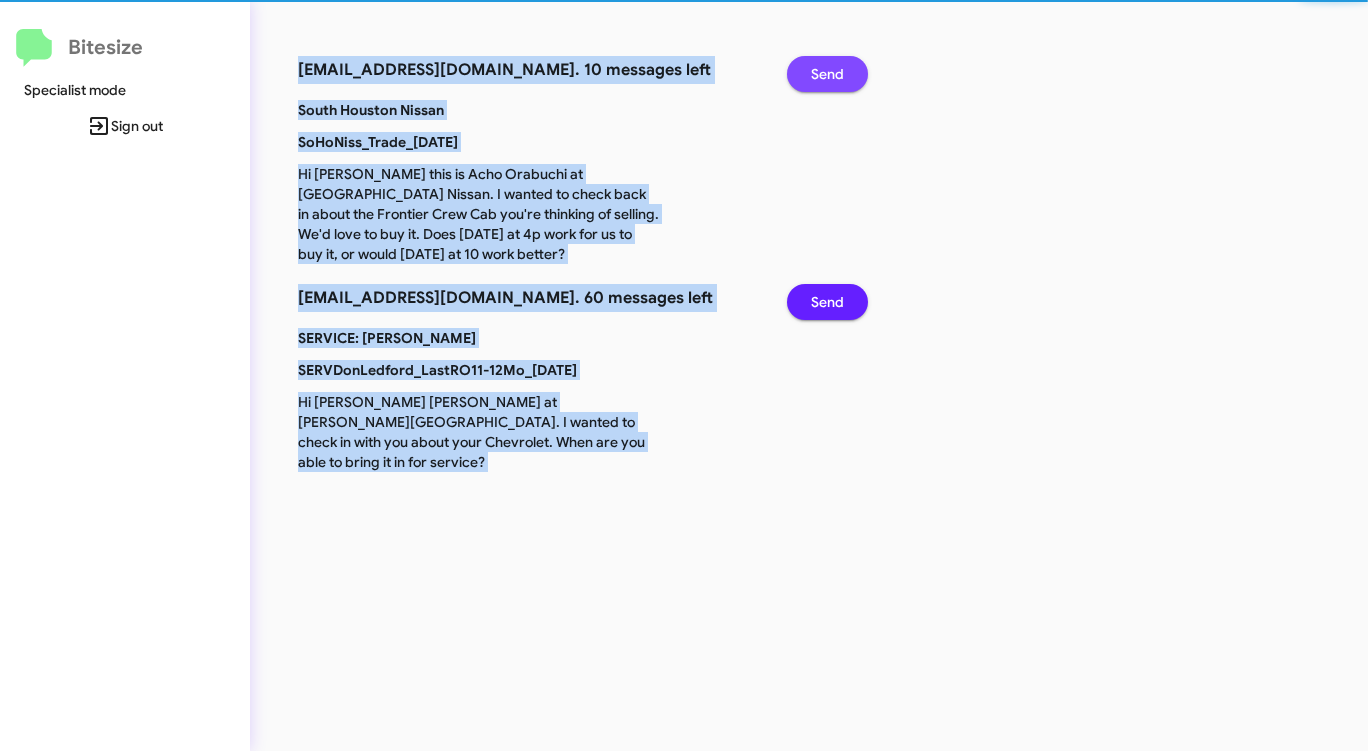 click on "Send" 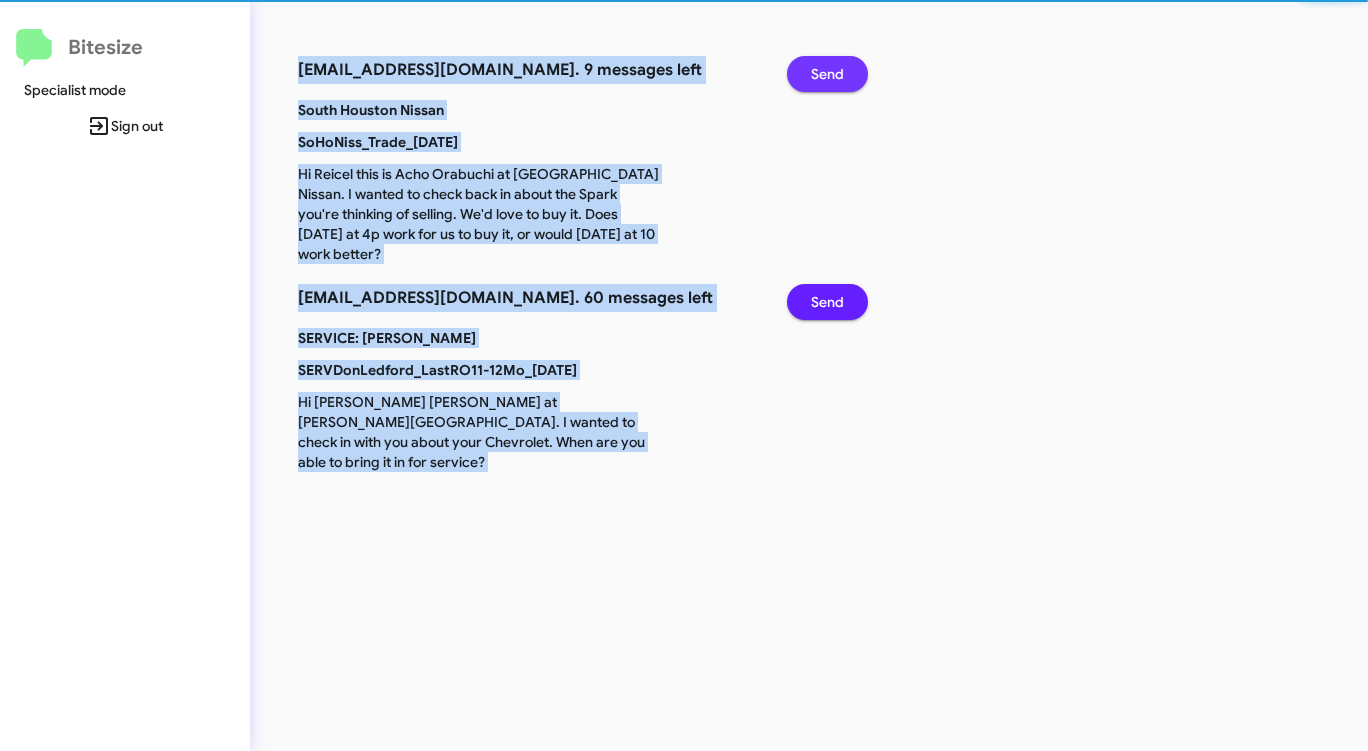 click on "Send" 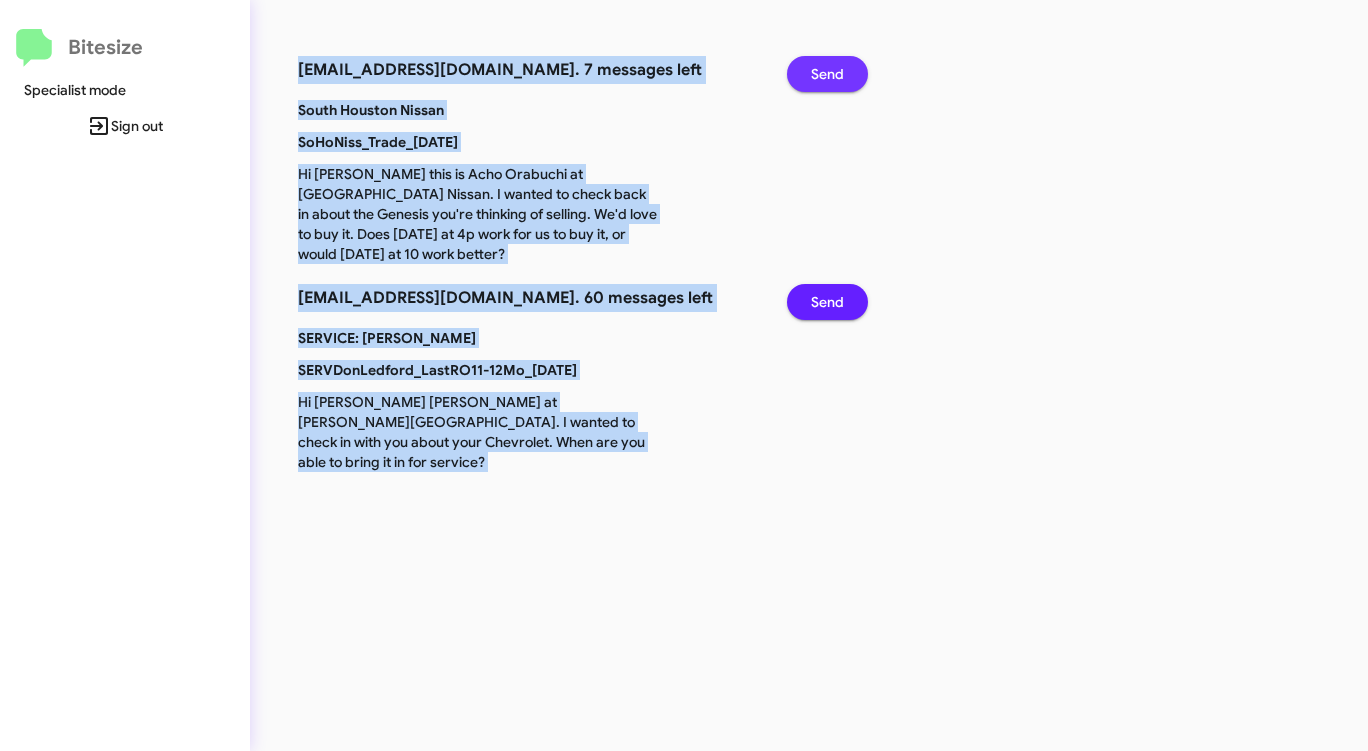 click on "Send" 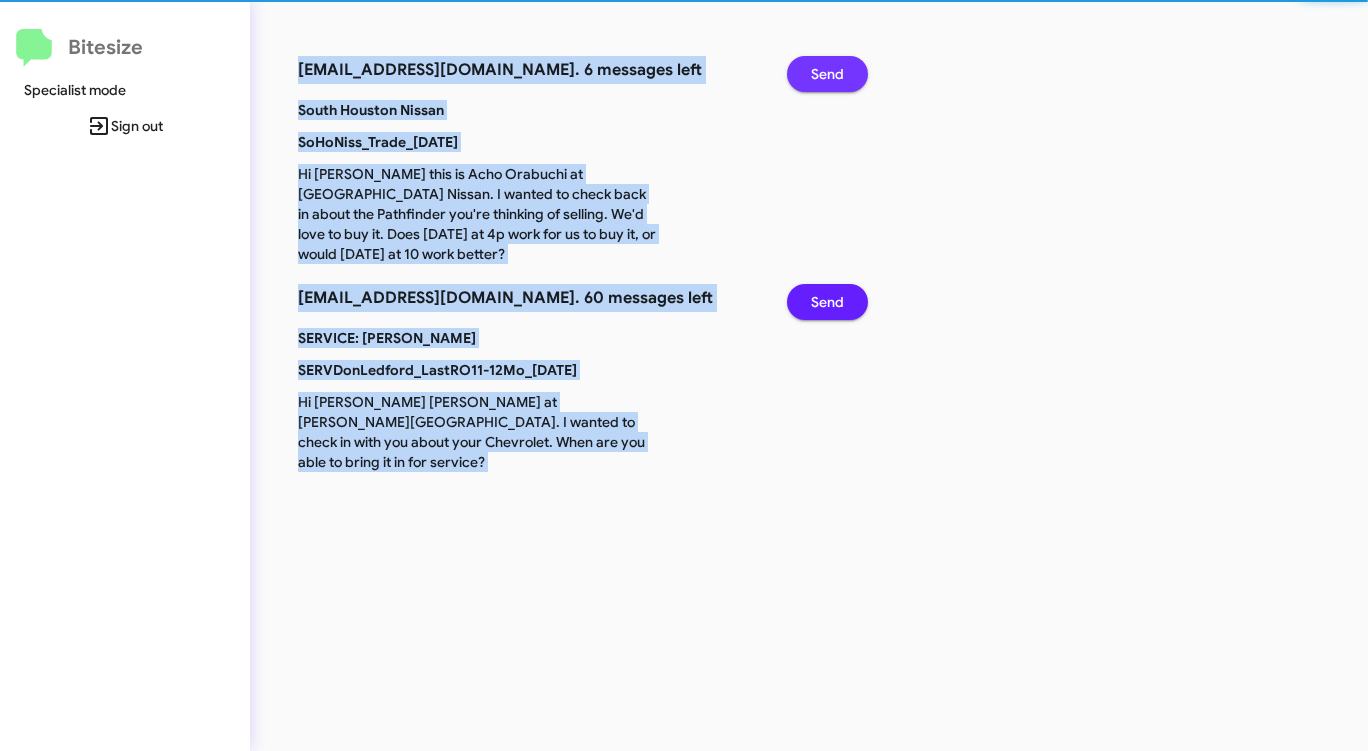 click on "Send" 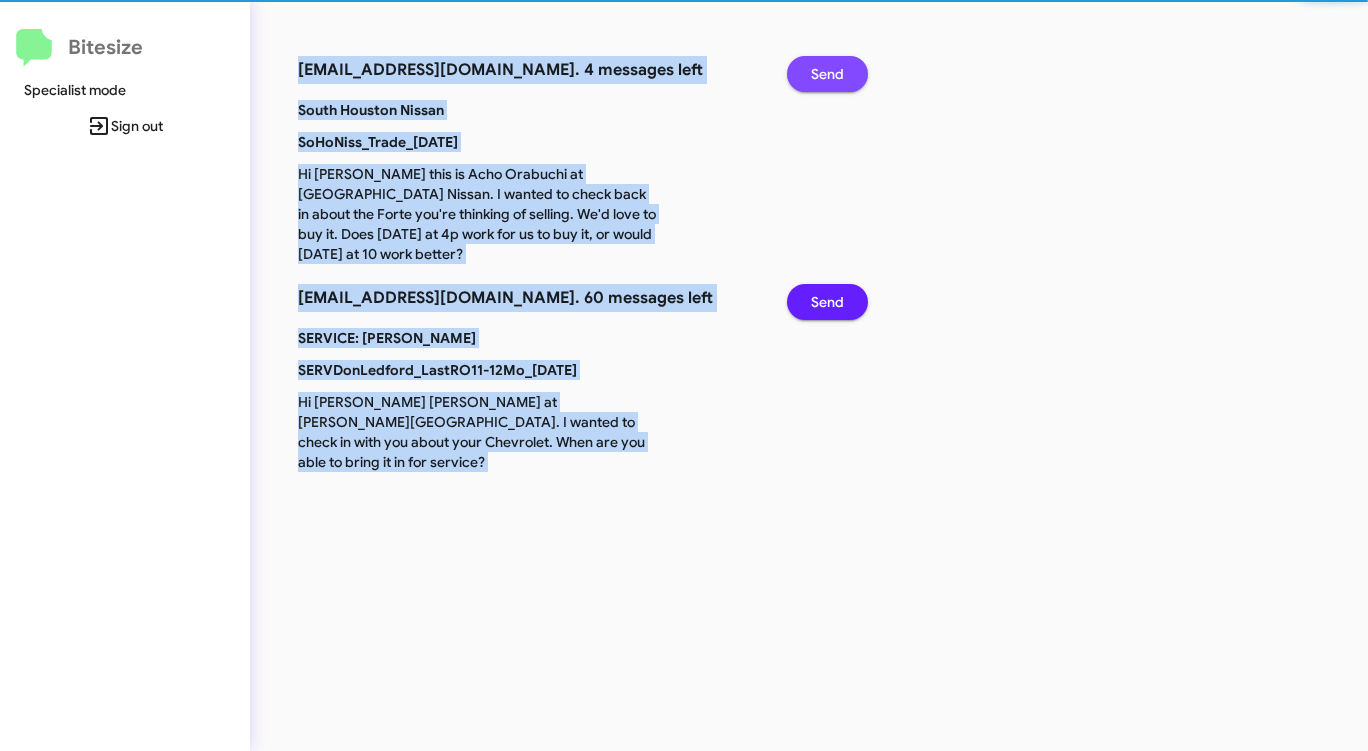 click on "Send" 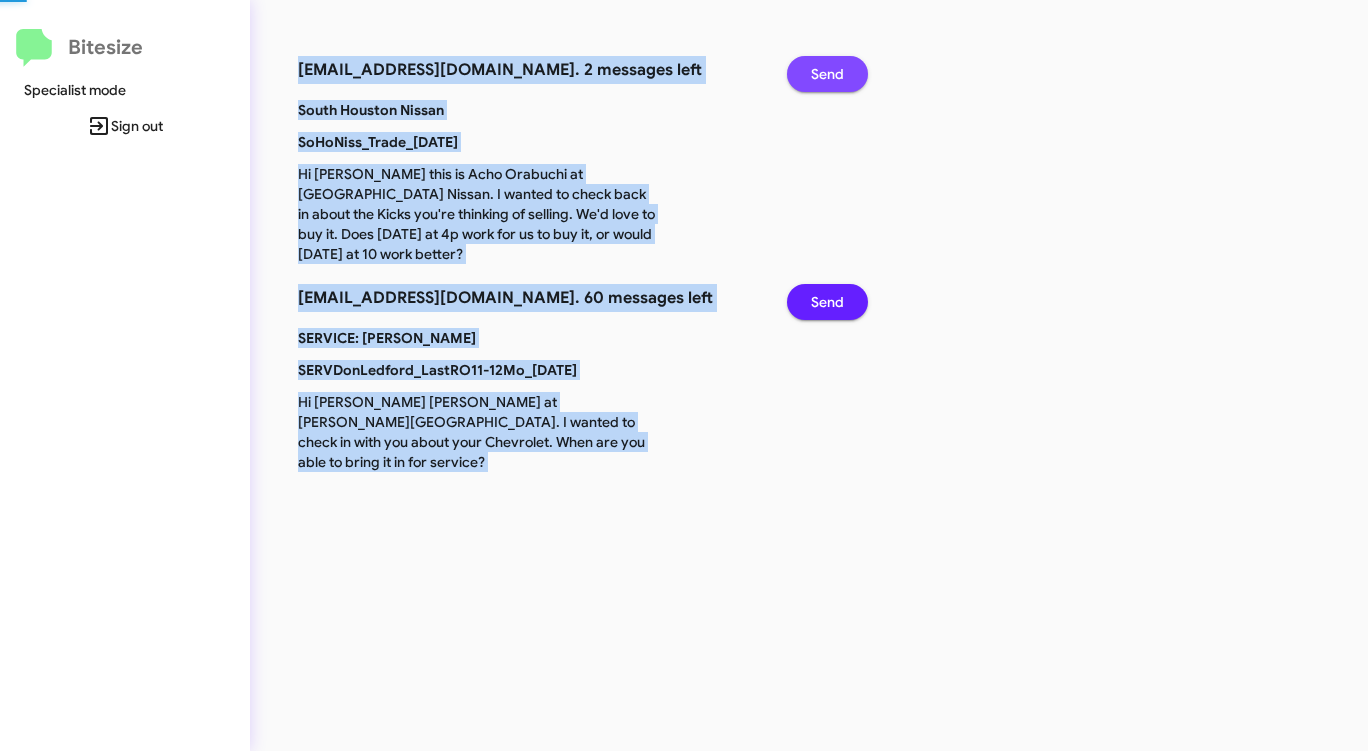 click on "Send" 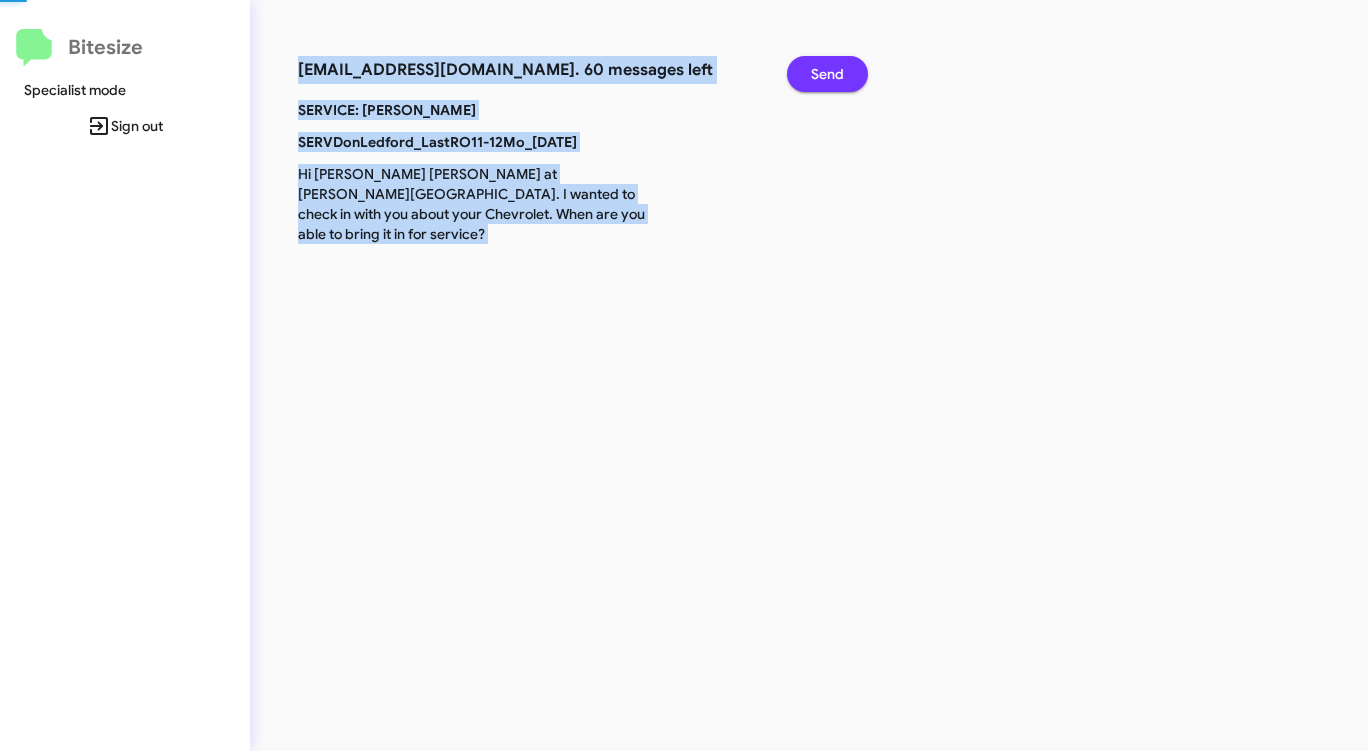 click on "Send" 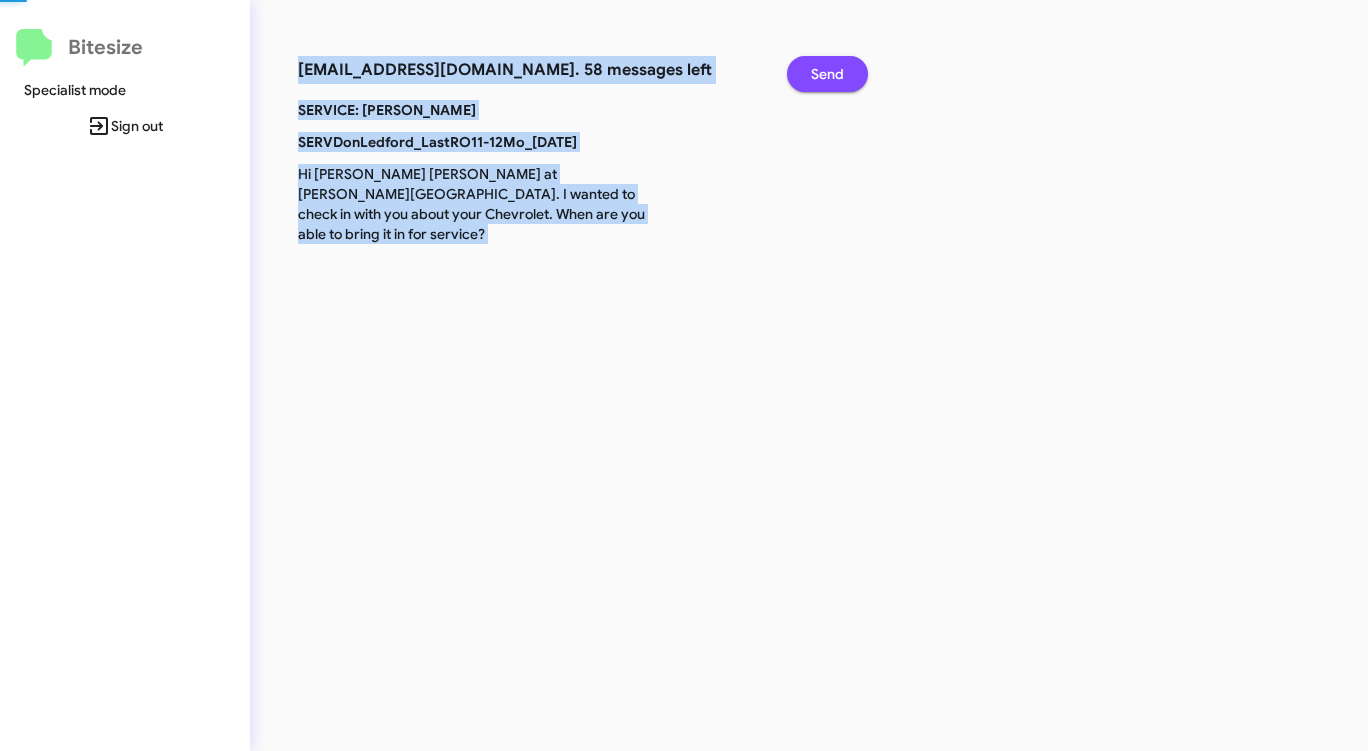 click on "Send" 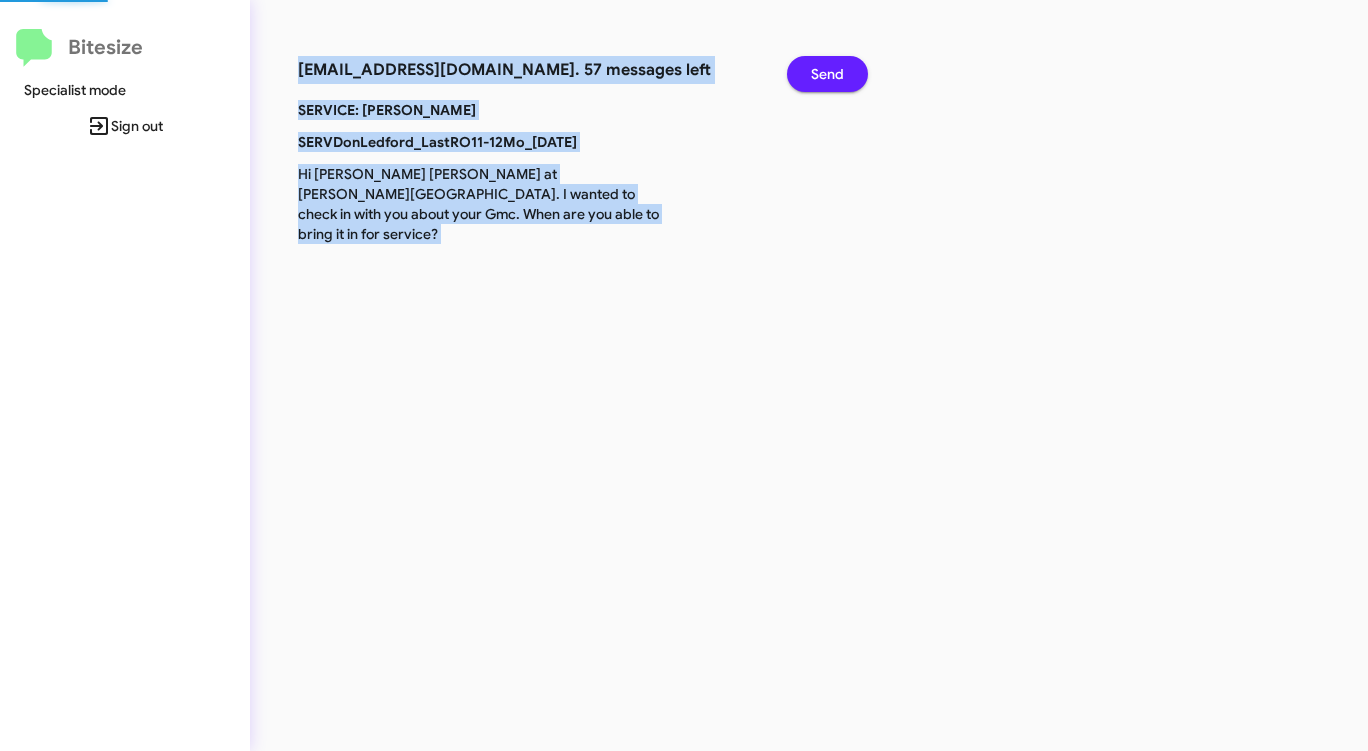 click on "Send" 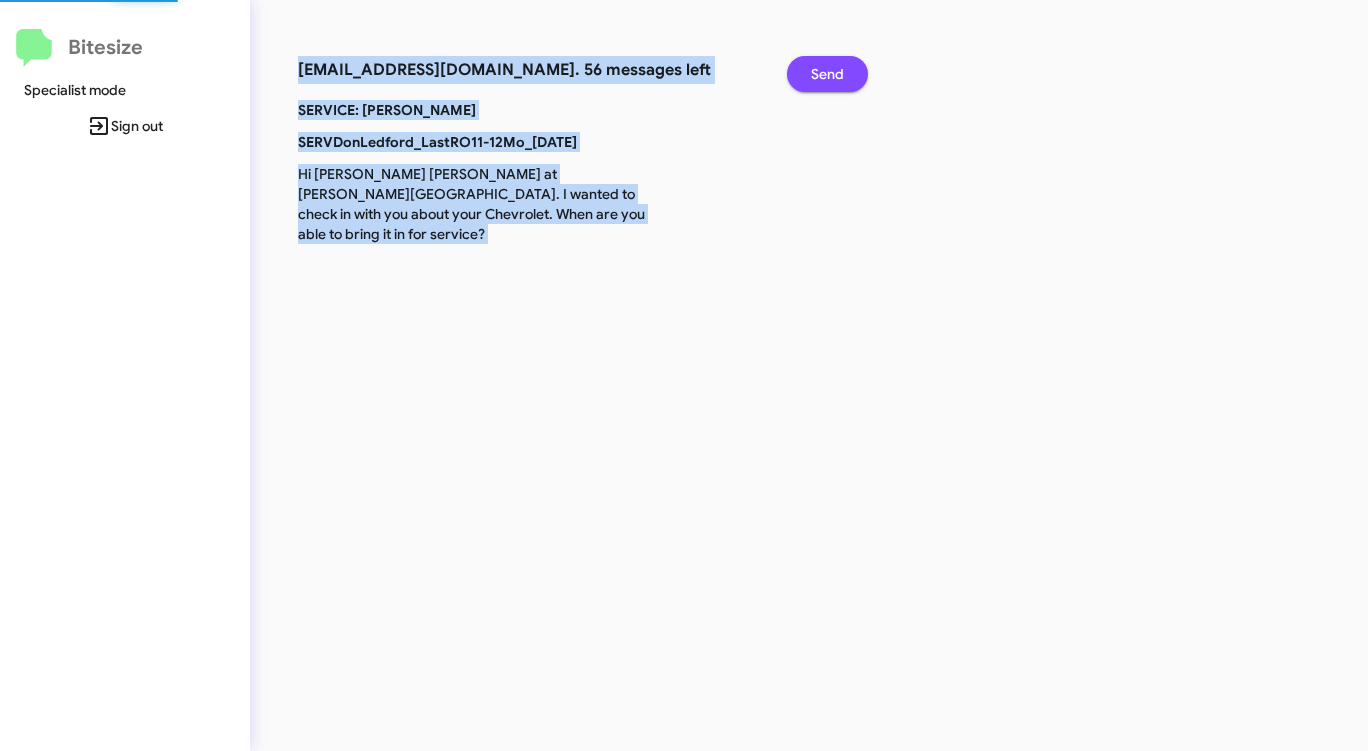 click on "Send" 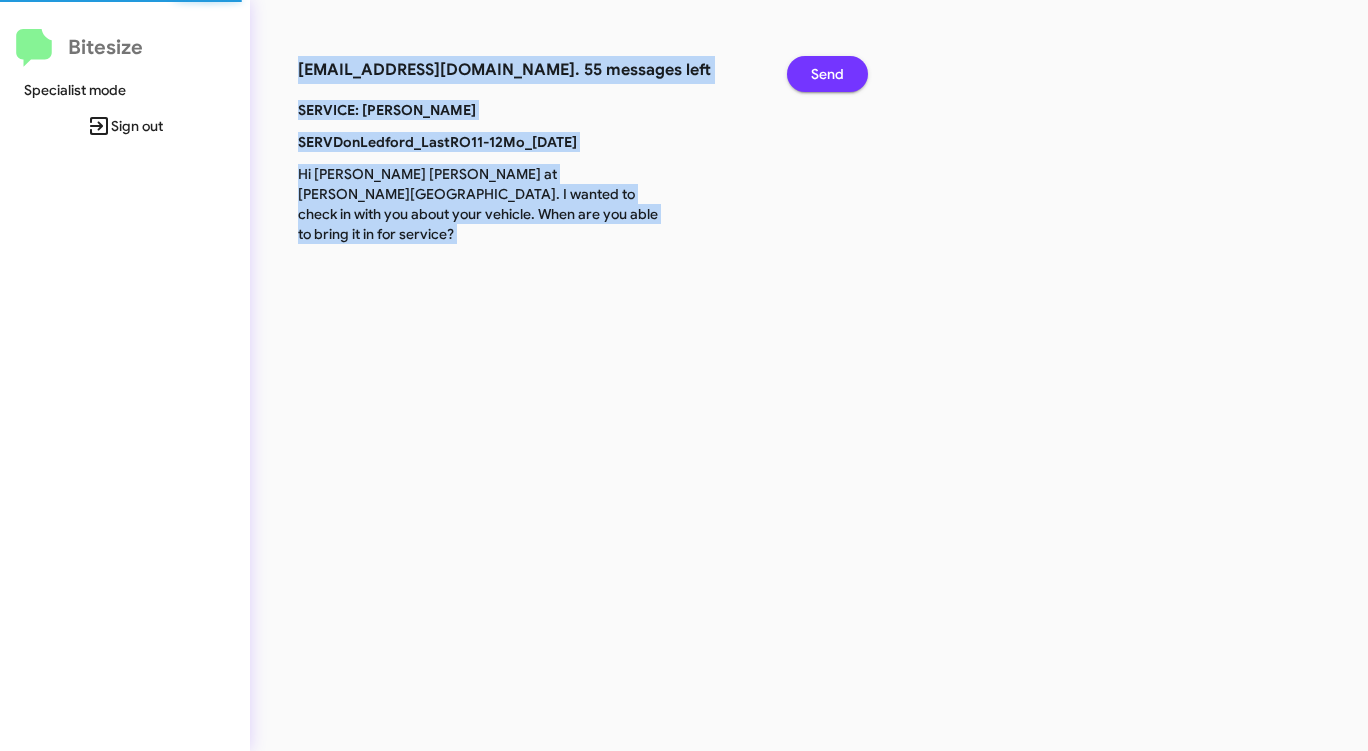 click on "Send" 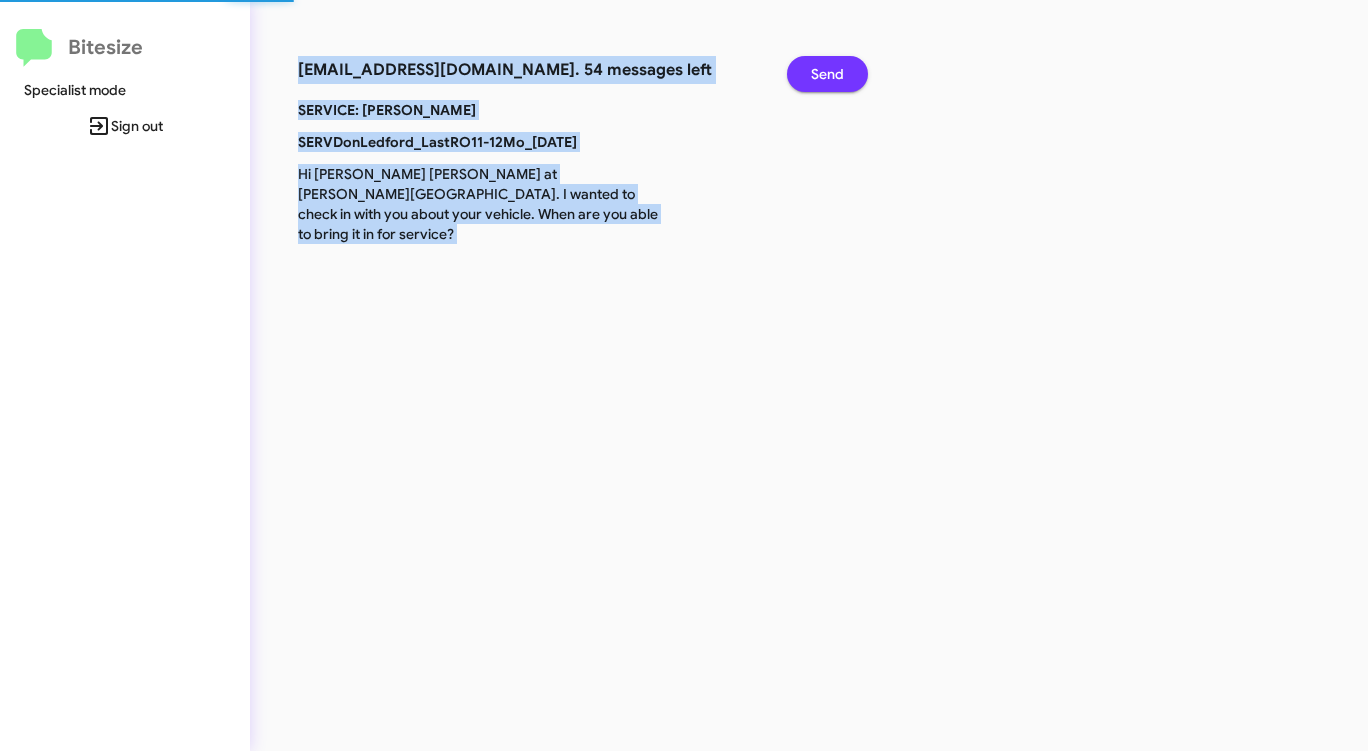 click on "Send" 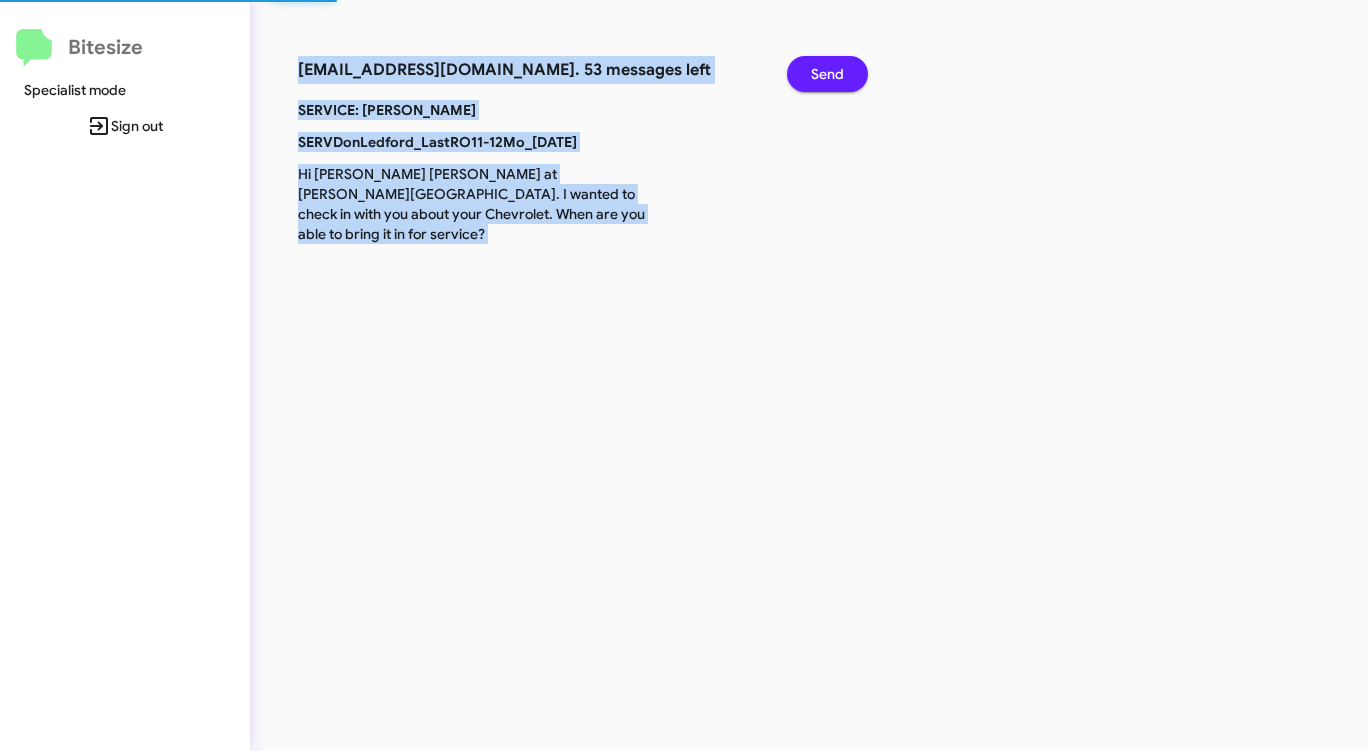 click on "Send" 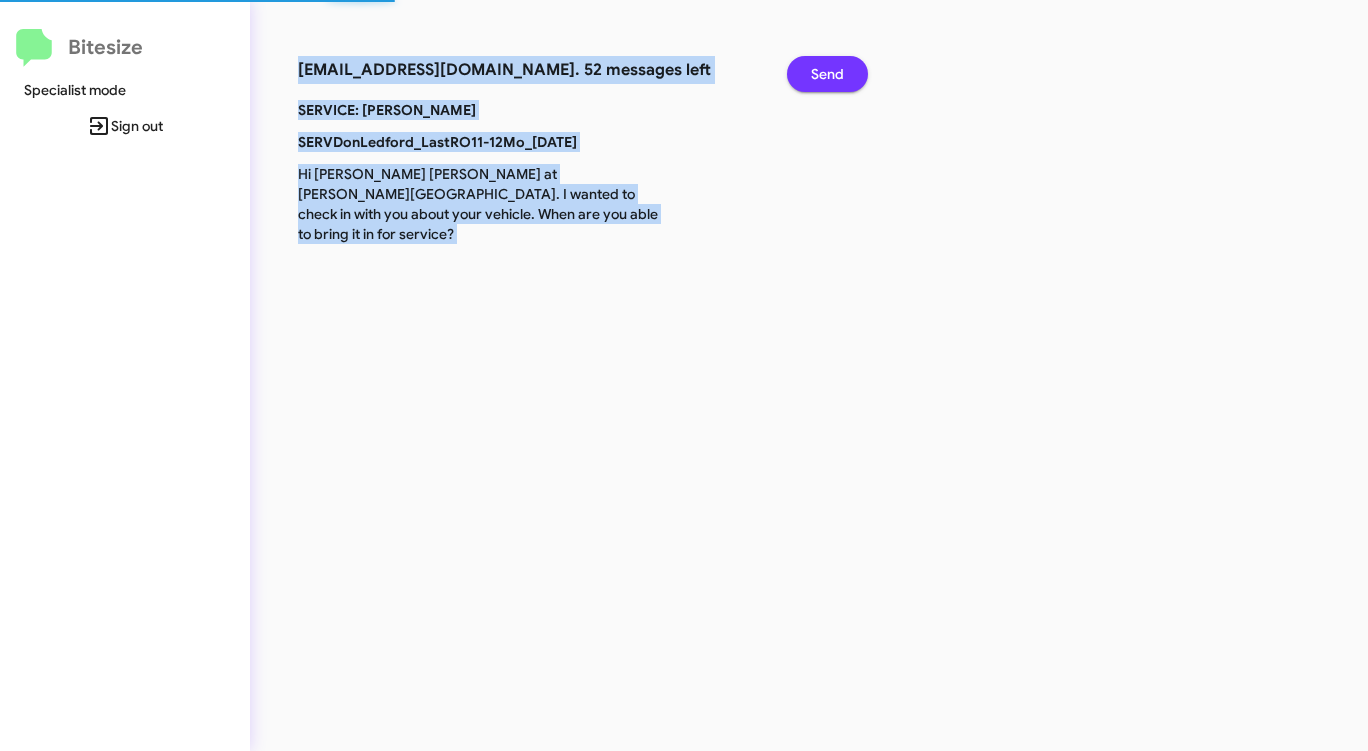 click on "Send" 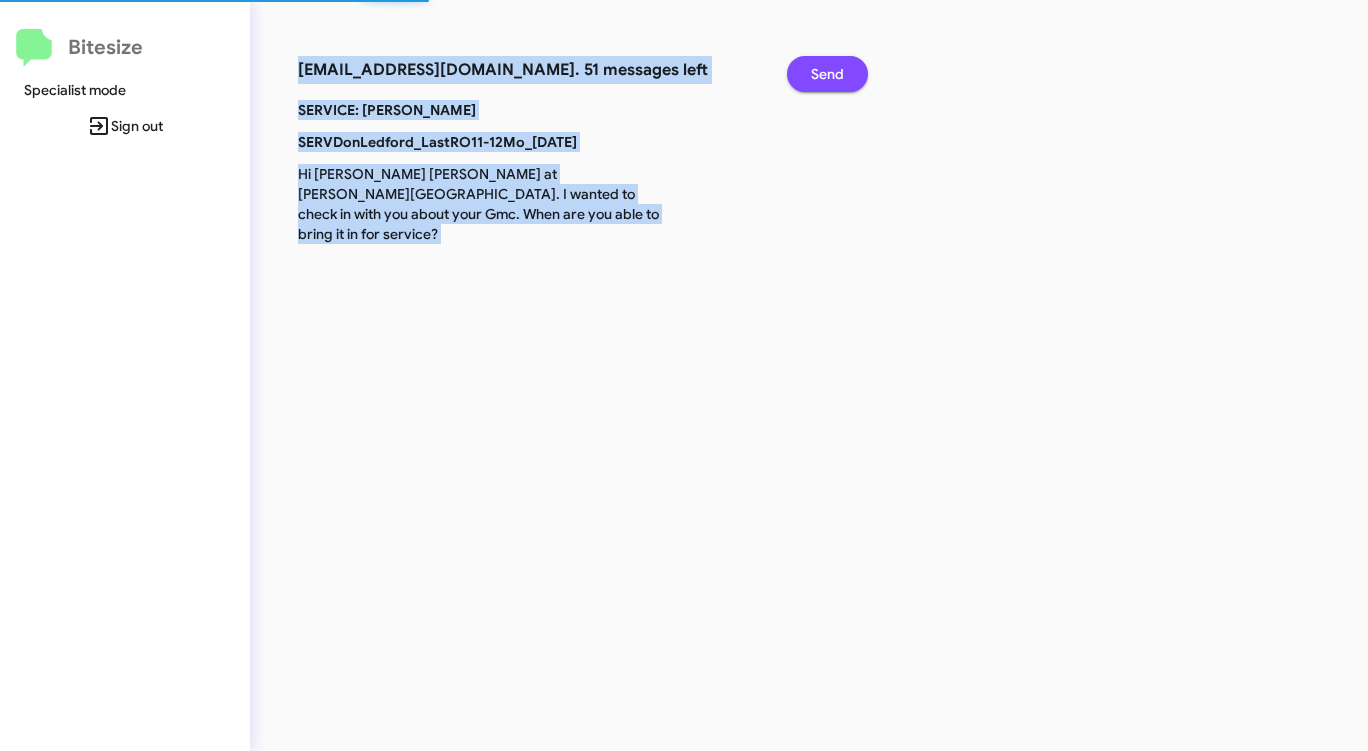 click on "Send" 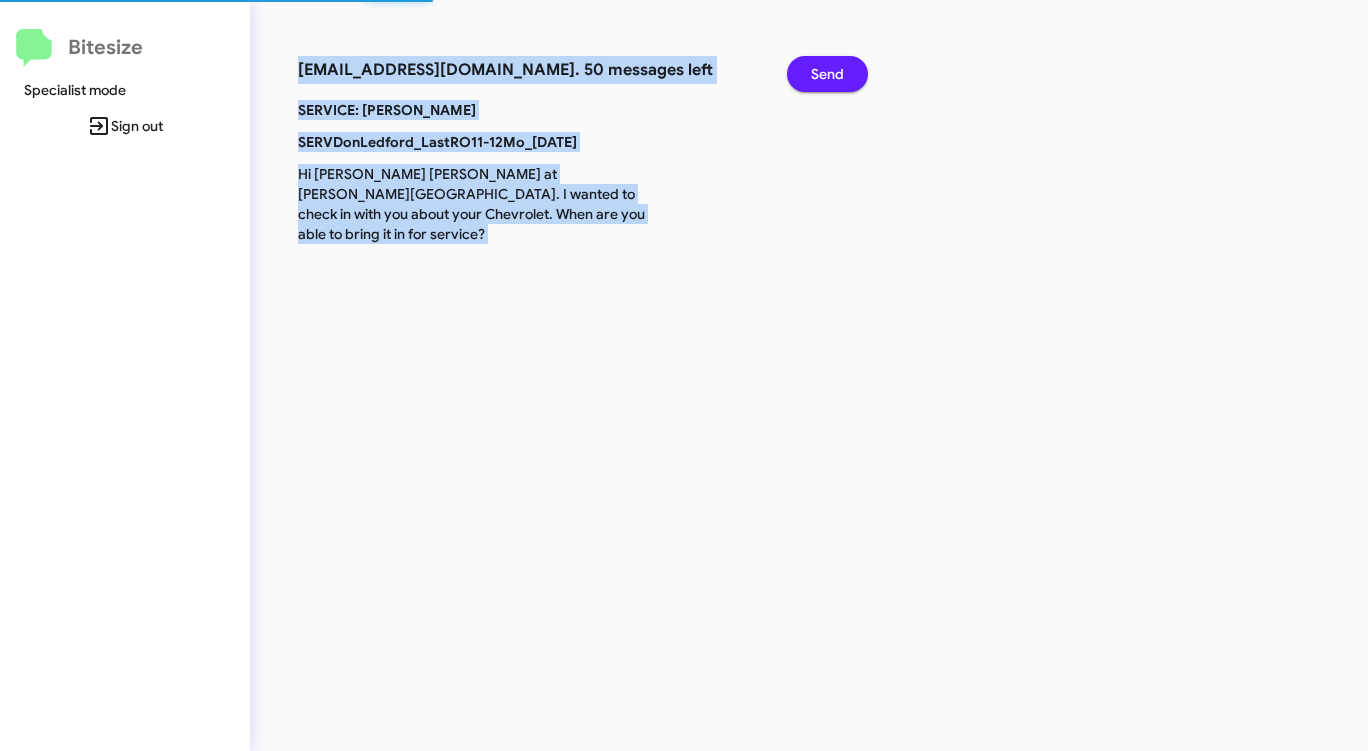 click on "Send" 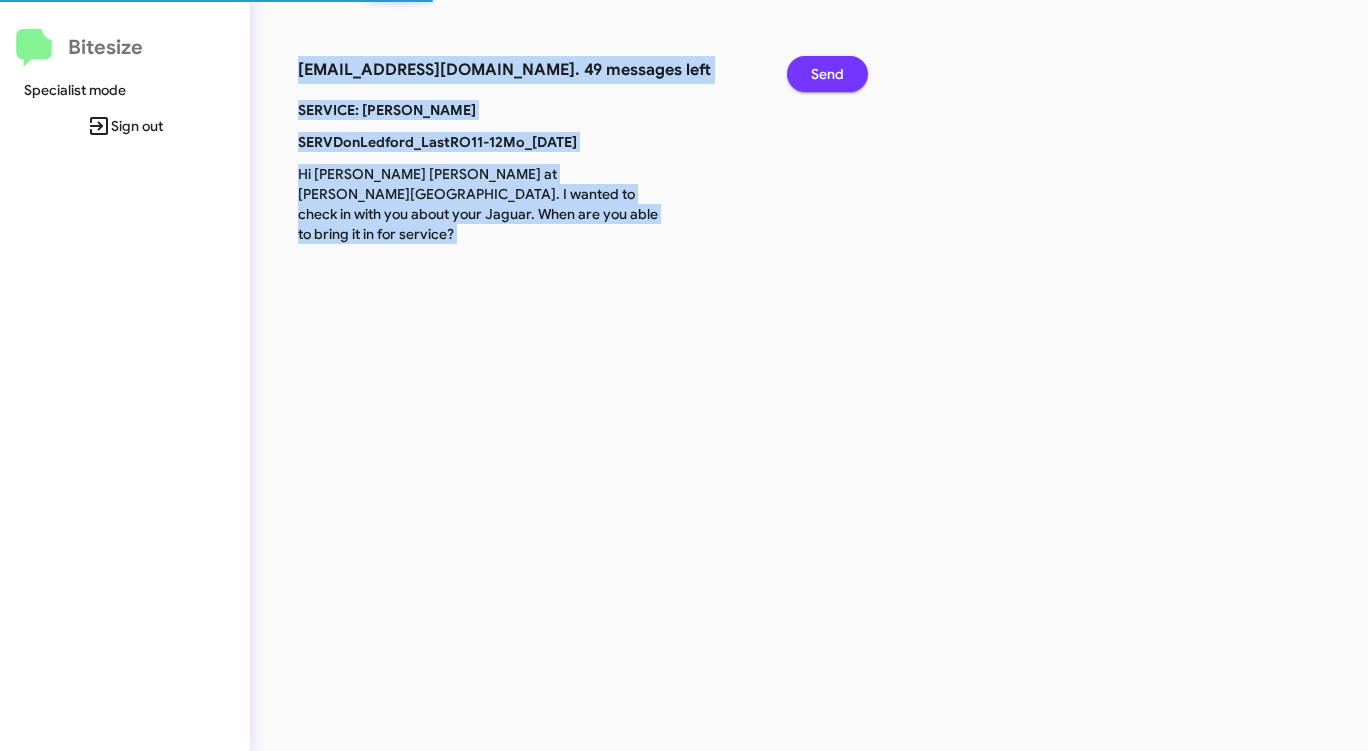 click on "Send" 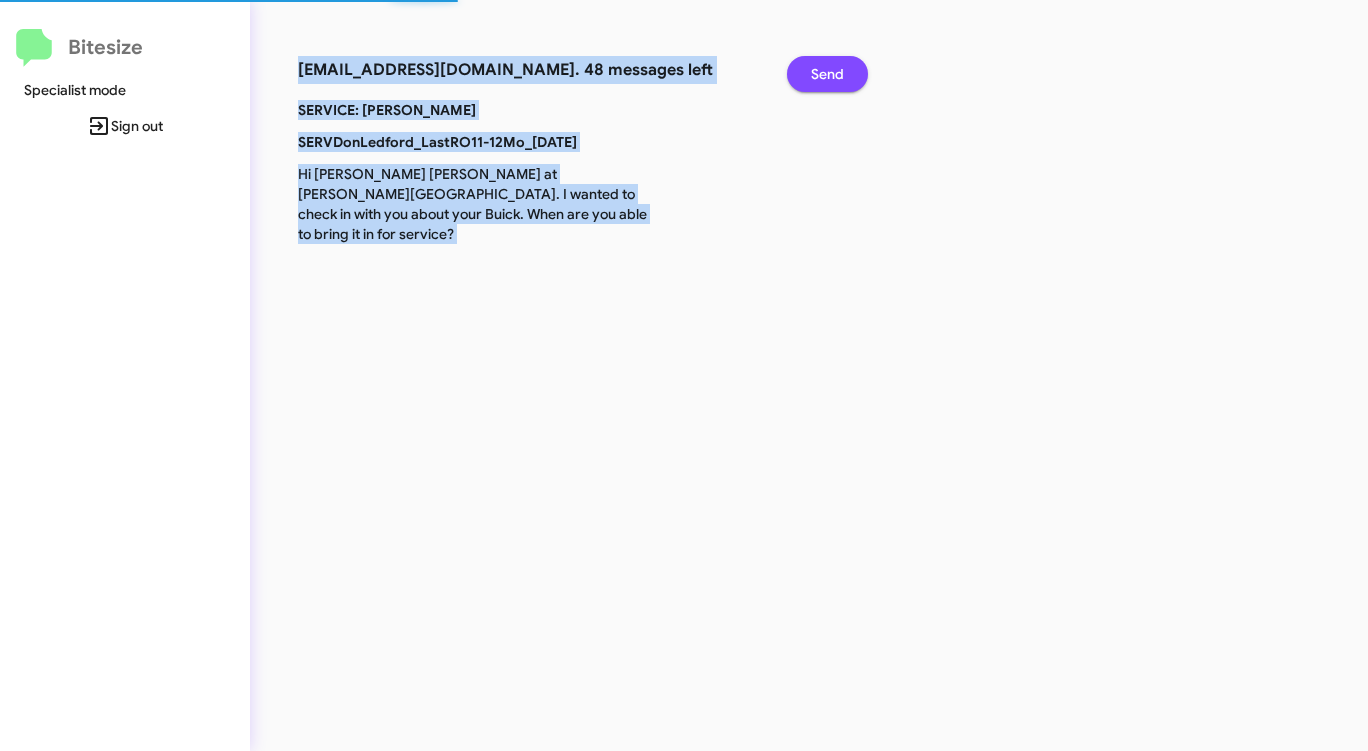 click on "Send" 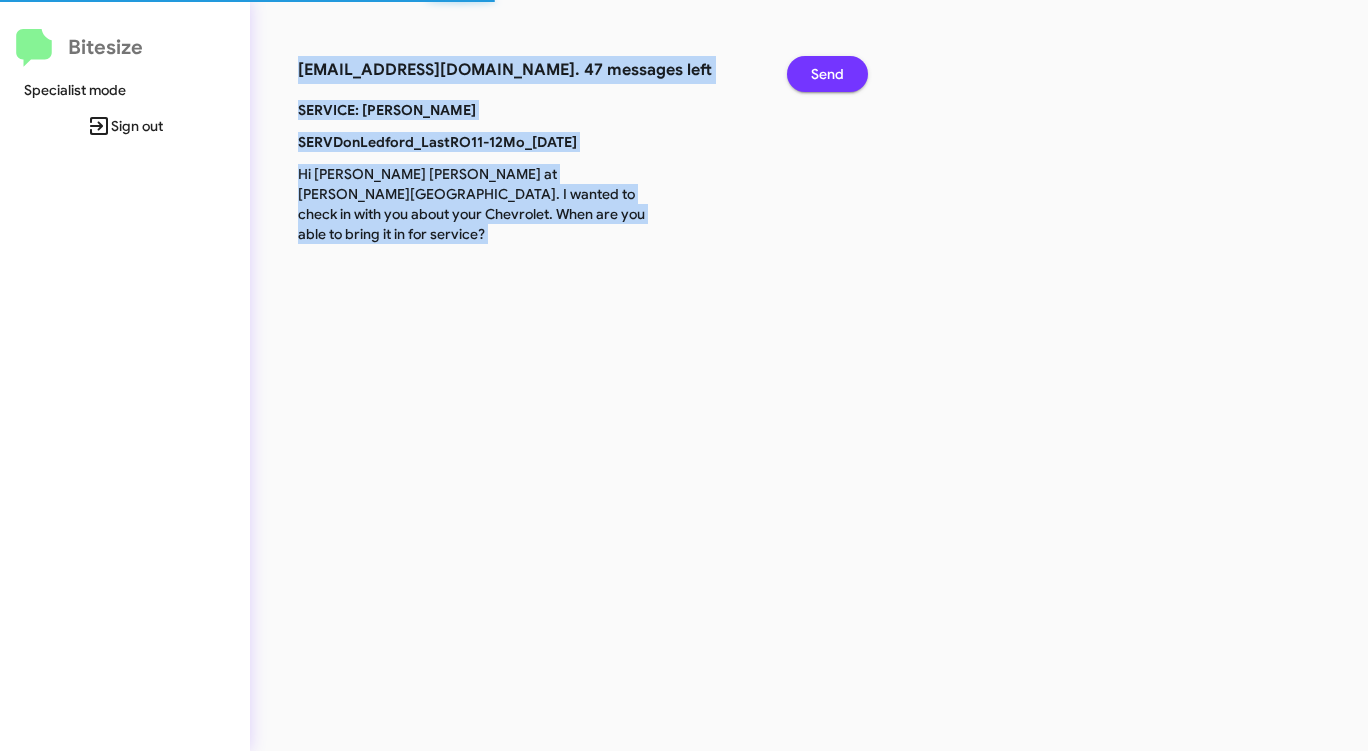 click on "Send" 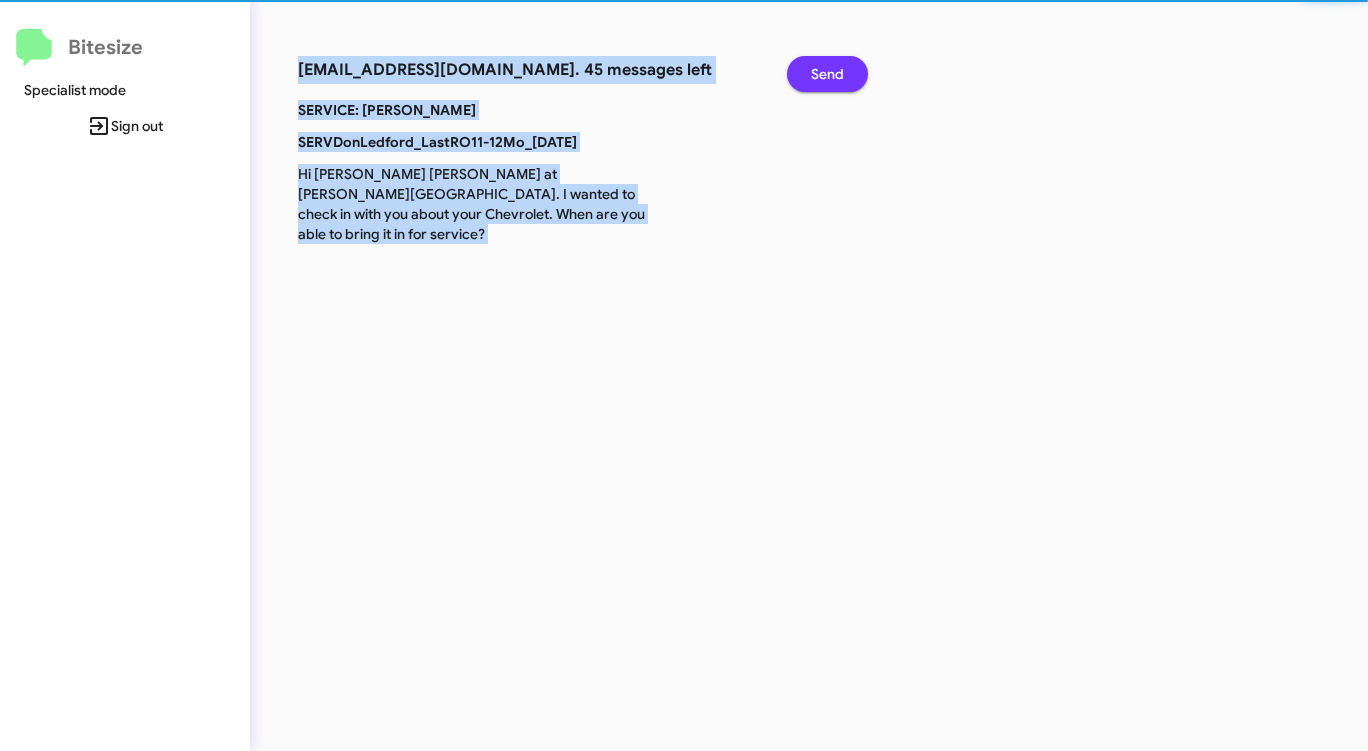 click on "Send" 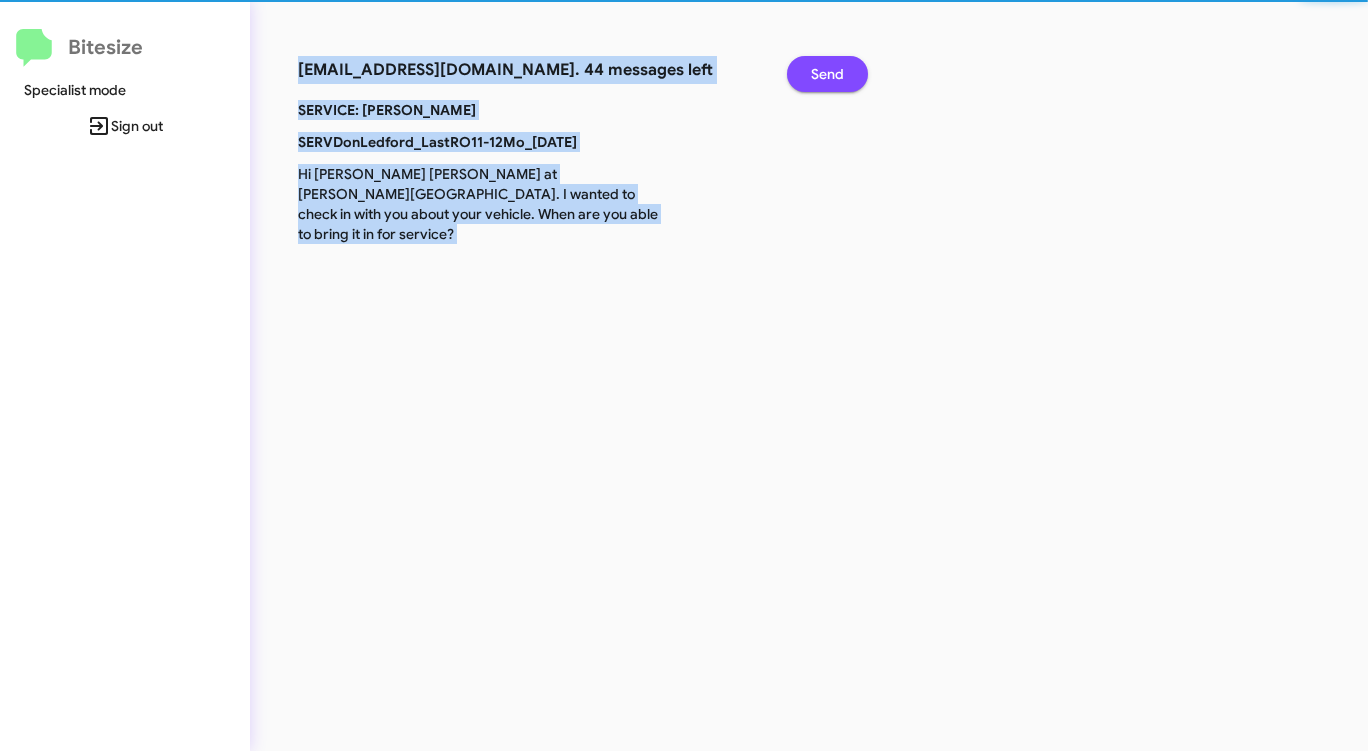 click on "Send" 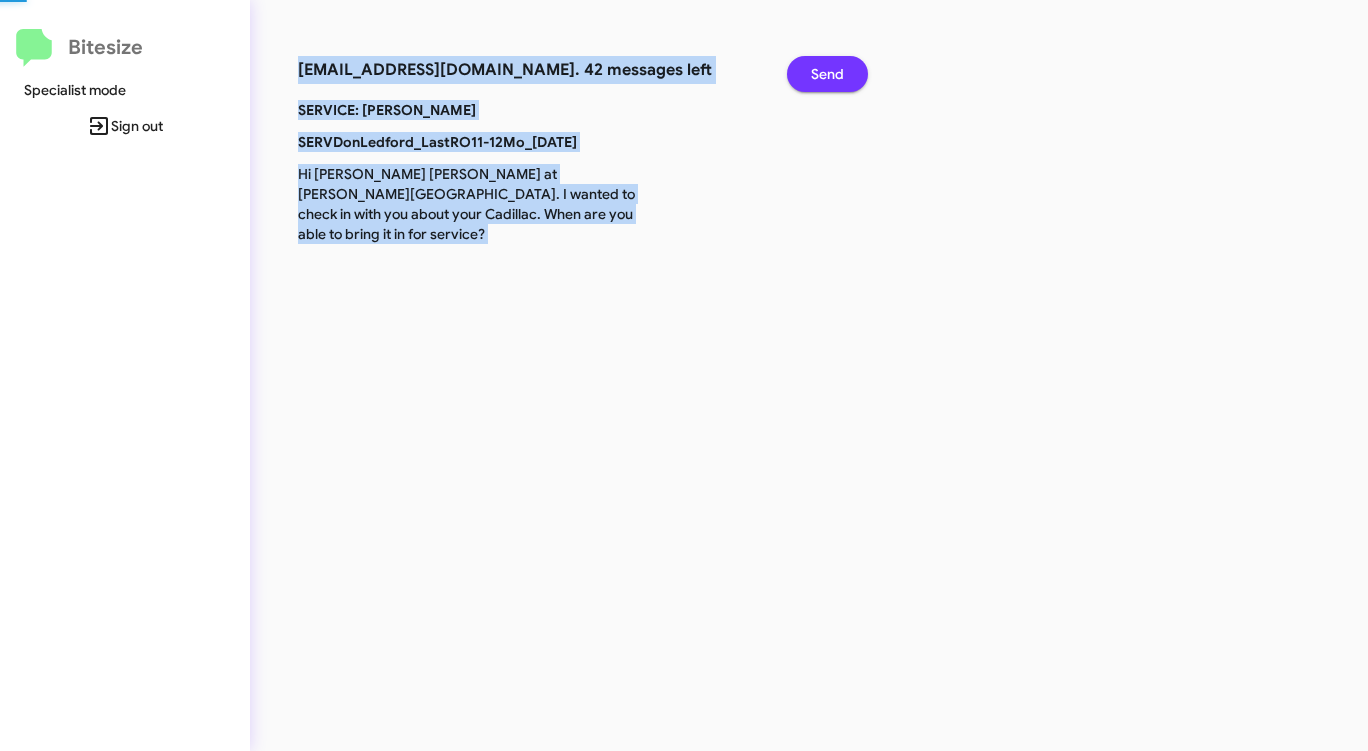 click on "Send" 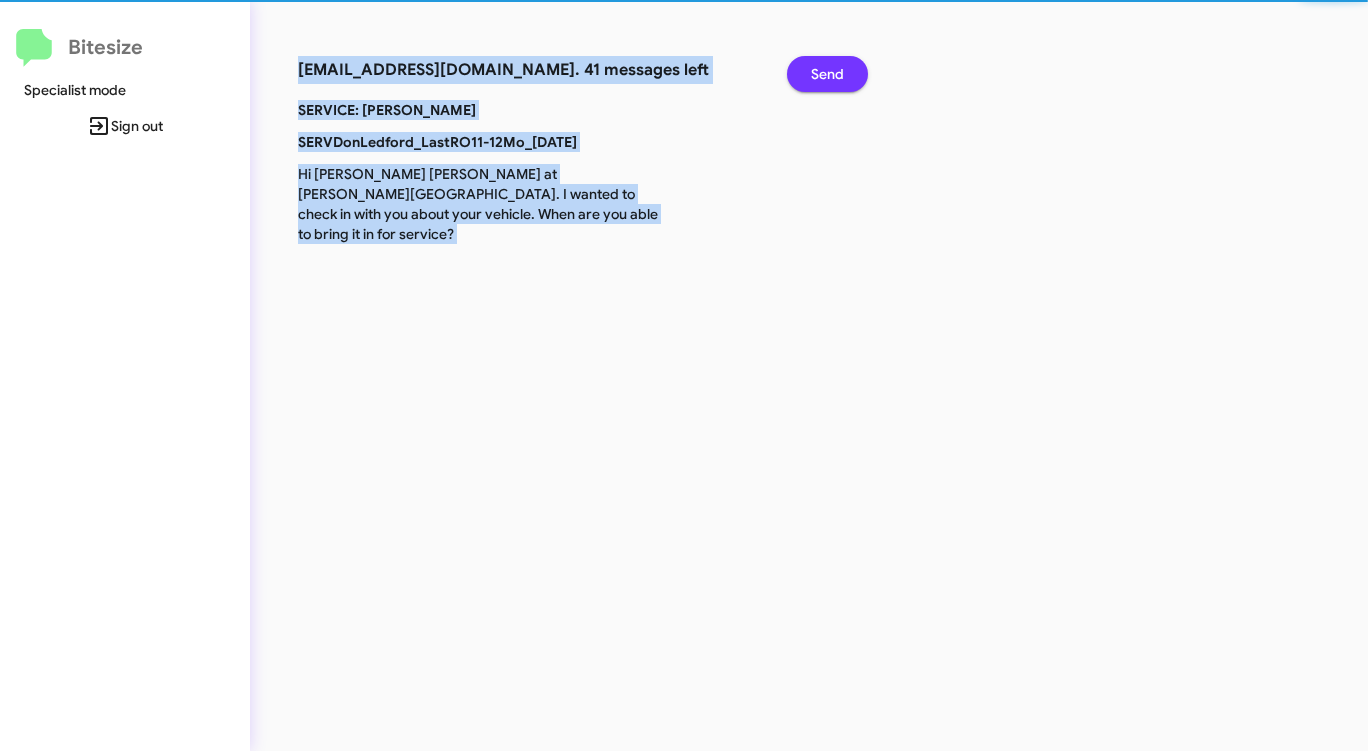 click on "Send" 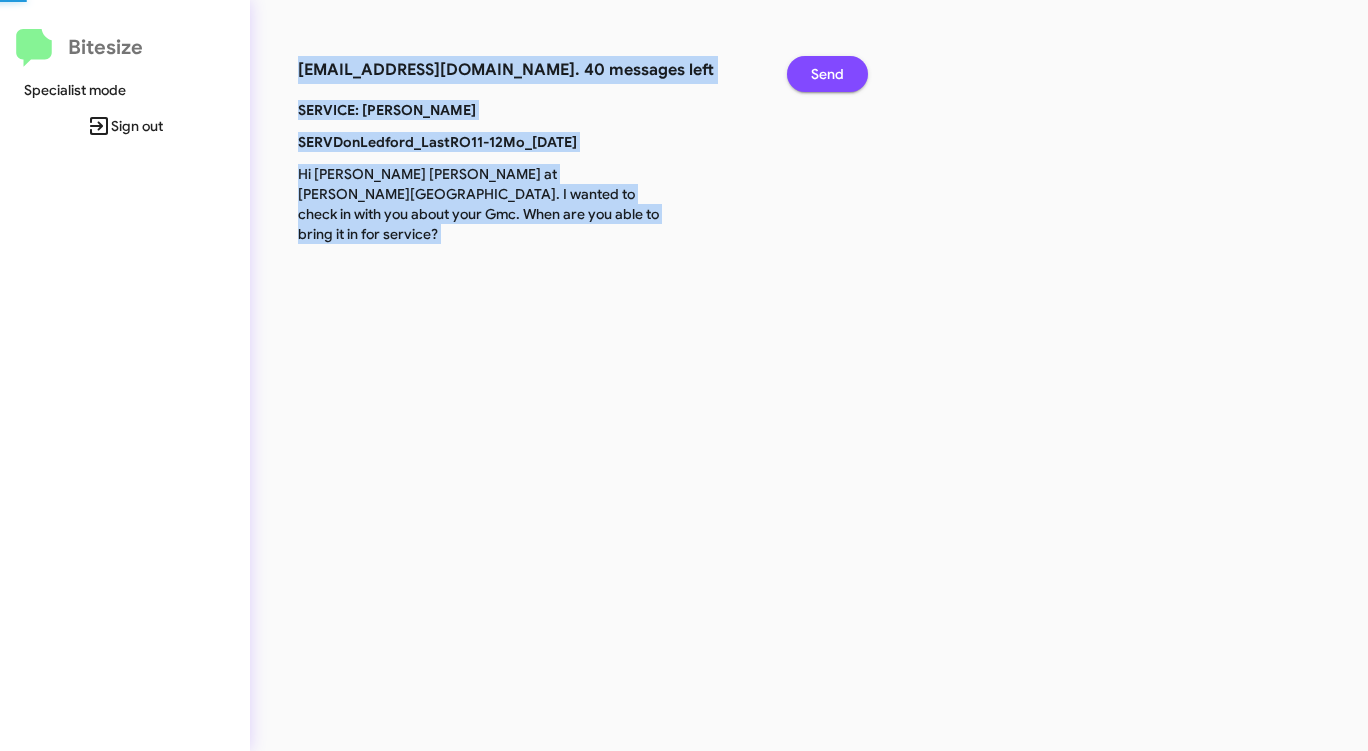click on "Send" 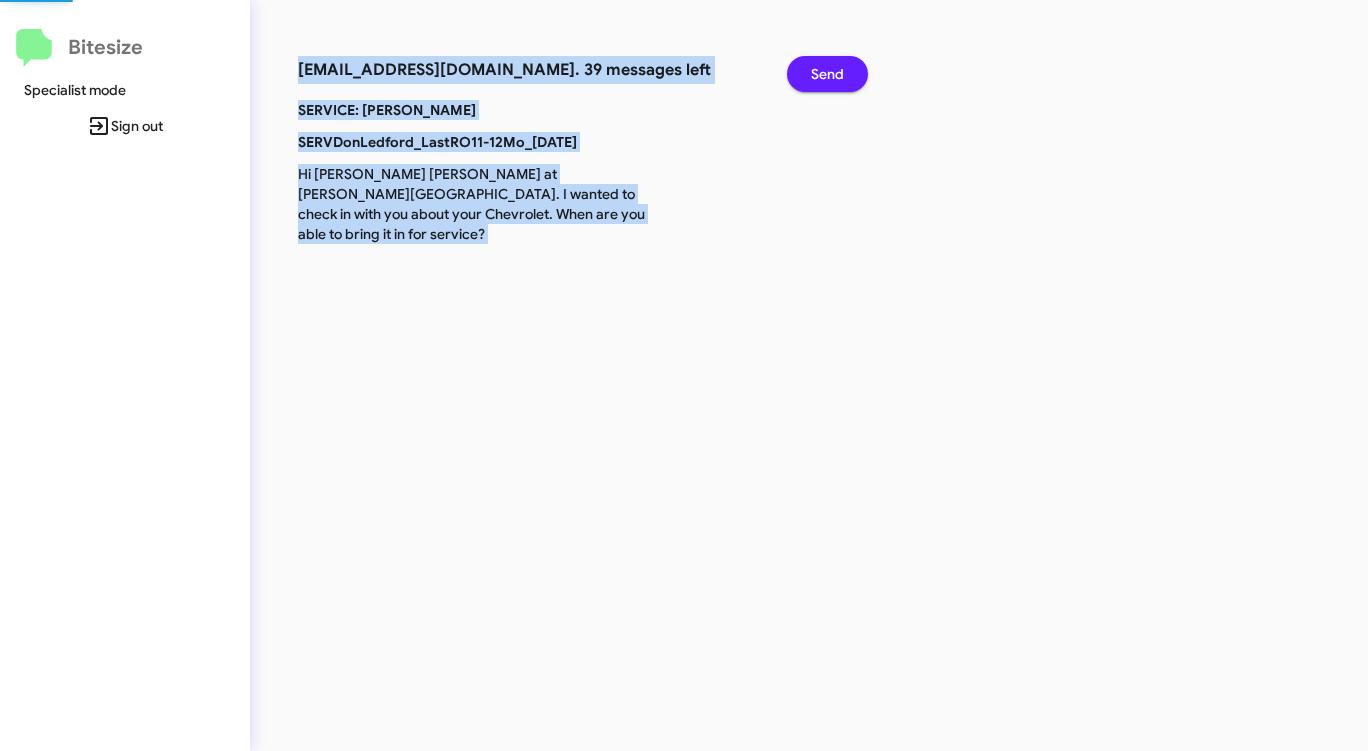 click on "Send" 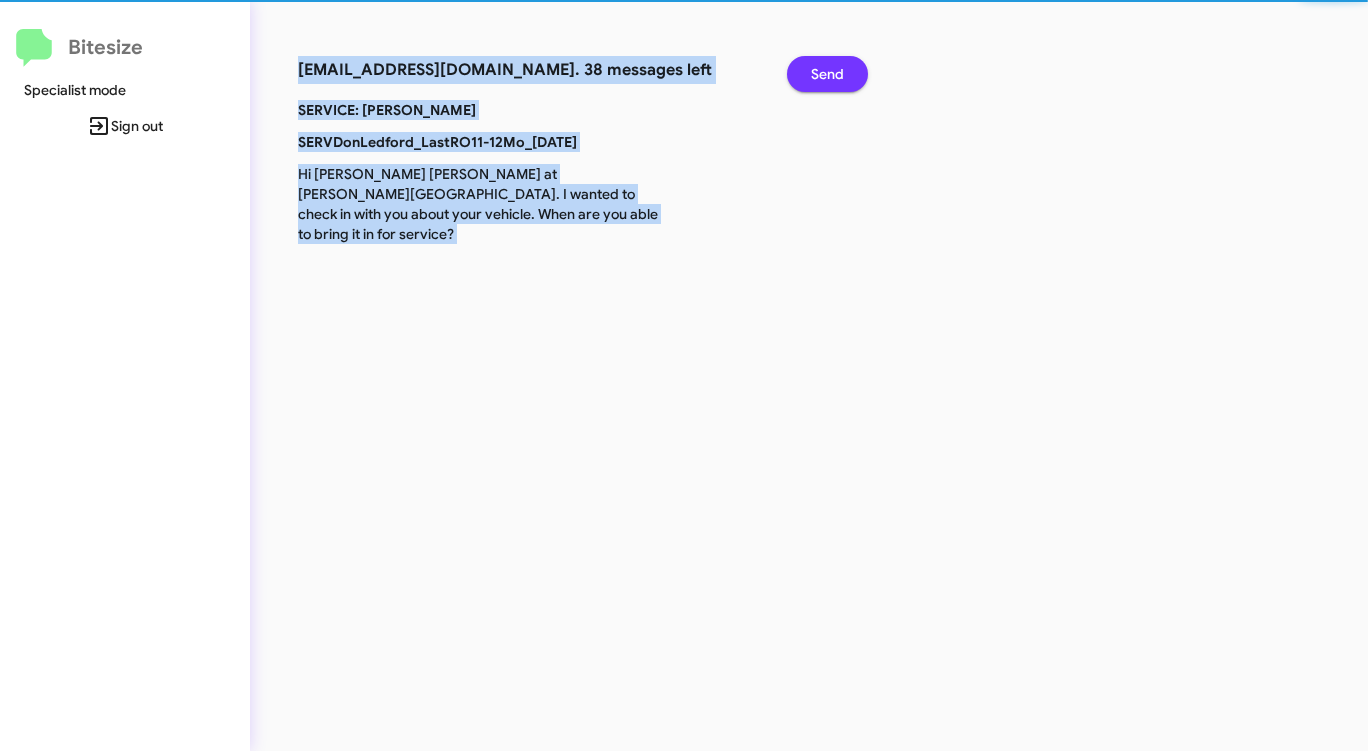 click on "Send" 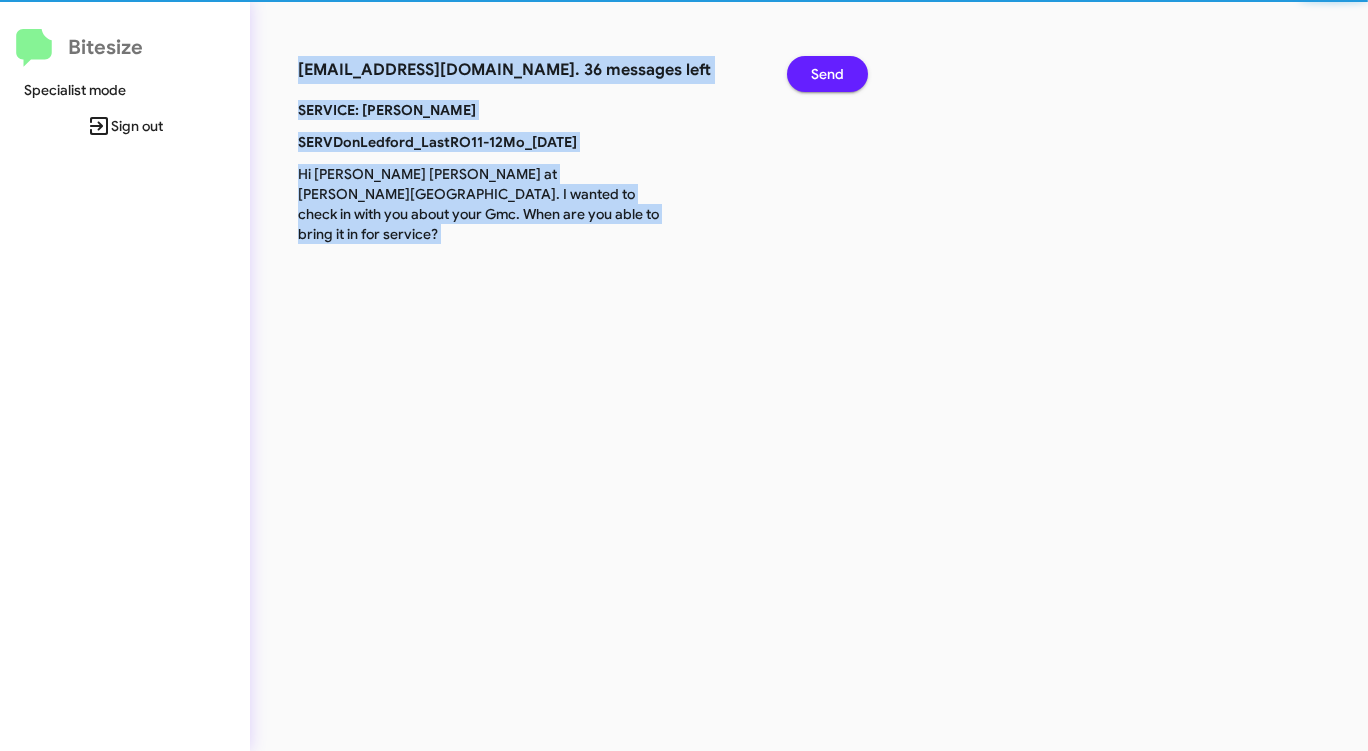 click on "Send" 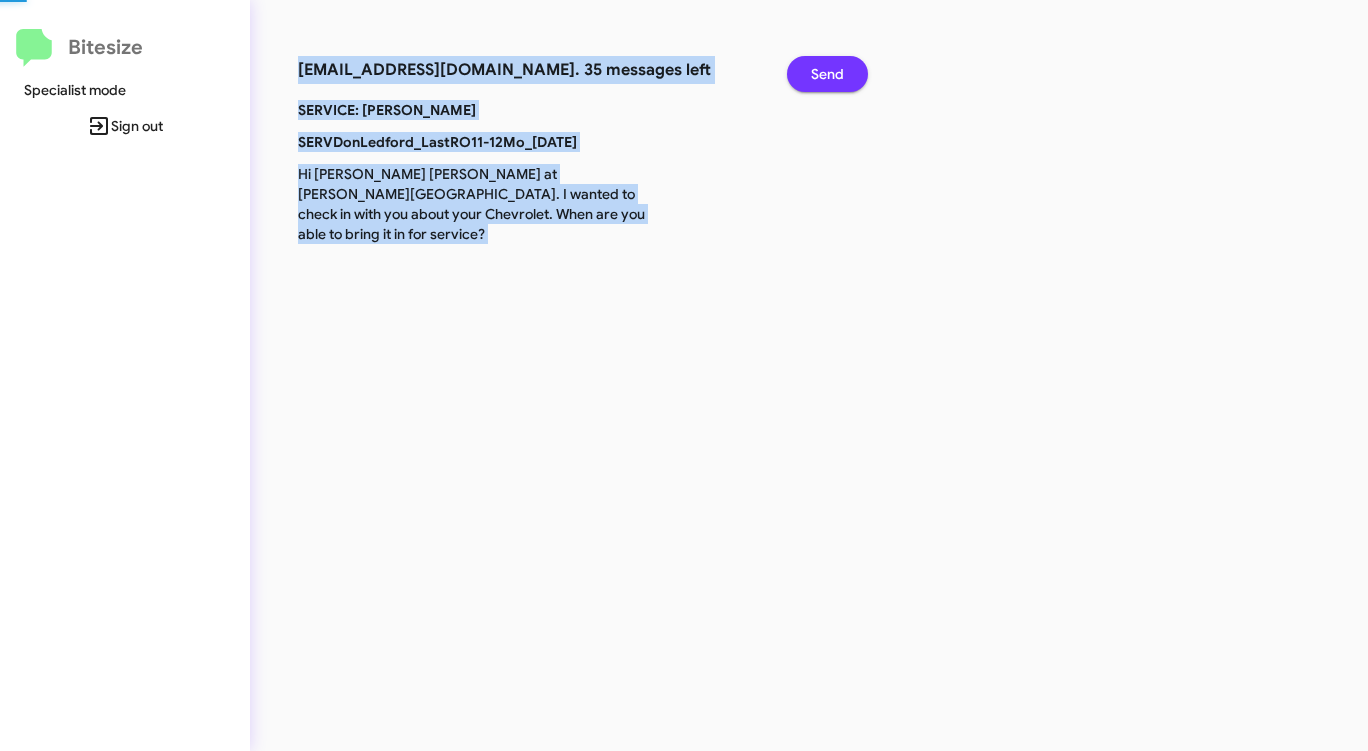 click on "Send" 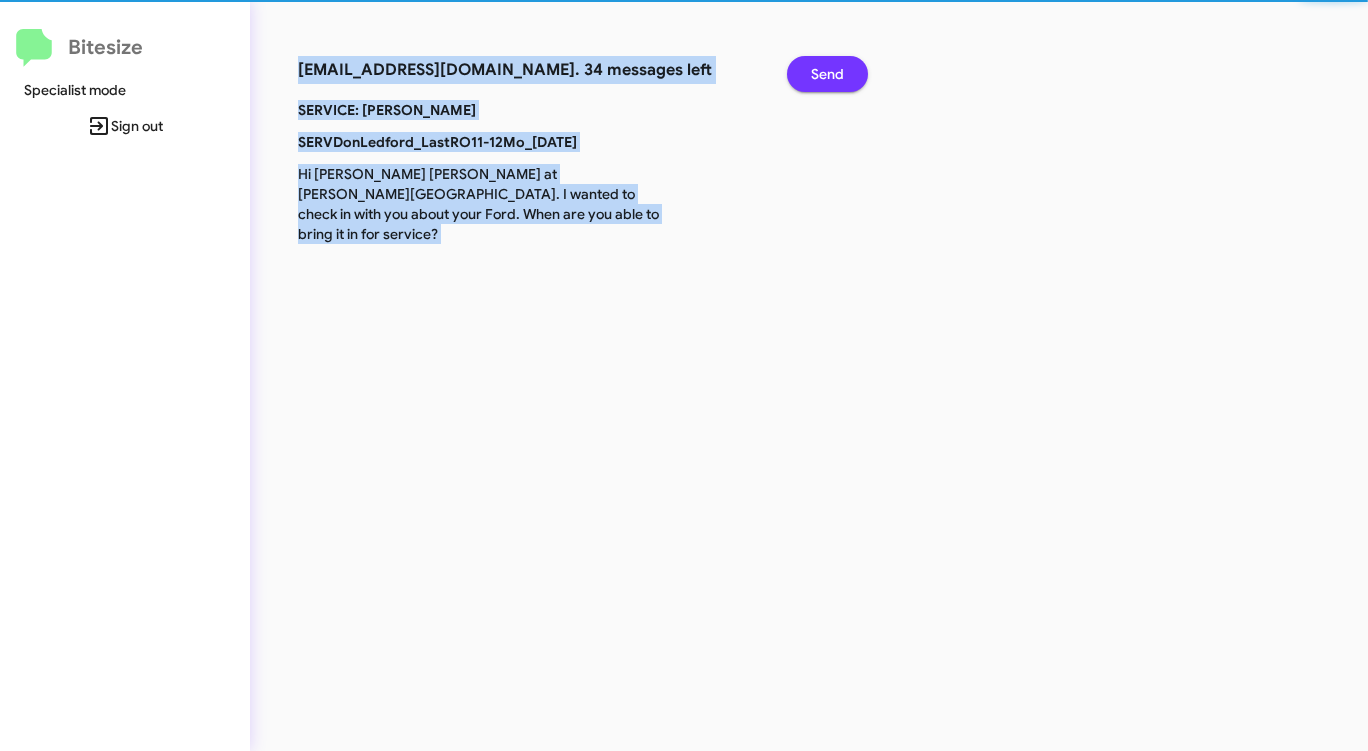 click on "Send" 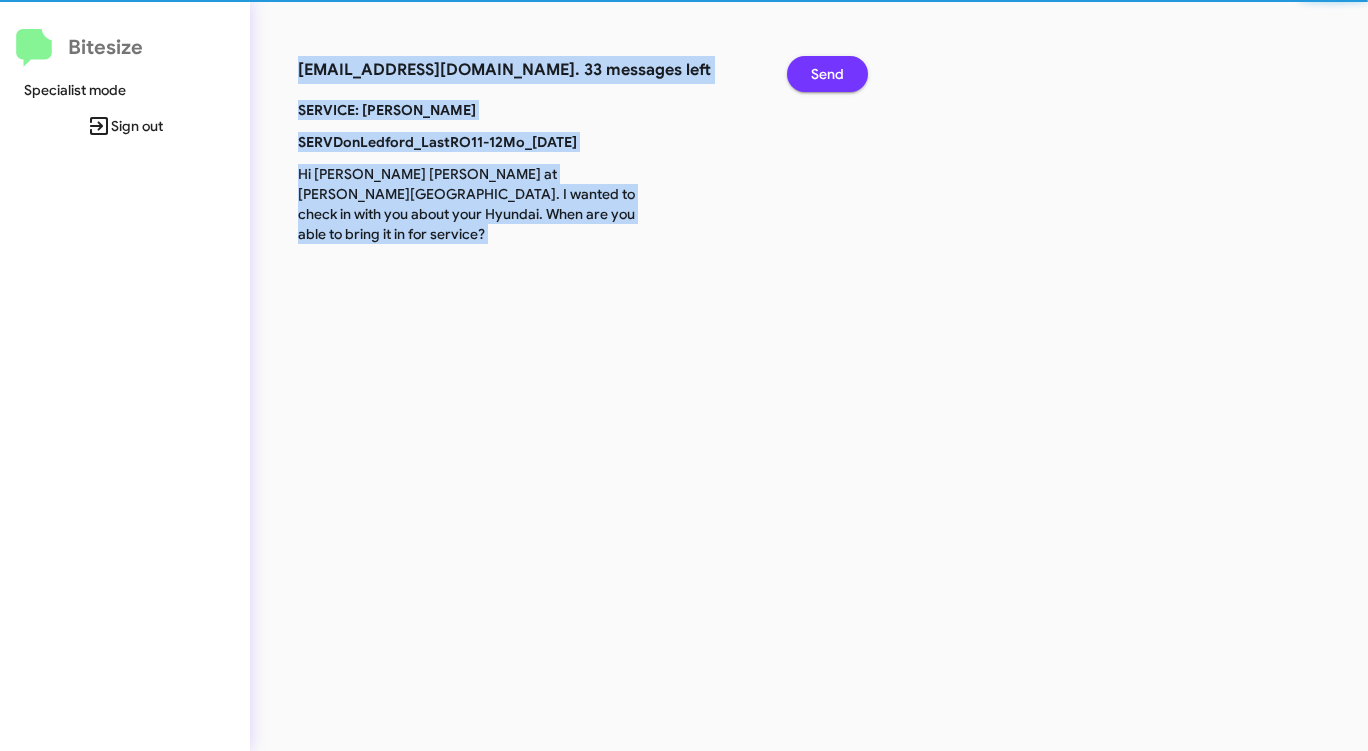 click on "Send" 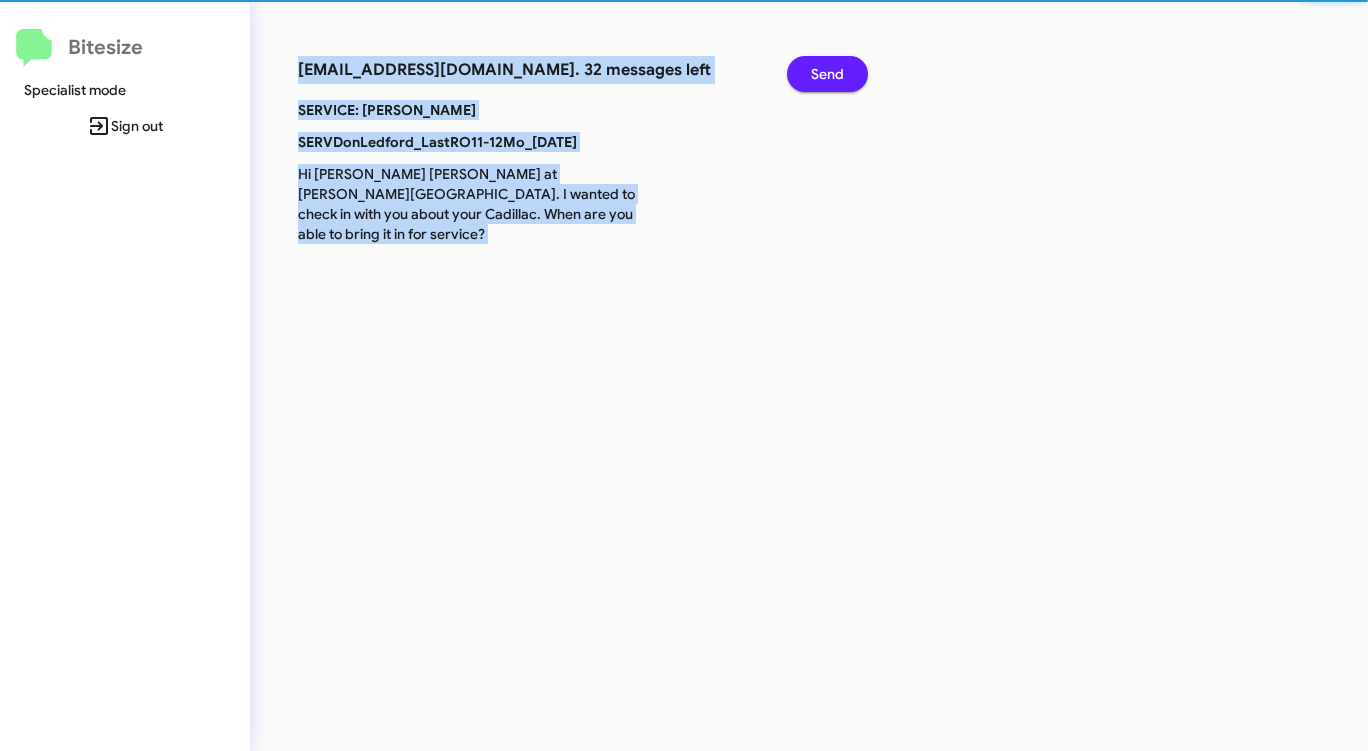 click on "Send" 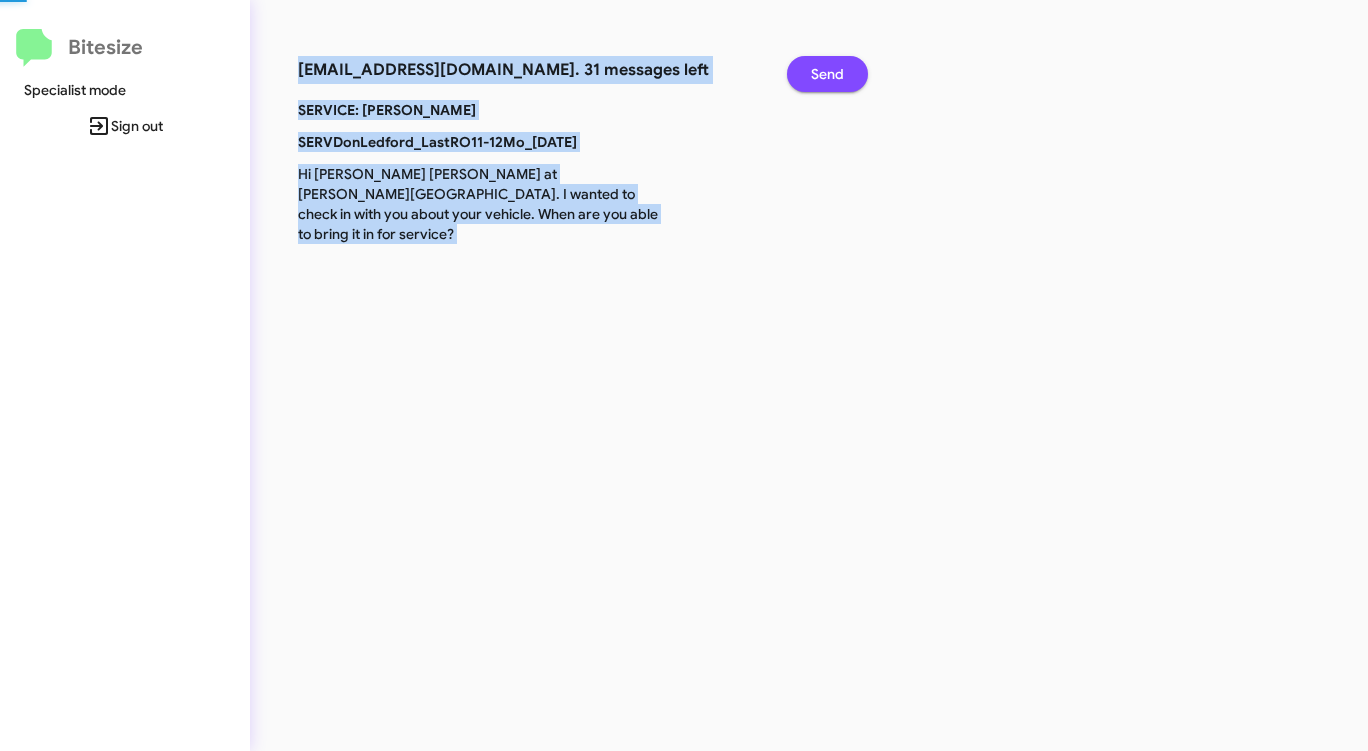 click on "Send" 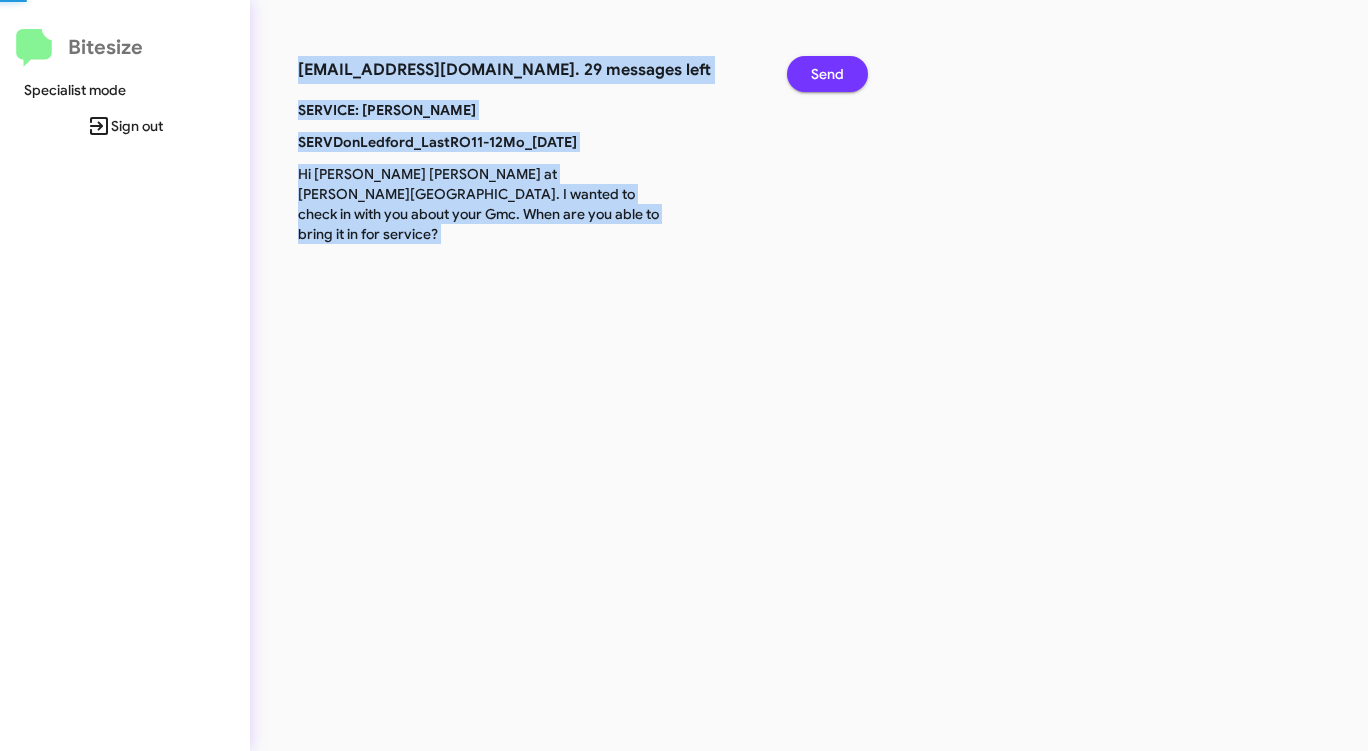 click on "Send" 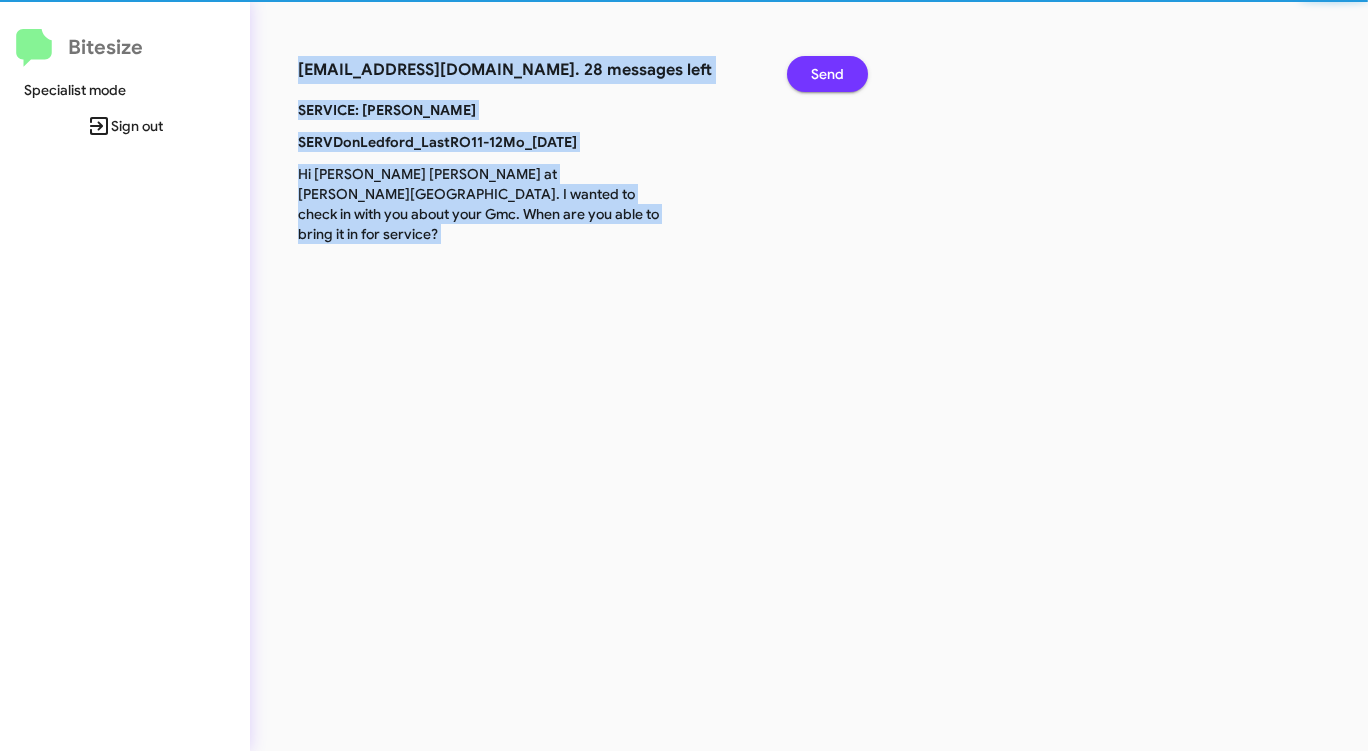 click on "Send" 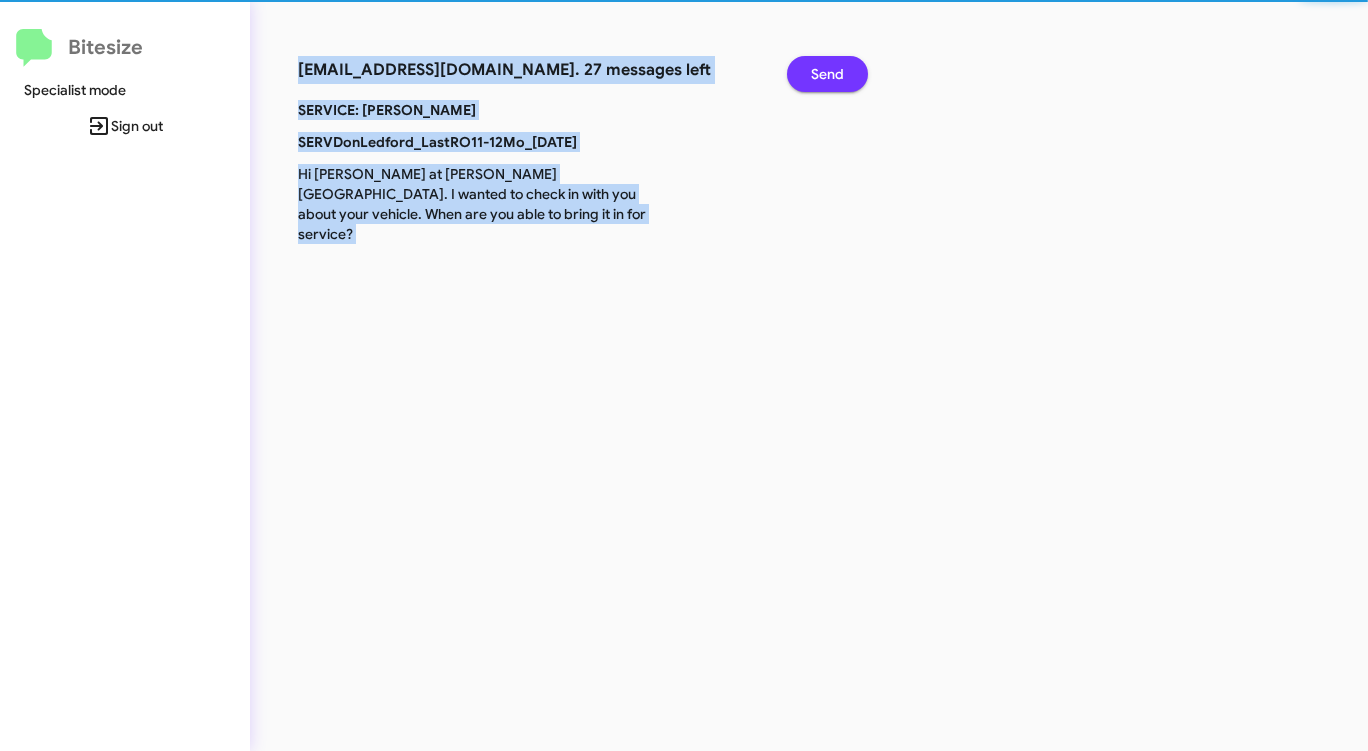 click on "Send" 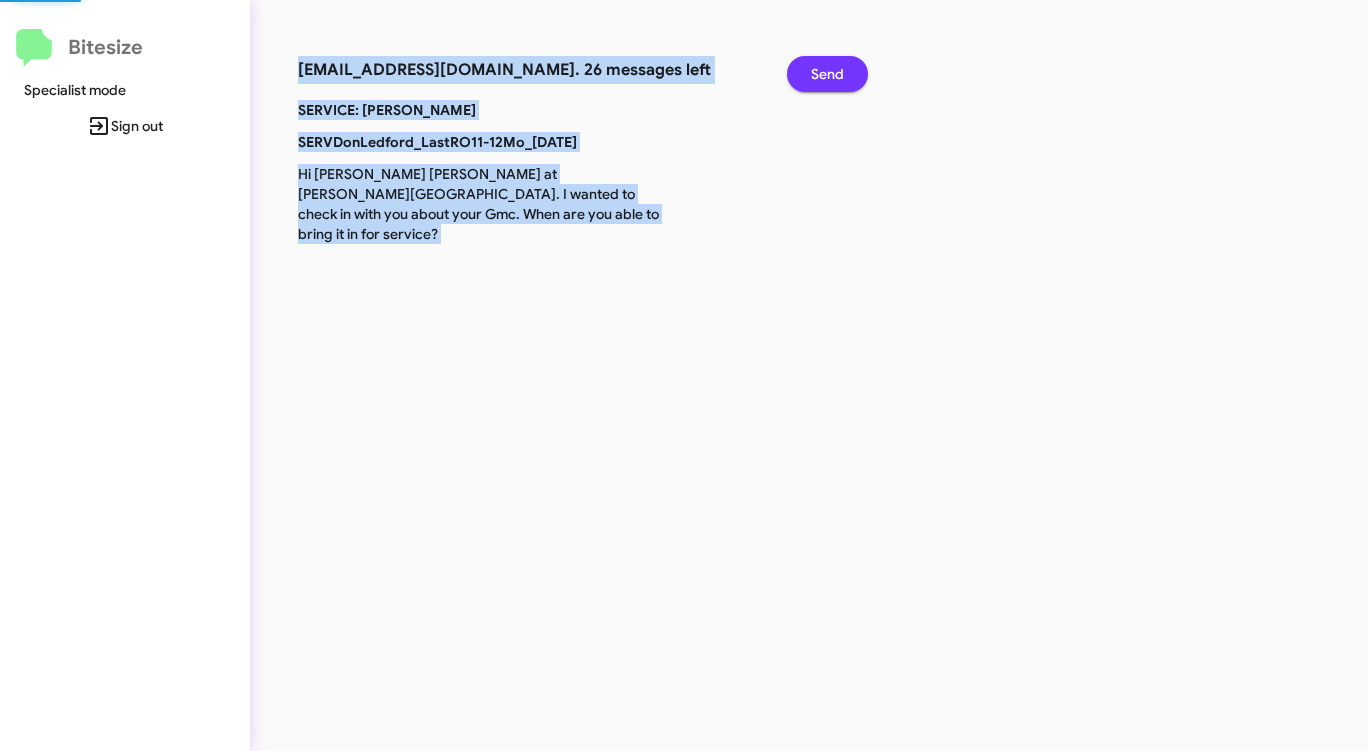 click on "Send" 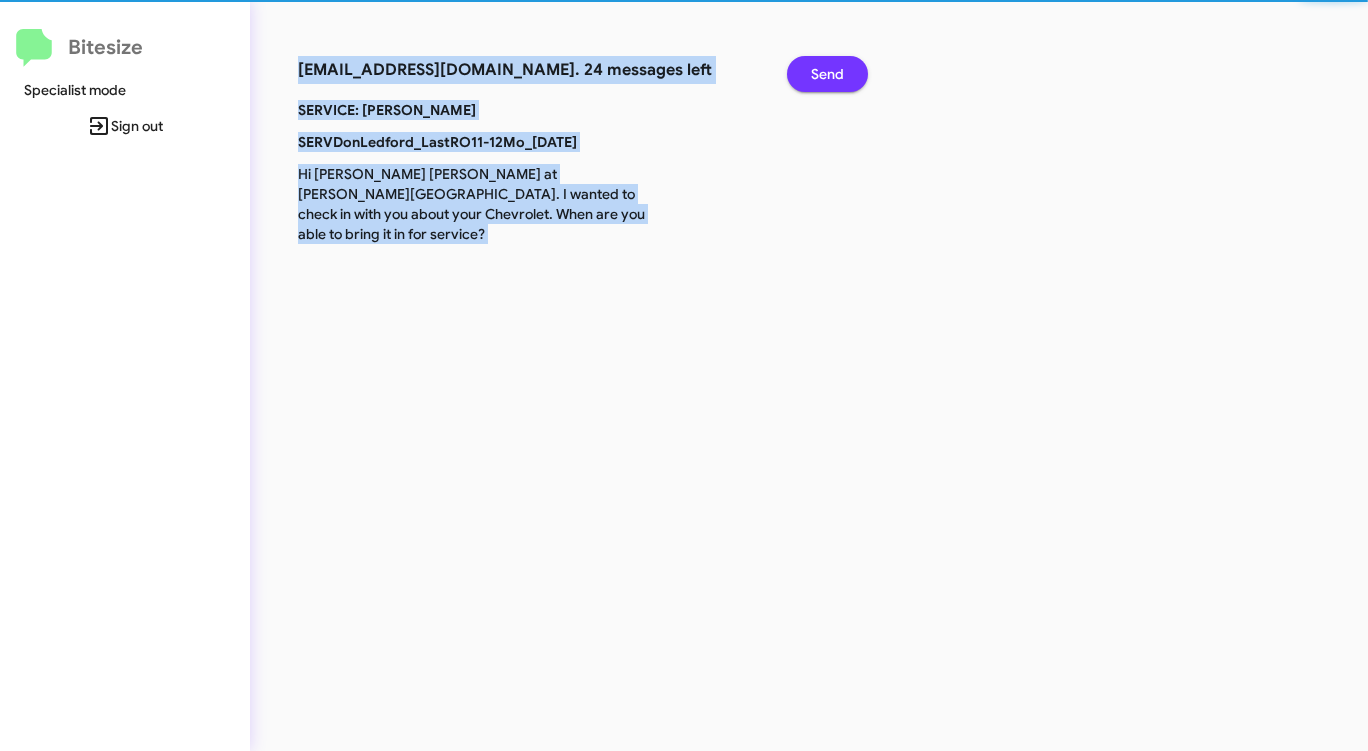 click on "Send" 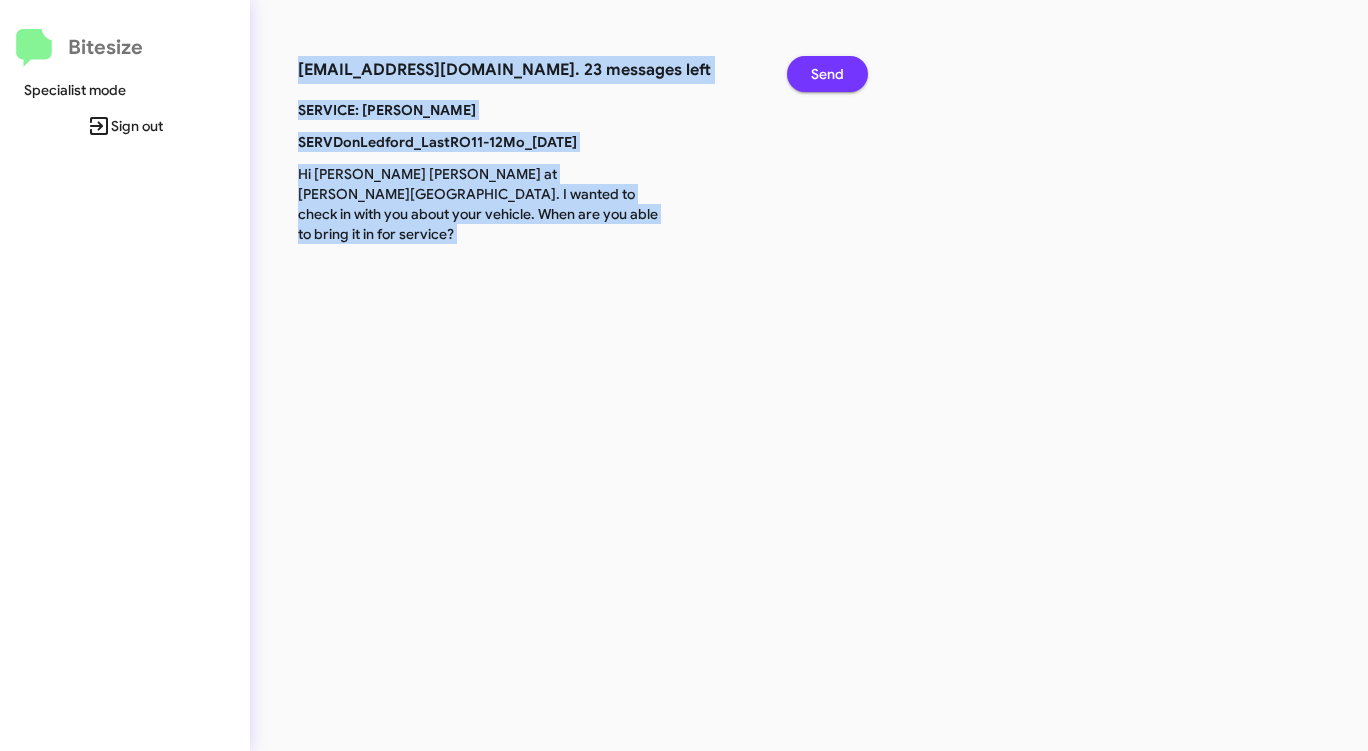 click on "Send" 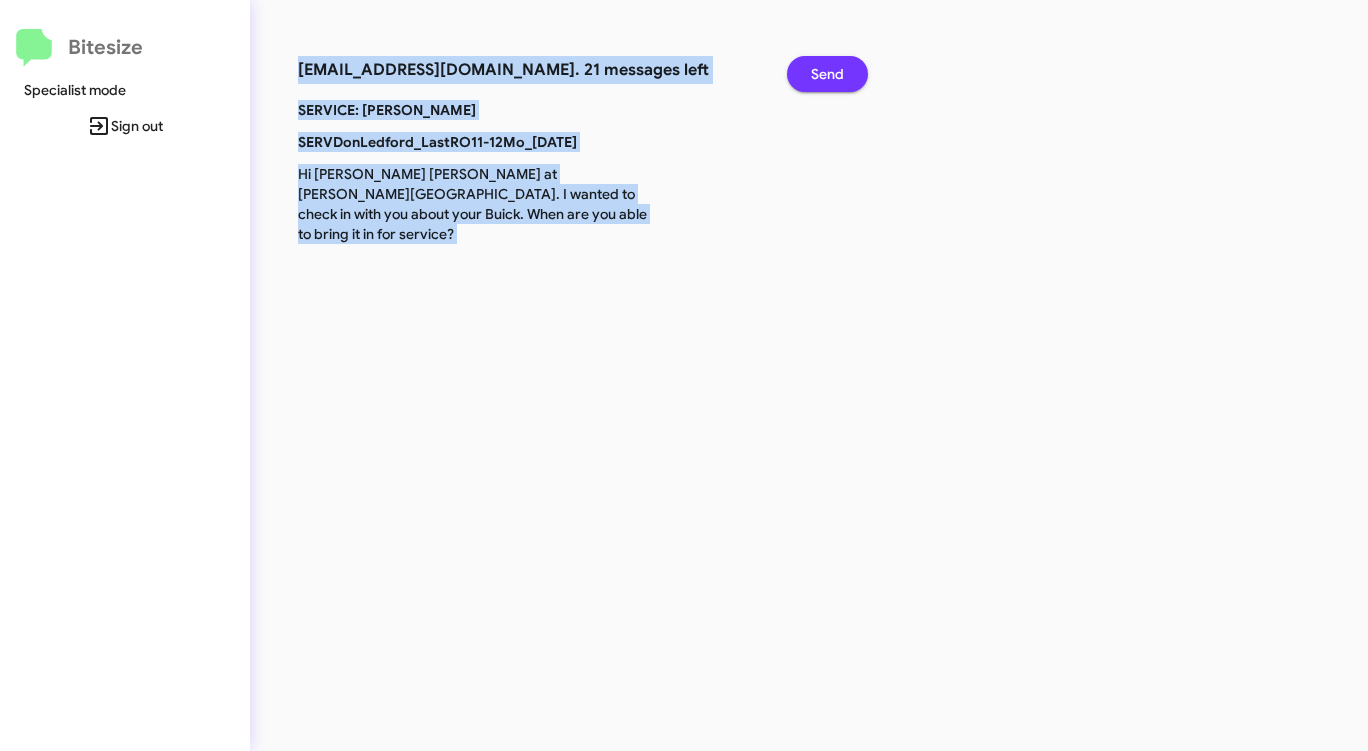 click on "Send" 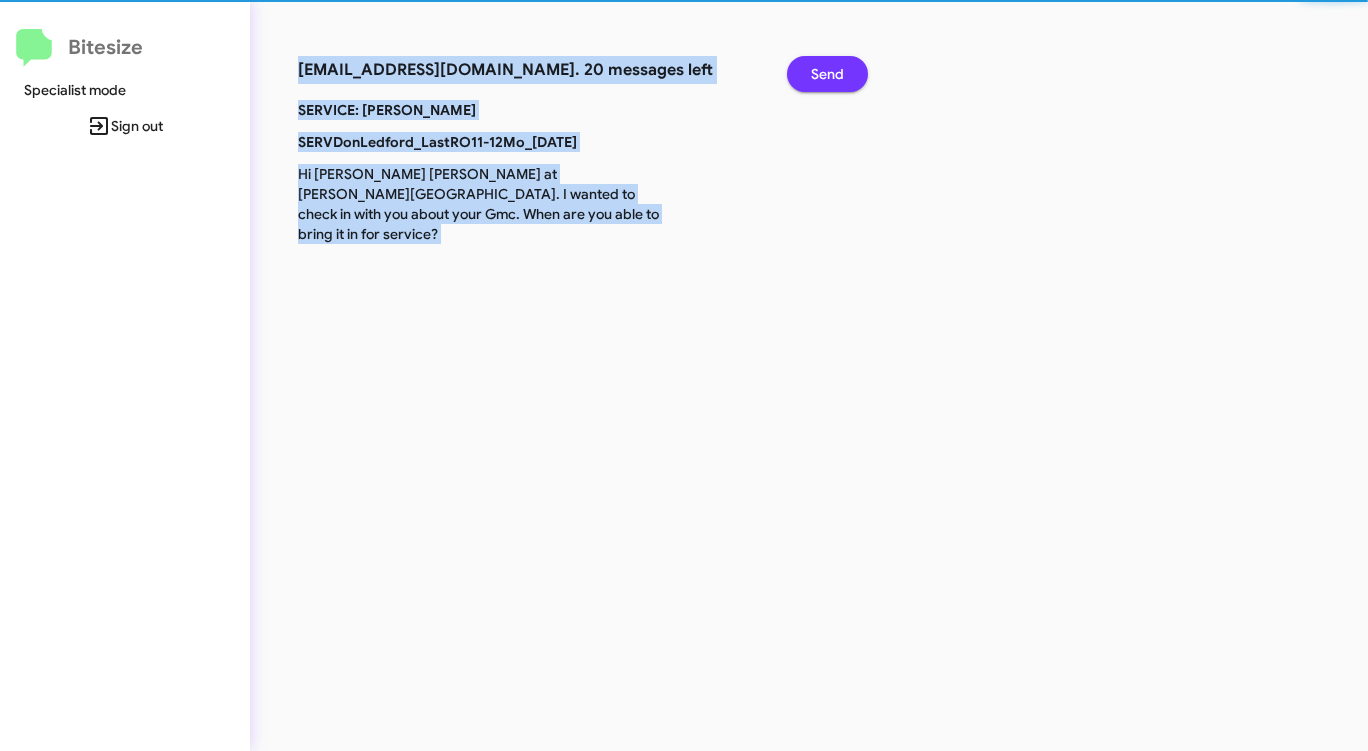 click on "Send" 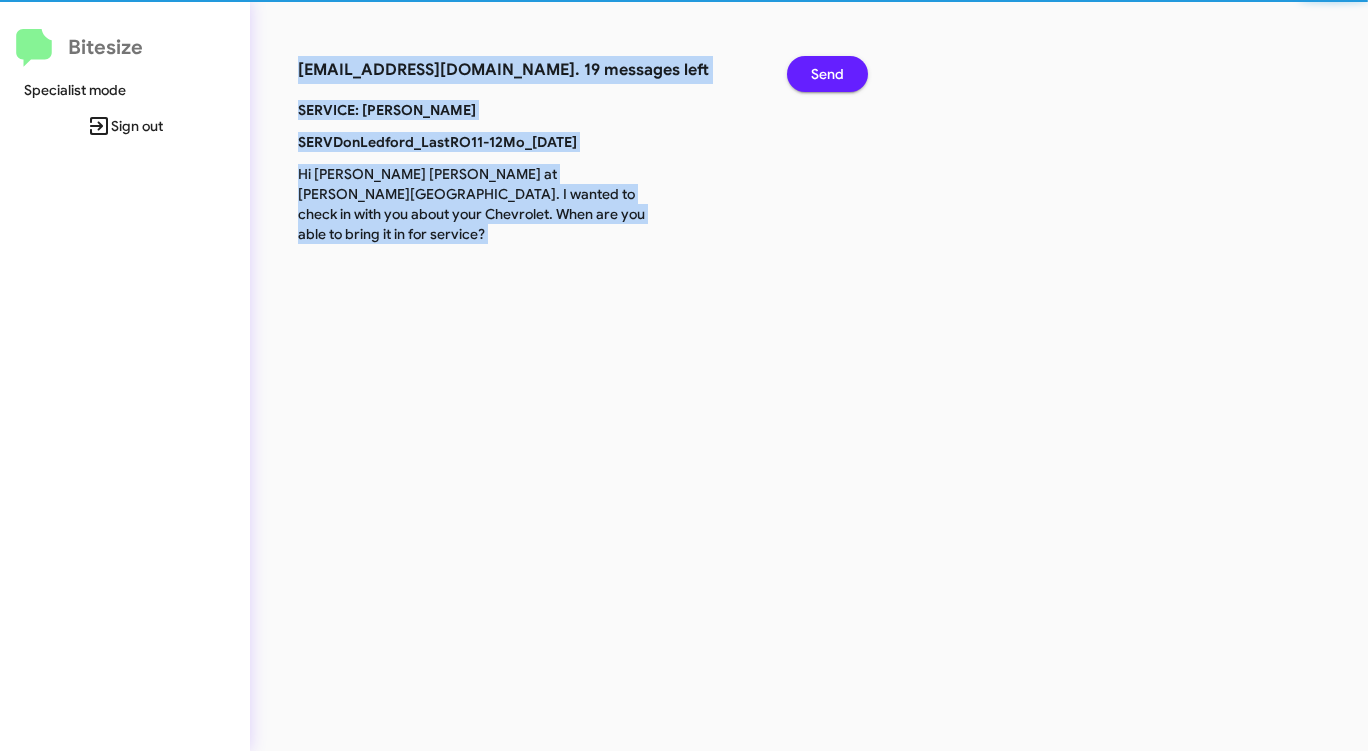 click on "Send" 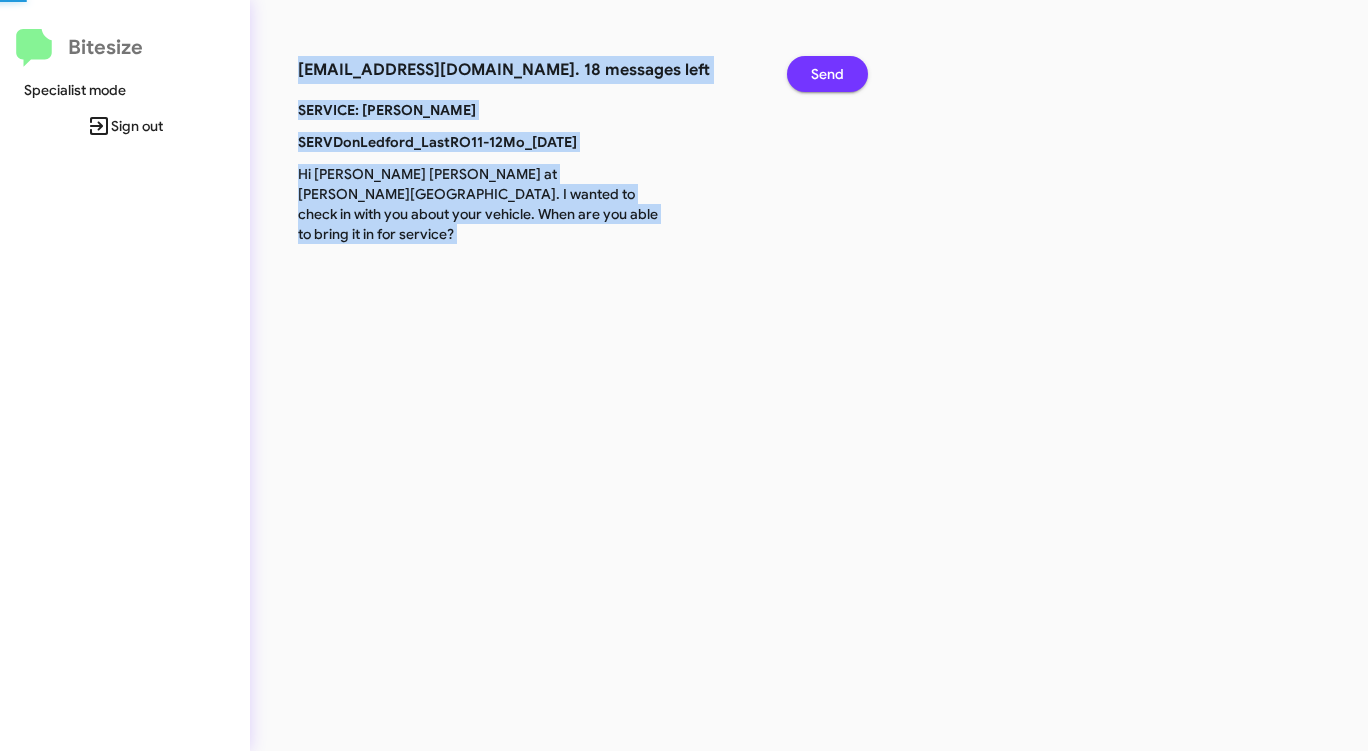 click on "Send" 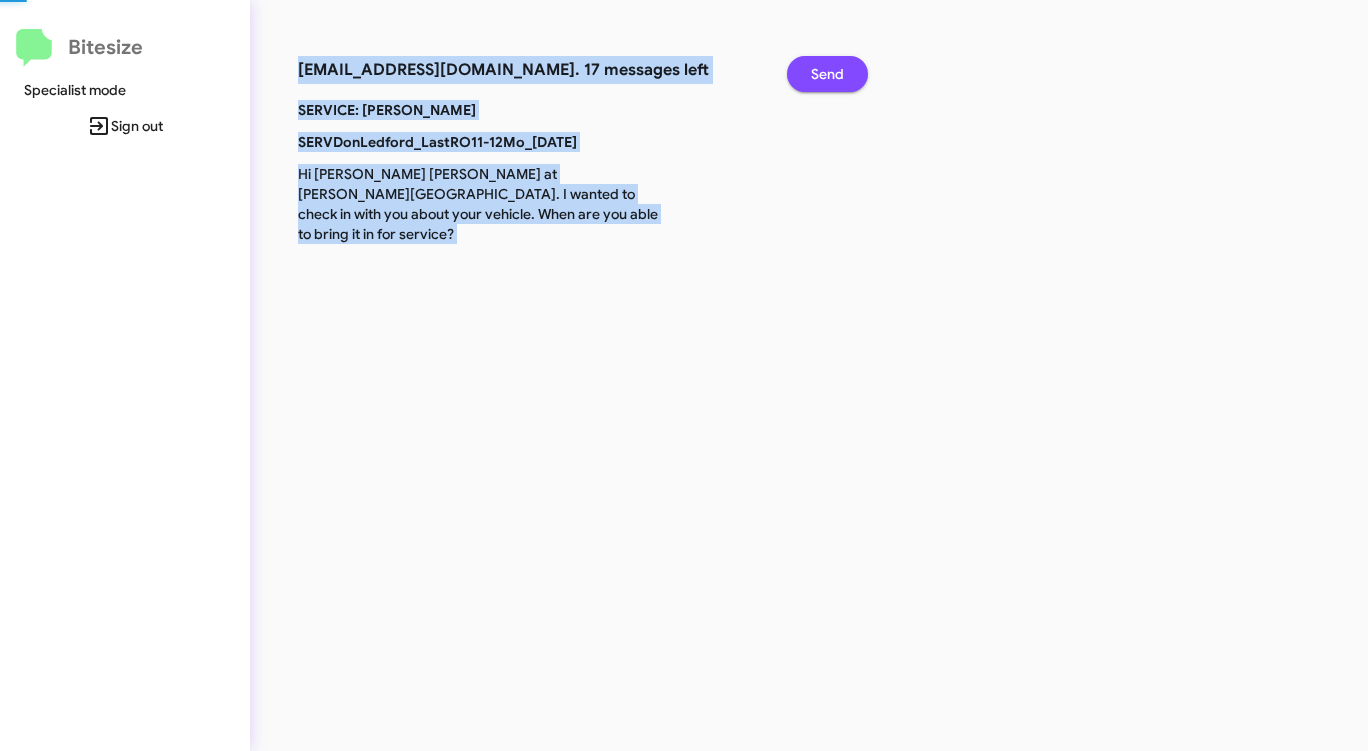 click on "Send" 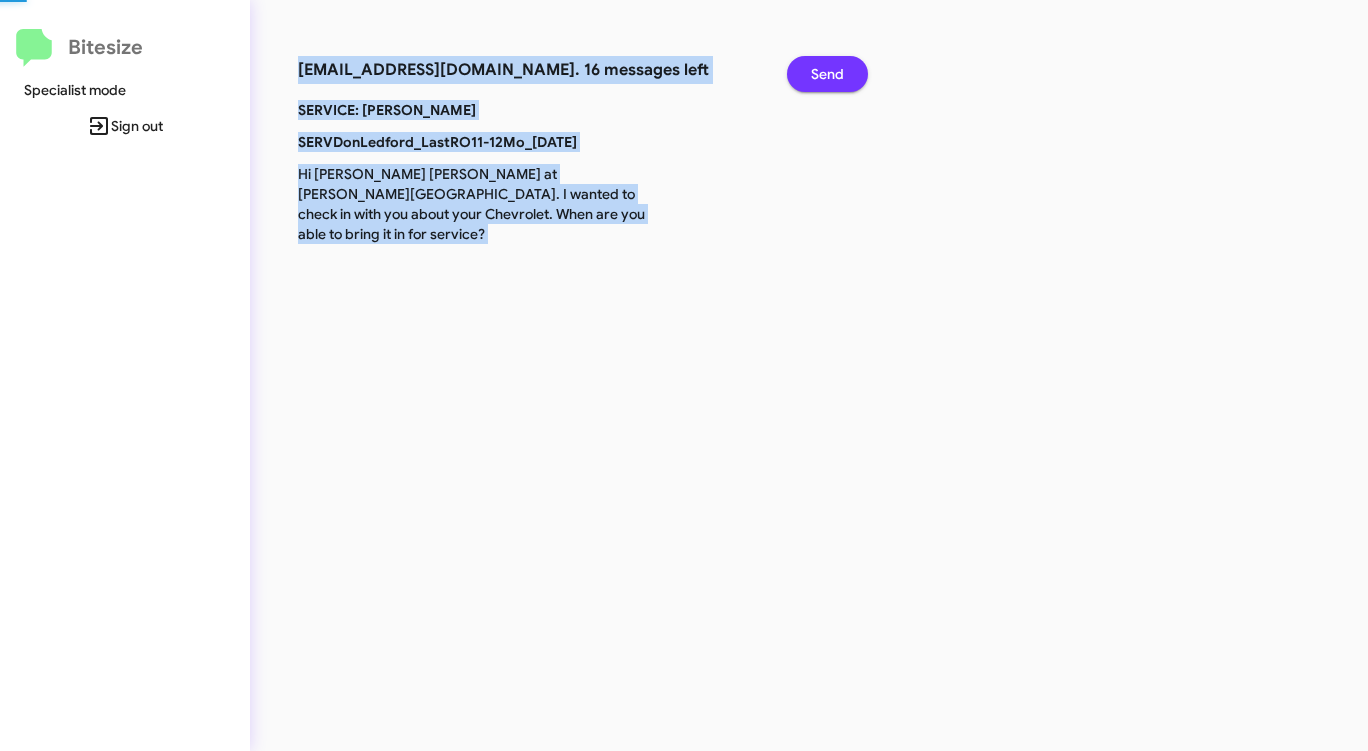 click on "Send" 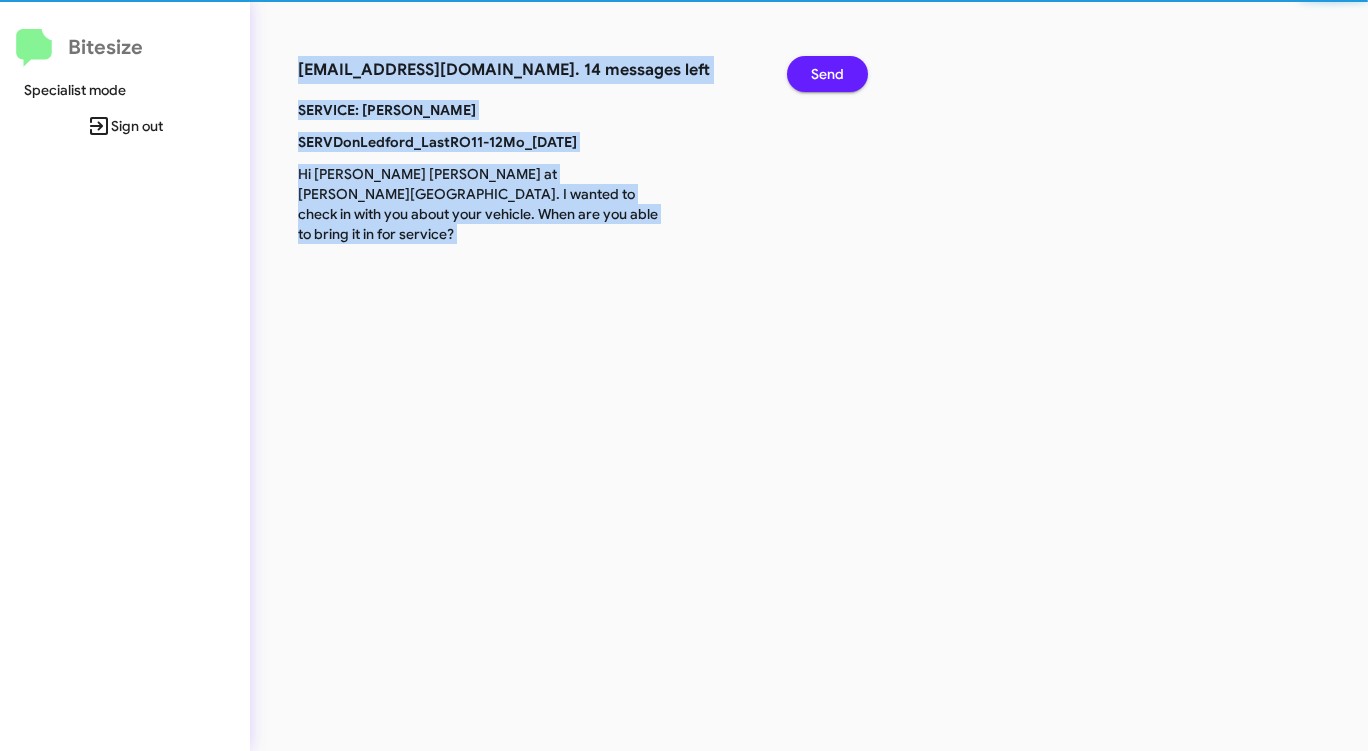 click on "Send" 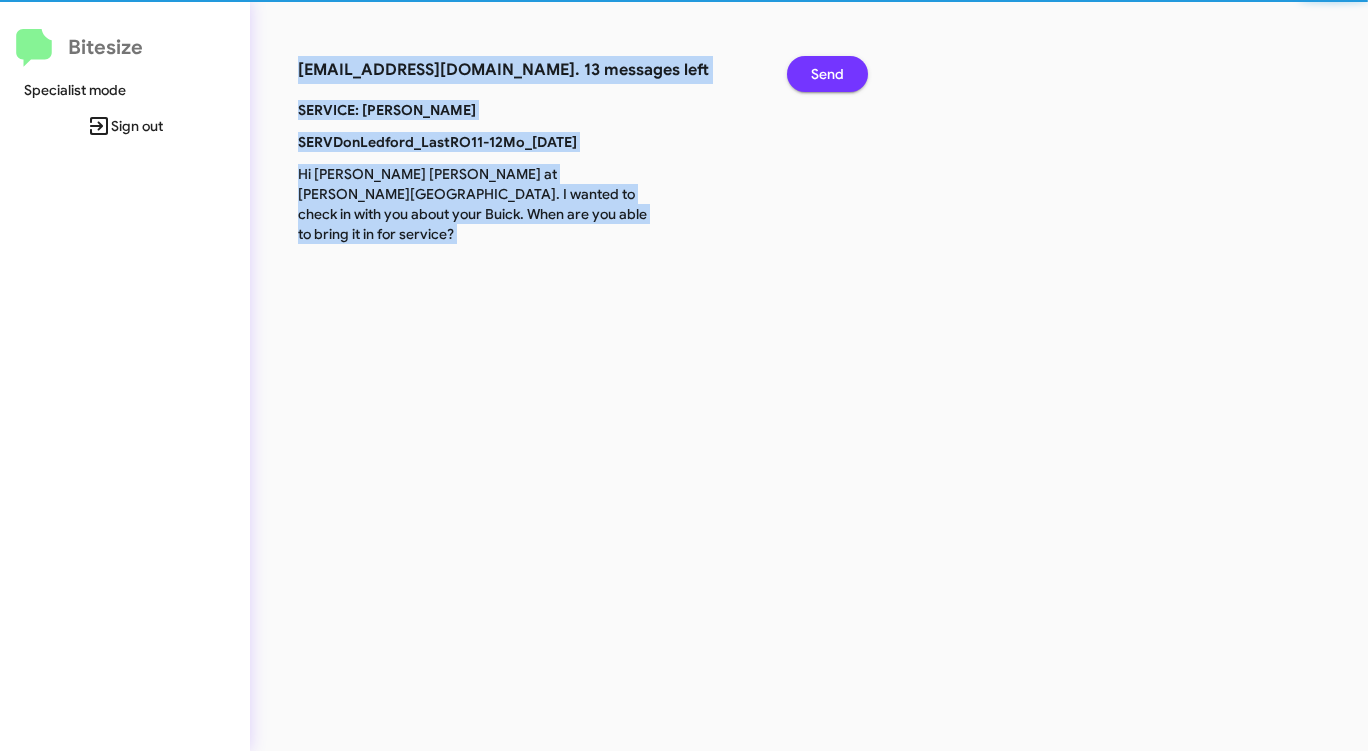 click on "Send" 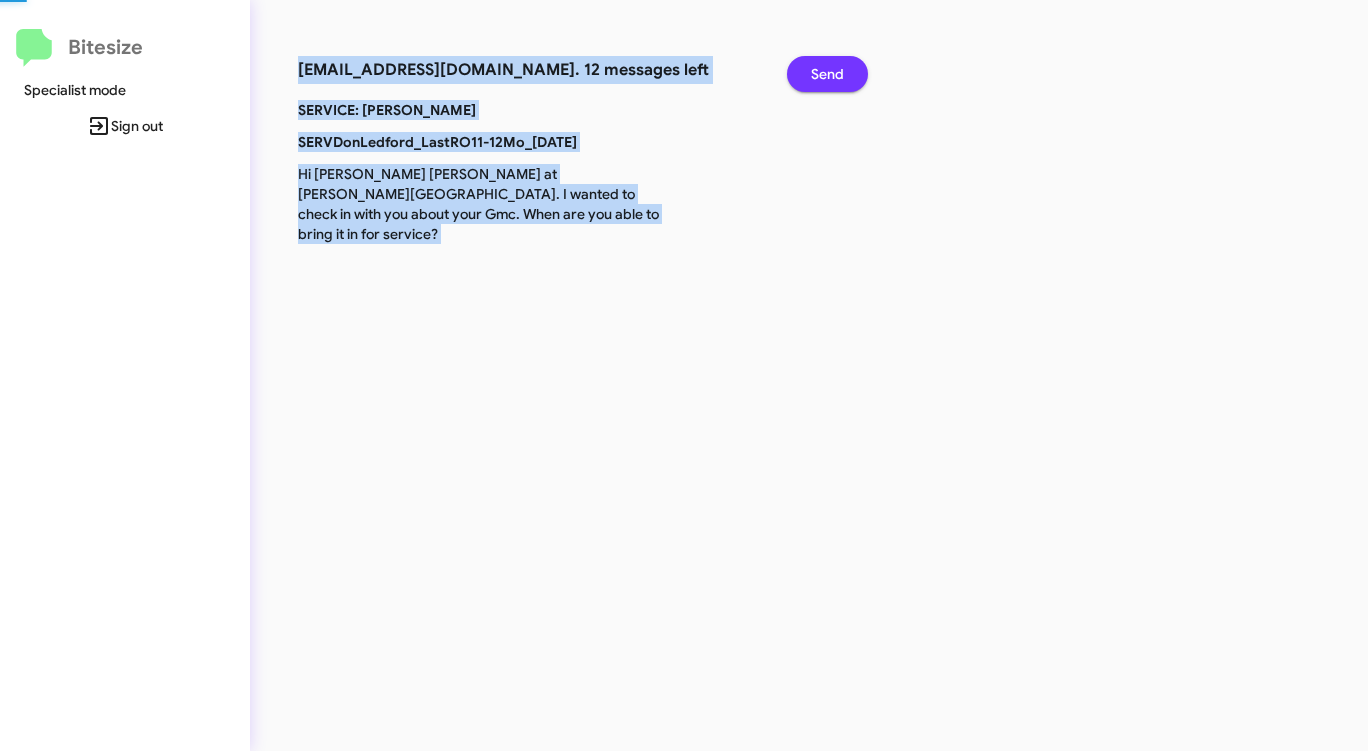 click on "Send" 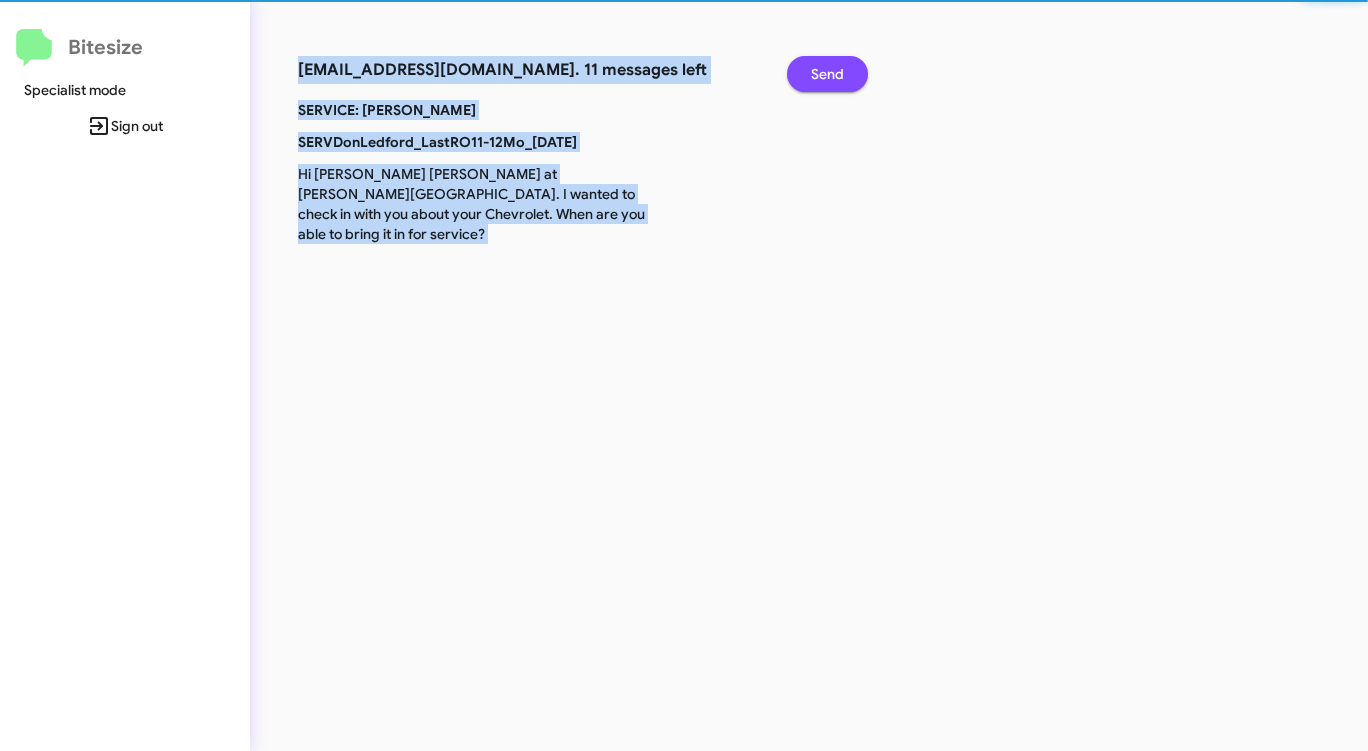 click on "Send" 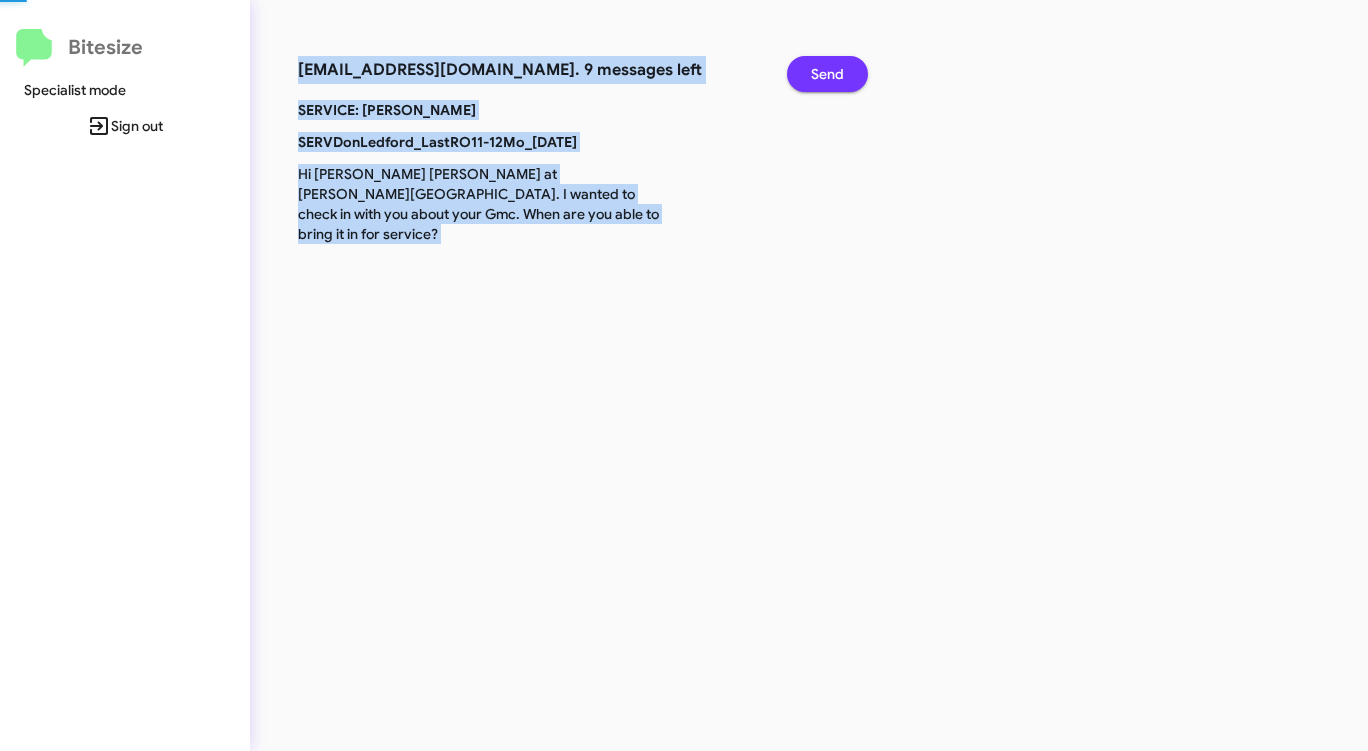 click on "Send" 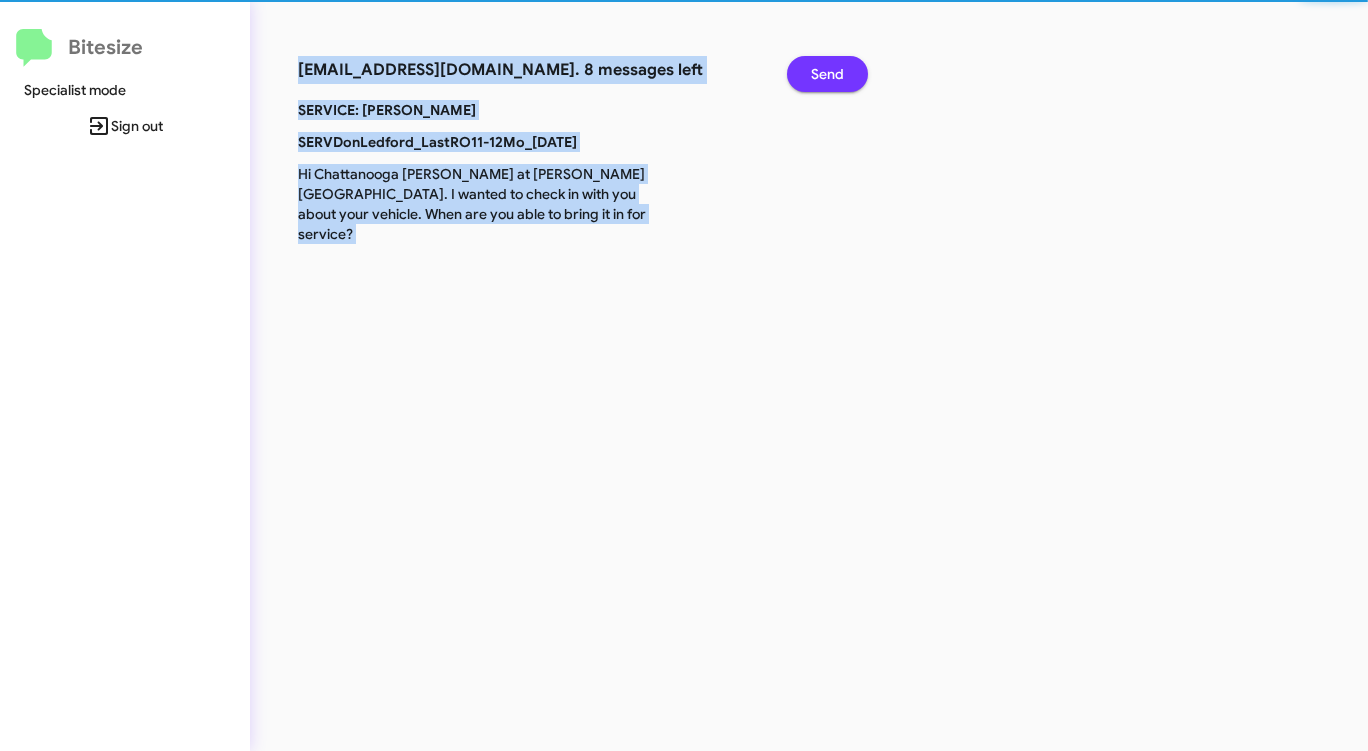 click on "Send" 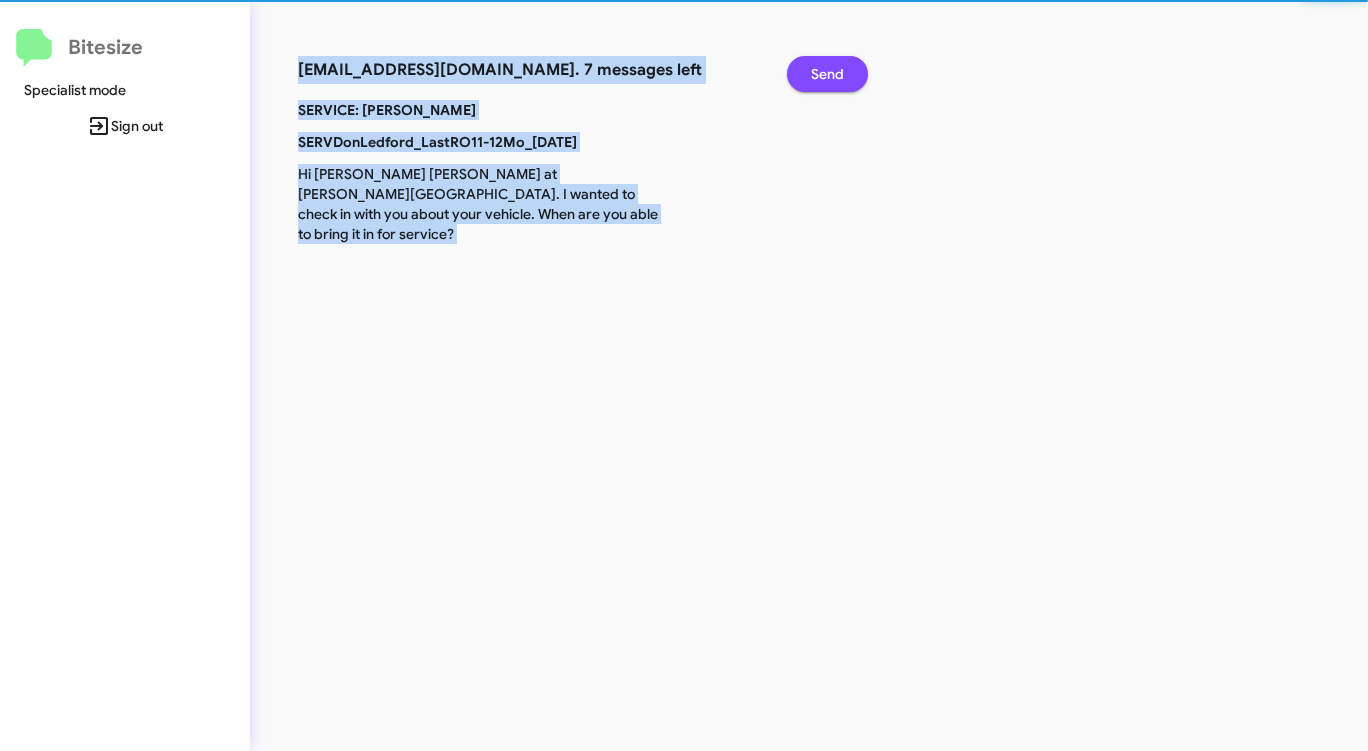 click on "Send" 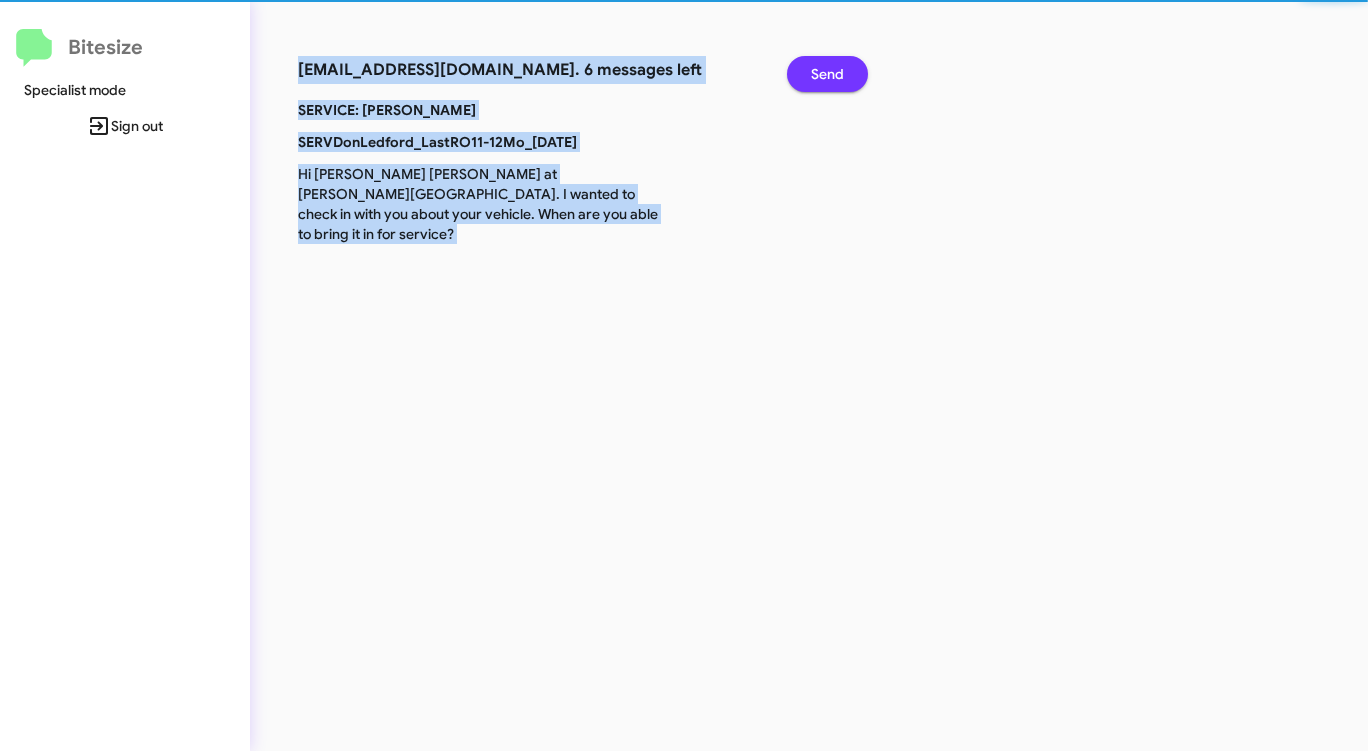 click on "Send" 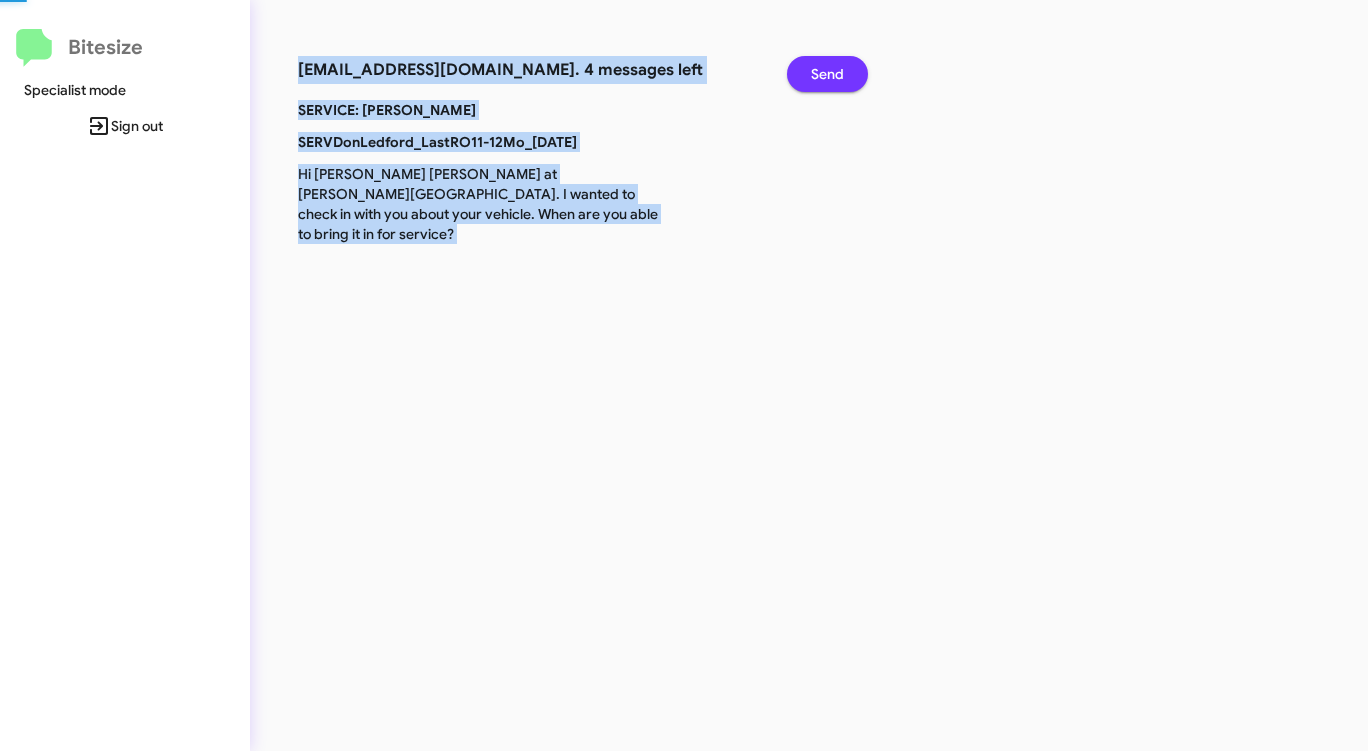click on "Send" 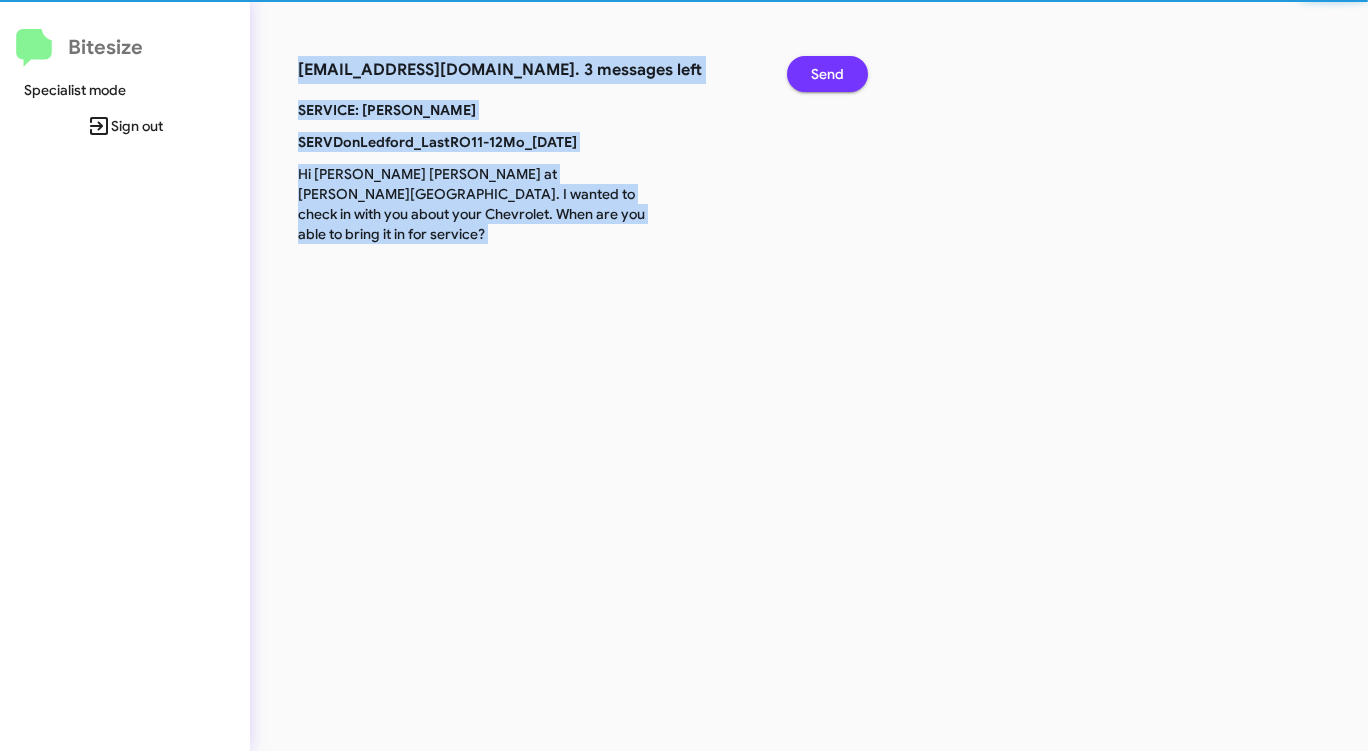 click on "Send" 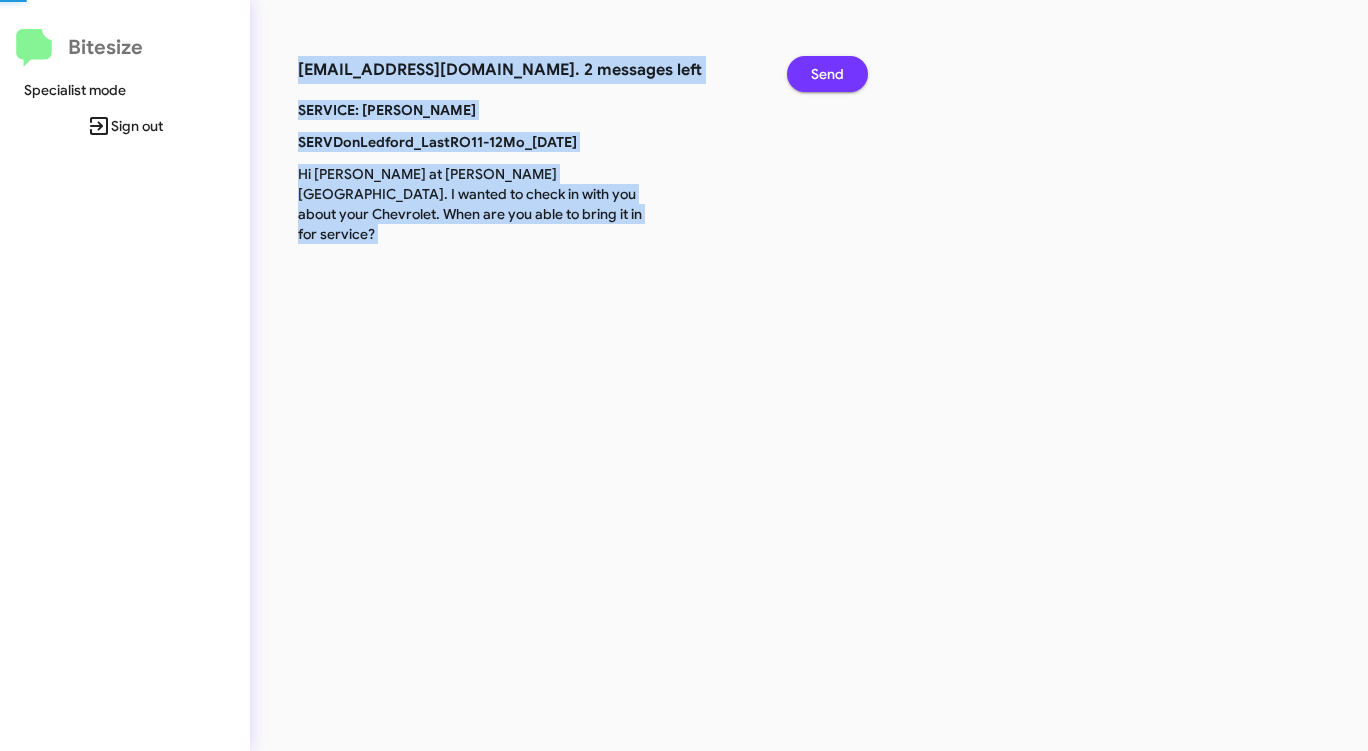 click on "Send" 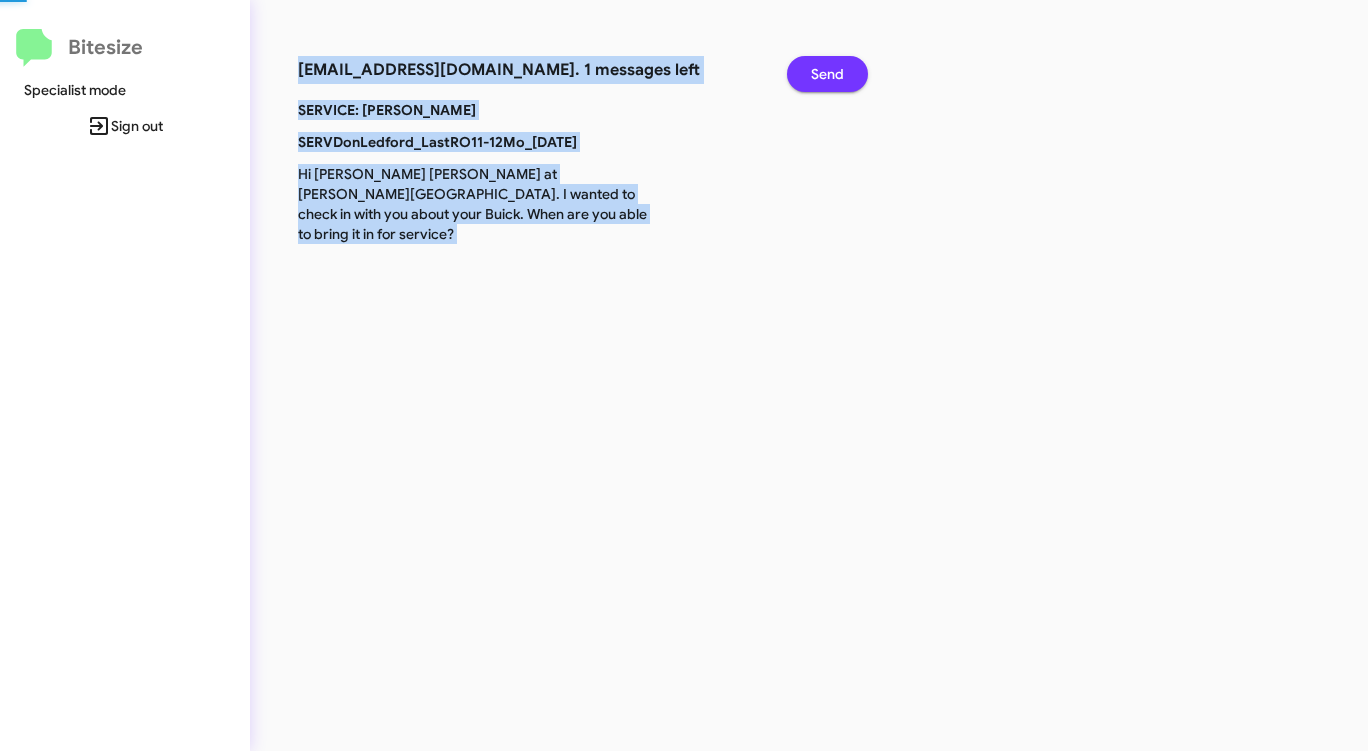 click on "Send" 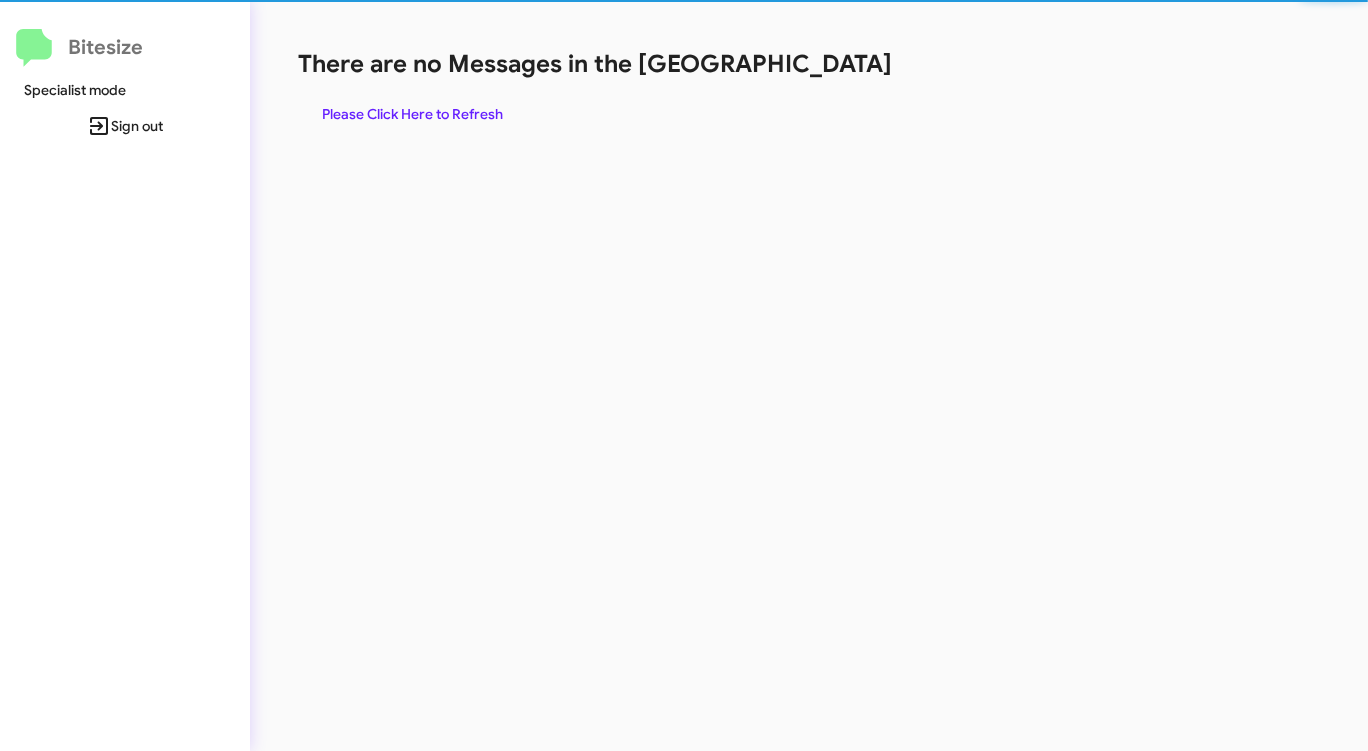 click on "There are no Messages in the Queue  Please Click Here to Refresh" 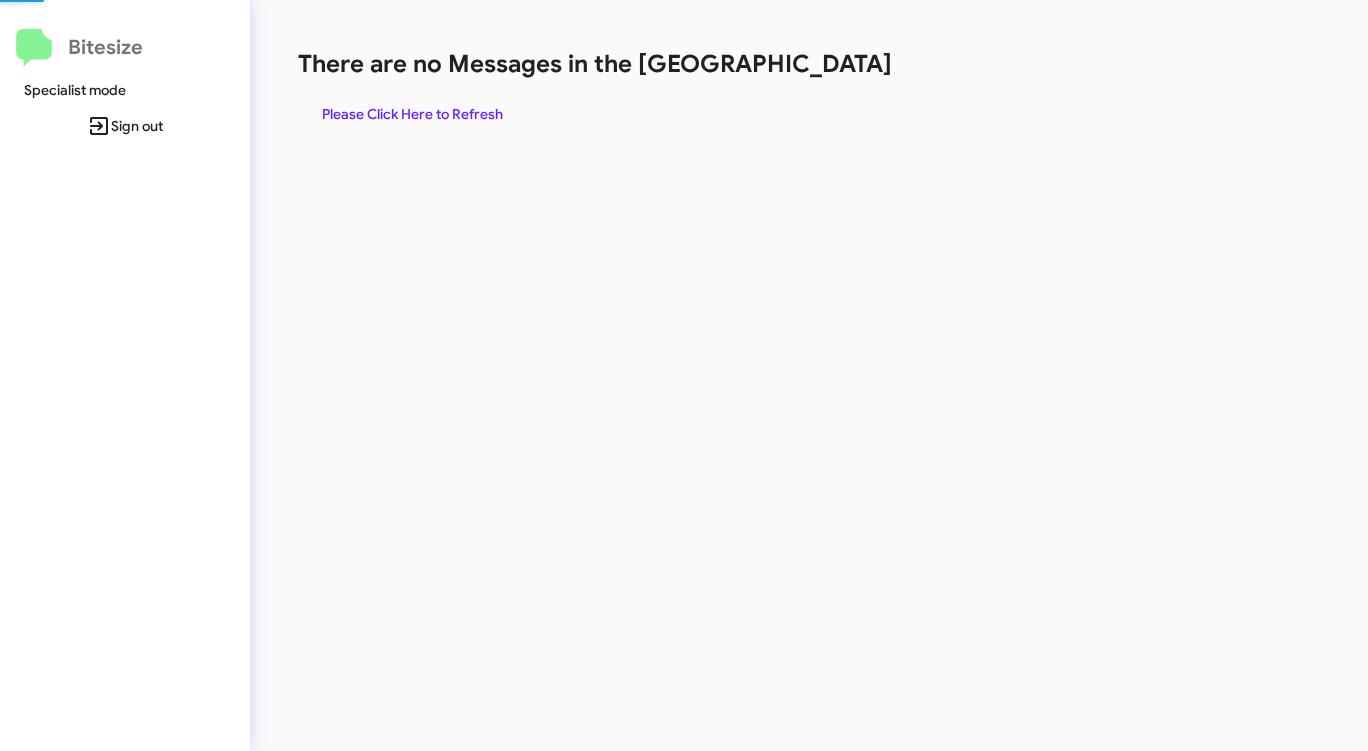 click on "There are no Messages in the Queue  Please Click Here to Refresh" 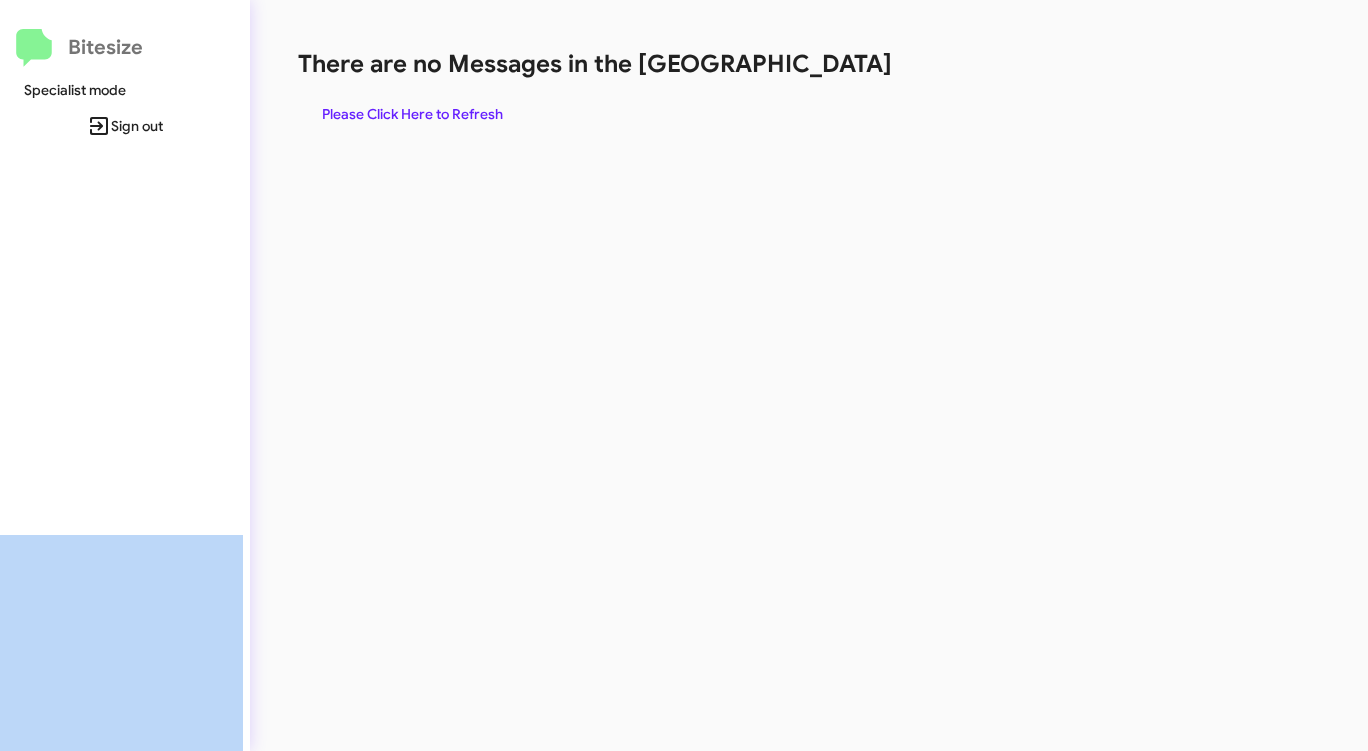 click on "There are no Messages in the Queue  Please Click Here to Refresh" 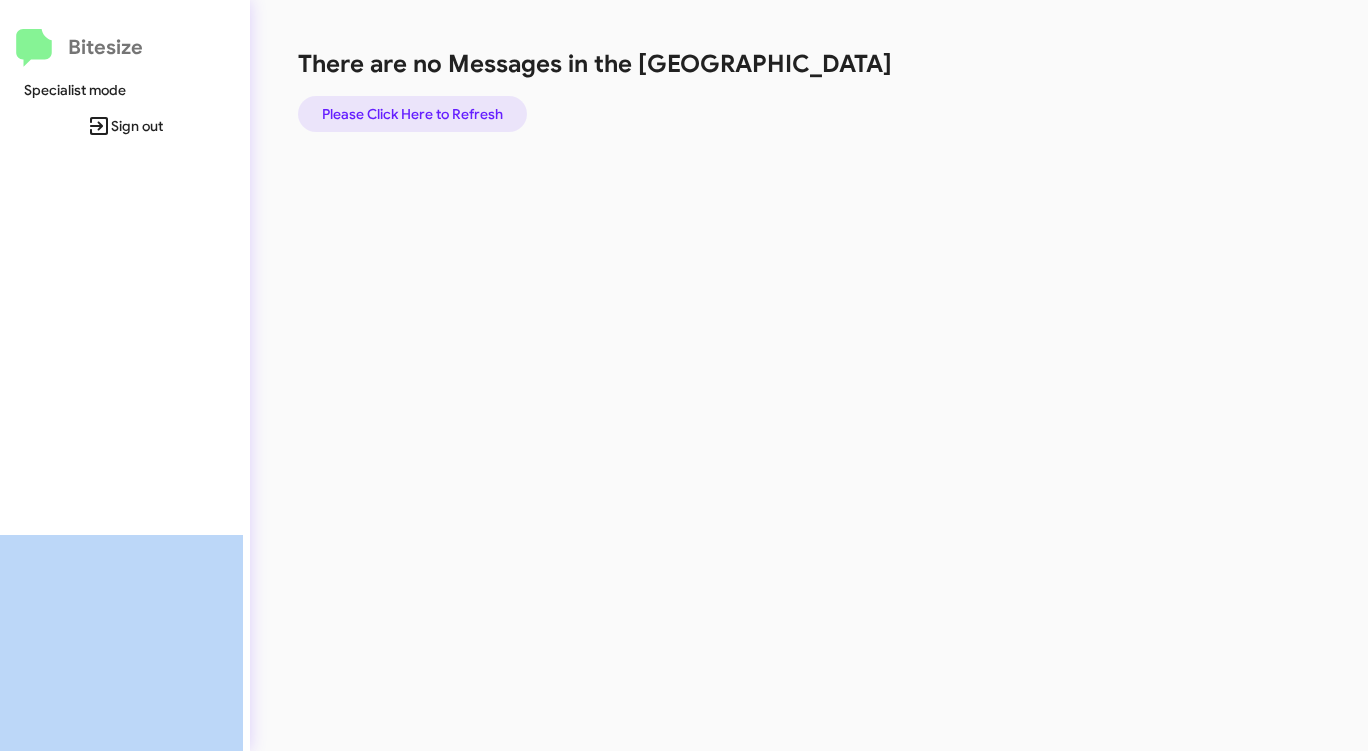 click on "Please Click Here to Refresh" 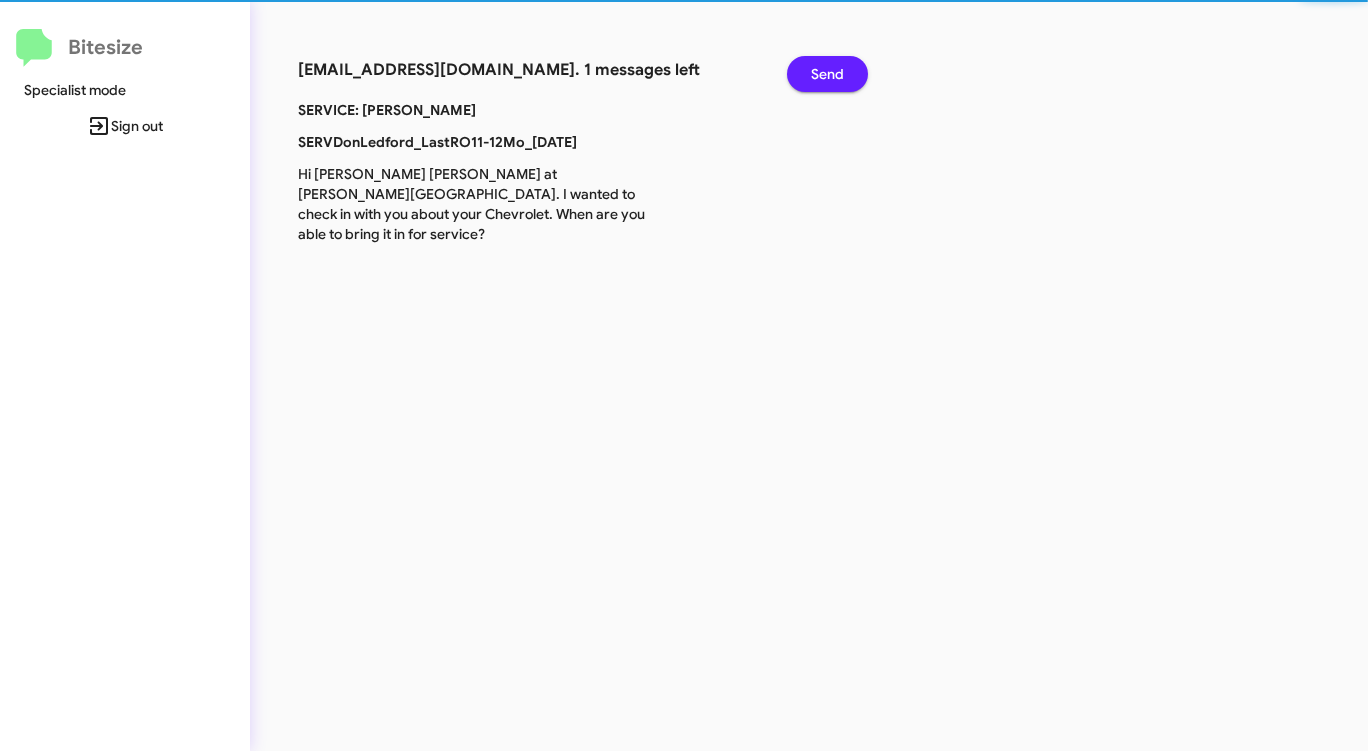 click on "SERVICE: [PERSON_NAME]" 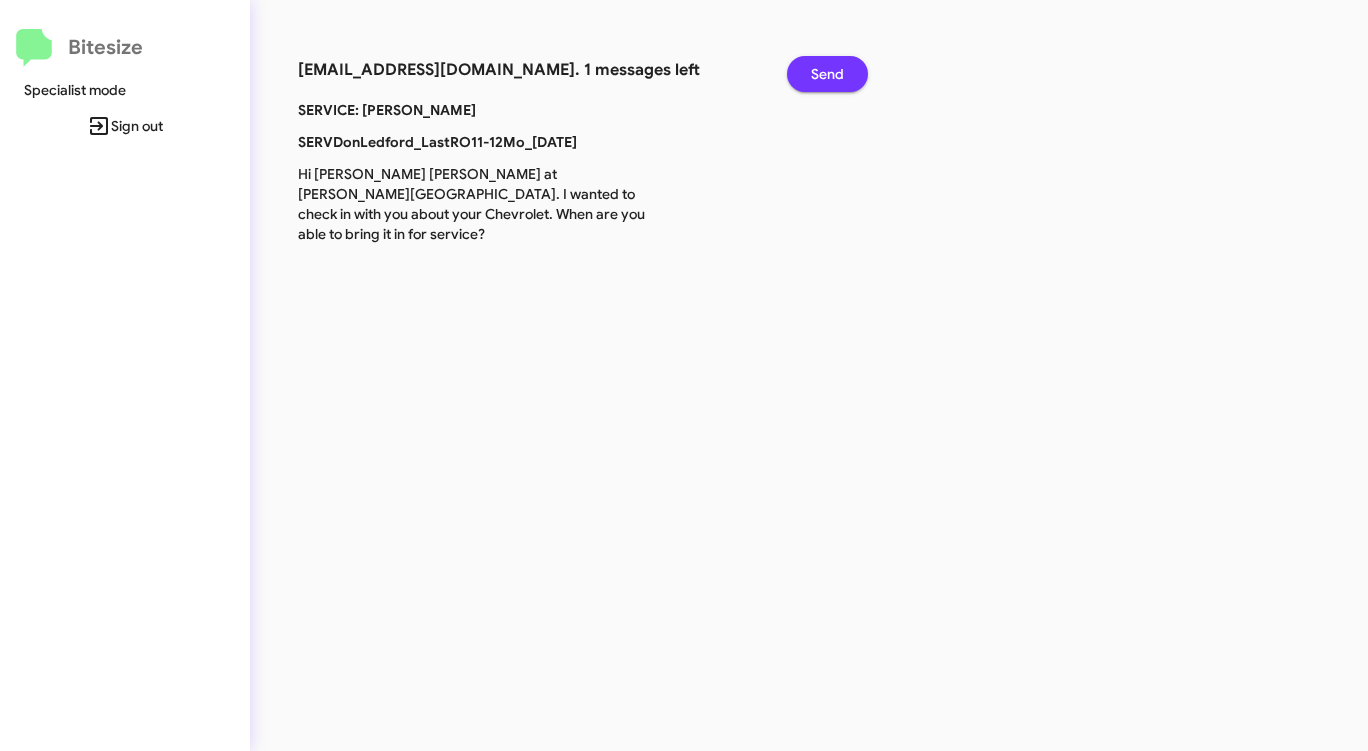 click on "Send" 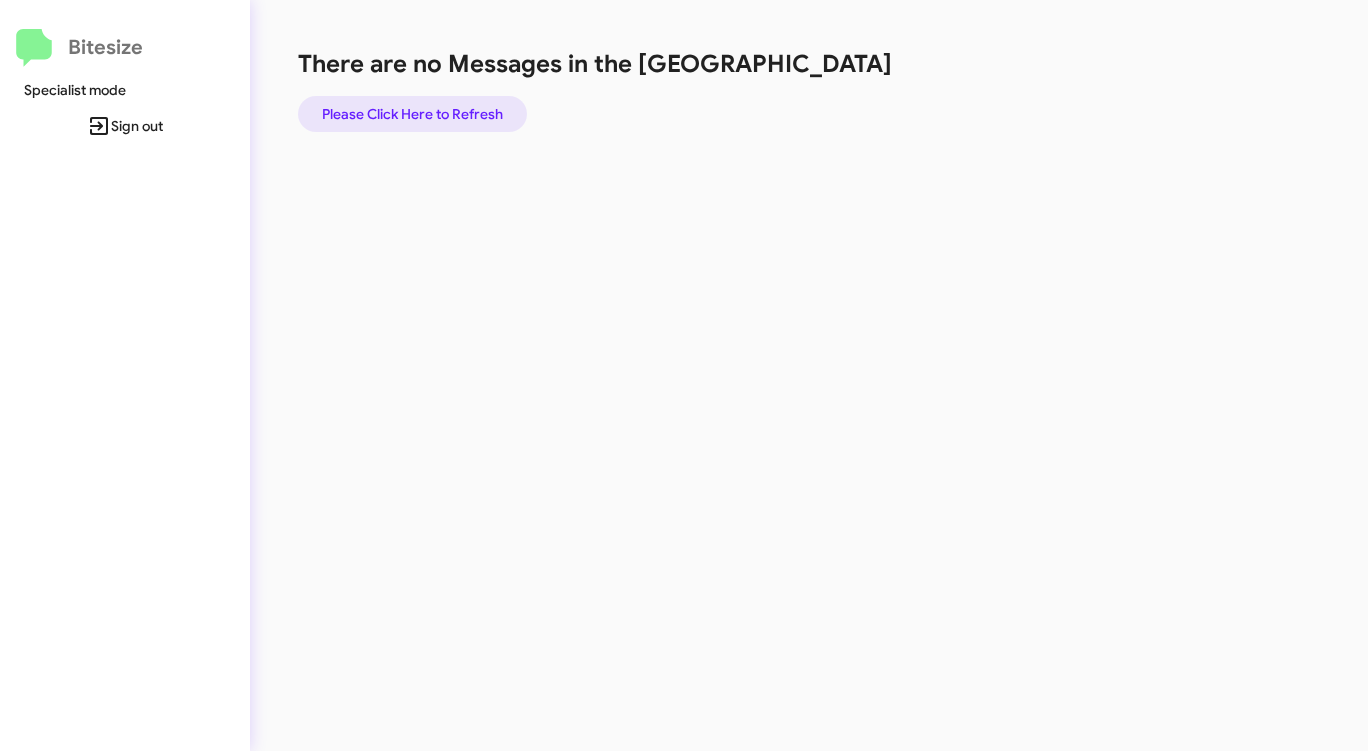 click on "Please Click Here to Refresh" 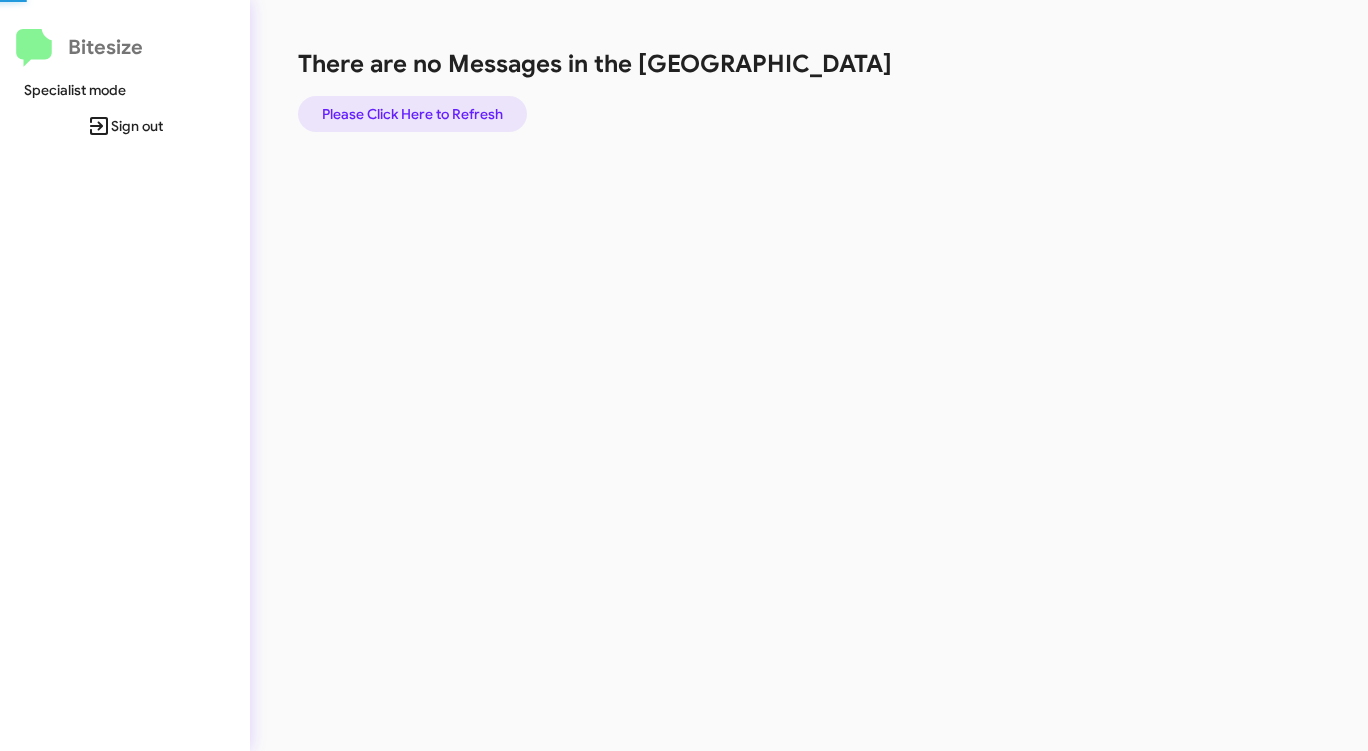 click on "Please Click Here to Refresh" 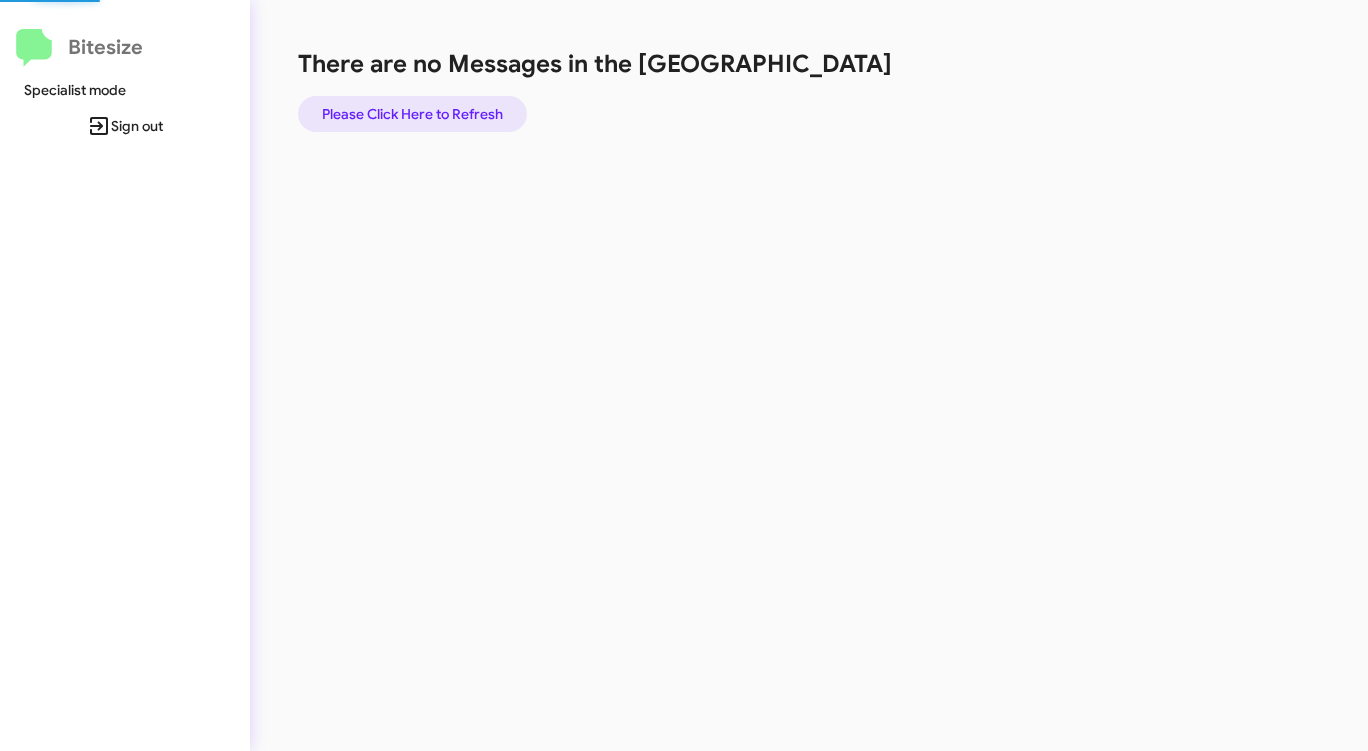 click on "Please Click Here to Refresh" 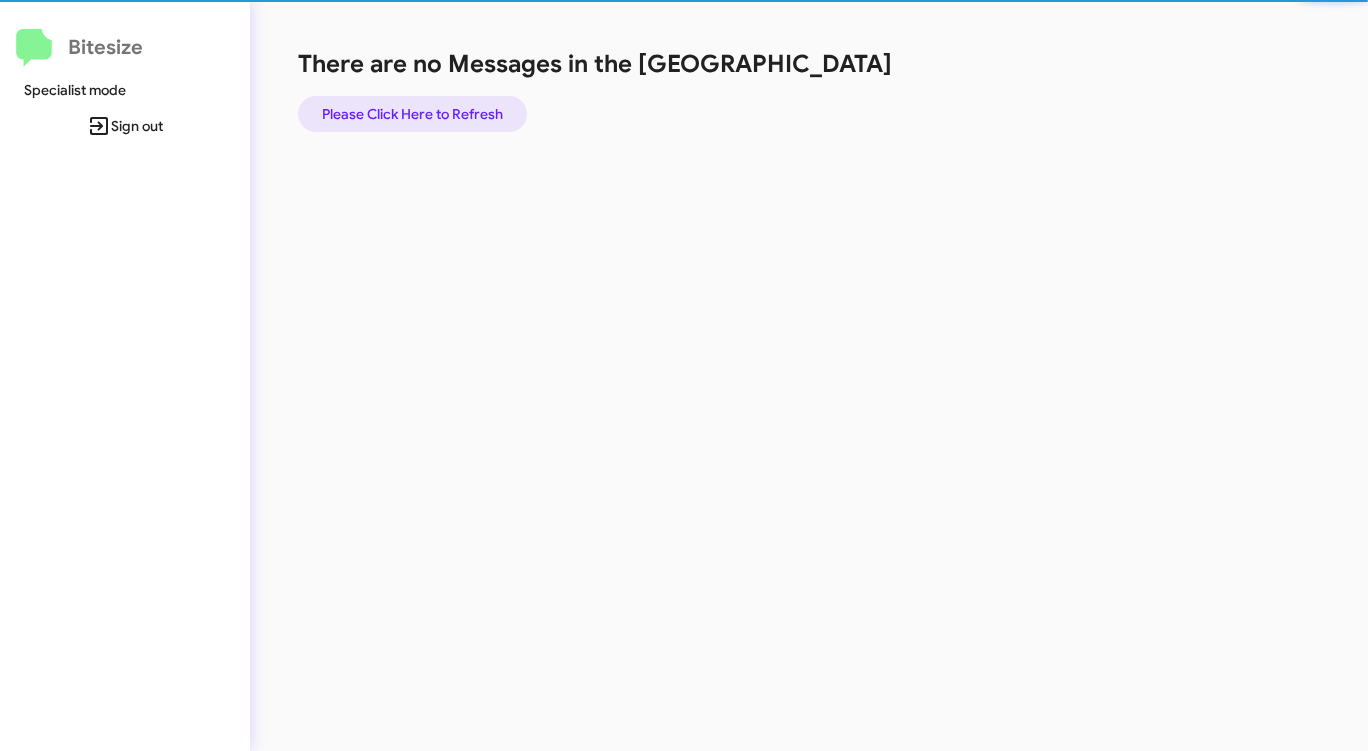 click on "Please Click Here to Refresh" 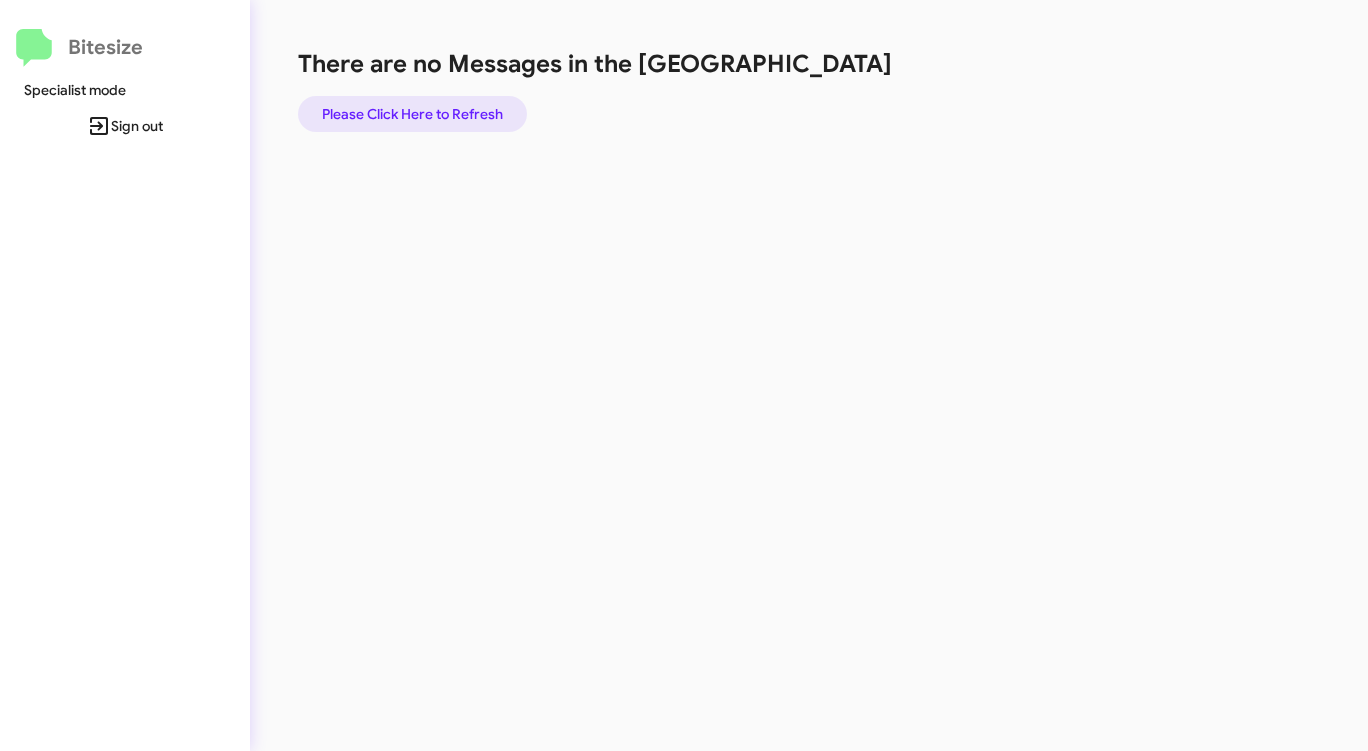 click on "Please Click Here to Refresh" 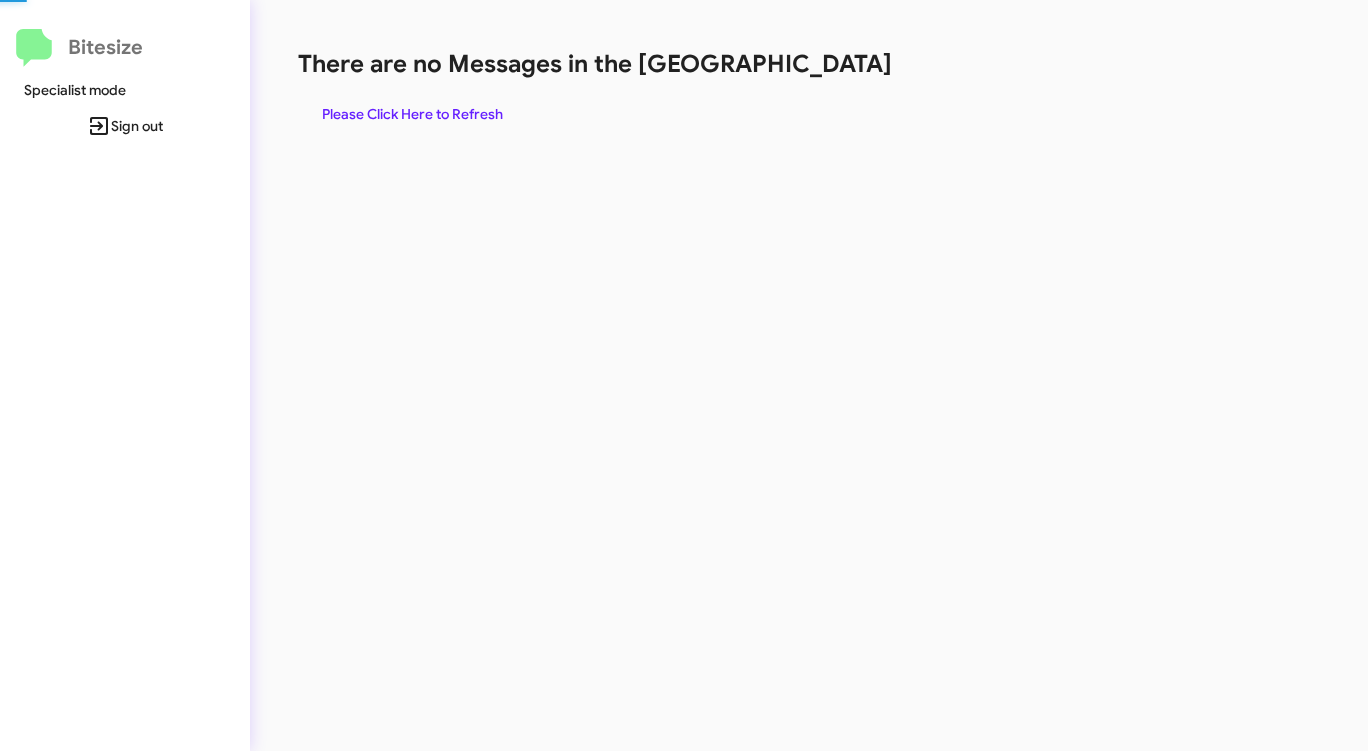 click on "Please Click Here to Refresh" 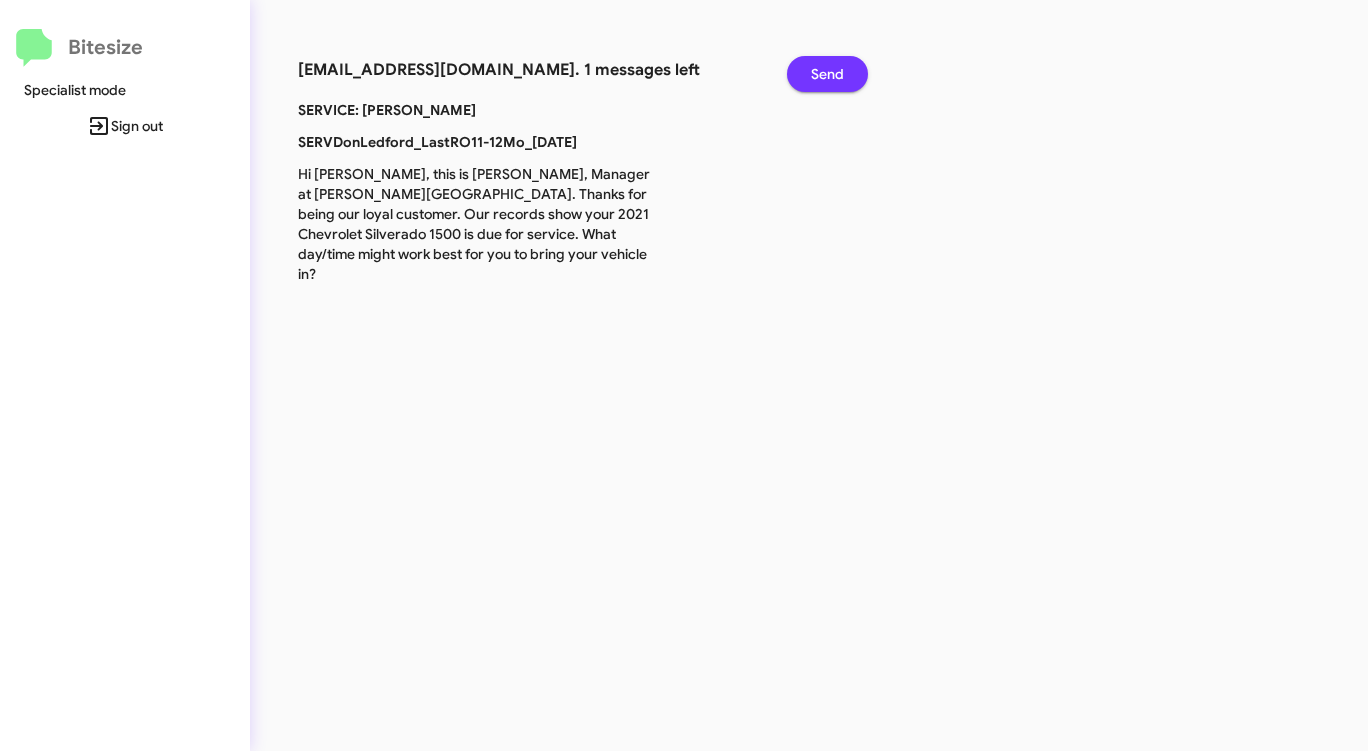 click on "Send" 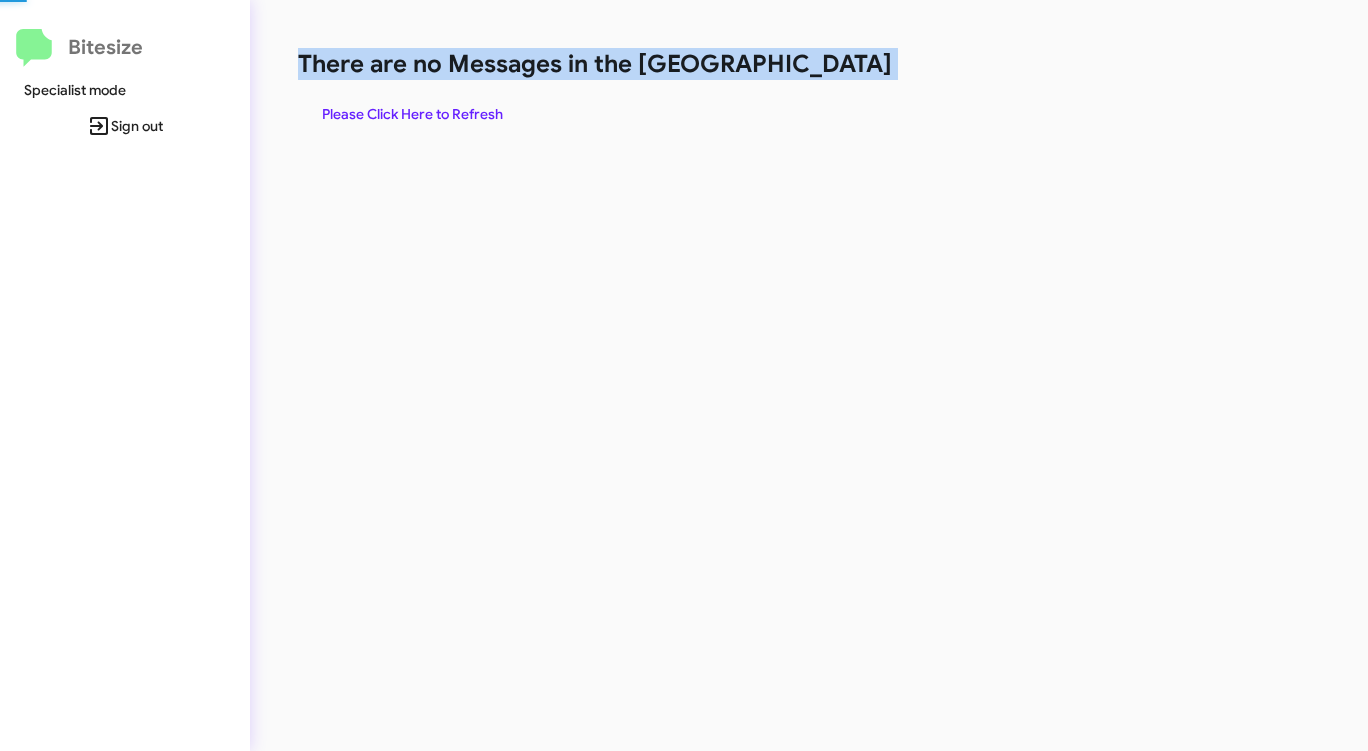 click on "There are no Messages in the [GEOGRAPHIC_DATA]" 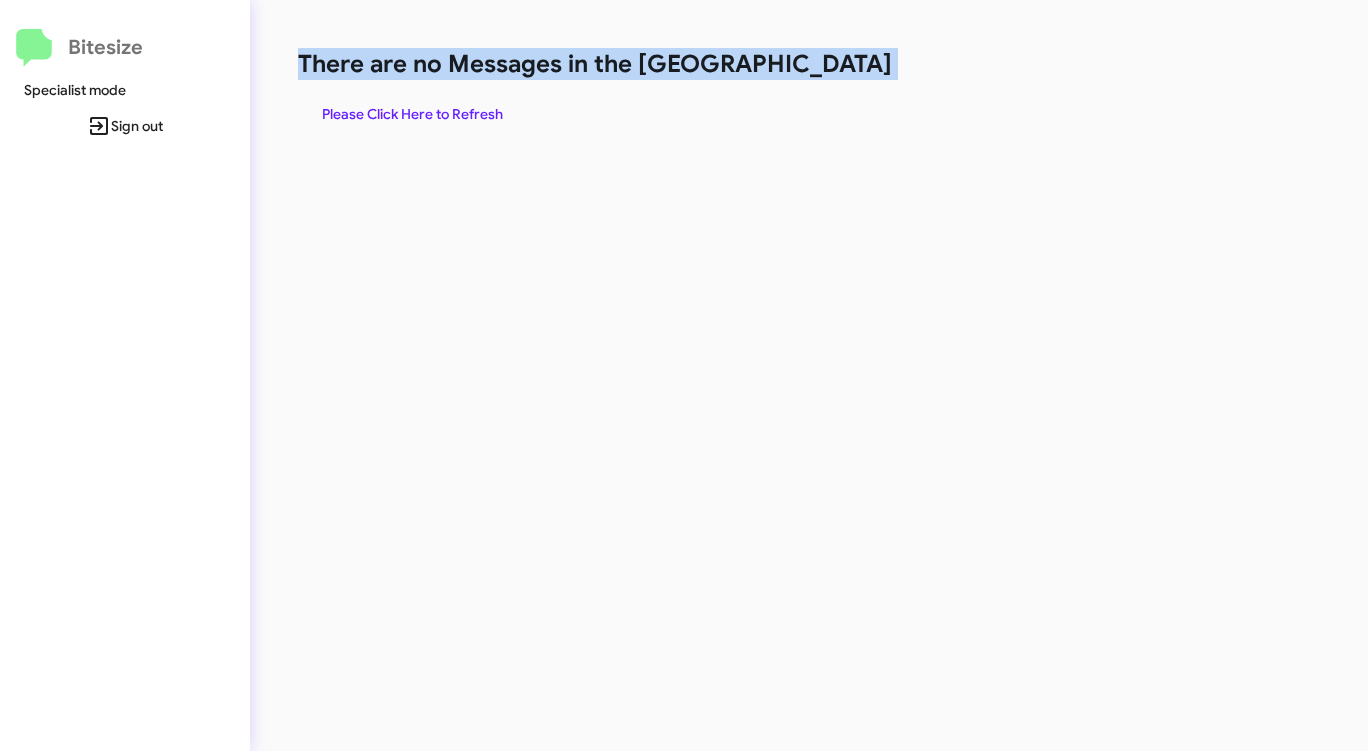 click on "Please Click Here to Refresh" 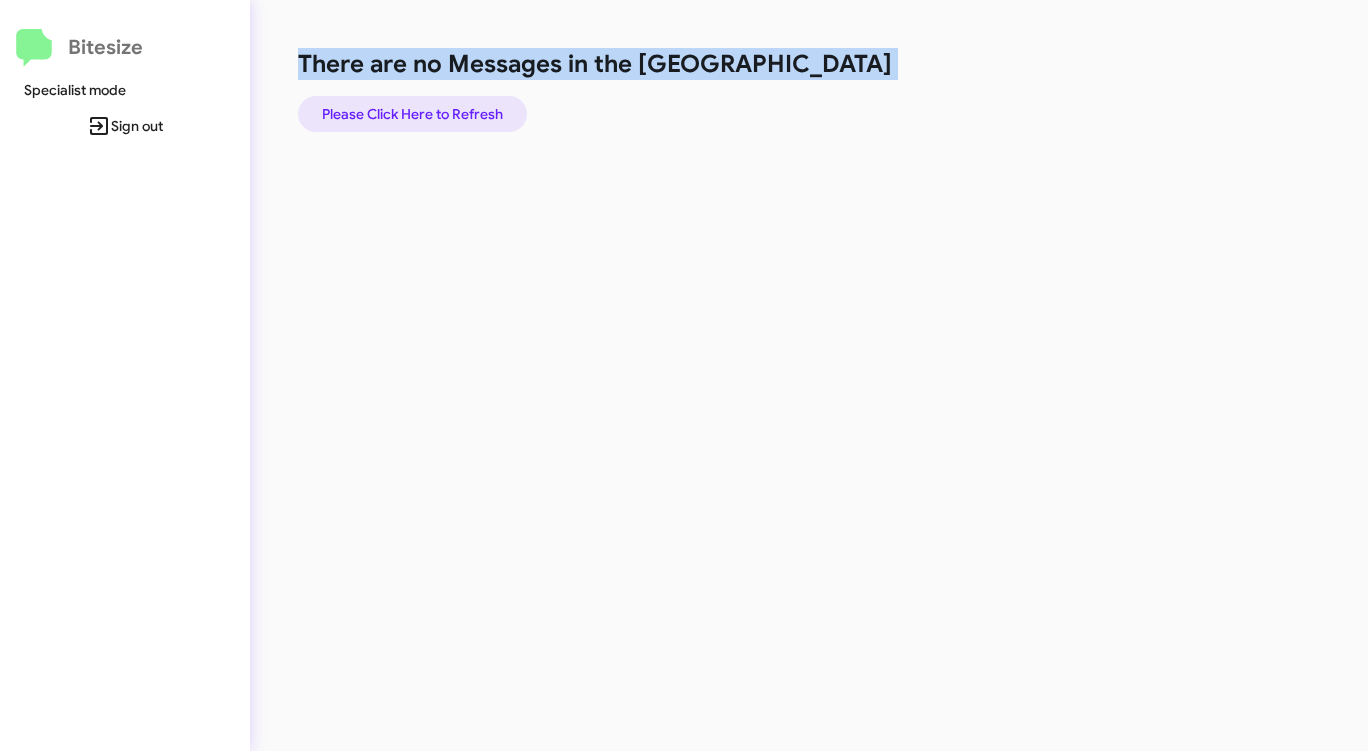 click on "Please Click Here to Refresh" 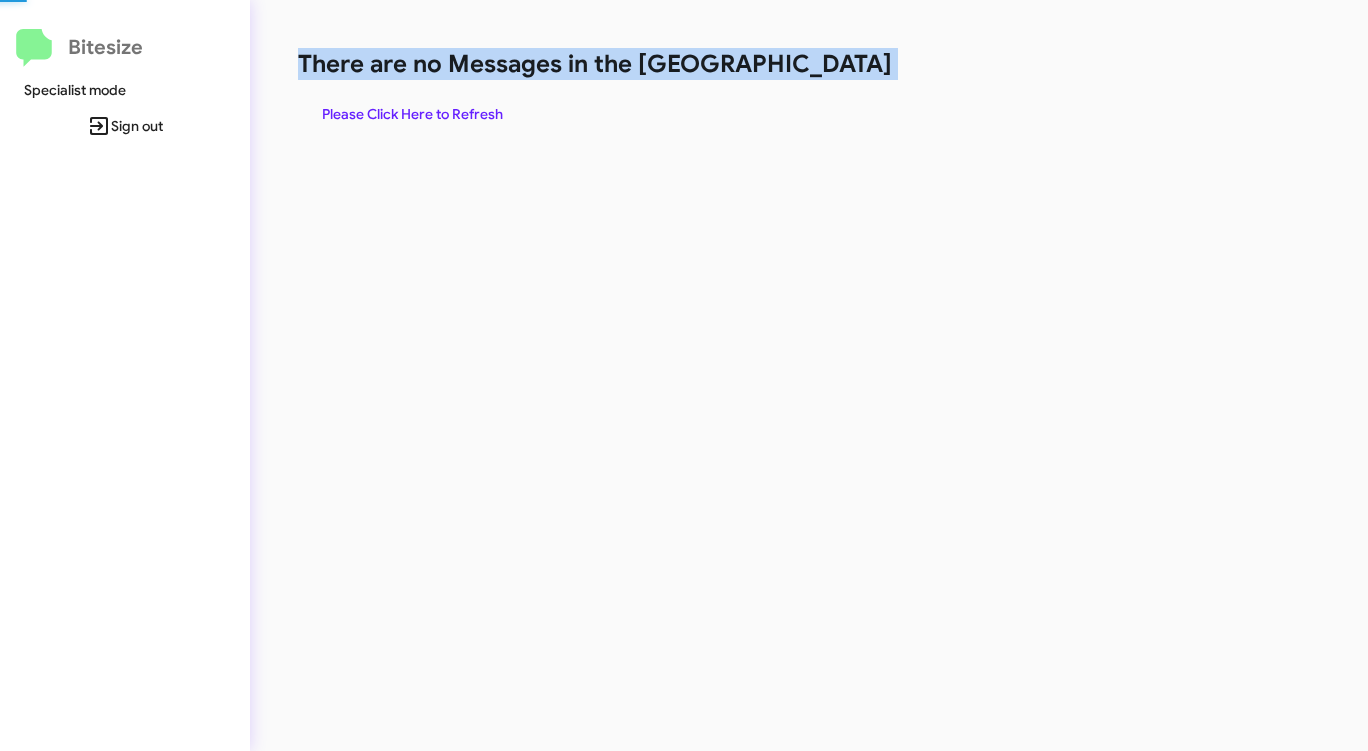 click on "Please Click Here to Refresh" 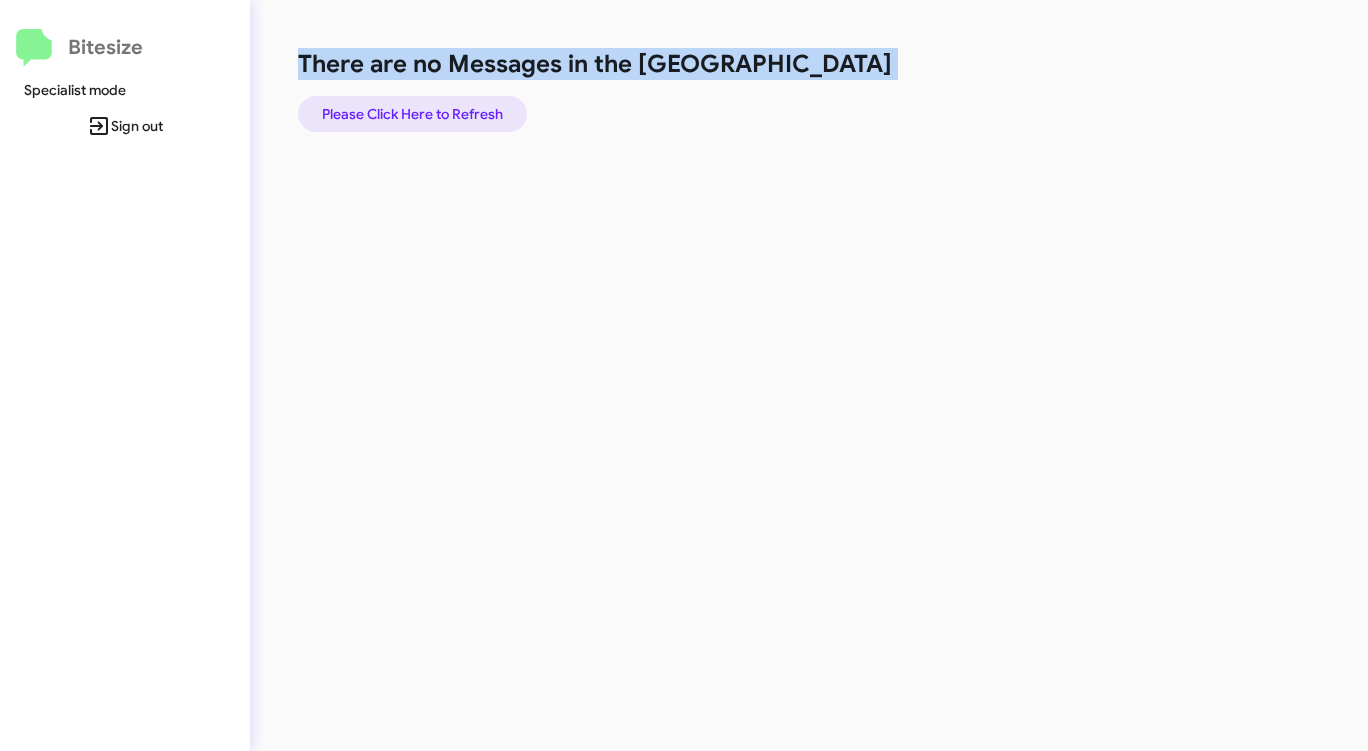 click on "Please Click Here to Refresh" 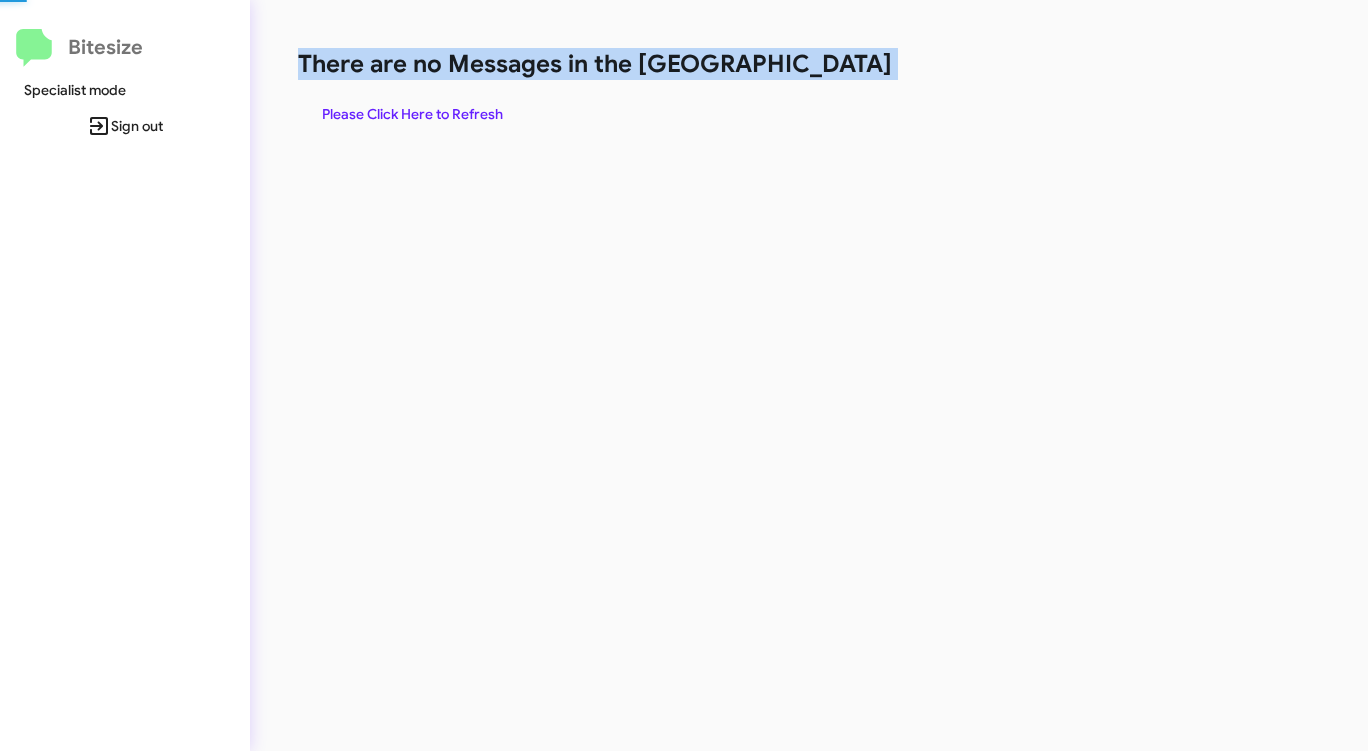 click on "Please Click Here to Refresh" 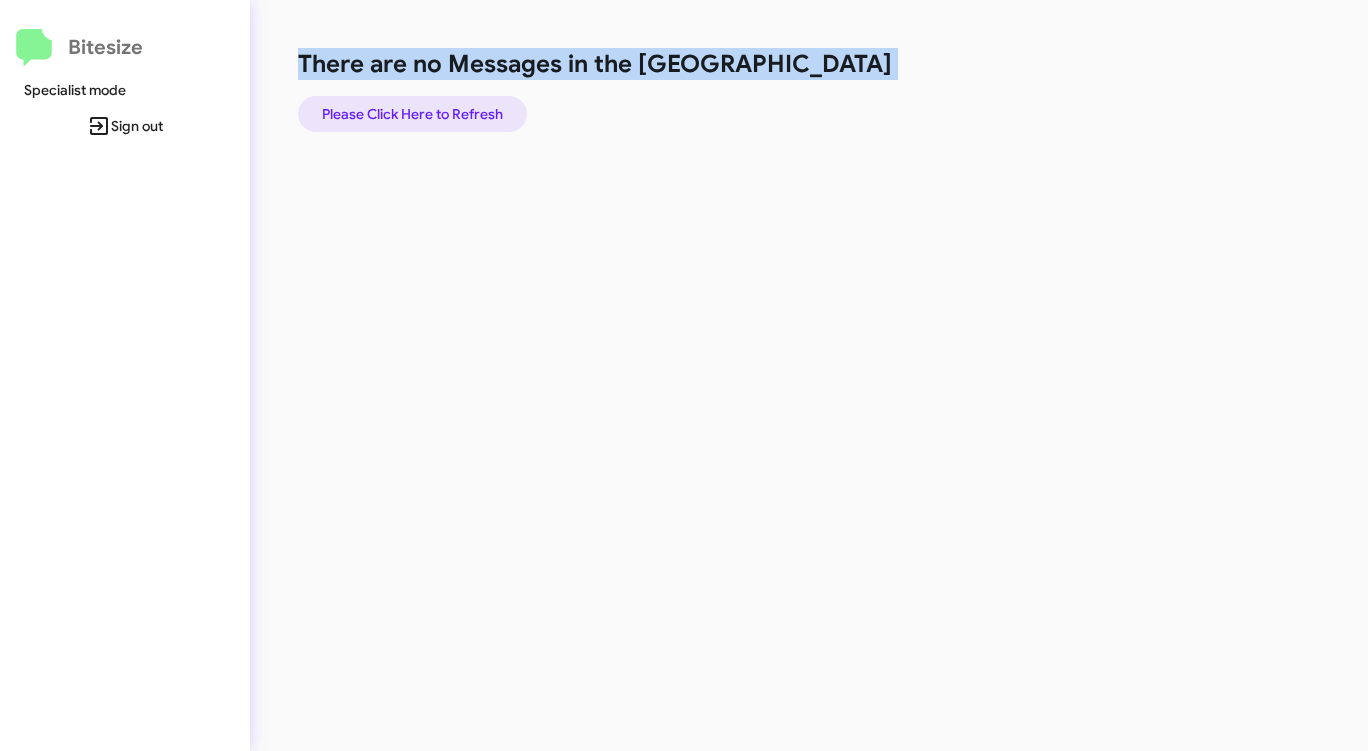 click on "Please Click Here to Refresh" 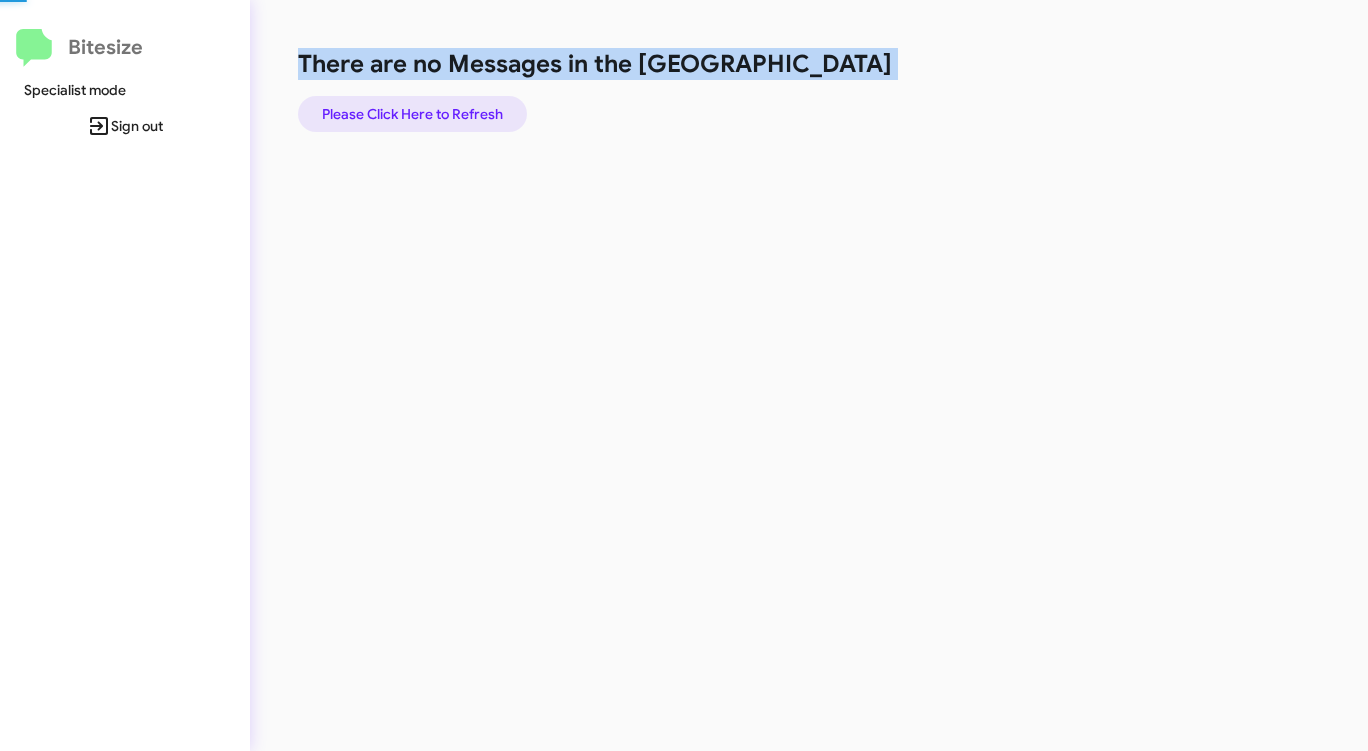 click on "Please Click Here to Refresh" 